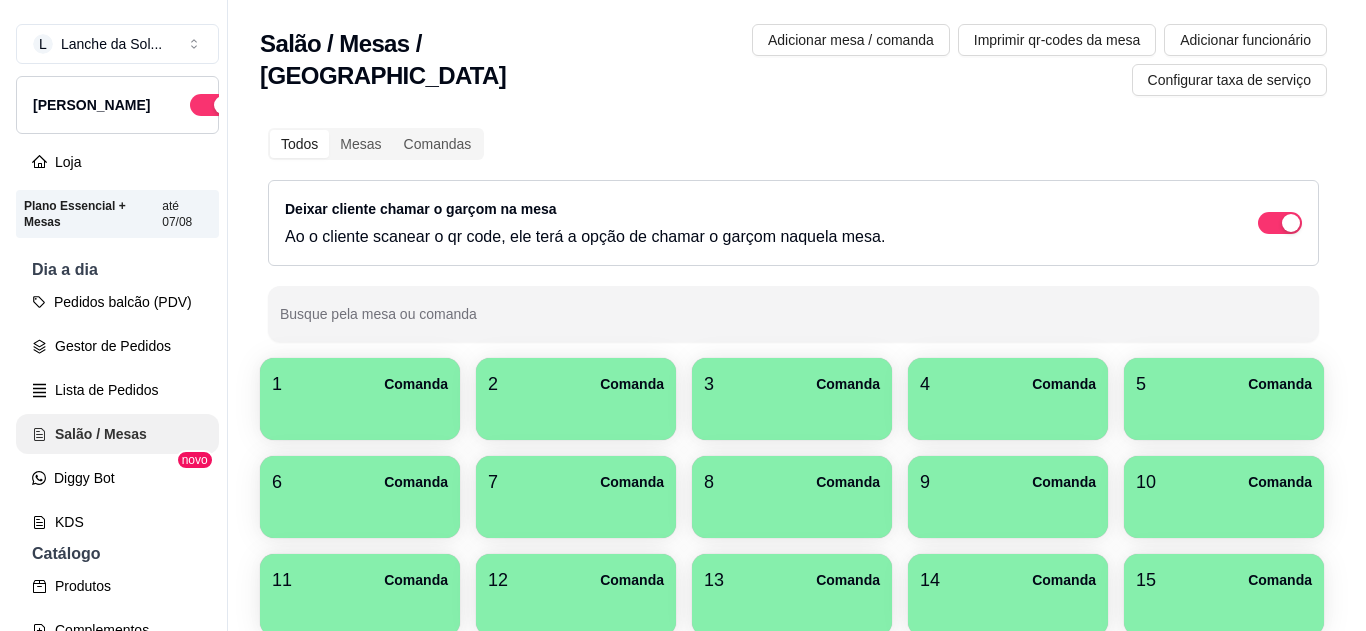 scroll, scrollTop: 0, scrollLeft: 0, axis: both 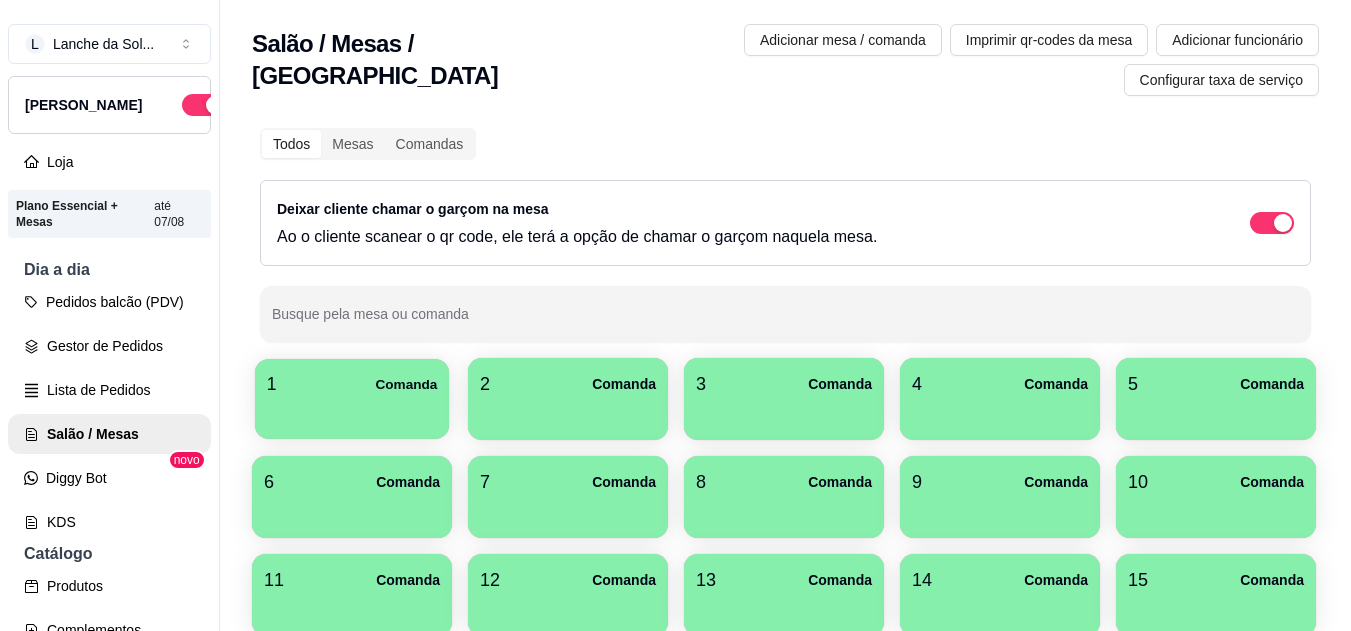 click on "1 Comanda" at bounding box center [352, 384] 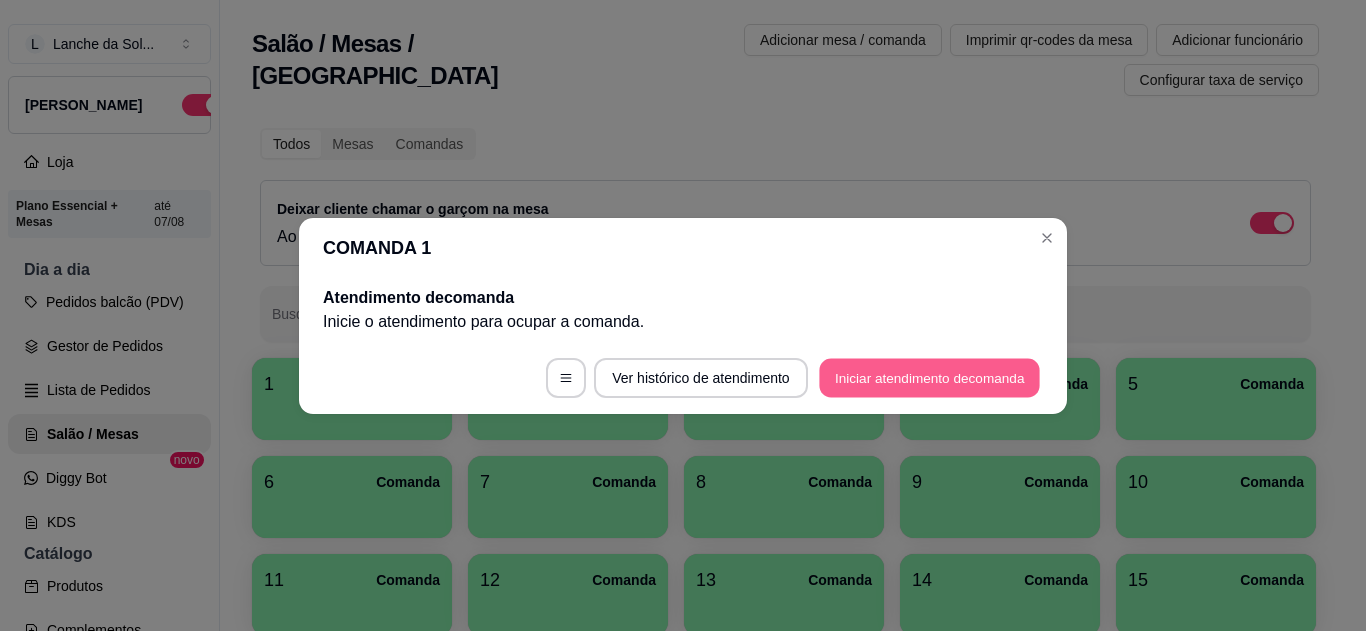 click on "Iniciar atendimento de  comanda" at bounding box center (929, 377) 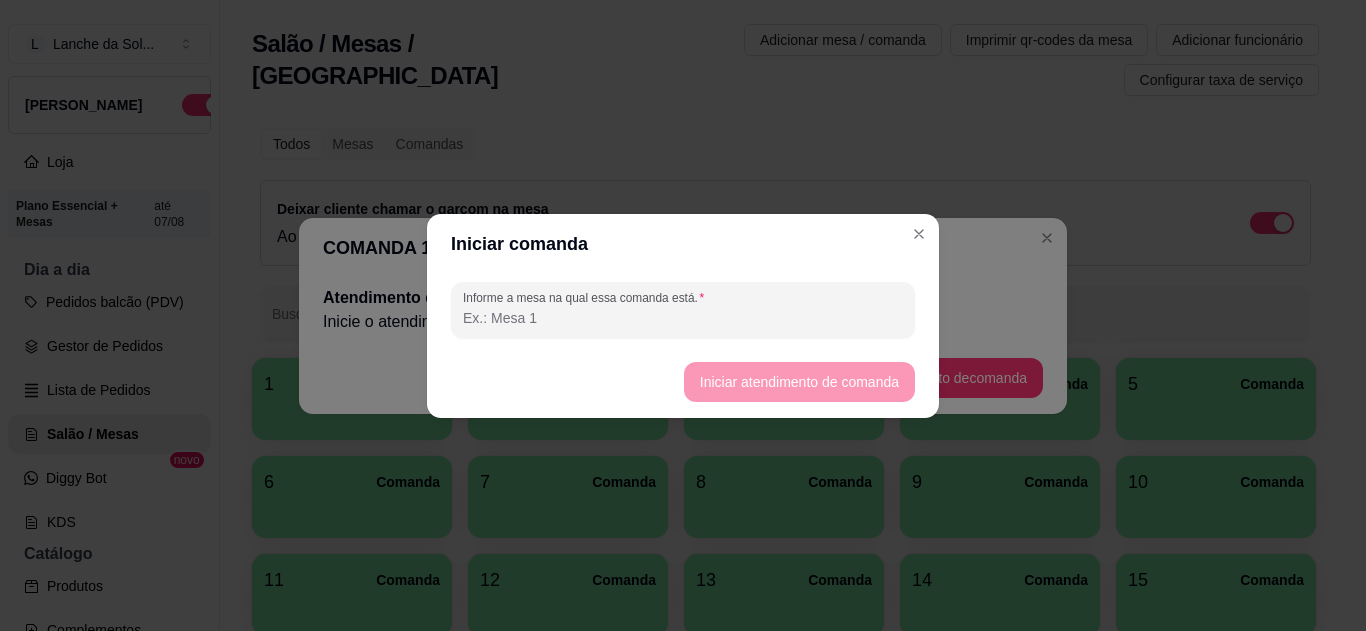 click on "Informe a mesa na qual essa comanda está." at bounding box center (683, 318) 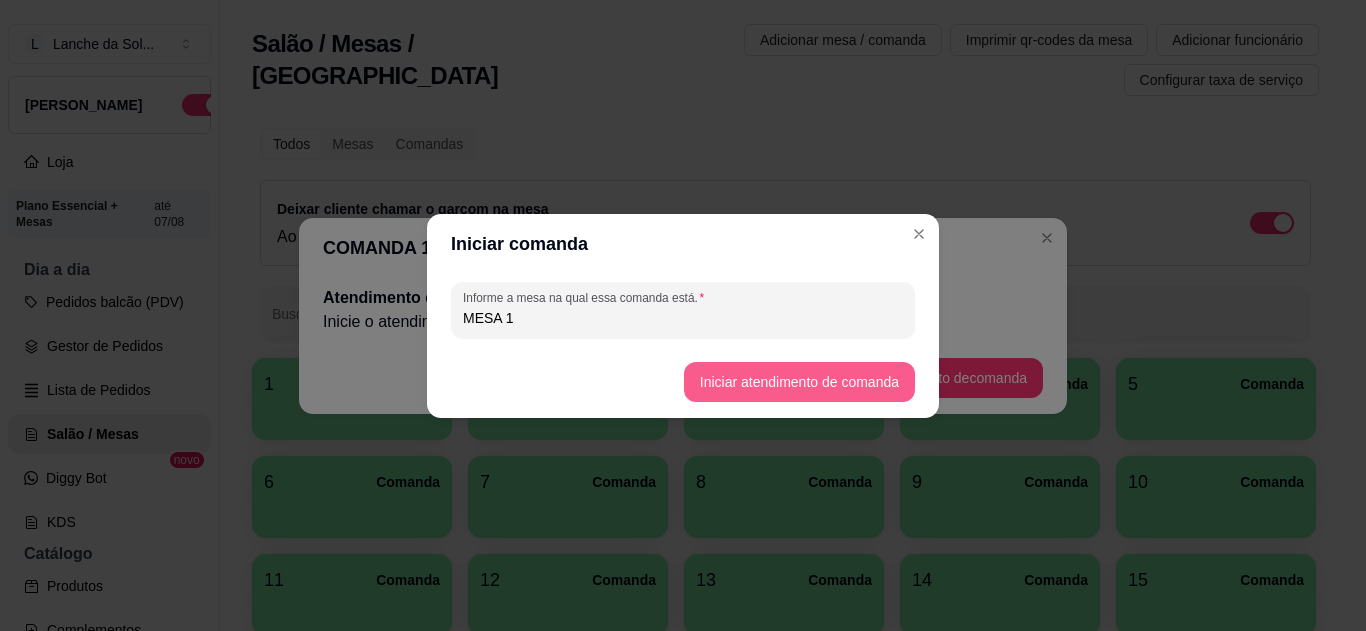 type on "MESA 1" 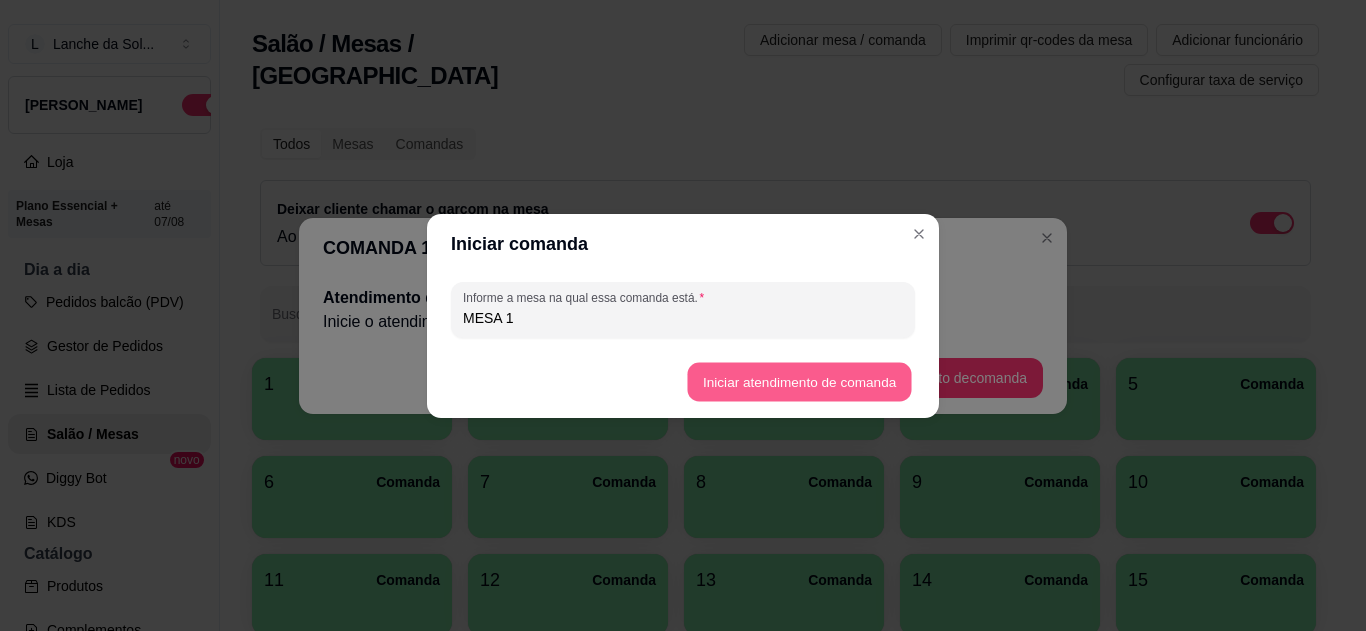 click on "Iniciar atendimento de comanda" at bounding box center (799, 381) 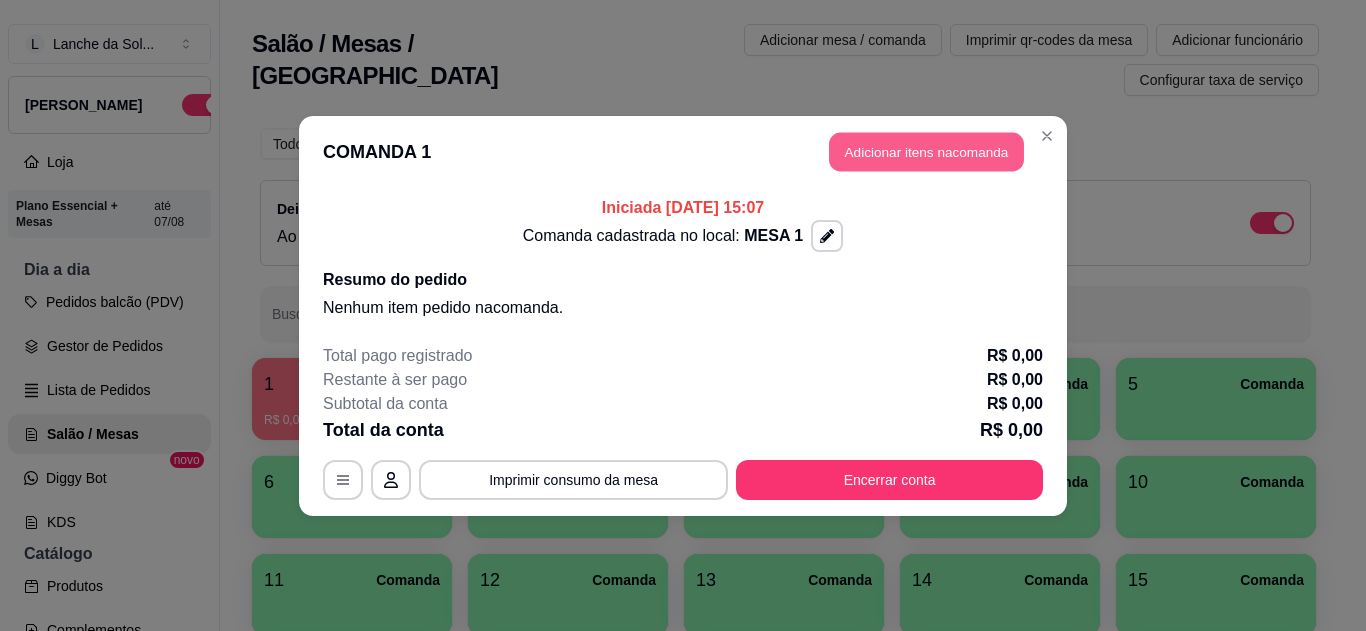 click on "Adicionar itens na  comanda" at bounding box center (926, 151) 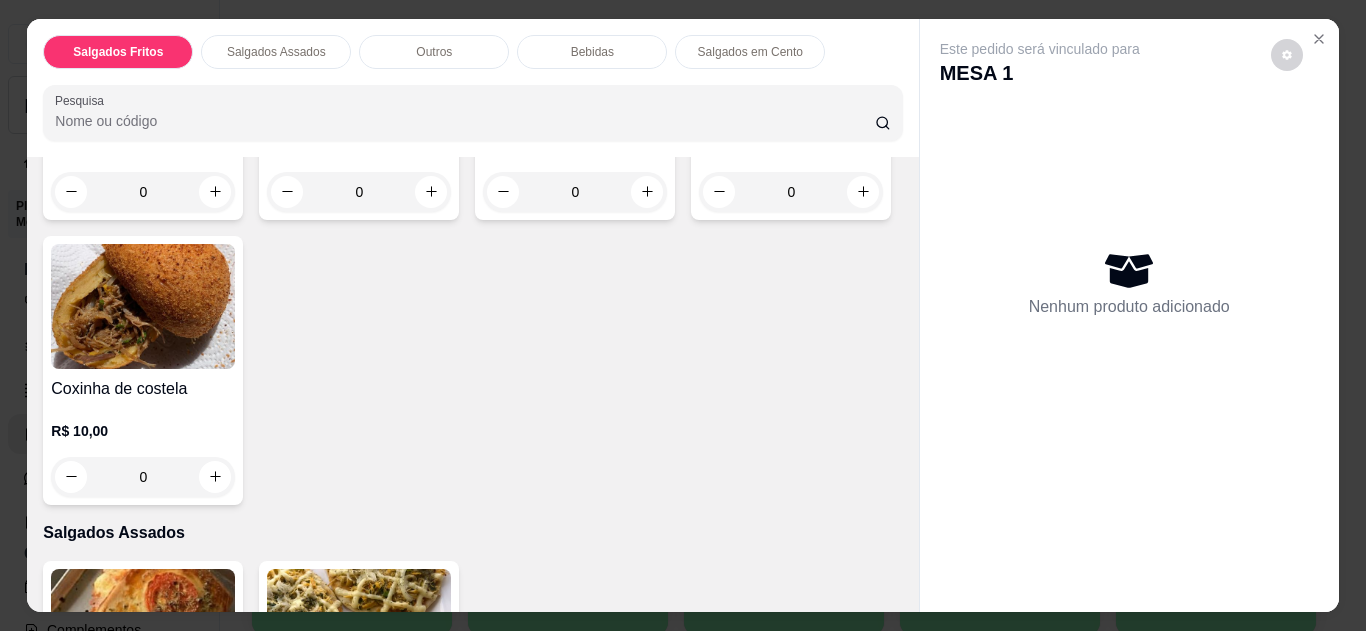 scroll, scrollTop: 360, scrollLeft: 0, axis: vertical 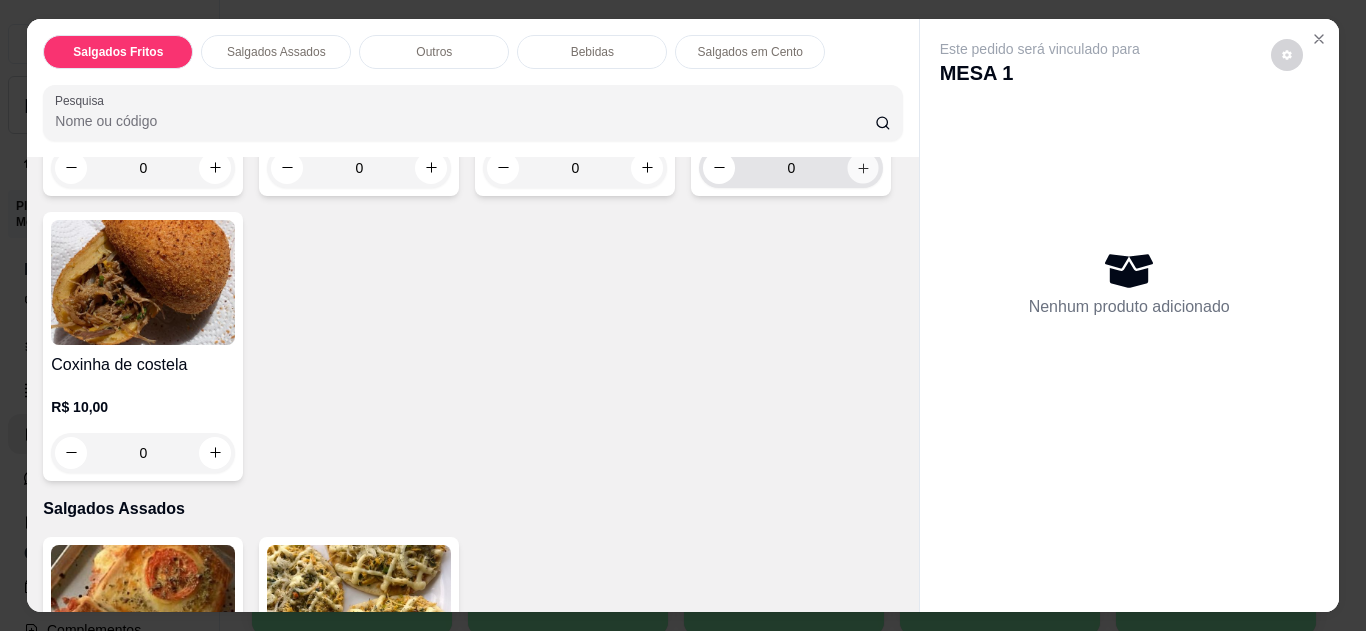 click 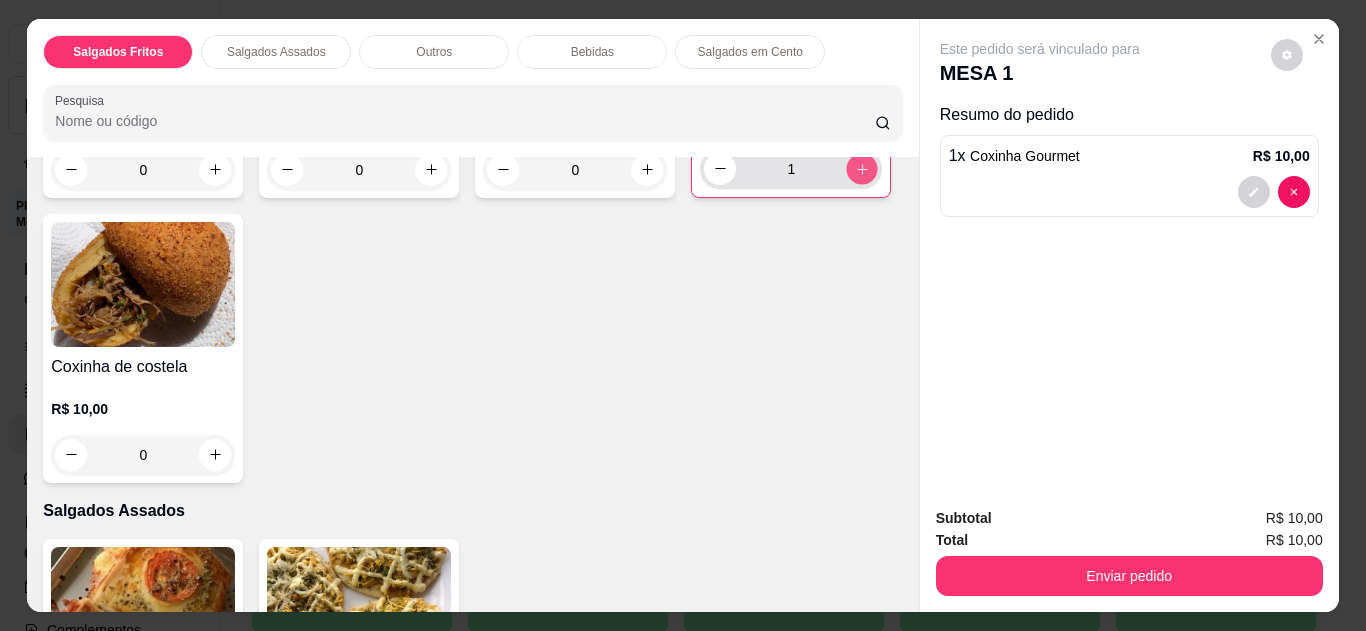 click 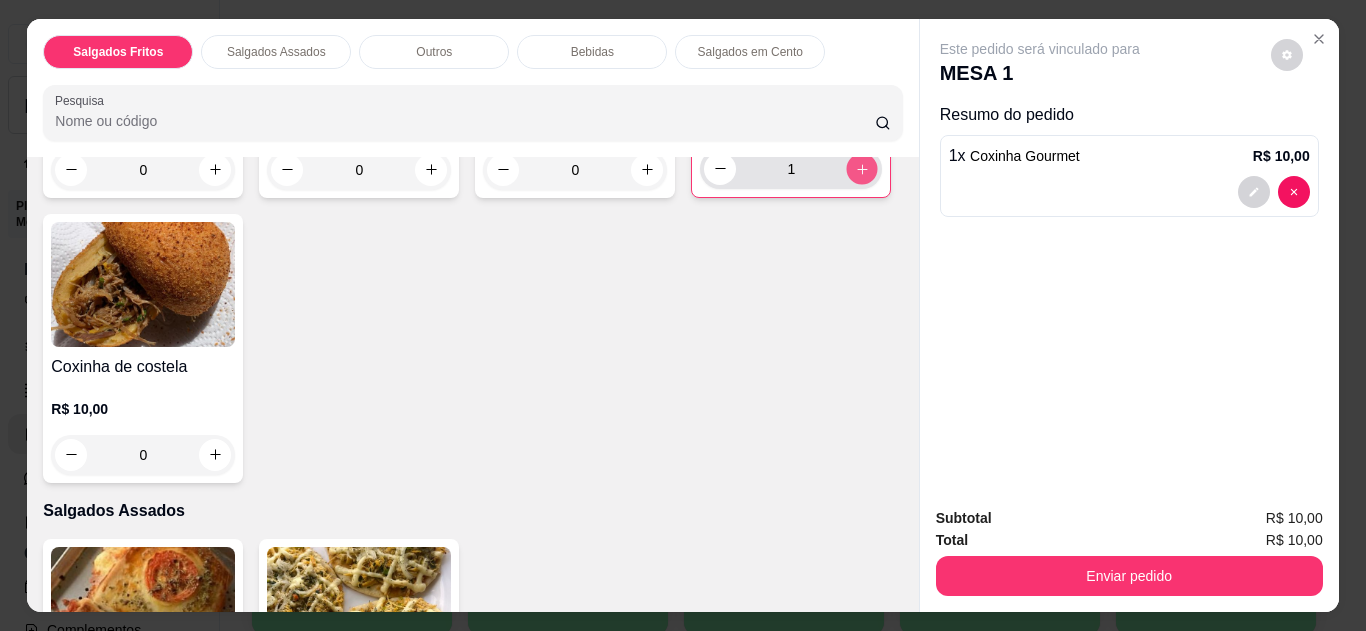 type on "2" 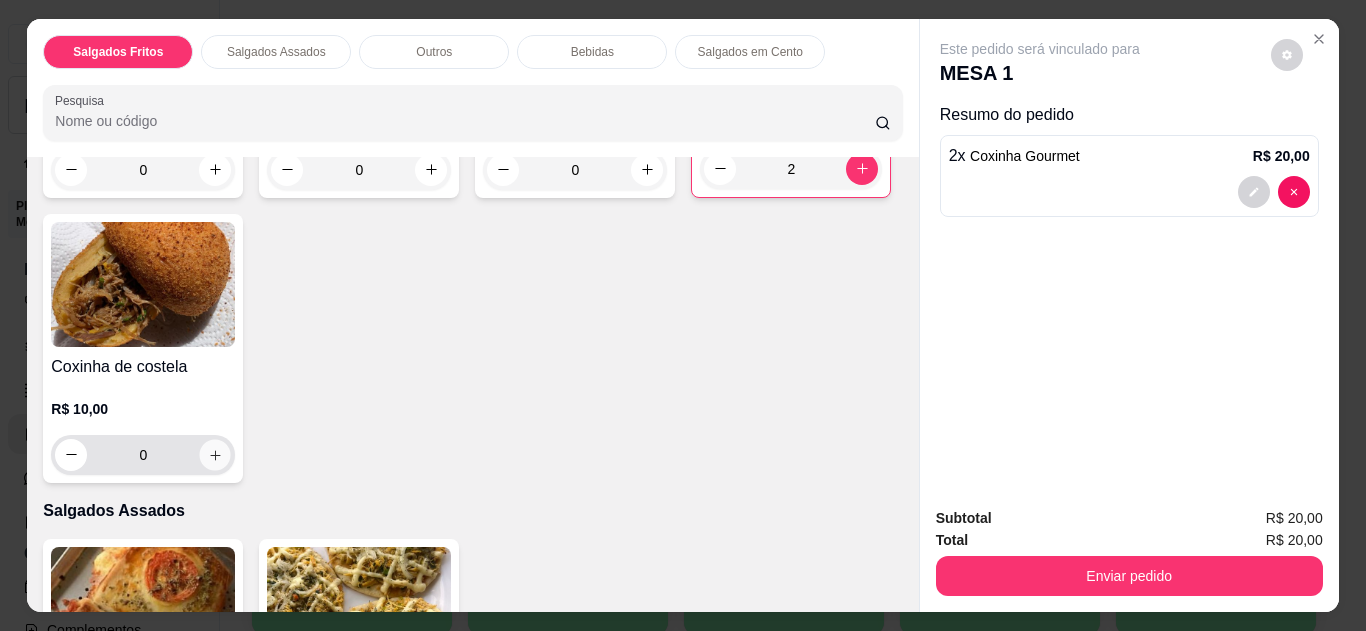click 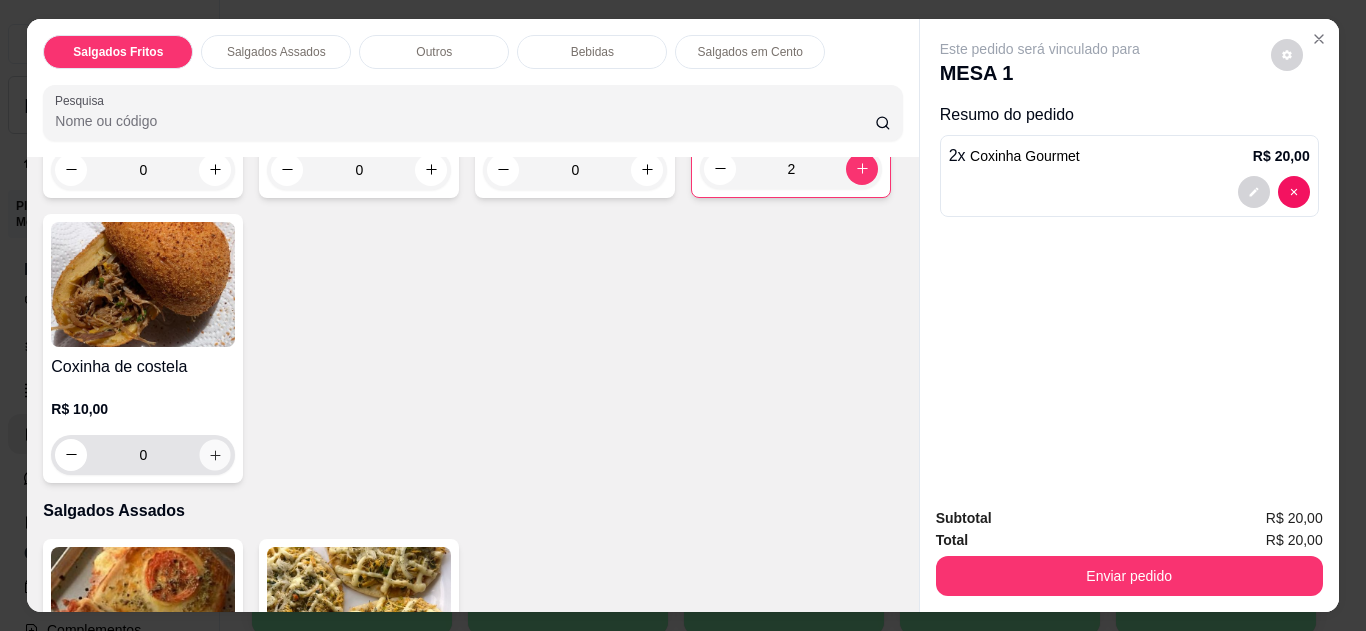 type on "1" 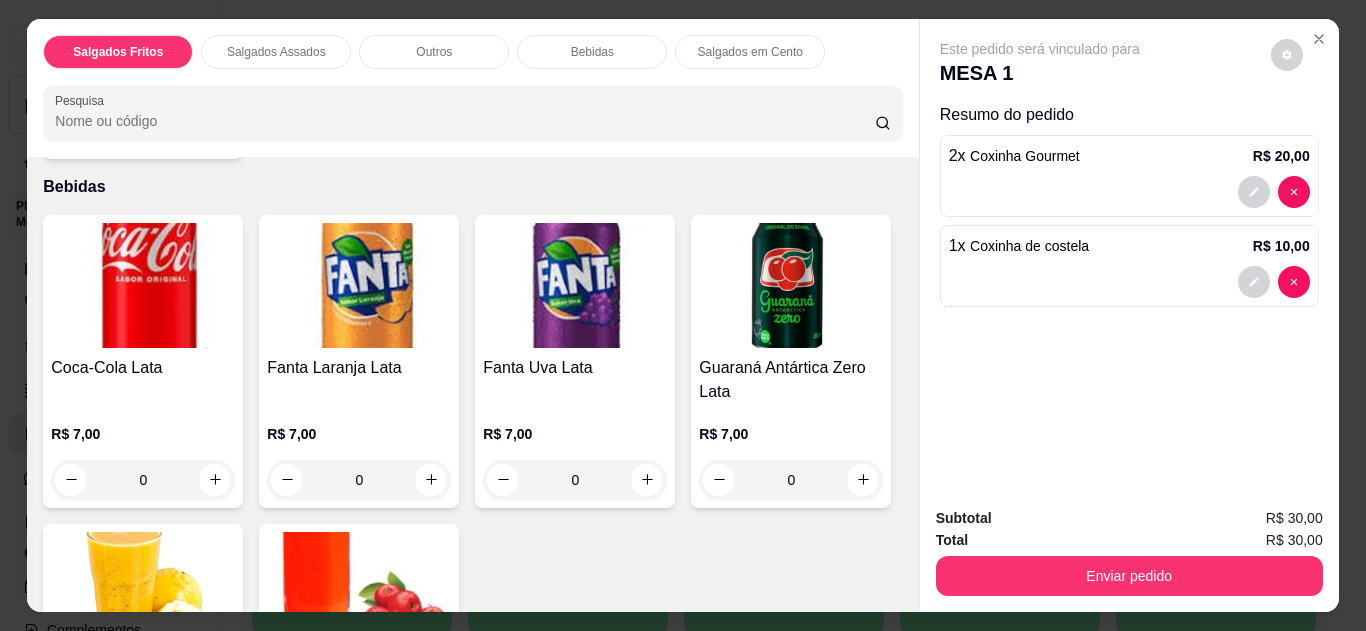 scroll, scrollTop: 1400, scrollLeft: 0, axis: vertical 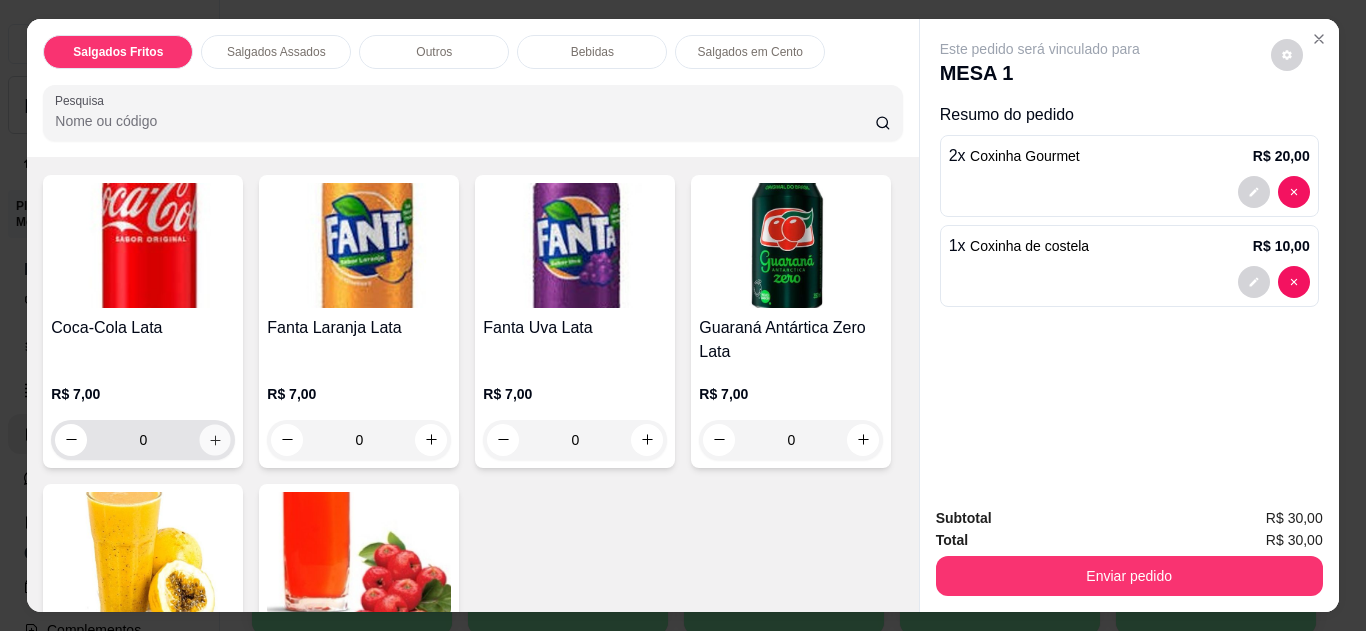 click 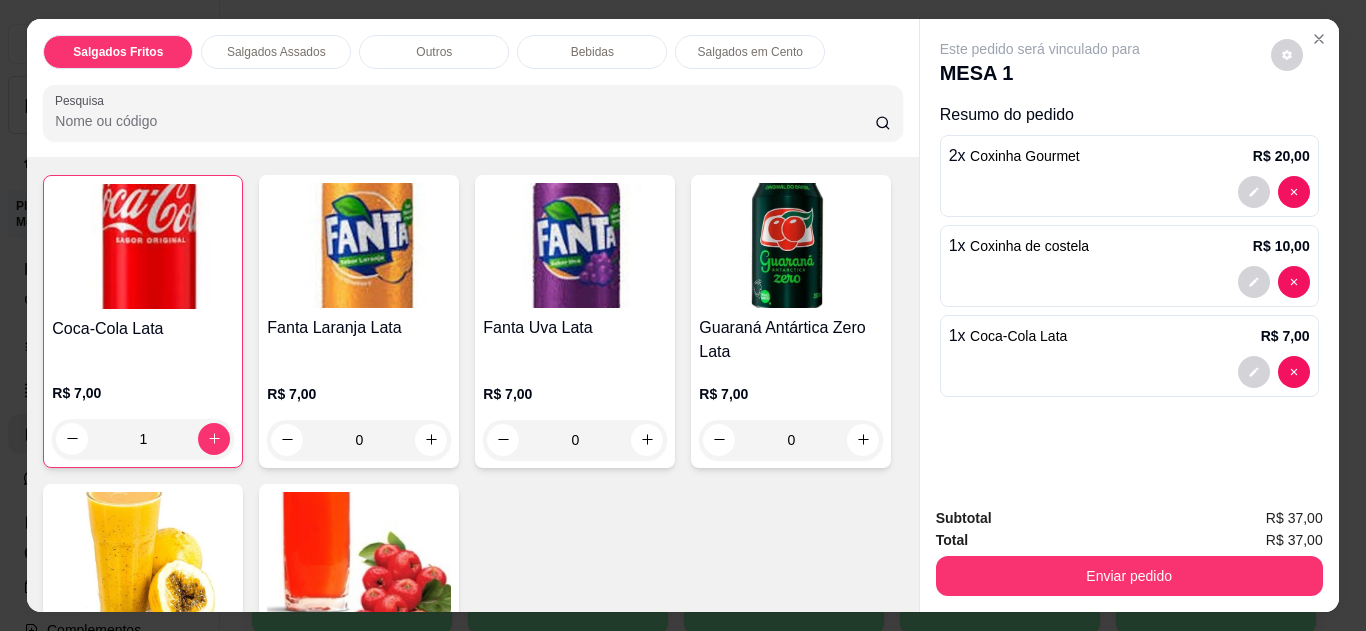 click at bounding box center (143, 554) 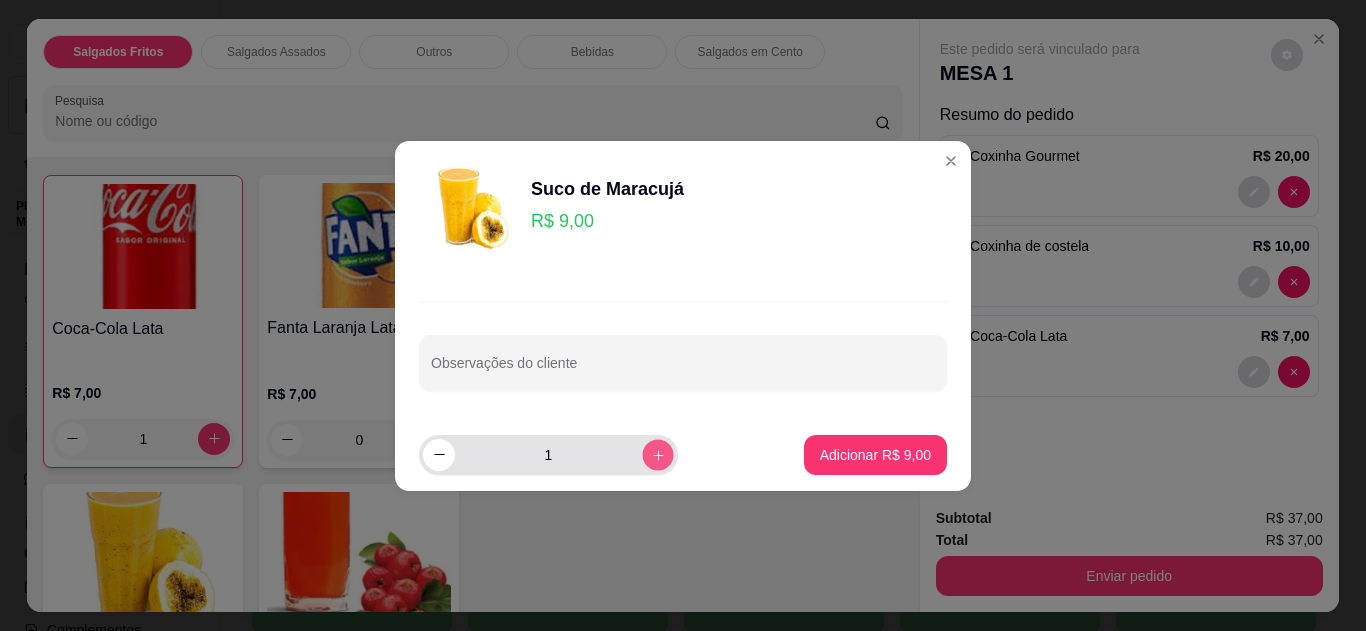 click at bounding box center [657, 454] 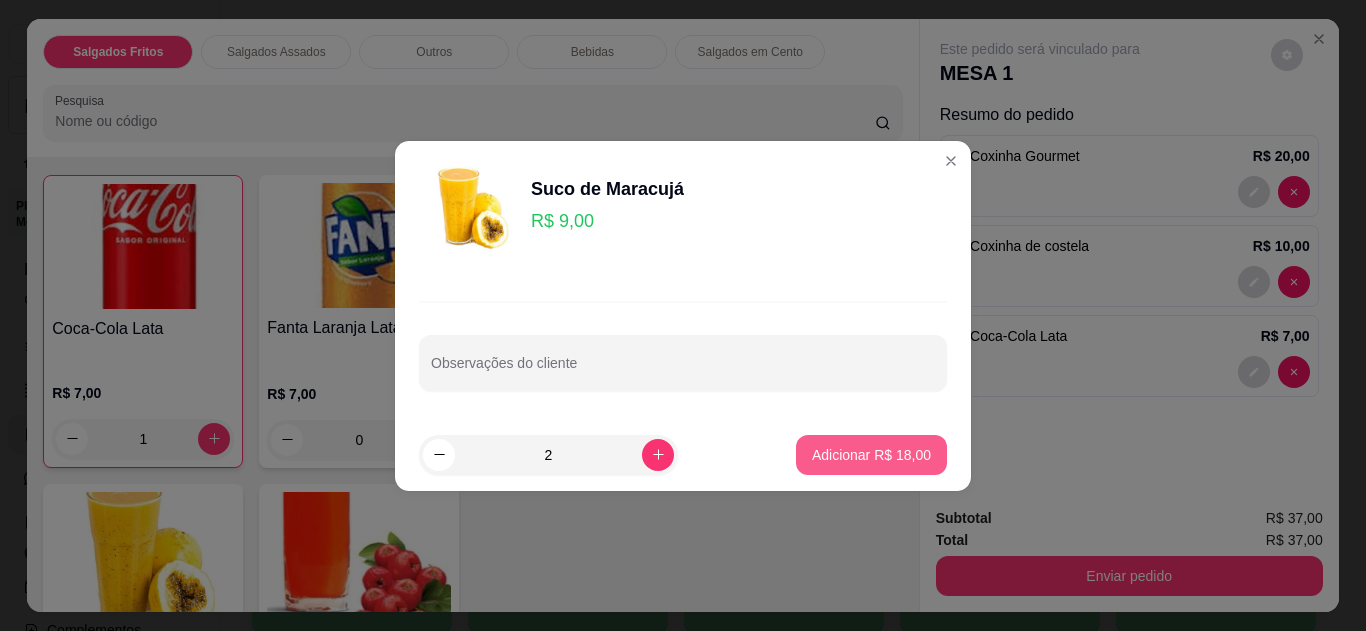 click on "Adicionar   R$ 18,00" at bounding box center [871, 455] 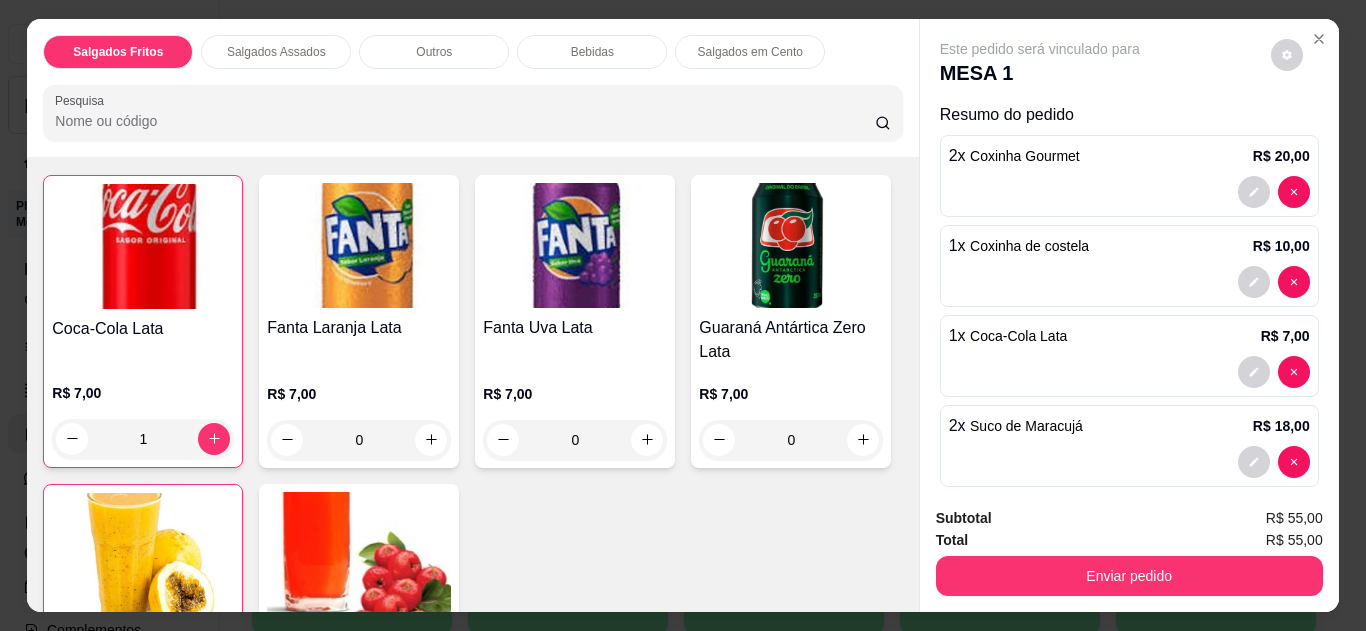 type on "2" 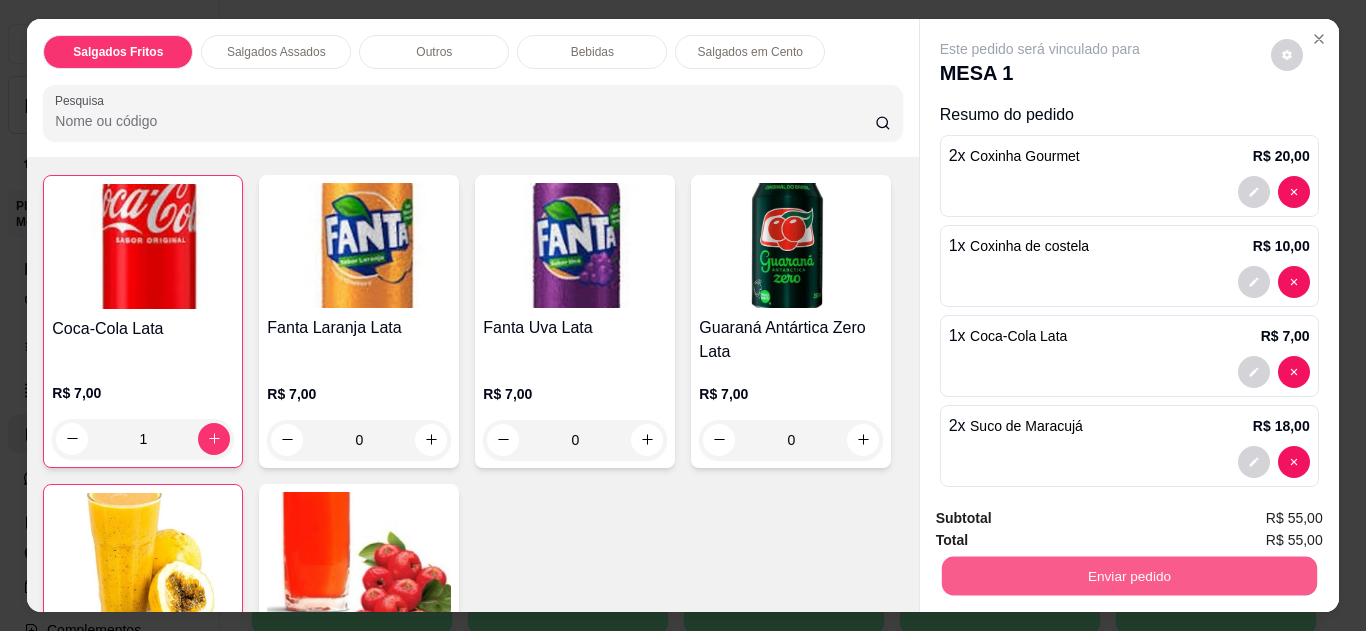 click on "Enviar pedido" at bounding box center (1128, 576) 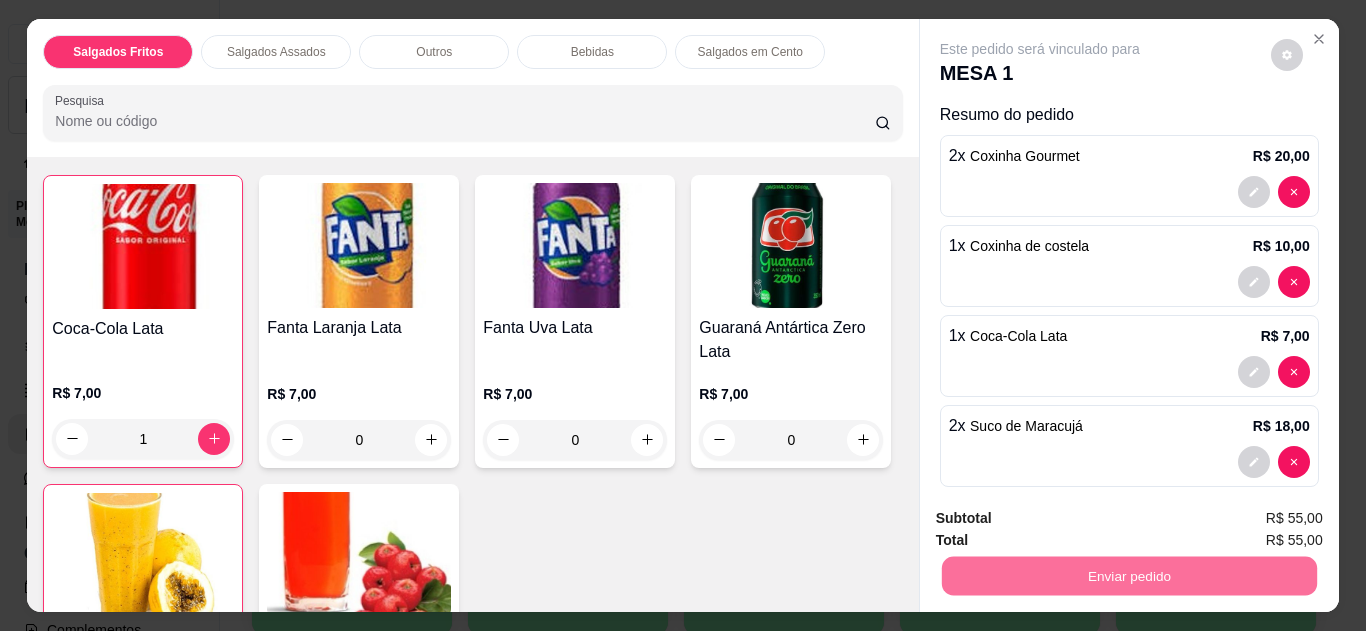 click on "Não registrar e enviar pedido" at bounding box center [1063, 519] 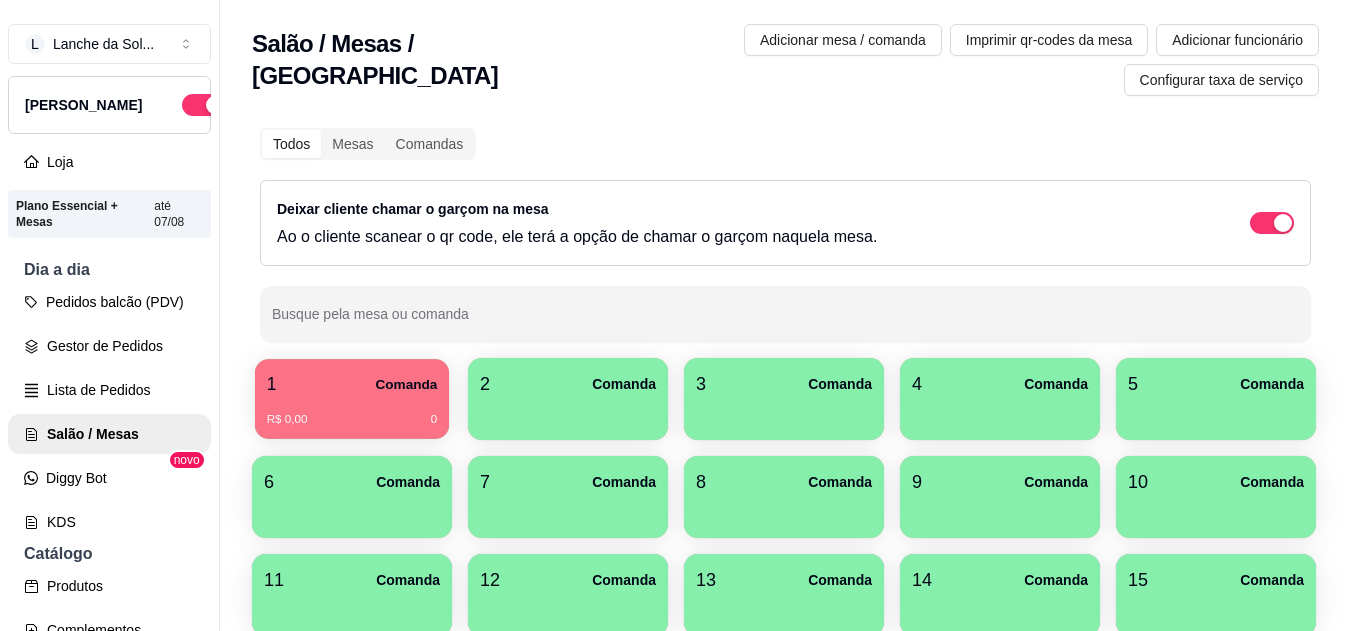 click on "Comanda" at bounding box center [406, 384] 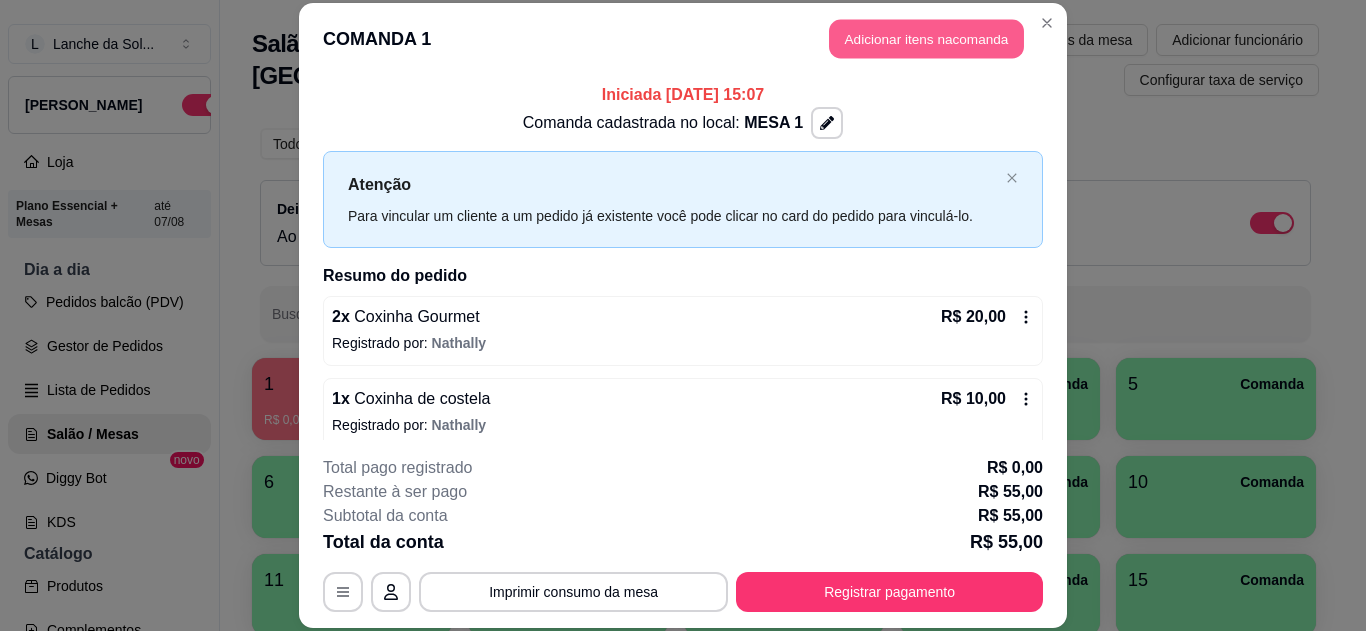 click on "Adicionar itens na  comanda" at bounding box center (926, 39) 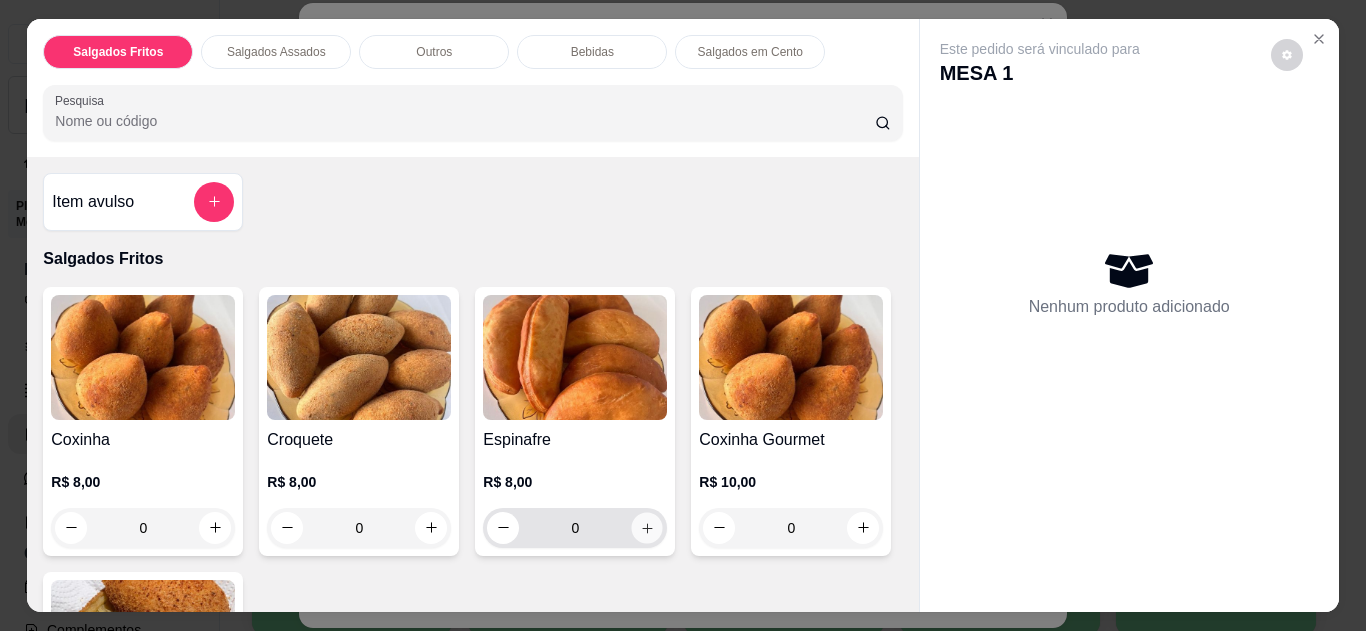 click at bounding box center [647, 527] 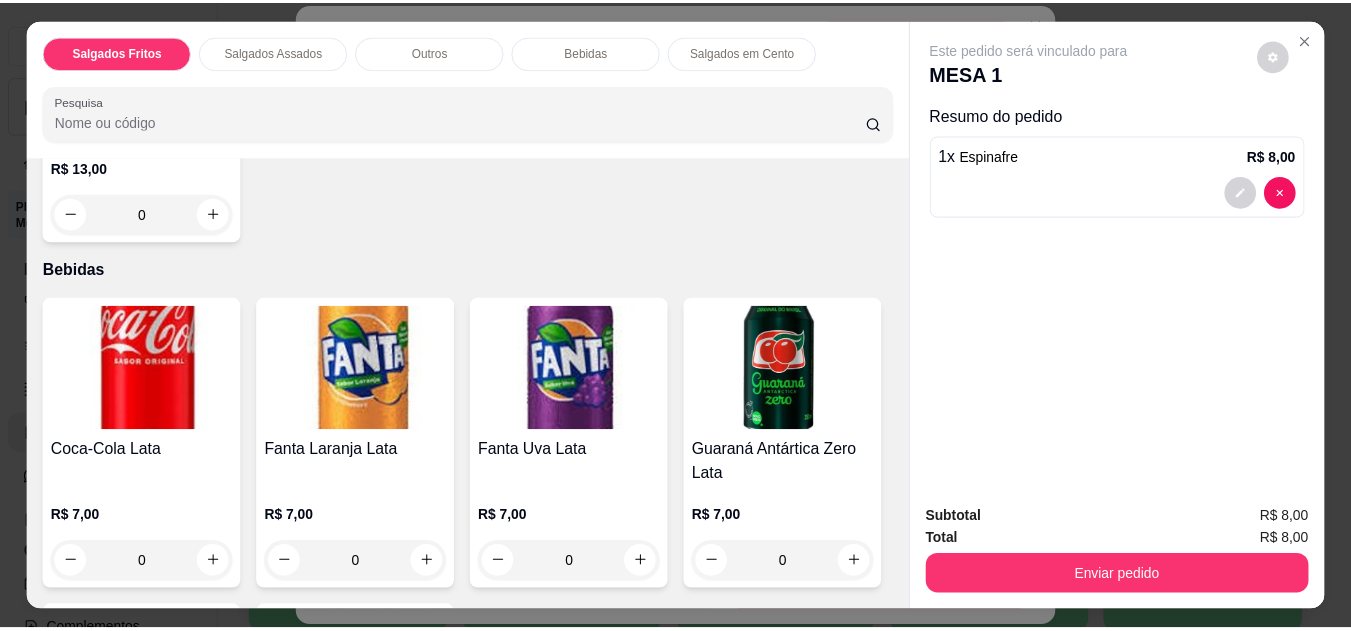 scroll, scrollTop: 1280, scrollLeft: 0, axis: vertical 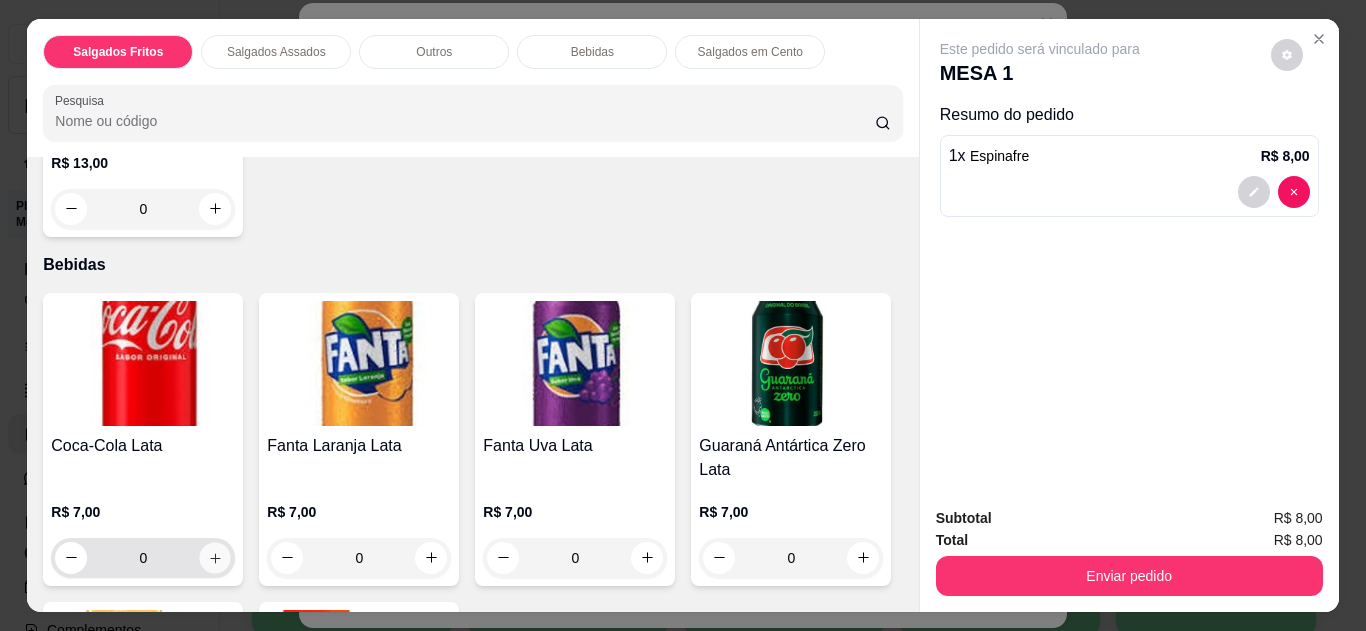 click at bounding box center (215, 557) 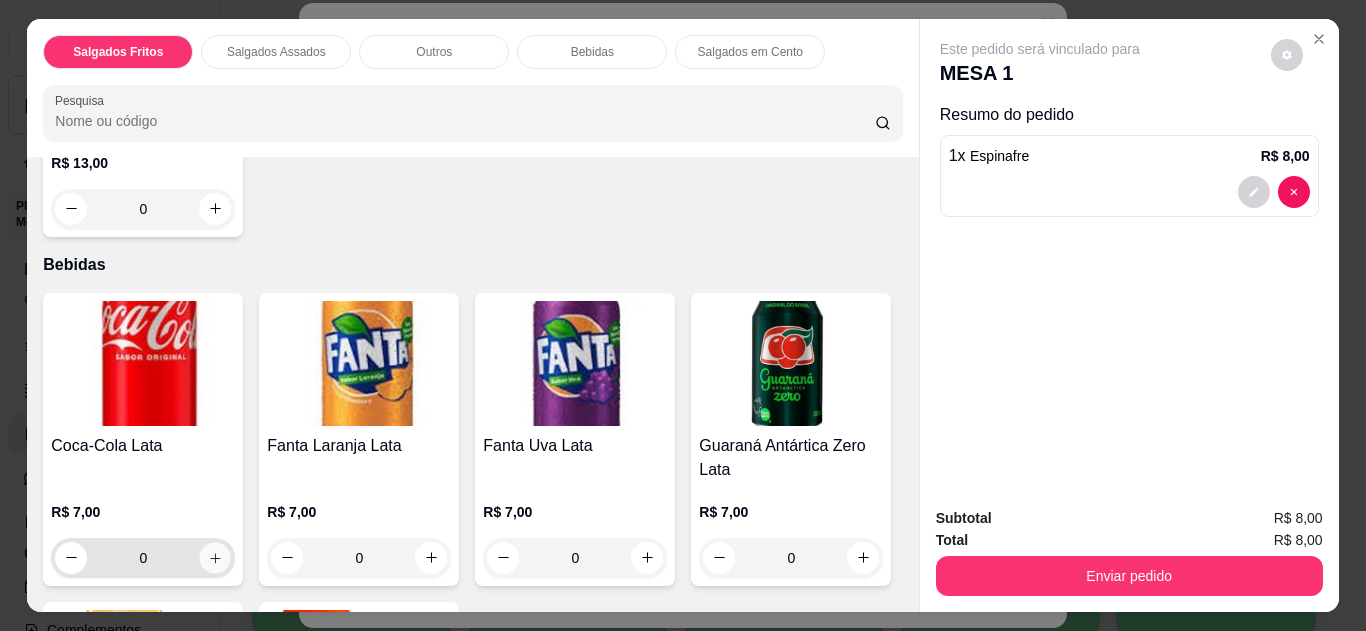 type on "1" 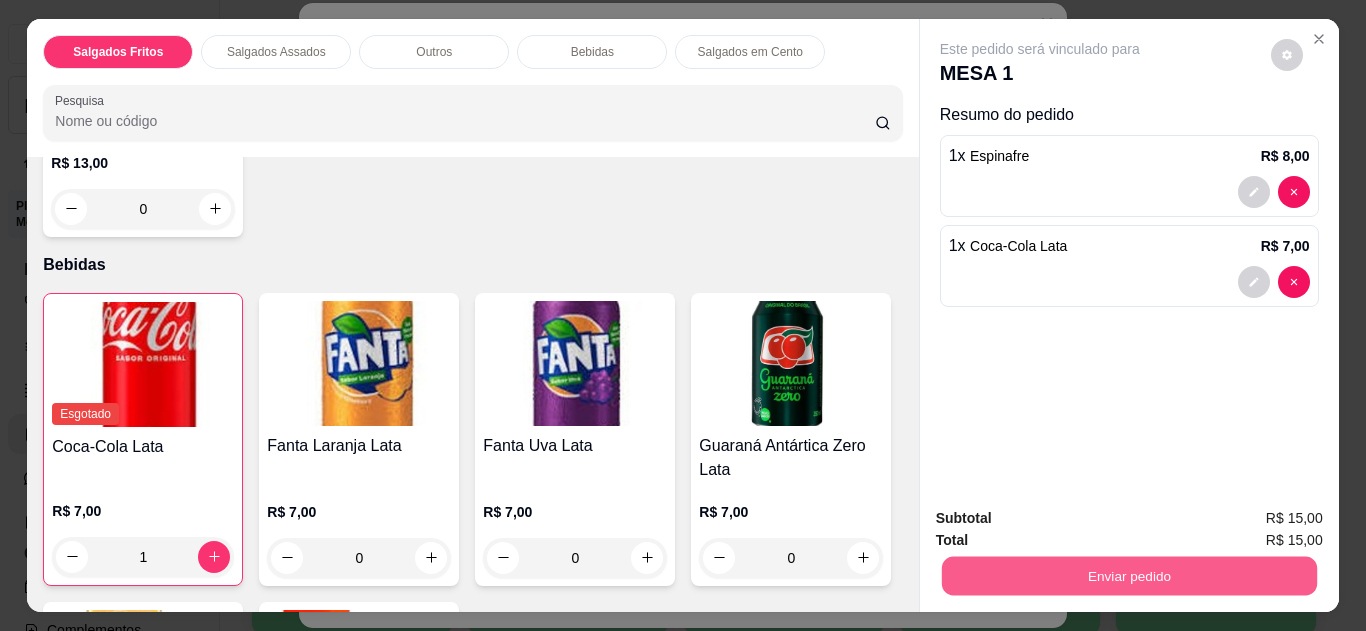 click on "Enviar pedido" at bounding box center (1128, 576) 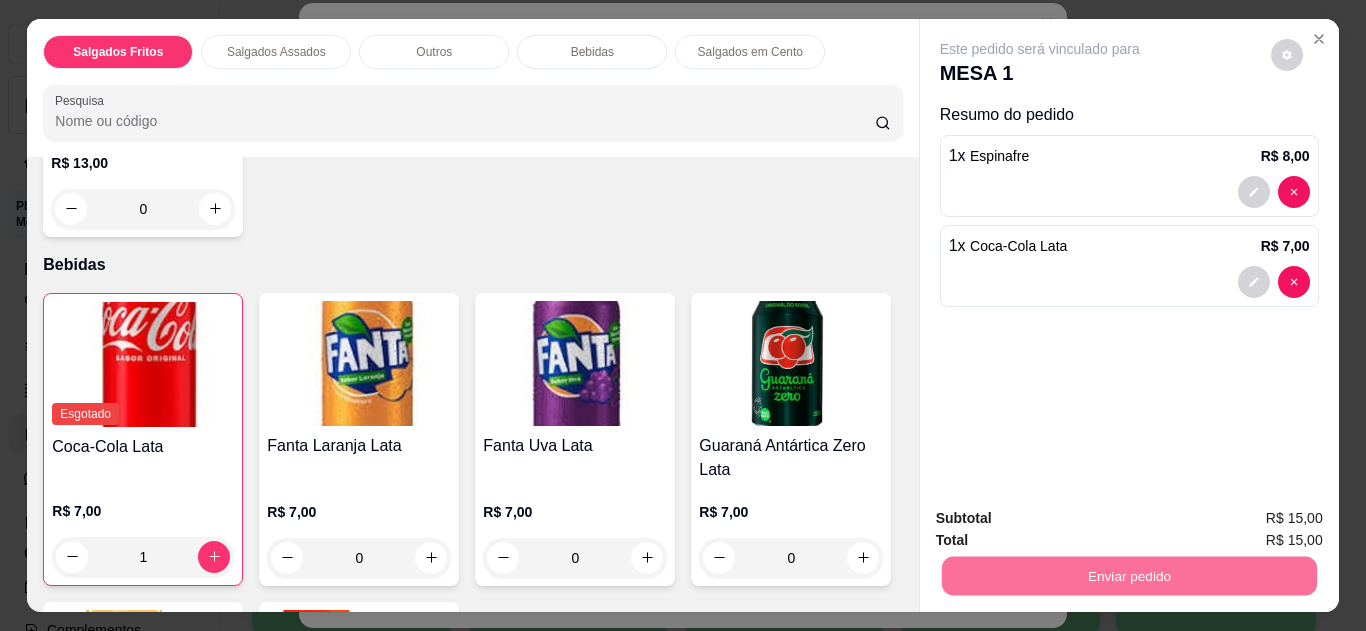 click on "Não registrar e enviar pedido" at bounding box center [1063, 519] 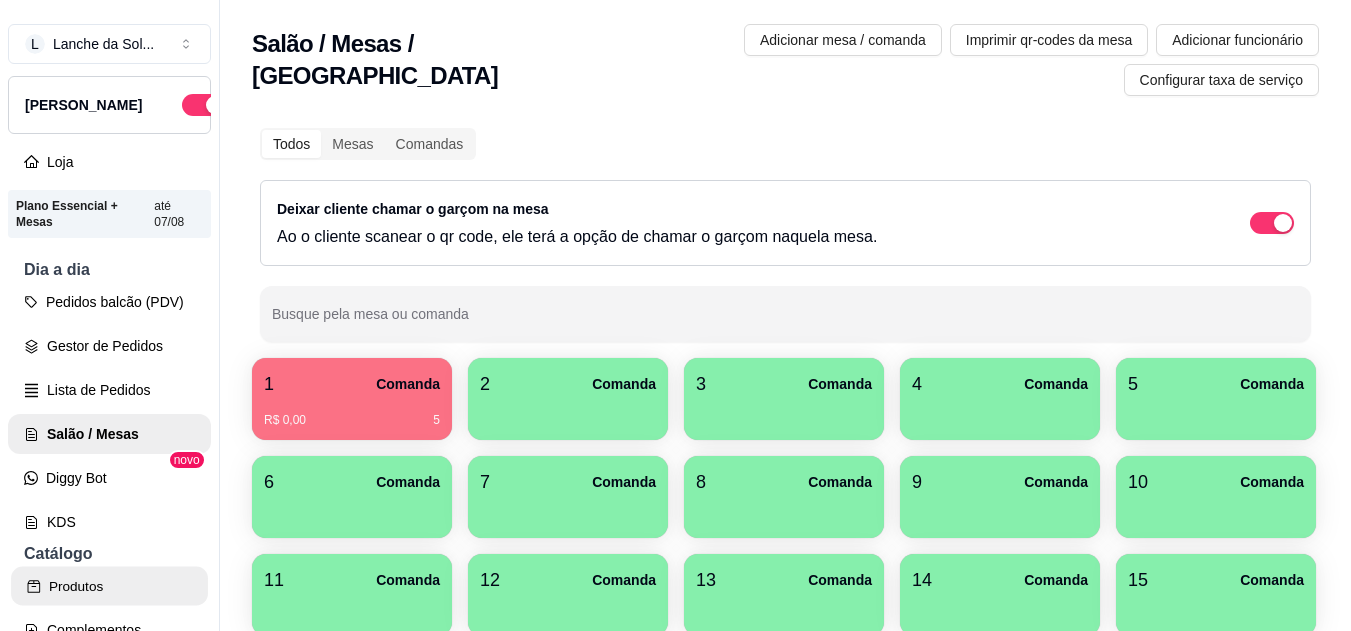 click on "Produtos" at bounding box center (109, 586) 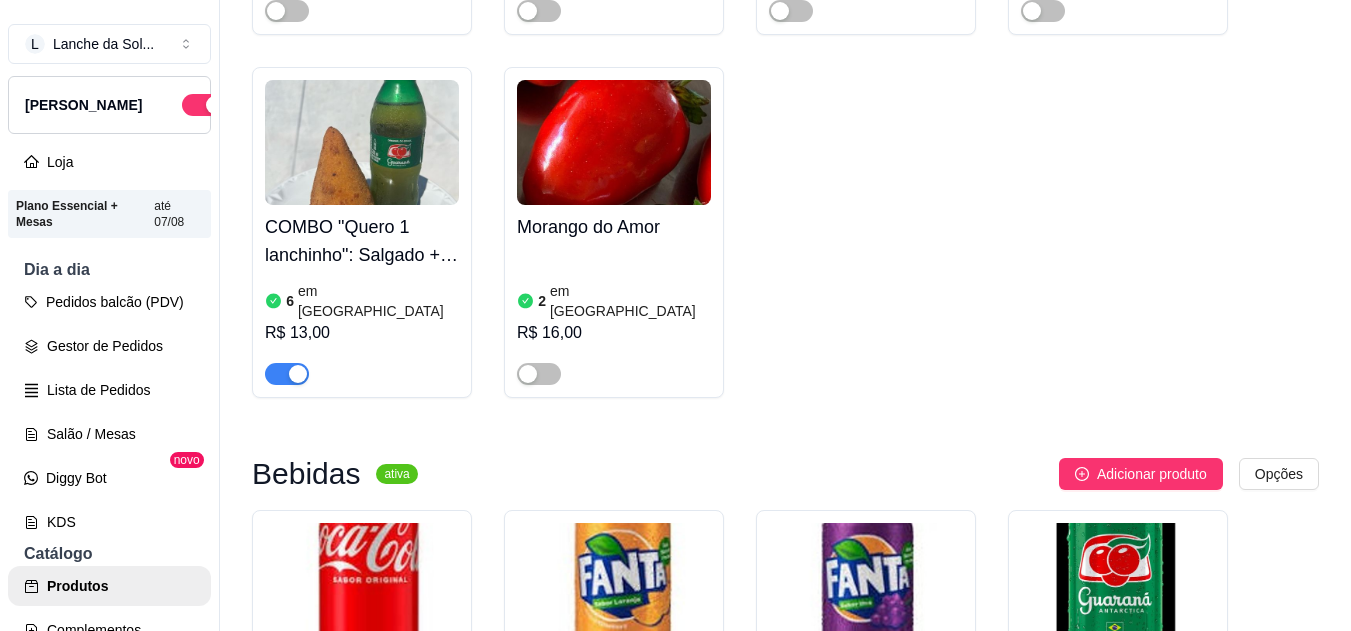 scroll, scrollTop: 4413, scrollLeft: 0, axis: vertical 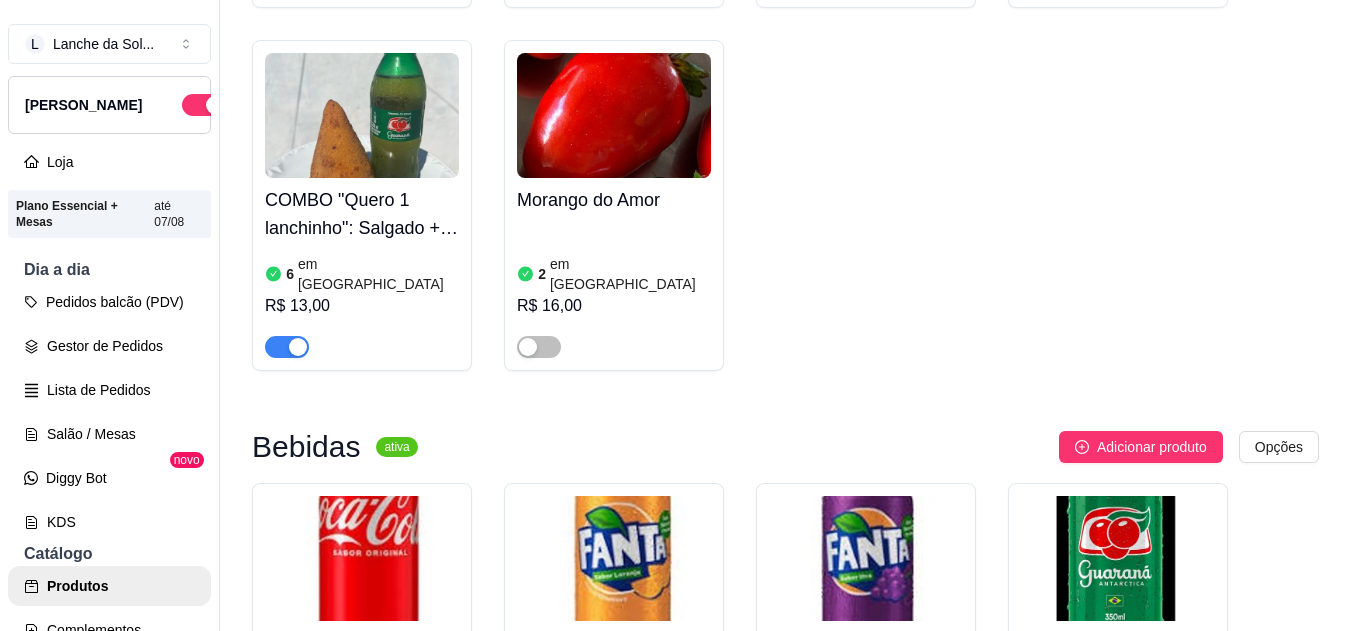 click at bounding box center [362, 558] 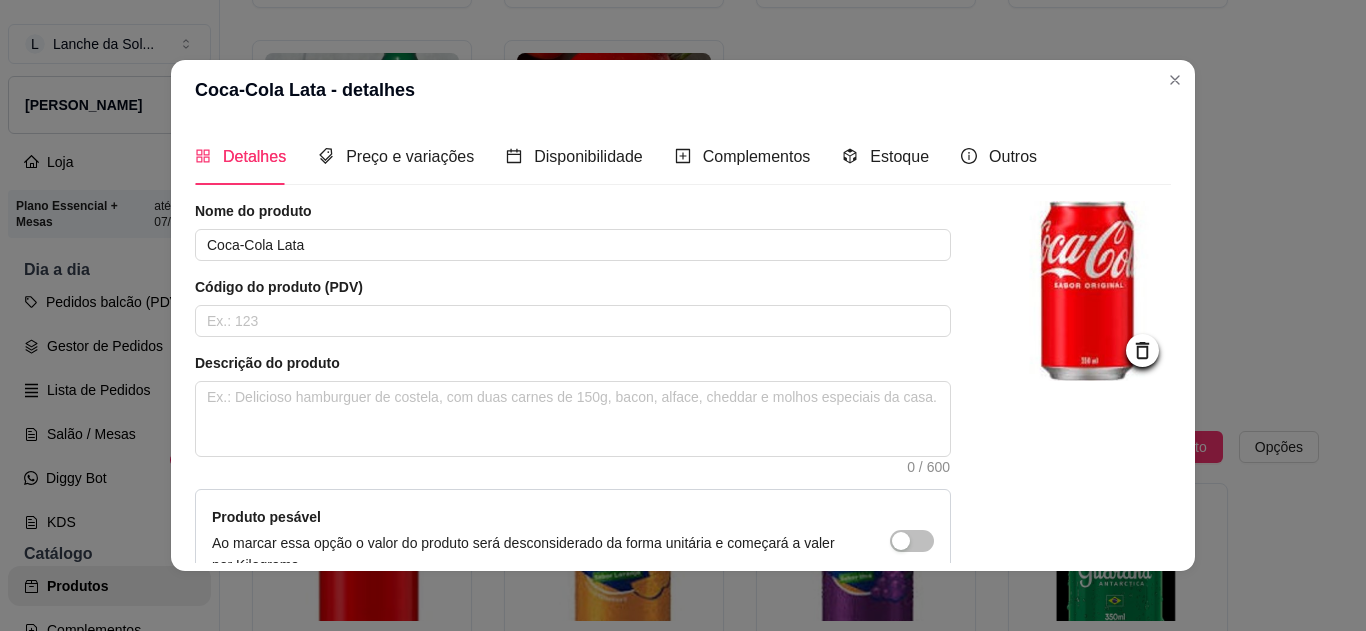click on "Estoque" at bounding box center (885, 156) 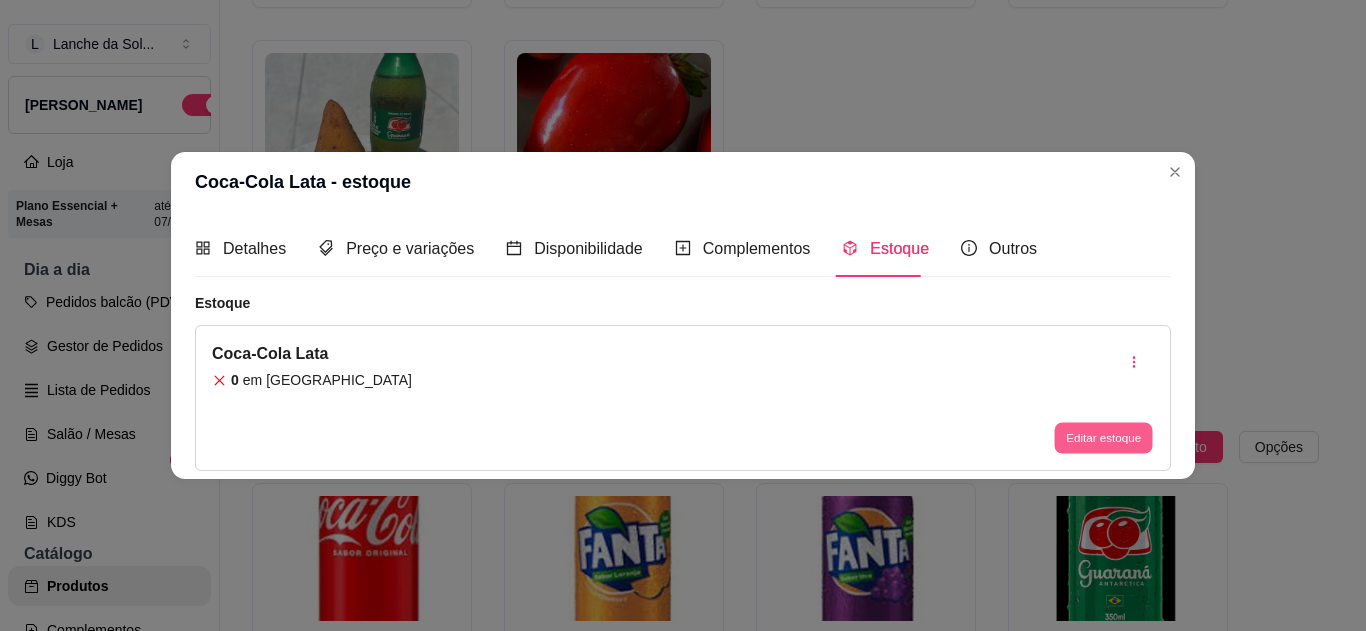 click on "Editar estoque" at bounding box center [1103, 438] 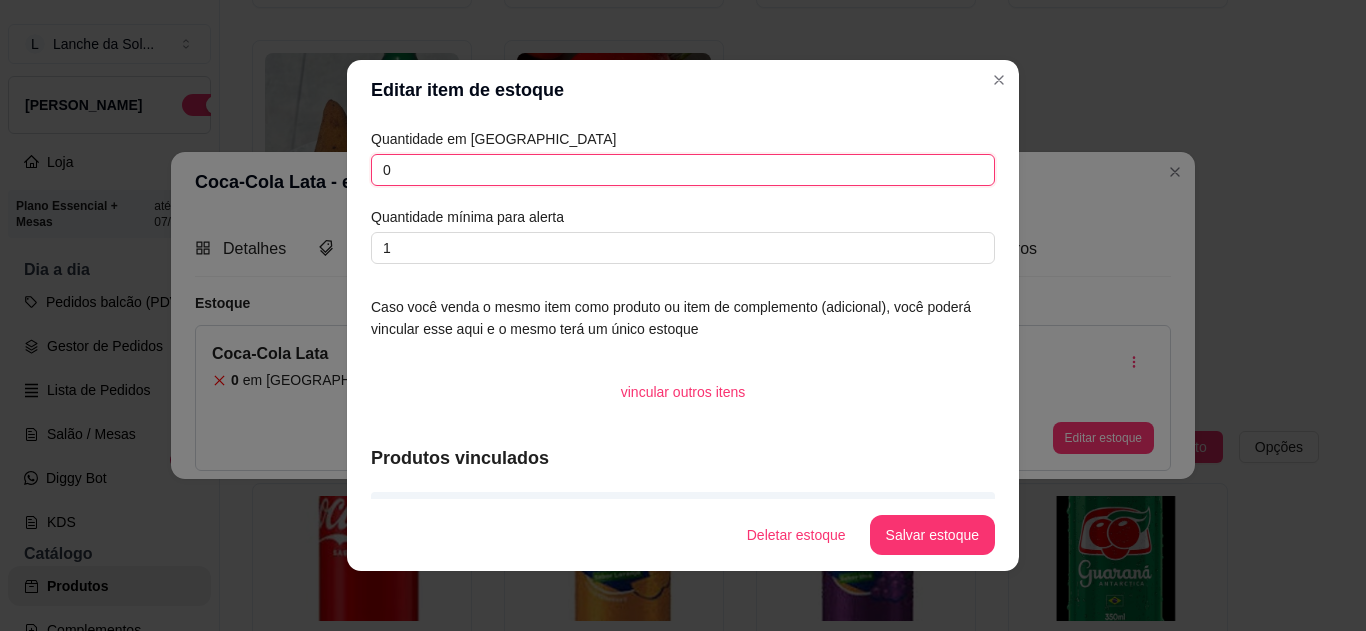 click on "0" at bounding box center [683, 170] 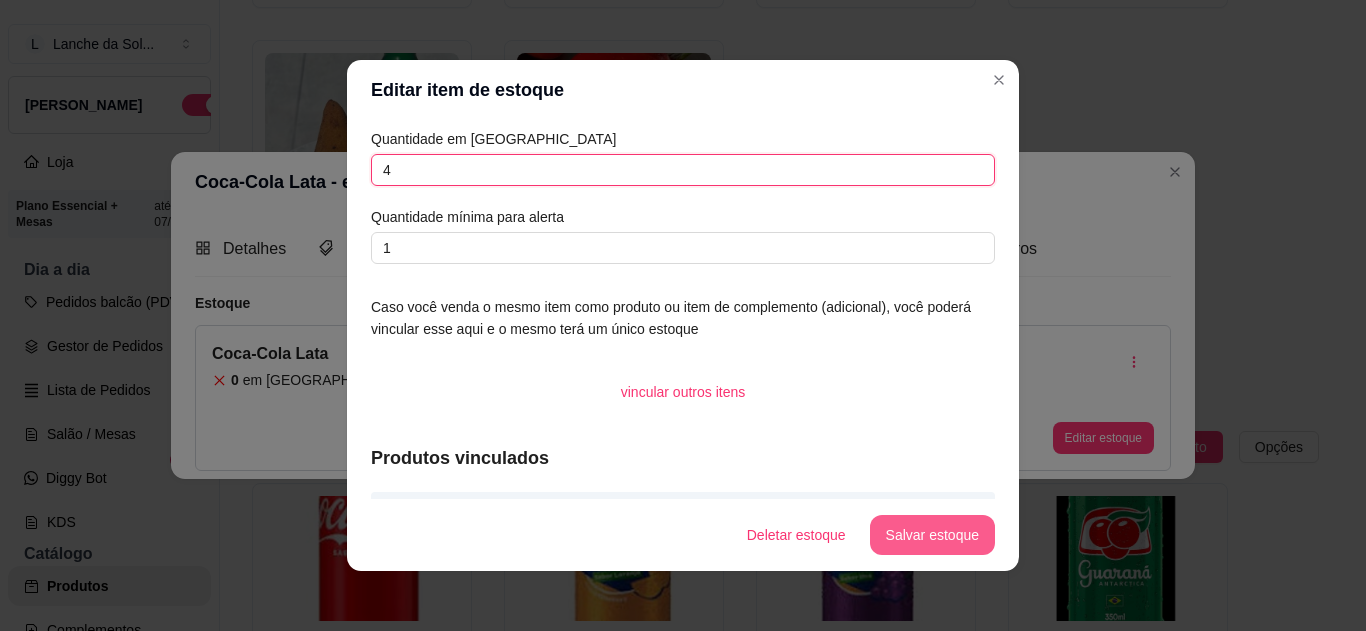 type on "4" 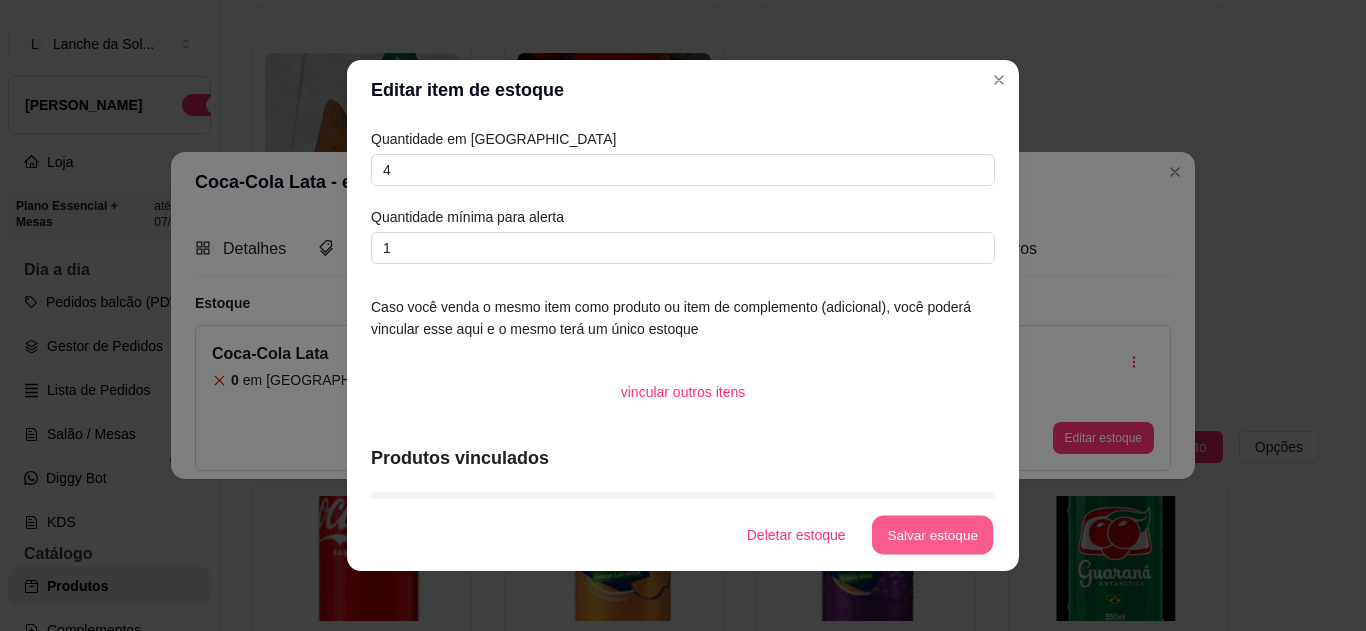 click on "Salvar estoque" at bounding box center (932, 535) 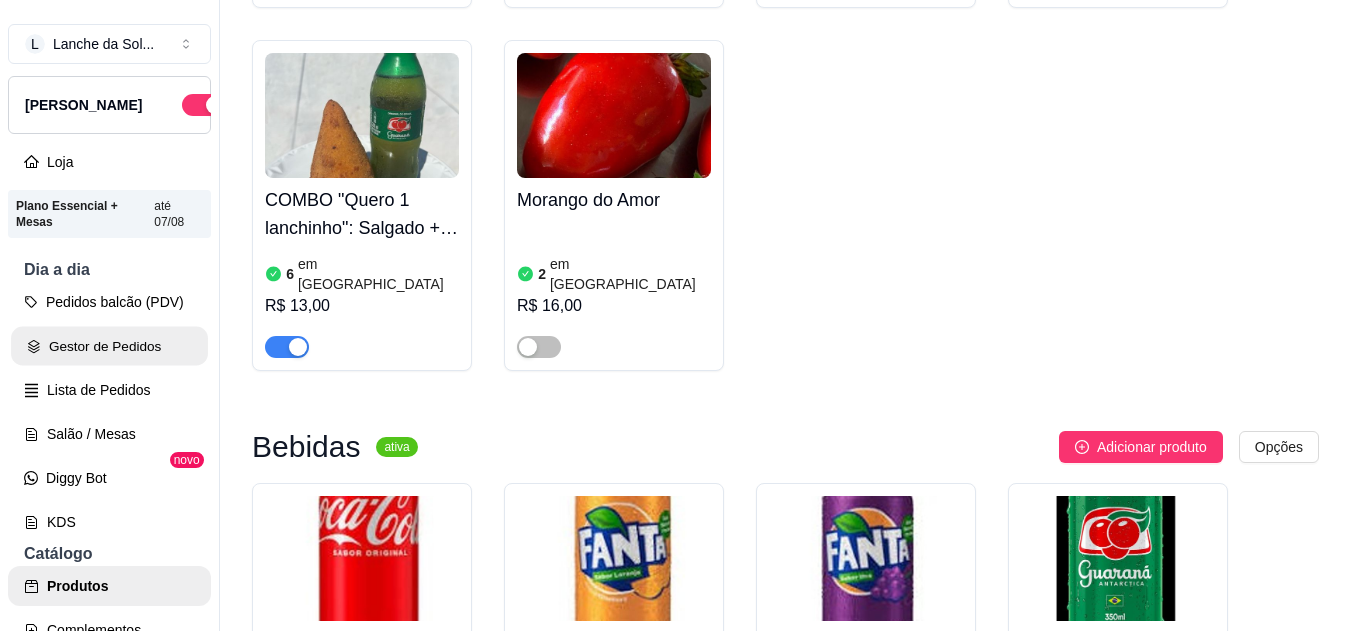 click on "Gestor de Pedidos" at bounding box center [109, 346] 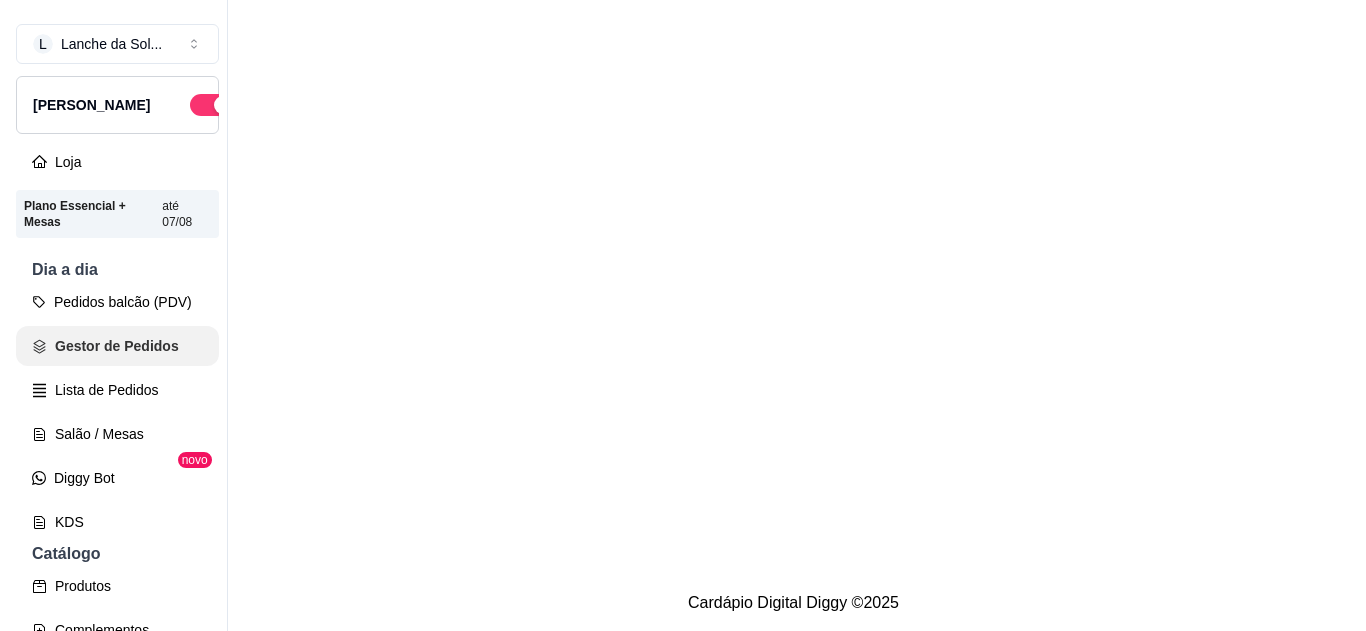 scroll, scrollTop: 0, scrollLeft: 0, axis: both 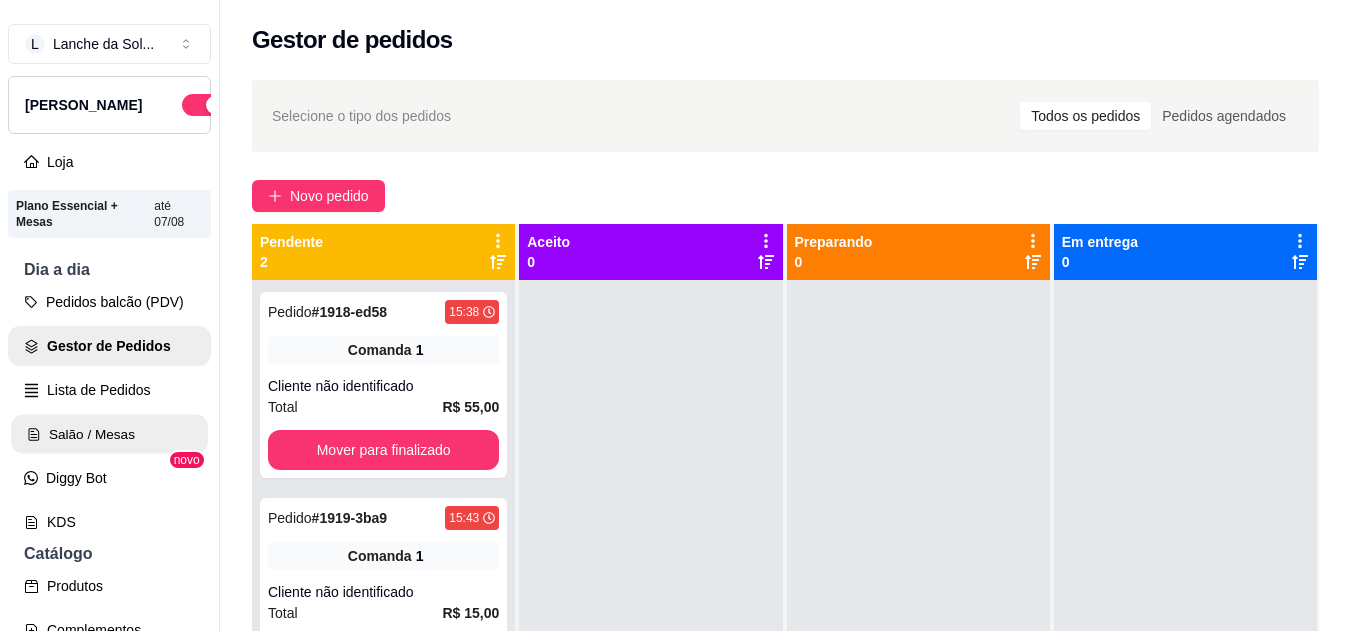 click on "Salão / Mesas" at bounding box center (109, 434) 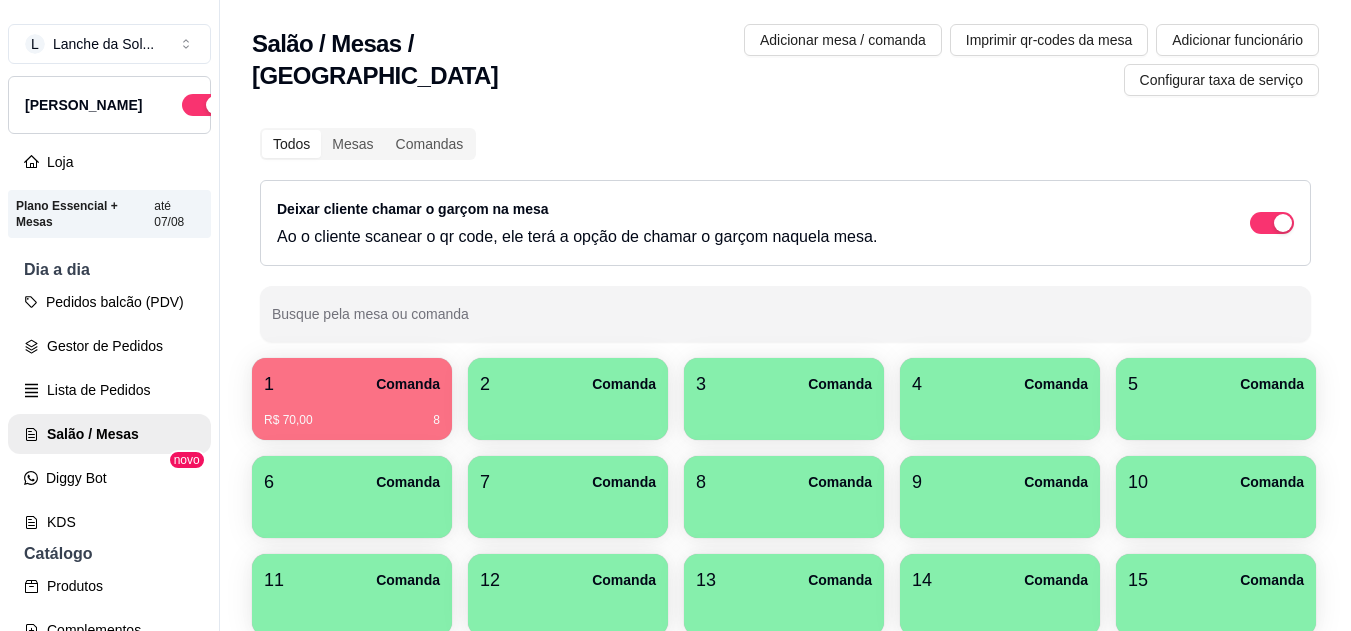 click on "1 Comanda" at bounding box center (352, 384) 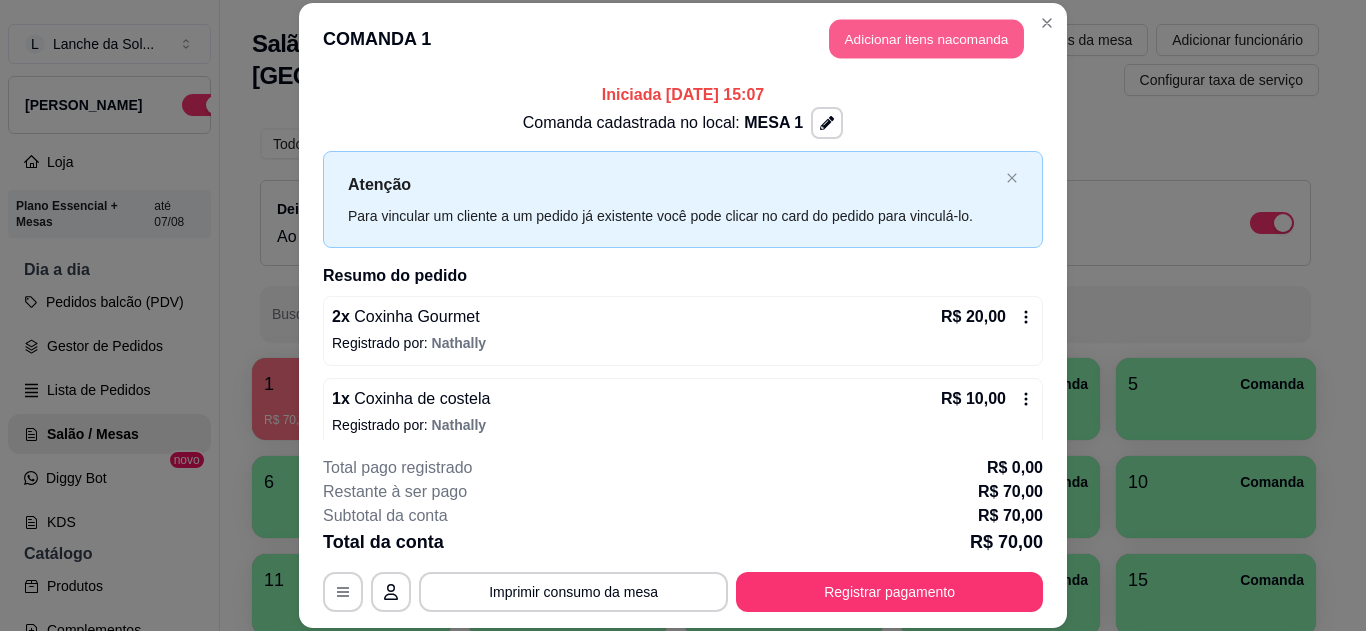 click on "Adicionar itens na  comanda" at bounding box center [926, 39] 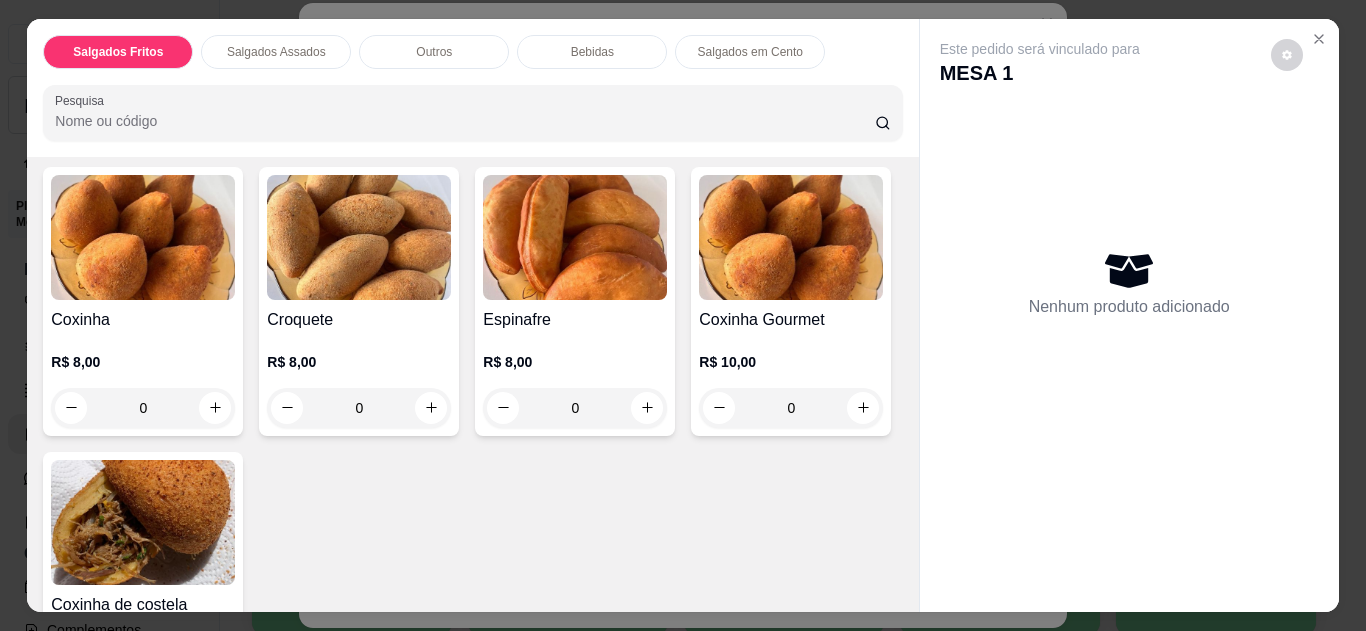 scroll, scrollTop: 160, scrollLeft: 0, axis: vertical 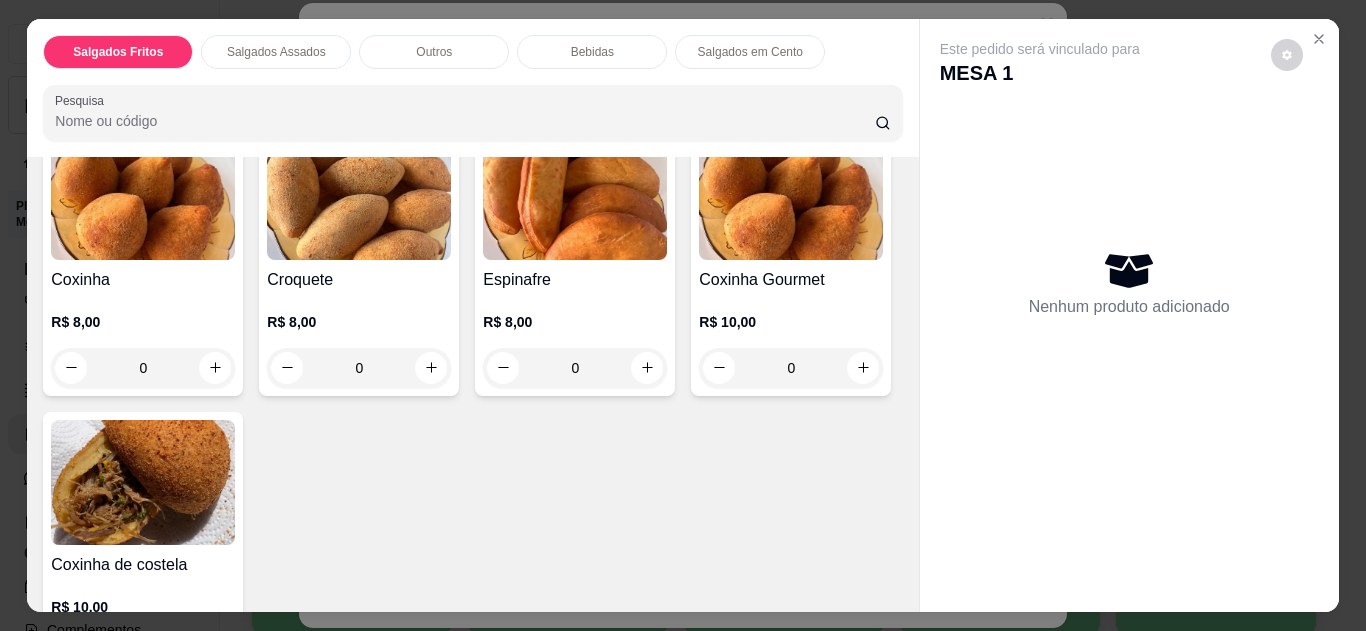 click at bounding box center [1319, 39] 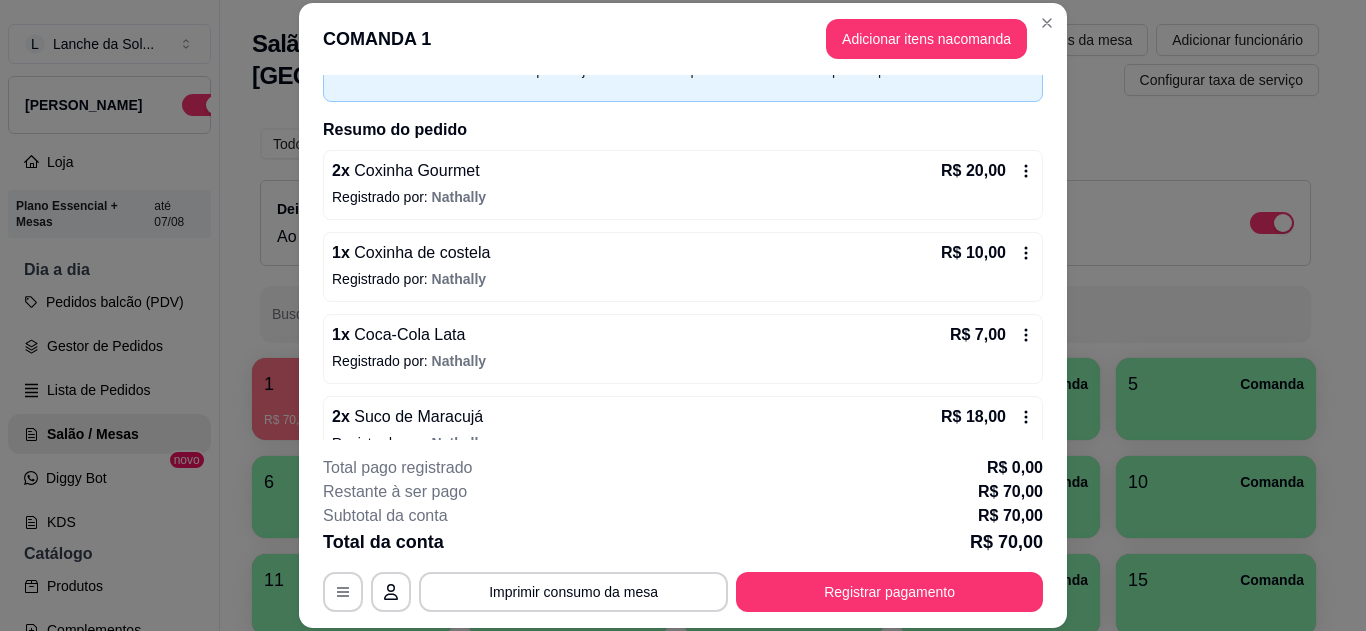 scroll, scrollTop: 160, scrollLeft: 0, axis: vertical 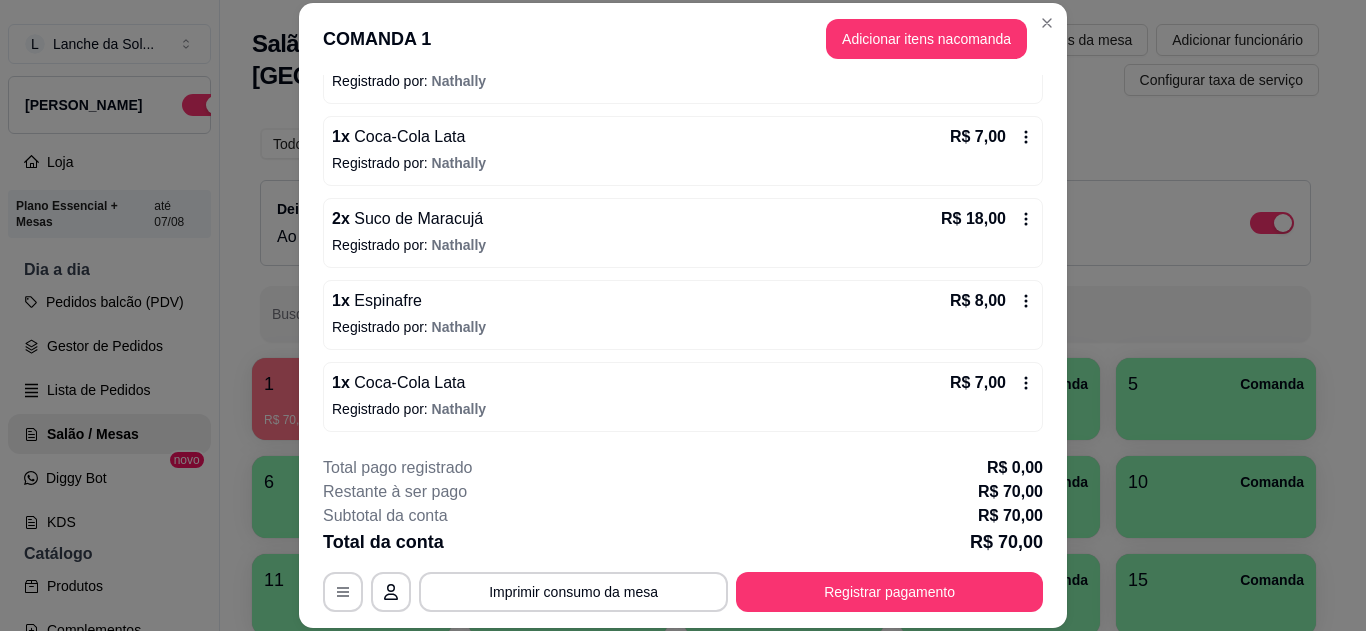 click 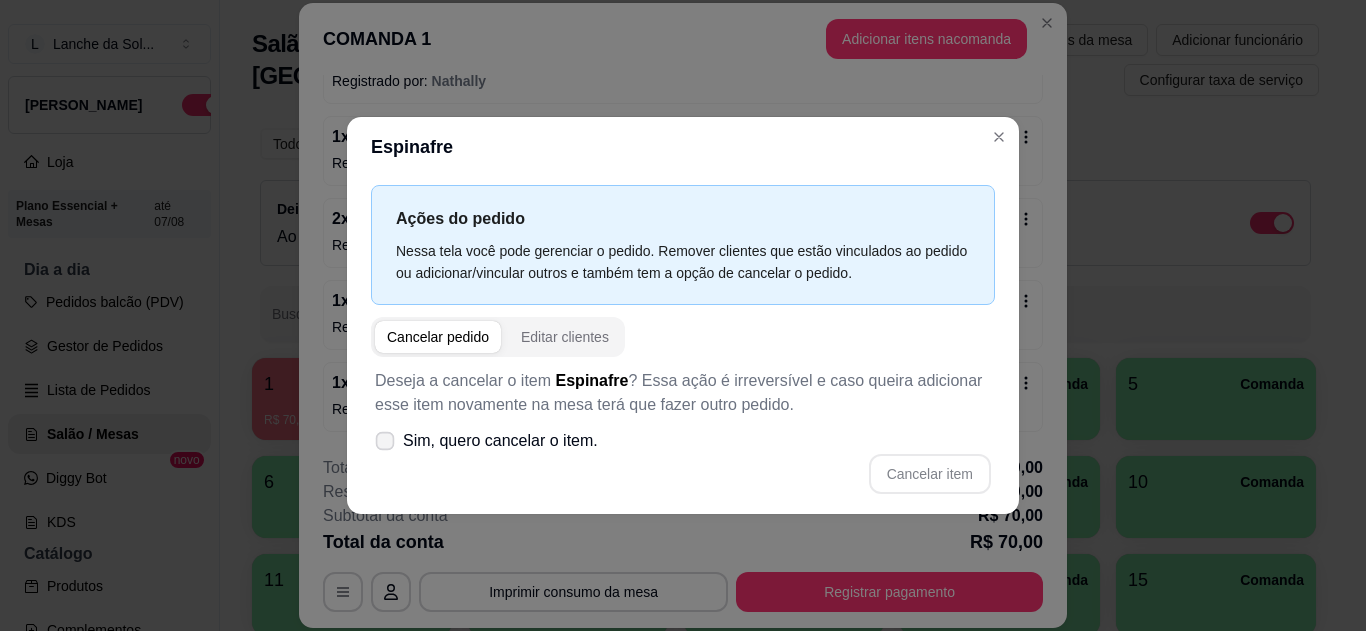 click at bounding box center [385, 440] 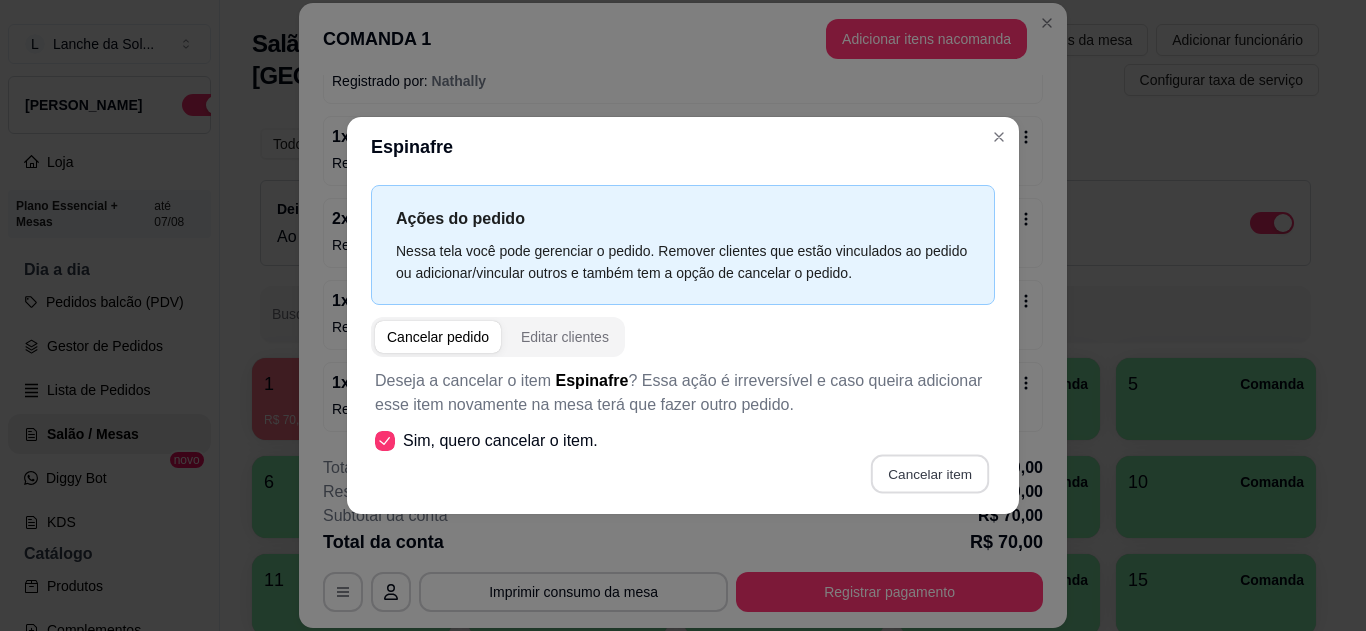 click on "Cancelar item" at bounding box center (929, 473) 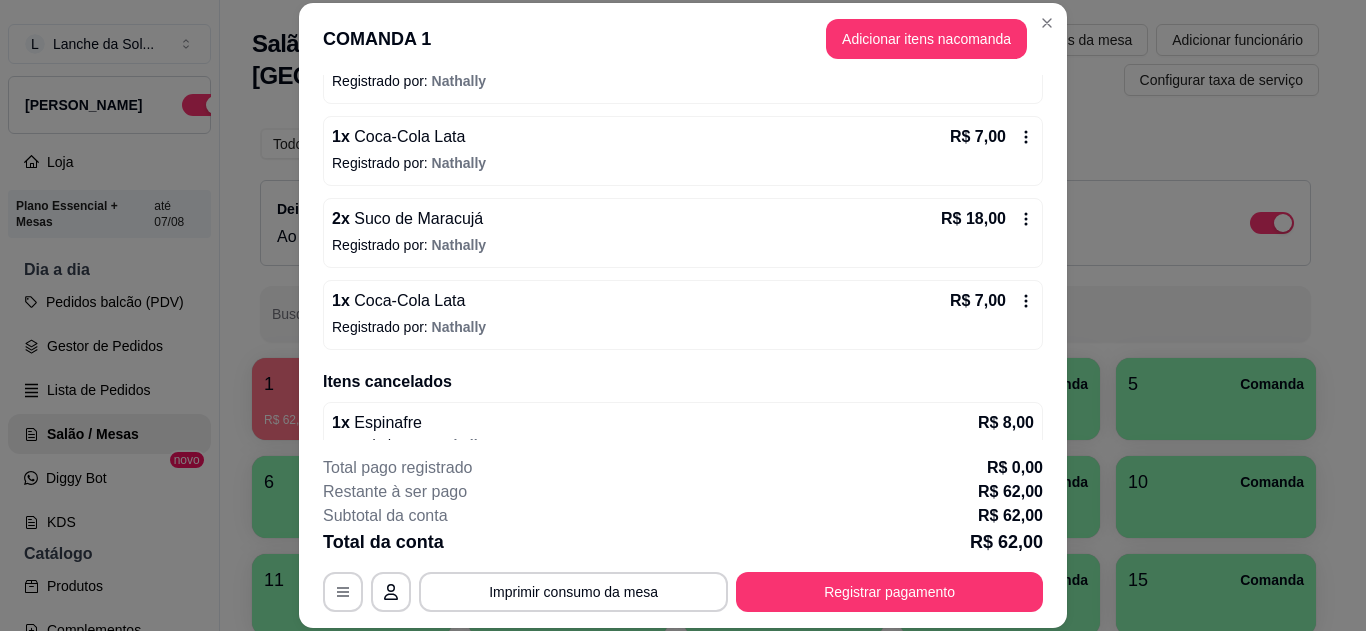 click 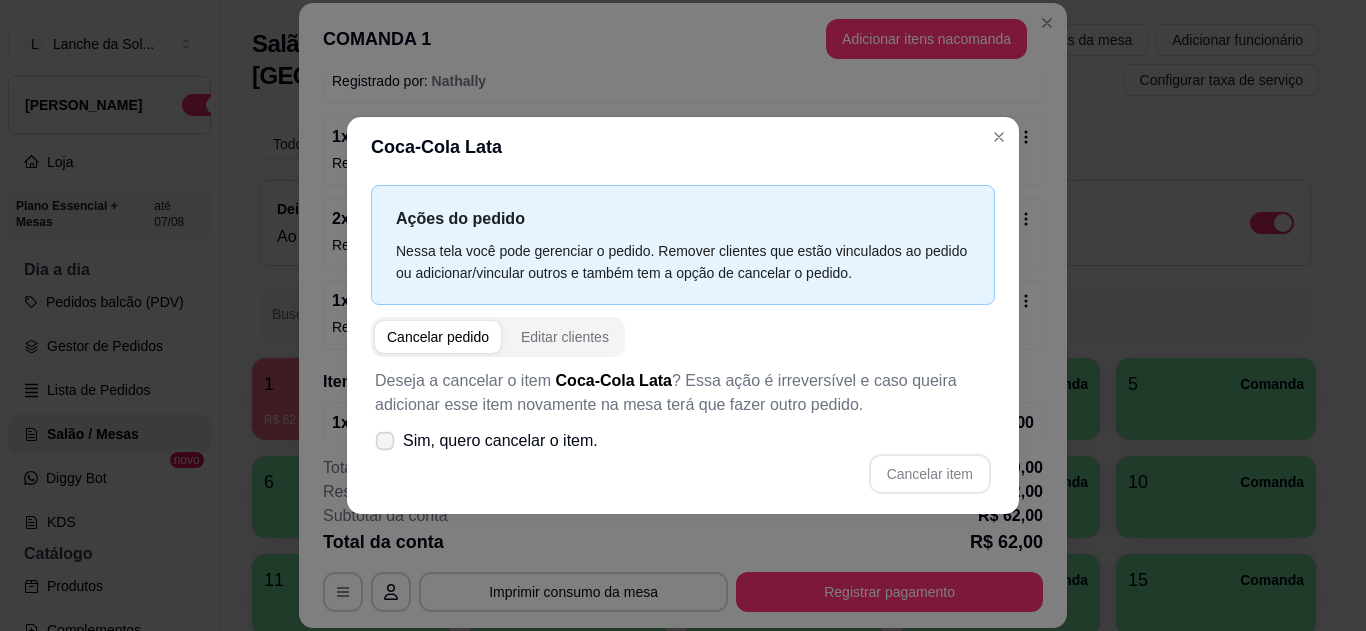 click at bounding box center [385, 440] 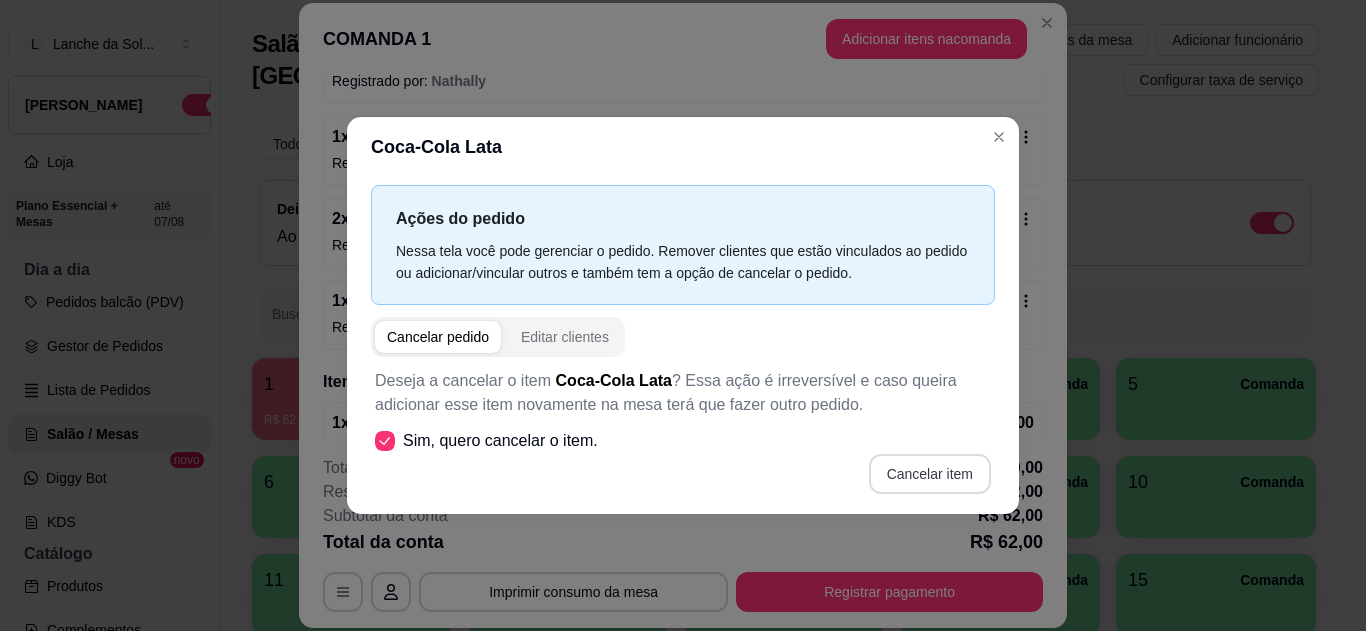 click on "Cancelar item" at bounding box center (930, 474) 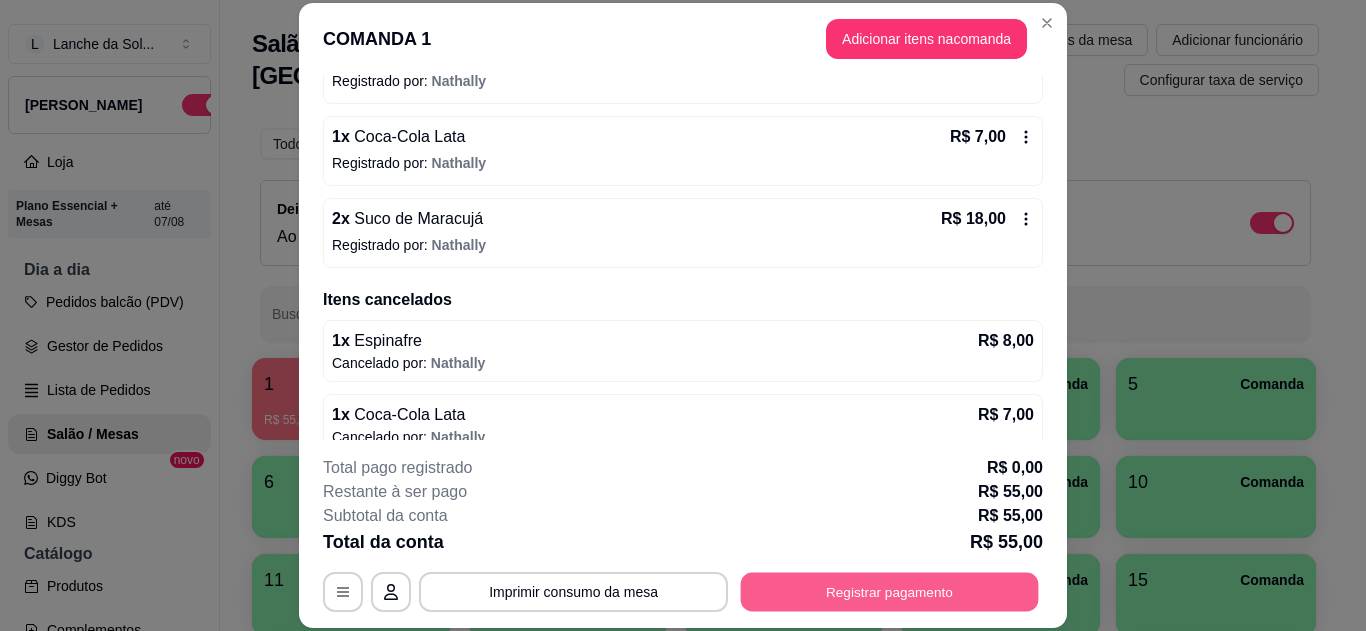 click on "Registrar pagamento" at bounding box center [890, 591] 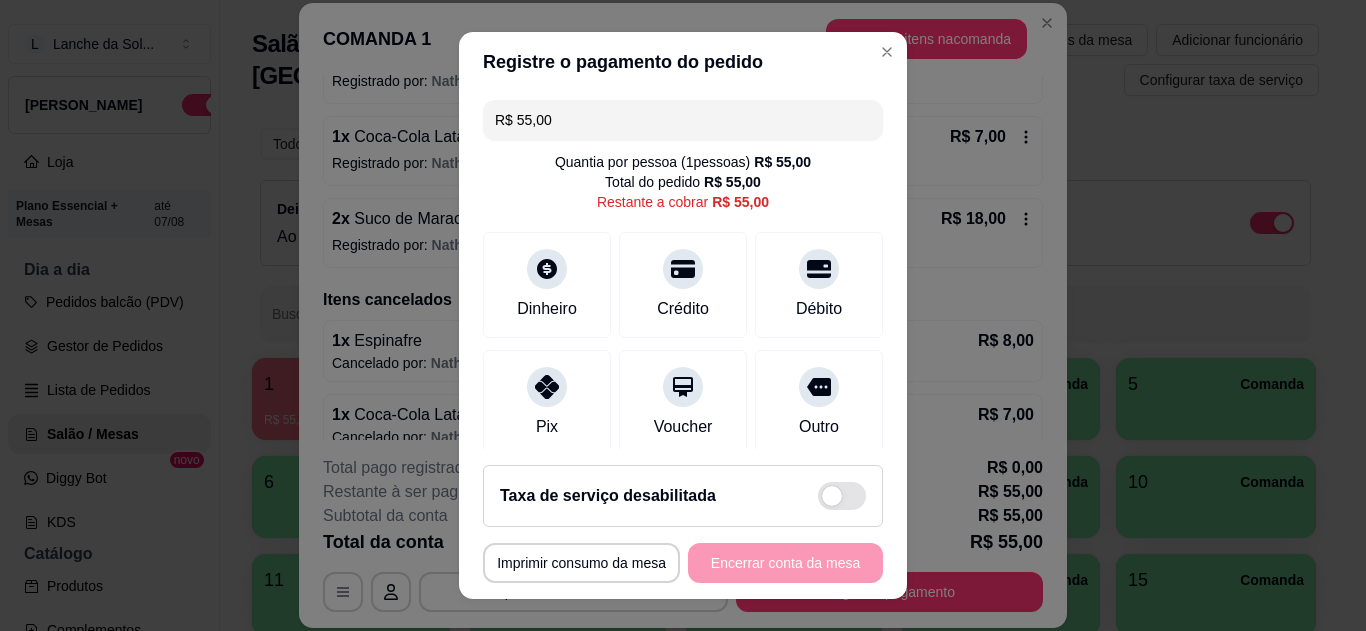 click on "Pix" at bounding box center (547, 403) 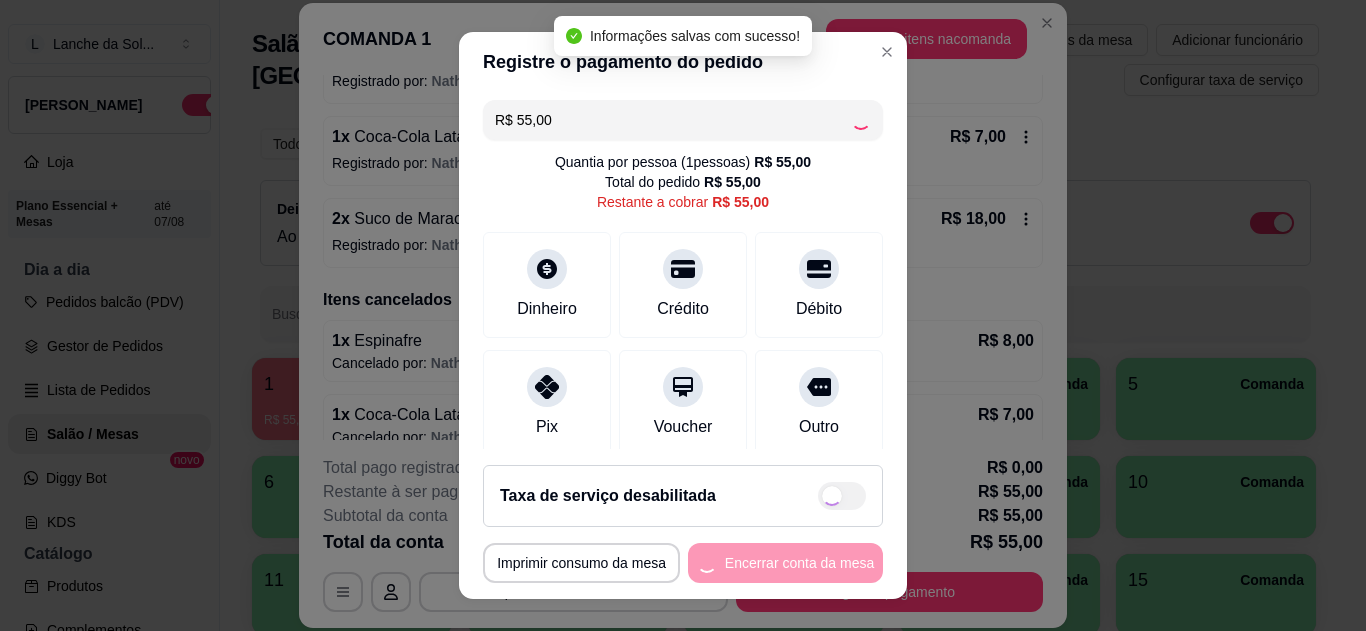 type on "R$ 0,00" 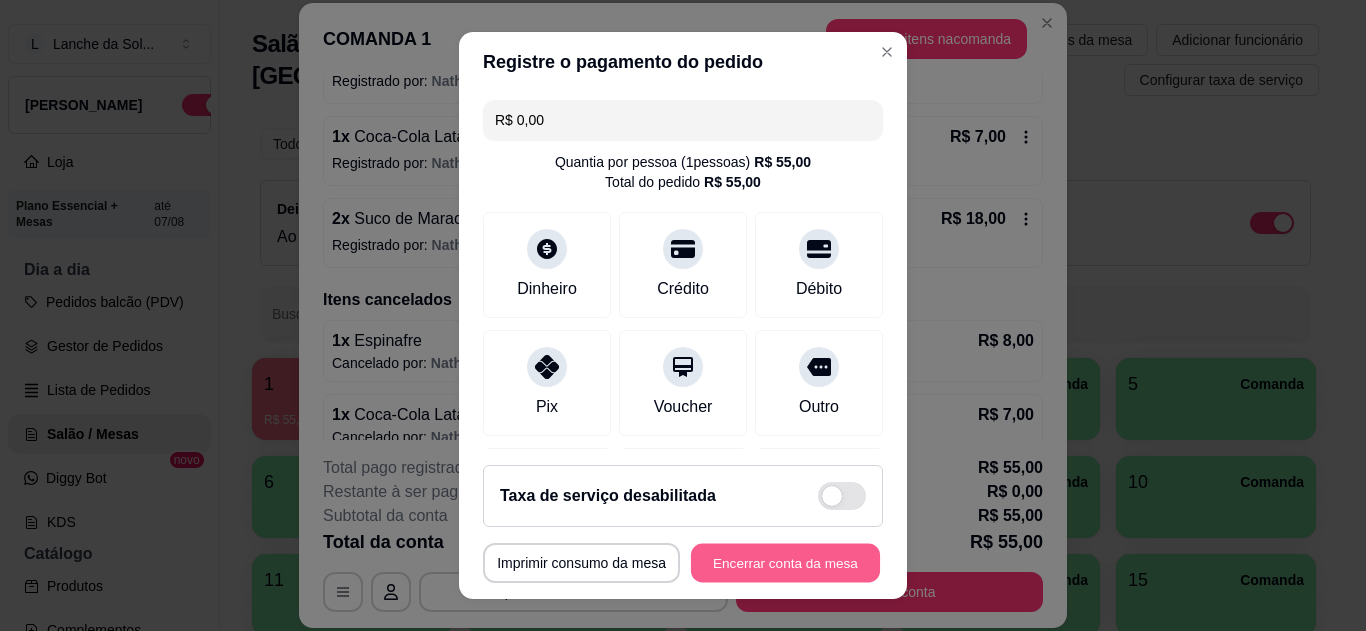 click on "Encerrar conta da mesa" at bounding box center (785, 563) 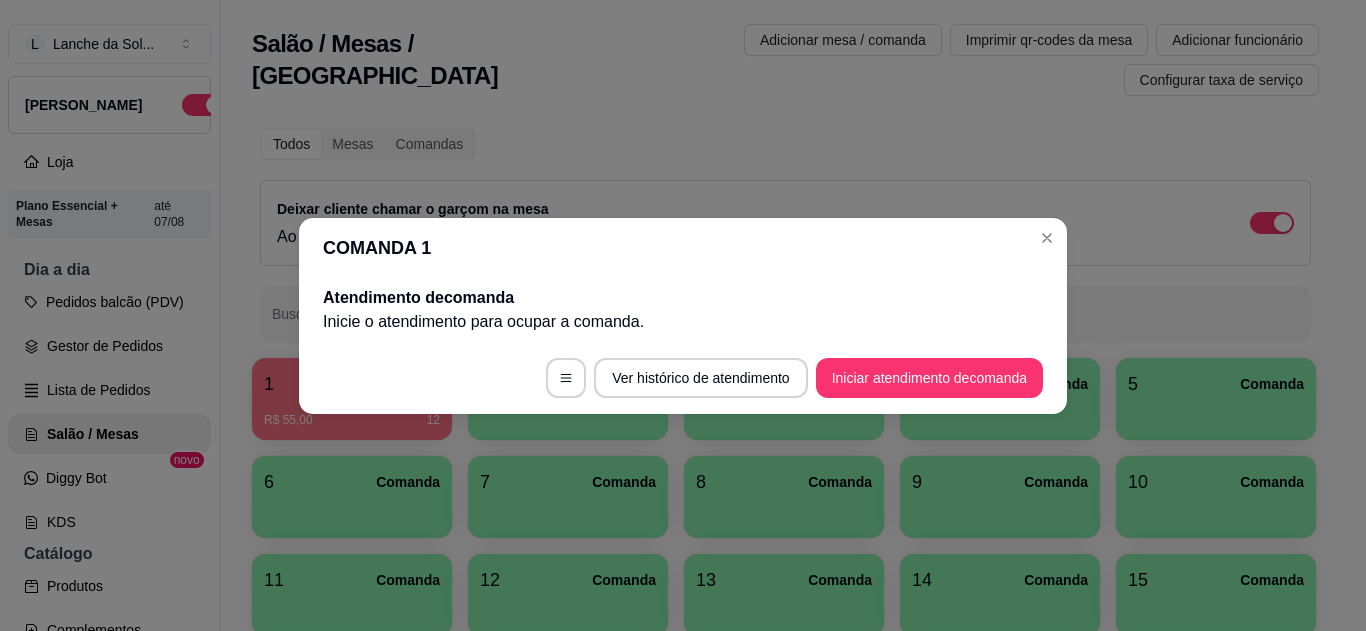 scroll, scrollTop: 0, scrollLeft: 0, axis: both 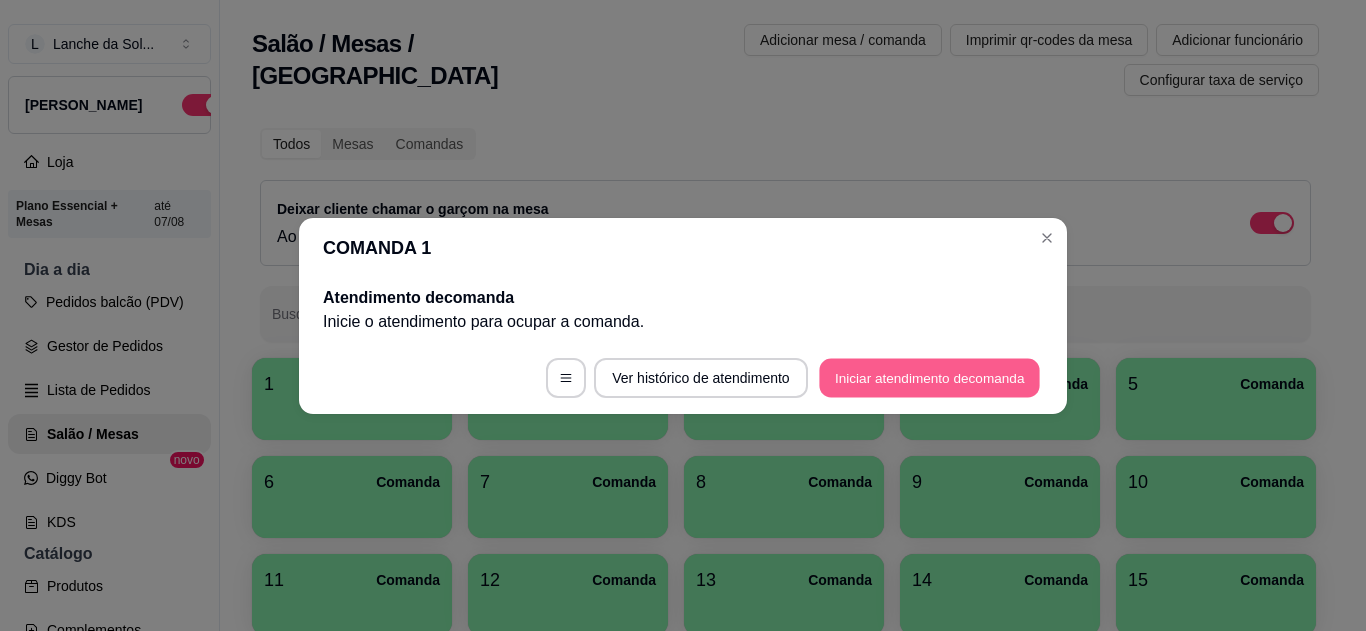 click on "Iniciar atendimento de  comanda" at bounding box center (929, 377) 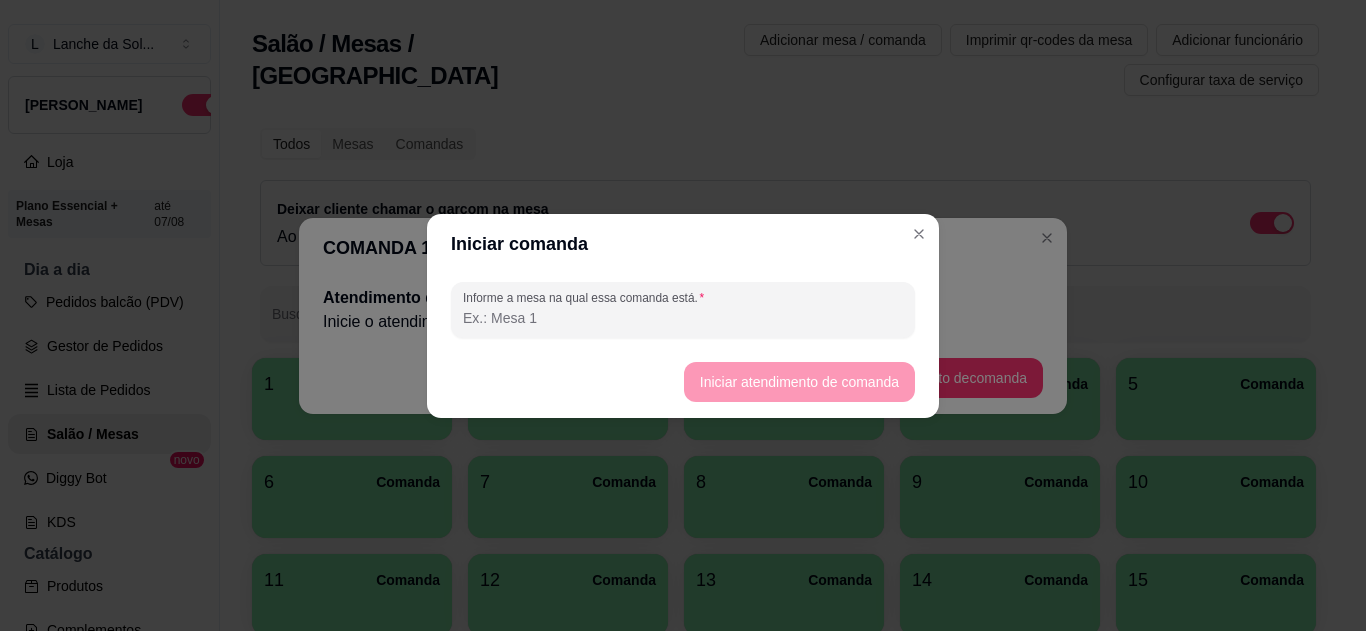 click on "Informe a mesa na qual essa comanda está." at bounding box center (683, 318) 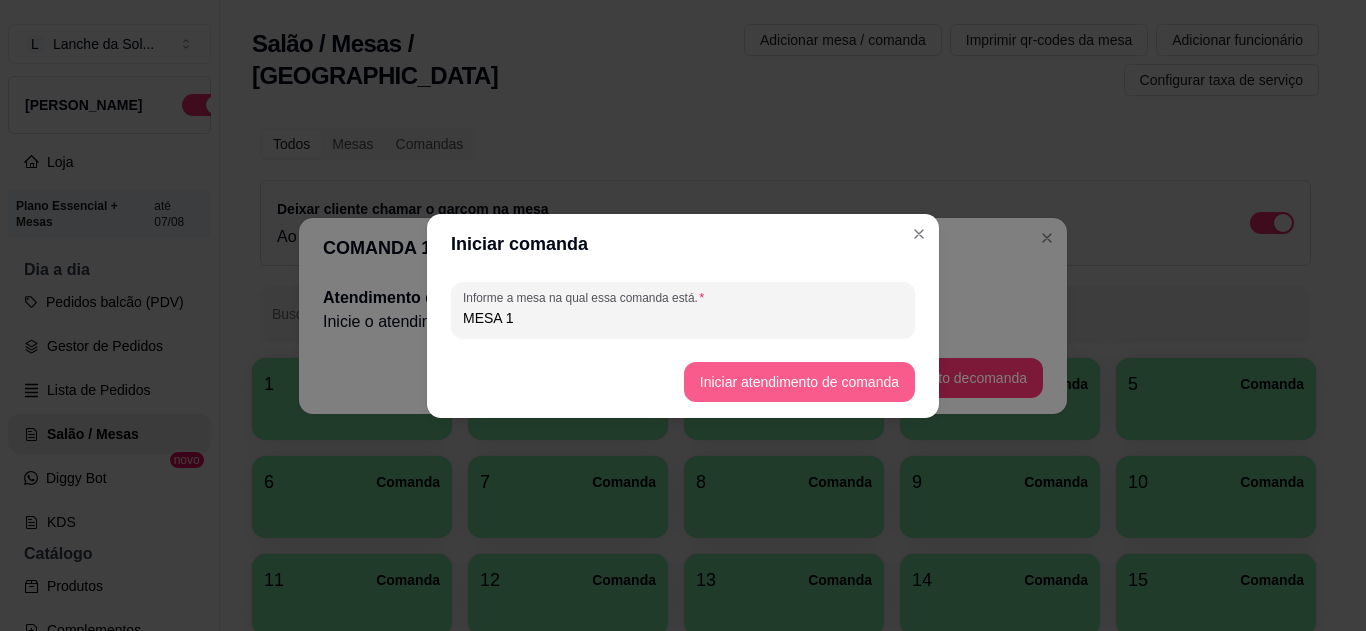 type on "MESA 1" 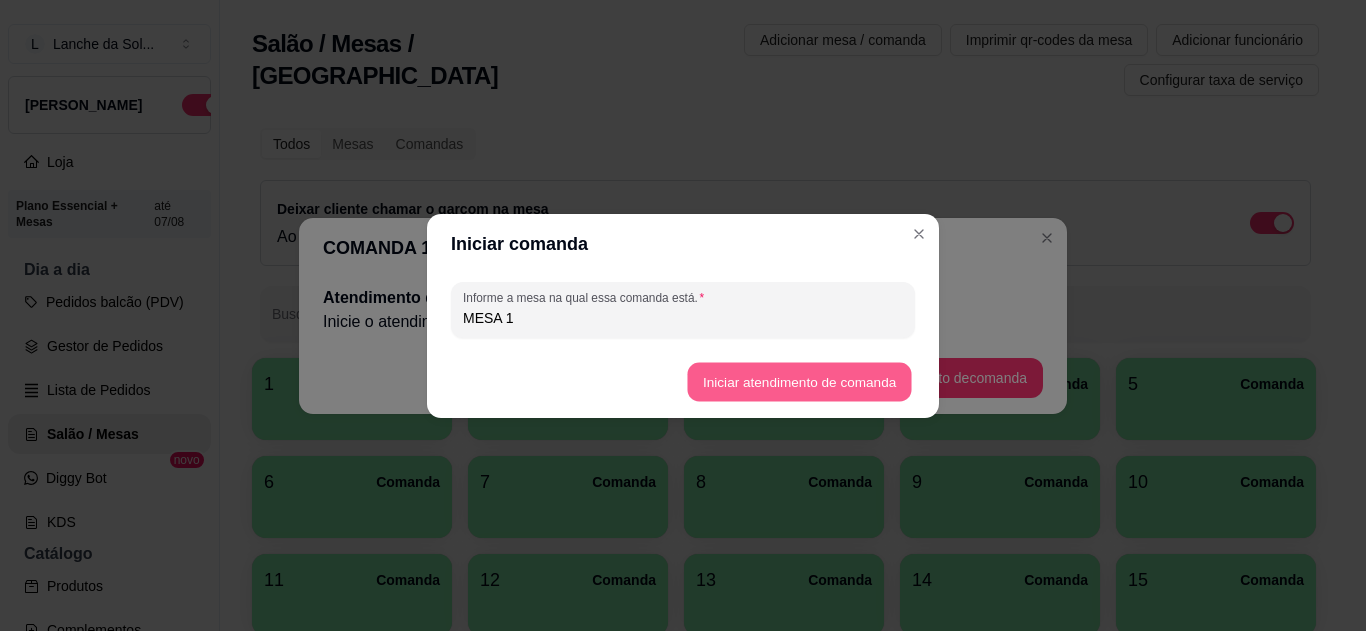click on "Iniciar atendimento de comanda" at bounding box center (799, 381) 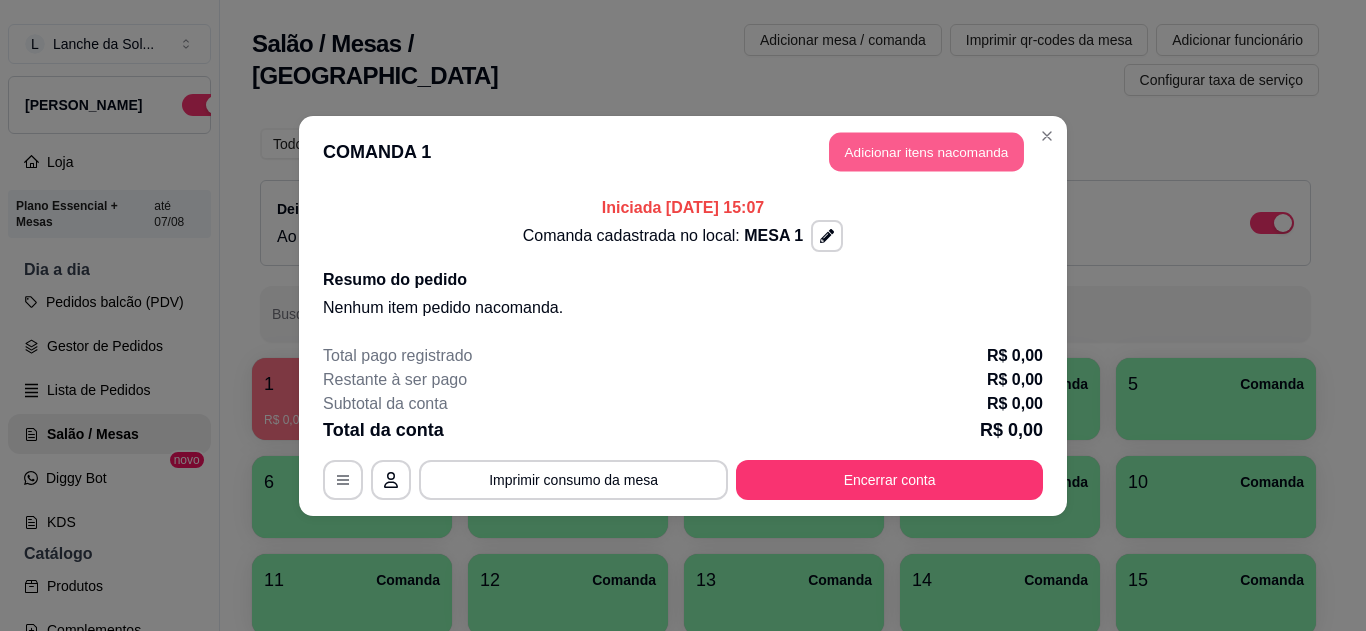 click on "Adicionar itens na  comanda" at bounding box center (926, 151) 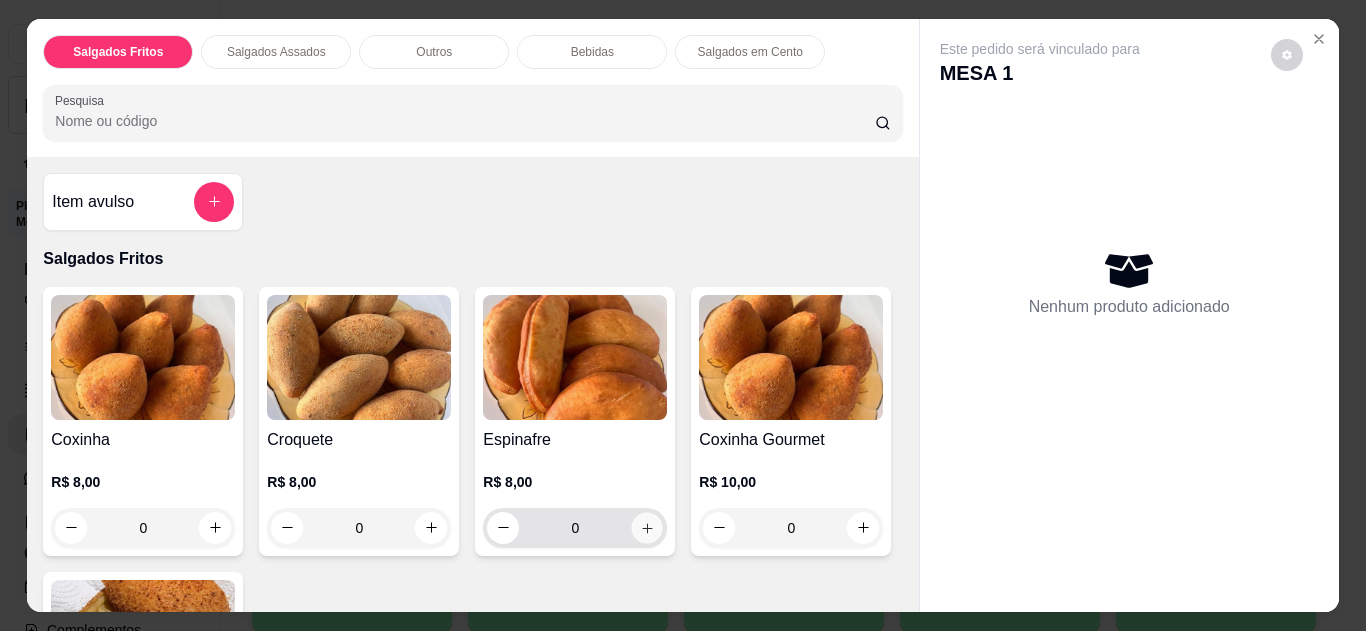 click 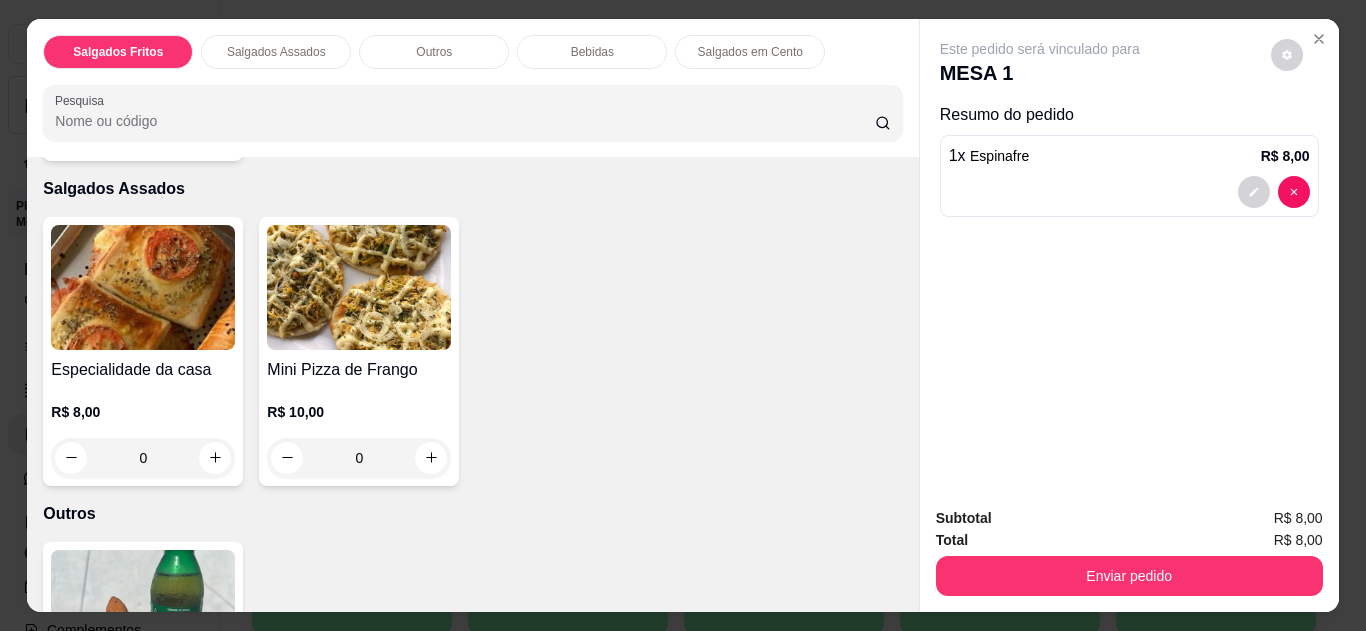 scroll, scrollTop: 720, scrollLeft: 0, axis: vertical 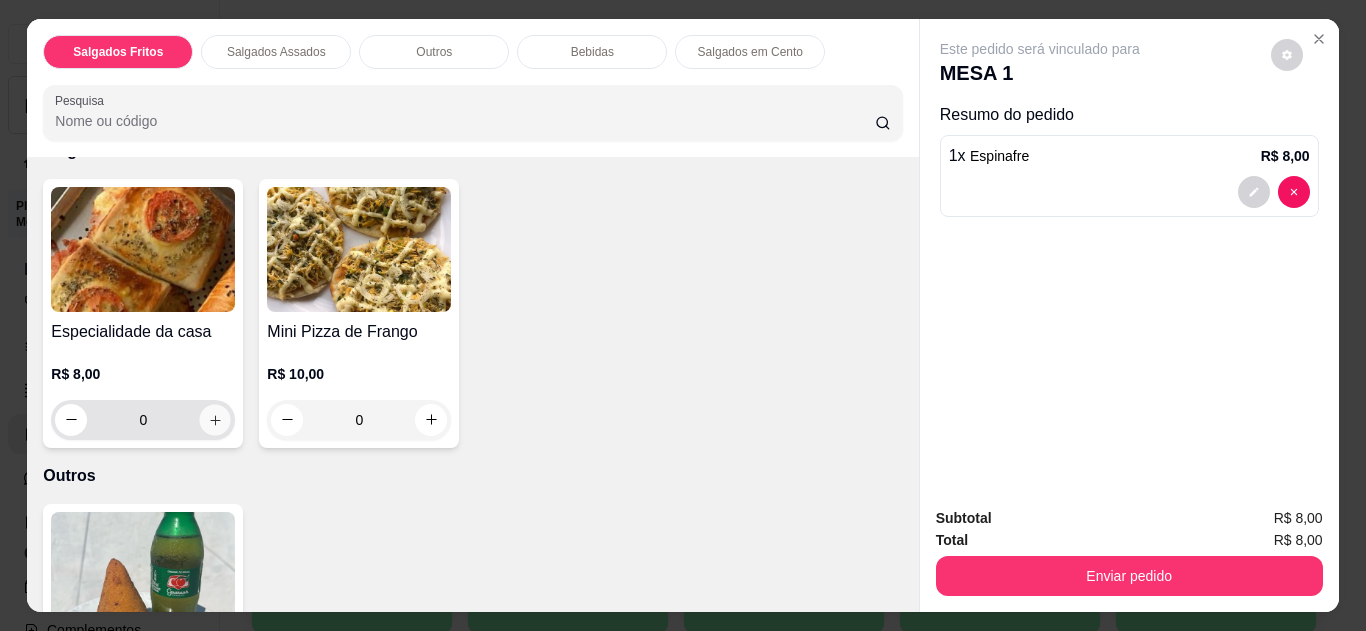 click 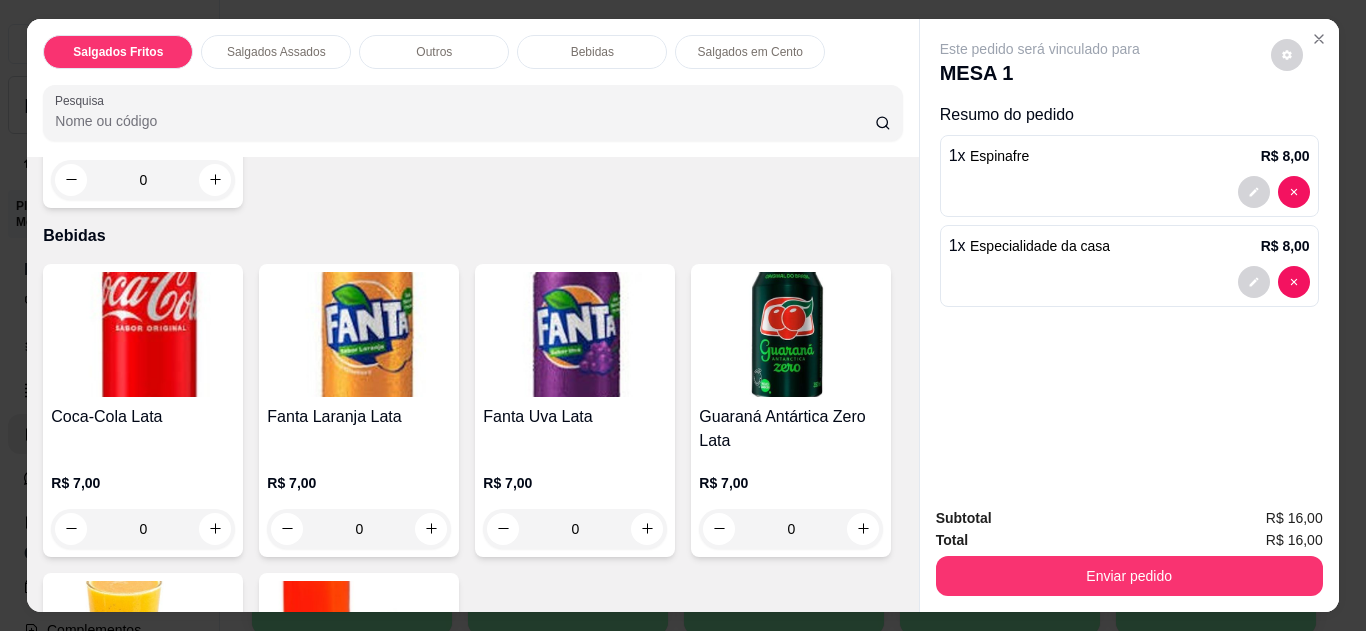 scroll, scrollTop: 1320, scrollLeft: 0, axis: vertical 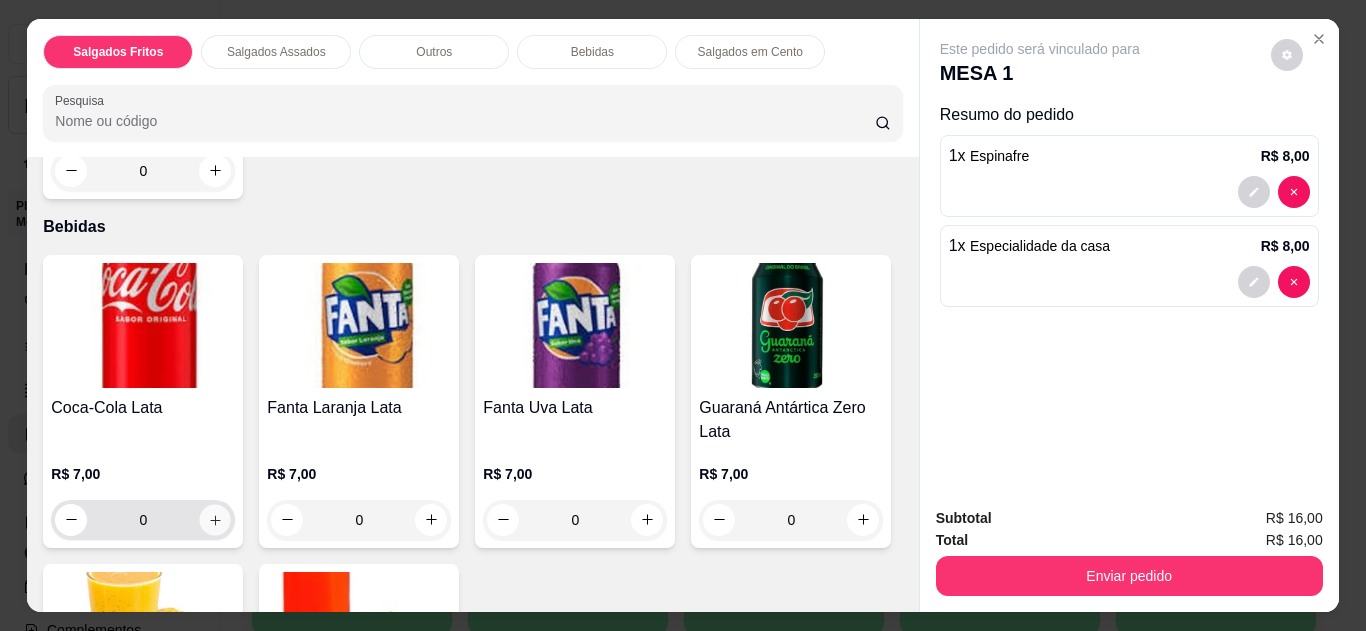 click 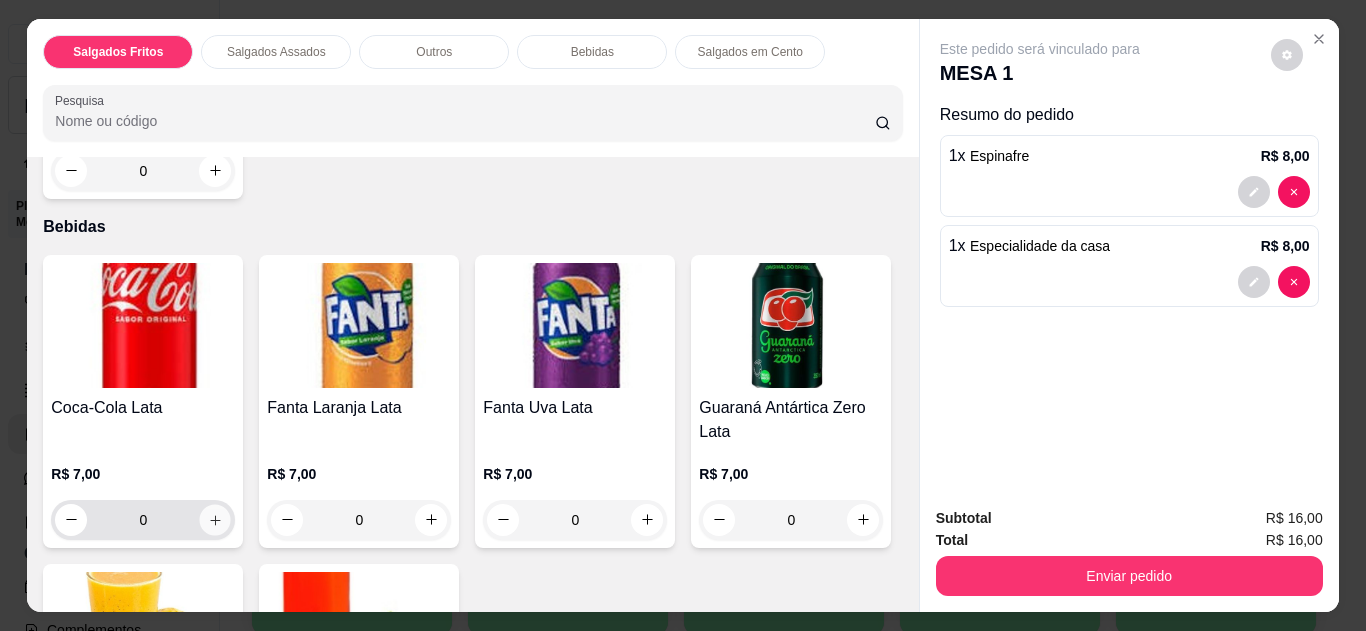 type on "1" 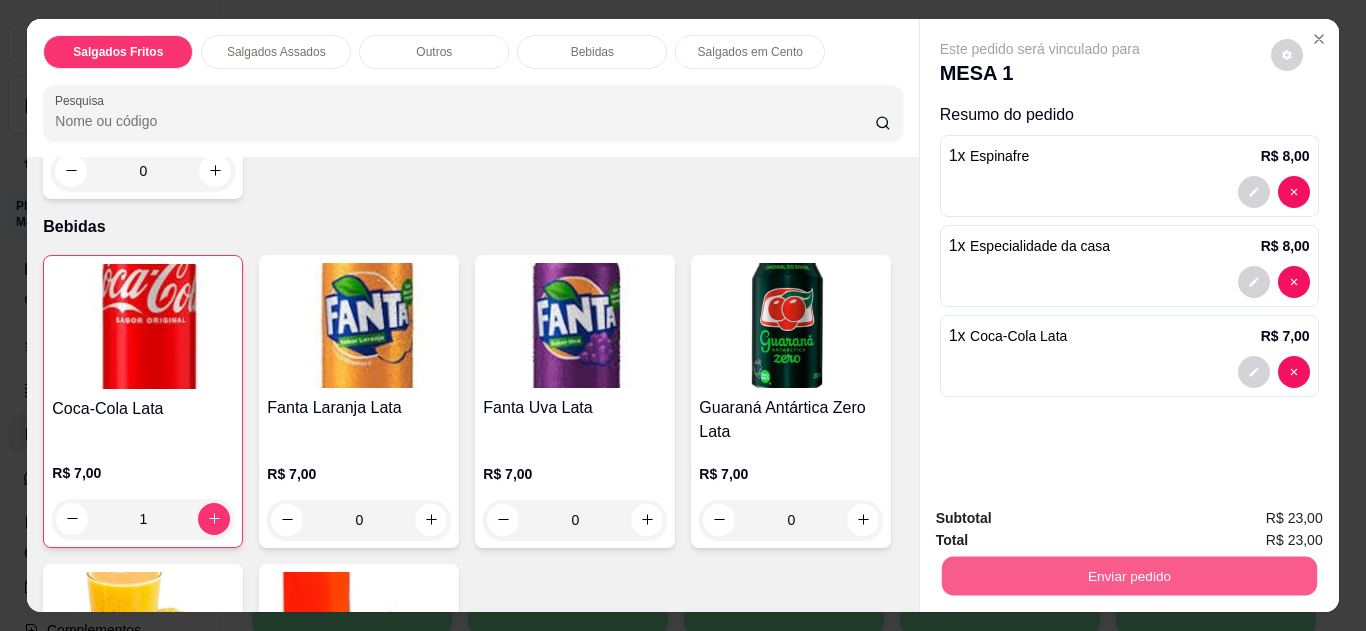 click on "Enviar pedido" at bounding box center (1128, 576) 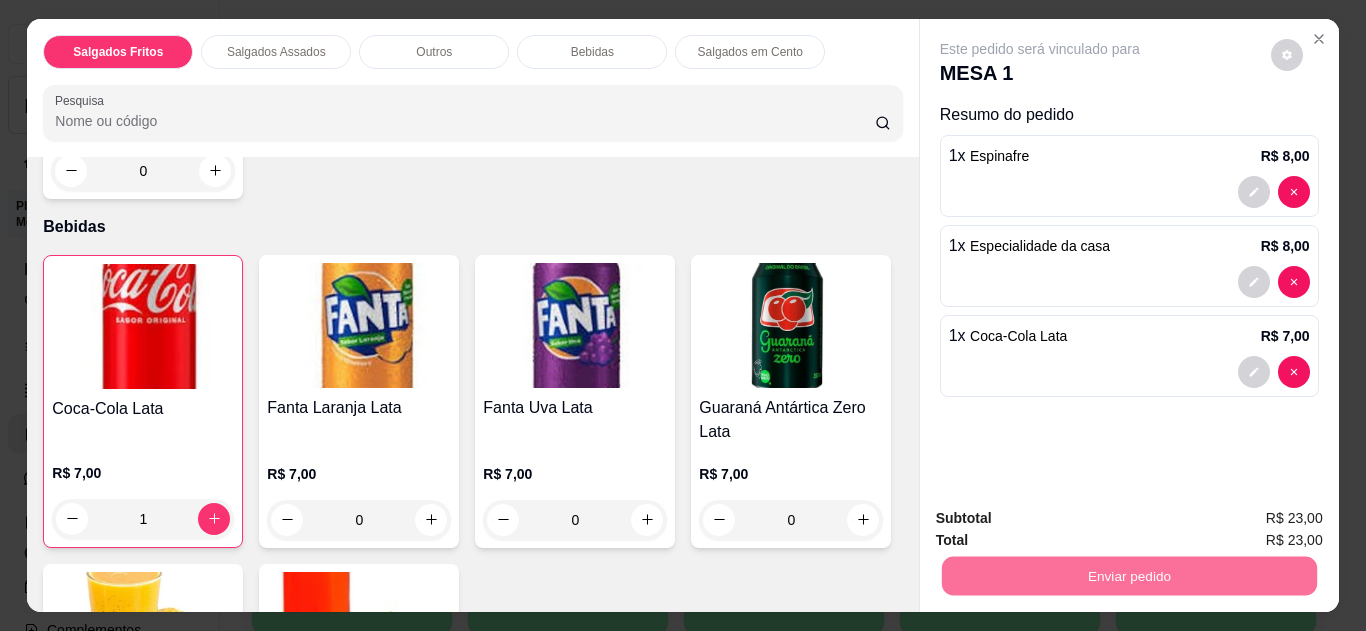 click on "Não registrar e enviar pedido" at bounding box center [1063, 519] 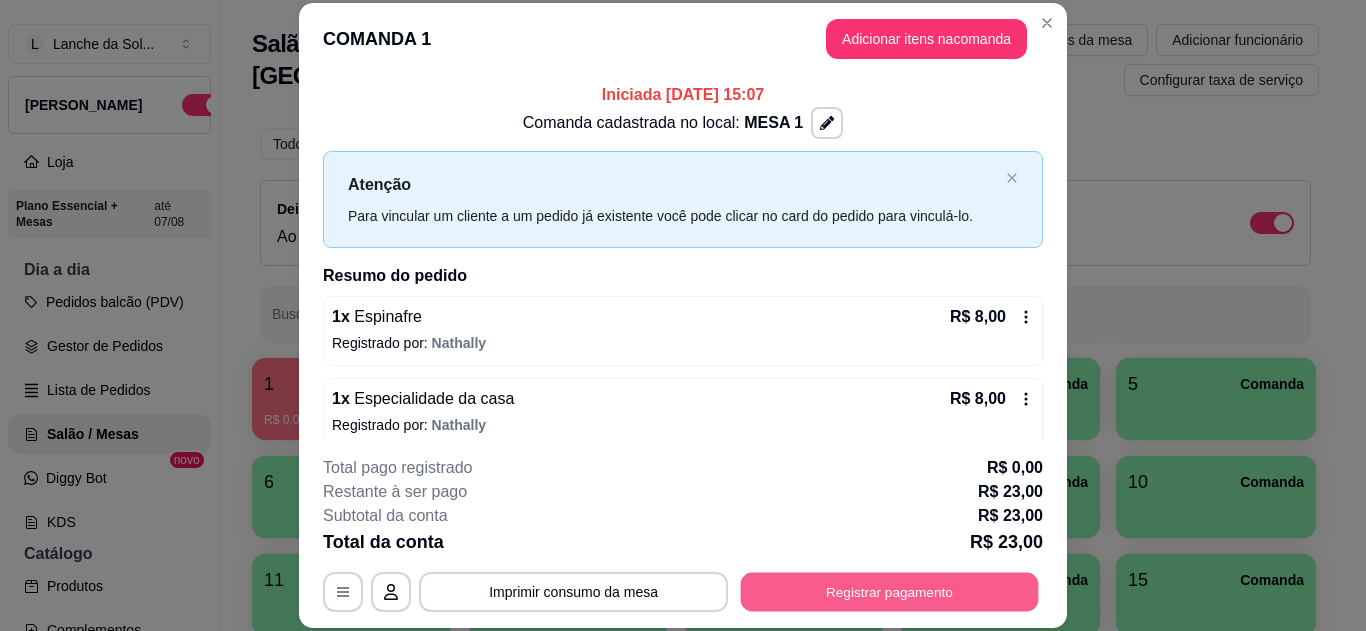 click on "Registrar pagamento" at bounding box center (890, 591) 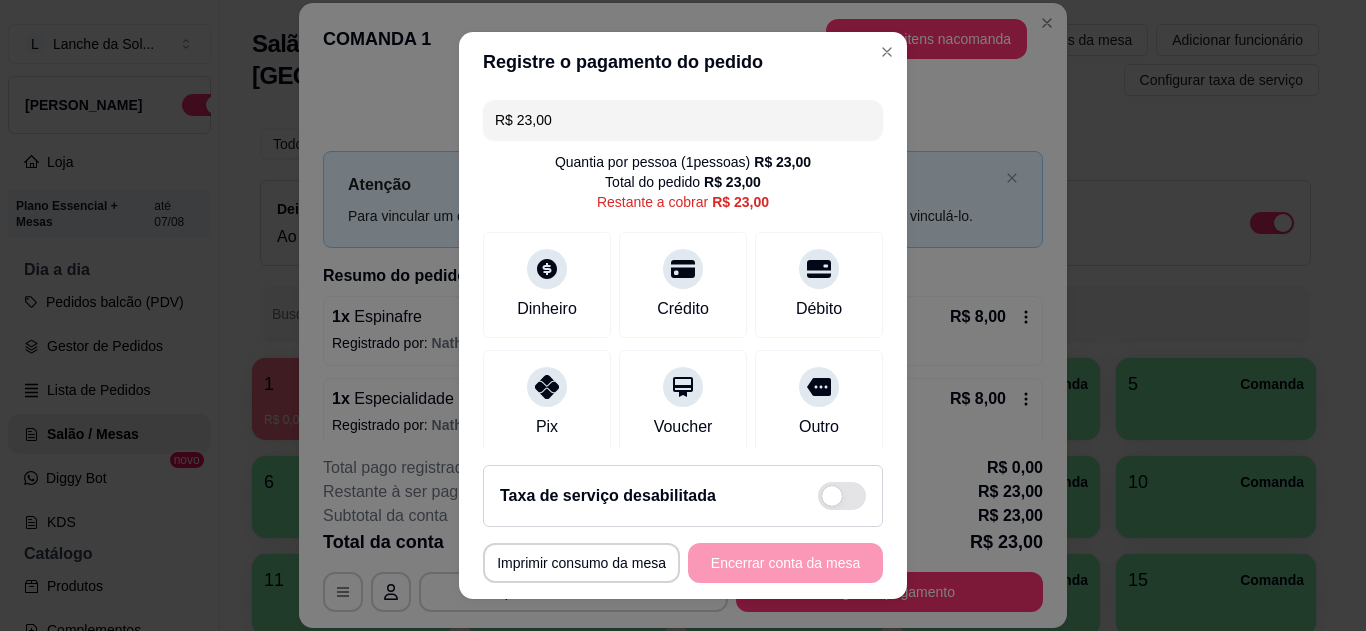 click on "Pix" at bounding box center [547, 403] 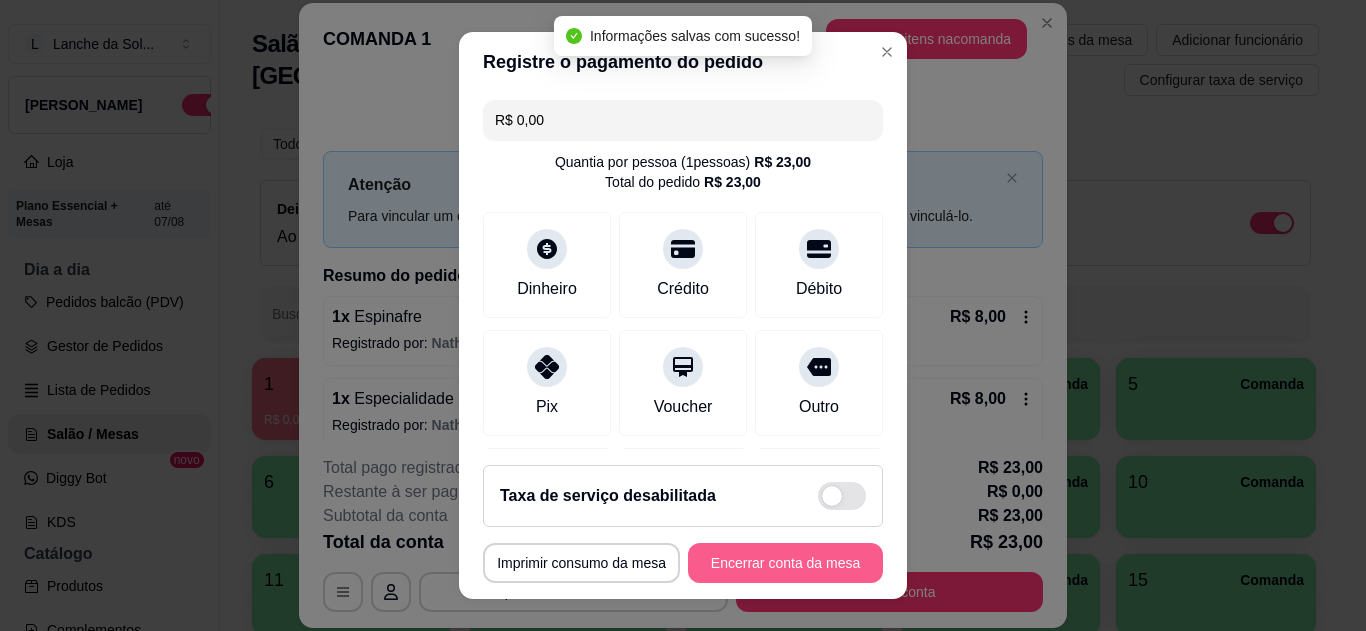 type on "R$ 0,00" 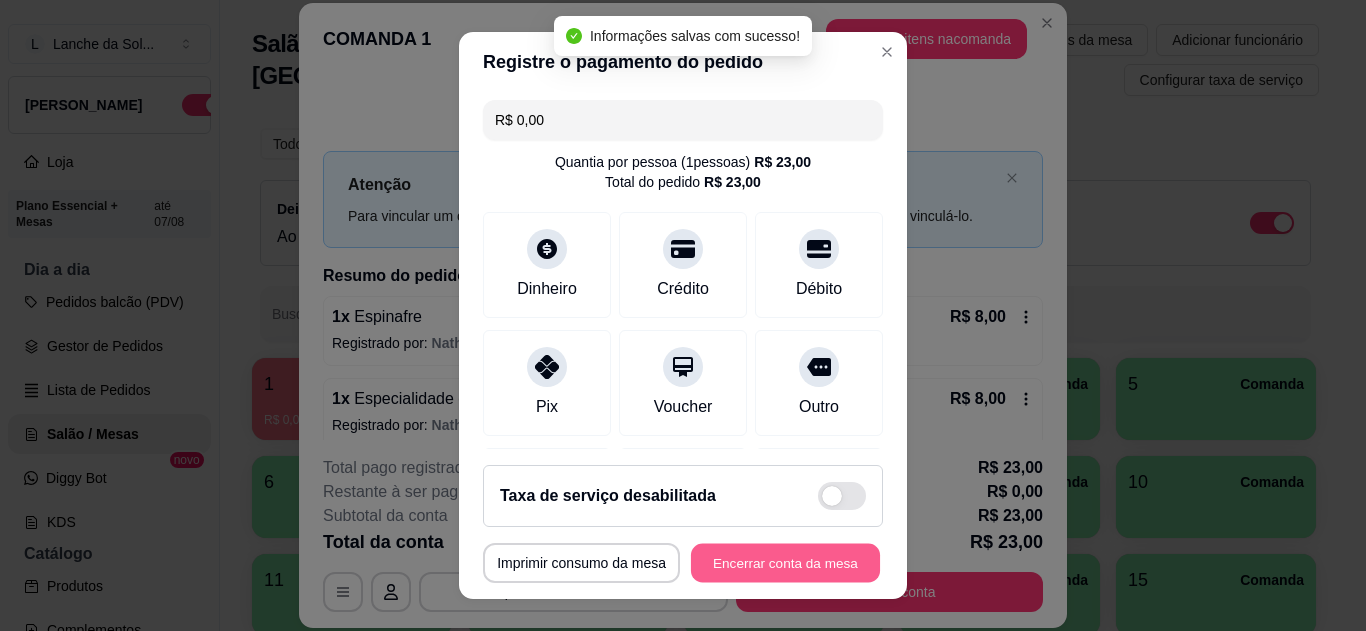 click on "Encerrar conta da mesa" at bounding box center (785, 563) 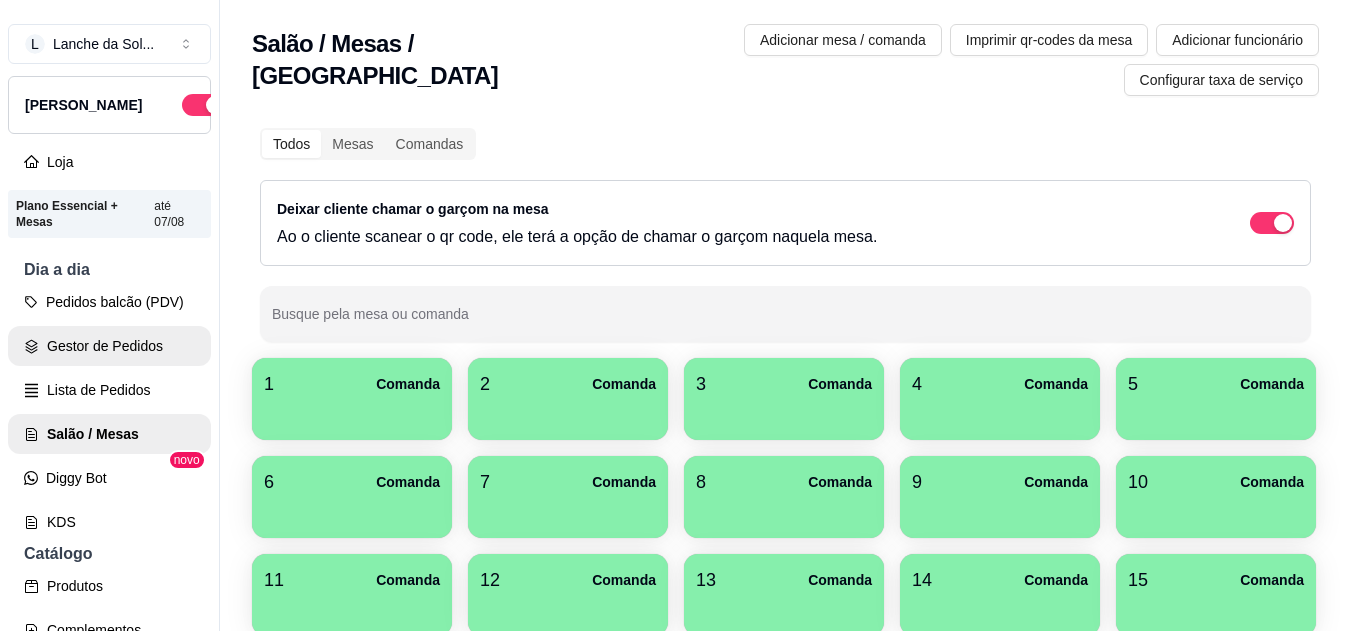 click on "Gestor de Pedidos" at bounding box center [109, 346] 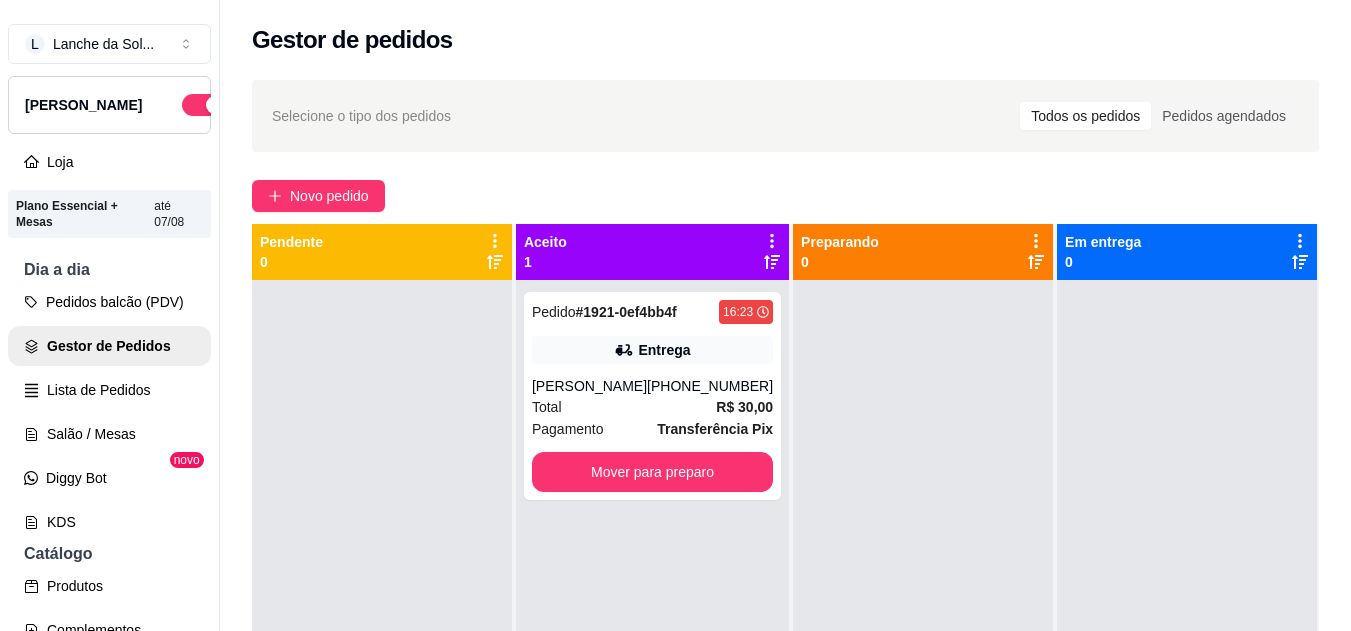 click on "Total R$ 30,00" at bounding box center [652, 407] 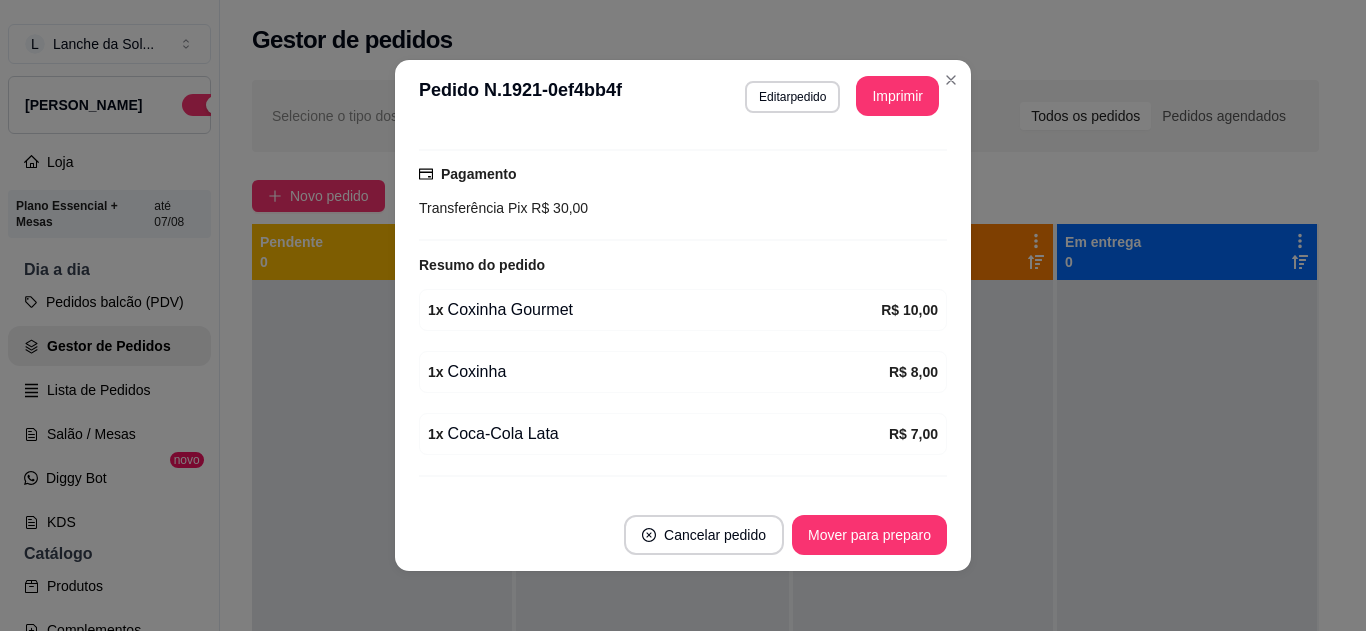 scroll, scrollTop: 520, scrollLeft: 0, axis: vertical 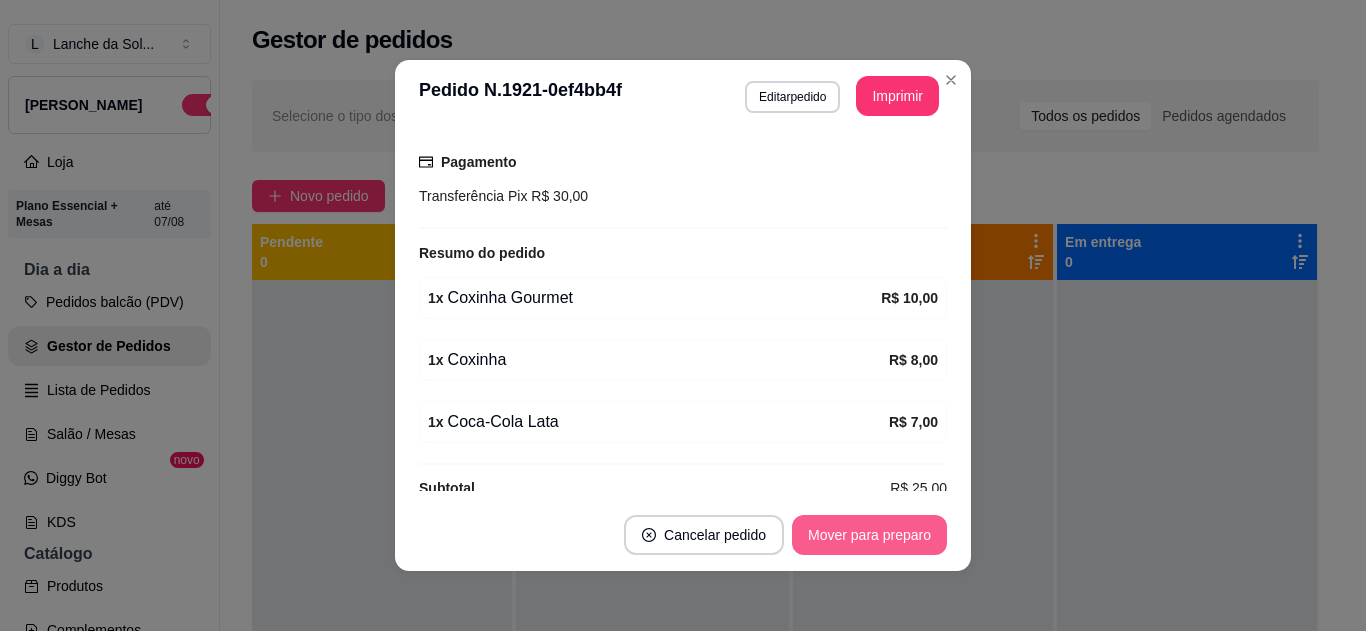 click on "Mover para preparo" at bounding box center [869, 535] 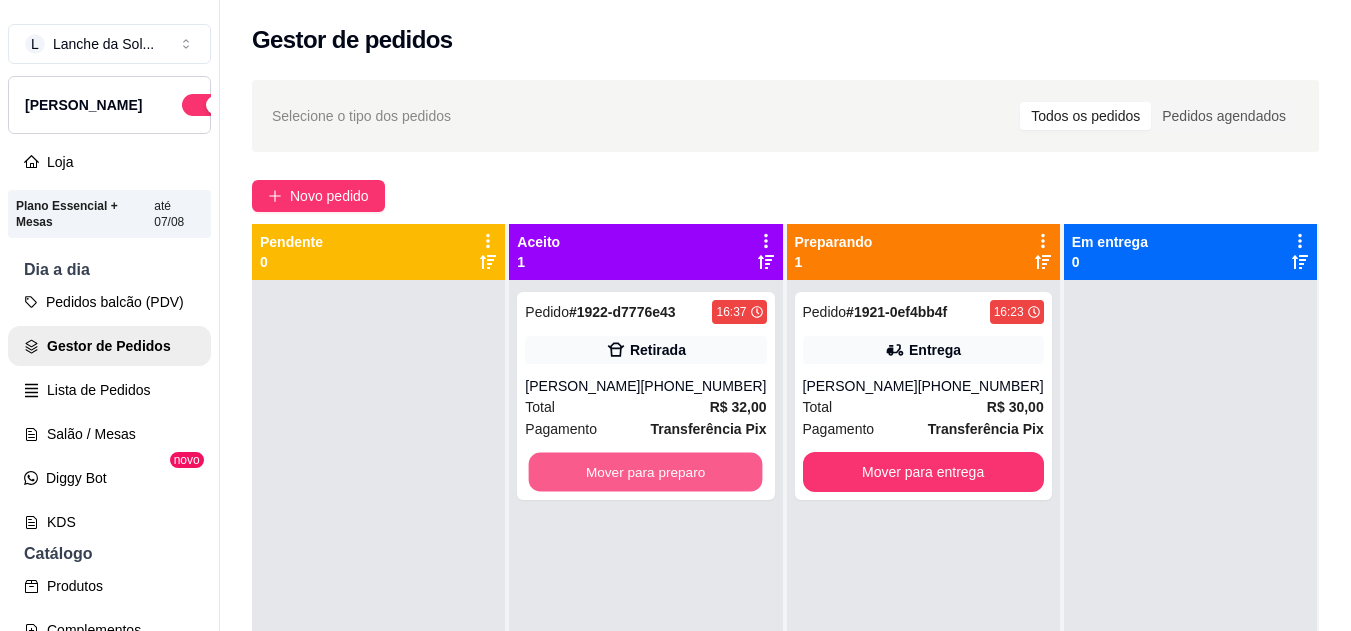 click on "Mover para preparo" at bounding box center [646, 472] 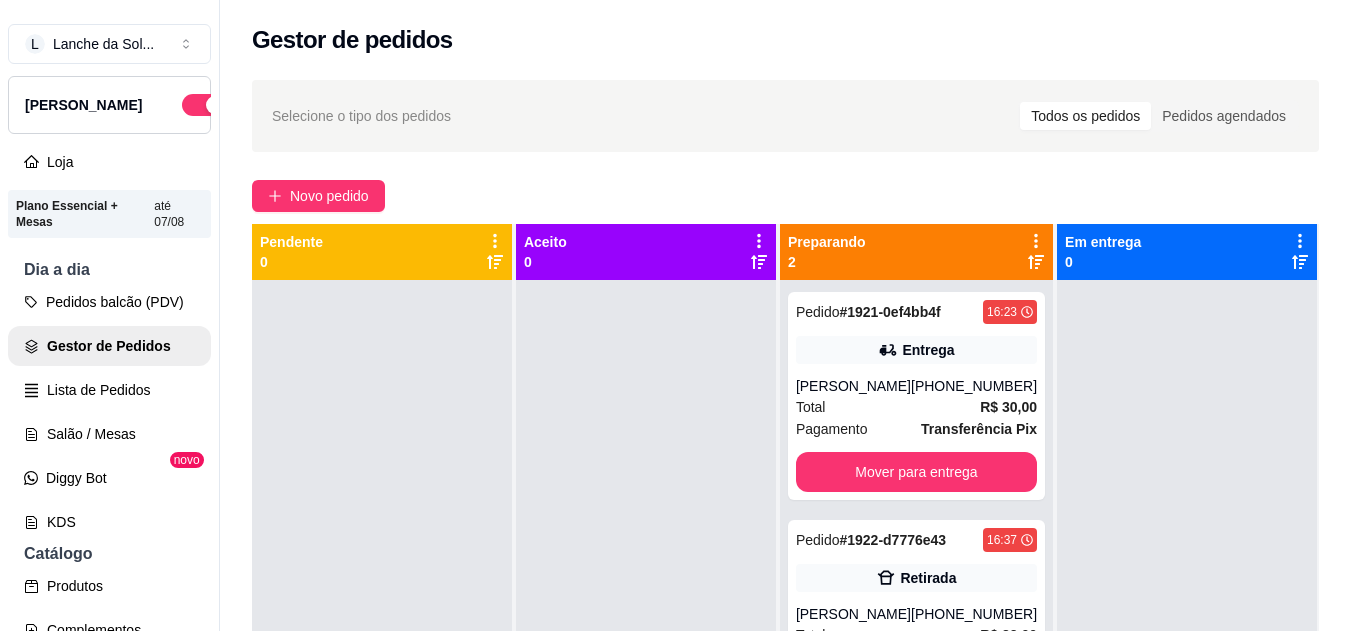 click on "Transferência Pix" at bounding box center [979, 429] 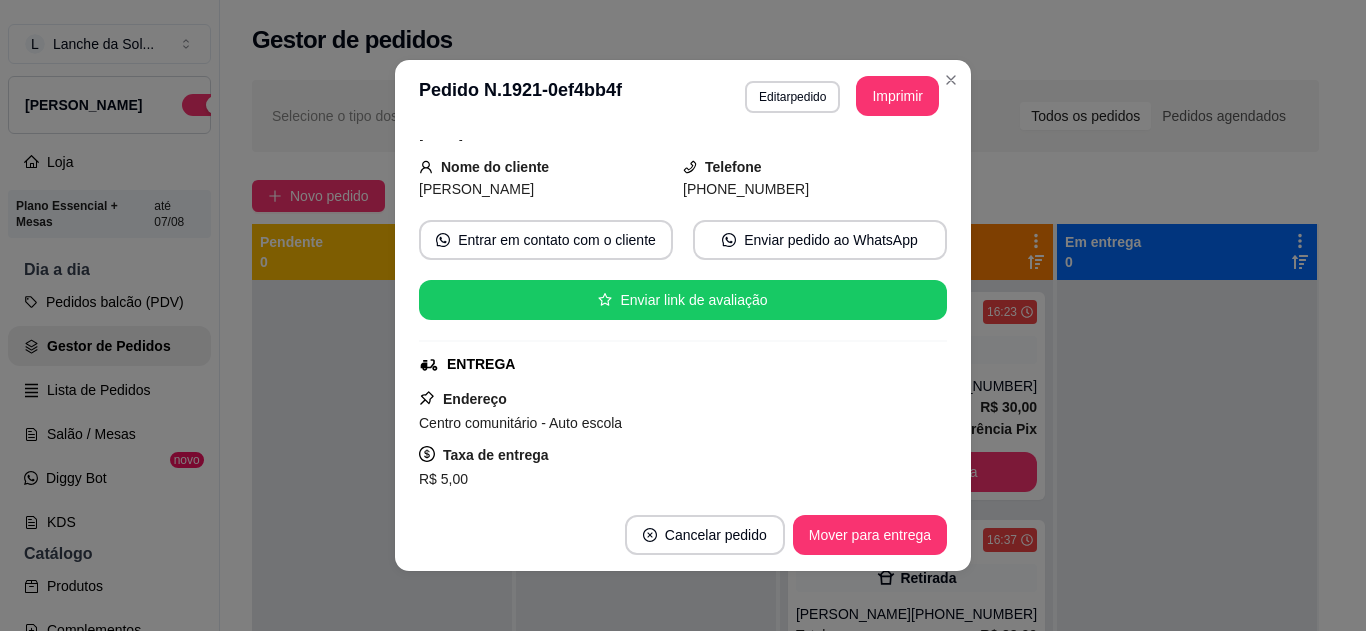 scroll, scrollTop: 120, scrollLeft: 0, axis: vertical 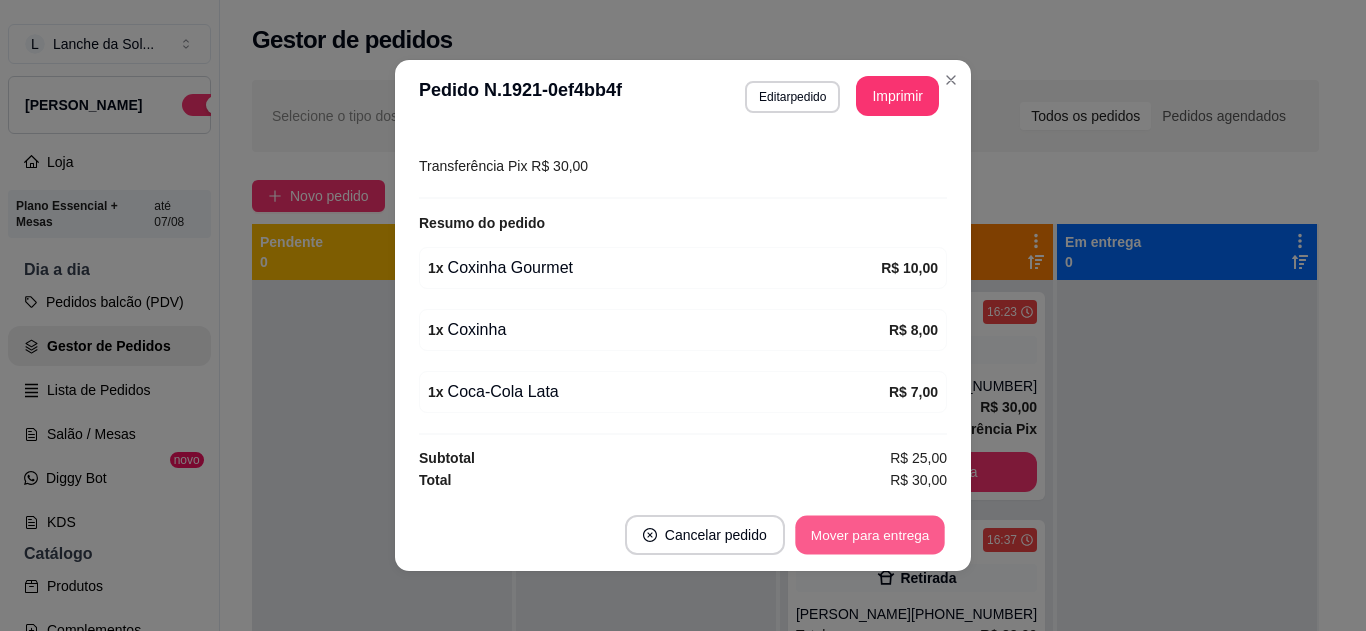 click on "Mover para entrega" at bounding box center [870, 535] 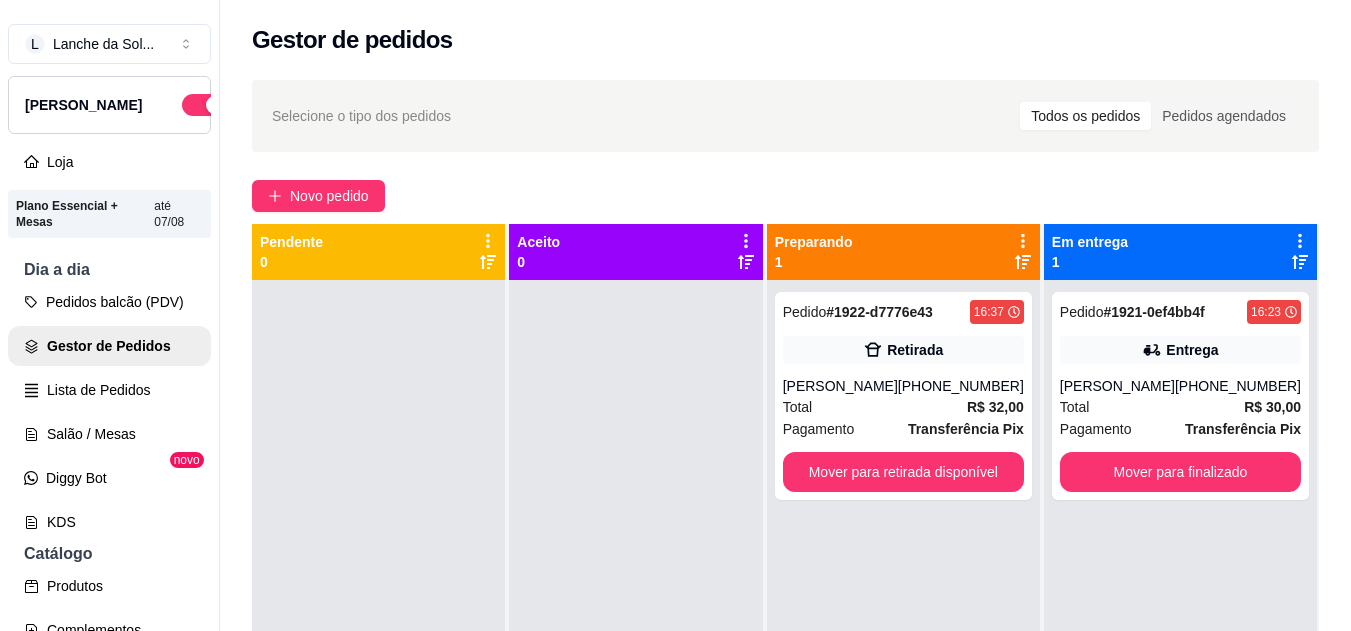 click on "Total R$ 32,00" at bounding box center [903, 407] 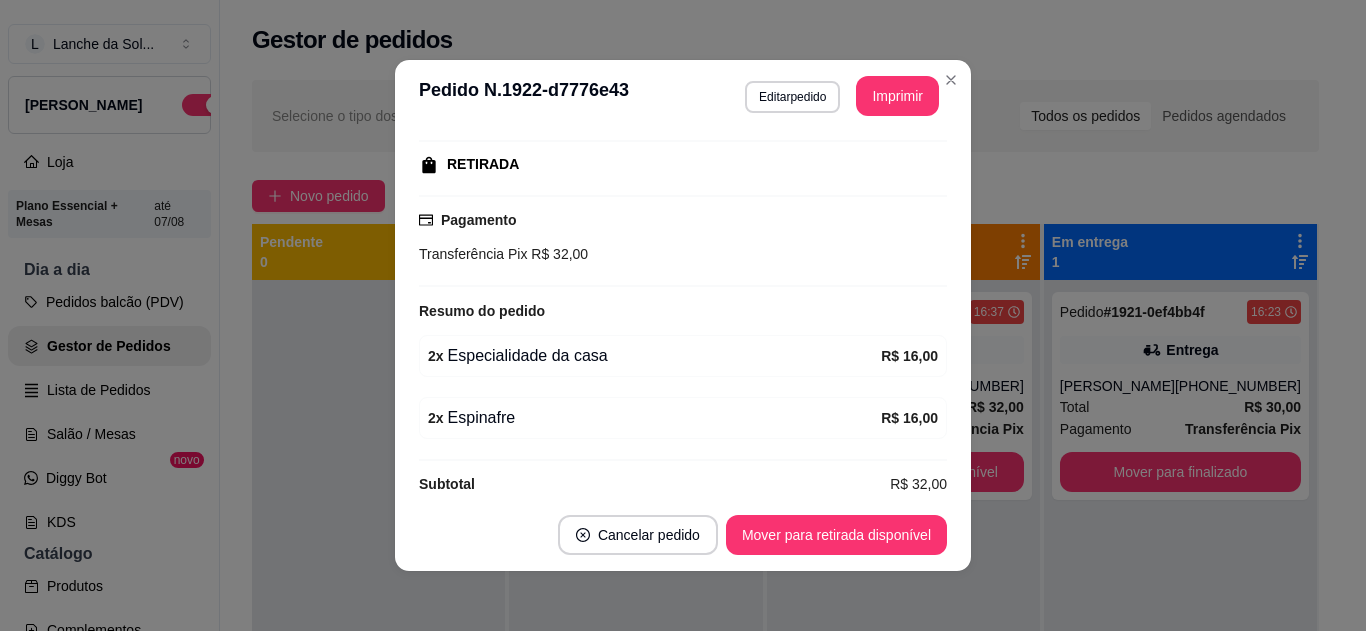 scroll, scrollTop: 332, scrollLeft: 0, axis: vertical 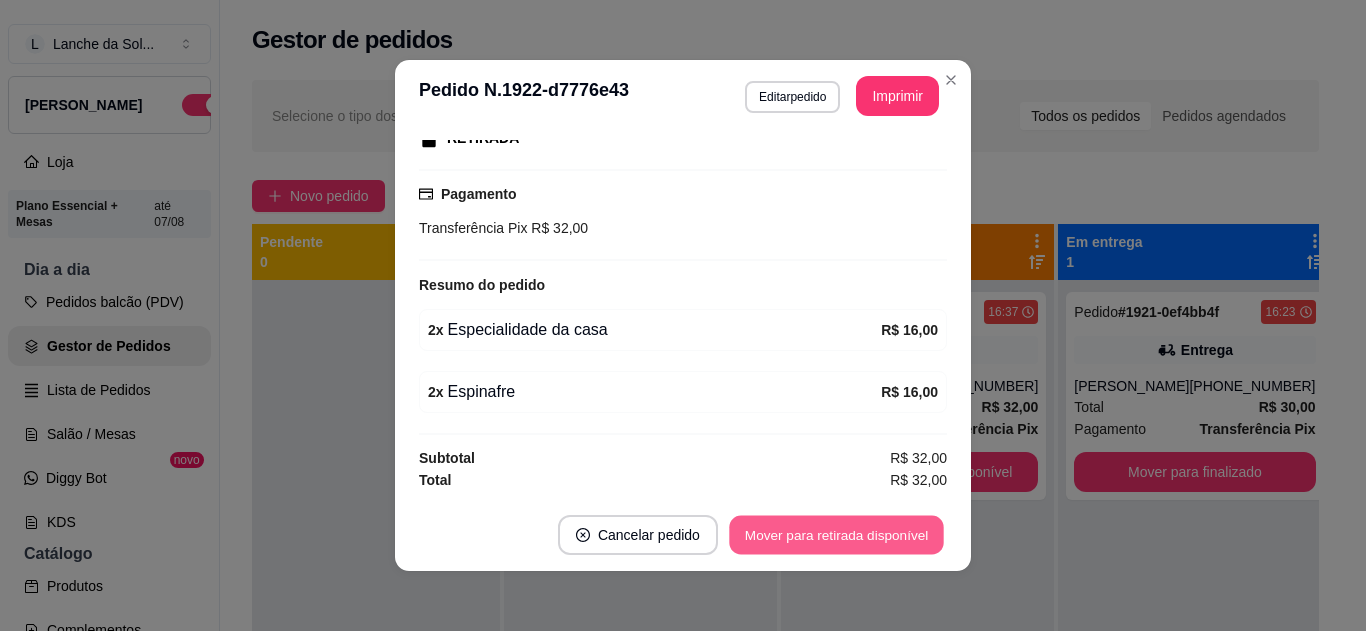 click on "Mover para retirada disponível" at bounding box center [836, 535] 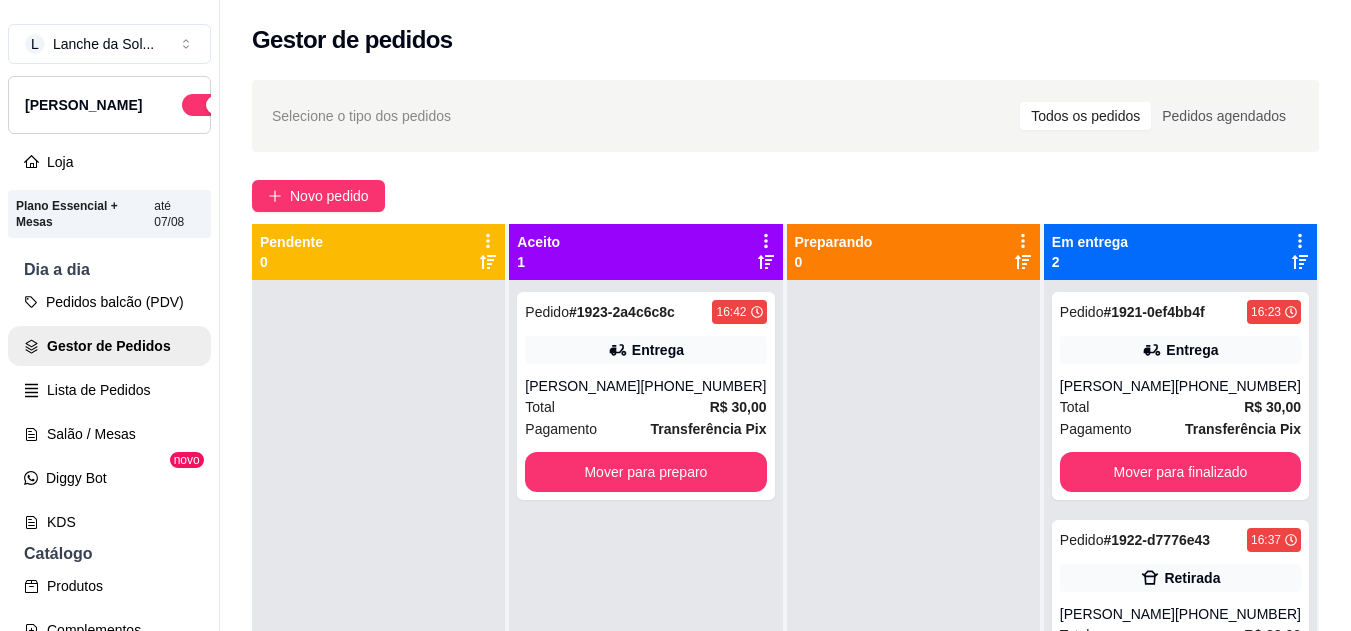 click on "(93) 99241-2082" at bounding box center (703, 386) 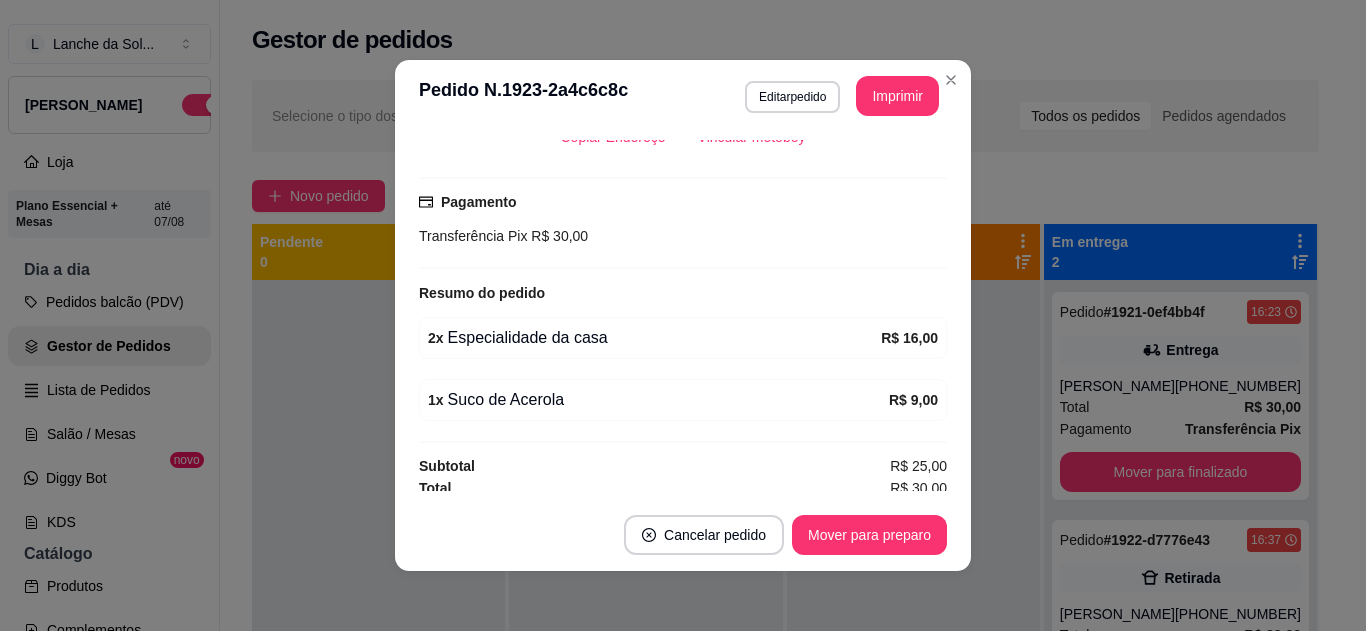 scroll, scrollTop: 488, scrollLeft: 0, axis: vertical 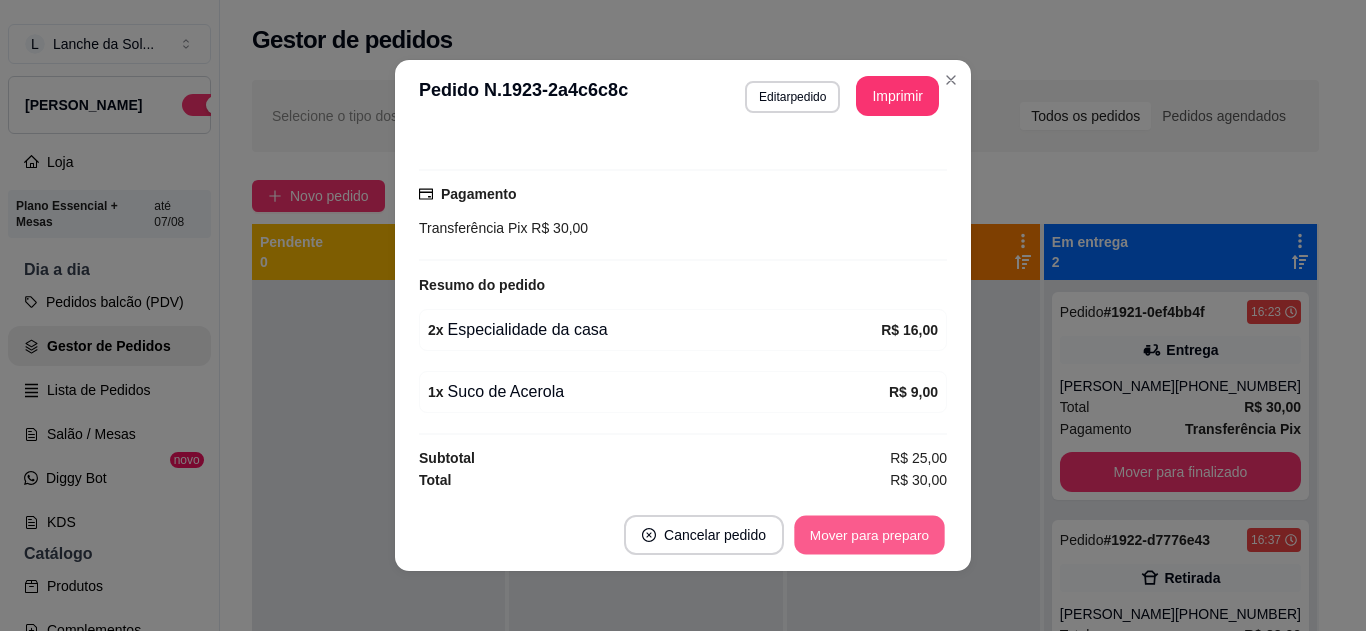click on "Mover para preparo" at bounding box center [869, 535] 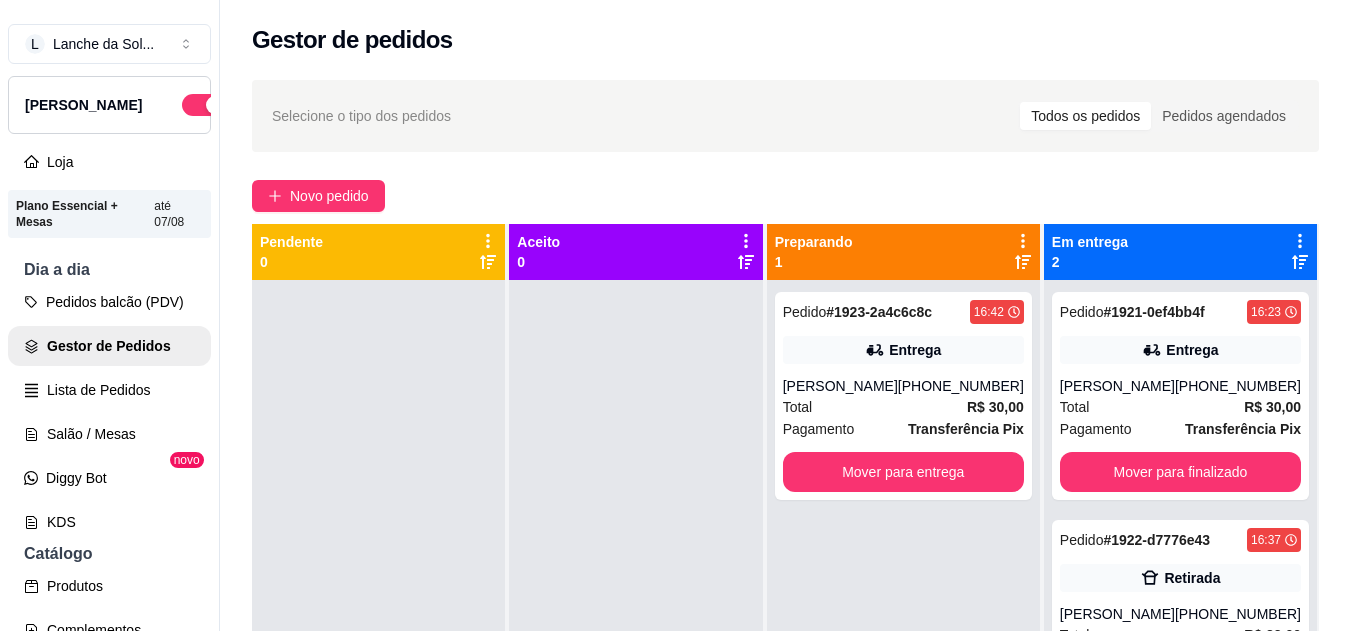 click on "Artur Almeida - Cartório" at bounding box center (840, 386) 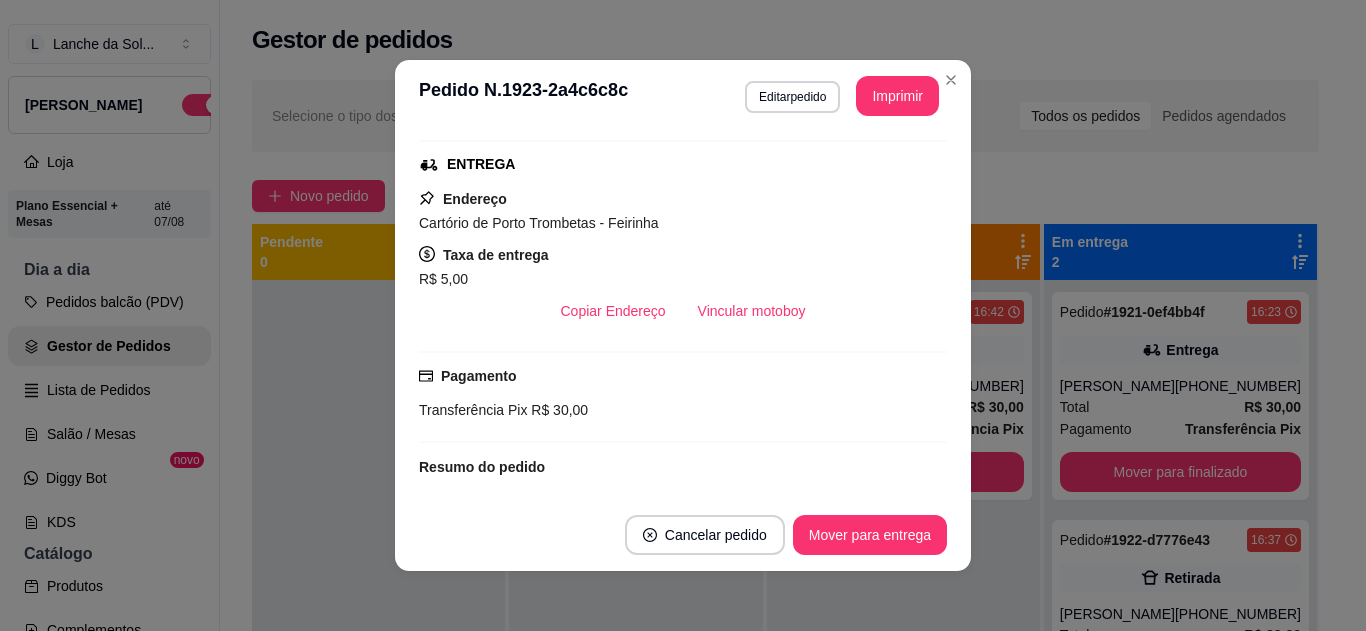 scroll, scrollTop: 320, scrollLeft: 0, axis: vertical 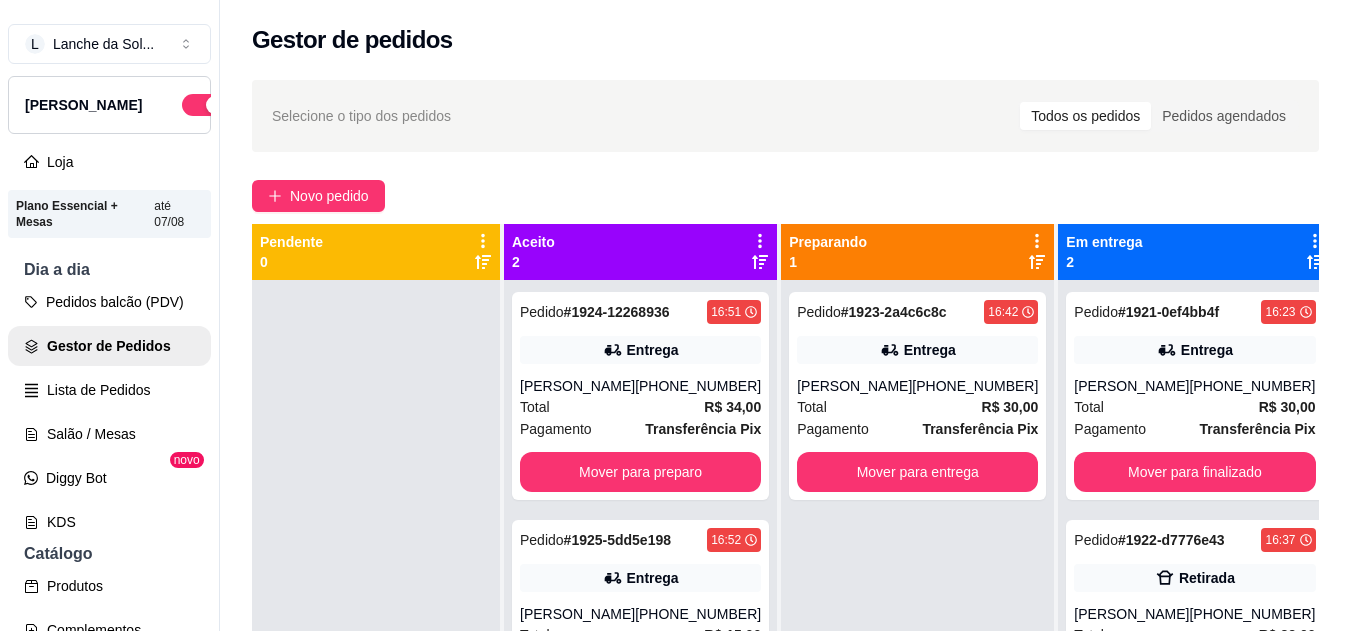 click on "(93) 99231-7002" at bounding box center (698, 386) 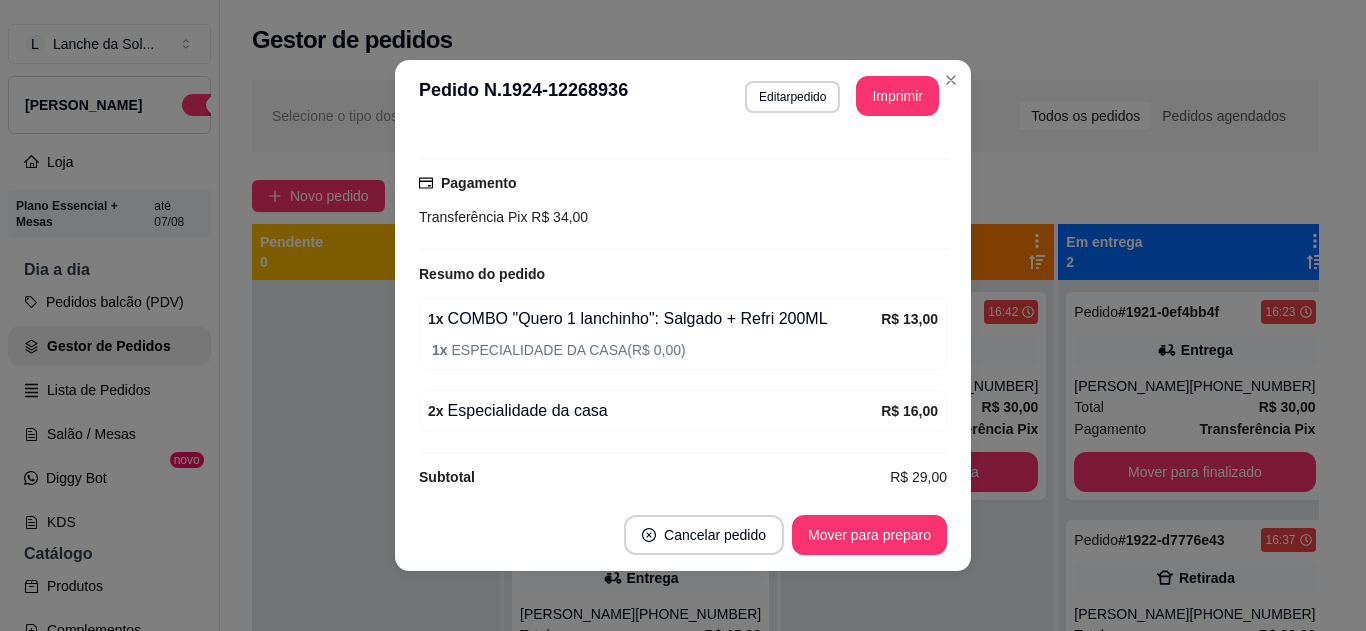 scroll, scrollTop: 518, scrollLeft: 0, axis: vertical 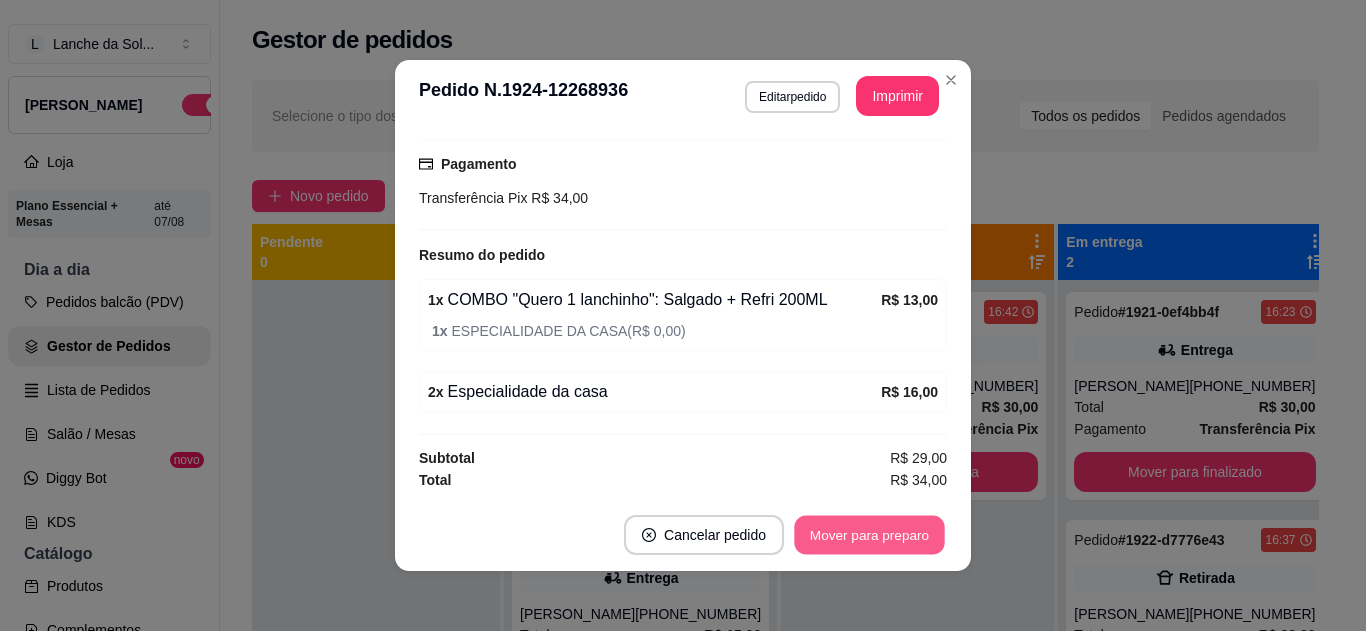 click on "Mover para preparo" at bounding box center [869, 535] 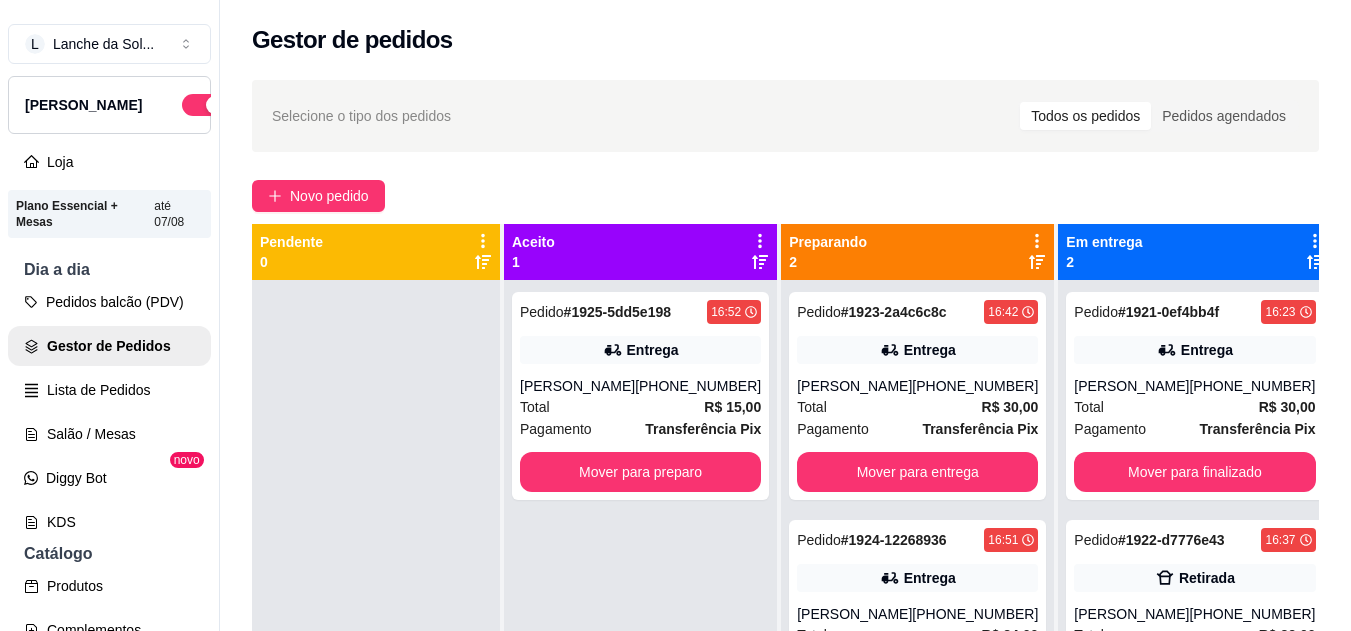 click on "(93) 99111-9178" at bounding box center [698, 386] 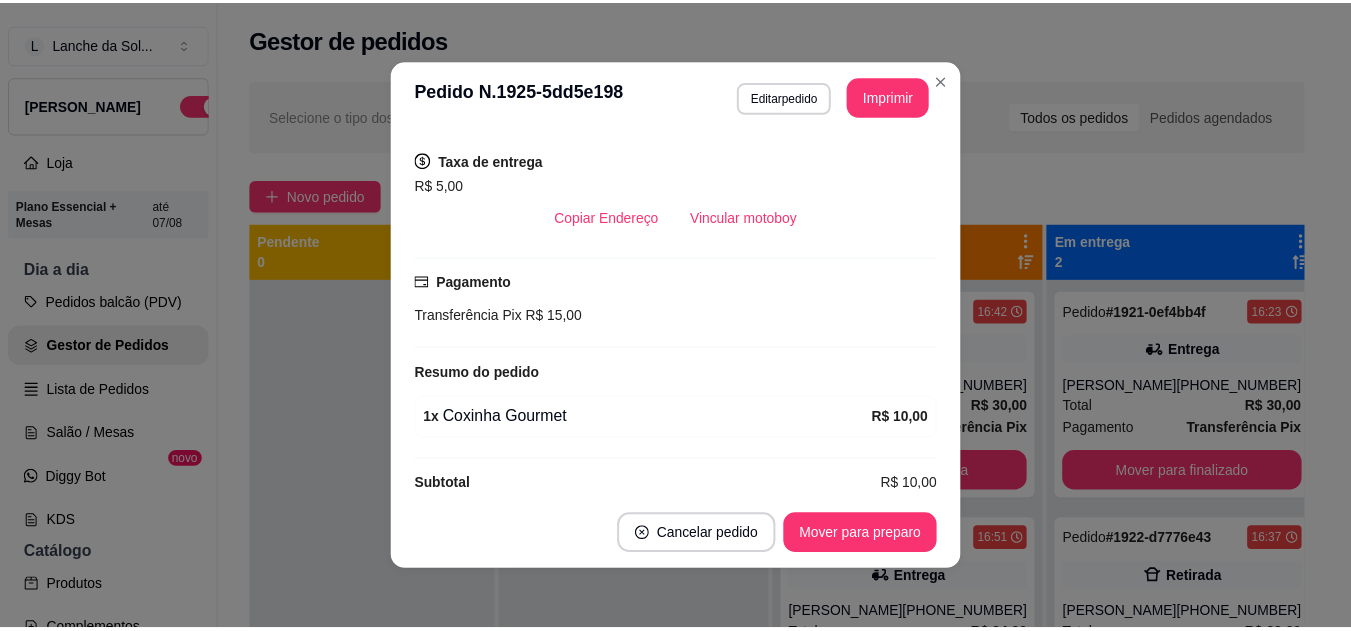scroll, scrollTop: 426, scrollLeft: 0, axis: vertical 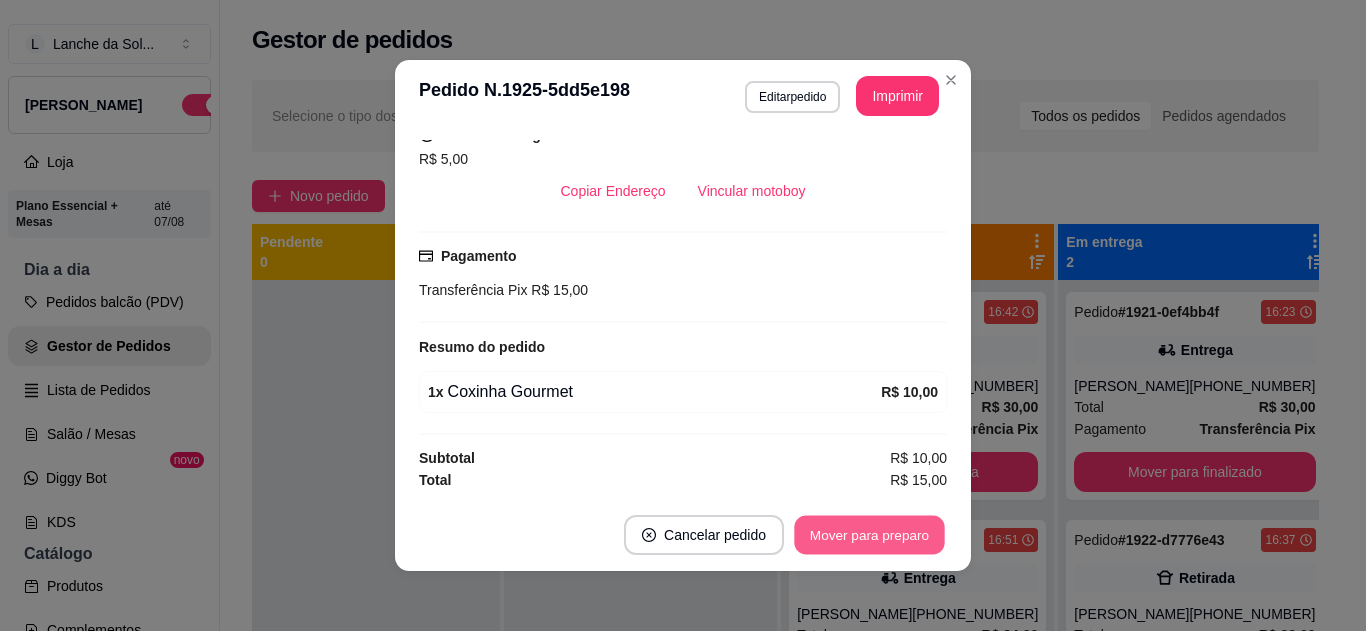 click on "Mover para preparo" at bounding box center (869, 535) 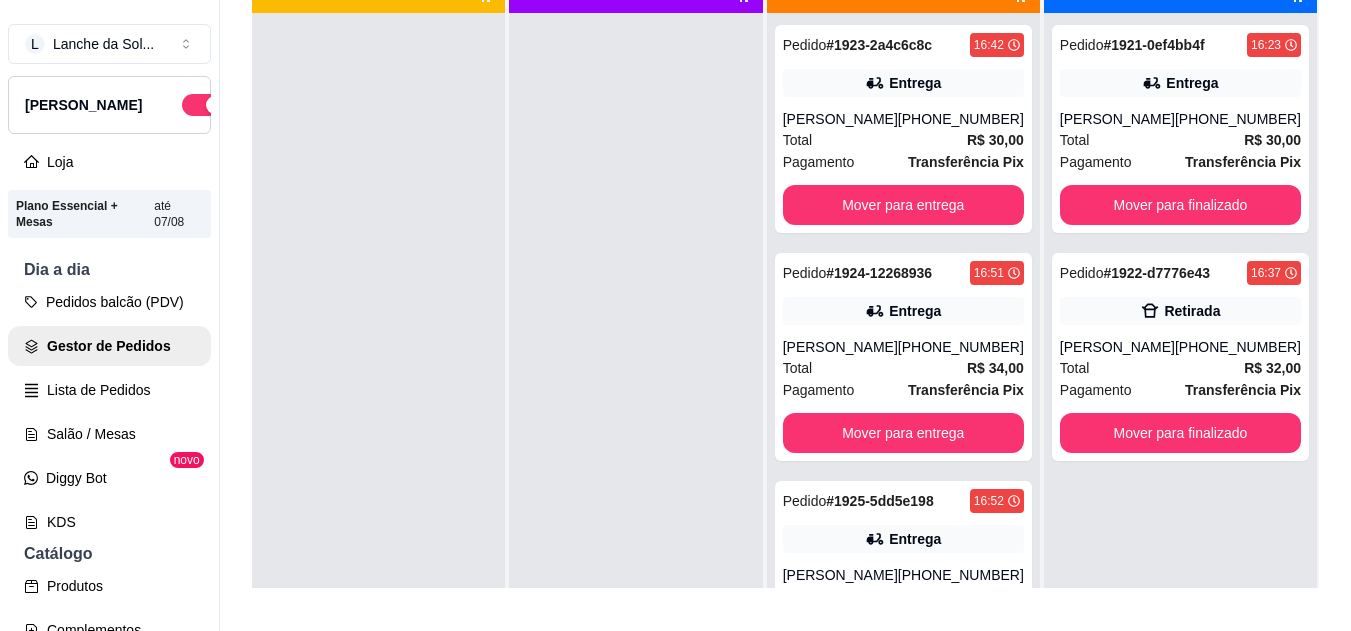 scroll, scrollTop: 307, scrollLeft: 0, axis: vertical 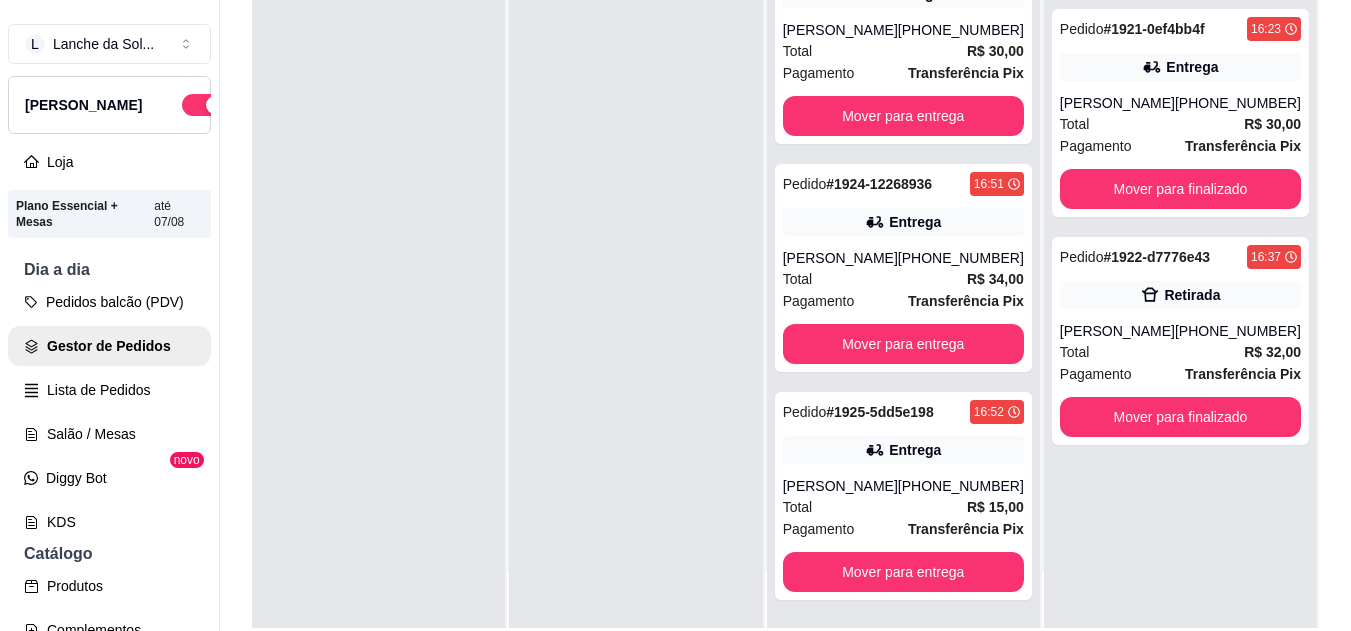 click on "Entrega" at bounding box center (903, 222) 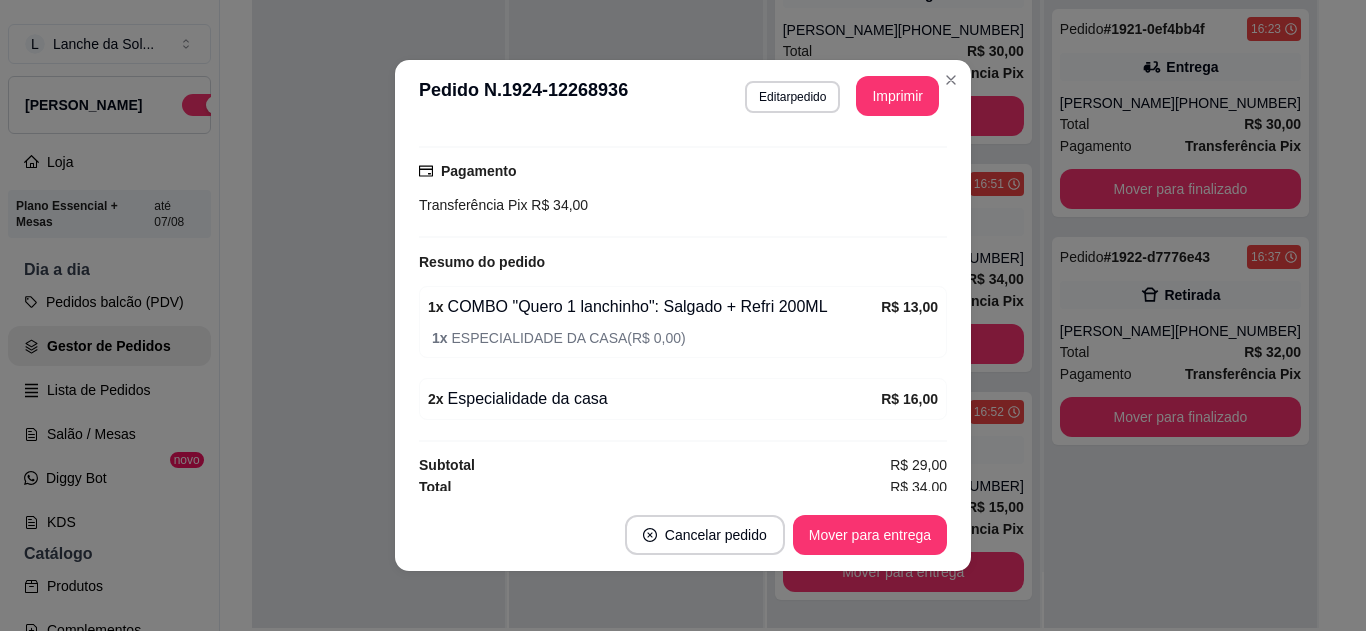 scroll, scrollTop: 518, scrollLeft: 0, axis: vertical 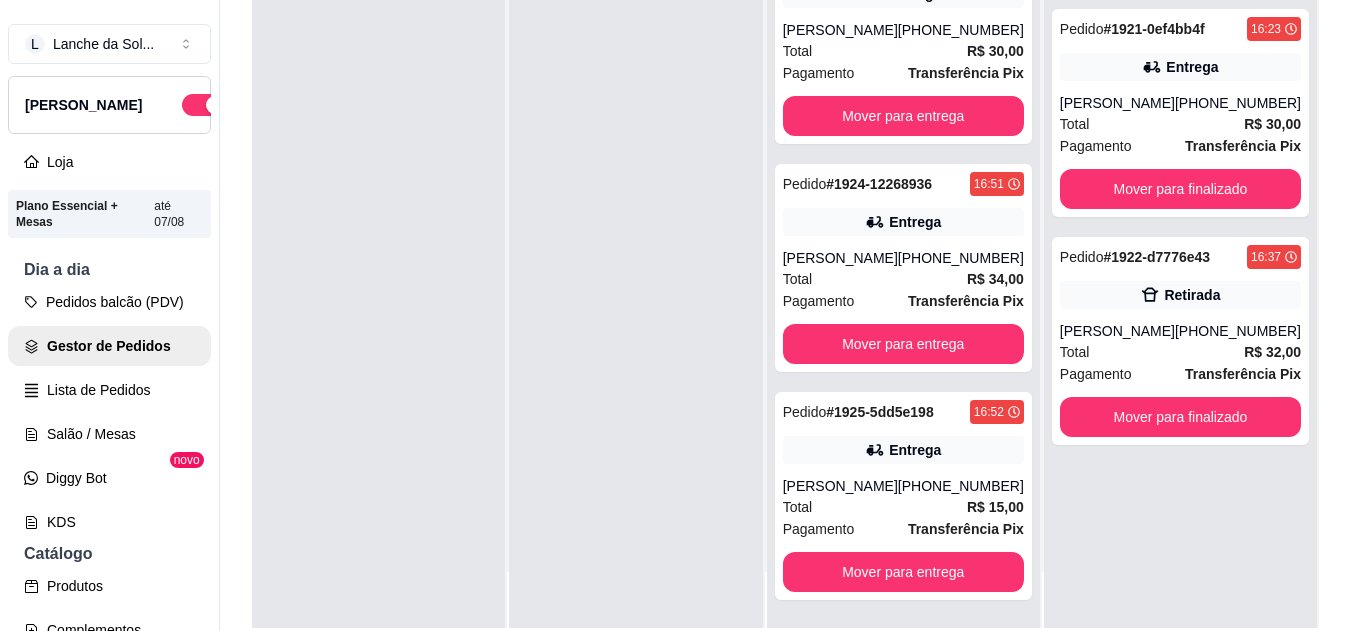 click on "Paula" at bounding box center [840, 486] 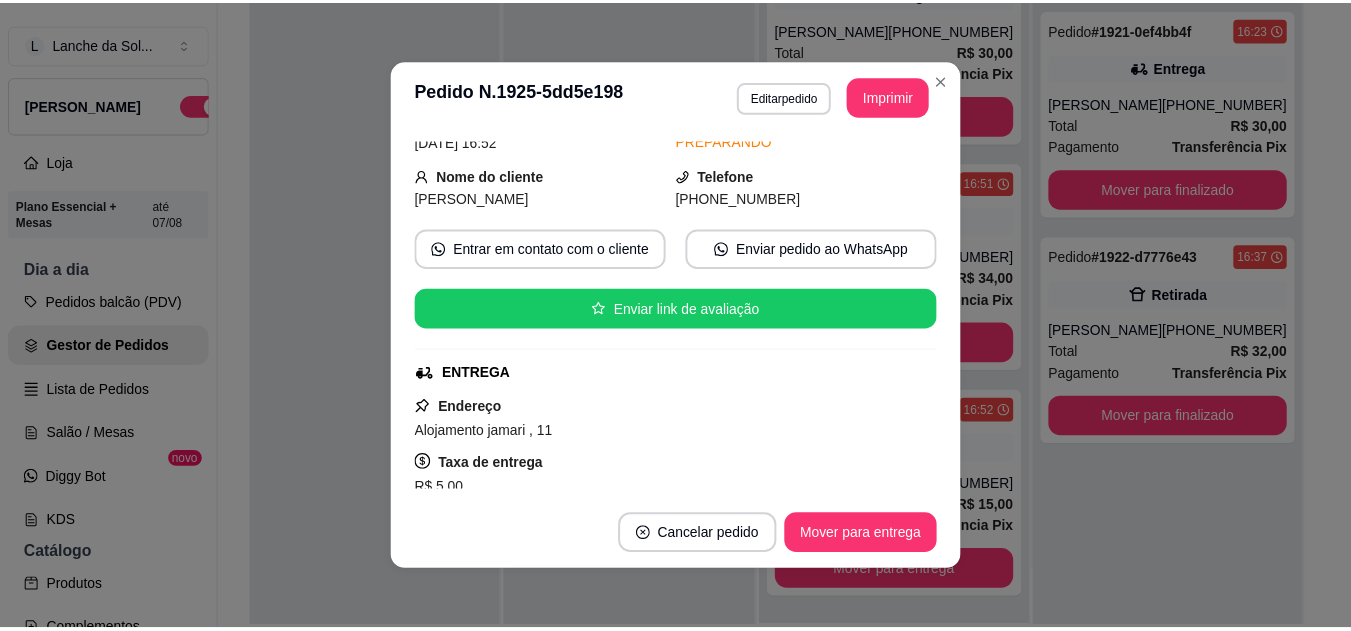 scroll, scrollTop: 120, scrollLeft: 0, axis: vertical 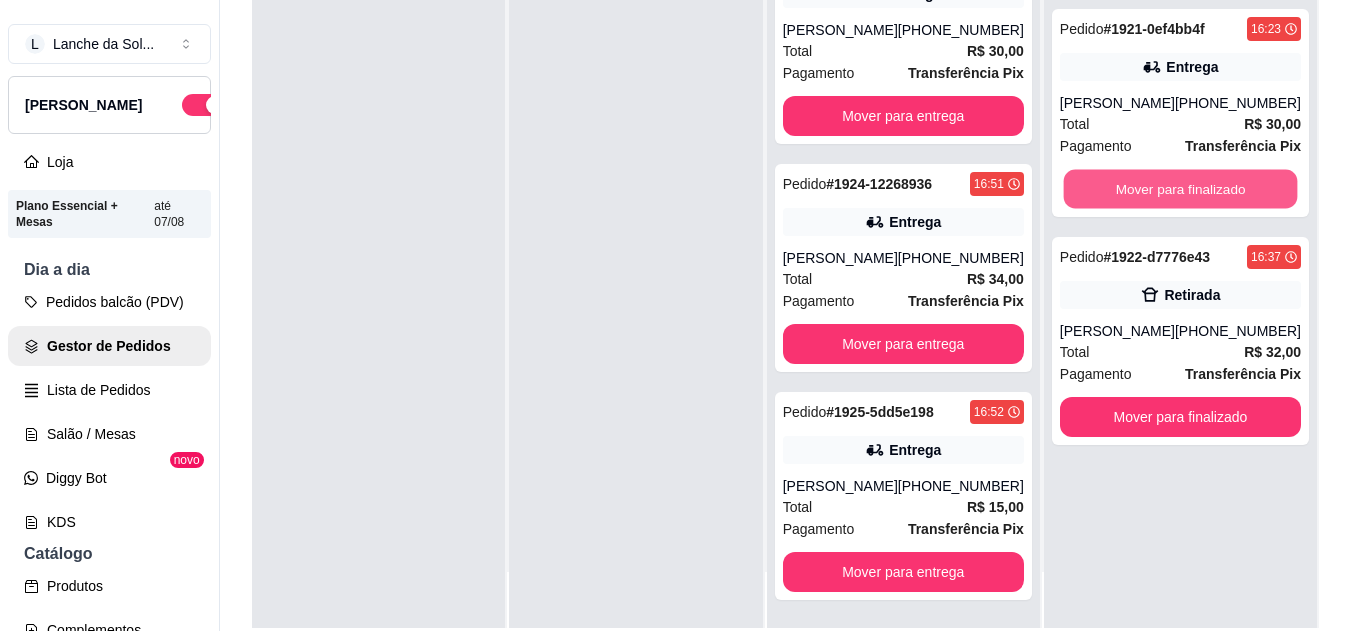 click on "Mover para finalizado" at bounding box center (1180, 189) 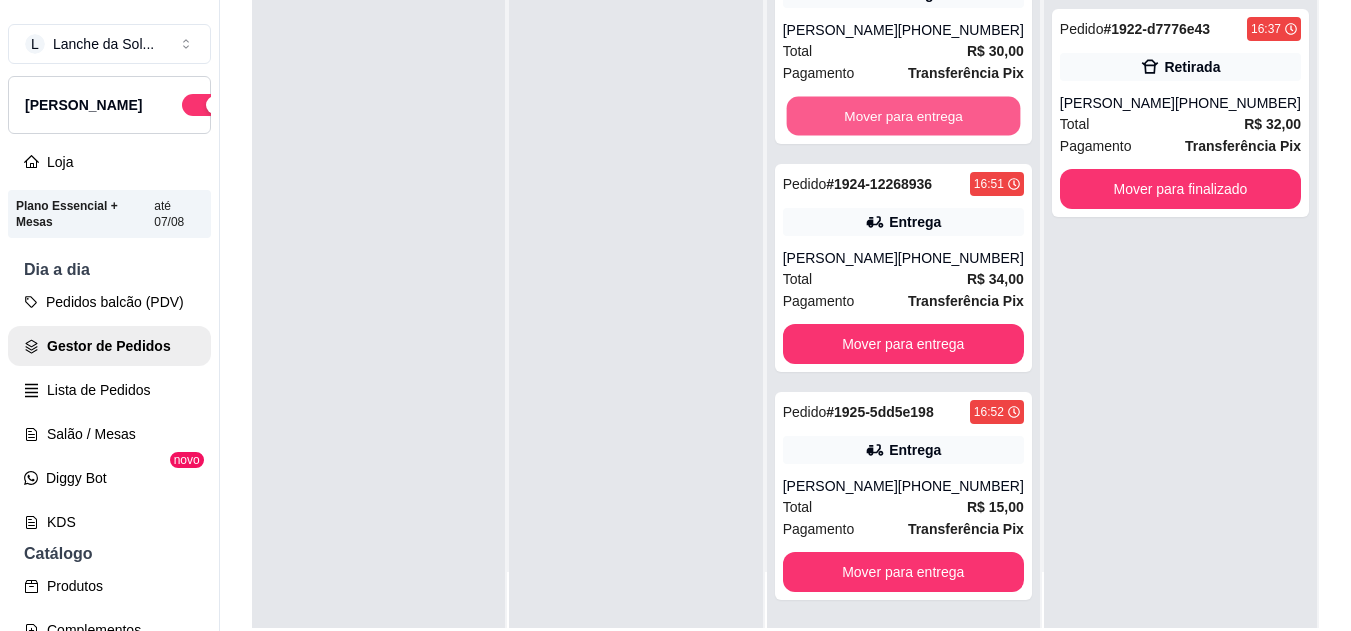 click on "Mover para entrega" at bounding box center [903, 116] 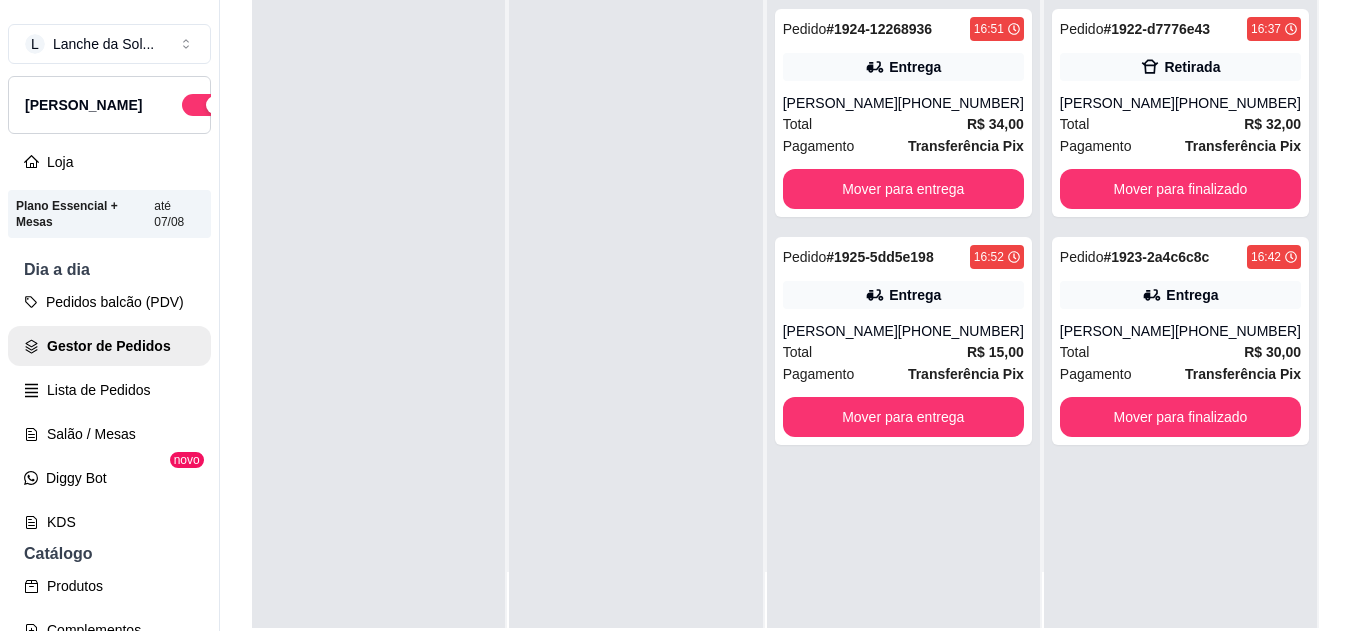 scroll, scrollTop: 0, scrollLeft: 0, axis: both 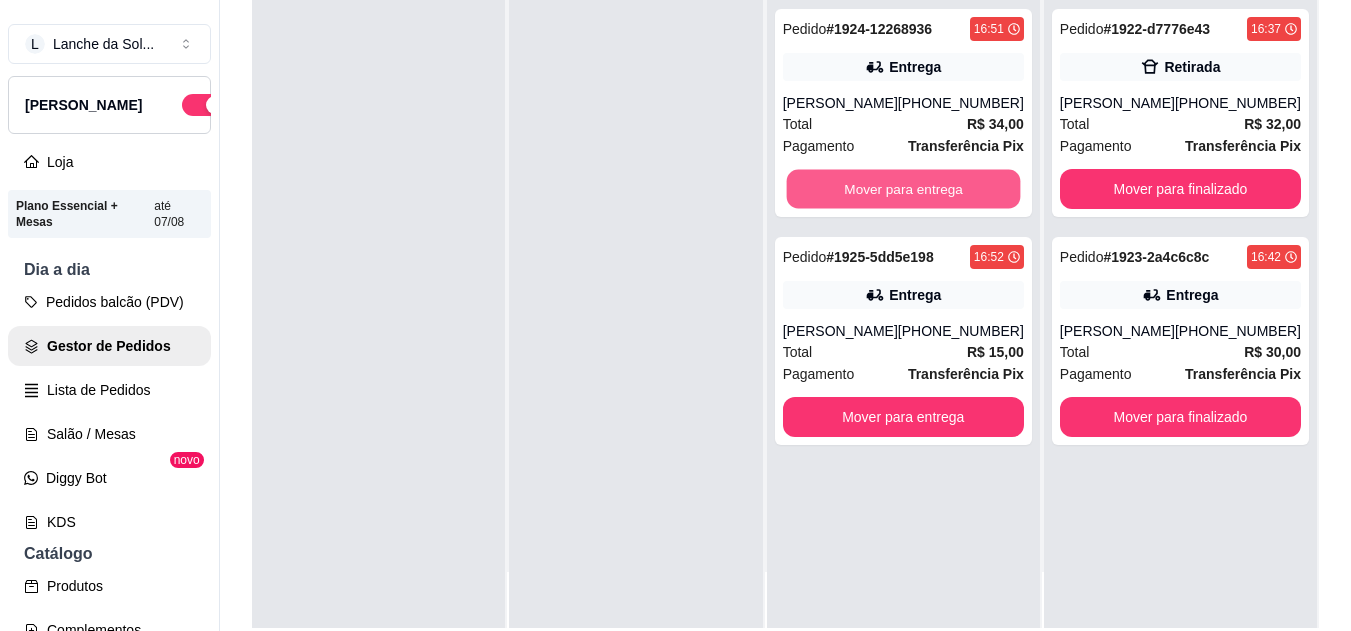 click on "Mover para entrega" at bounding box center (903, 189) 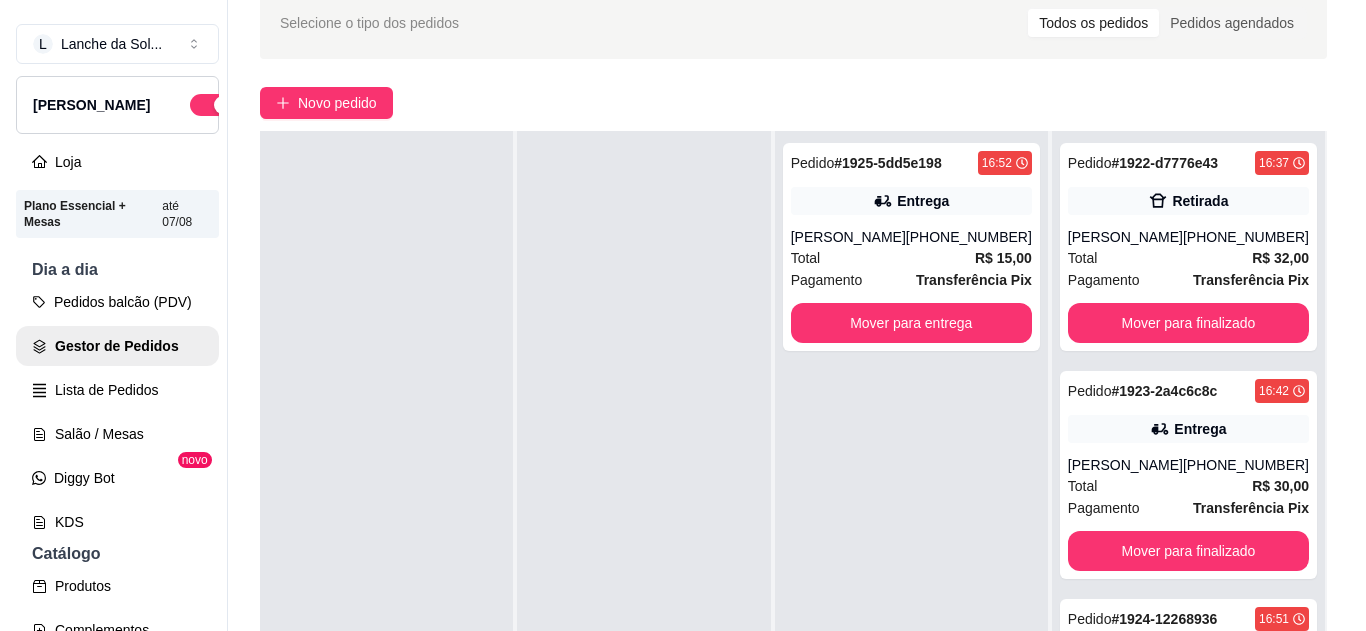 scroll, scrollTop: 67, scrollLeft: 0, axis: vertical 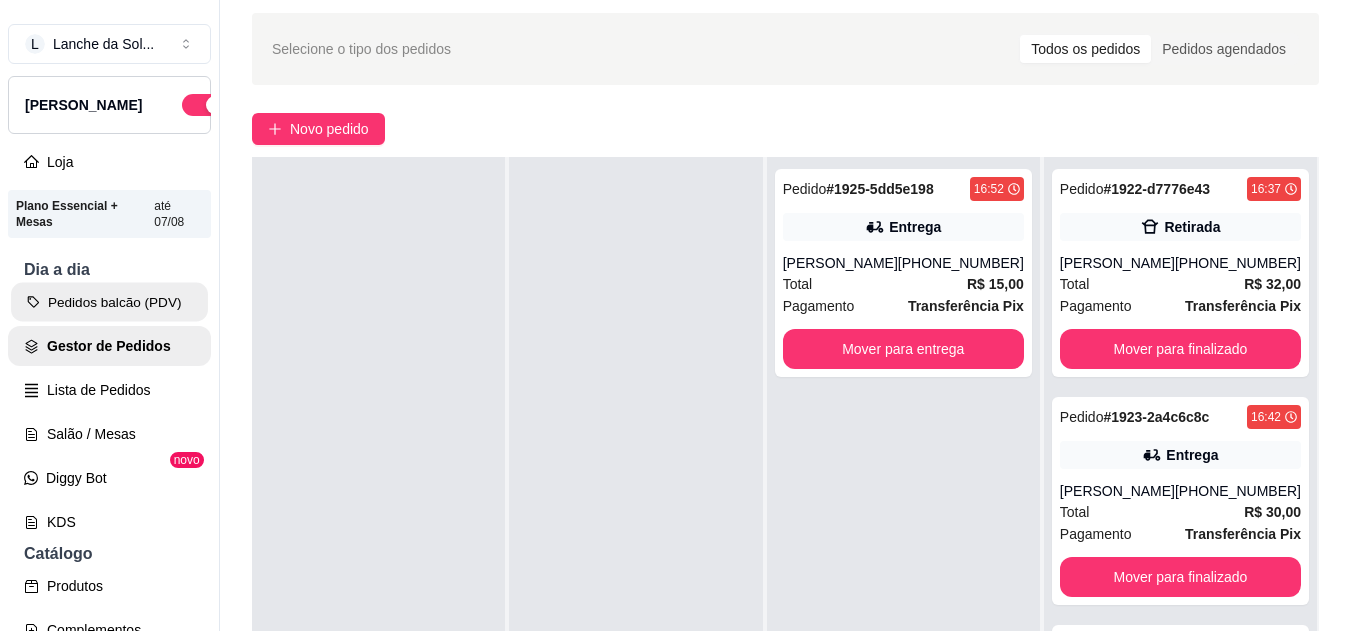 click on "Pedidos balcão (PDV)" at bounding box center (109, 302) 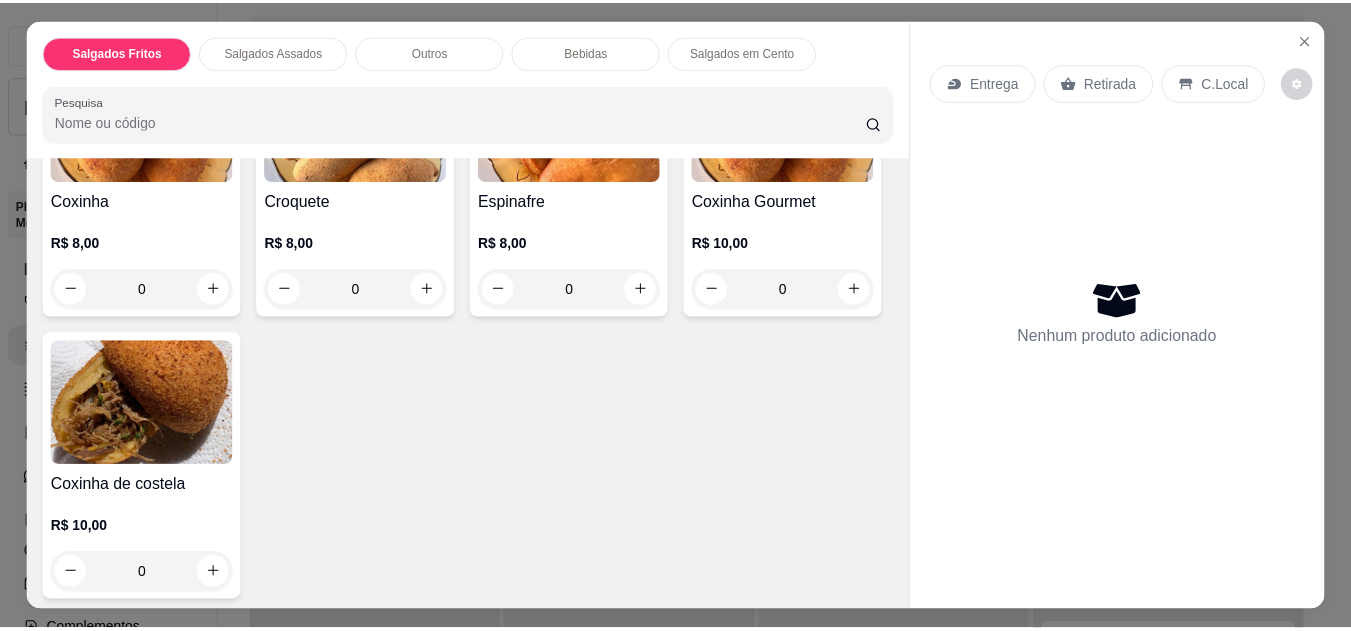 scroll, scrollTop: 320, scrollLeft: 0, axis: vertical 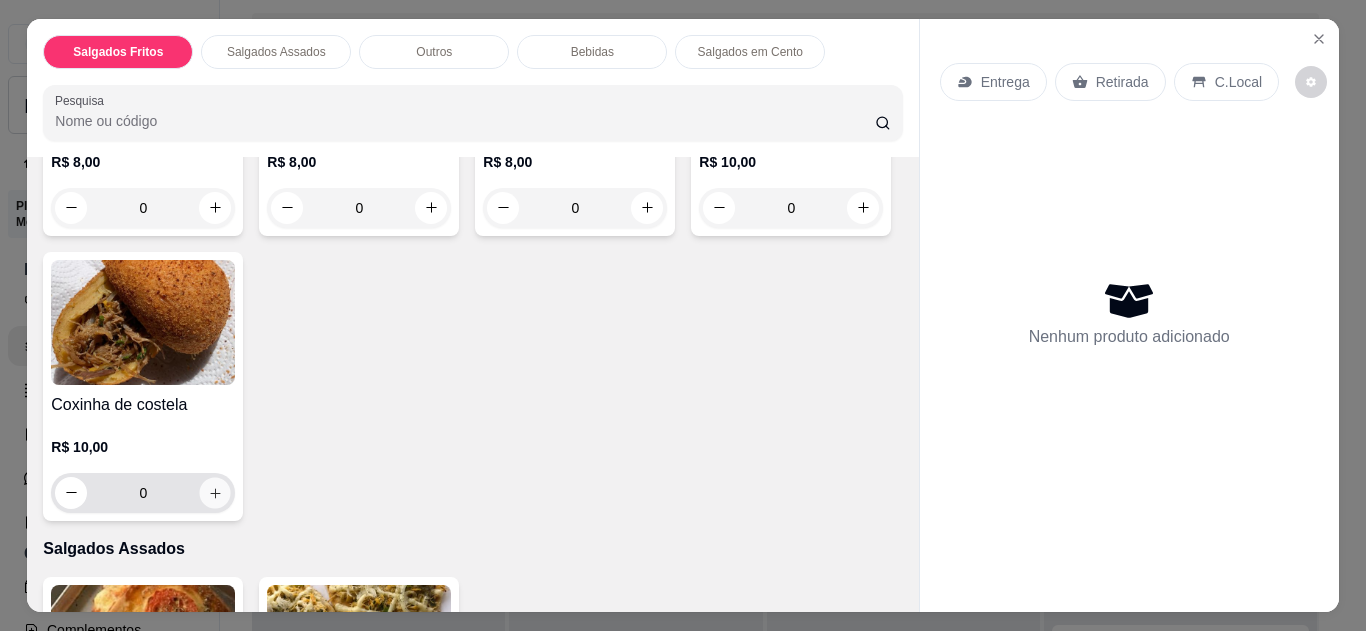 click 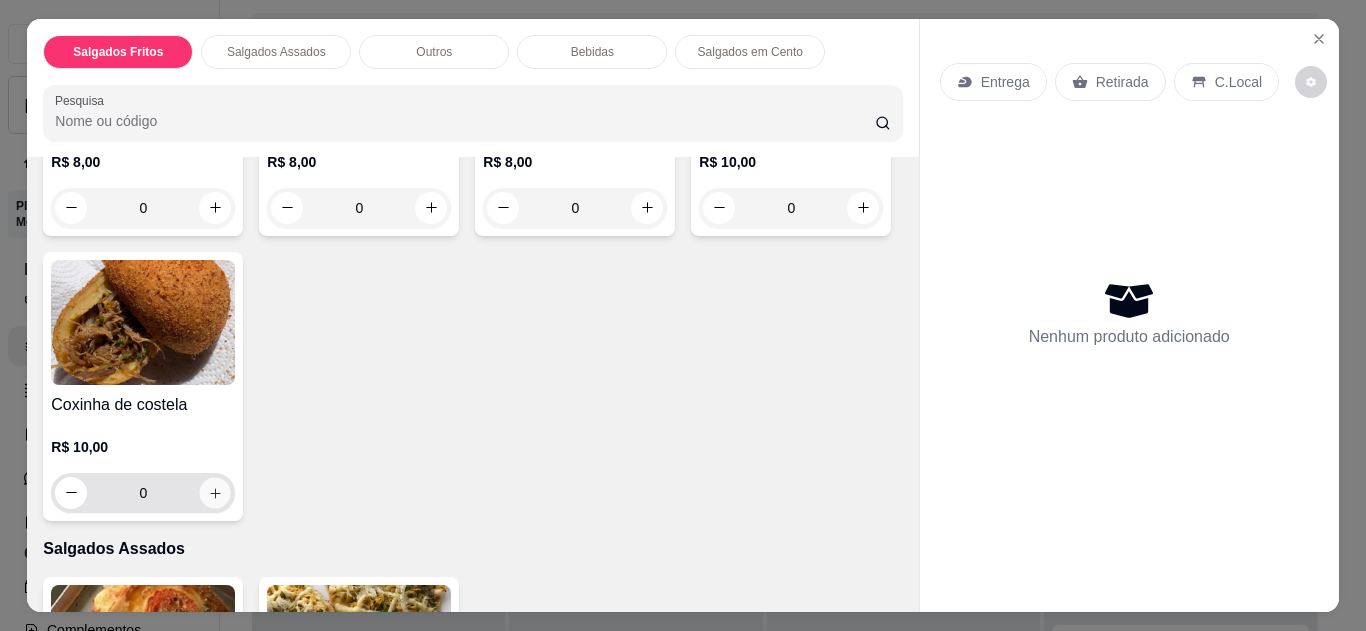 type on "1" 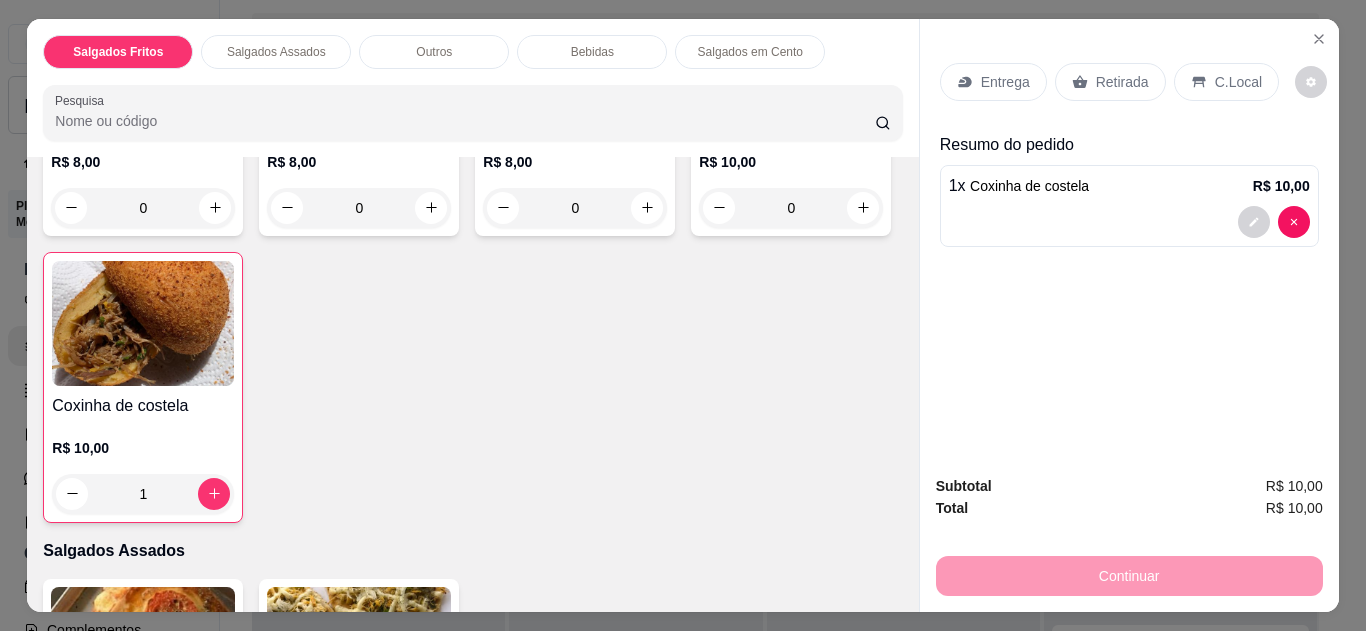 click on "Retirada" at bounding box center (1122, 82) 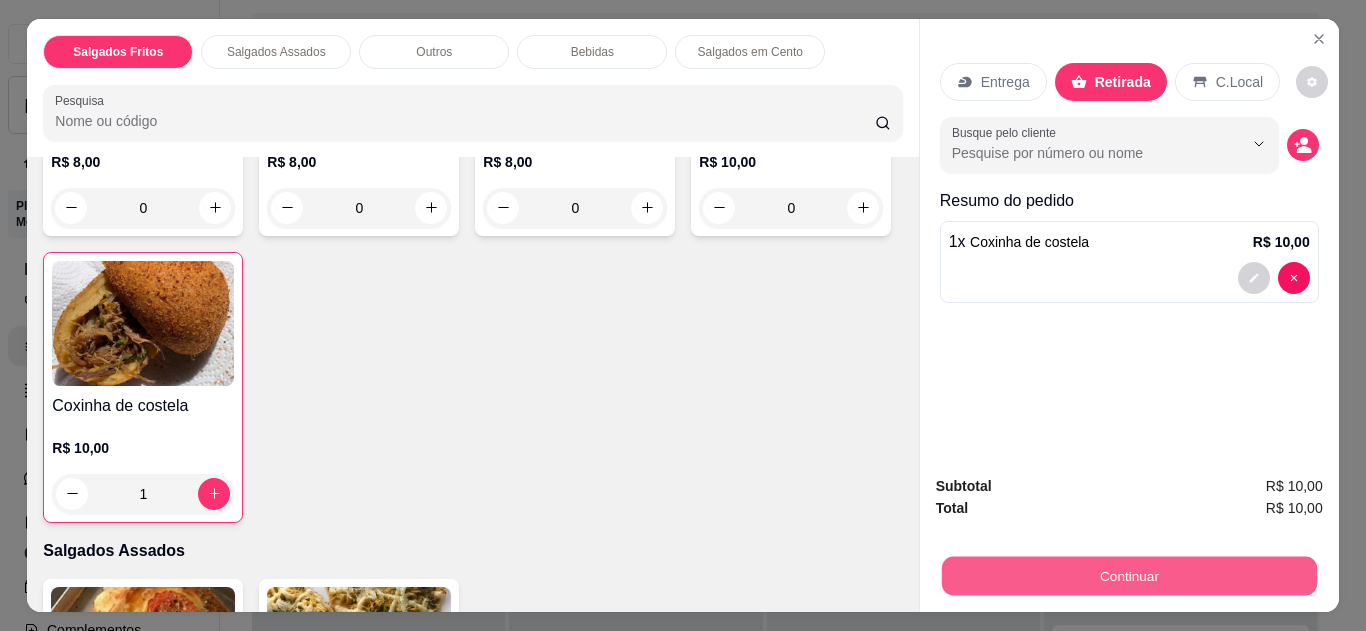 click on "Continuar" at bounding box center [1128, 576] 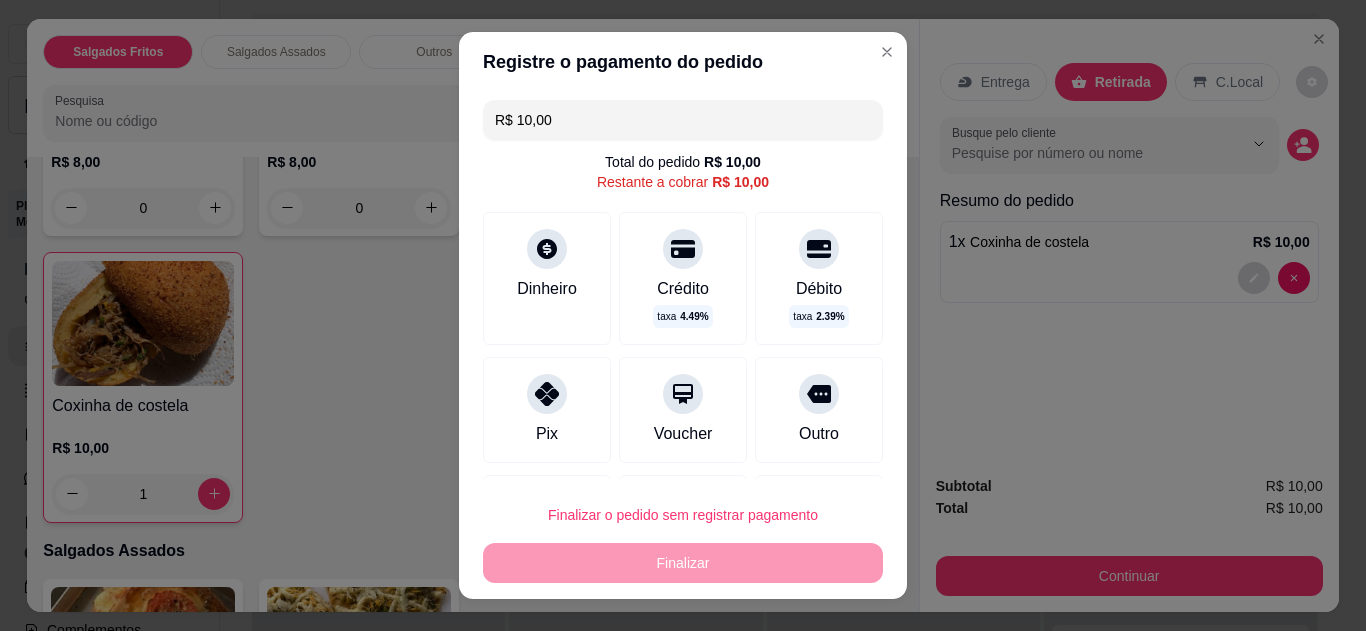click on "Pix" at bounding box center (547, 410) 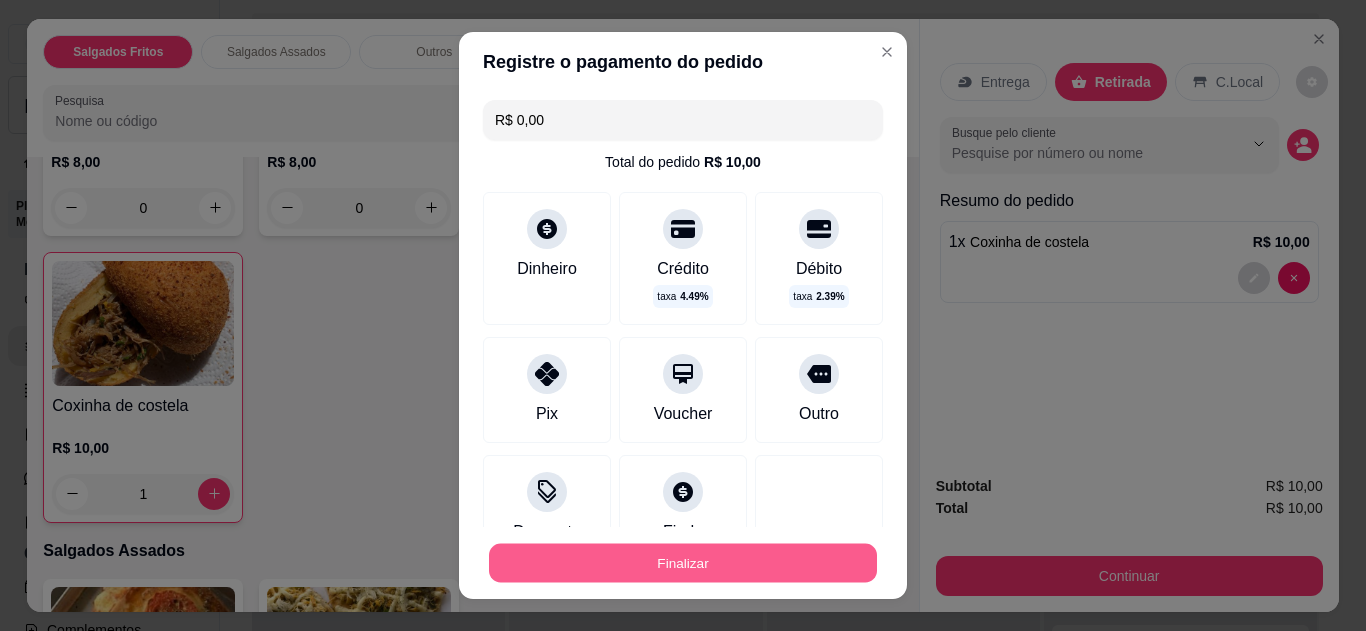 click on "Finalizar" at bounding box center (683, 563) 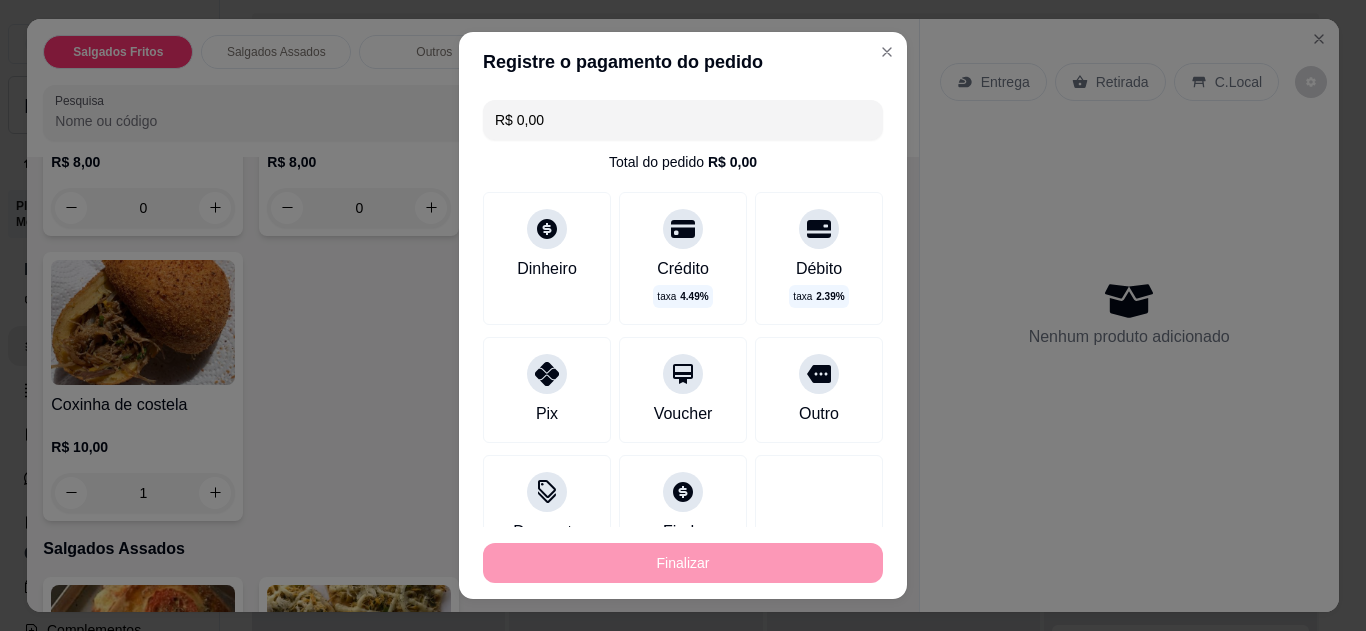 type on "0" 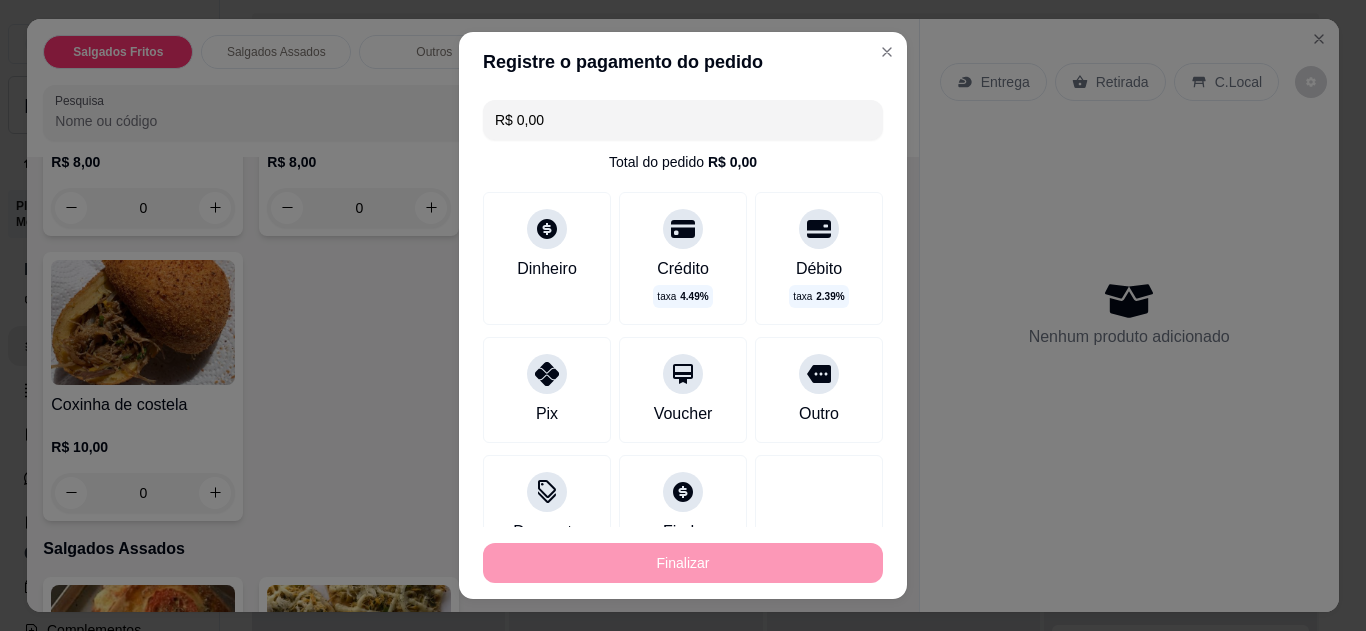 type on "-R$ 10,00" 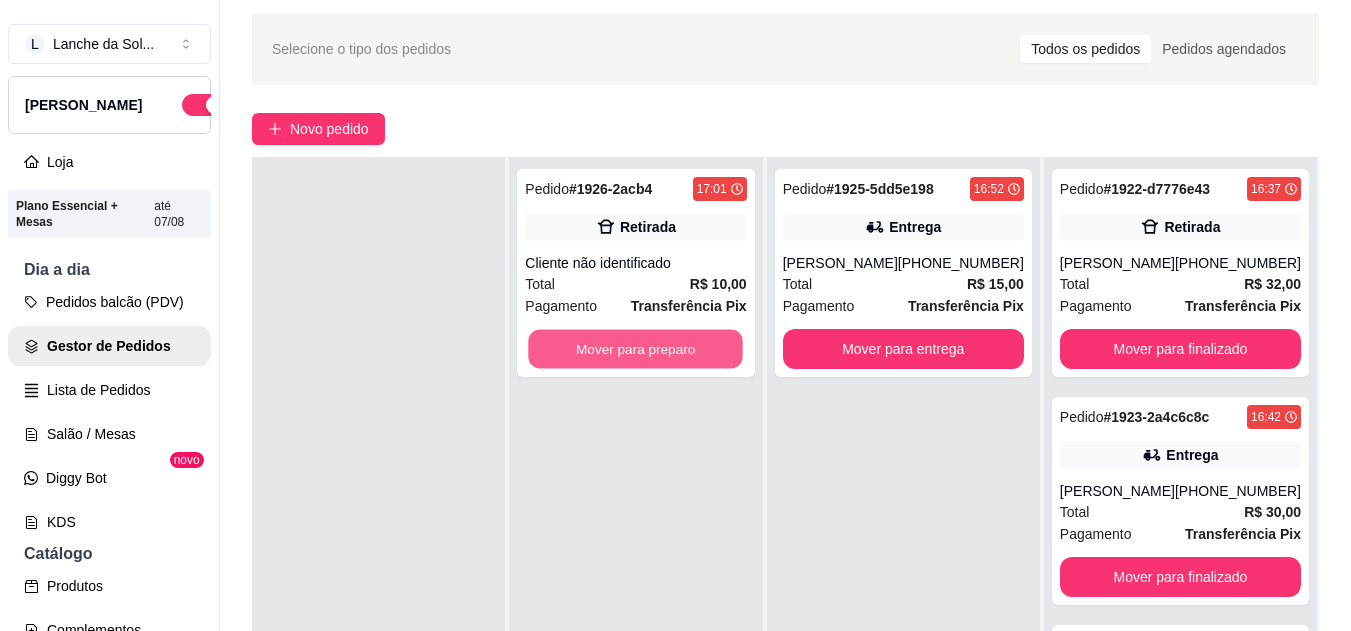 click on "Mover para preparo" at bounding box center (636, 349) 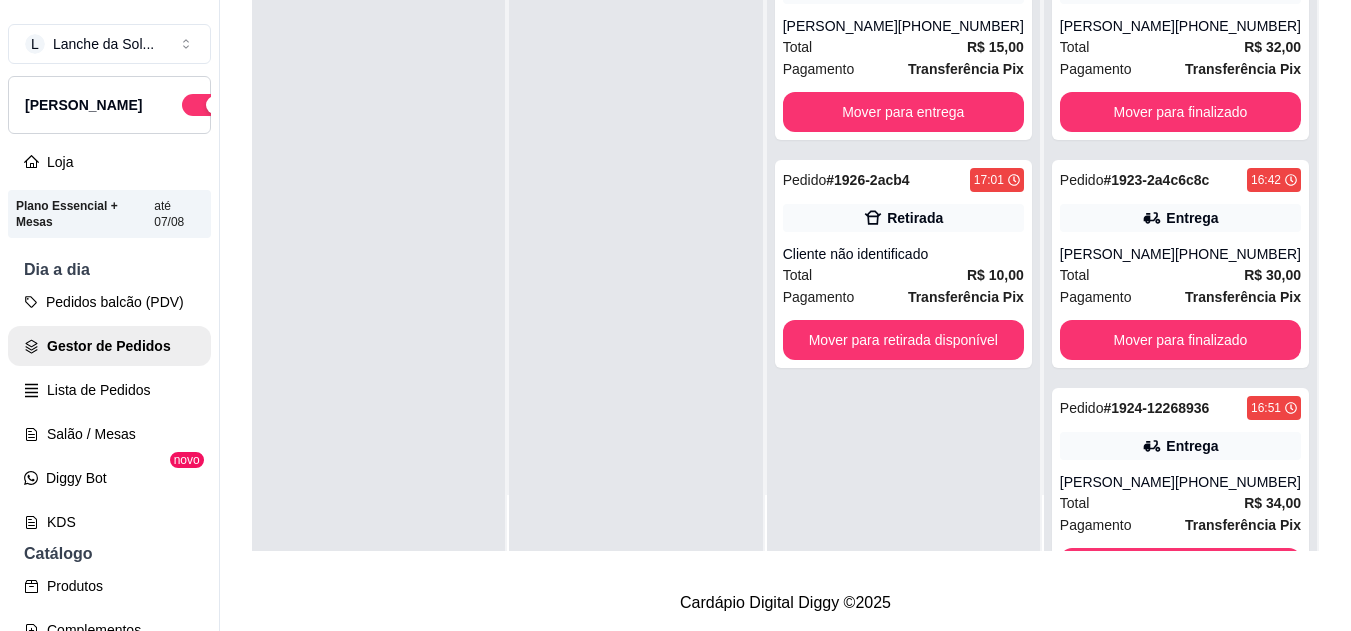 scroll, scrollTop: 319, scrollLeft: 0, axis: vertical 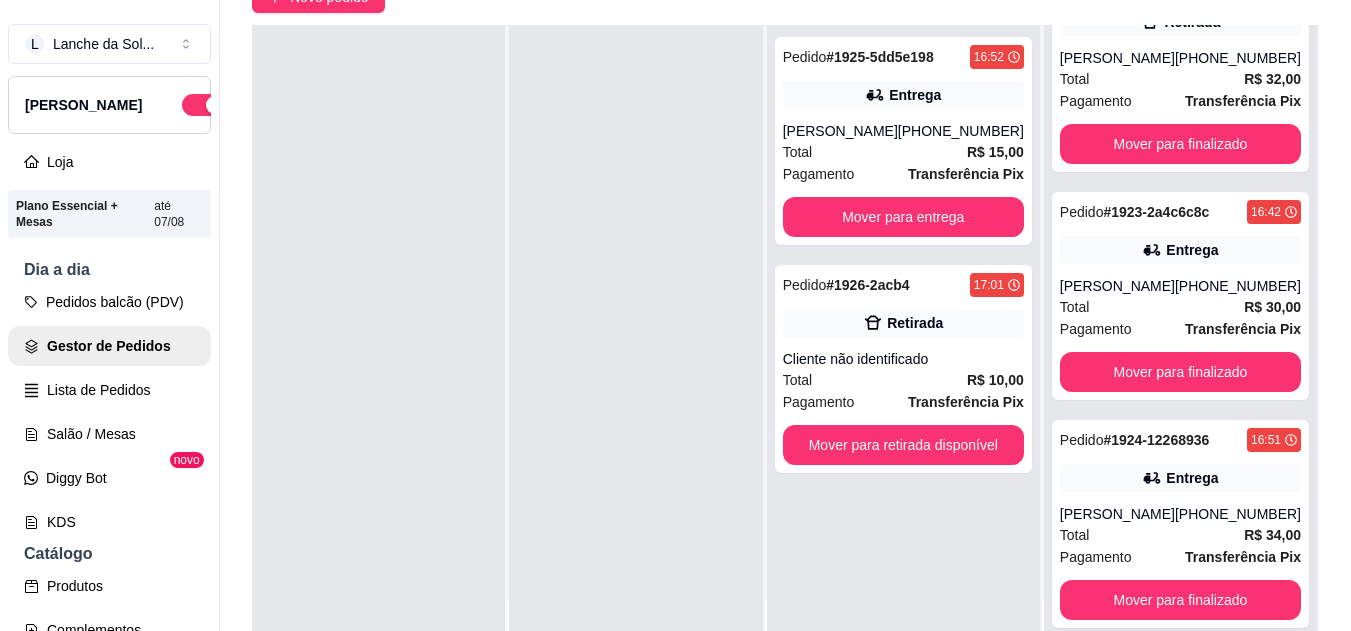 click on "Total R$ 15,00" at bounding box center [903, 152] 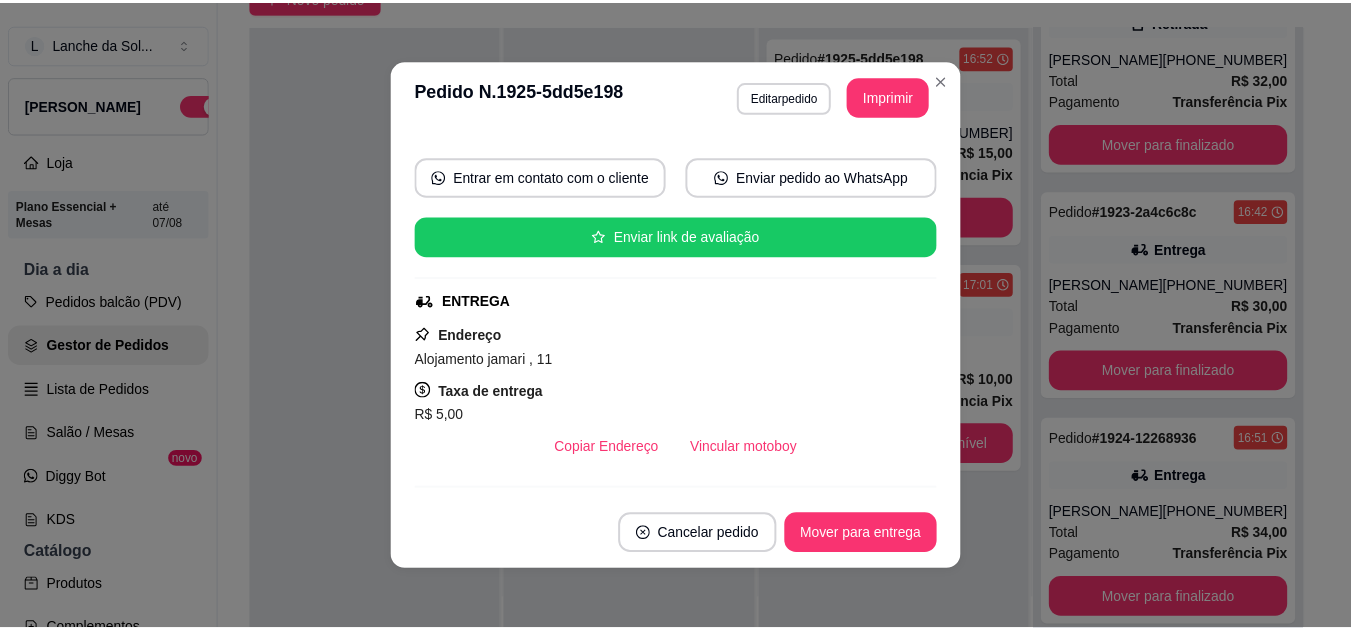 scroll, scrollTop: 200, scrollLeft: 0, axis: vertical 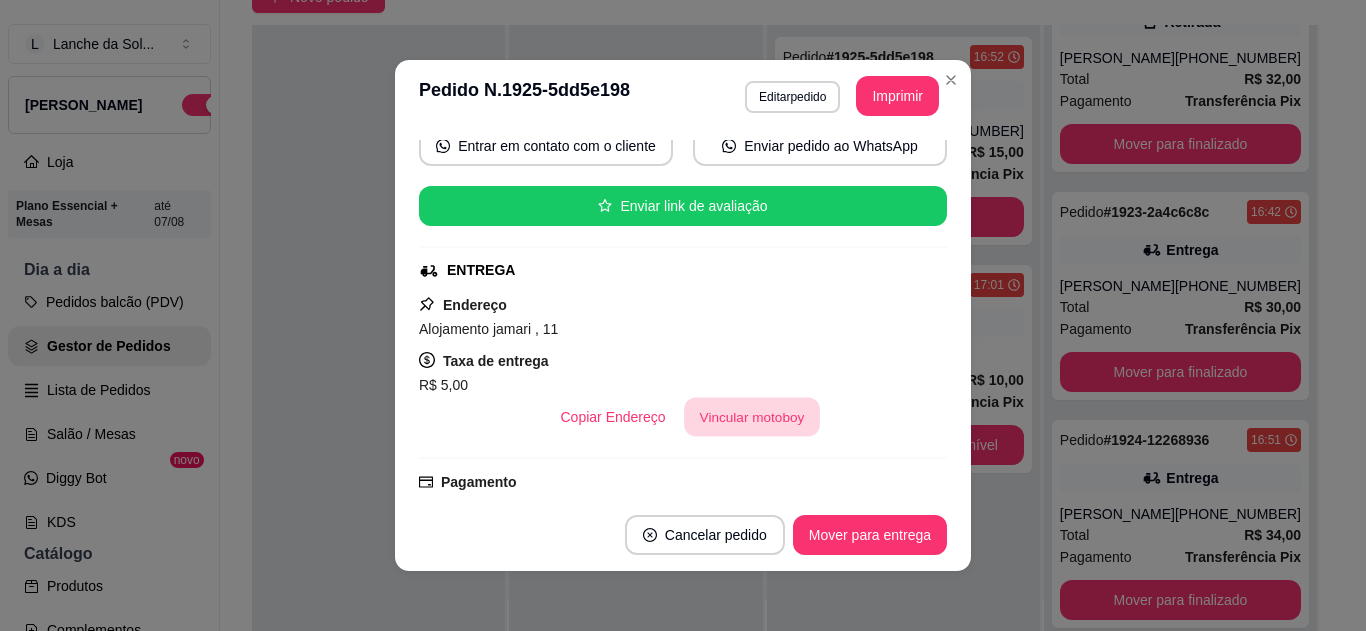 click on "Vincular motoboy" at bounding box center (752, 417) 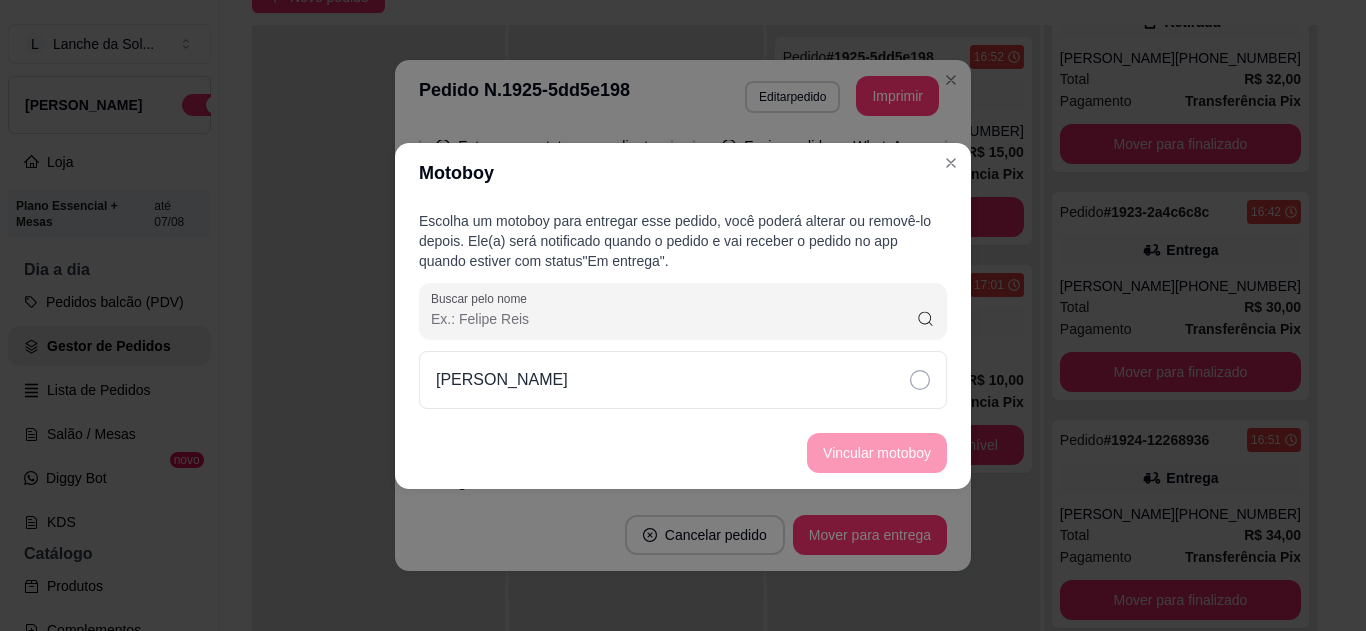 click on "Francisco Bentes" at bounding box center [683, 380] 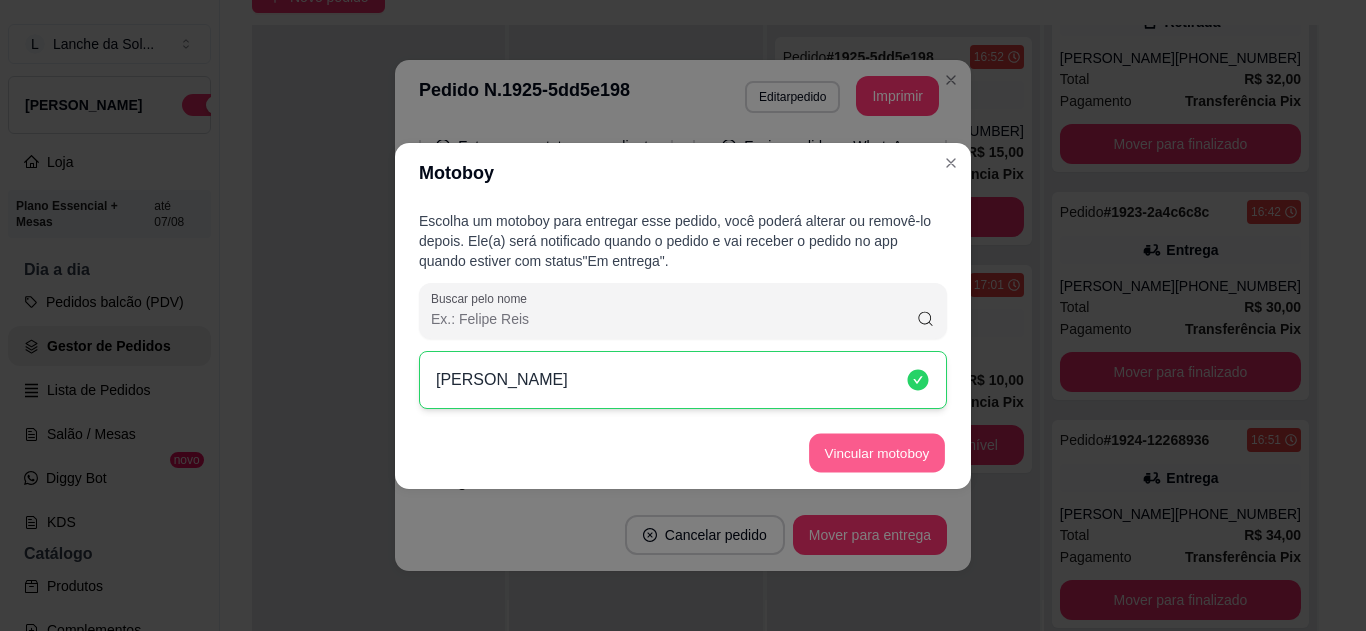 click on "Vincular motoboy" at bounding box center (877, 452) 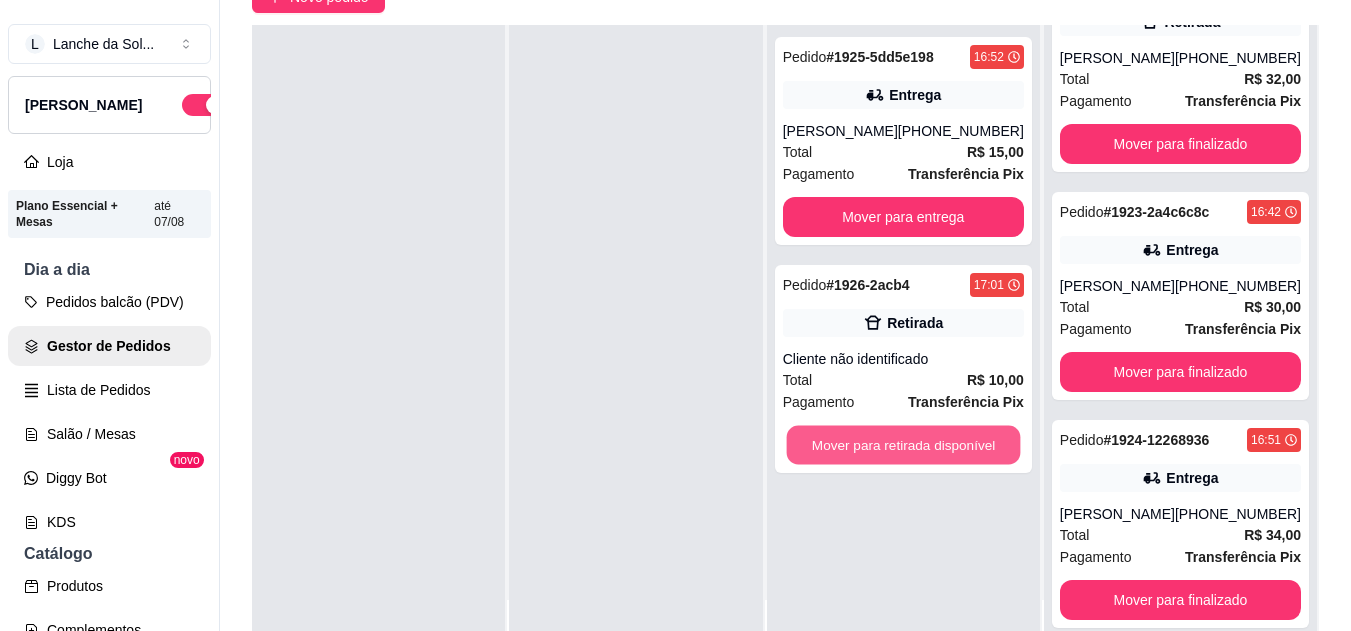 click on "Mover para retirada disponível" at bounding box center (903, 445) 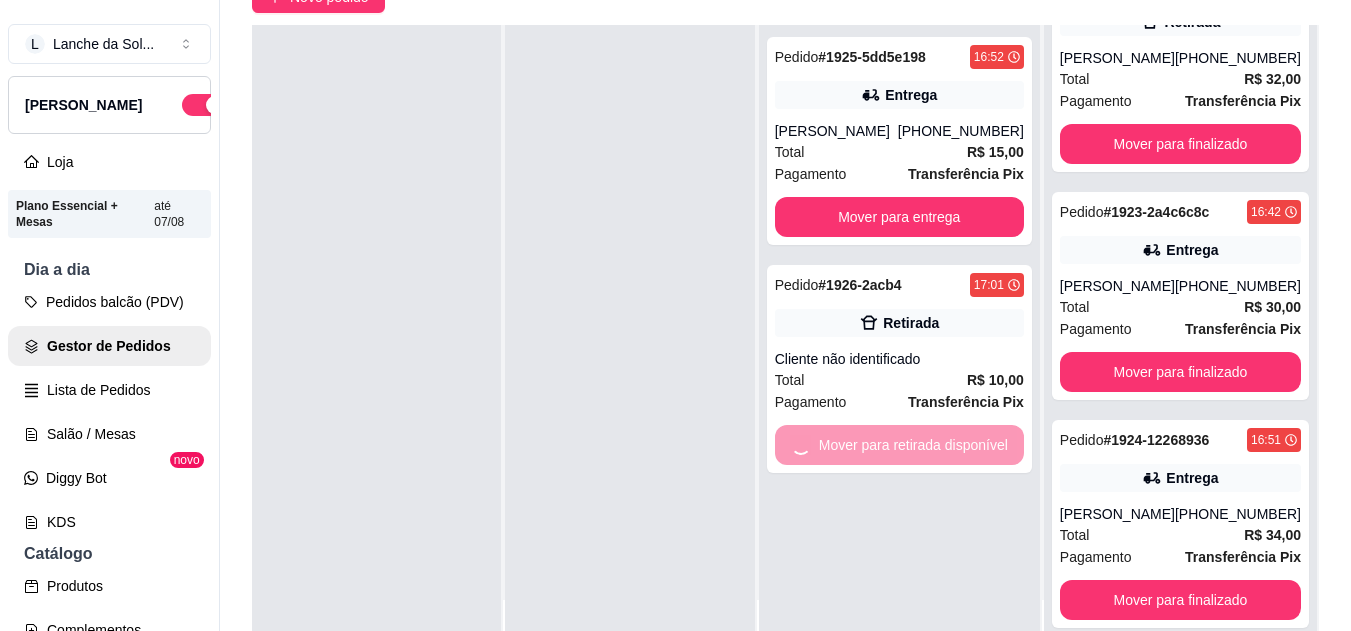 scroll, scrollTop: 93, scrollLeft: 0, axis: vertical 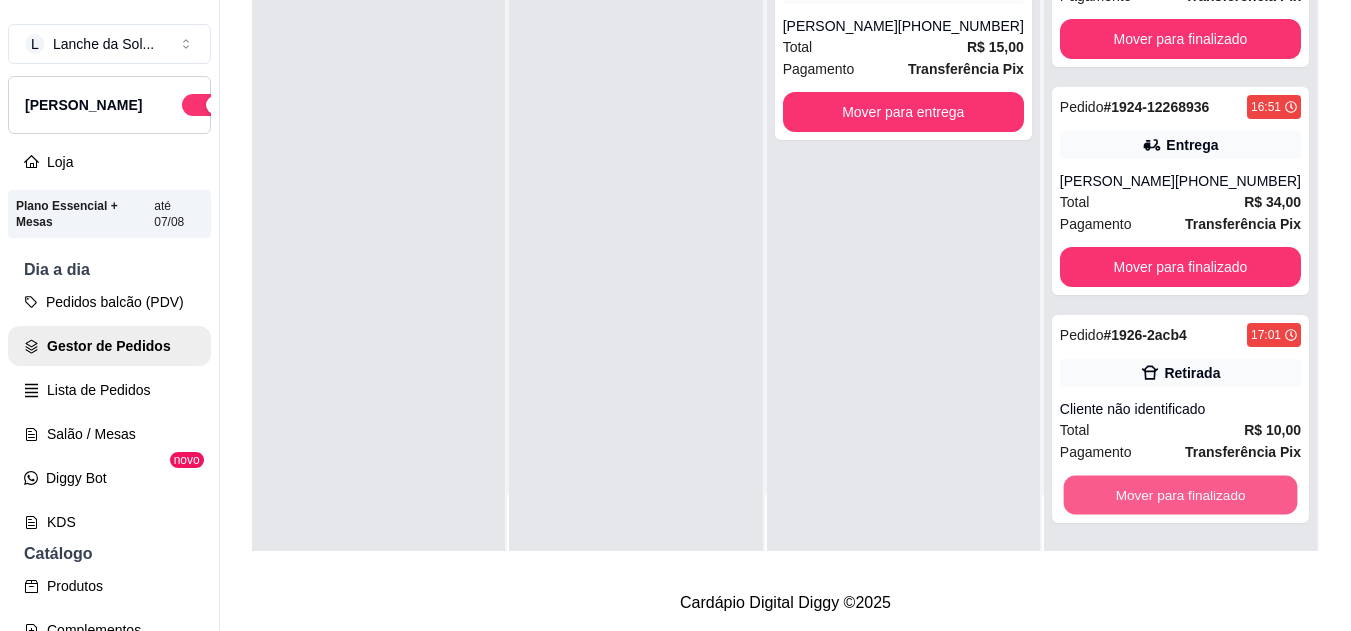 click on "Mover para finalizado" at bounding box center [1180, 495] 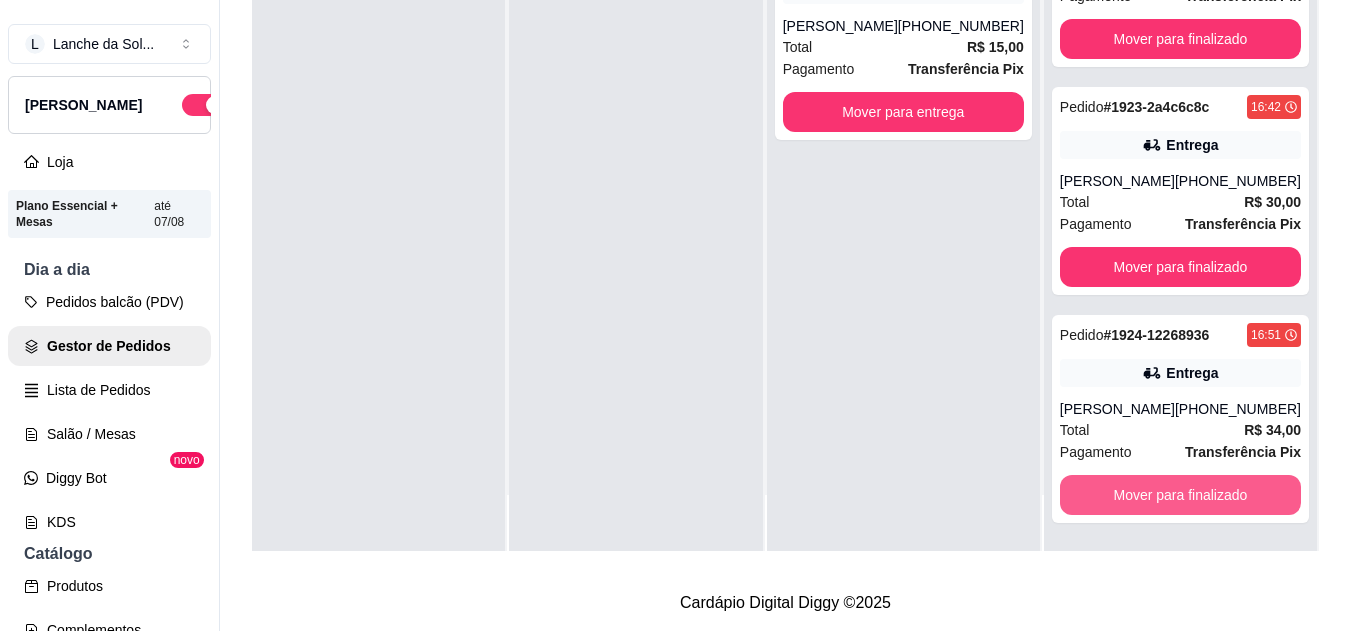 scroll, scrollTop: 93, scrollLeft: 0, axis: vertical 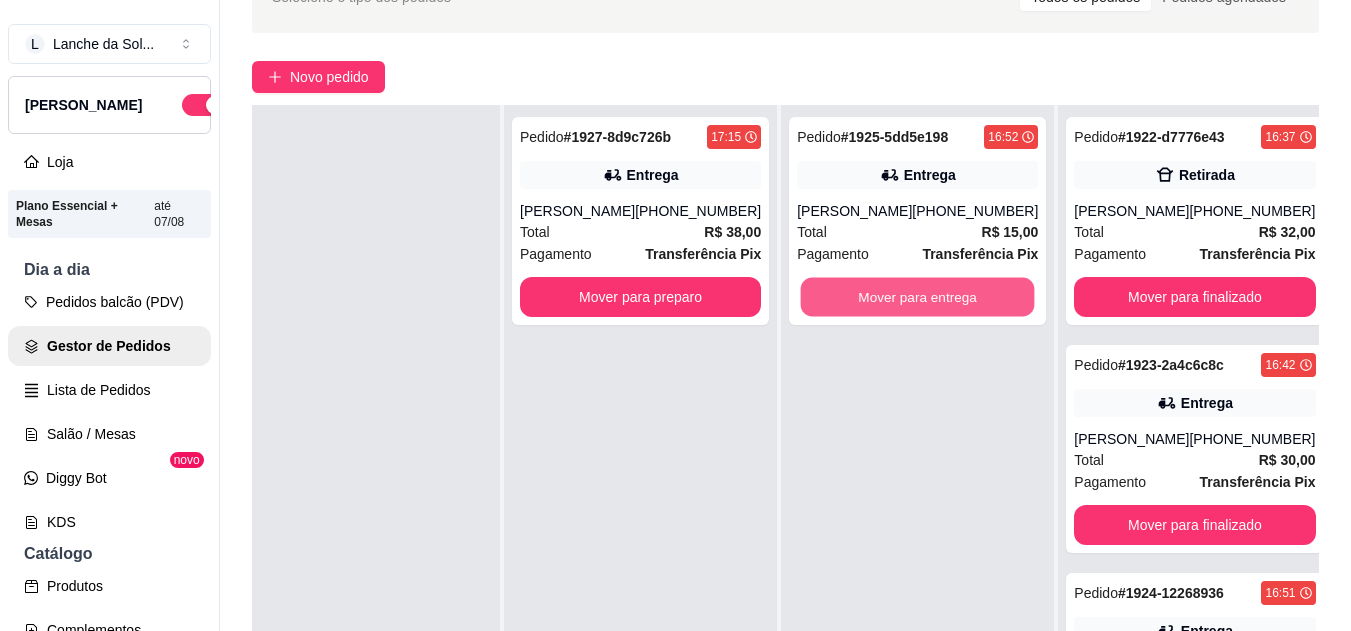 click on "Mover para entrega" at bounding box center (918, 297) 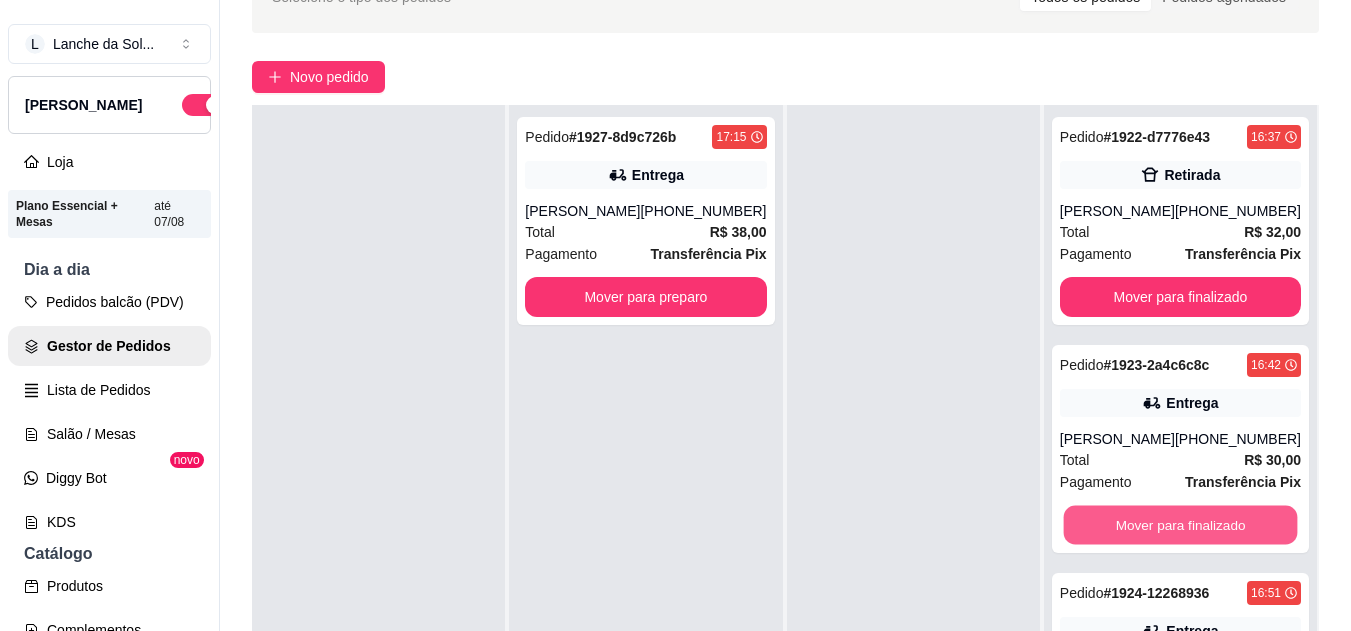 click on "Mover para finalizado" at bounding box center [1180, 525] 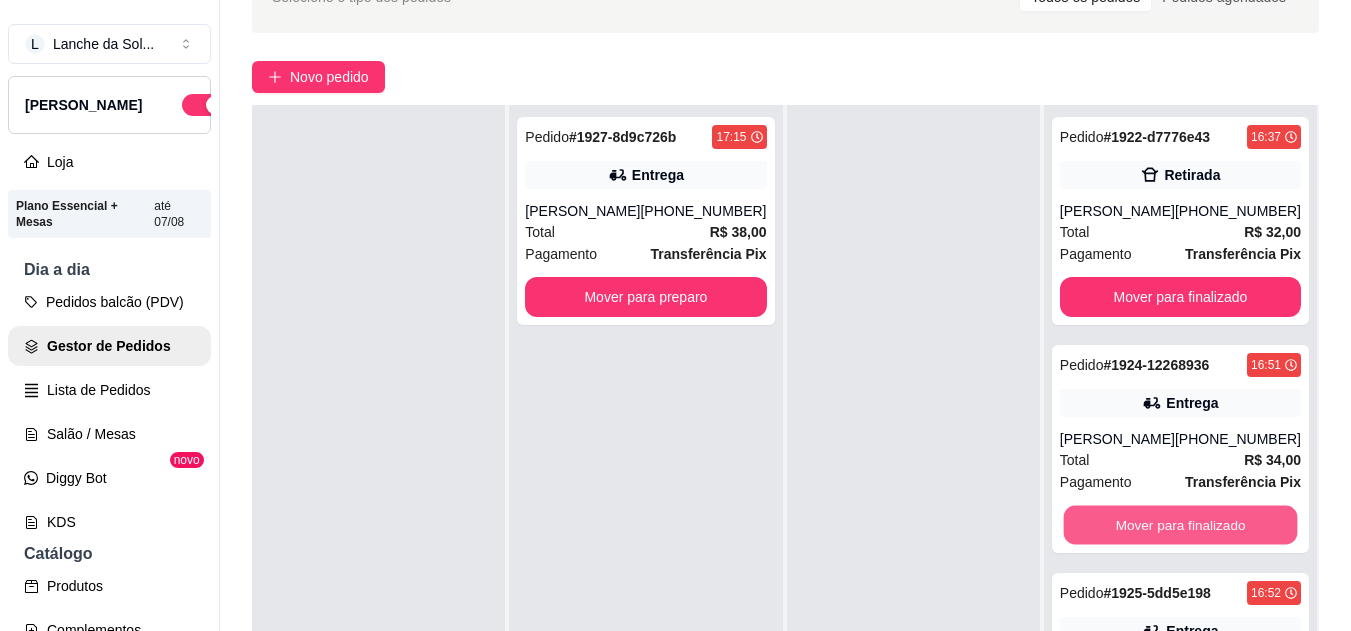 click on "Mover para finalizado" at bounding box center [1180, 525] 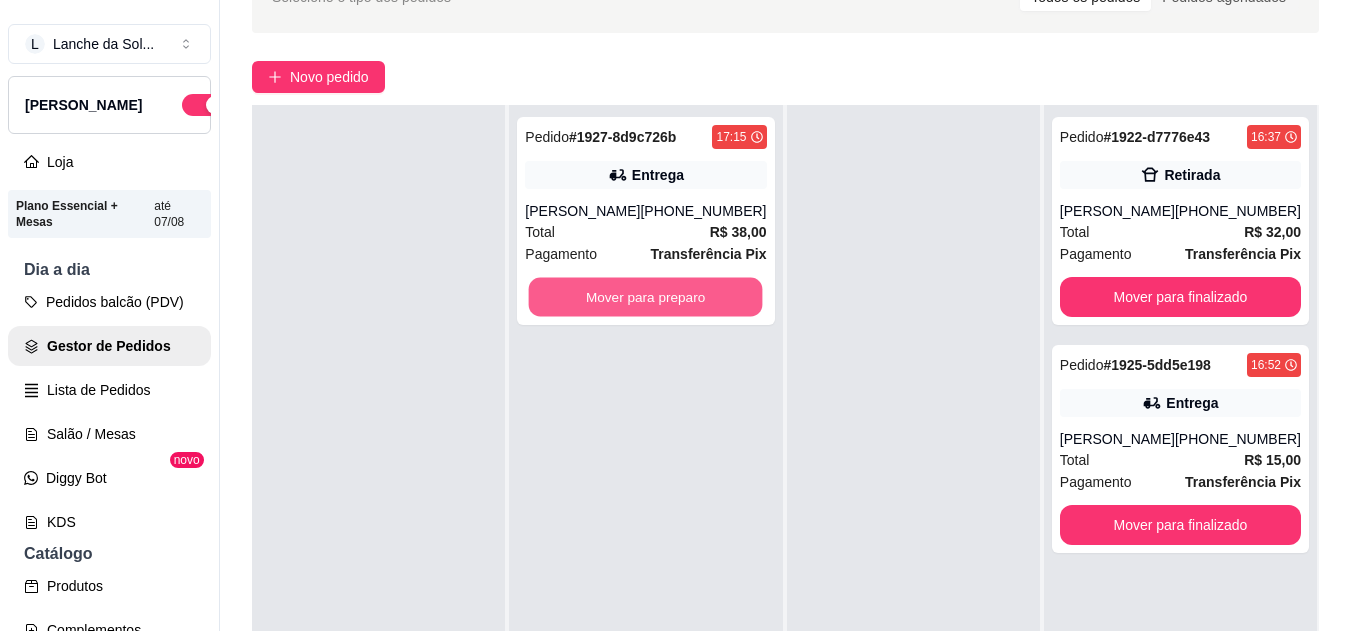 click on "Mover para preparo" at bounding box center (646, 297) 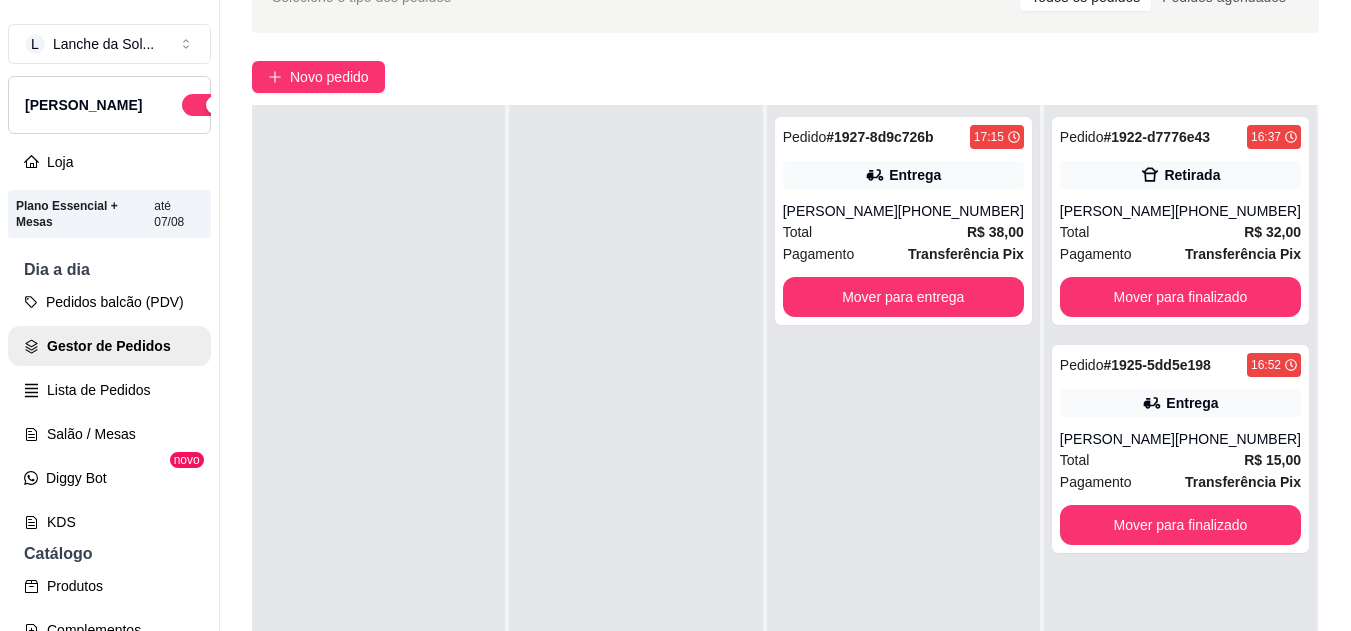 click on "Total R$ 38,00" at bounding box center [903, 232] 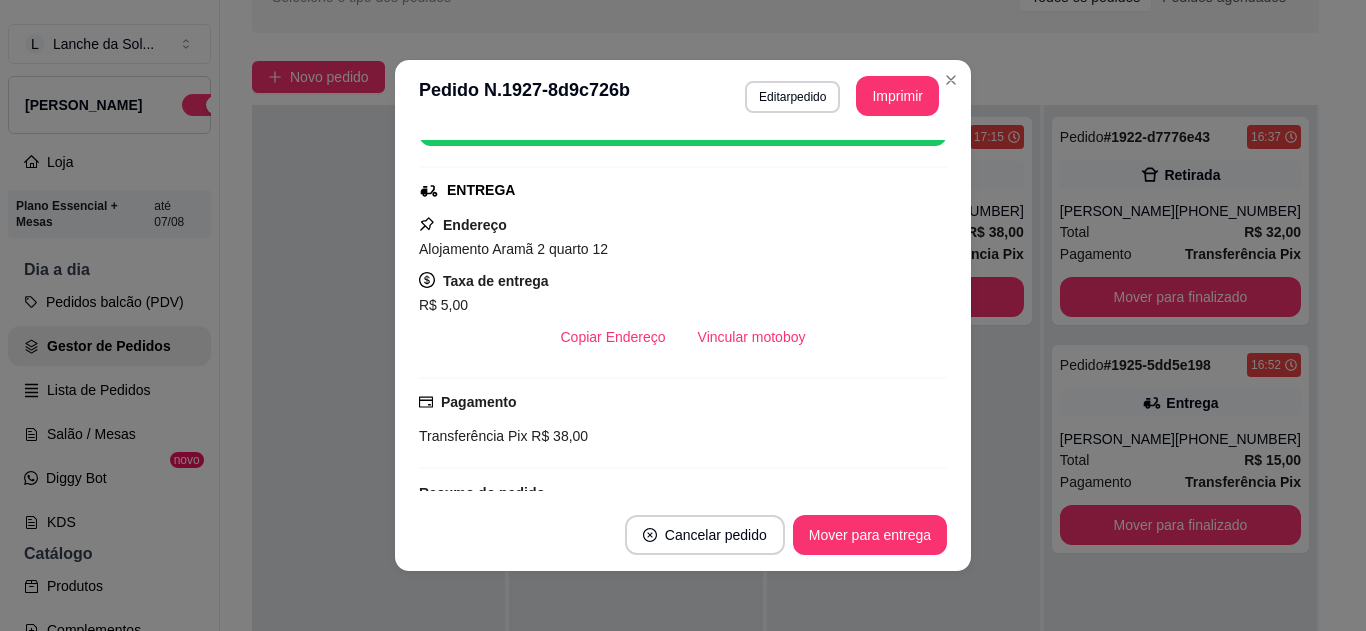 scroll, scrollTop: 320, scrollLeft: 0, axis: vertical 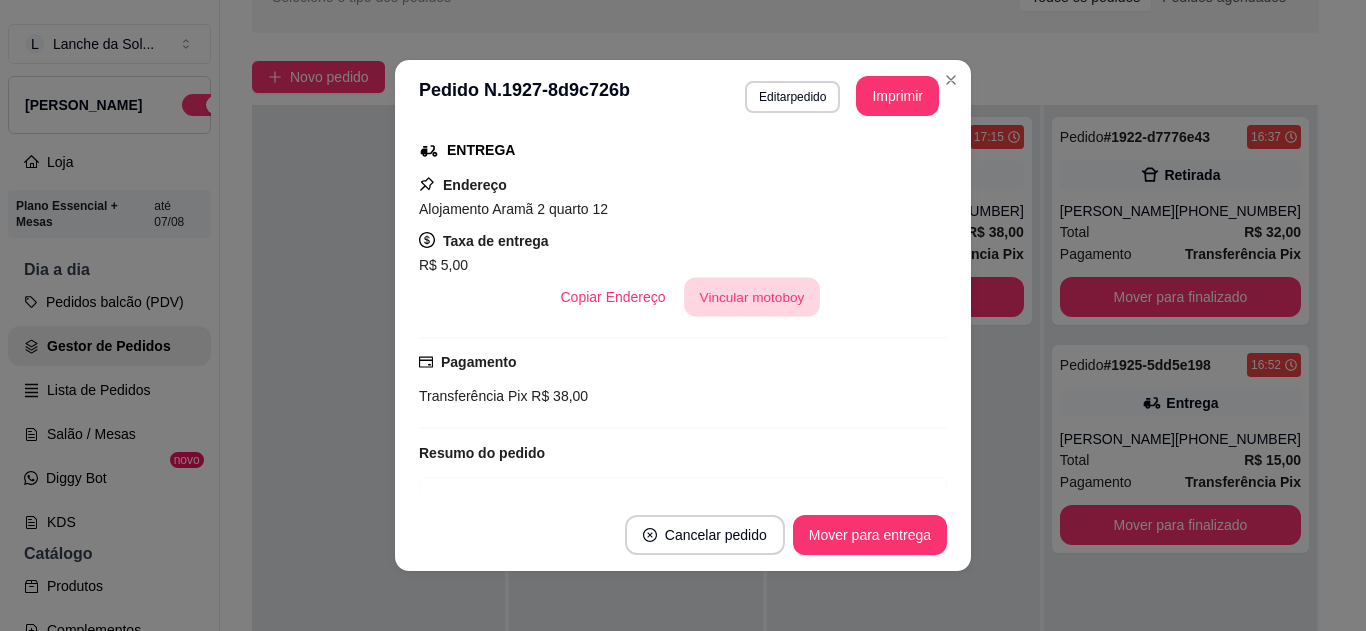 click on "Vincular motoboy" at bounding box center (752, 297) 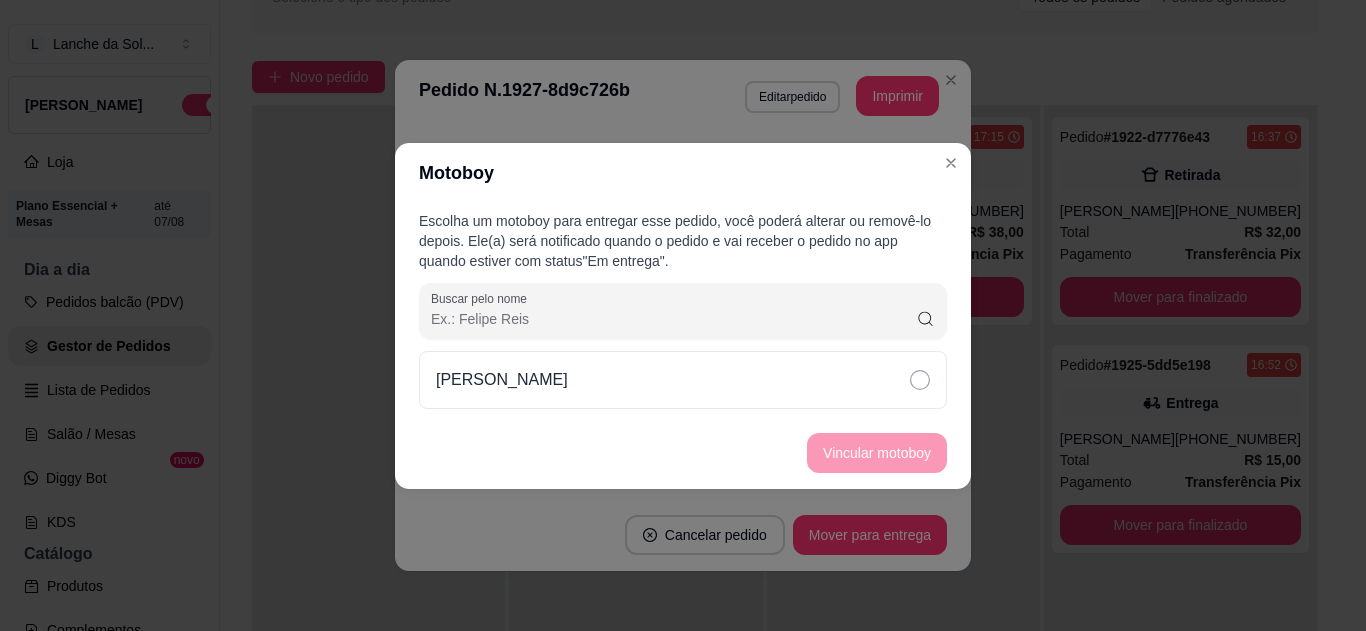 click on "Francisco Bentes" at bounding box center (683, 380) 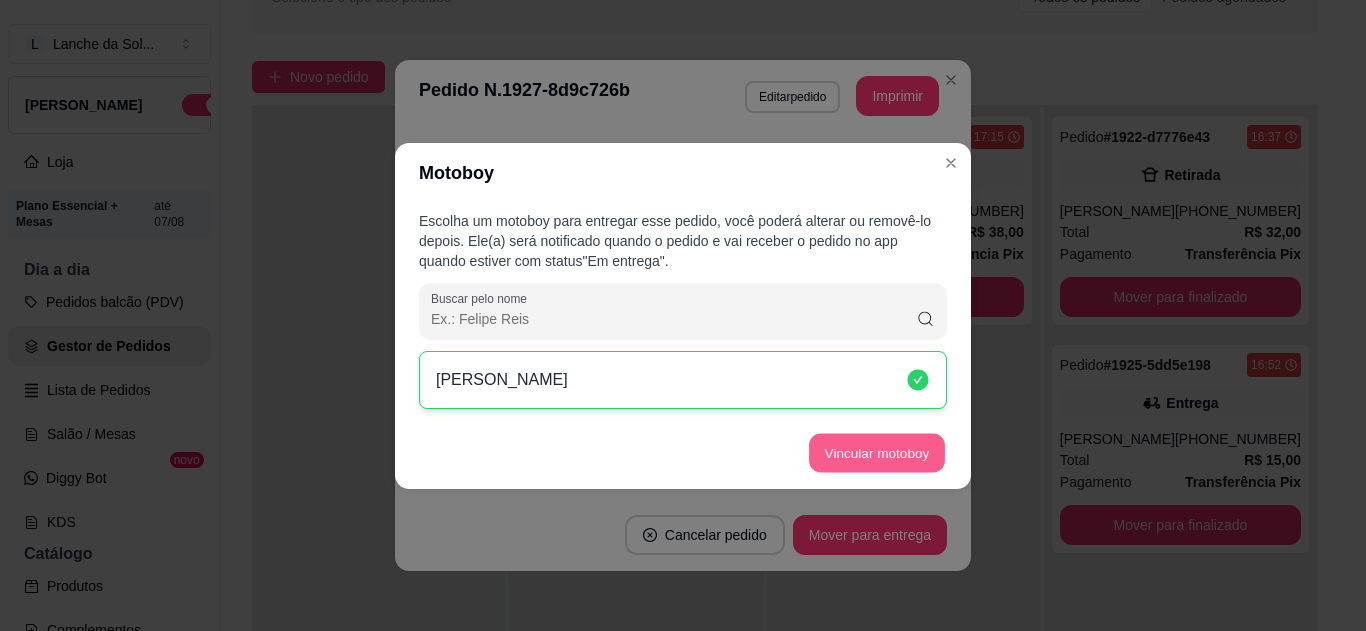 click on "Vincular motoboy" at bounding box center [877, 452] 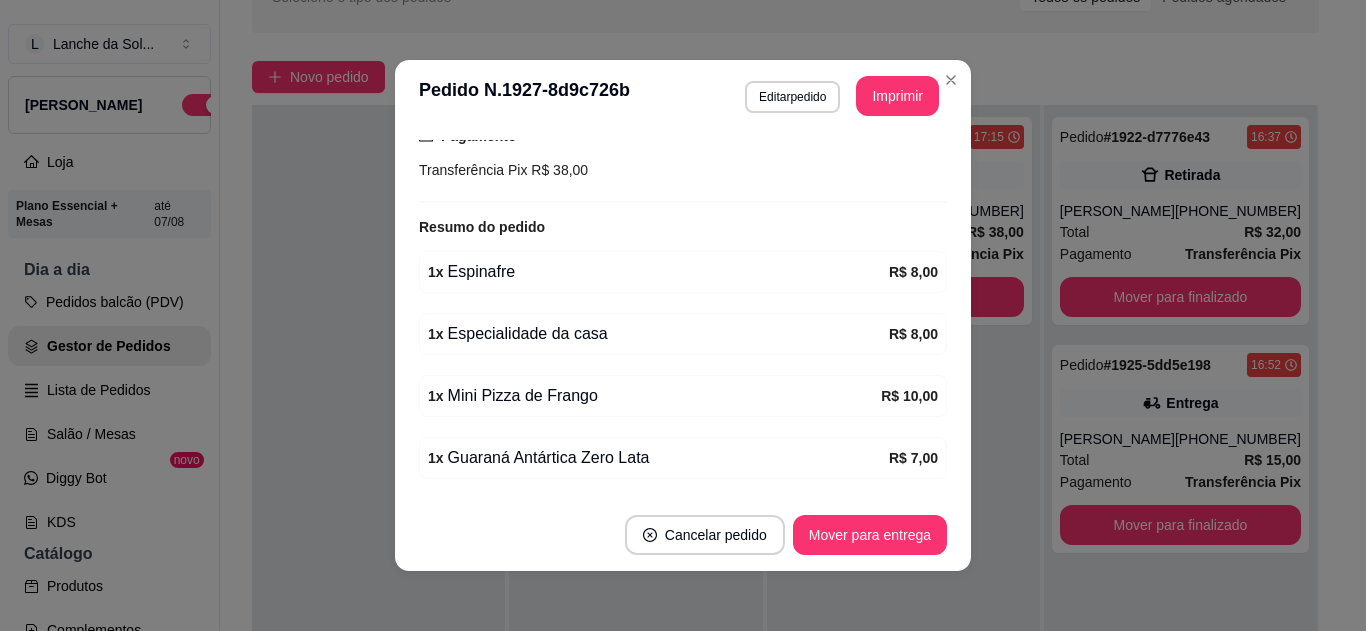 scroll, scrollTop: 640, scrollLeft: 0, axis: vertical 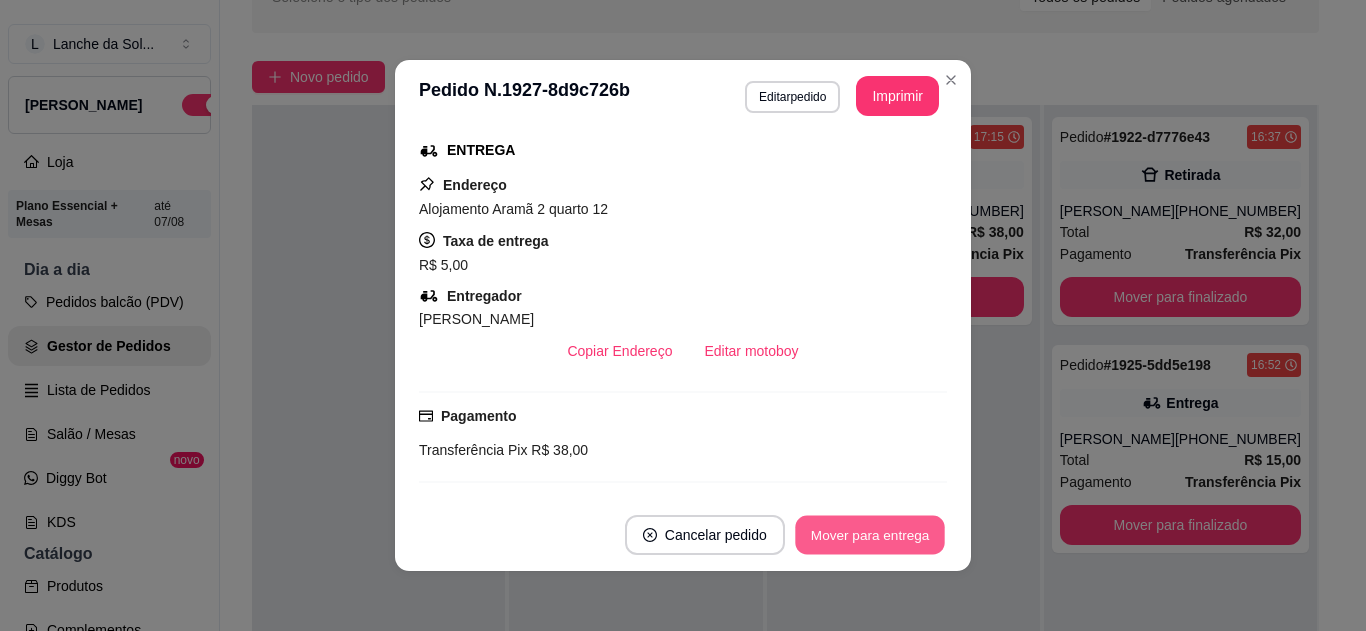click on "Mover para entrega" at bounding box center (870, 535) 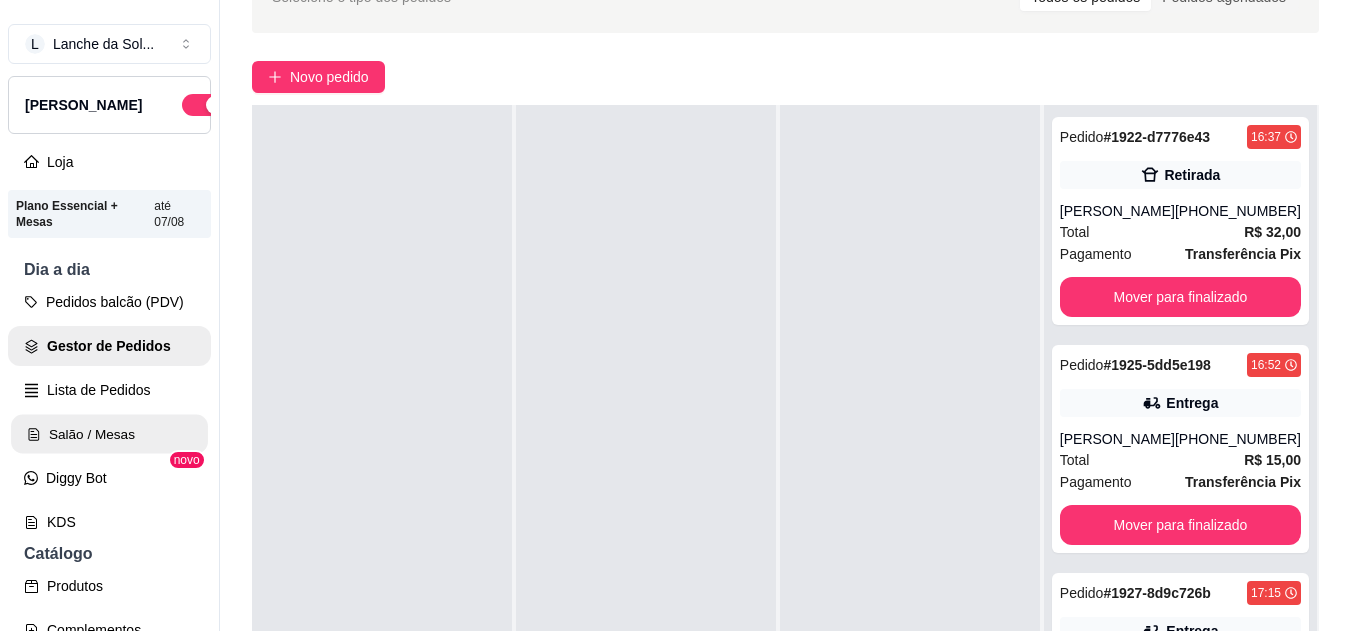 click on "Salão / Mesas" at bounding box center [109, 434] 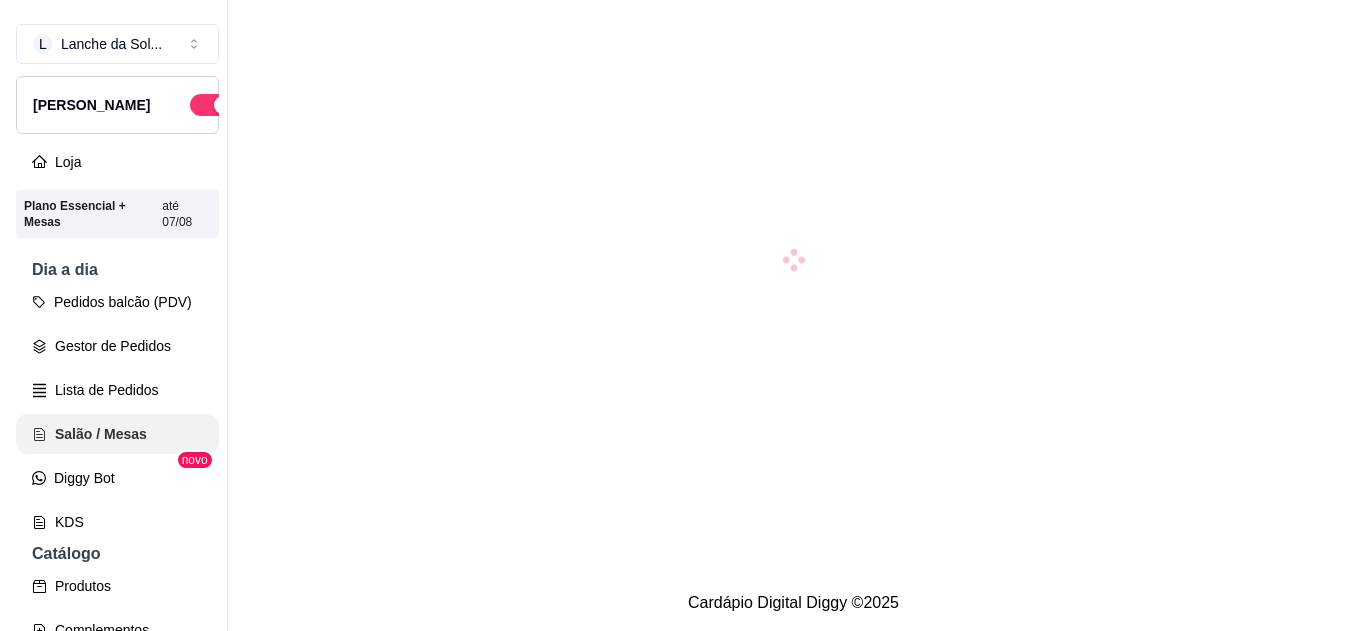 scroll, scrollTop: 0, scrollLeft: 0, axis: both 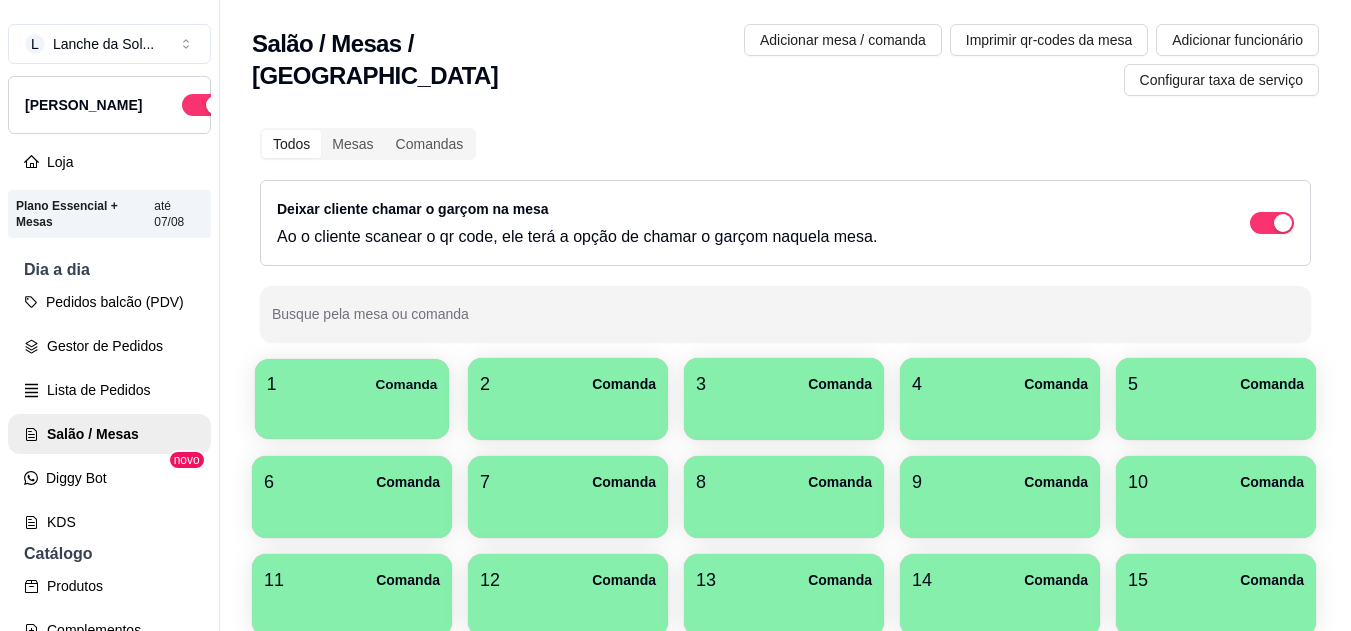 click at bounding box center (352, 412) 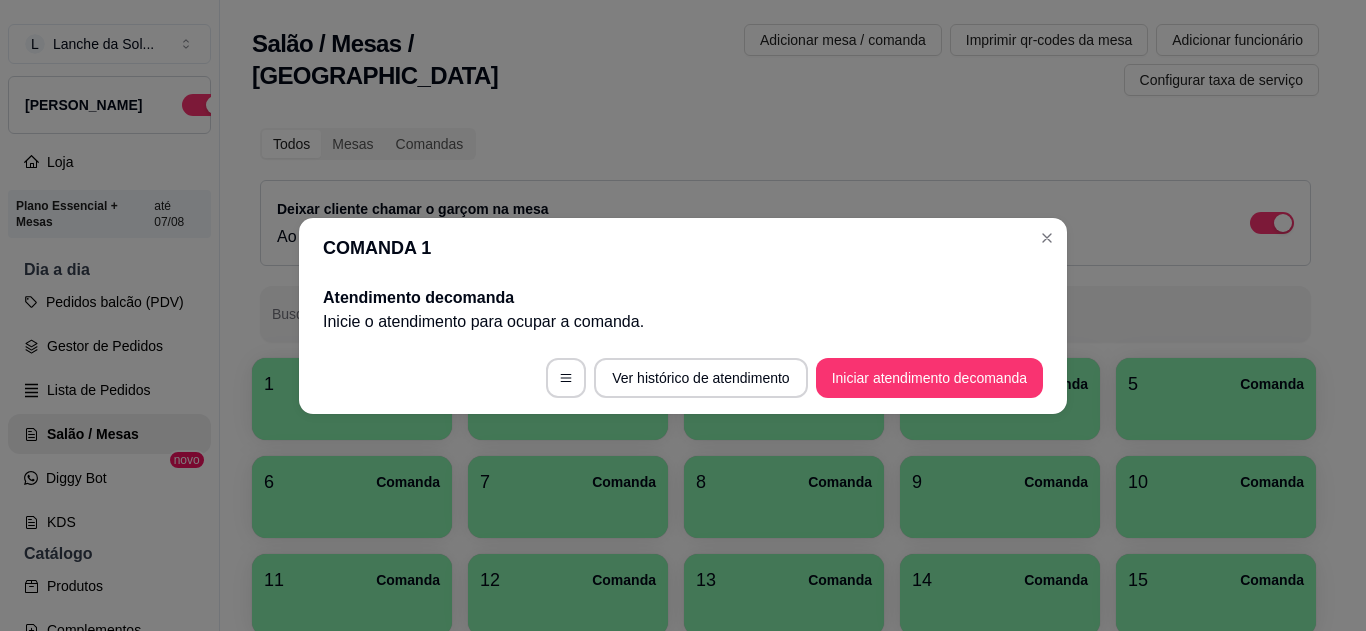 click on "Ver histórico de atendimento Iniciar atendimento de  comanda" at bounding box center [683, 378] 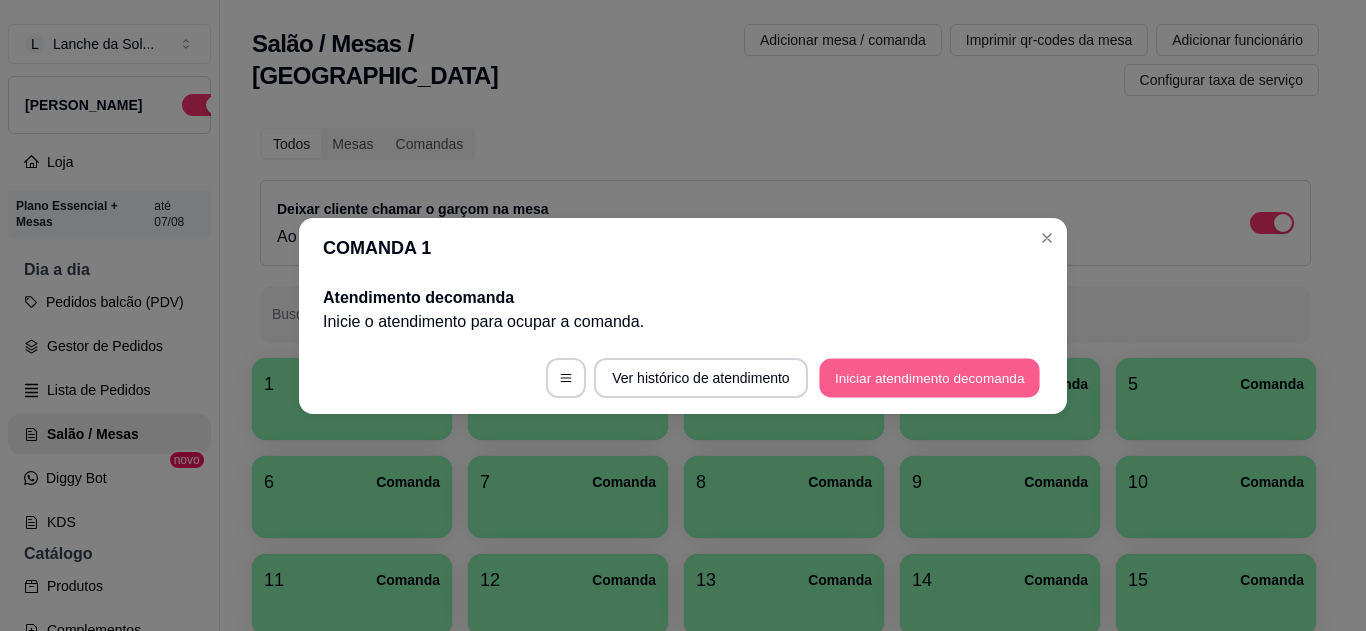 click on "Iniciar atendimento de  comanda" at bounding box center (929, 377) 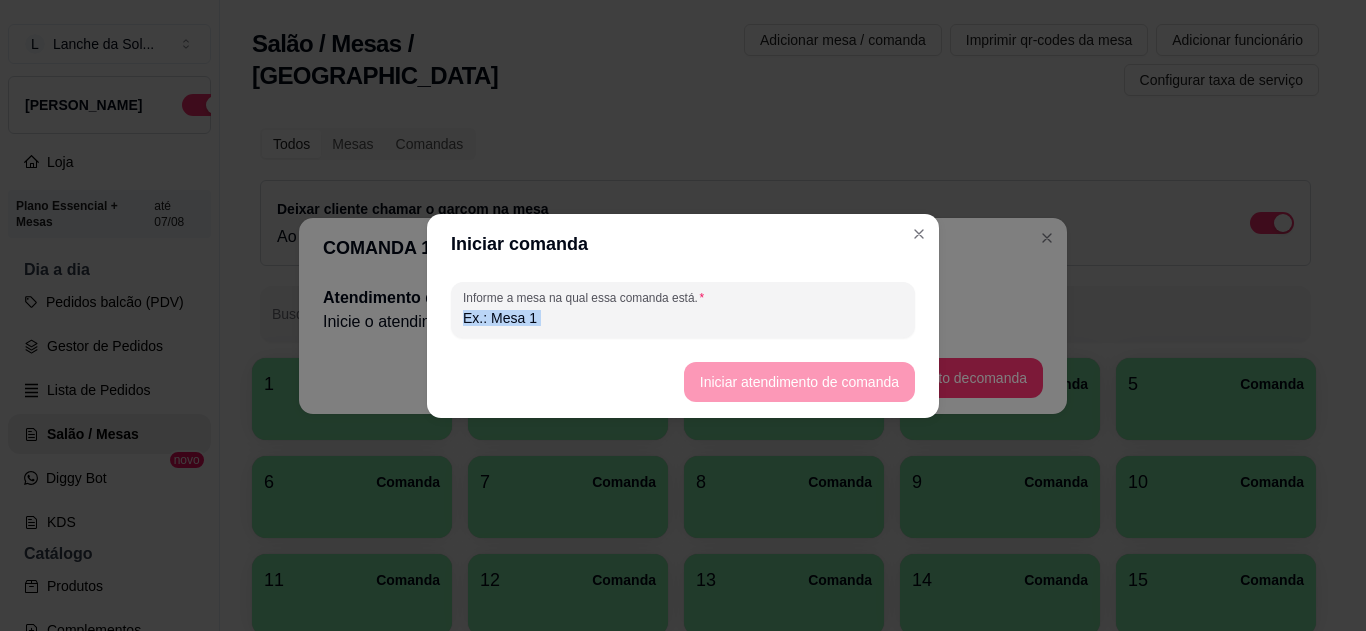click on "Iniciar comanda Informe a mesa na qual essa comanda está. Iniciar atendimento de comanda" at bounding box center (683, 316) 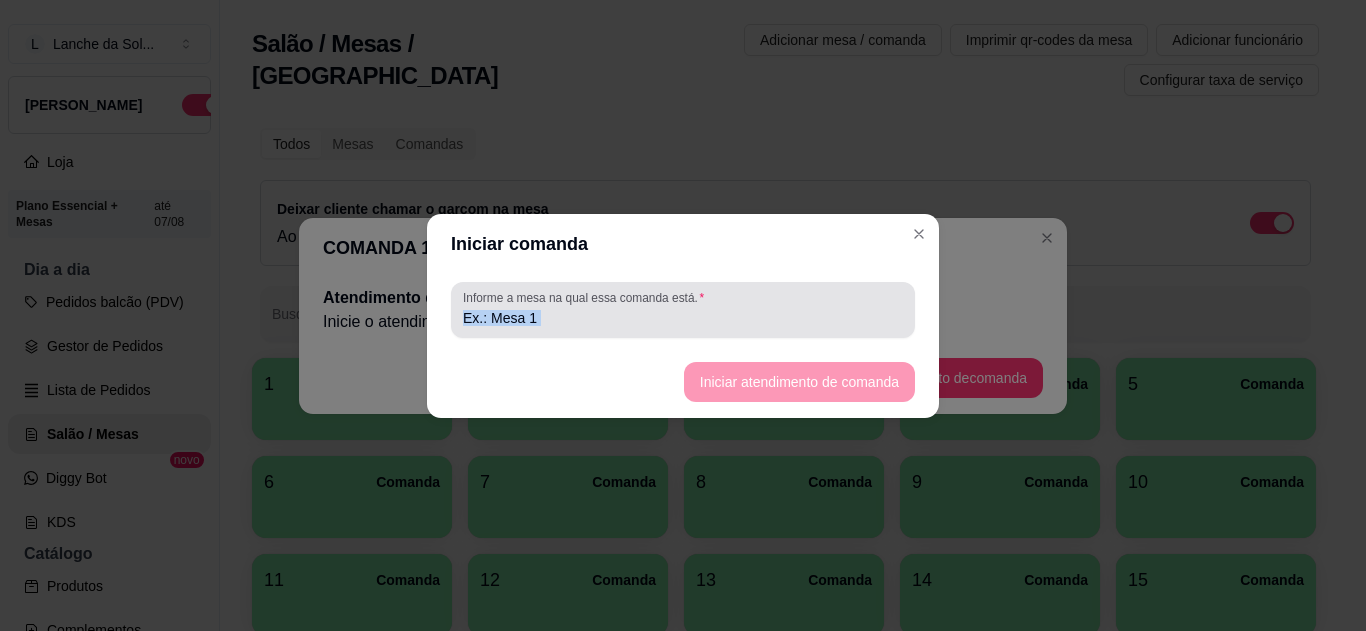 click on "Informe a mesa na qual essa comanda está." at bounding box center [683, 318] 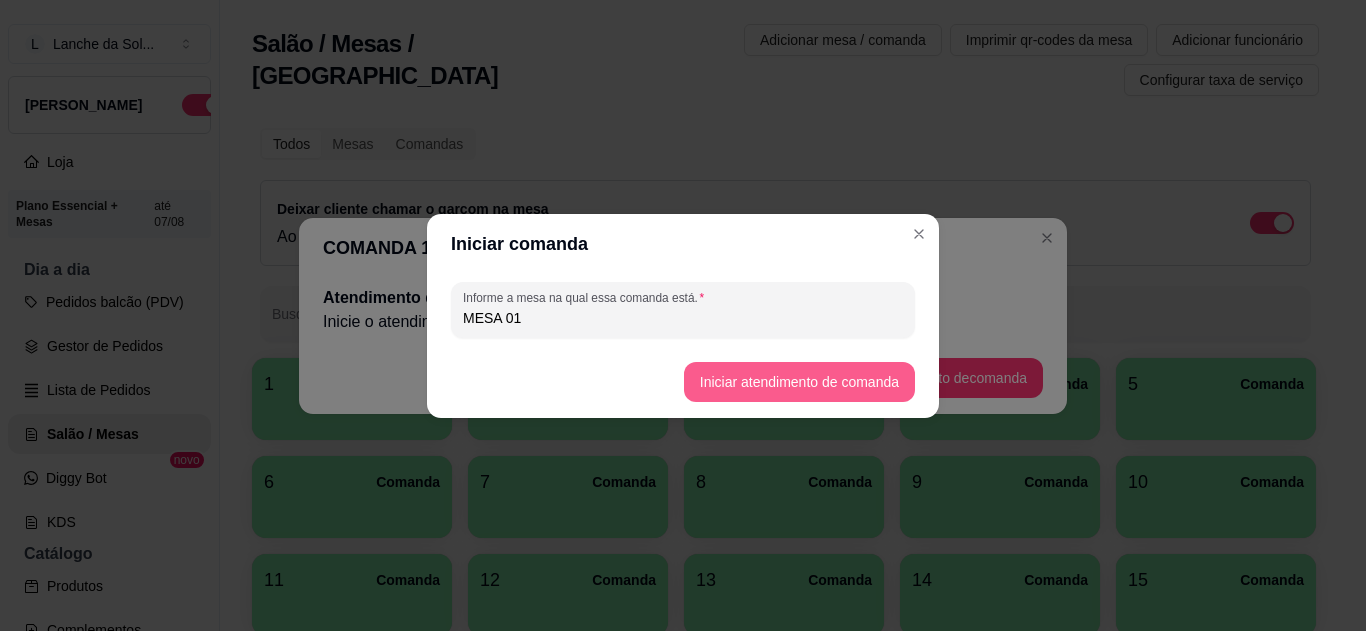 type on "MESA 01" 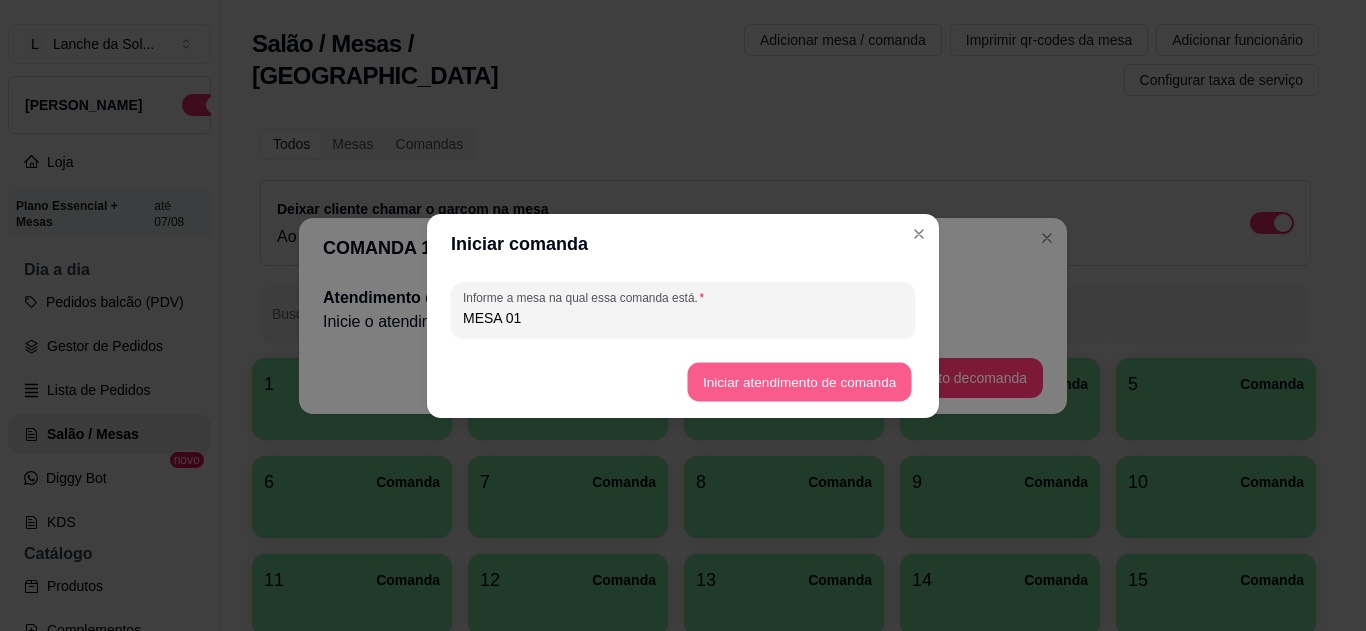 click on "Iniciar atendimento de comanda" at bounding box center (799, 381) 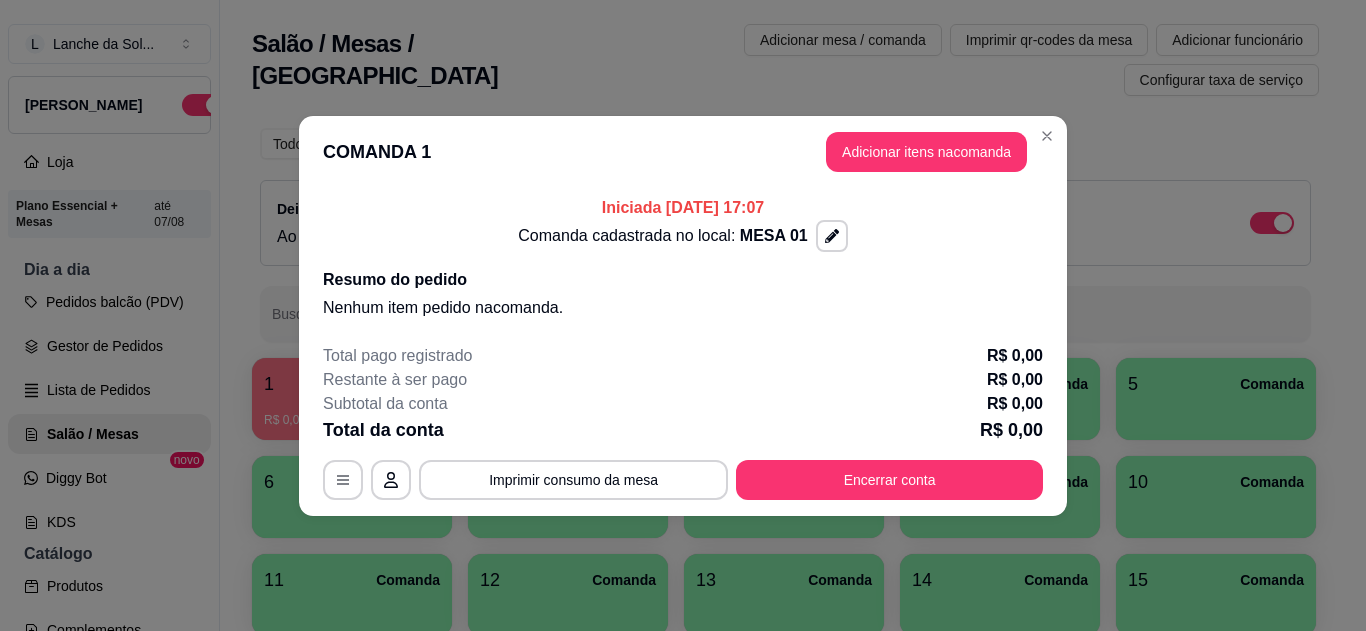 click on "Adicionar itens na  comanda" at bounding box center (926, 152) 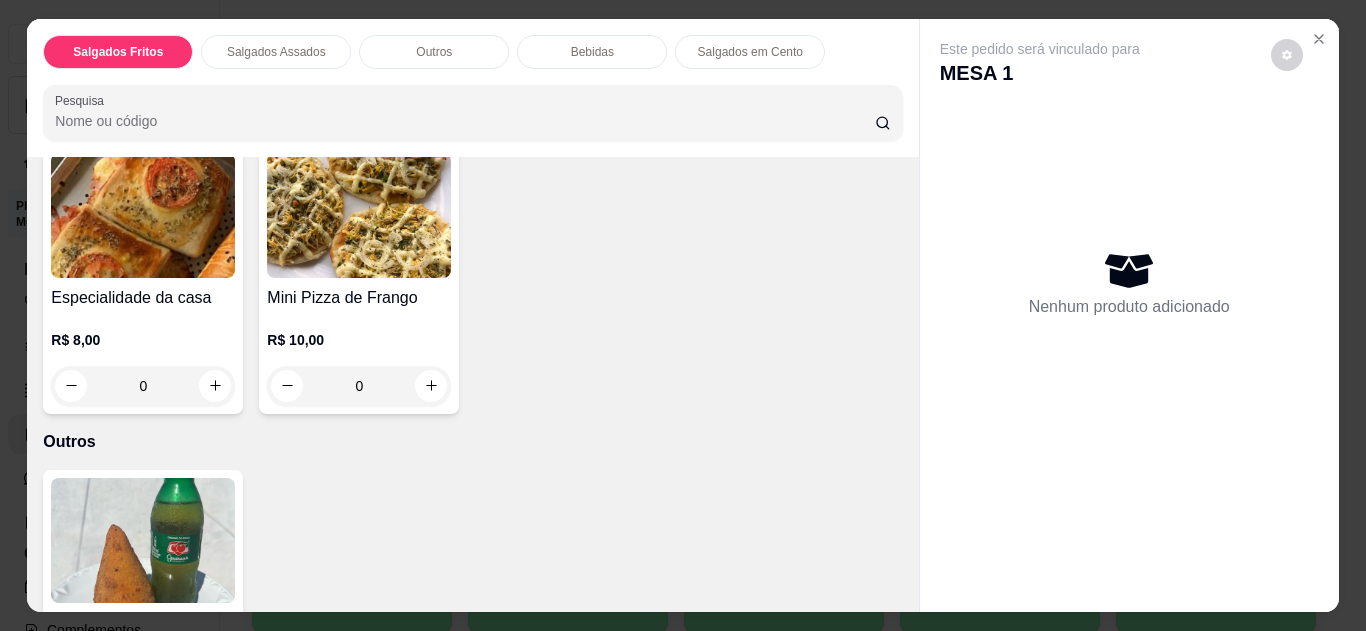 scroll, scrollTop: 760, scrollLeft: 0, axis: vertical 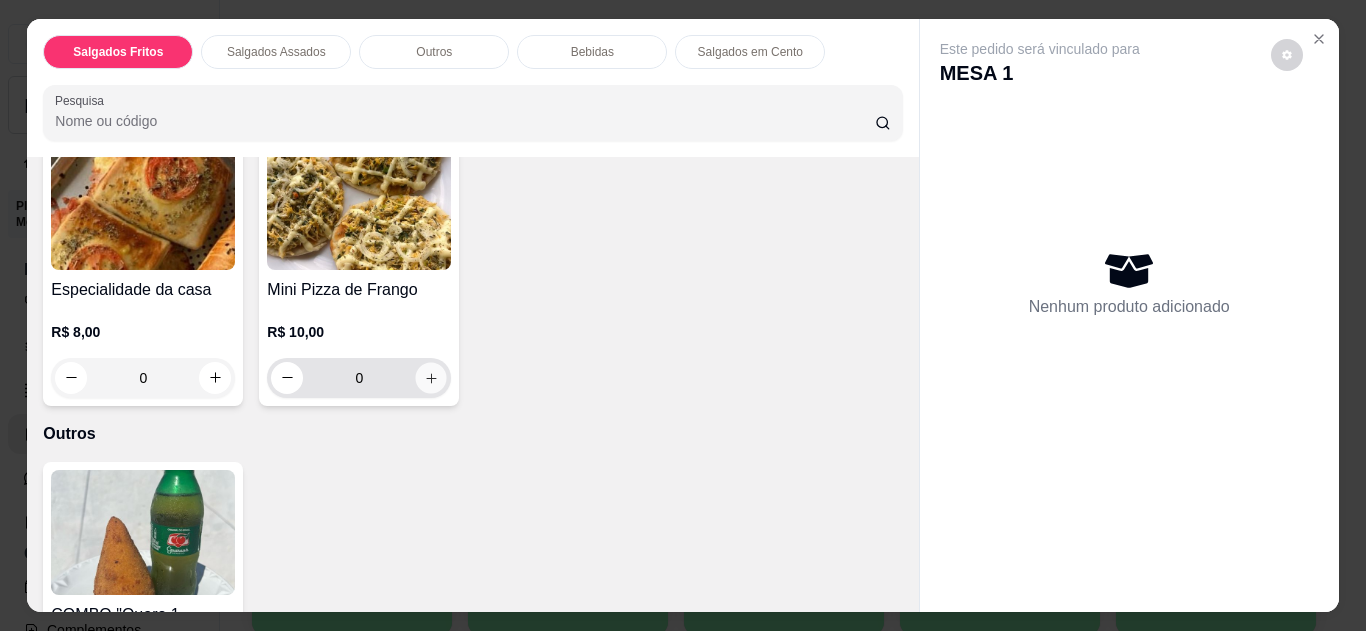 click 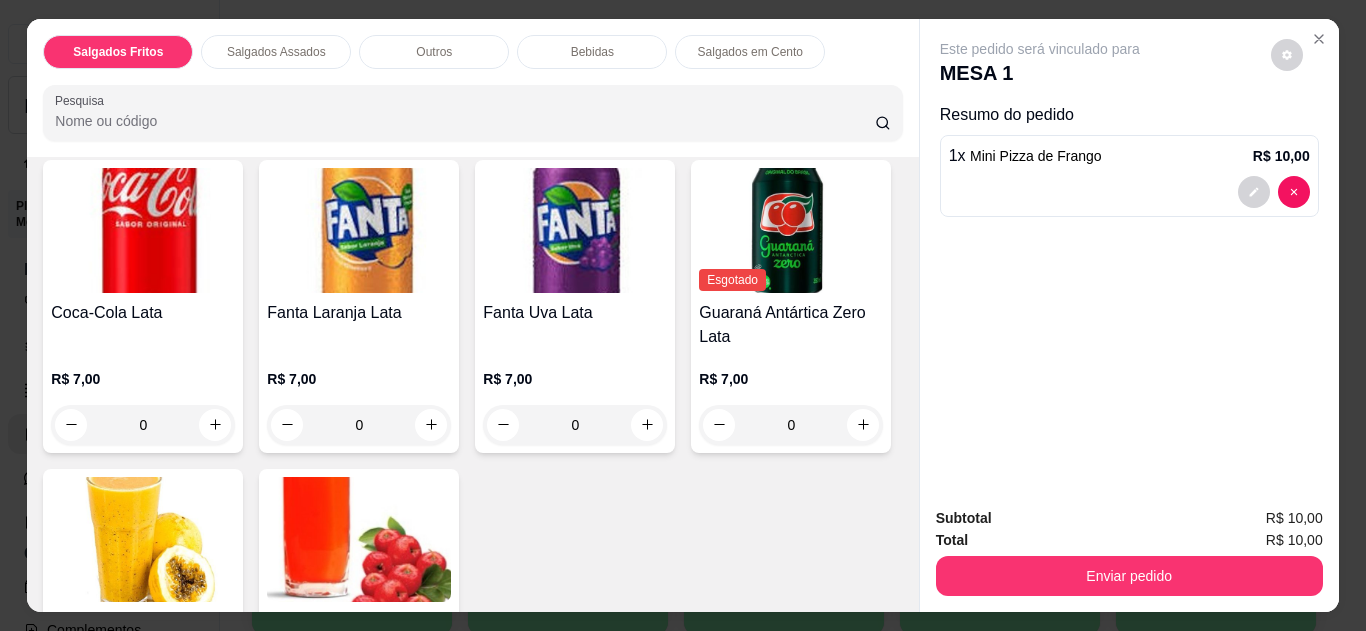 scroll, scrollTop: 1440, scrollLeft: 0, axis: vertical 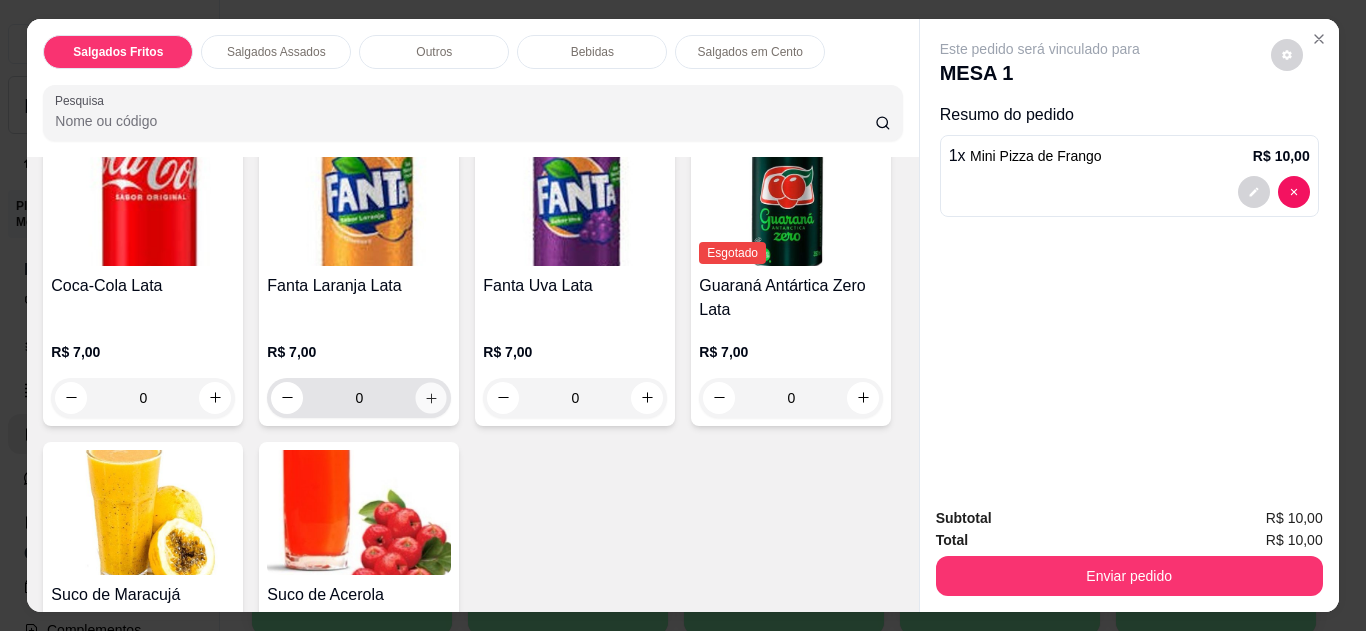 click 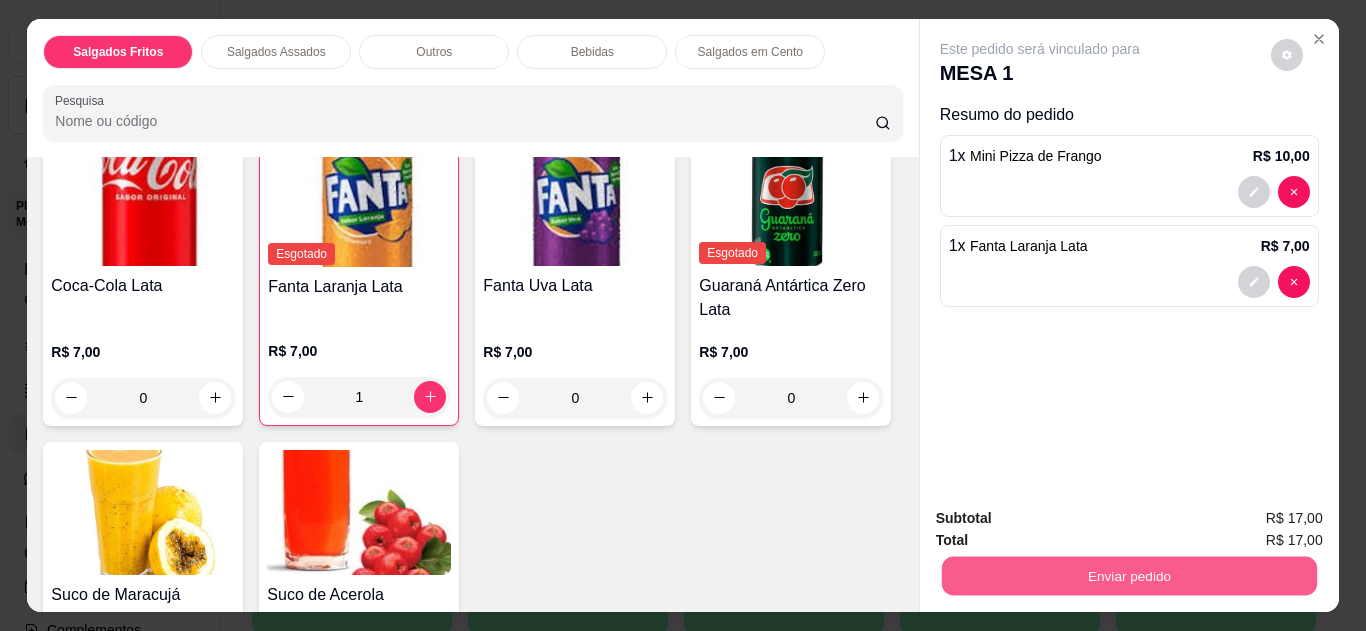 click on "Enviar pedido" at bounding box center (1128, 576) 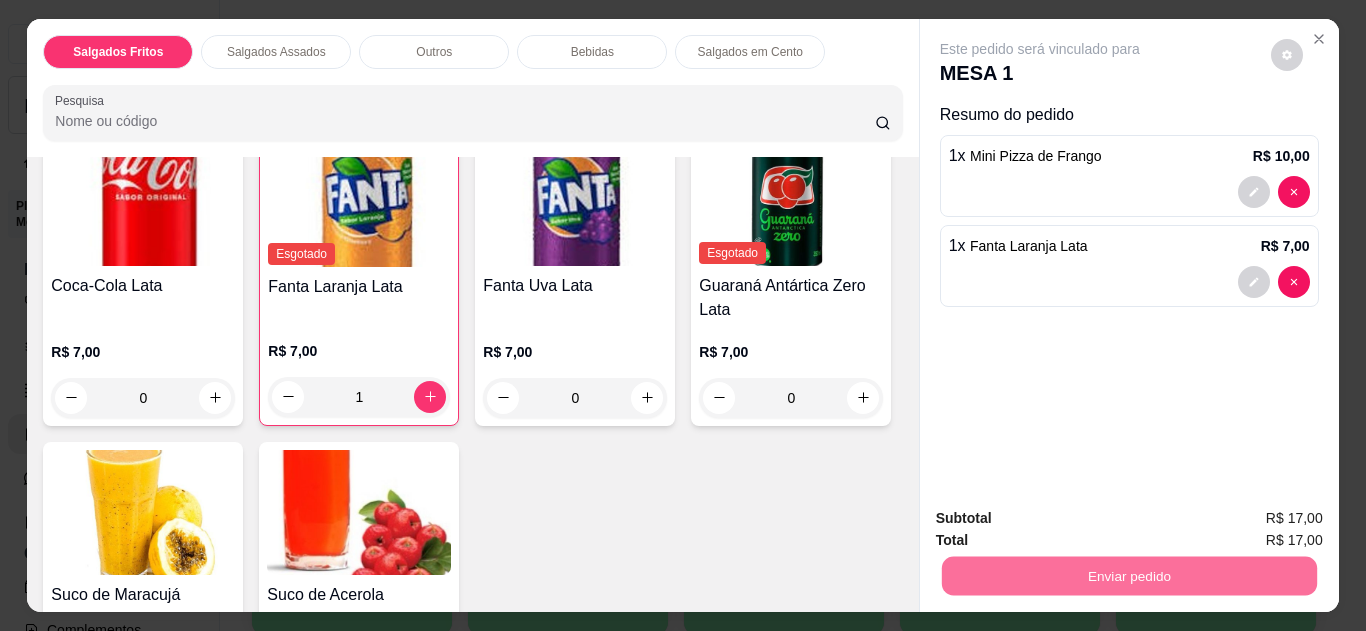 click on "Não registrar e enviar pedido" at bounding box center (1063, 519) 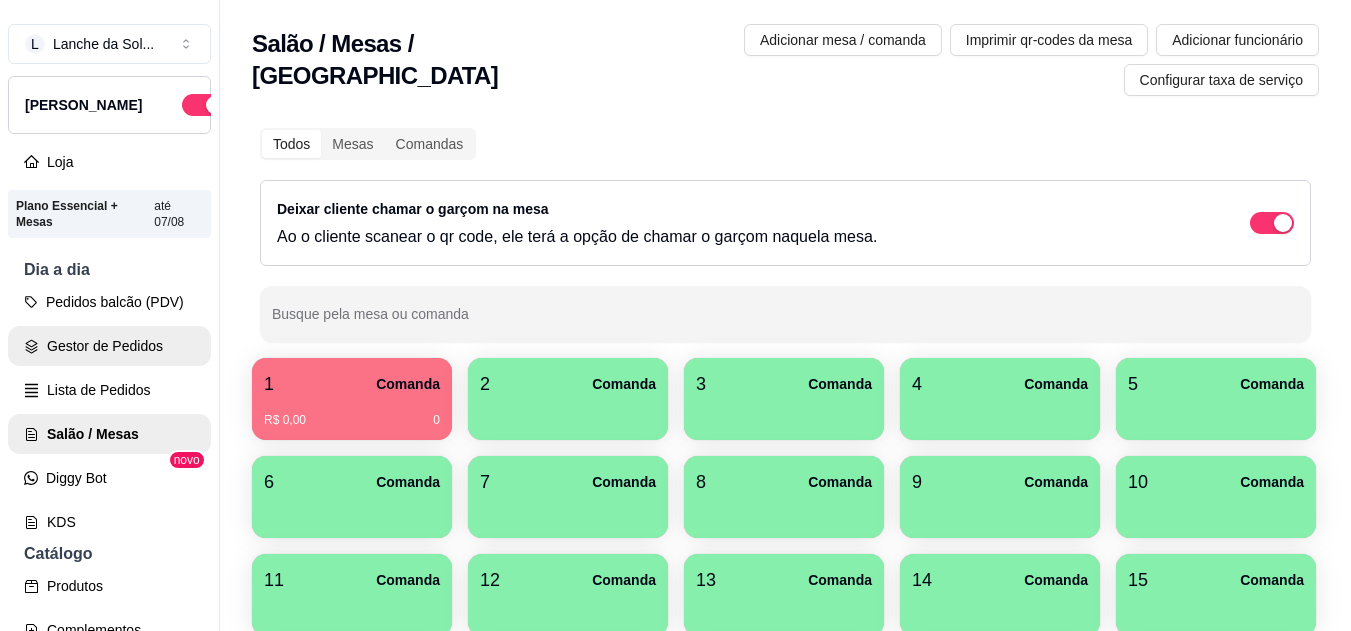 click on "Gestor de Pedidos" at bounding box center [109, 346] 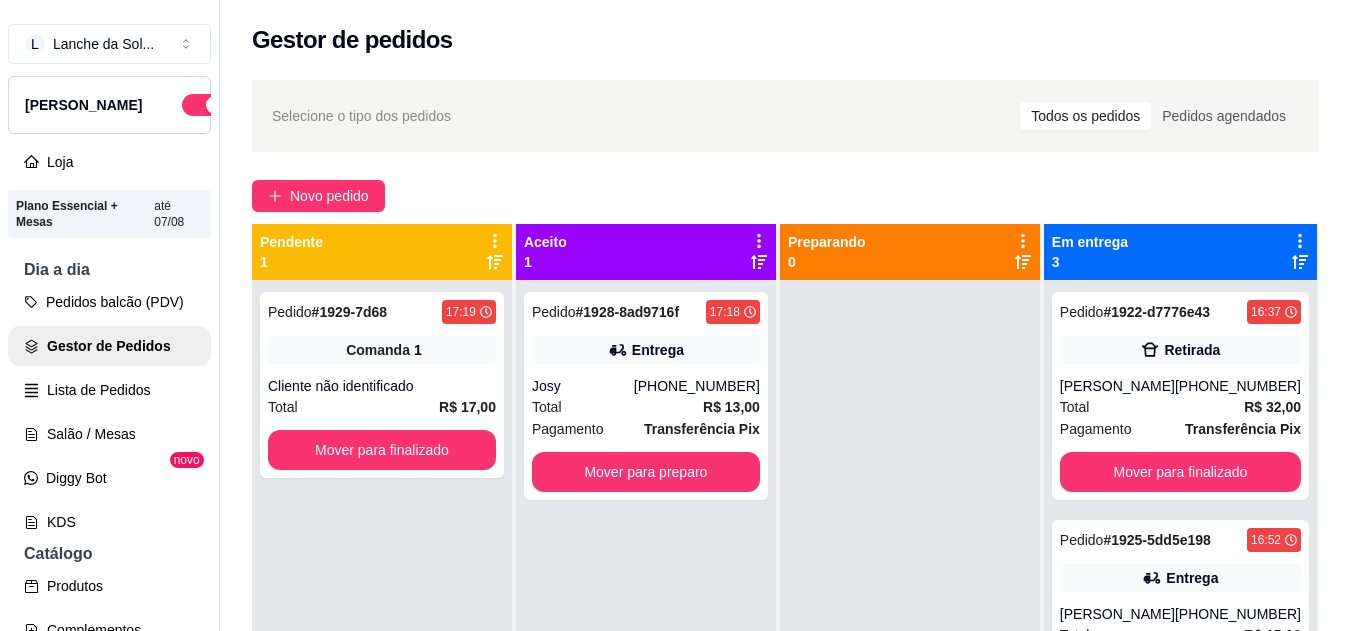 click on "(93) 99128-4624" at bounding box center (697, 386) 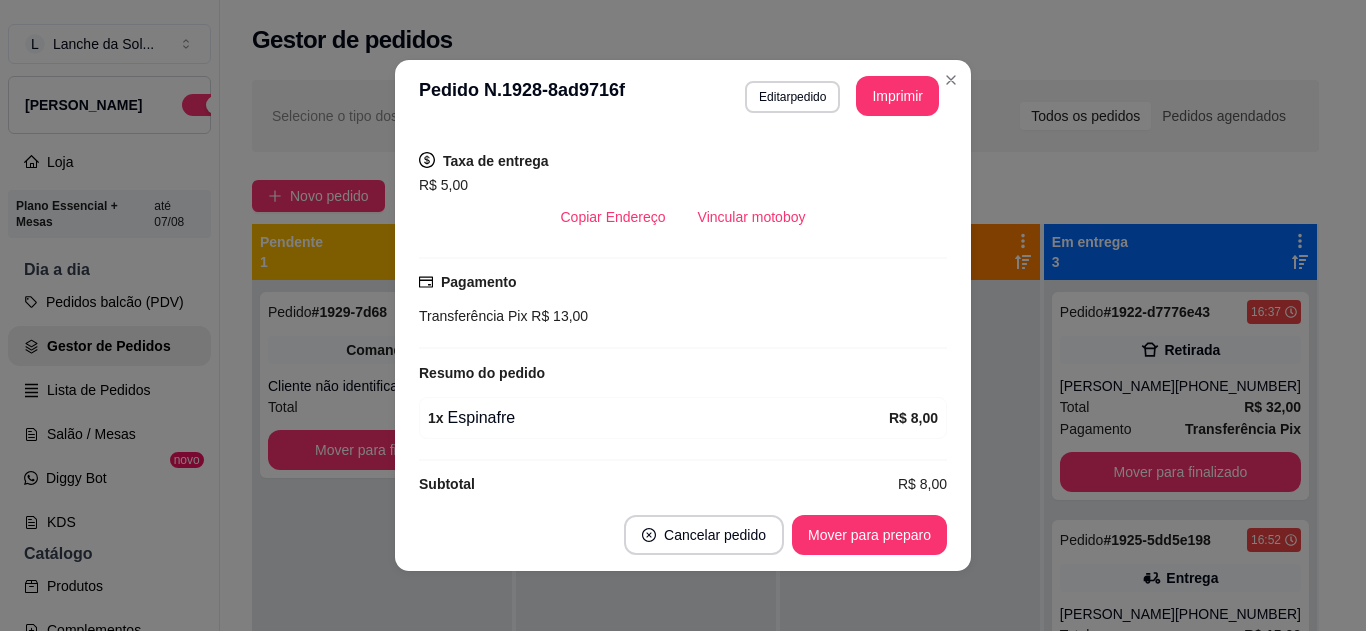 scroll, scrollTop: 426, scrollLeft: 0, axis: vertical 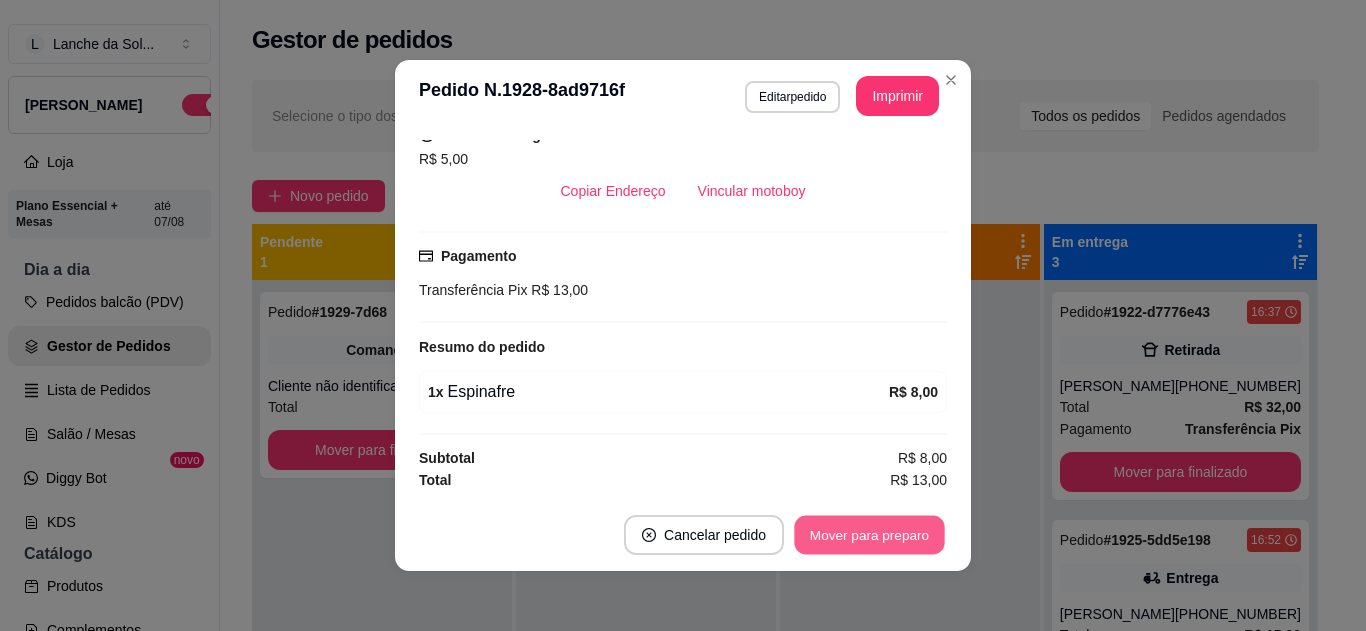 click on "Mover para preparo" at bounding box center [869, 535] 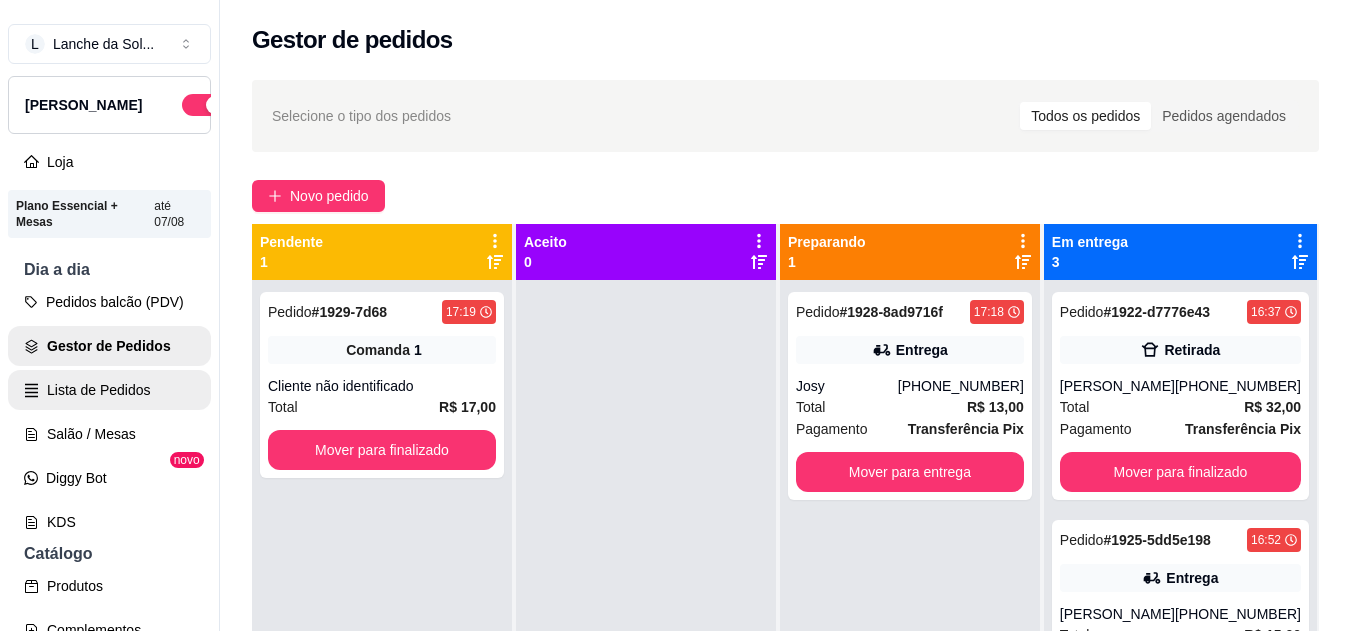 click on "Lista de Pedidos" at bounding box center [109, 390] 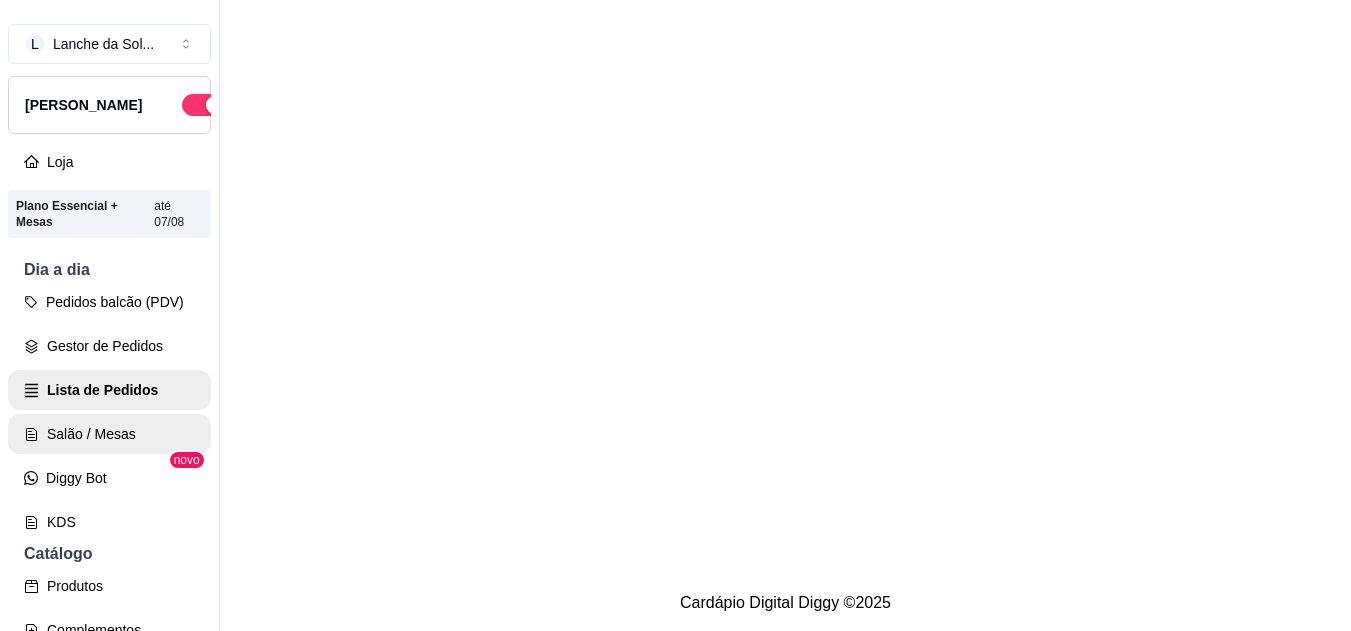 click on "Salão / Mesas" at bounding box center [109, 434] 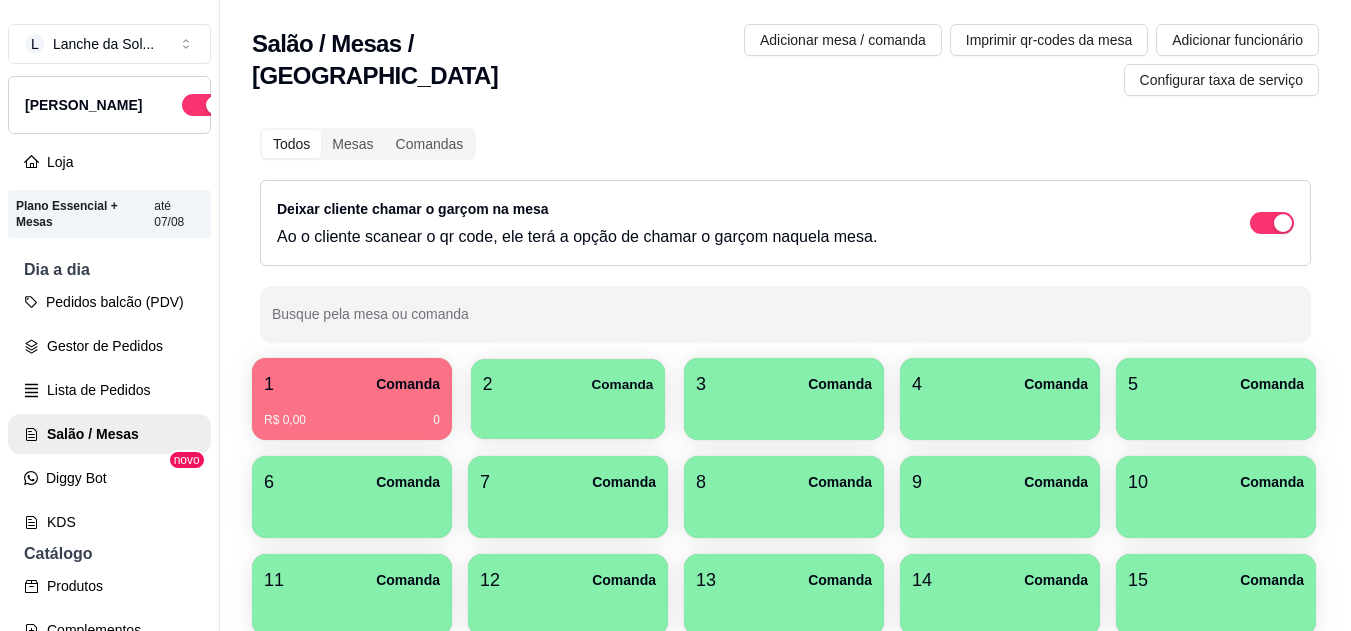 click on "2 Comanda" at bounding box center (568, 384) 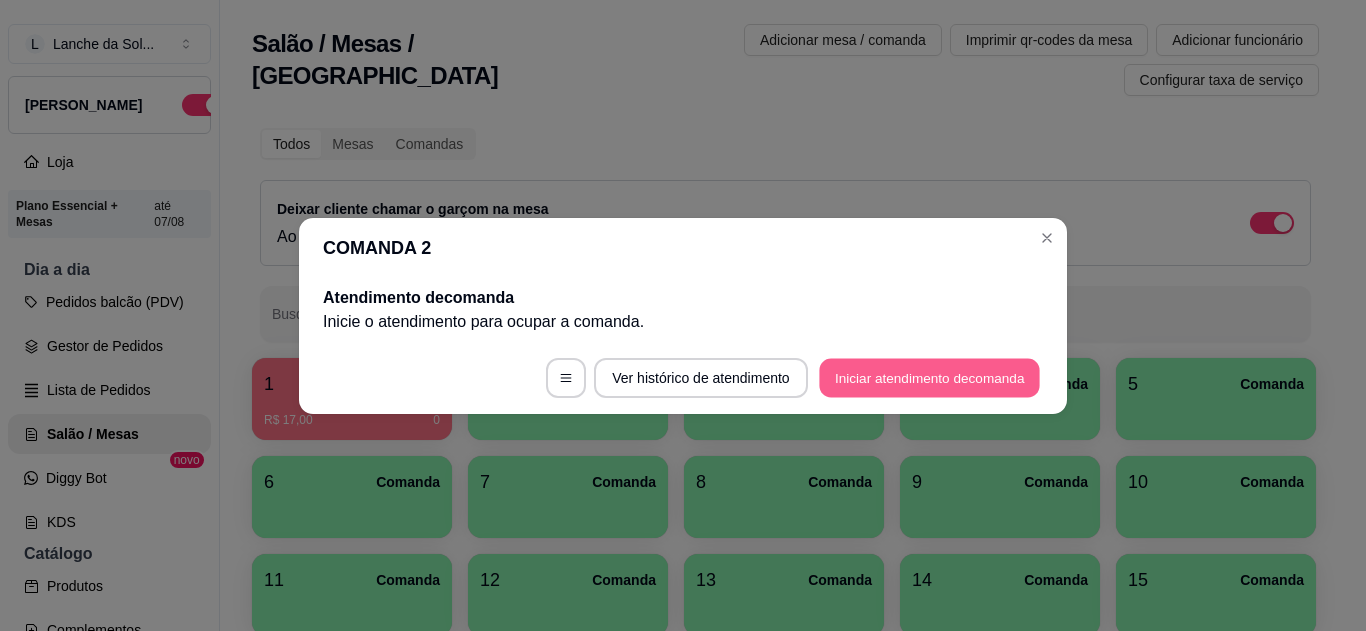 click on "Iniciar atendimento de  comanda" at bounding box center (929, 377) 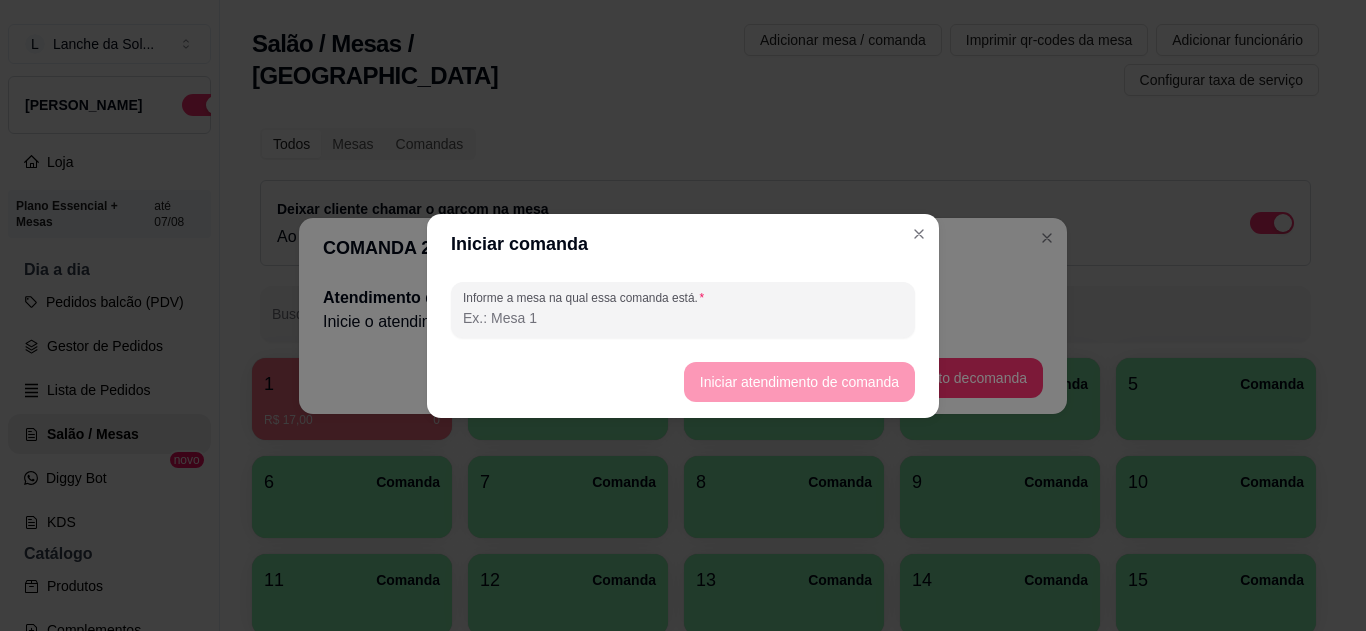 click on "Informe a mesa na qual essa comanda está." at bounding box center [683, 318] 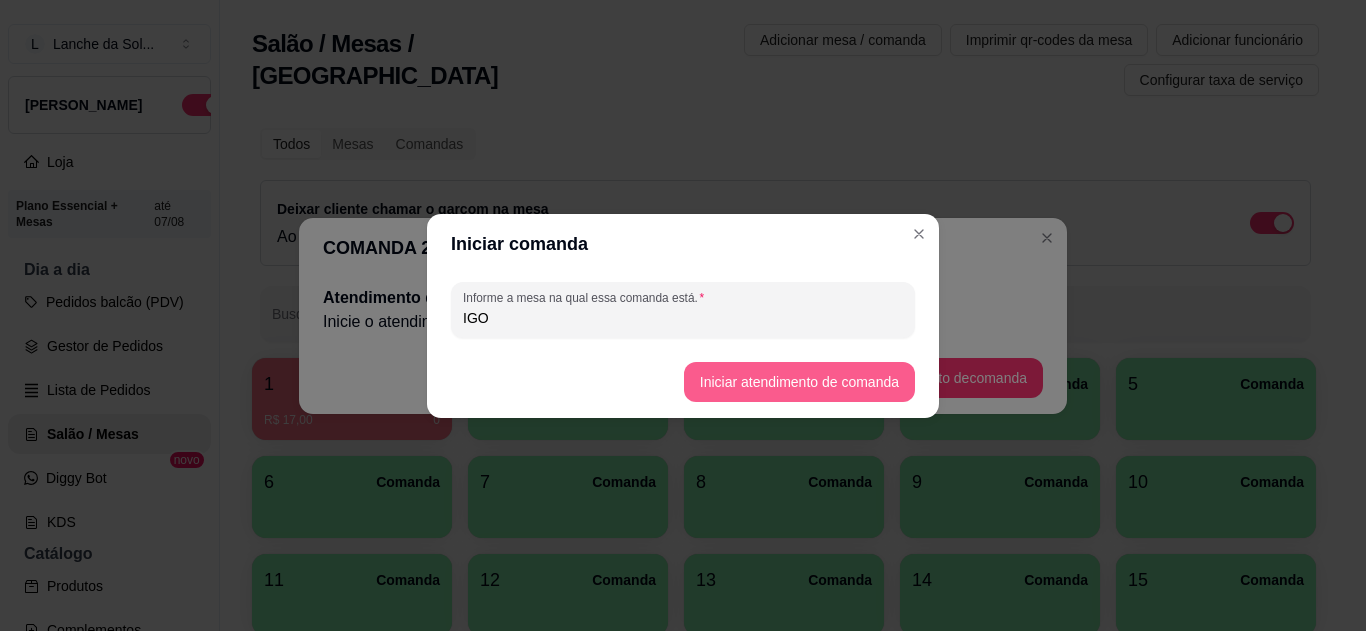 type on "IGO" 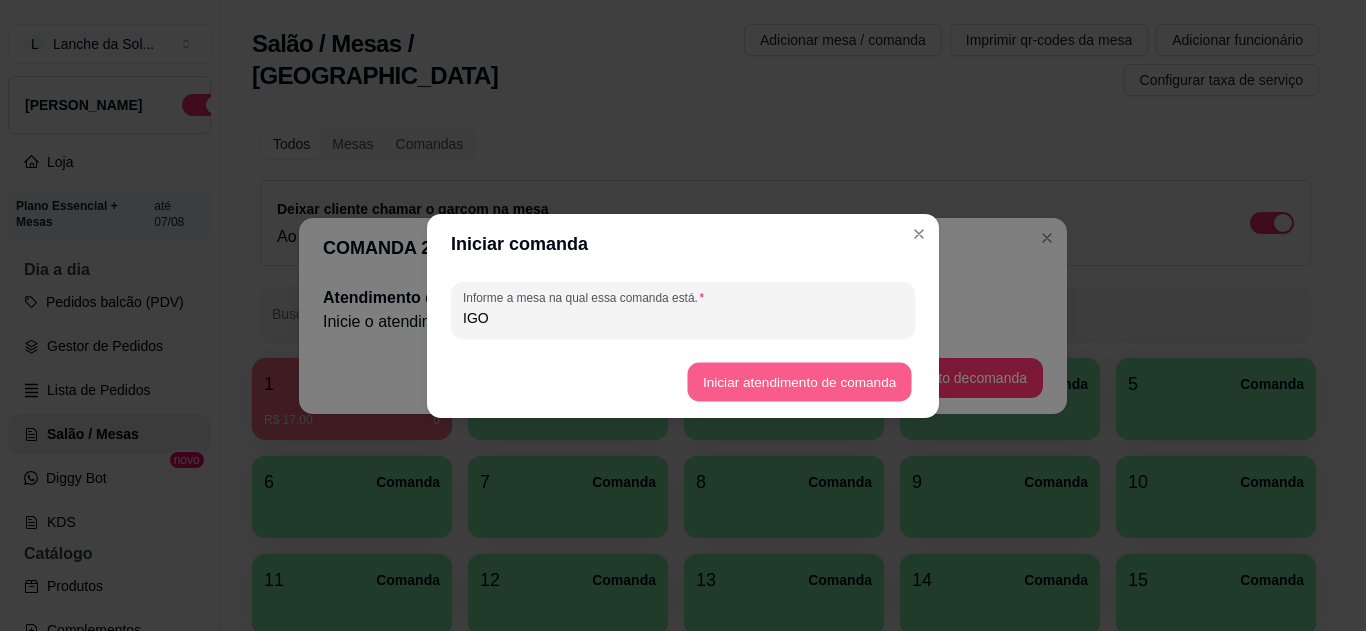 click on "Iniciar atendimento de comanda" at bounding box center (799, 381) 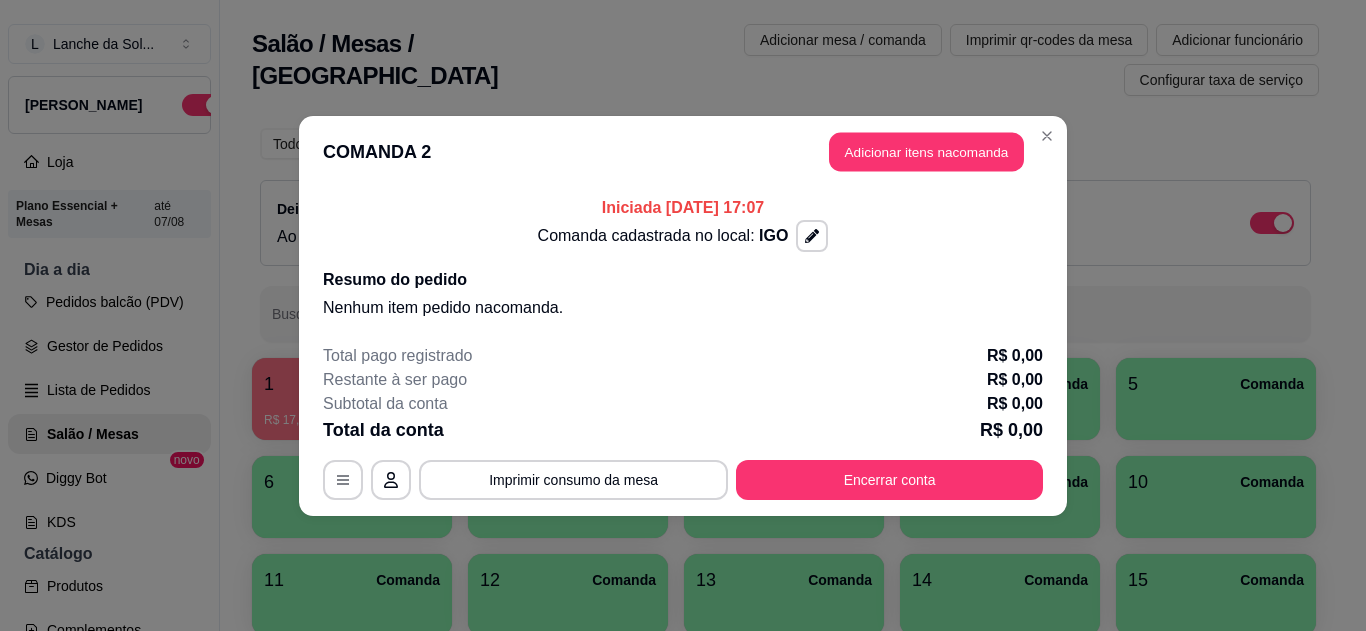 click on "Adicionar itens na  comanda" at bounding box center (926, 151) 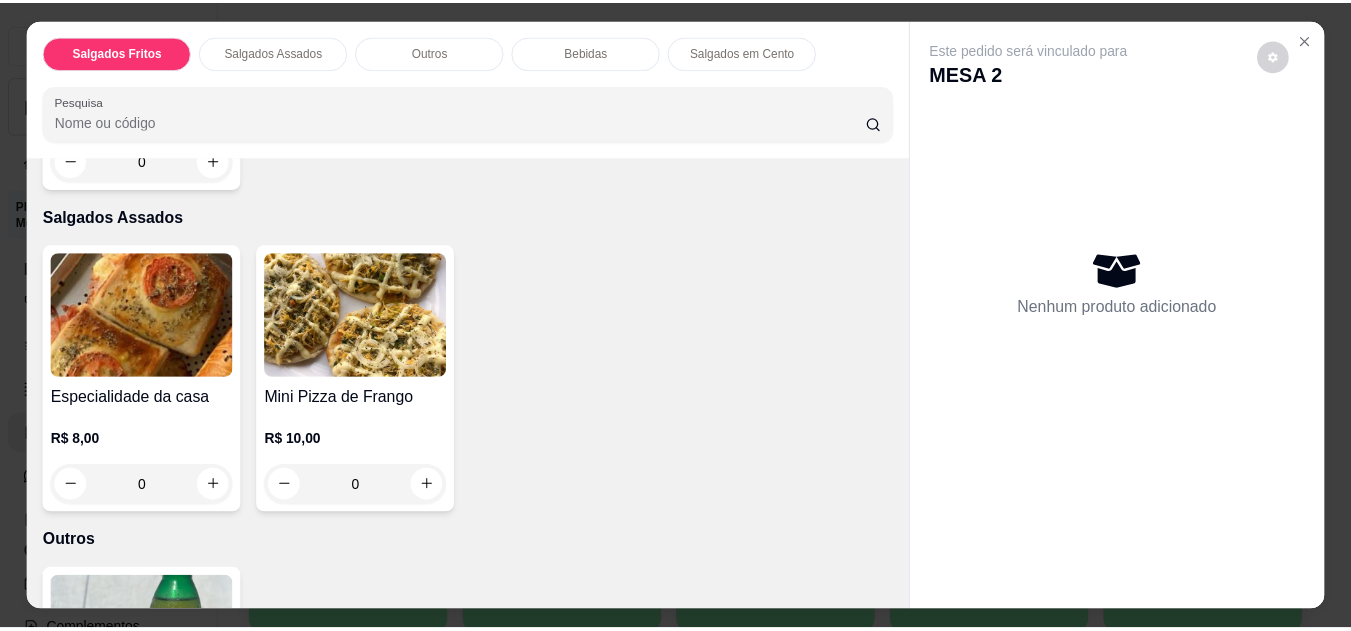 scroll, scrollTop: 680, scrollLeft: 0, axis: vertical 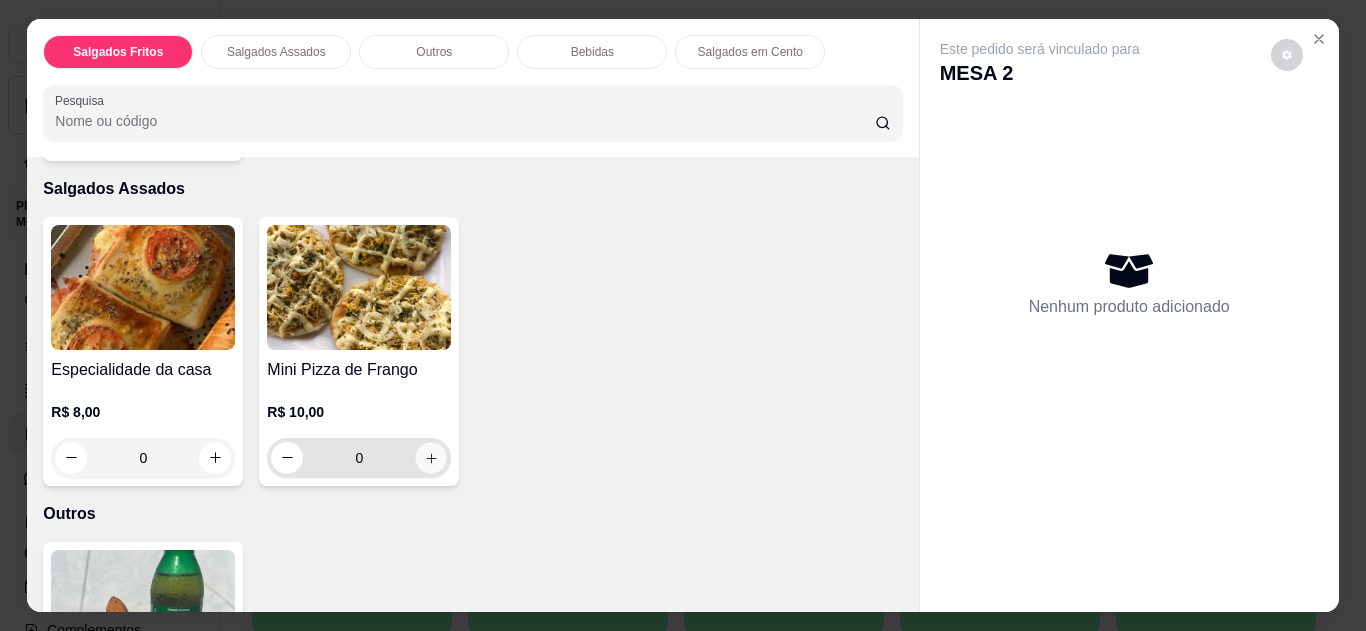click 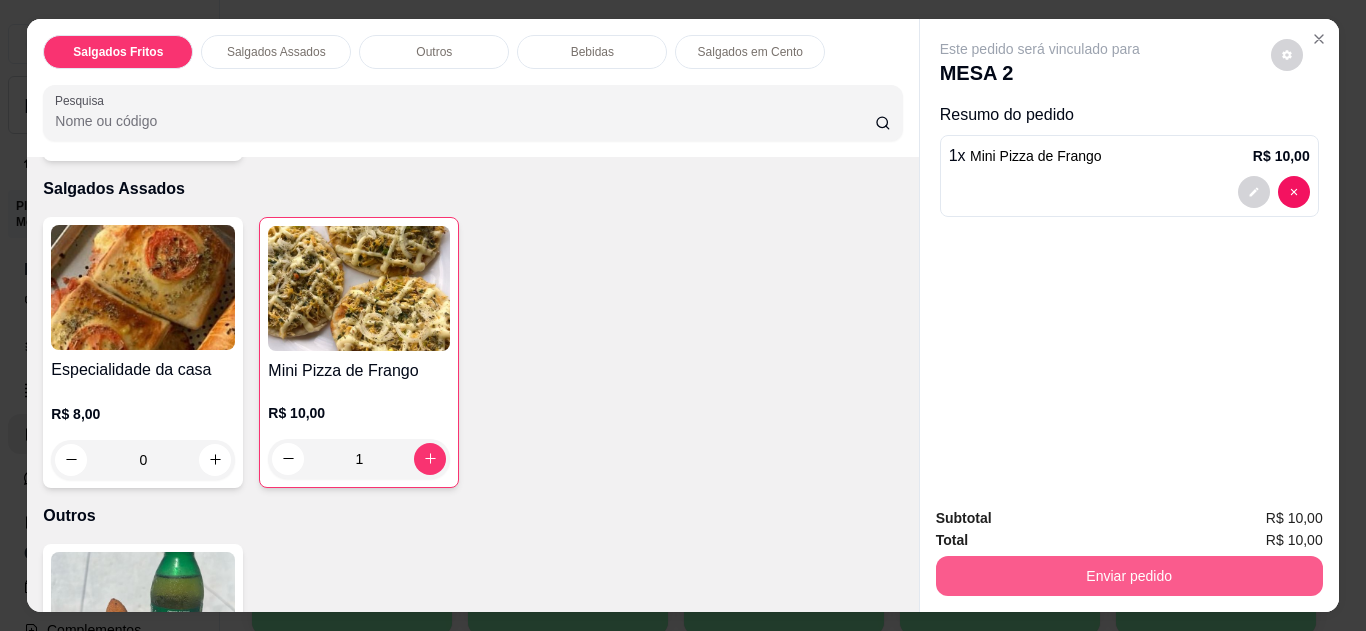 click on "Enviar pedido" at bounding box center [1129, 576] 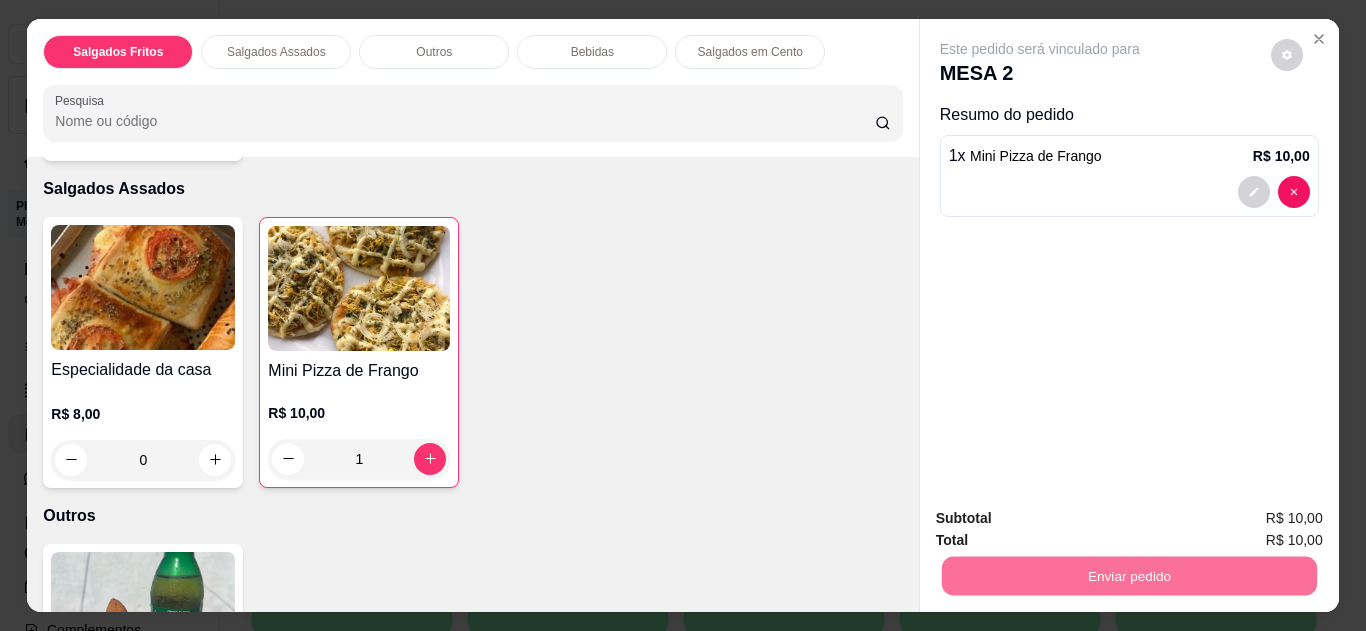 click on "Não registrar e enviar pedido" at bounding box center [1063, 519] 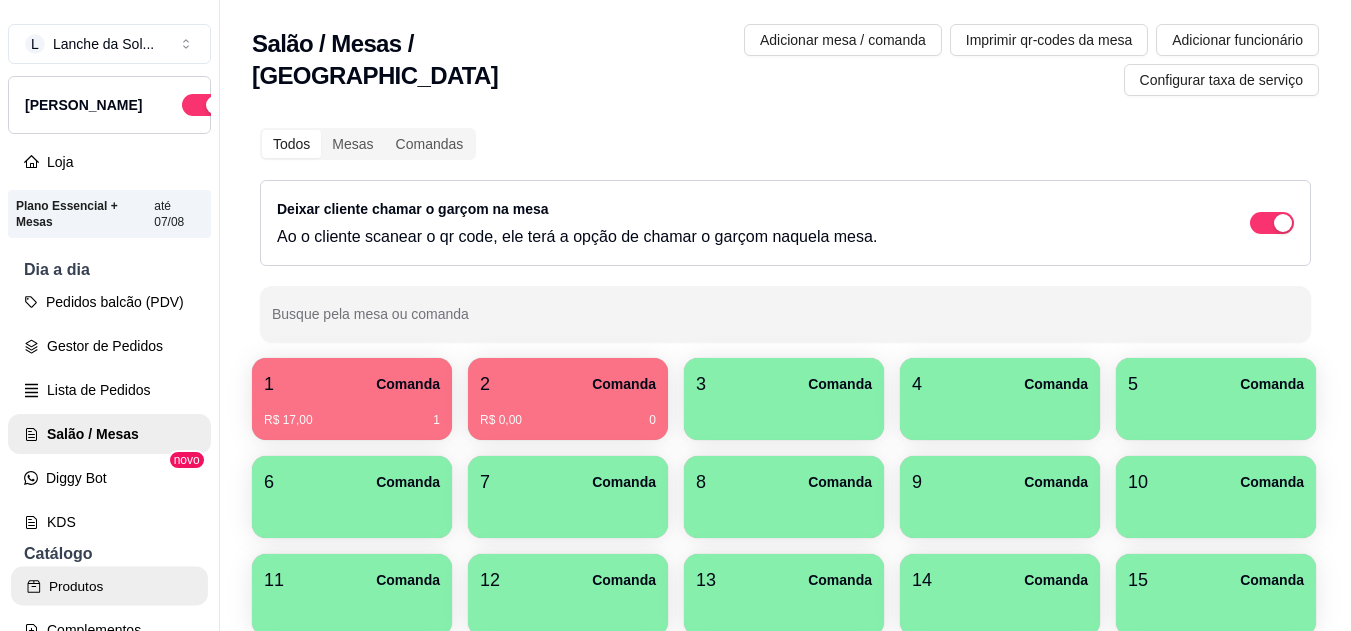 click on "Produtos" at bounding box center (109, 586) 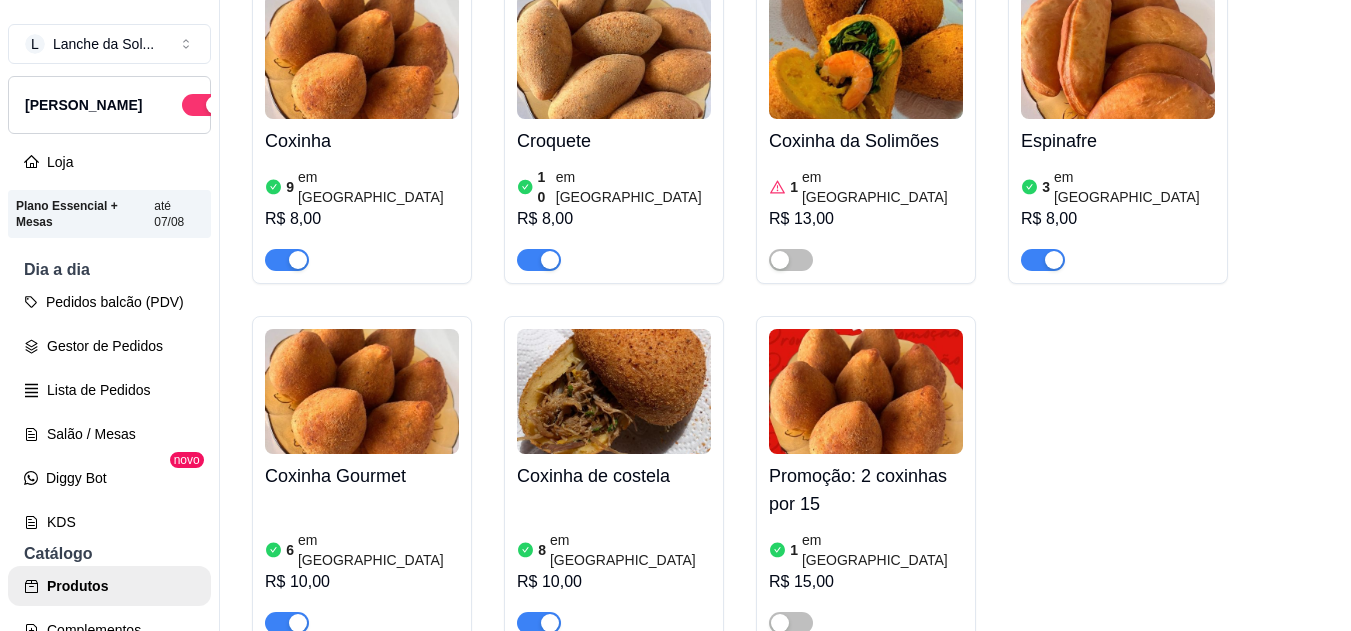 scroll, scrollTop: 280, scrollLeft: 0, axis: vertical 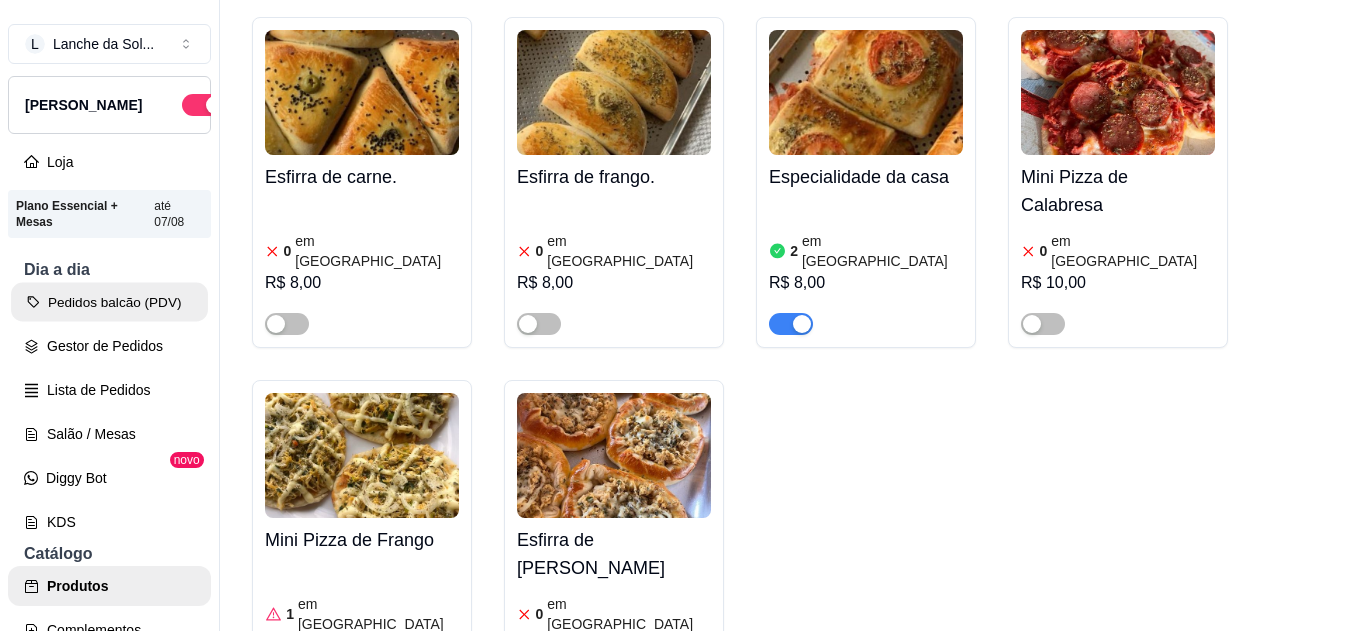 click on "Pedidos balcão (PDV)" at bounding box center [109, 302] 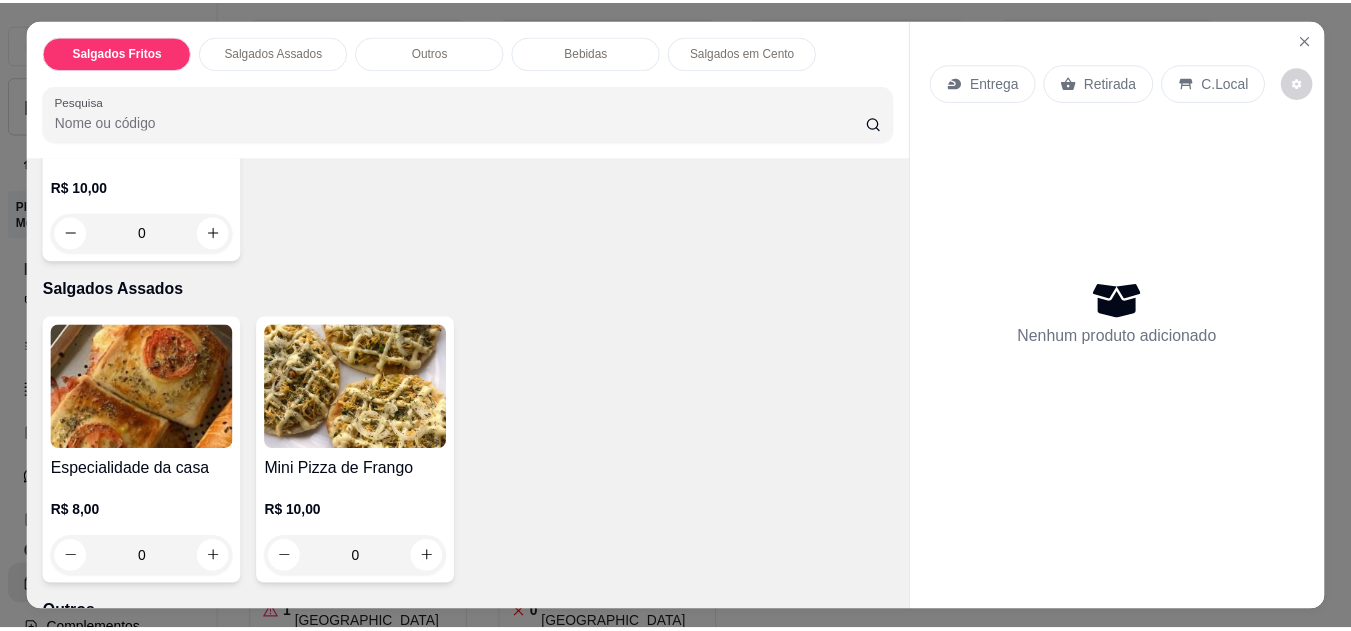 scroll, scrollTop: 680, scrollLeft: 0, axis: vertical 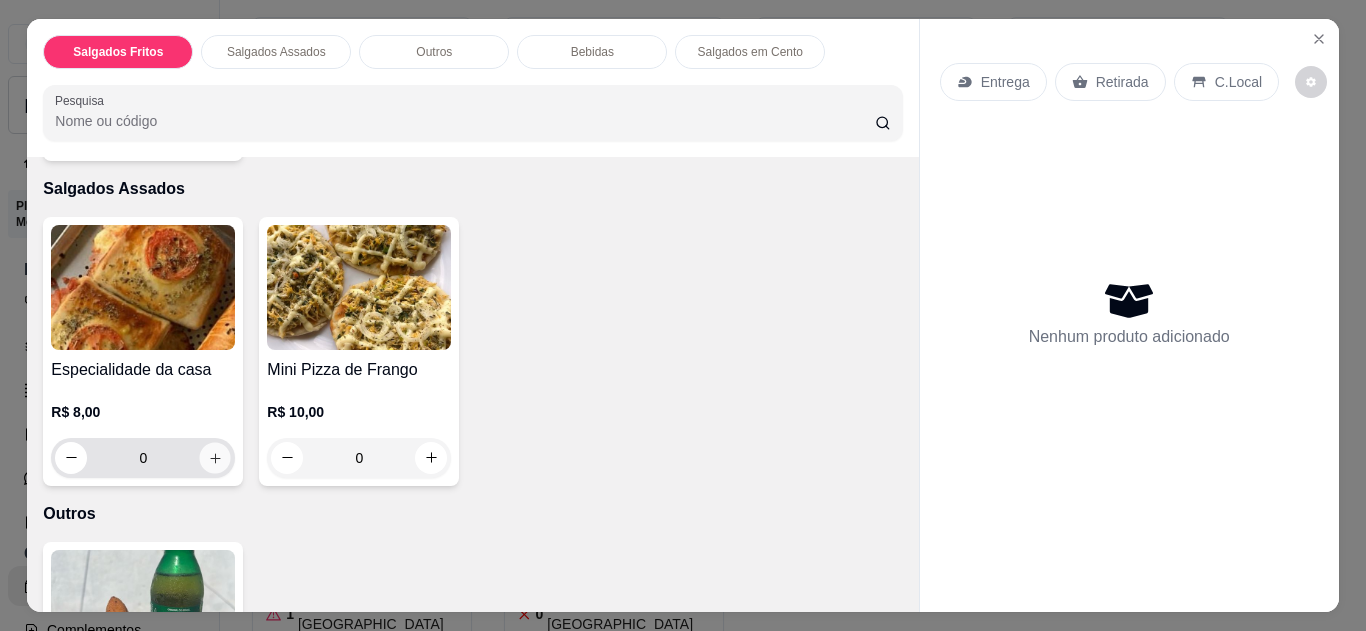 click 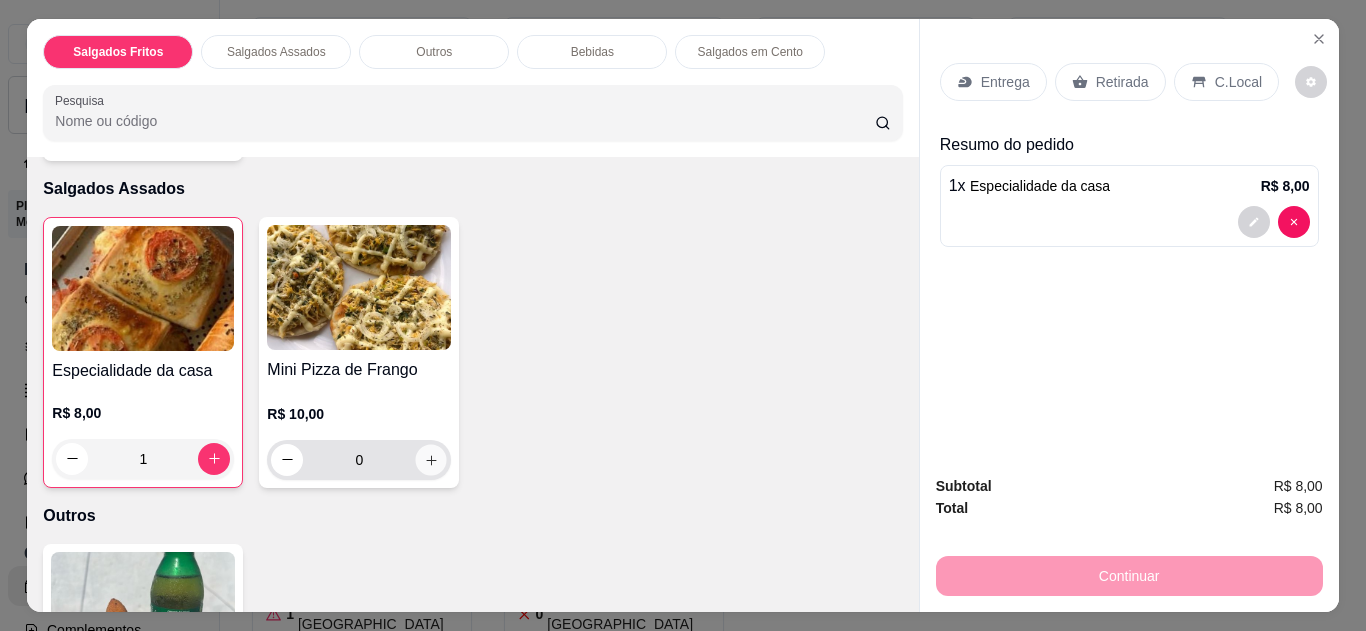 click 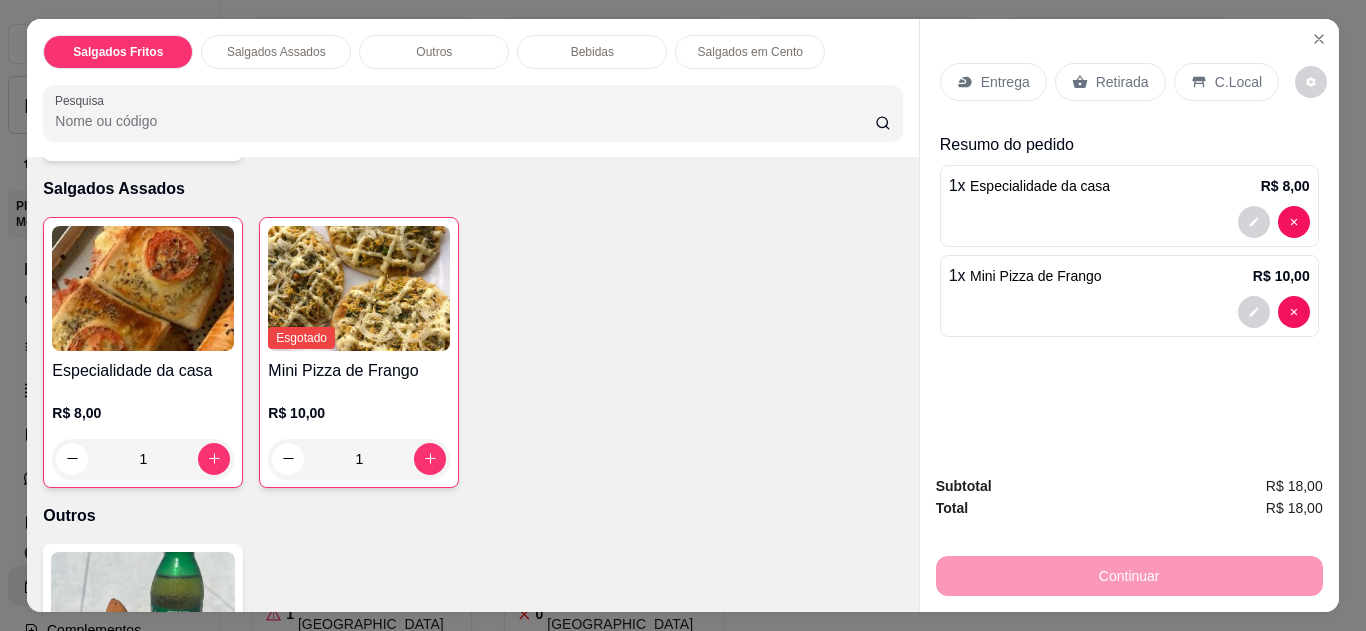click on "Retirada" at bounding box center (1122, 82) 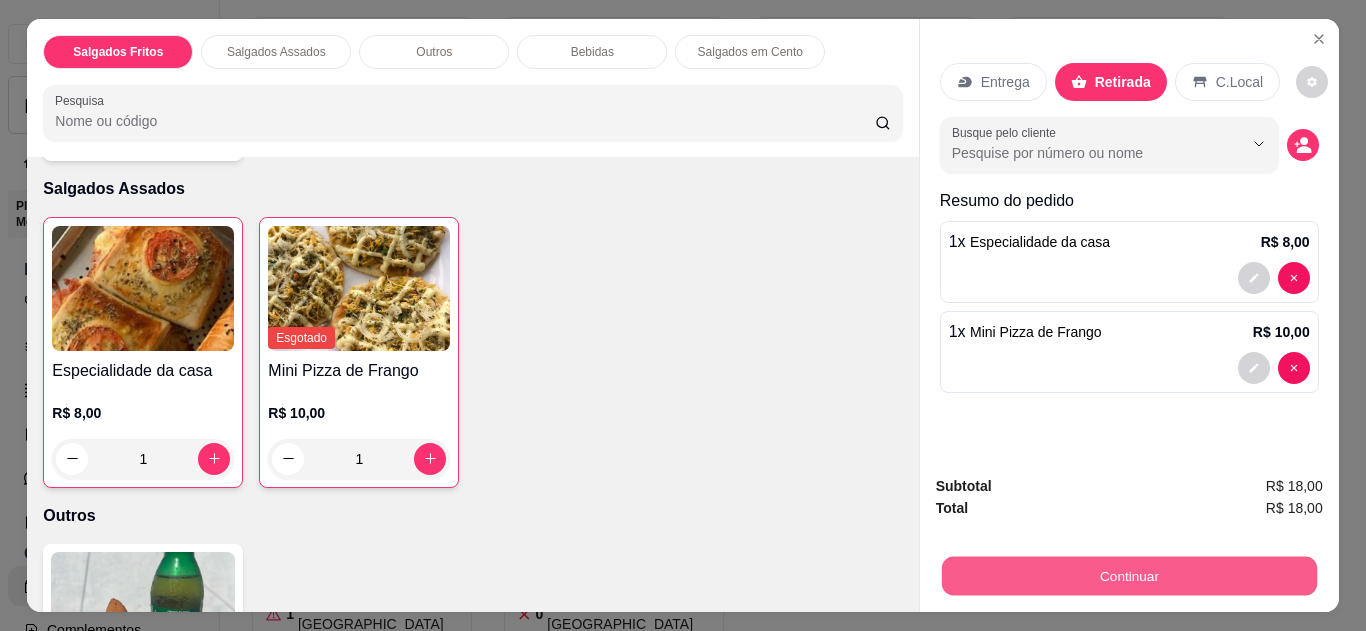 click on "Continuar" at bounding box center (1128, 576) 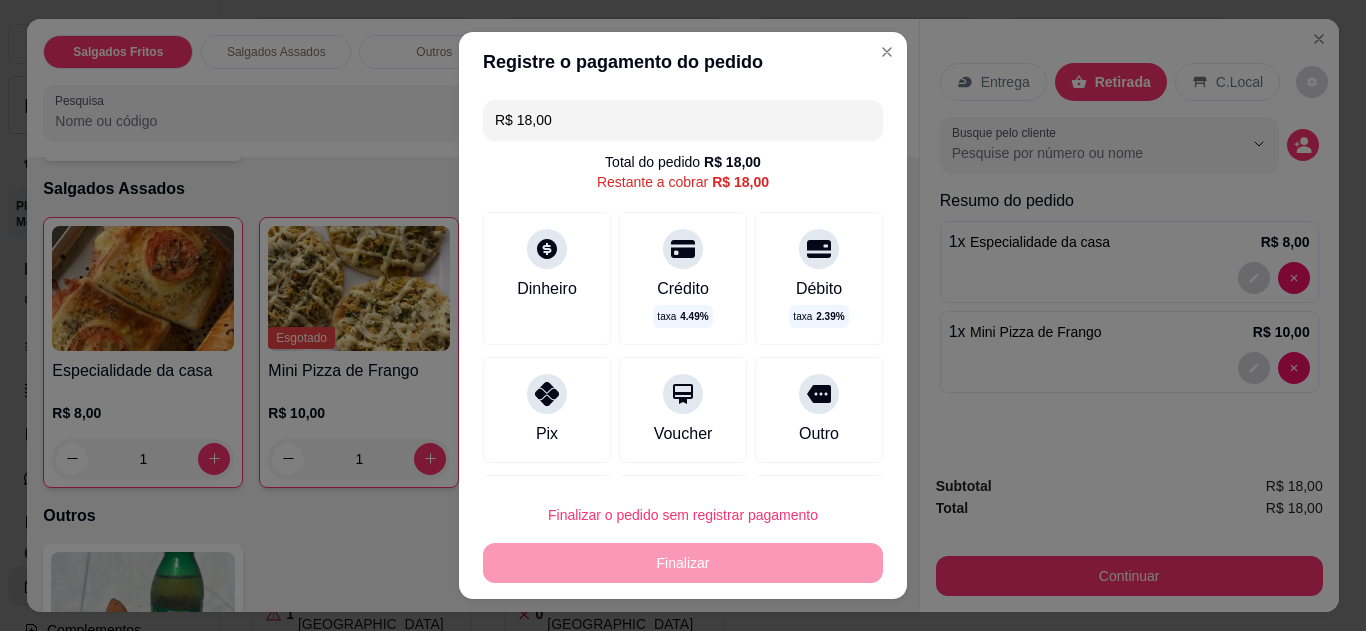 click 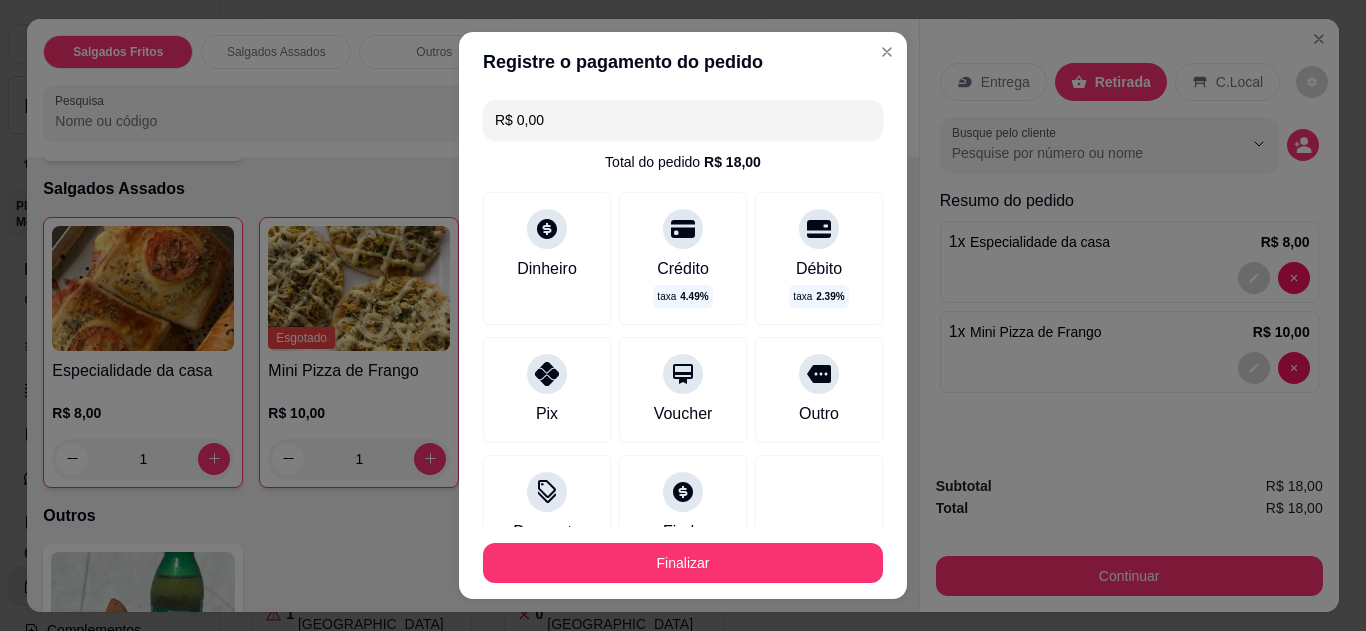 type on "R$ 0,00" 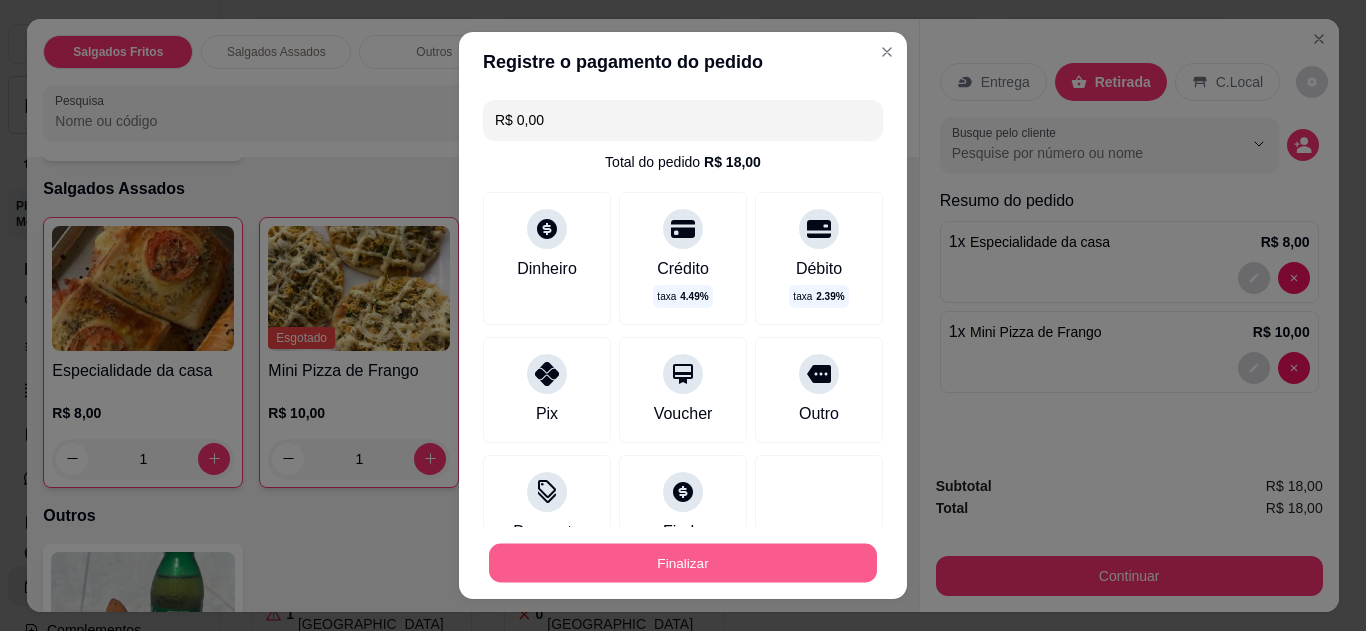 click on "Finalizar" at bounding box center [683, 563] 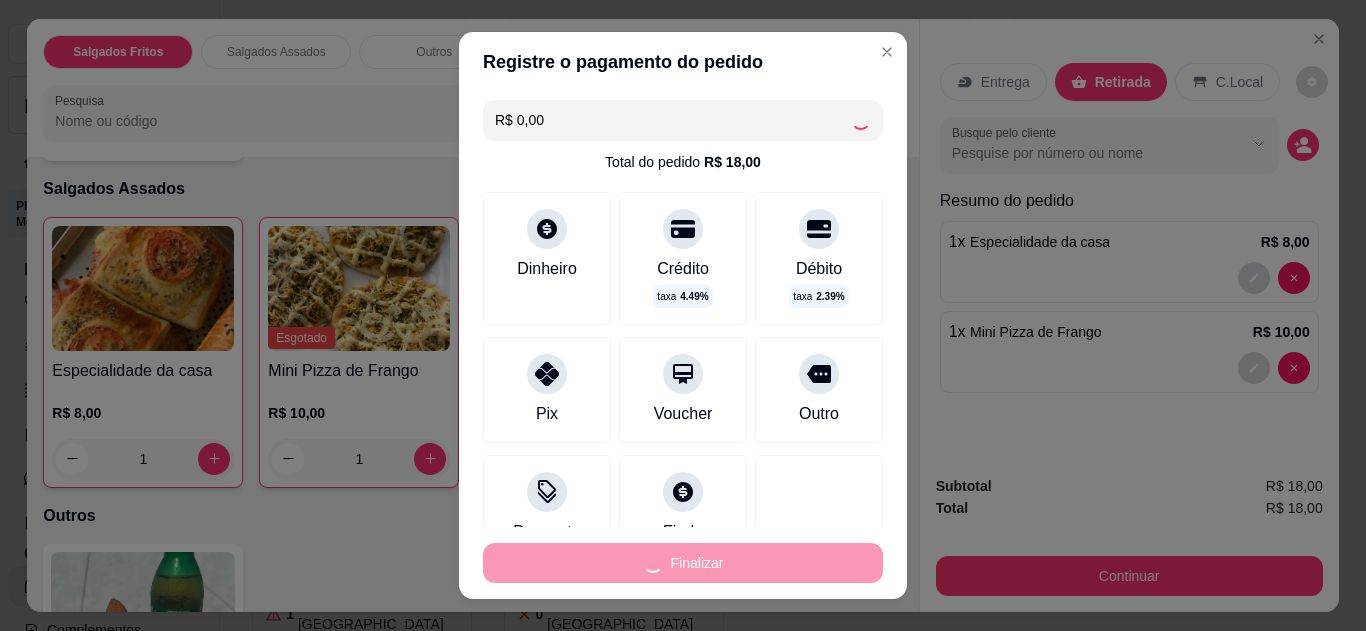 type on "0" 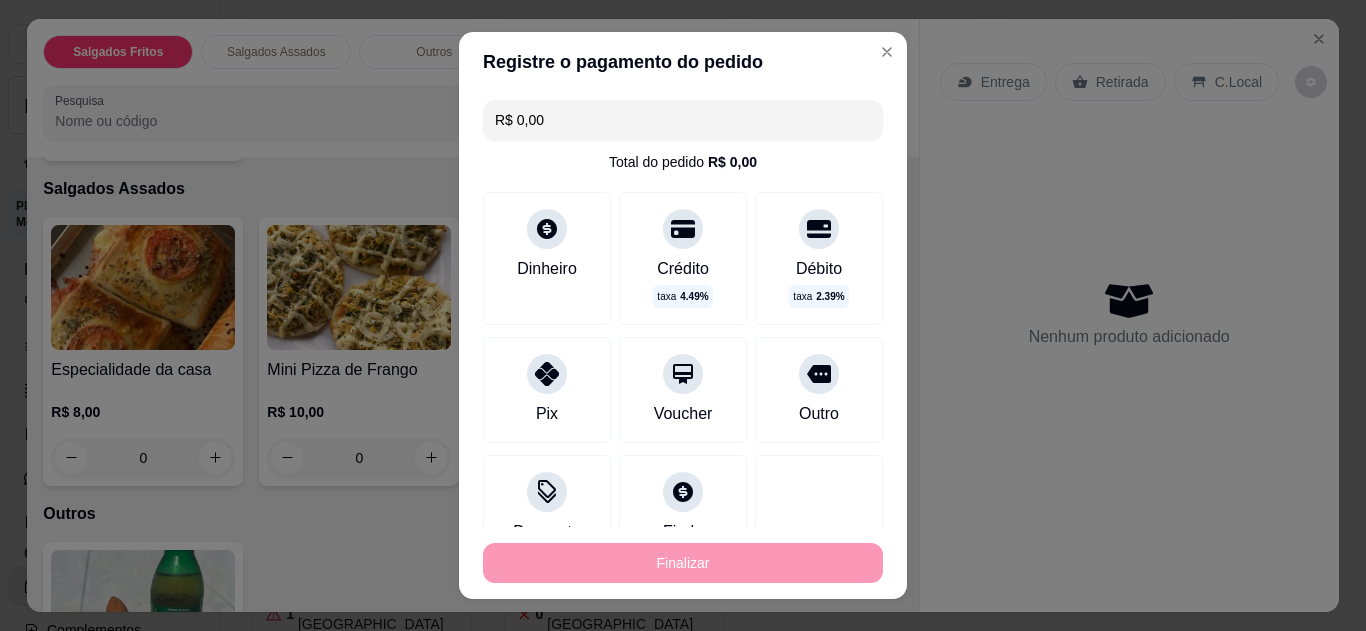 type on "-R$ 18,00" 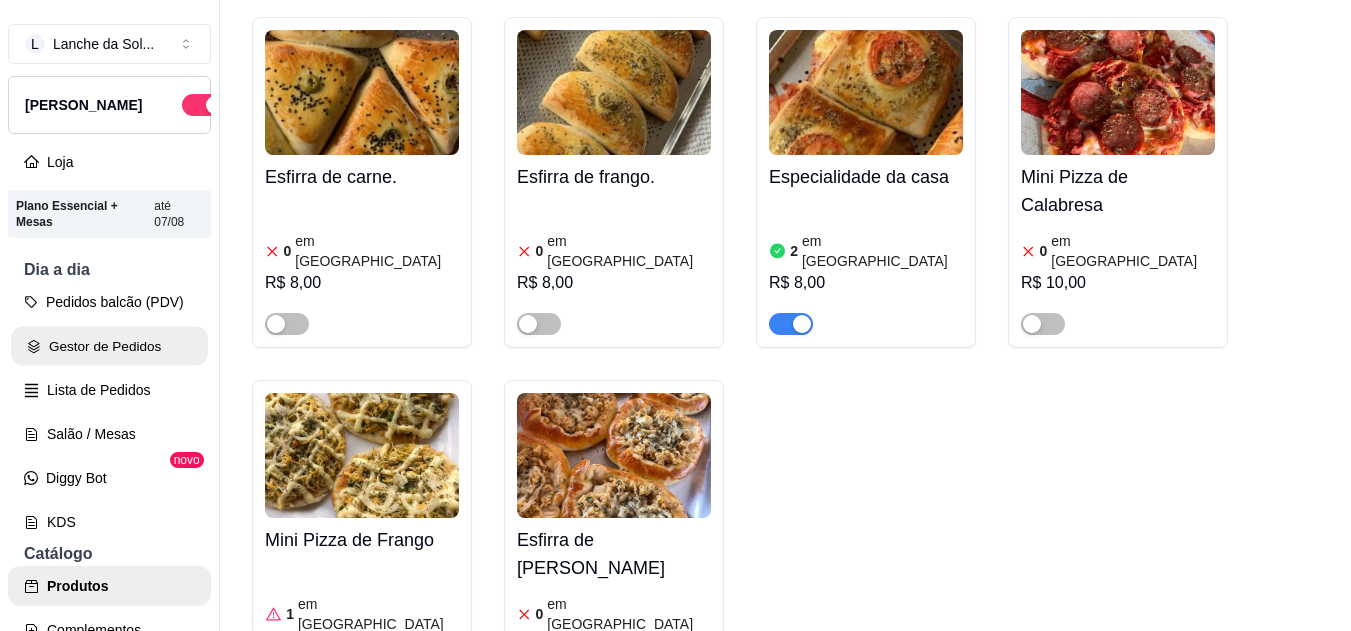 click on "Gestor de Pedidos" at bounding box center (109, 346) 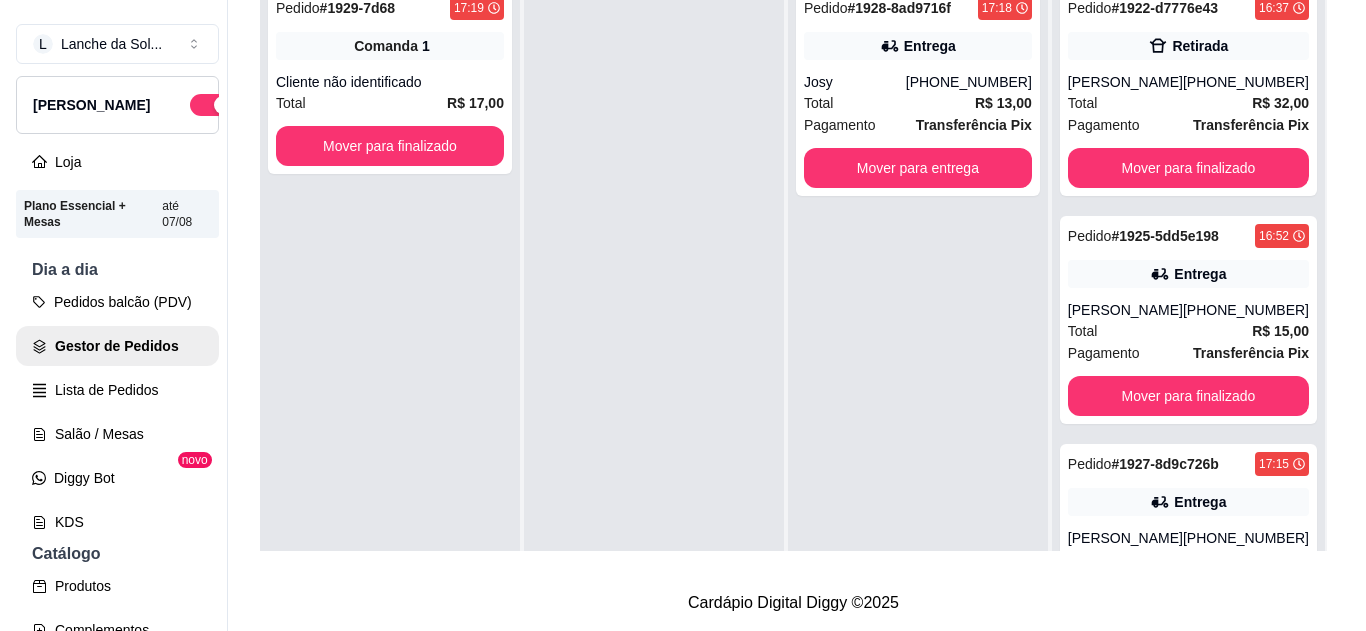scroll, scrollTop: 0, scrollLeft: 0, axis: both 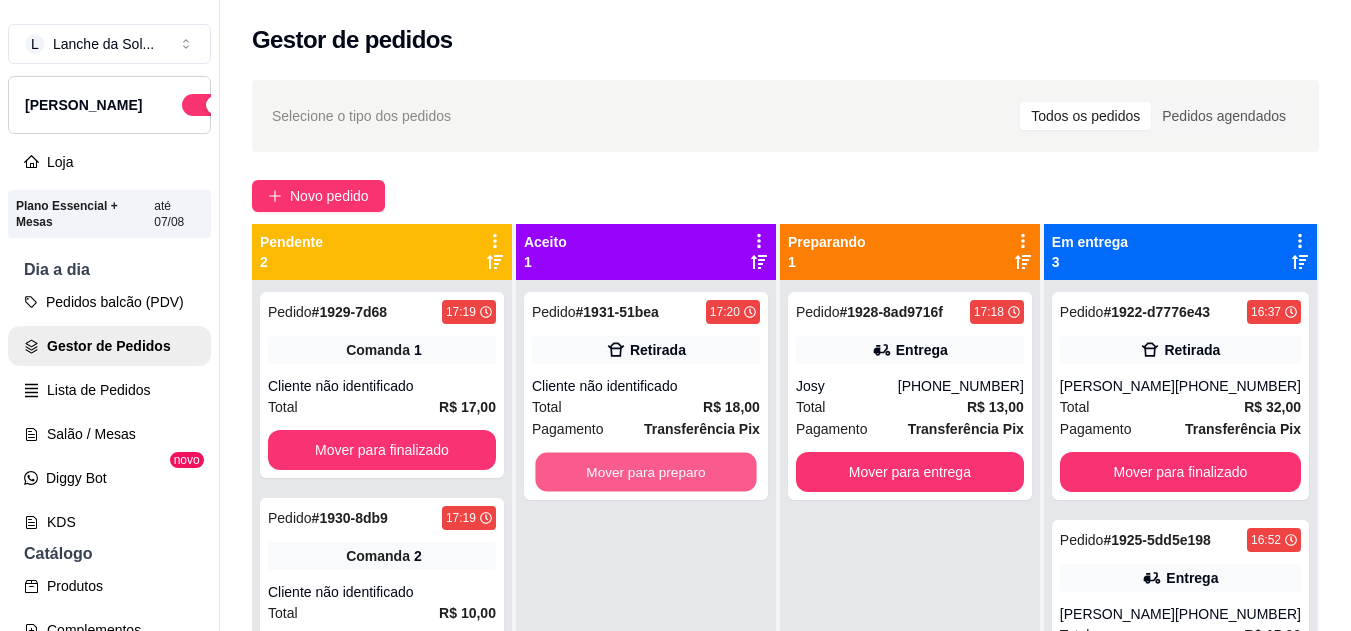 click on "Mover para preparo" at bounding box center (645, 472) 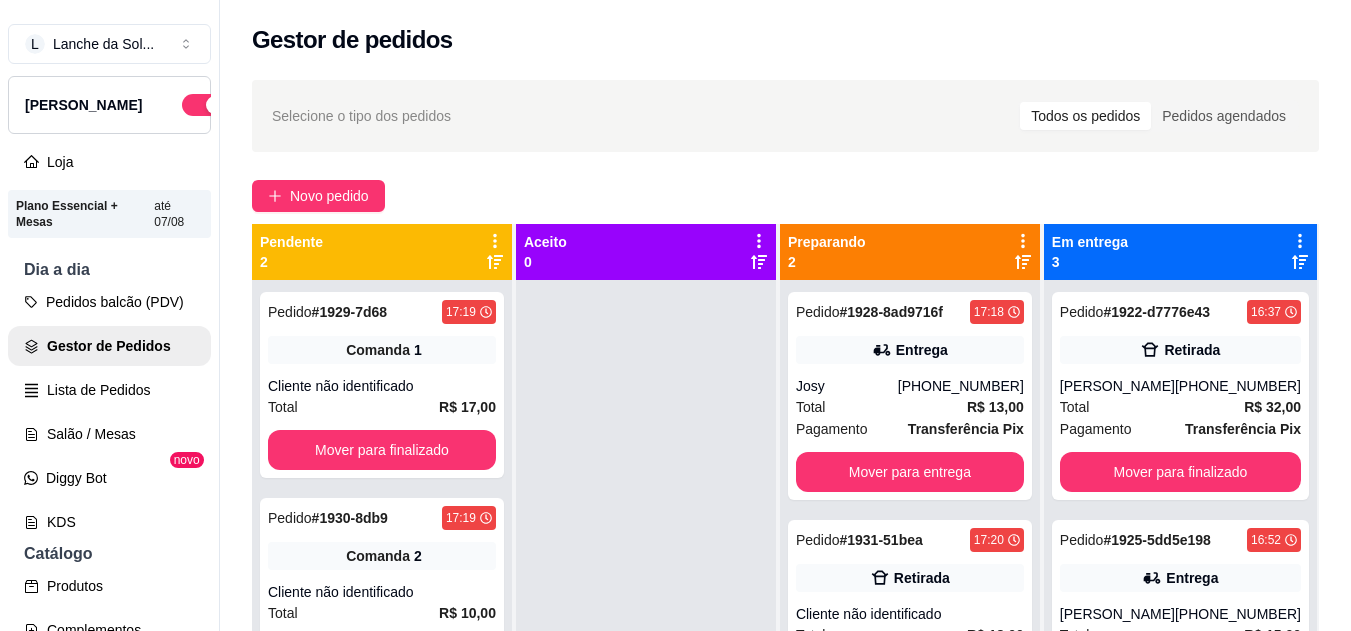 click on "Cliente não identificado" at bounding box center [910, 614] 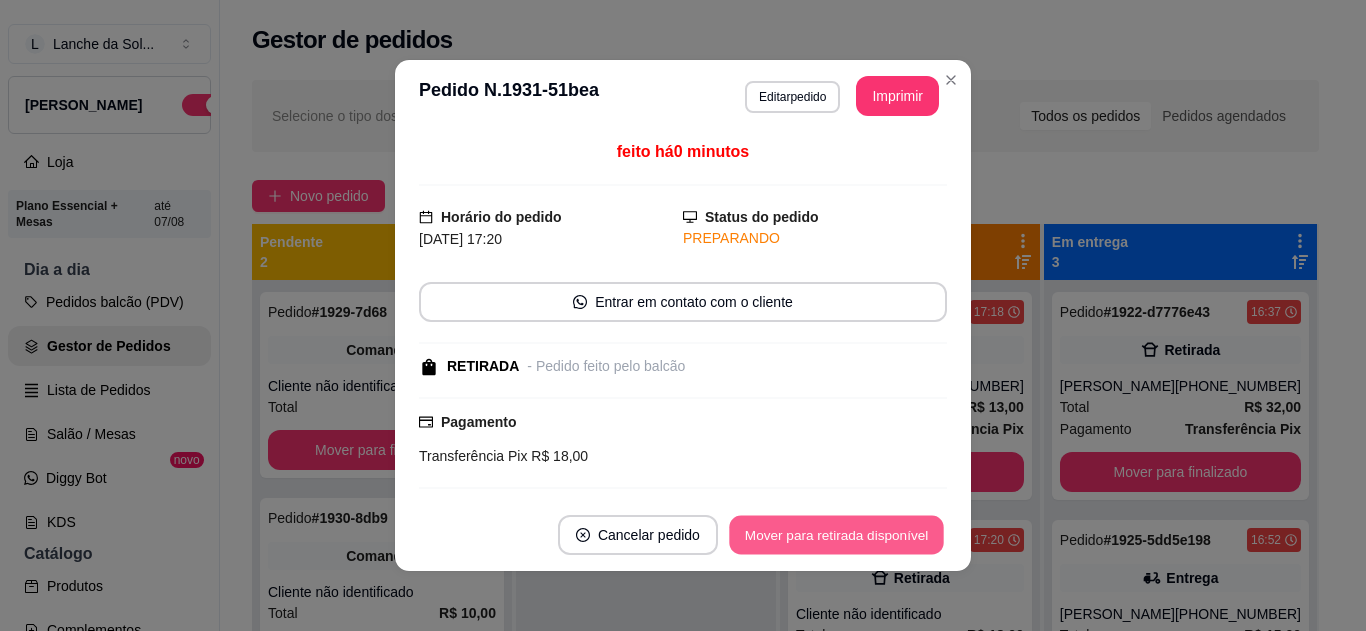 click on "Mover para retirada disponível" at bounding box center (836, 535) 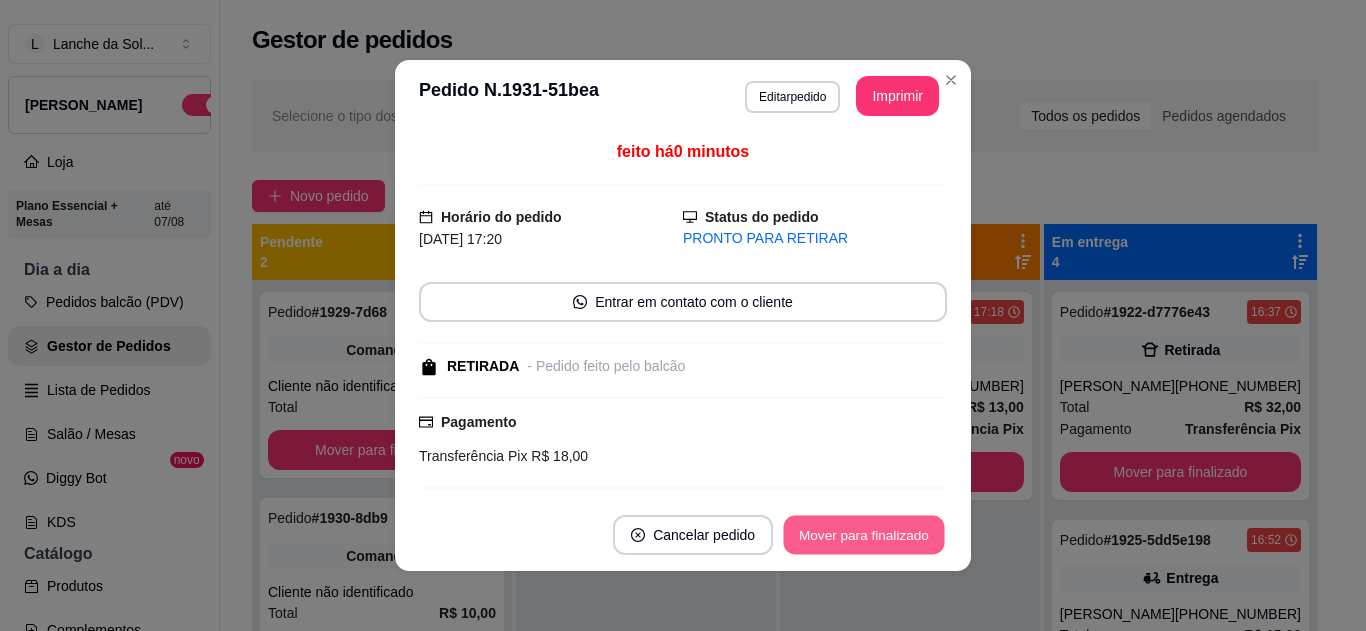 click on "Mover para finalizado" at bounding box center [864, 535] 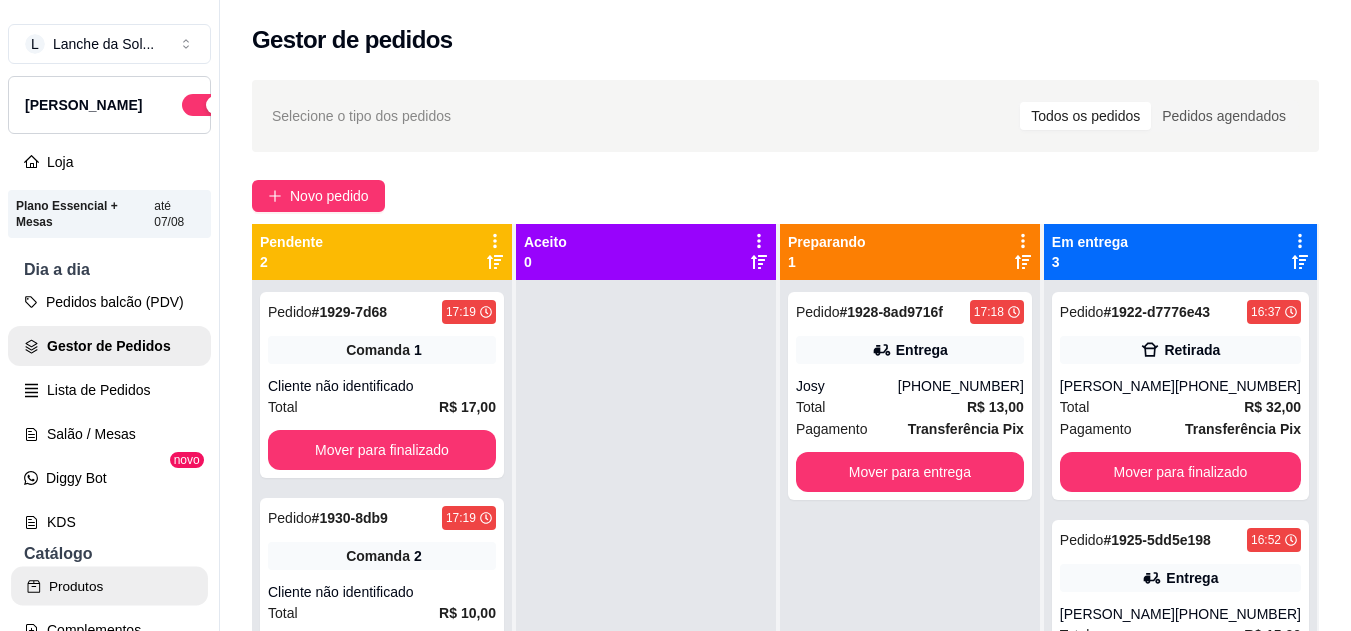 click on "Produtos" at bounding box center (109, 586) 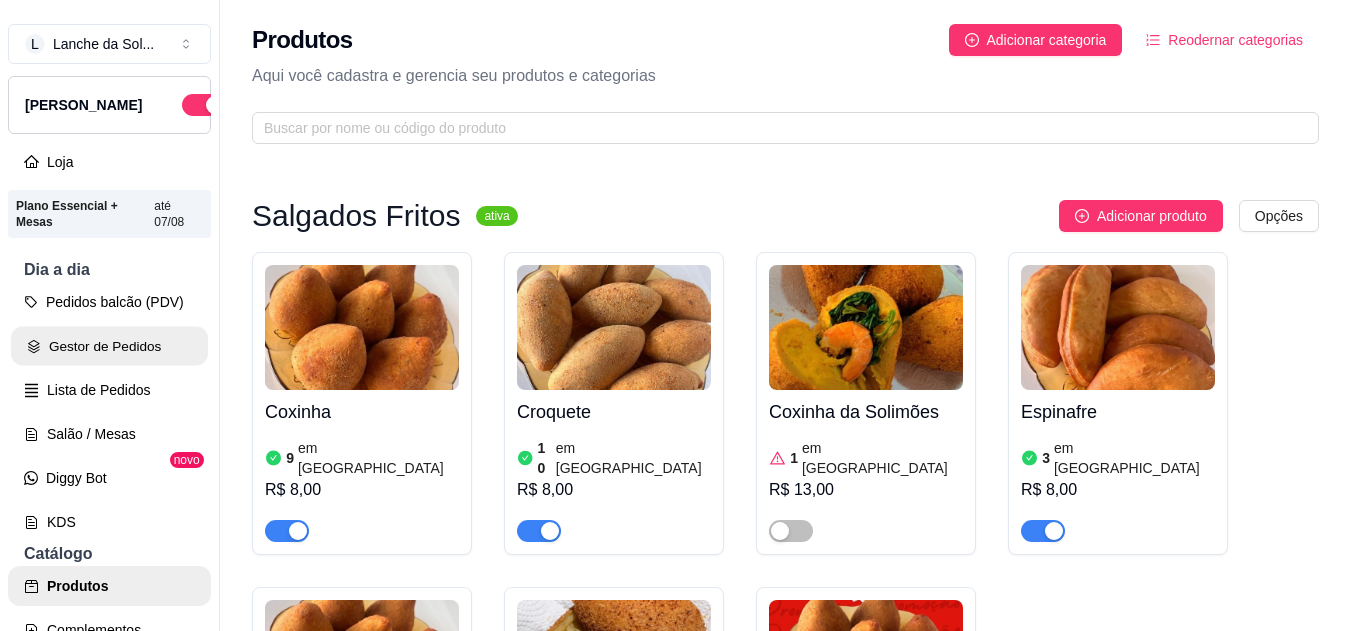 click on "Gestor de Pedidos" at bounding box center [109, 346] 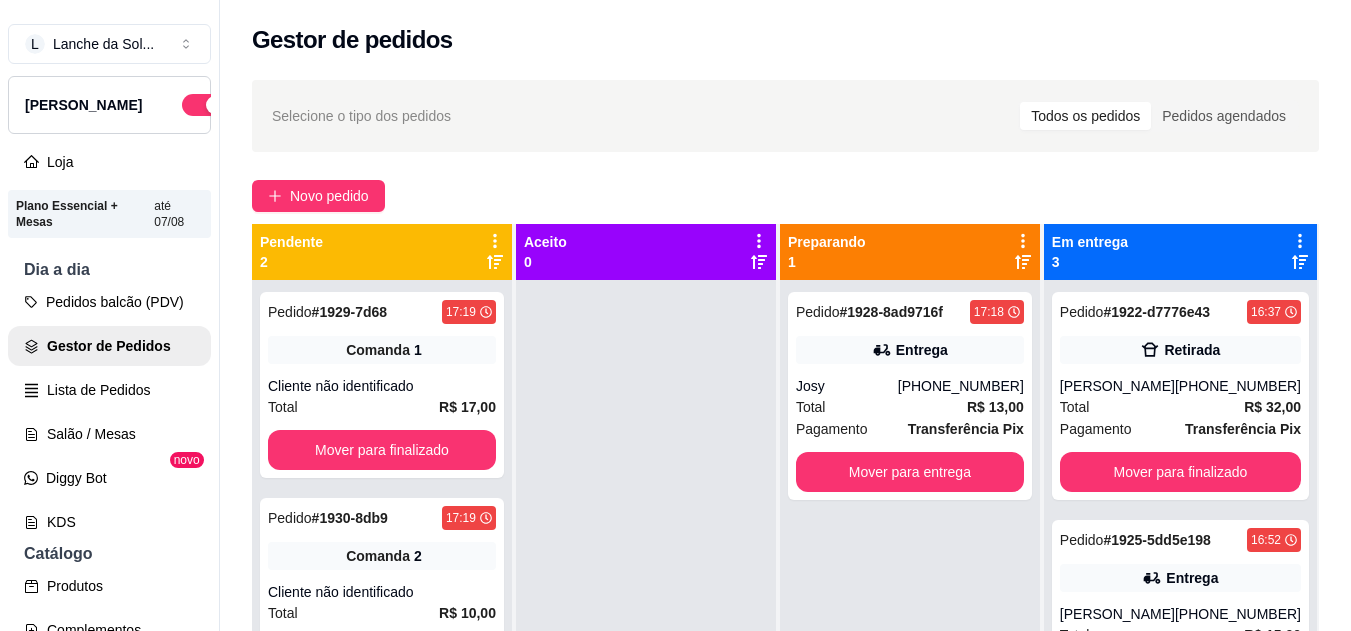 click on "Total R$ 13,00" at bounding box center (910, 407) 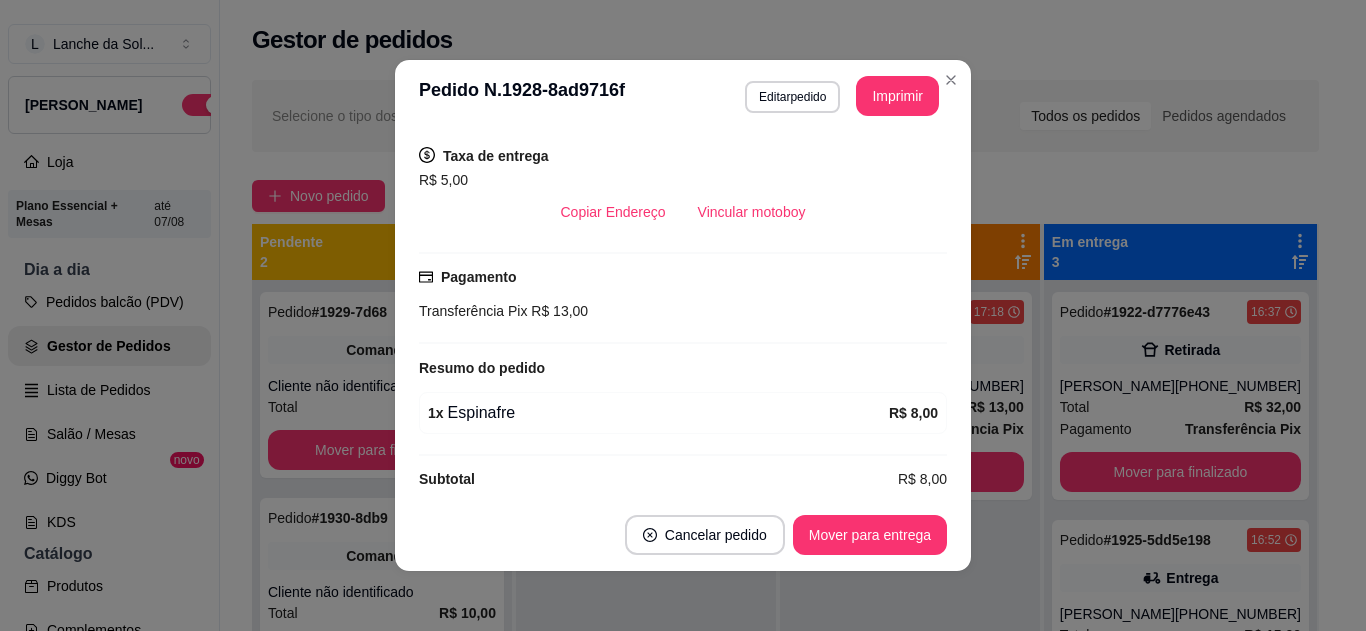 scroll, scrollTop: 426, scrollLeft: 0, axis: vertical 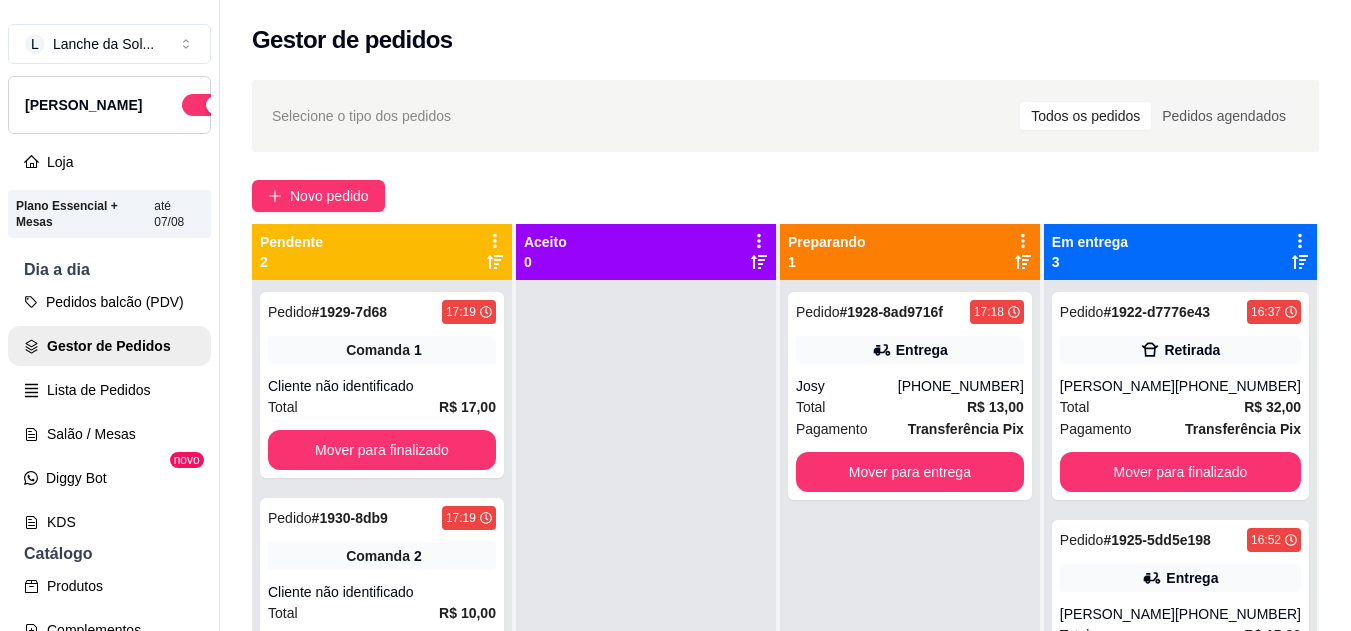 click on "16:52" at bounding box center [1274, 540] 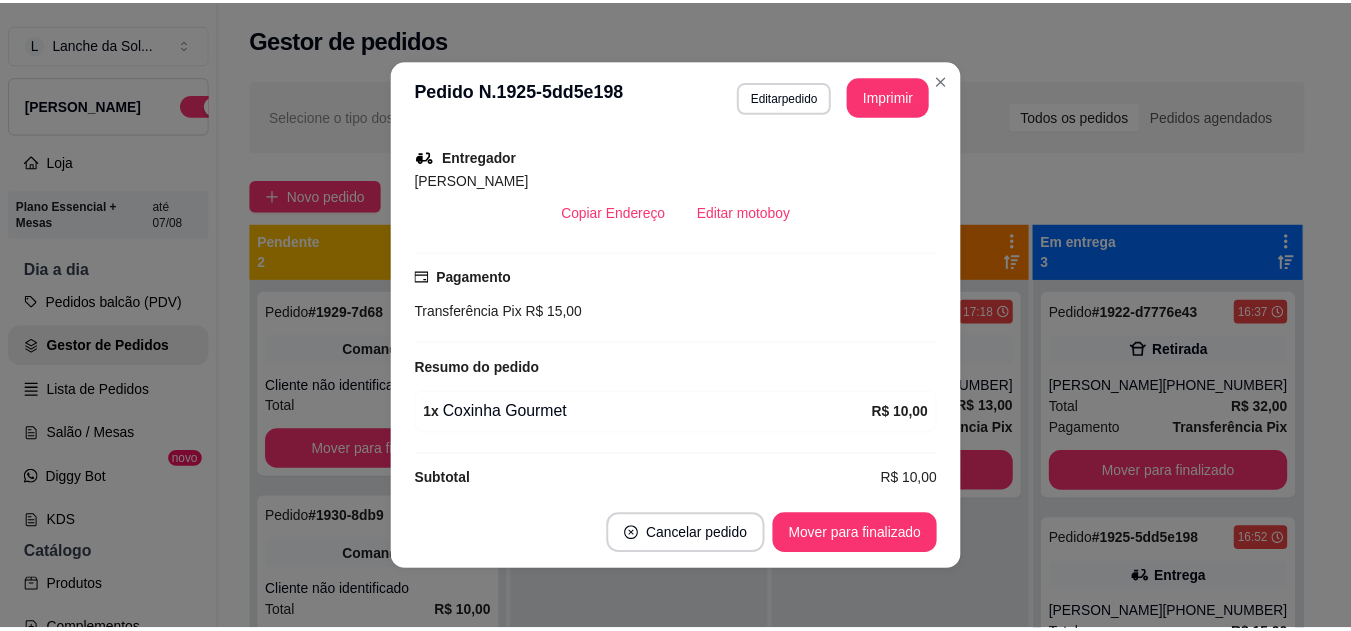 scroll, scrollTop: 480, scrollLeft: 0, axis: vertical 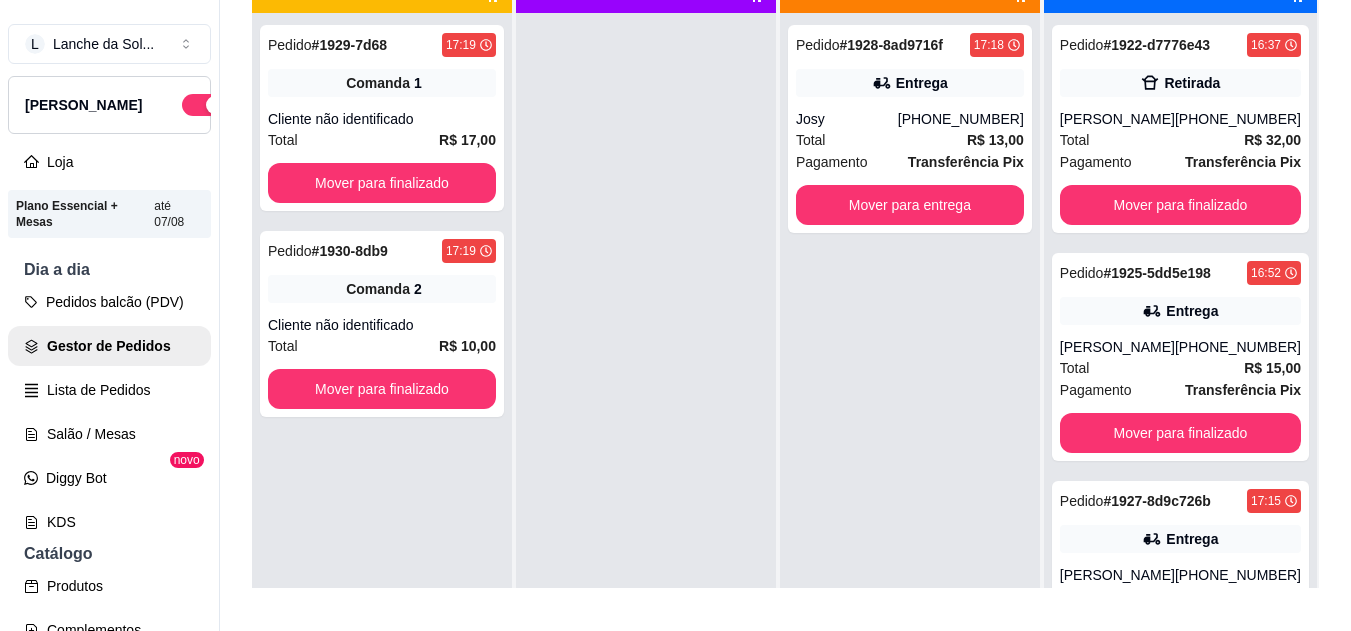 click on "Entrega" at bounding box center (1180, 539) 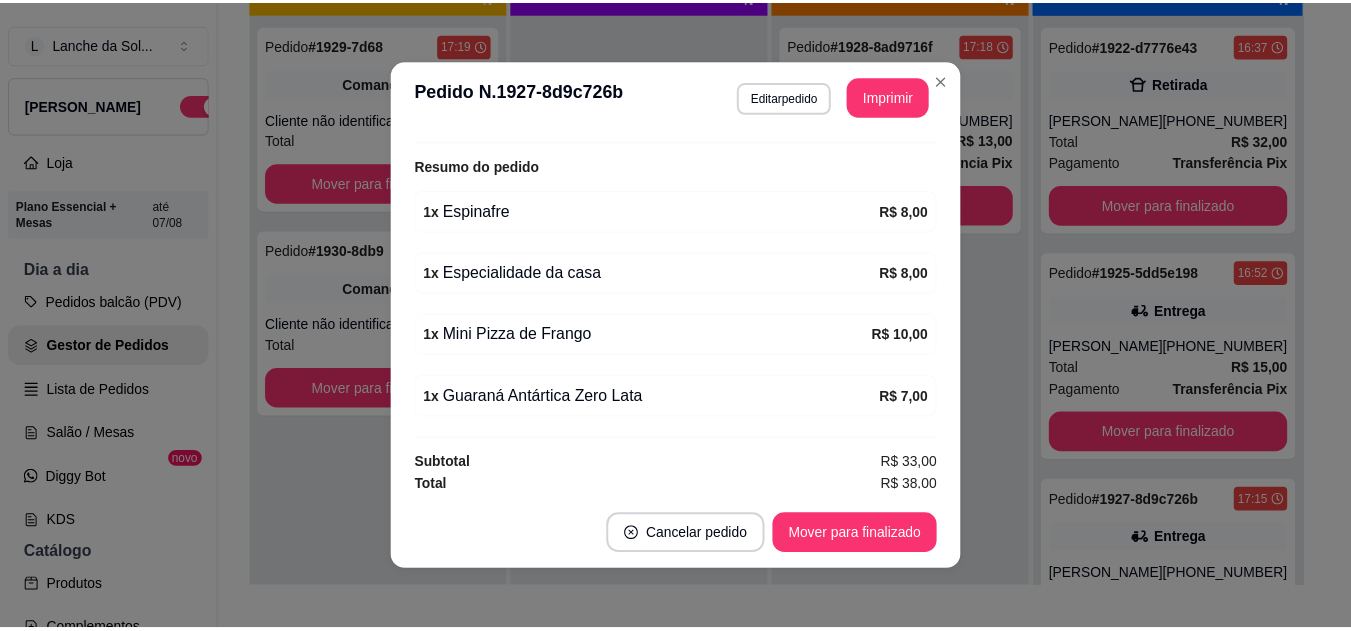 scroll, scrollTop: 666, scrollLeft: 0, axis: vertical 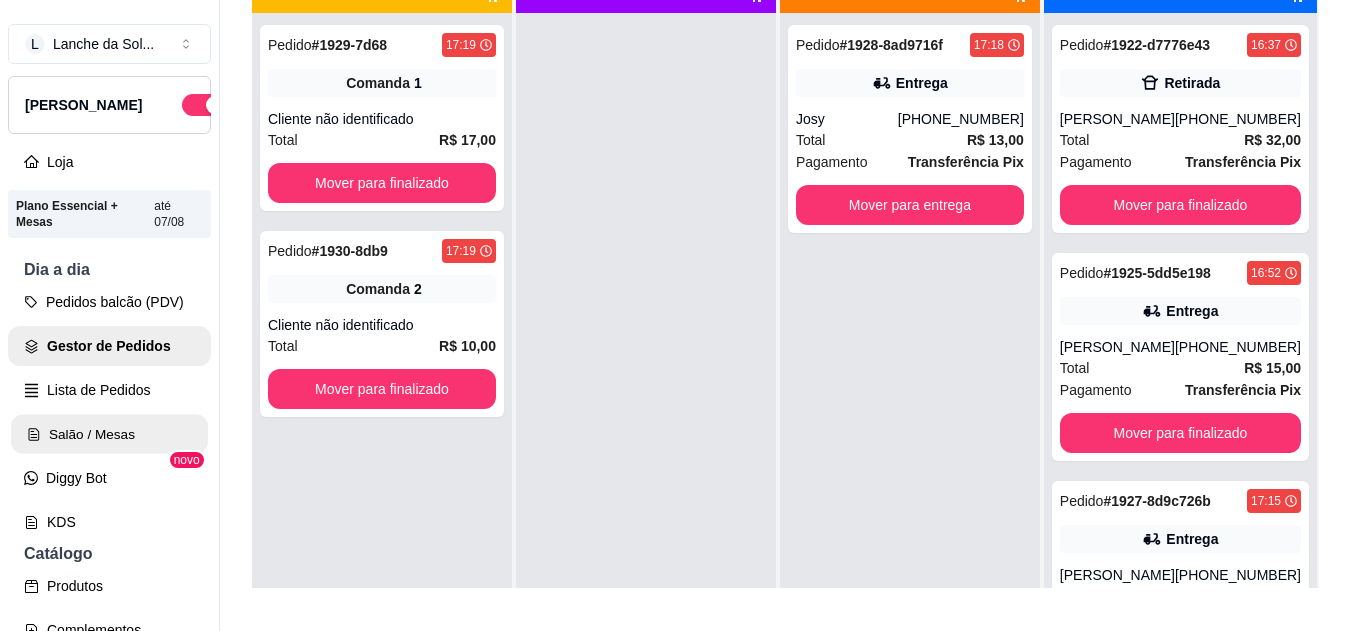 click on "Salão / Mesas" at bounding box center [109, 434] 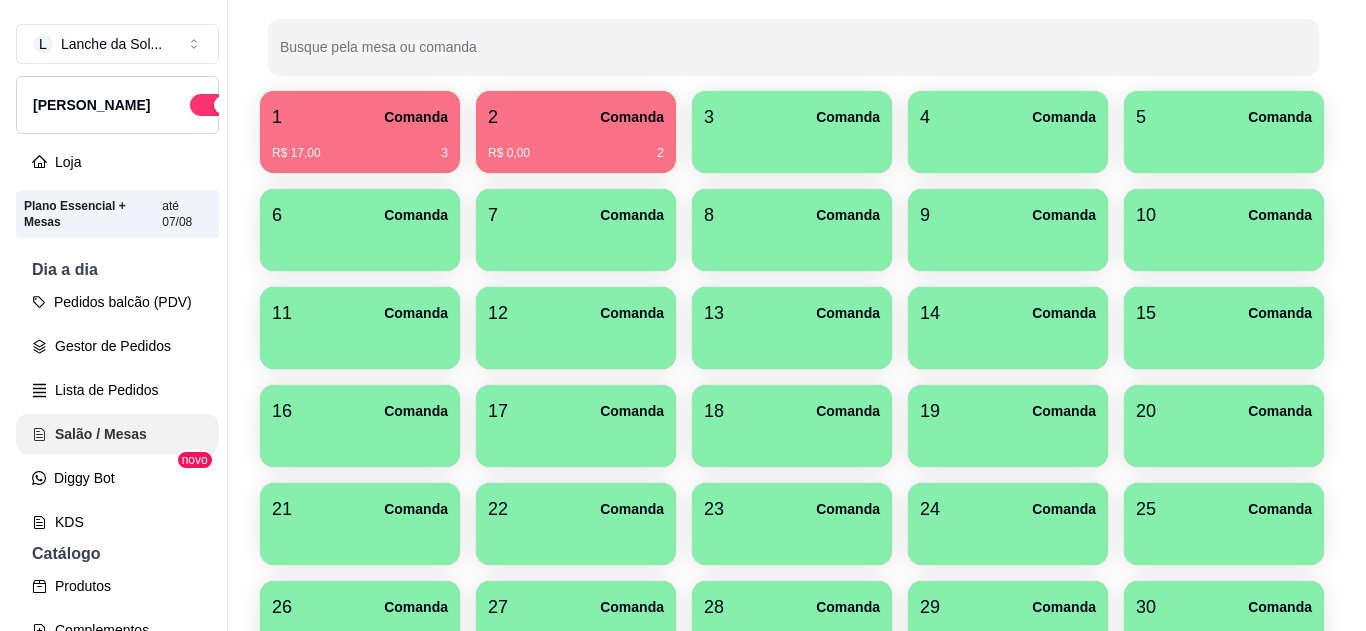 scroll, scrollTop: 0, scrollLeft: 0, axis: both 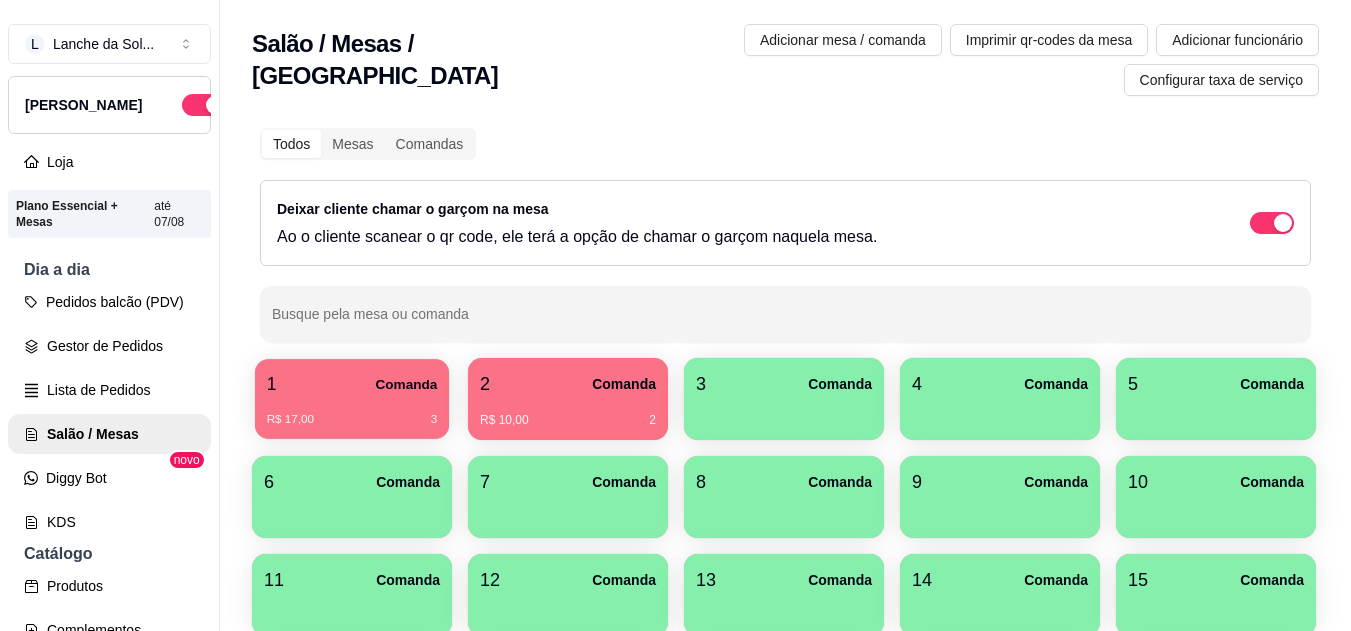 click on "R$ 17,00 3" at bounding box center [352, 412] 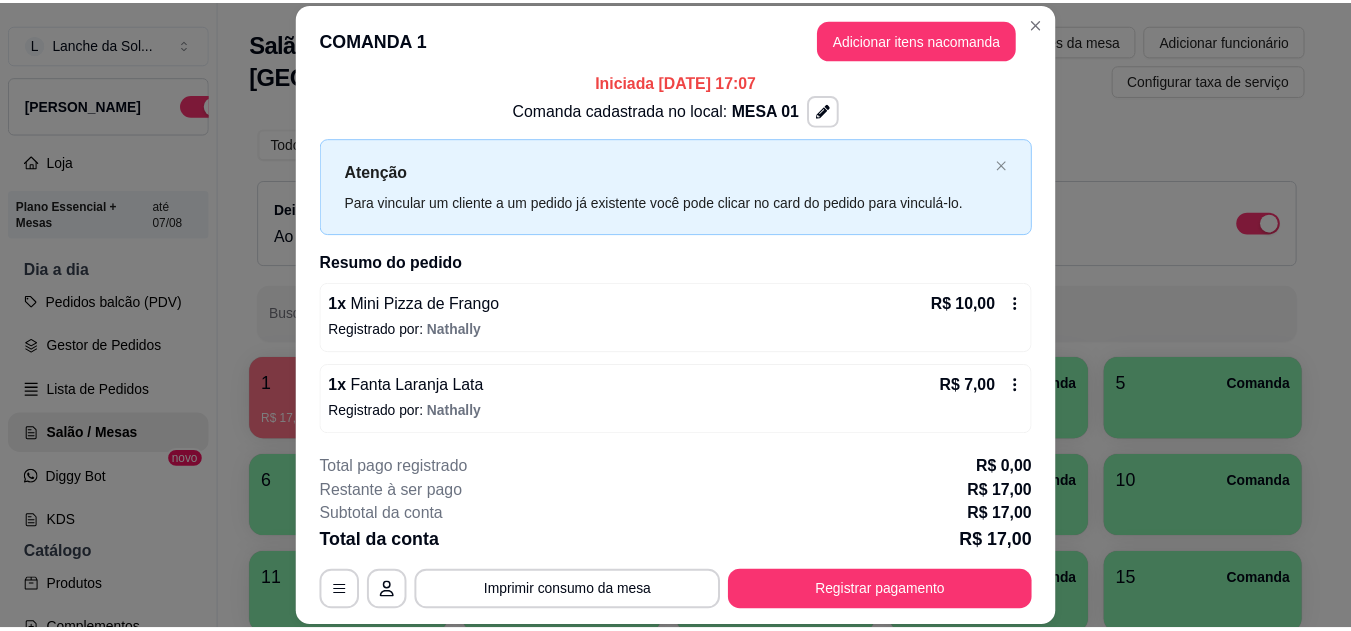 scroll, scrollTop: 16, scrollLeft: 0, axis: vertical 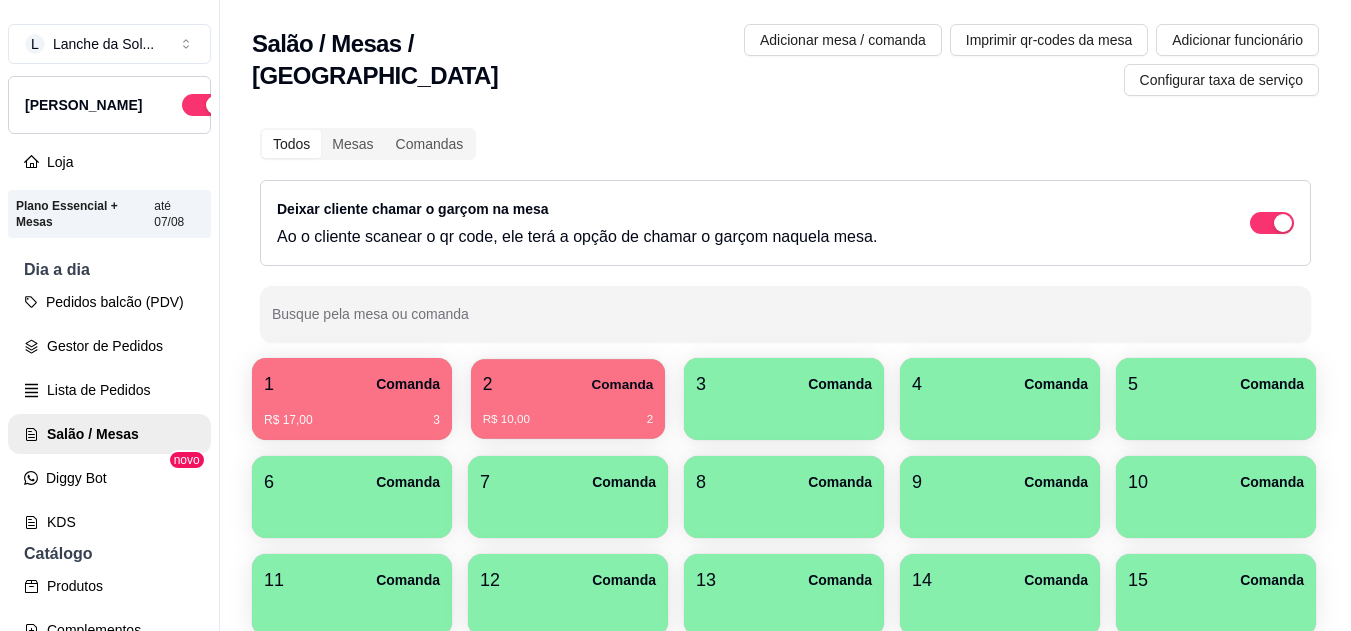 click on "R$ 10,00 2" at bounding box center (568, 412) 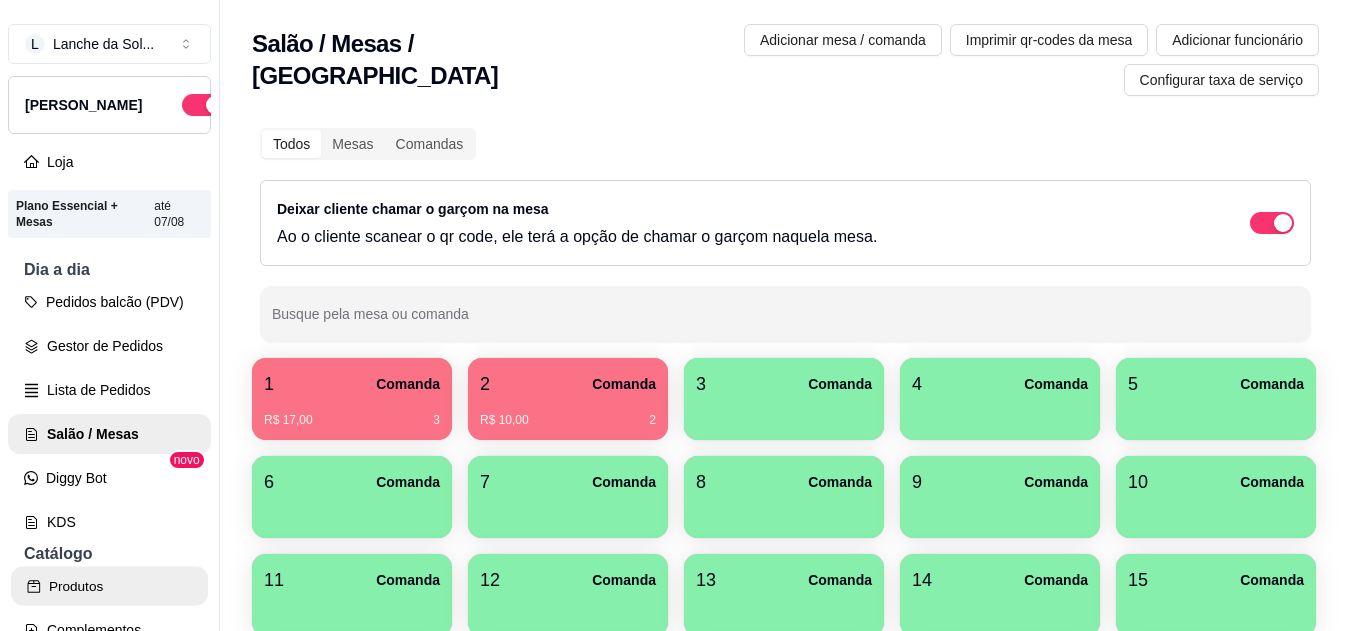 click on "Produtos" at bounding box center (109, 586) 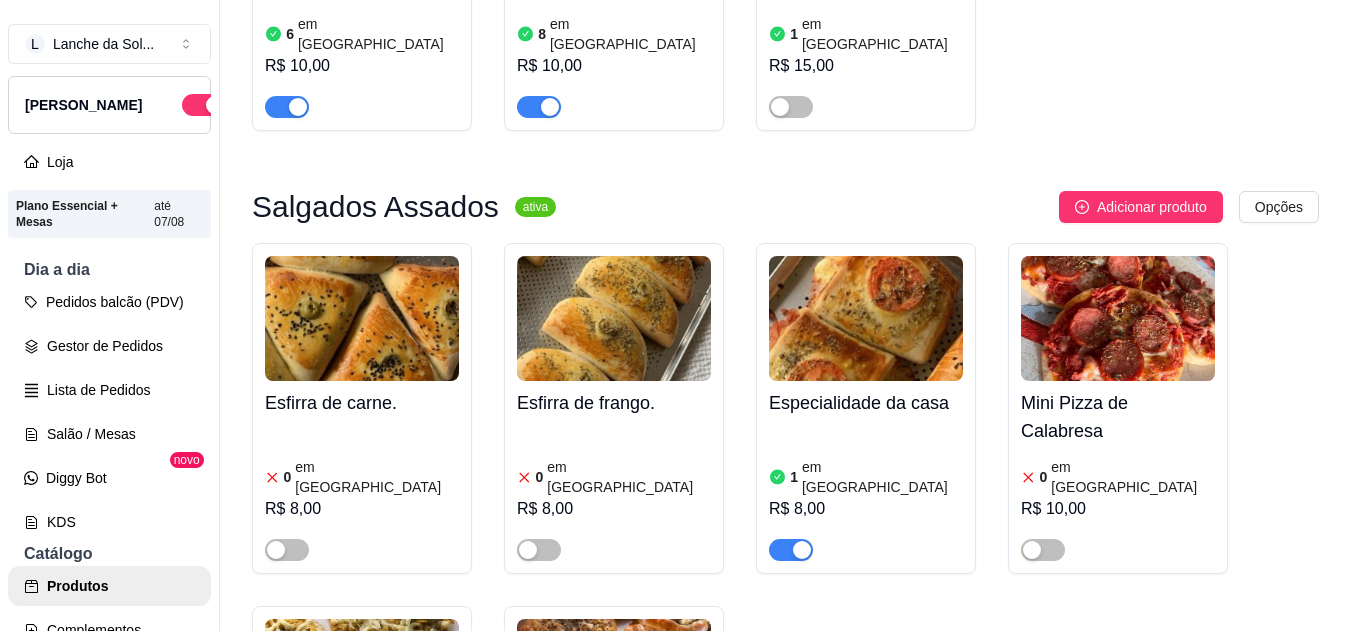 scroll, scrollTop: 827, scrollLeft: 0, axis: vertical 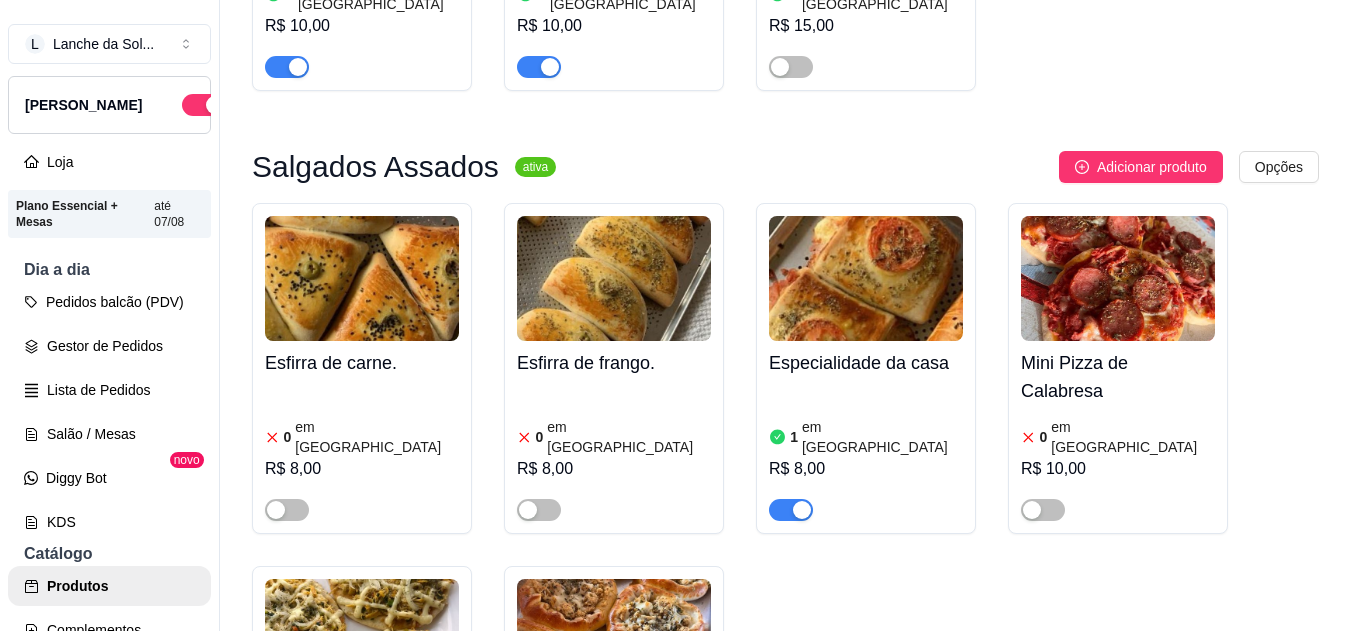 click at bounding box center [791, 510] 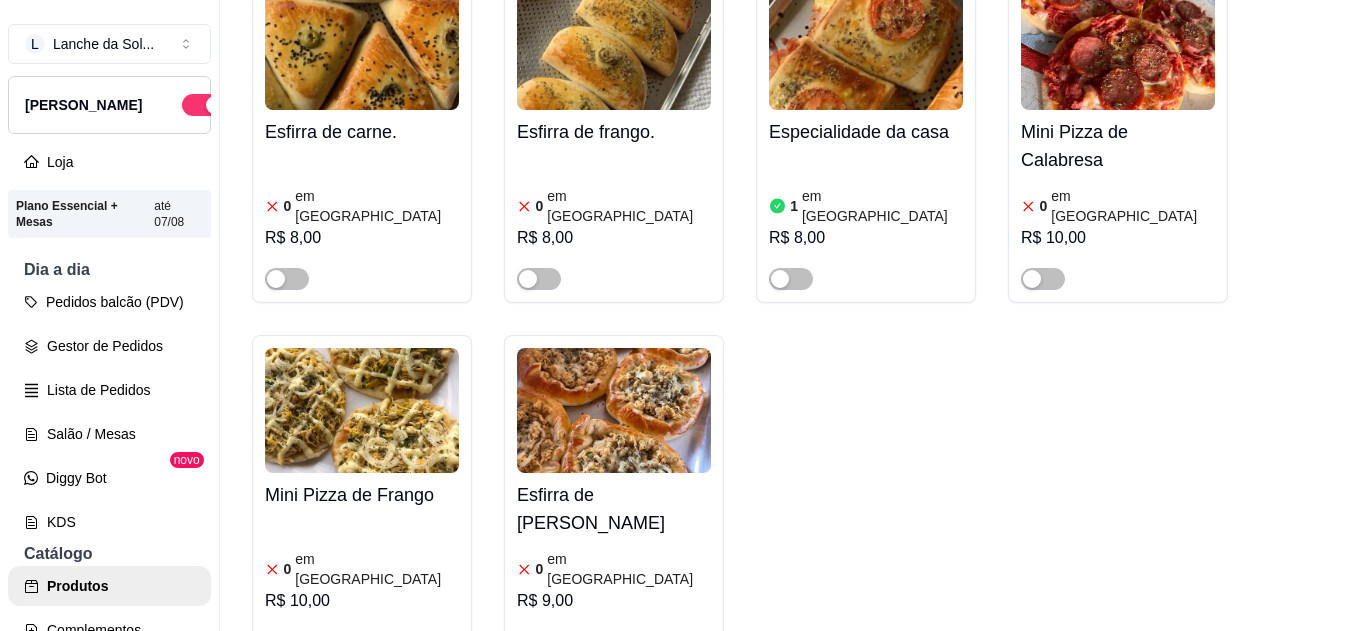 scroll, scrollTop: 1067, scrollLeft: 0, axis: vertical 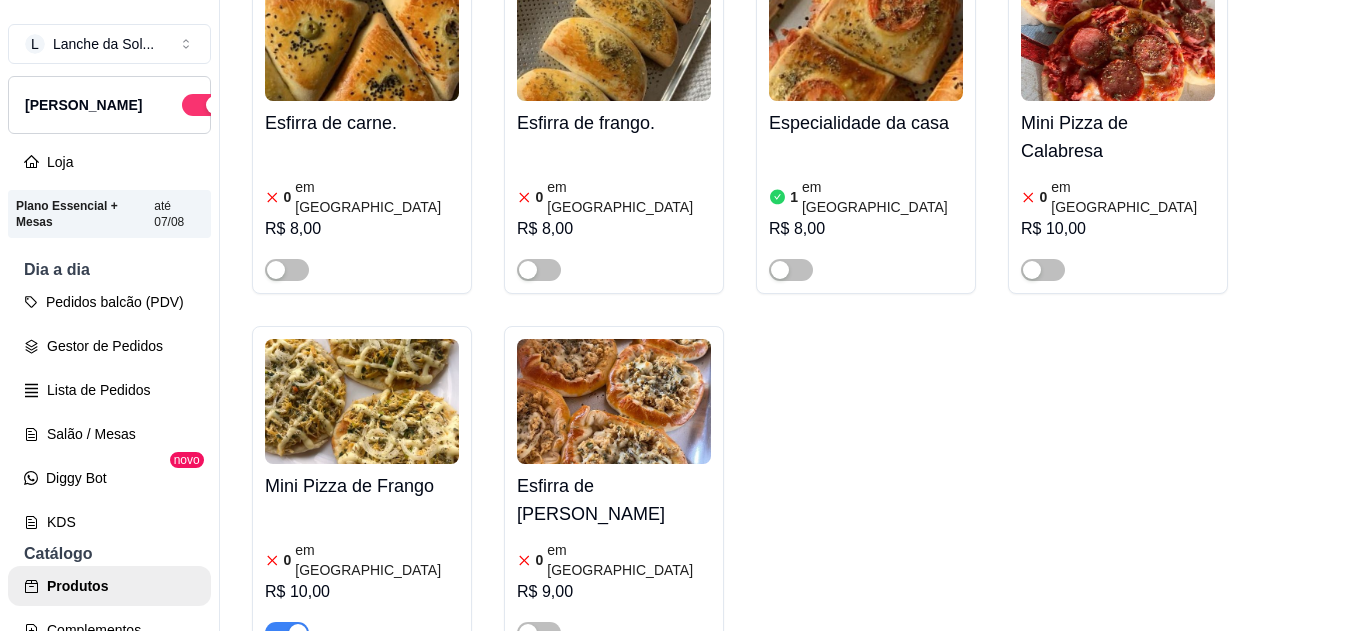 click at bounding box center (287, 633) 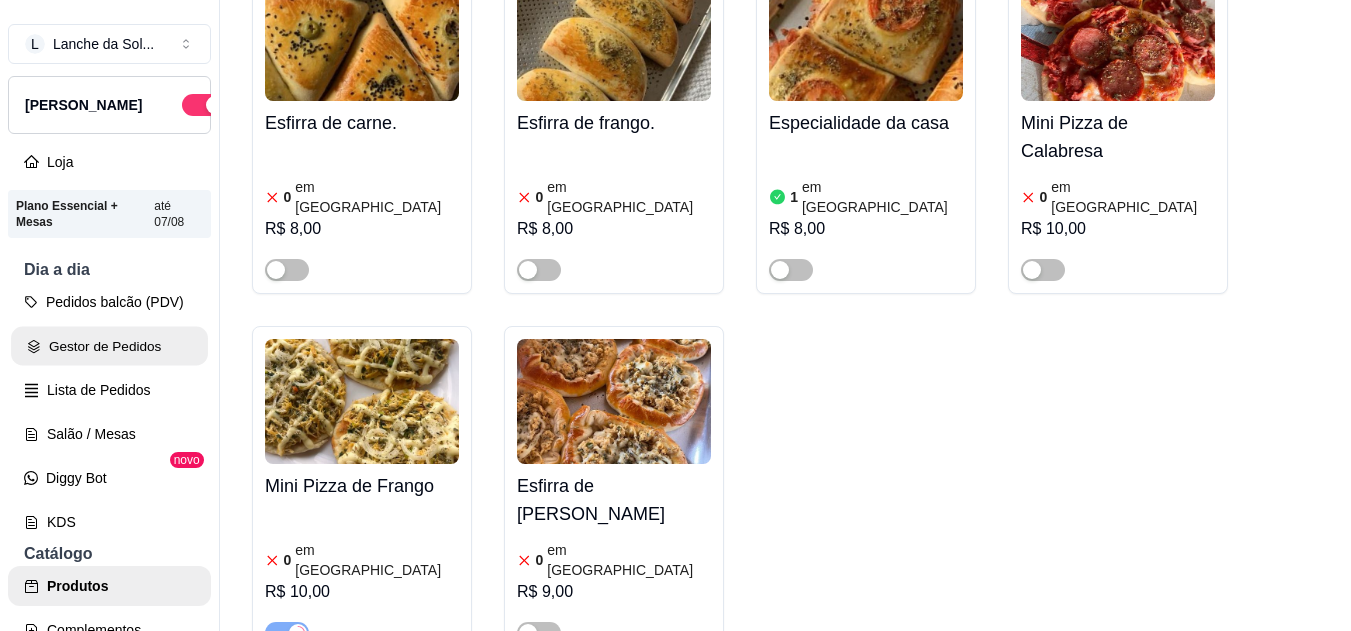 click on "Gestor de Pedidos" at bounding box center [109, 346] 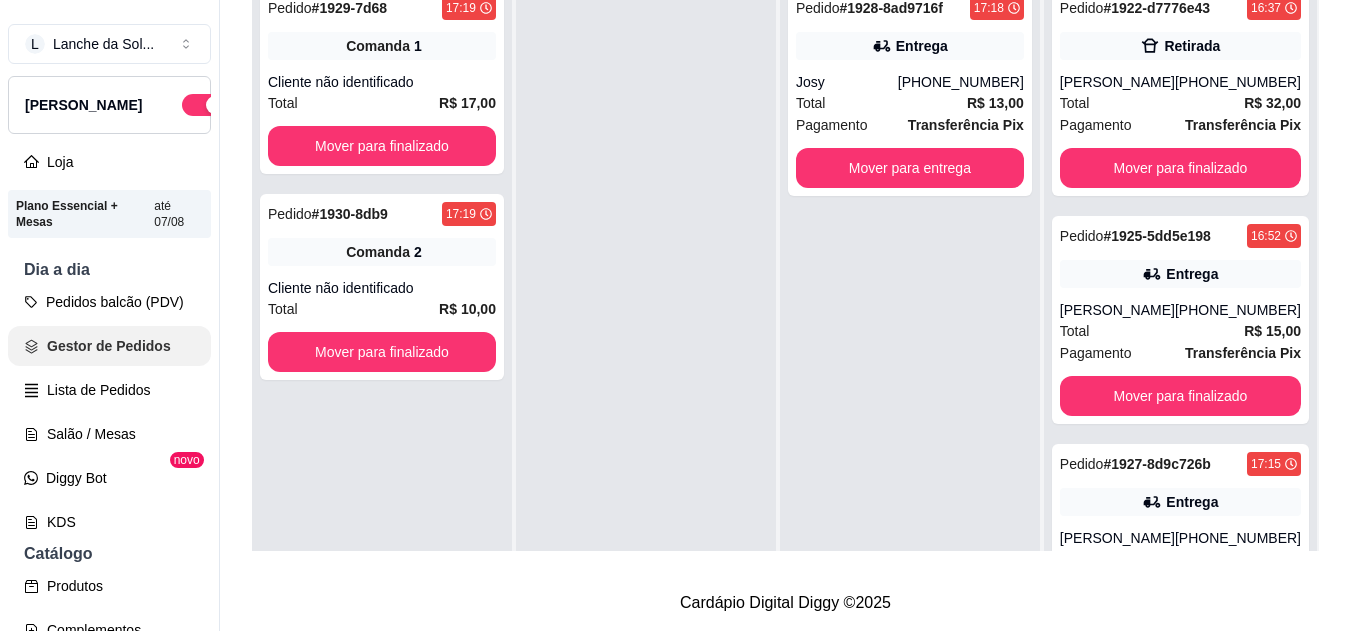 scroll, scrollTop: 0, scrollLeft: 0, axis: both 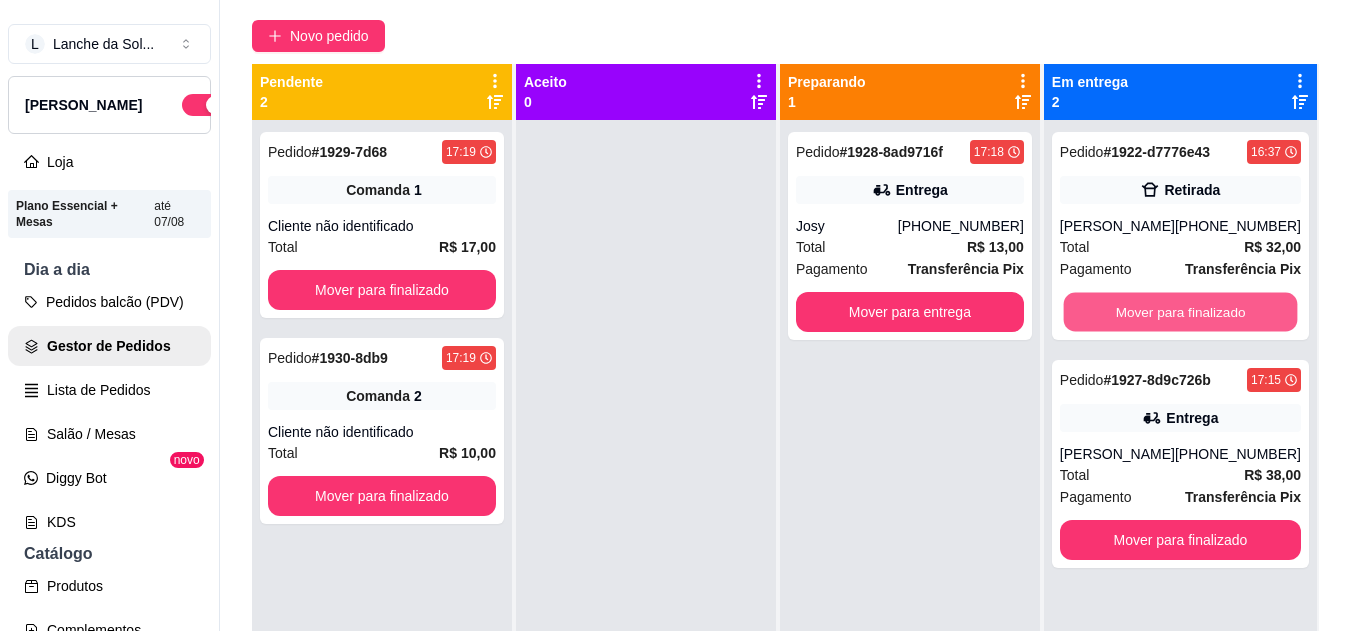 click on "Mover para finalizado" at bounding box center [1180, 312] 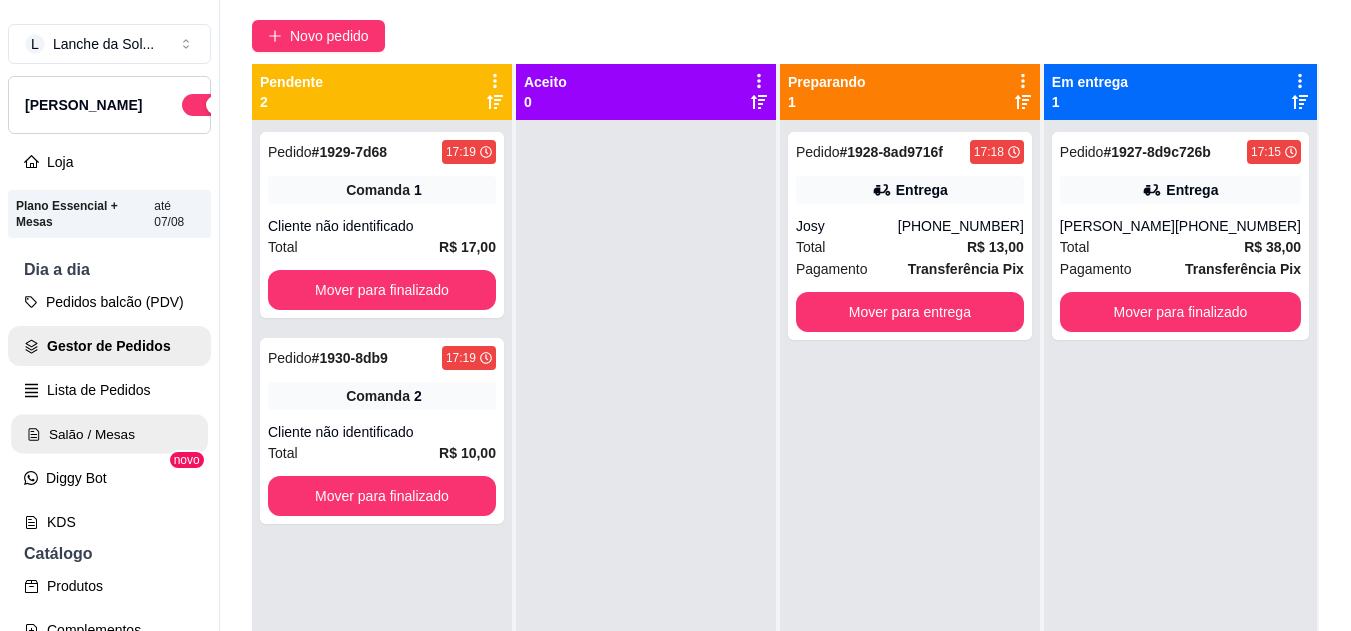 click on "Salão / Mesas" at bounding box center [109, 434] 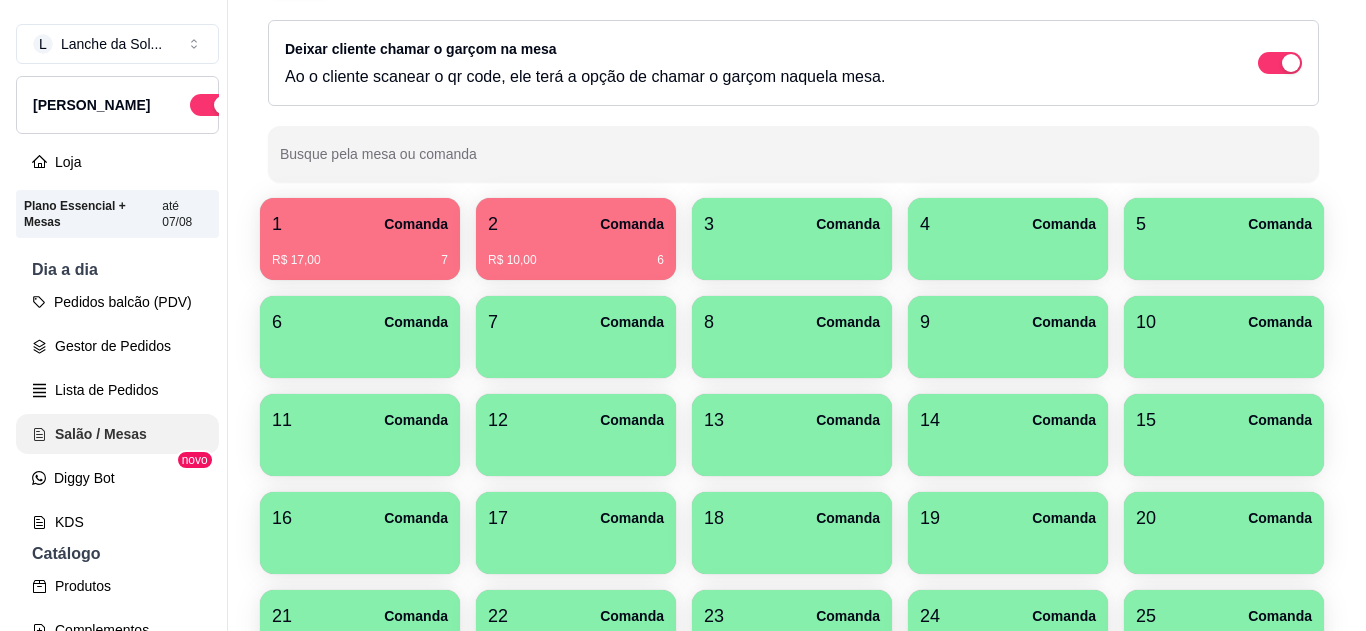 scroll, scrollTop: 0, scrollLeft: 0, axis: both 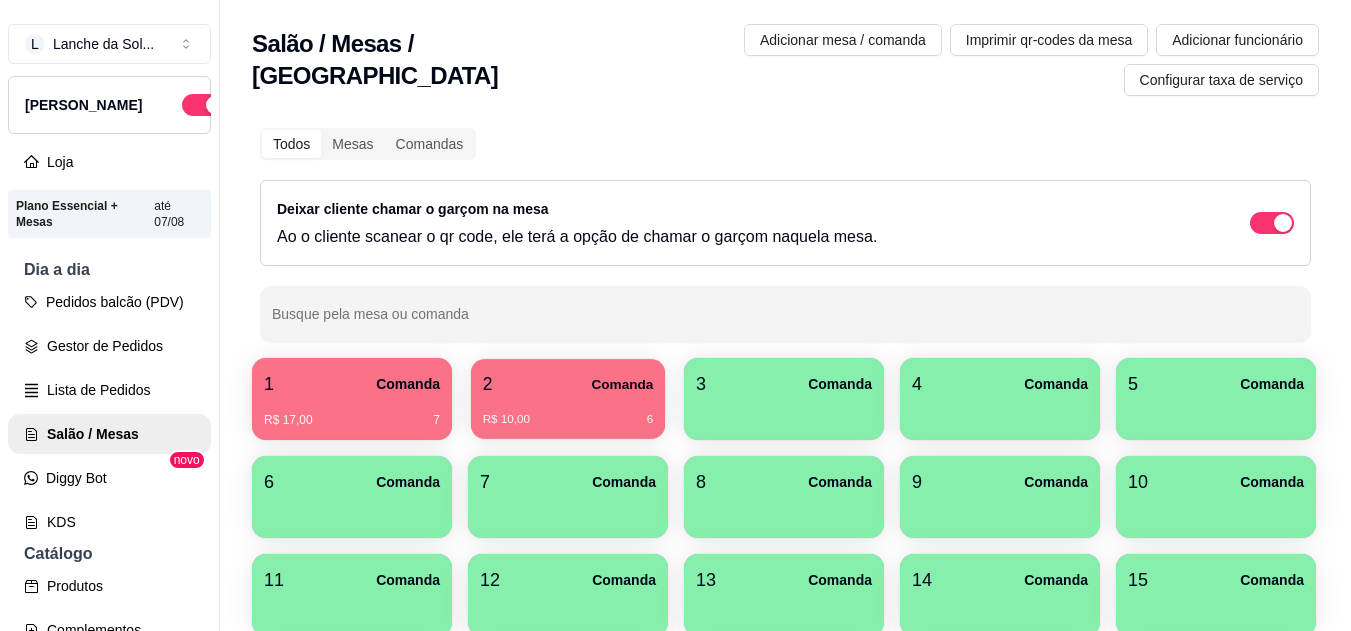click on "2 Comanda" at bounding box center (568, 384) 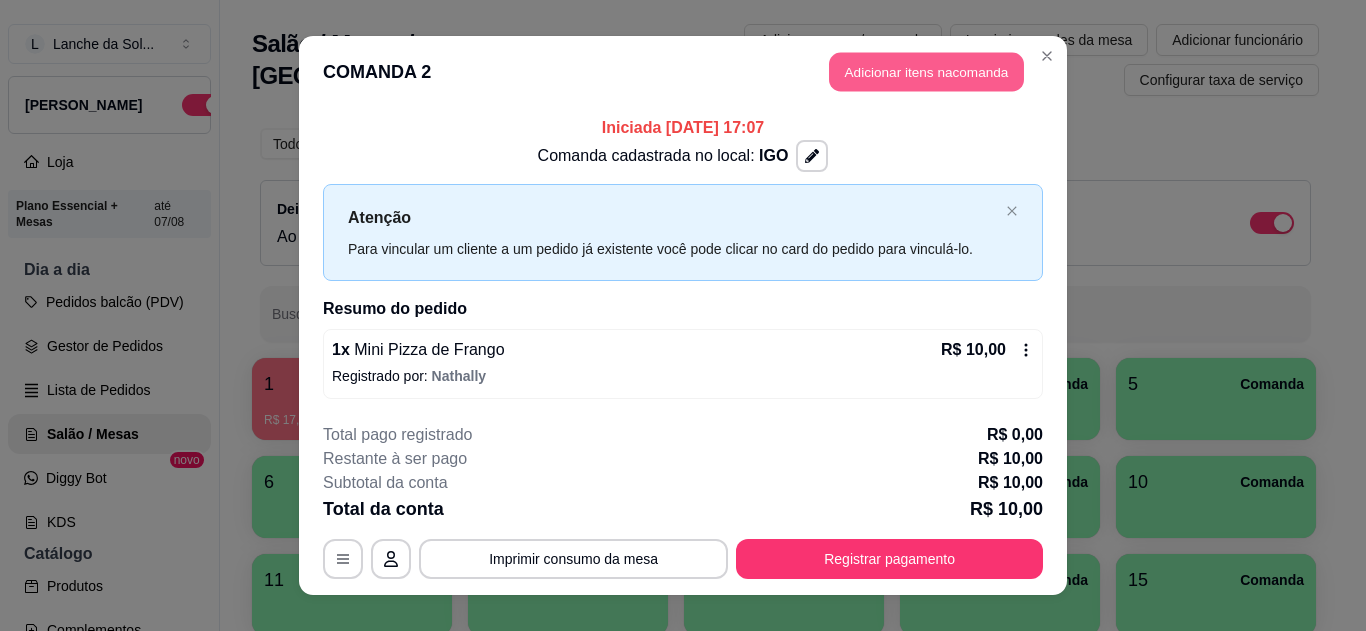click on "Adicionar itens na  comanda" at bounding box center [926, 72] 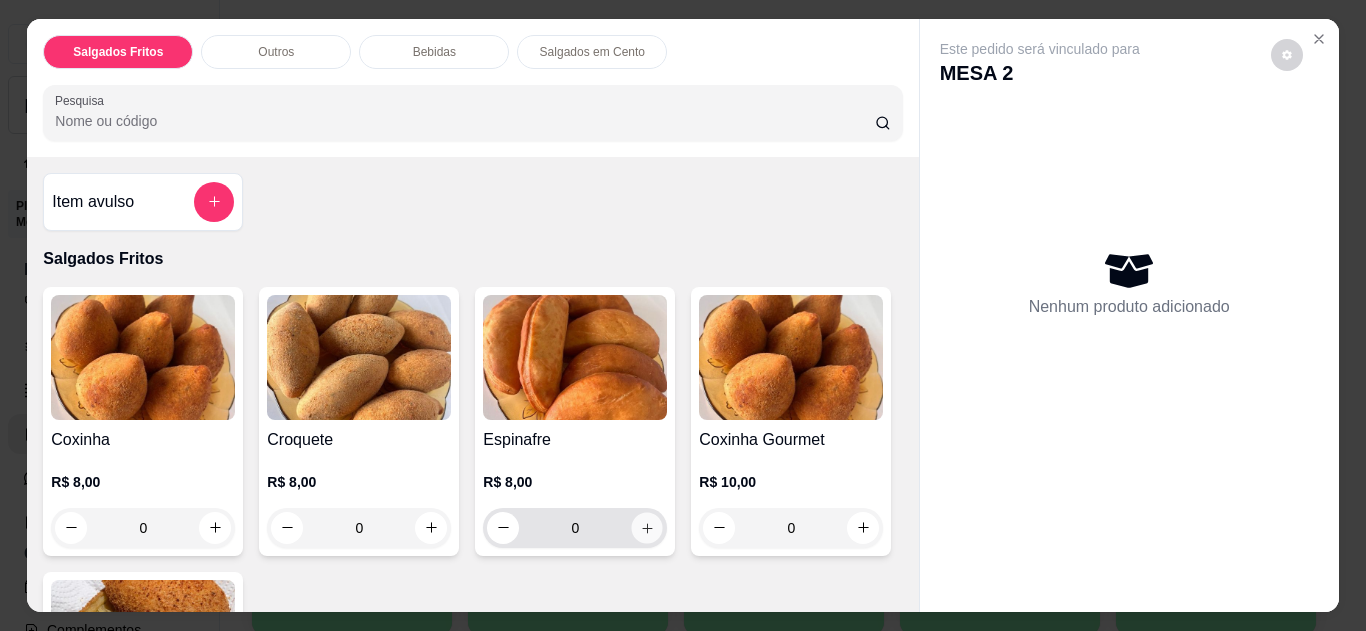 click 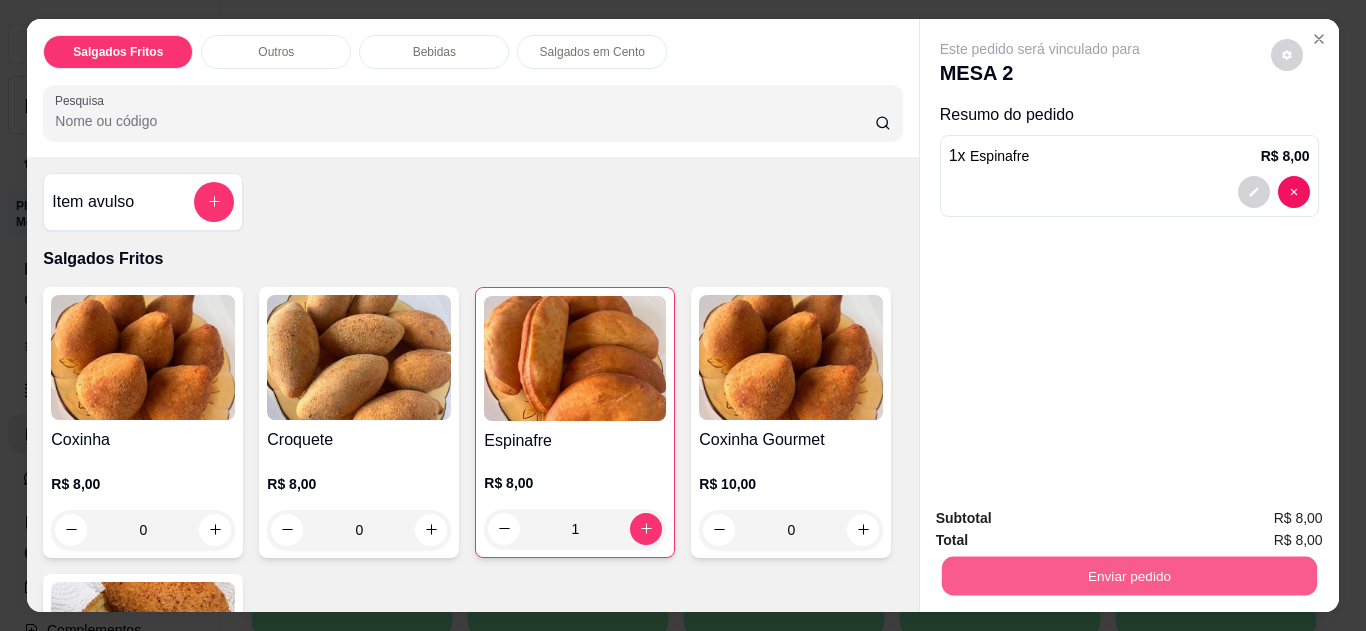 click on "Enviar pedido" at bounding box center [1128, 576] 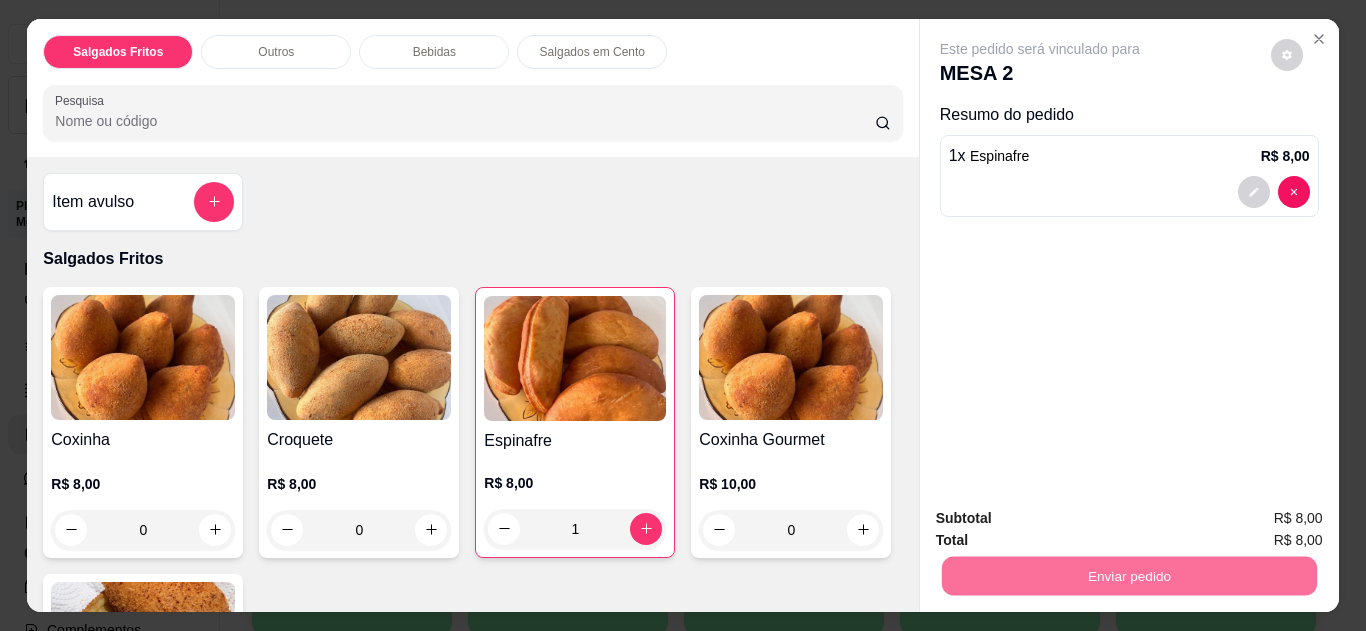 click on "Não registrar e enviar pedido" at bounding box center [1063, 519] 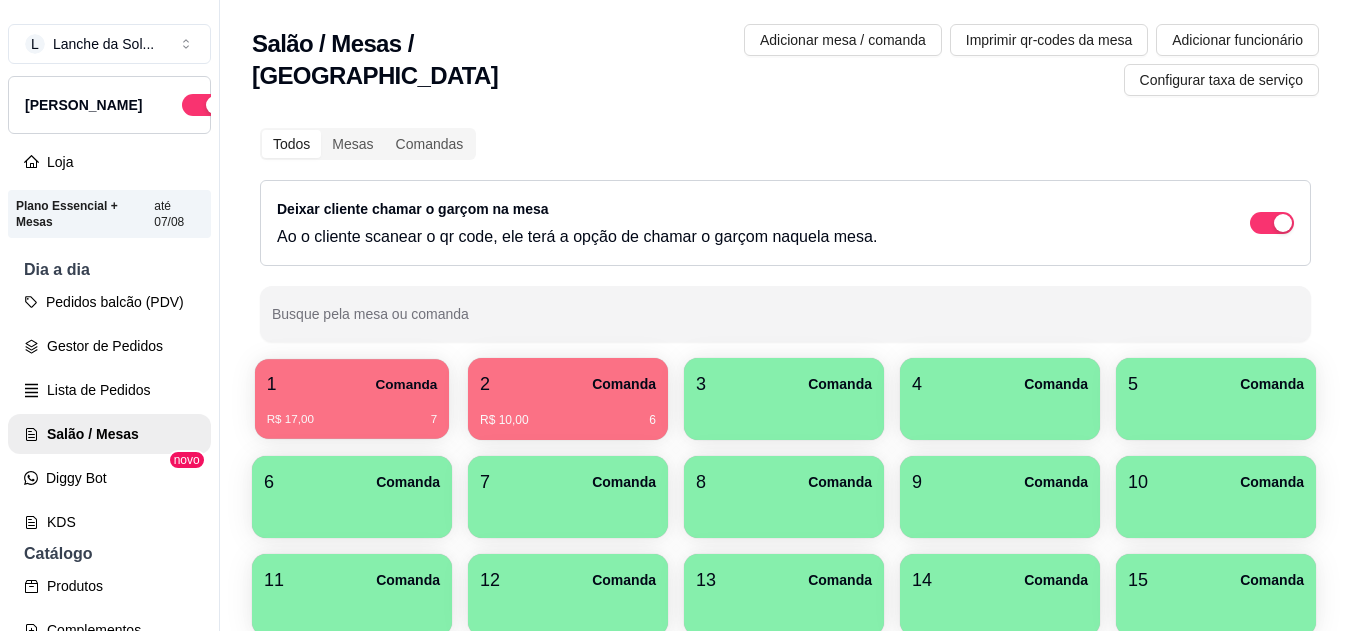 click on "1 Comanda R$ 17,00 7" at bounding box center (352, 399) 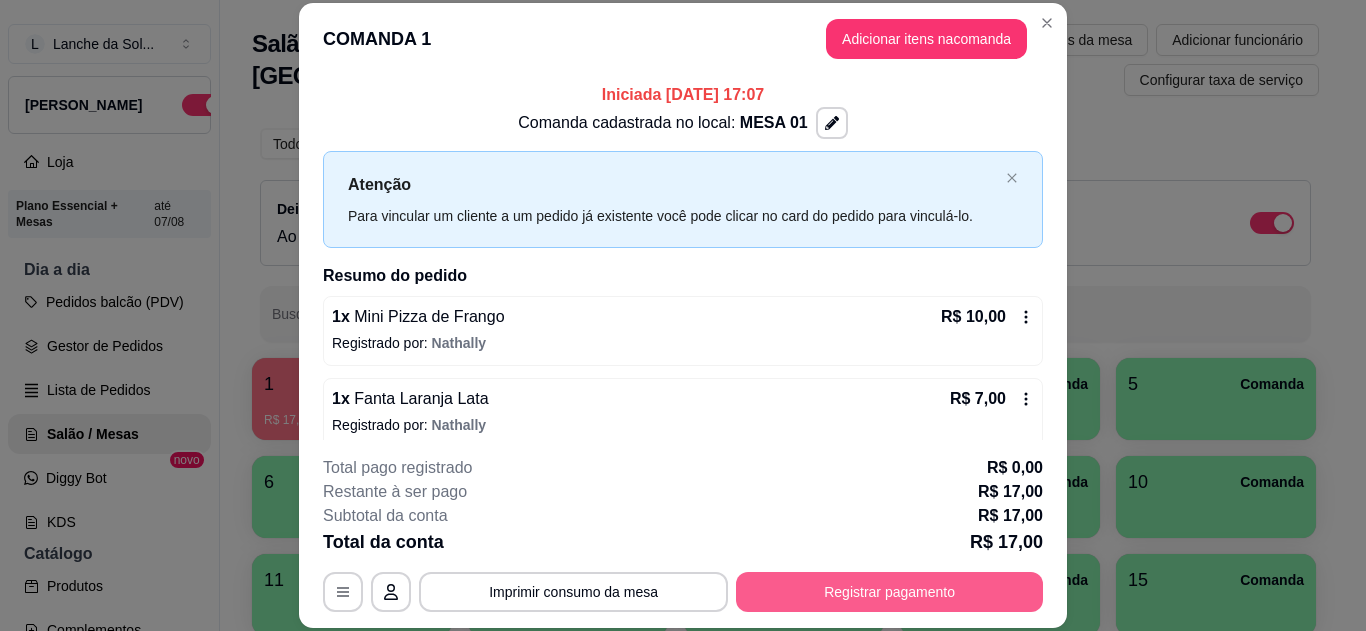 click on "Registrar pagamento" at bounding box center [889, 592] 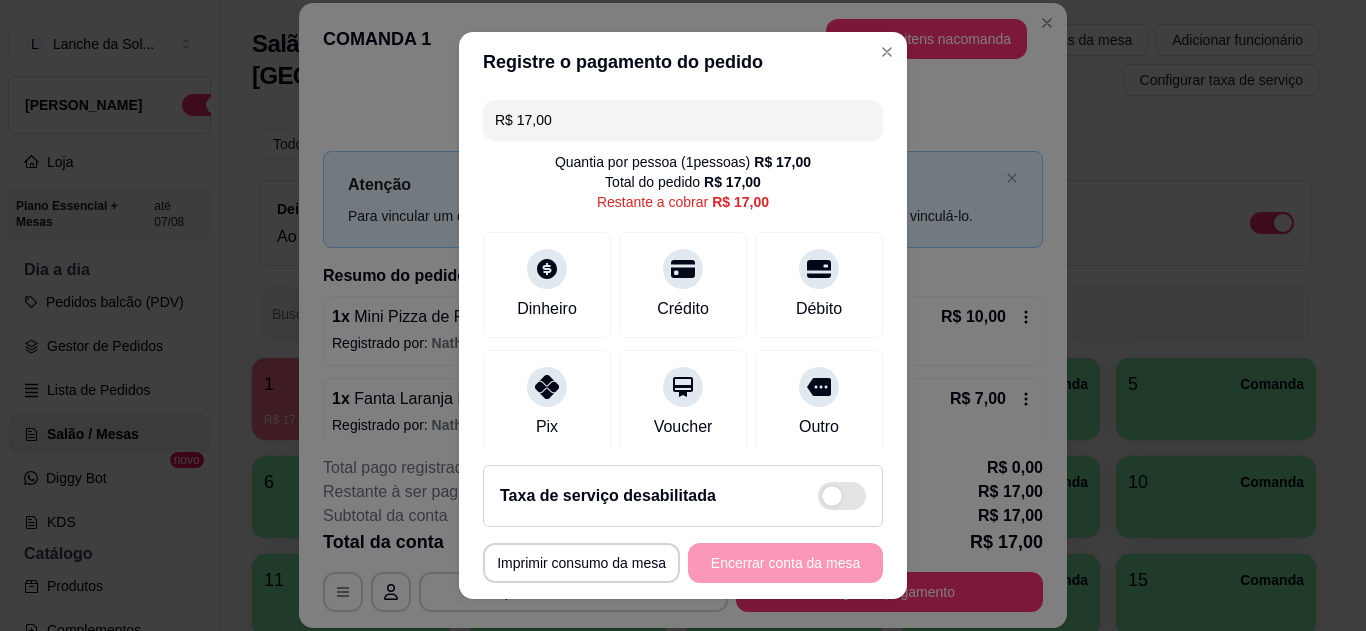 click on "Pix" at bounding box center [547, 427] 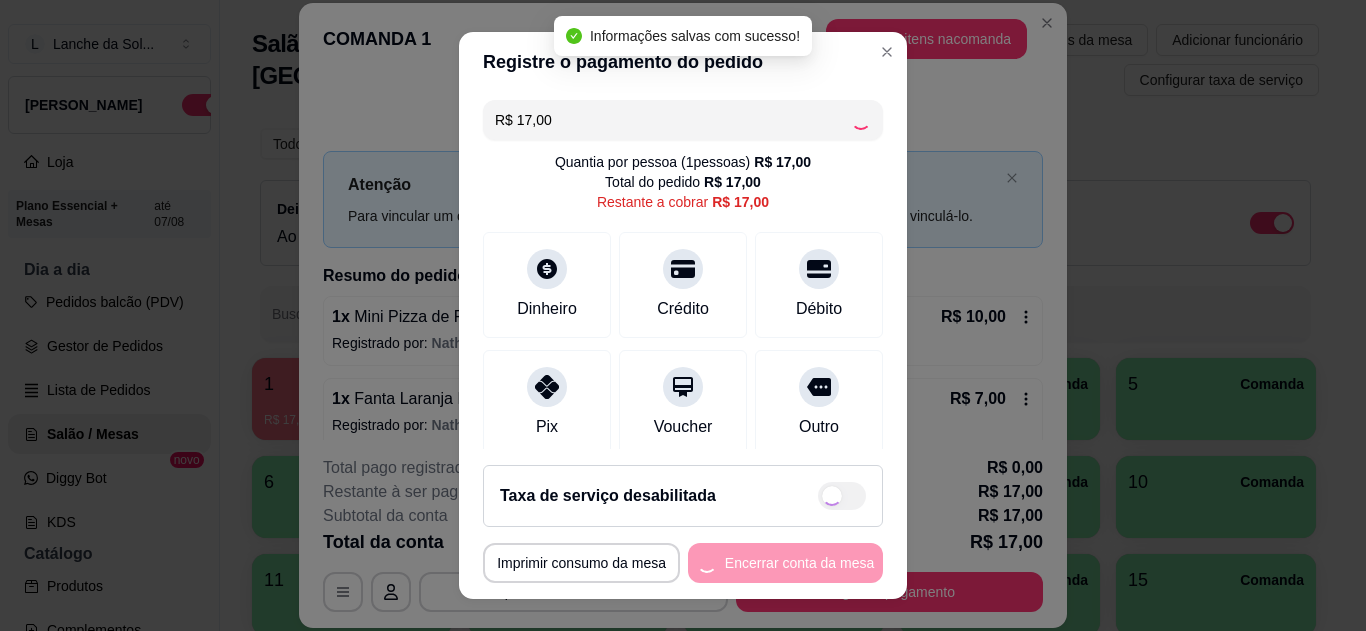 type on "R$ 0,00" 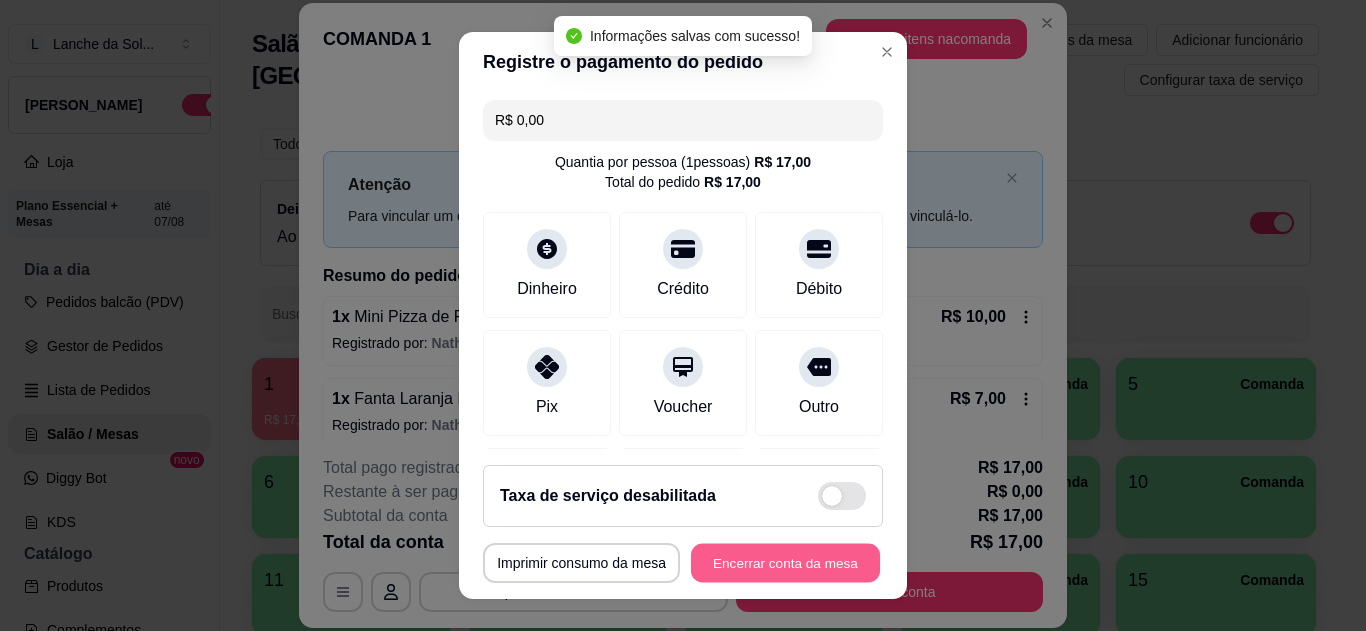 click on "Encerrar conta da mesa" at bounding box center [785, 563] 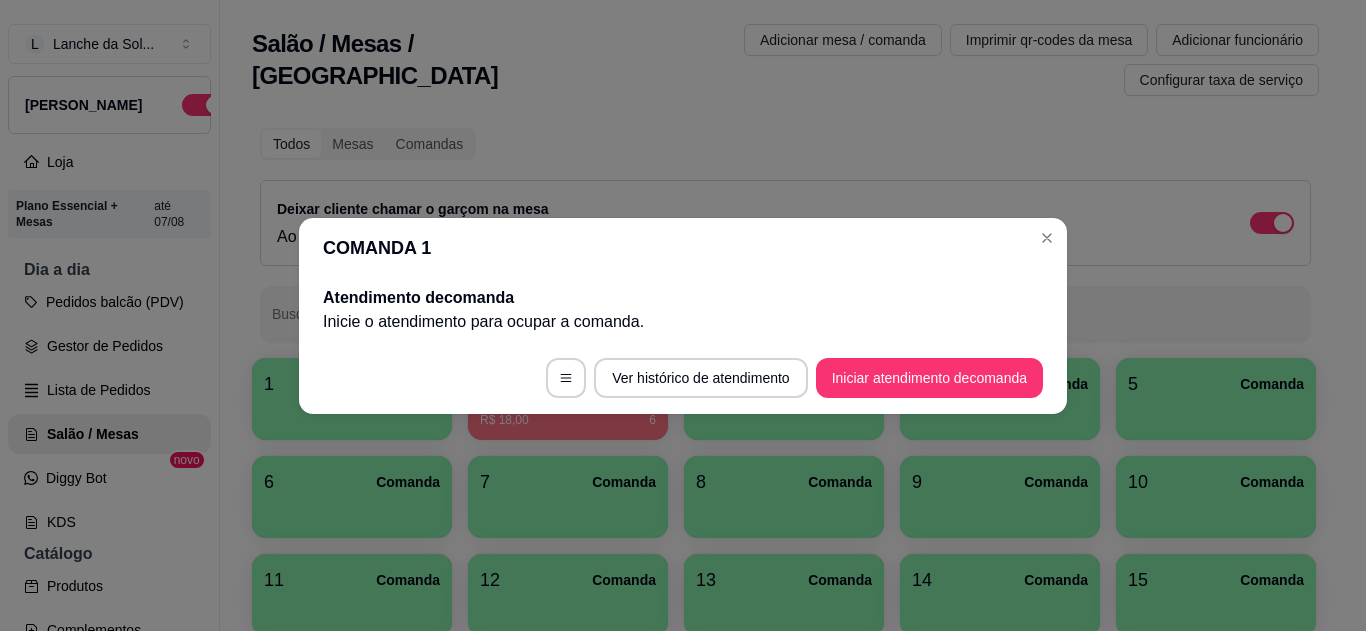 click on "COMANDA 1 Atendimento de  comanda Inicie o atendimento para ocupar a   comanda . Ver histórico de atendimento Iniciar atendimento de  comanda" at bounding box center [683, 315] 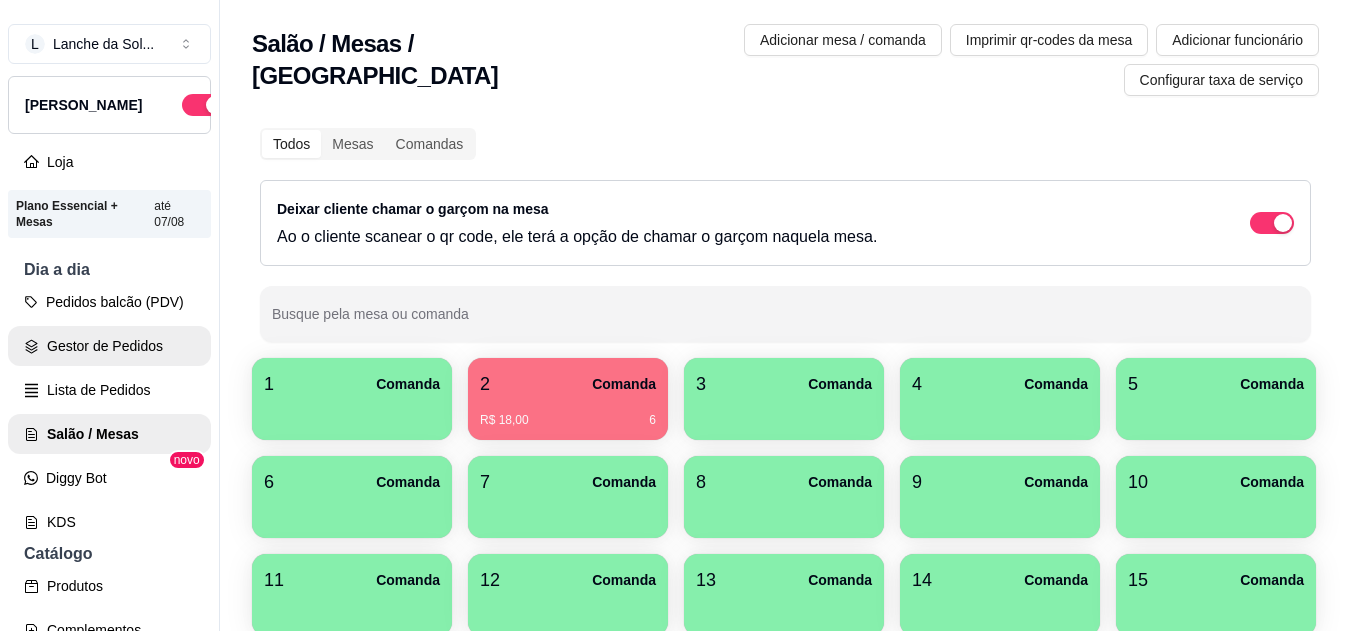 click on "Gestor de Pedidos" at bounding box center [109, 346] 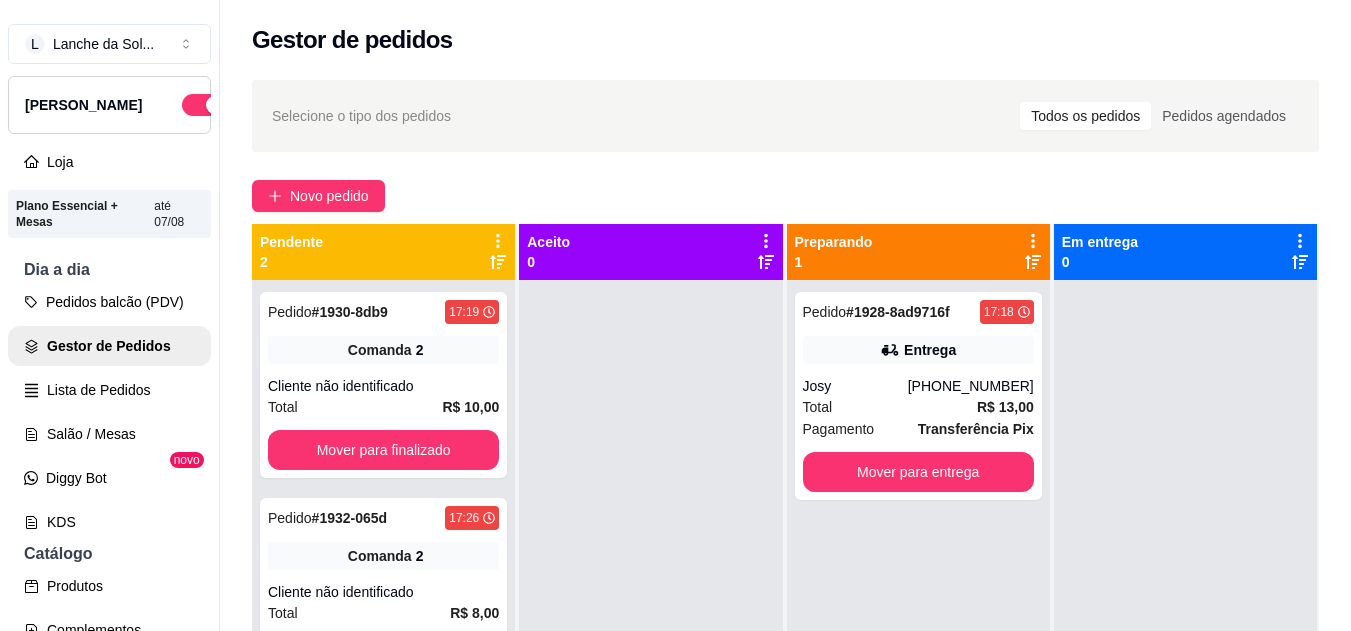 click on "Total R$ 13,00" at bounding box center (918, 407) 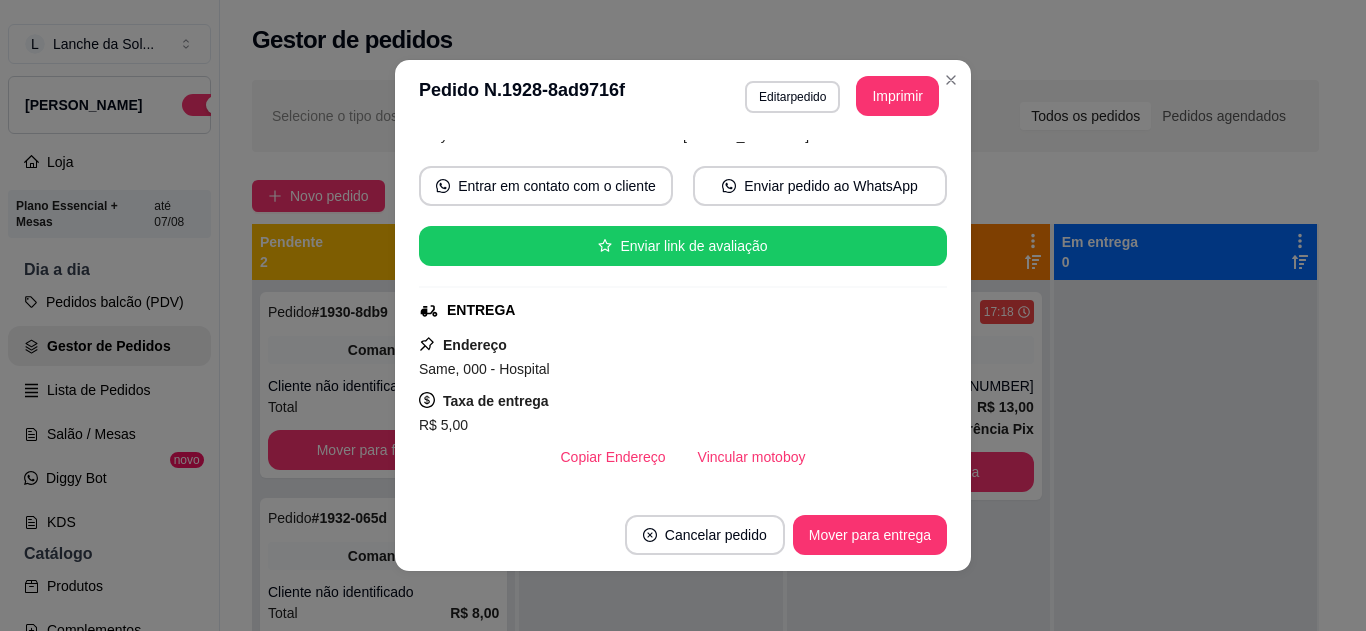 scroll, scrollTop: 200, scrollLeft: 0, axis: vertical 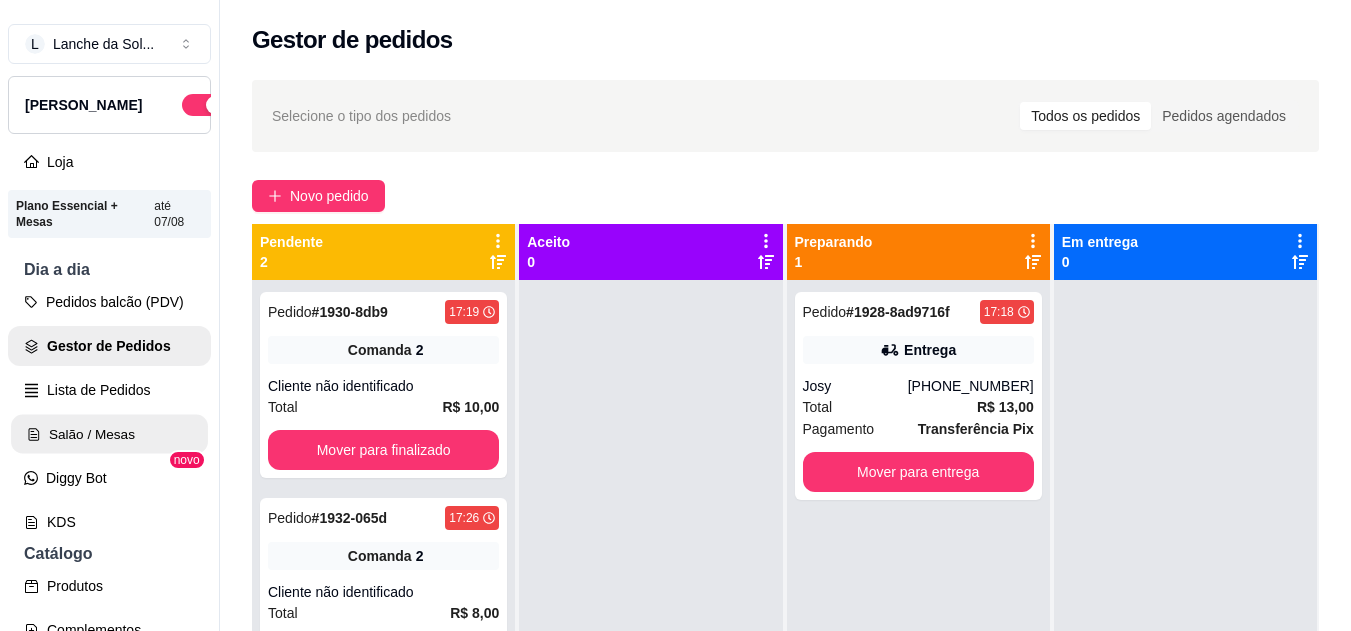 click on "Salão / Mesas" at bounding box center (109, 434) 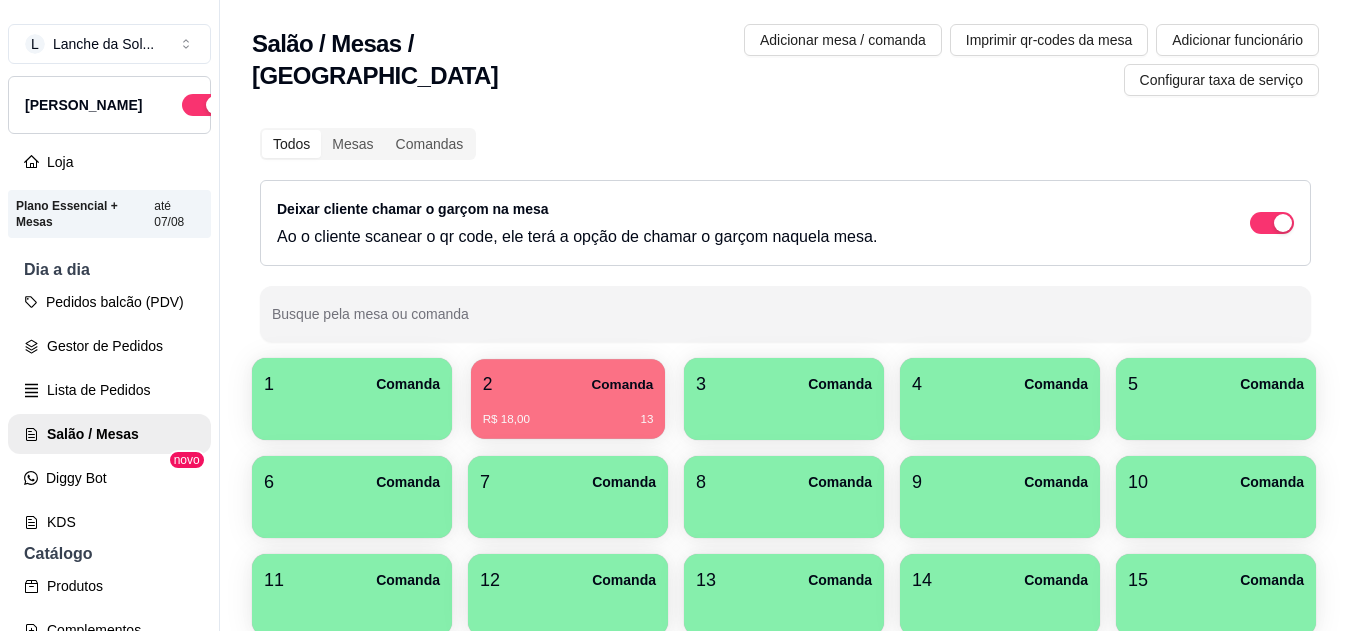 click on "R$ 18,00 13" at bounding box center (568, 412) 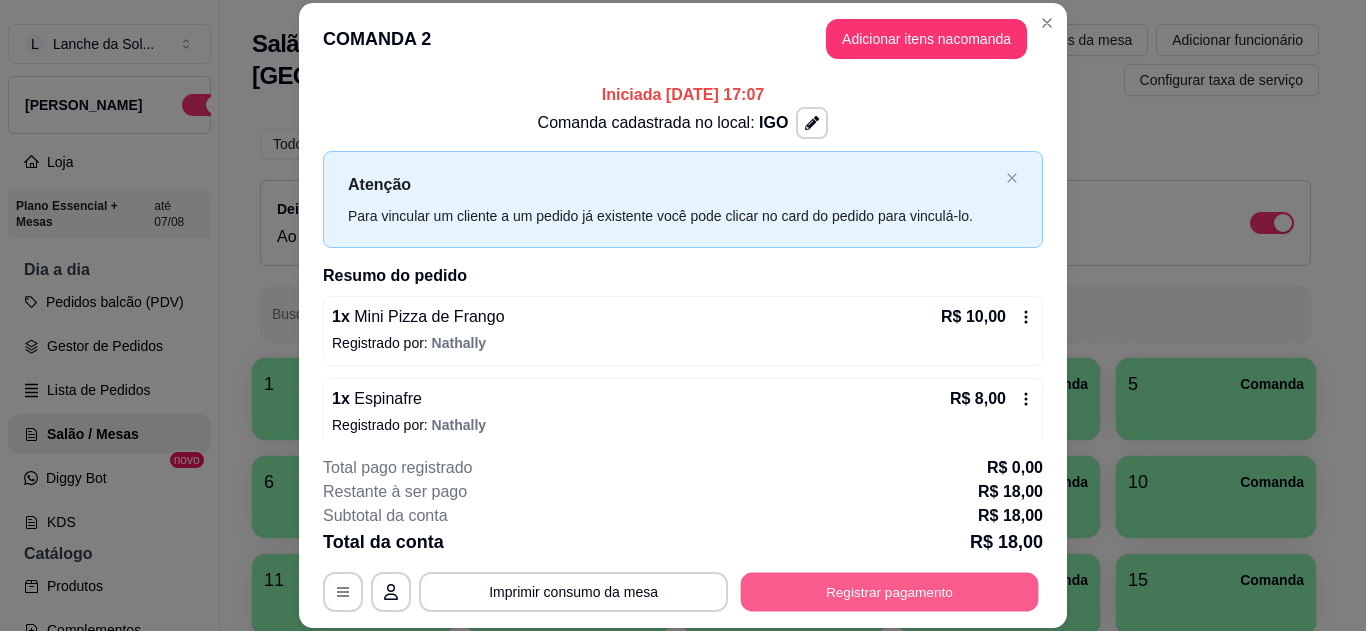 click on "Registrar pagamento" at bounding box center [890, 591] 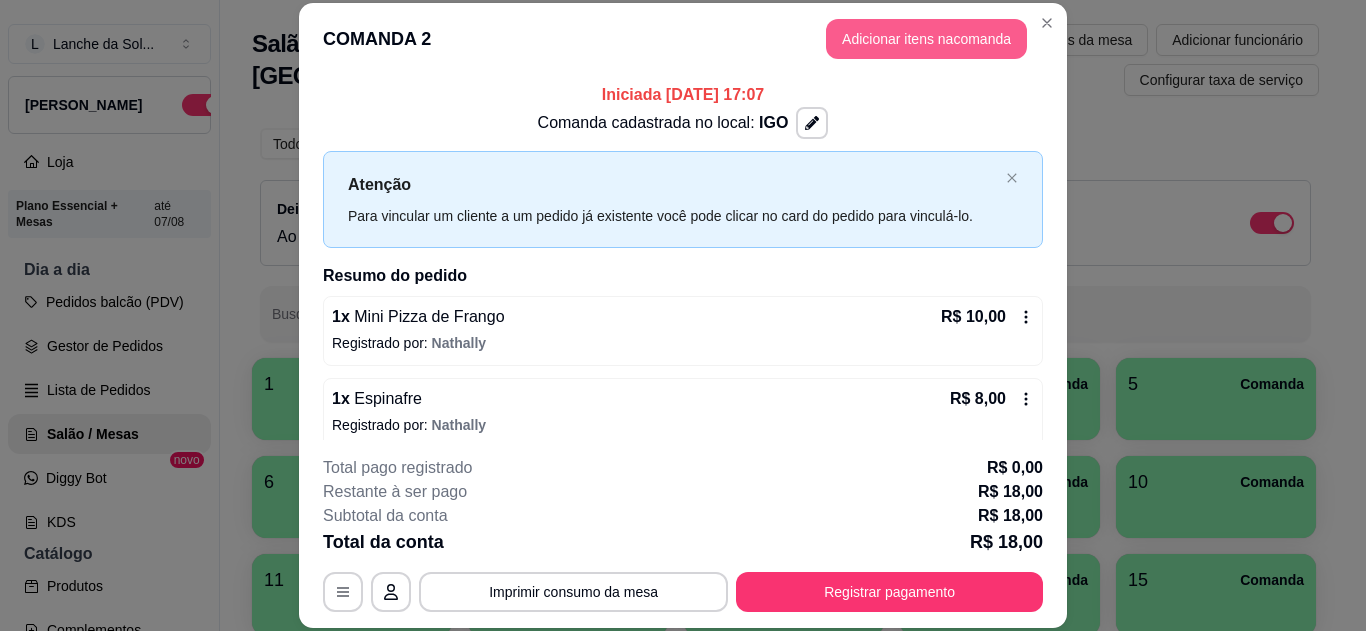 click on "Adicionar itens na  comanda" at bounding box center [926, 39] 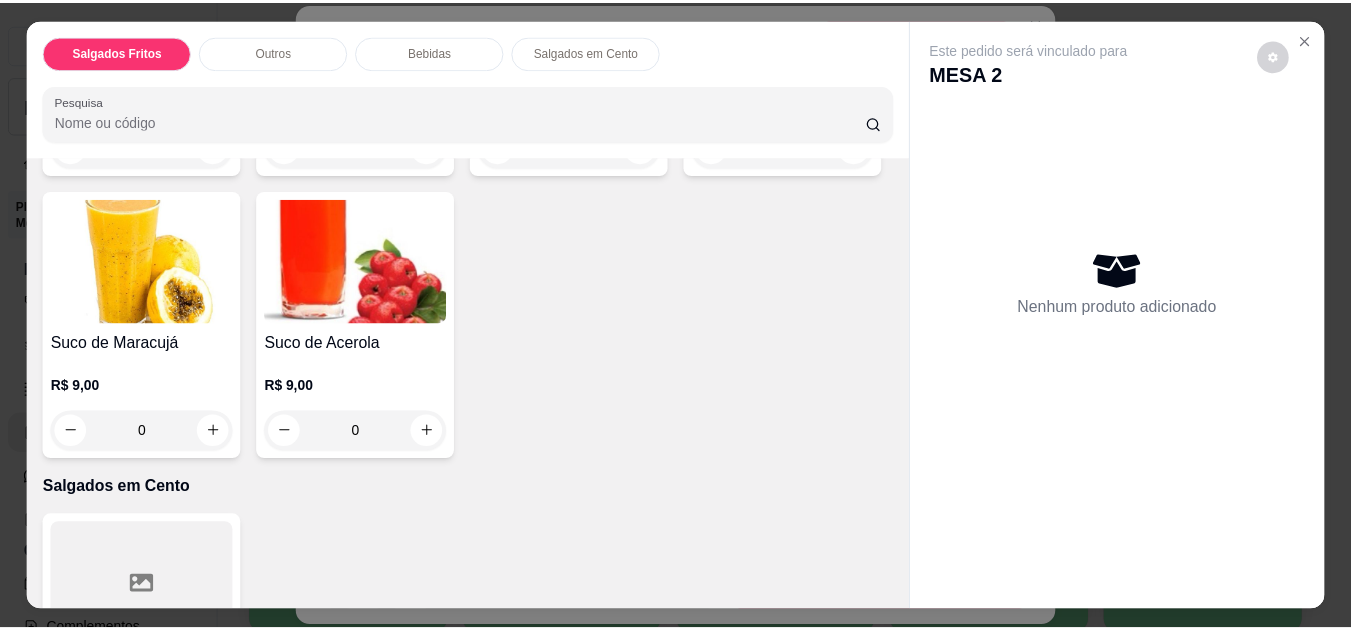 scroll, scrollTop: 1400, scrollLeft: 0, axis: vertical 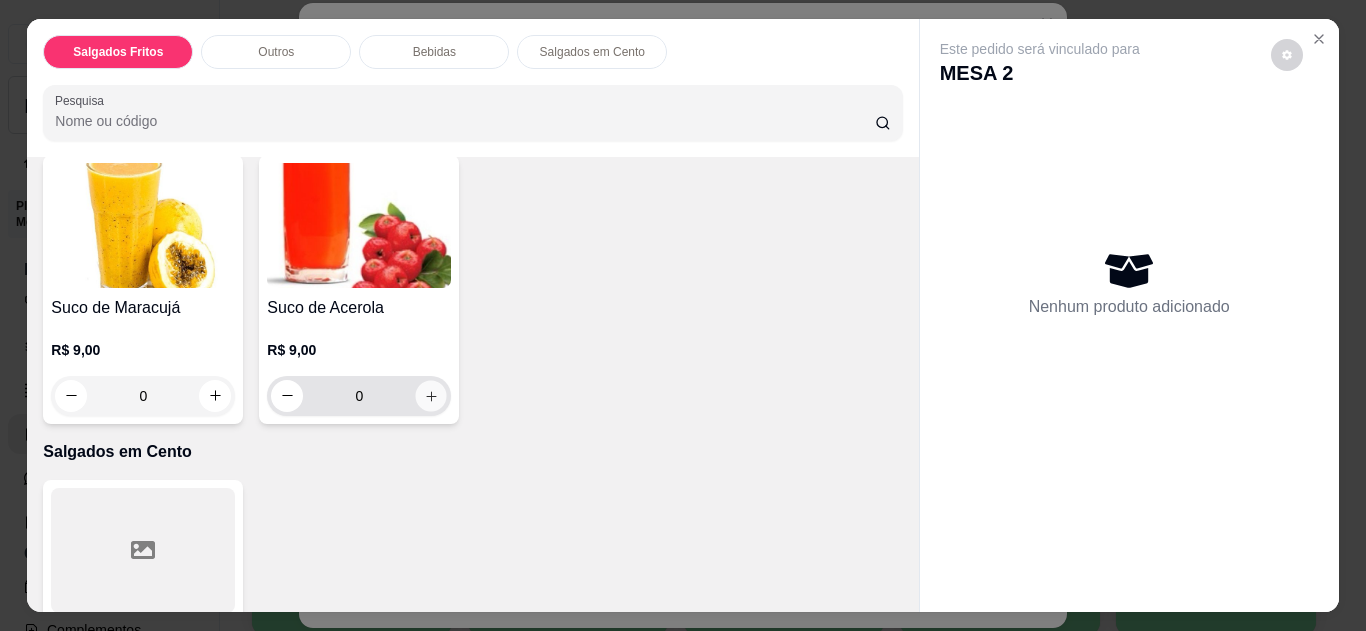 click at bounding box center [431, 395] 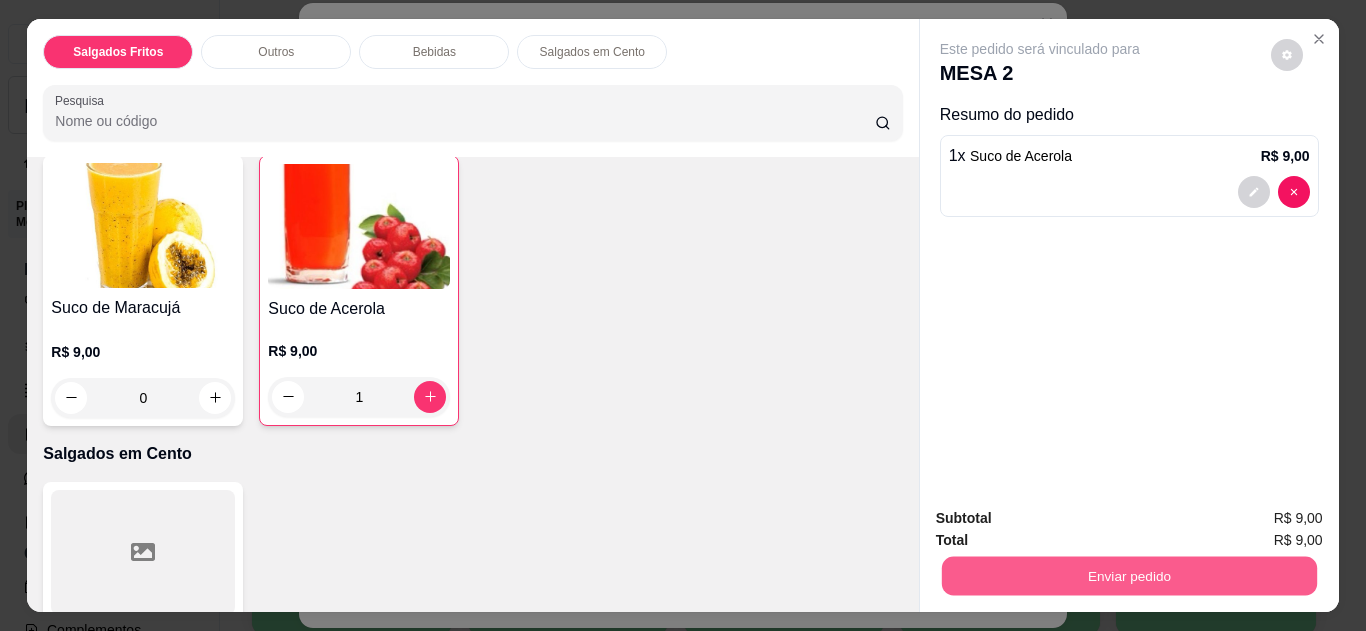 click on "Enviar pedido" at bounding box center [1128, 576] 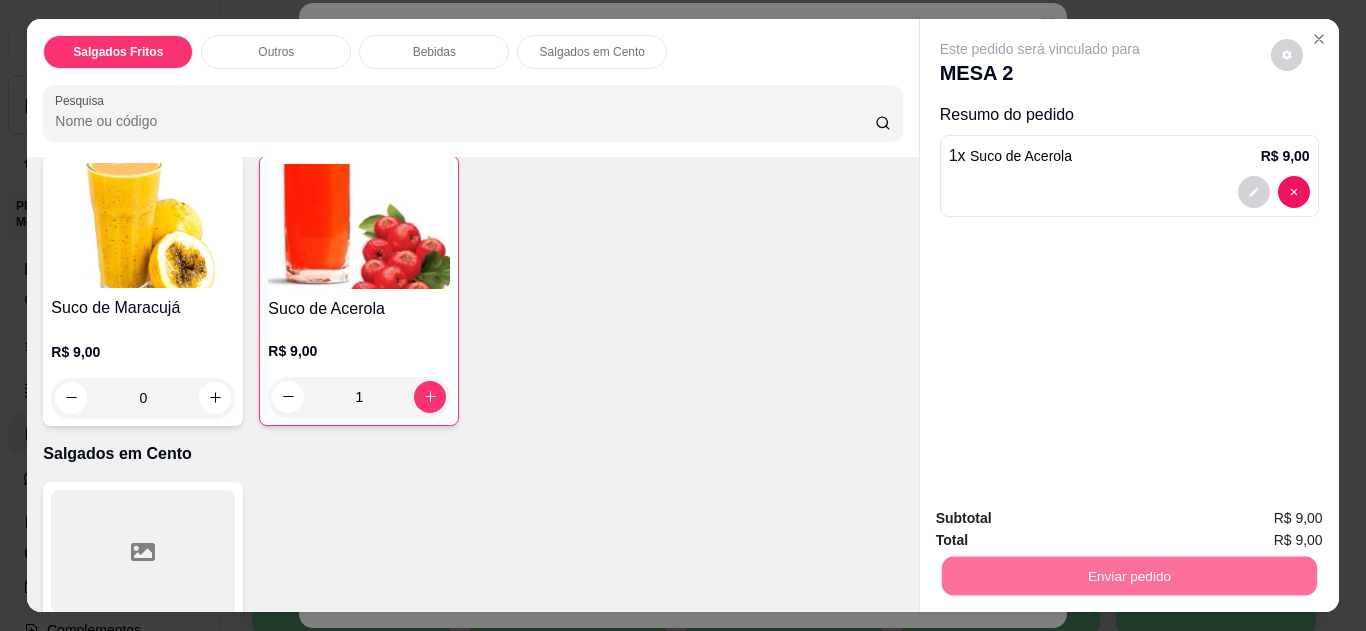 click on "Não registrar e enviar pedido" at bounding box center [1063, 520] 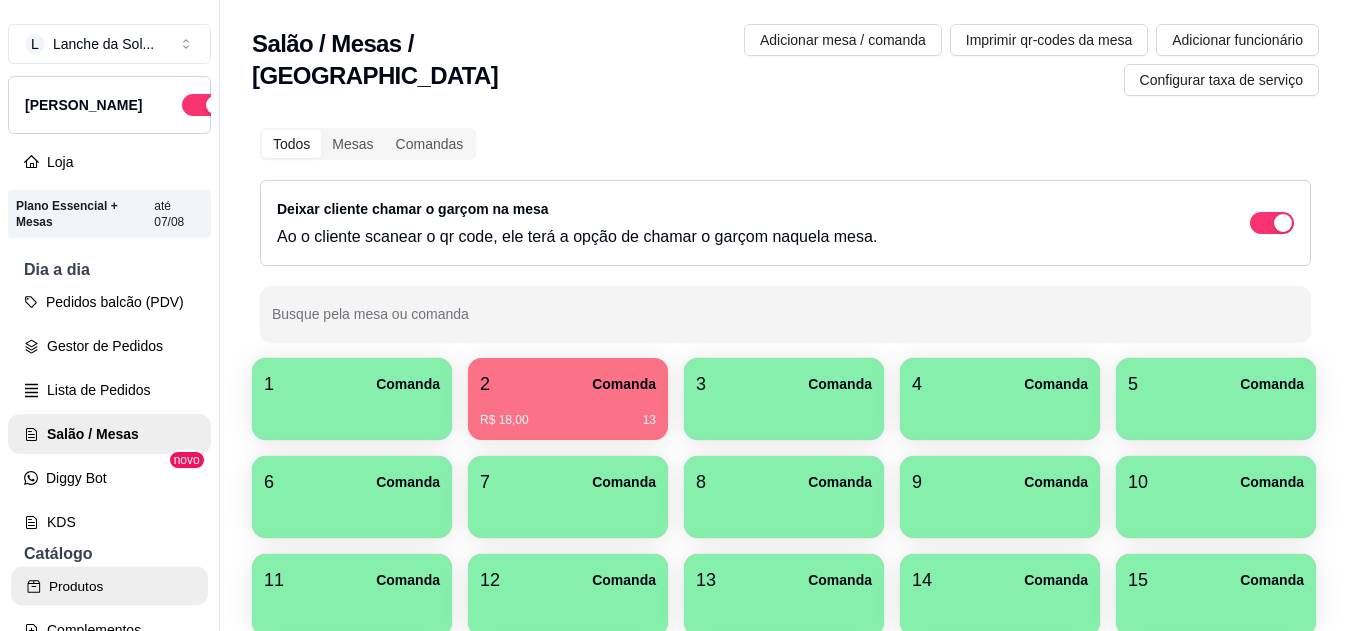 click on "Produtos" at bounding box center (109, 586) 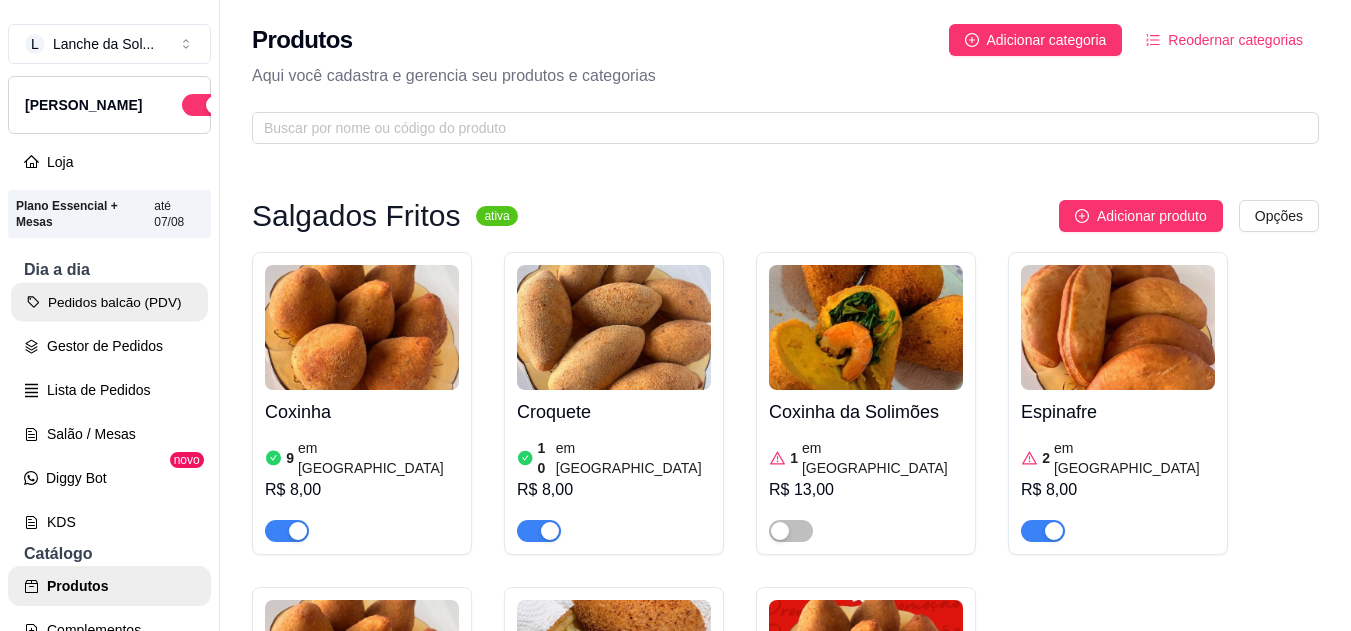 click on "Pedidos balcão (PDV)" at bounding box center [109, 302] 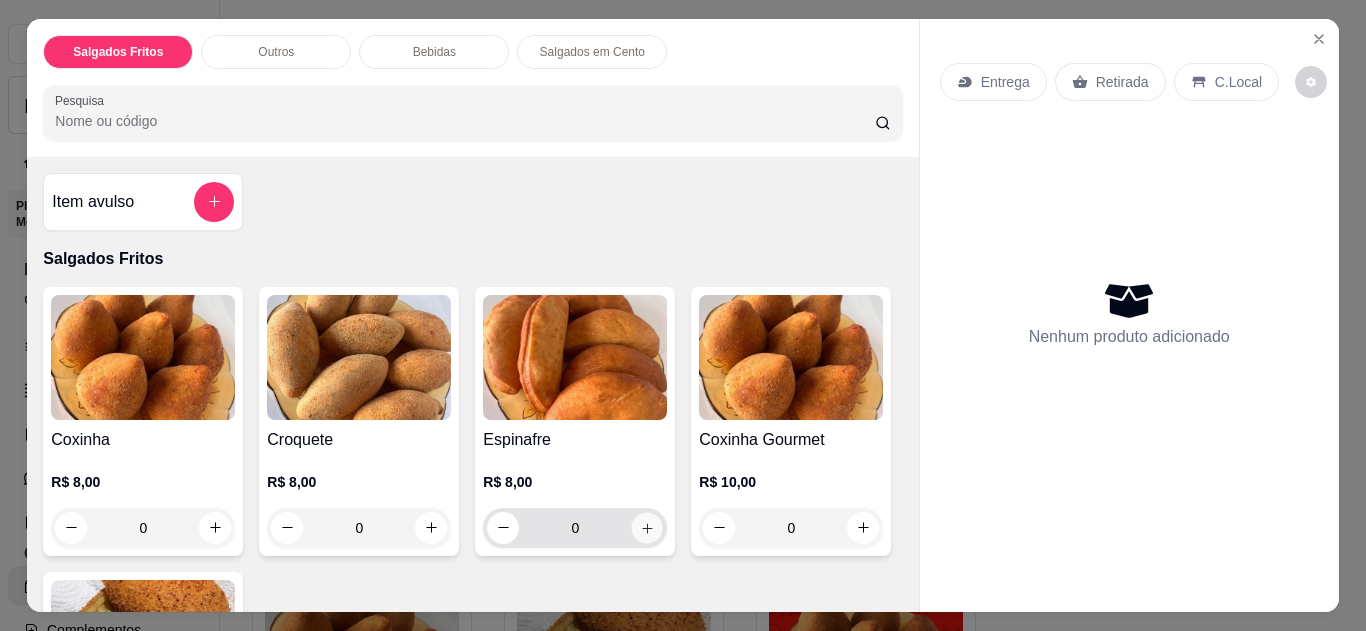 click at bounding box center [647, 527] 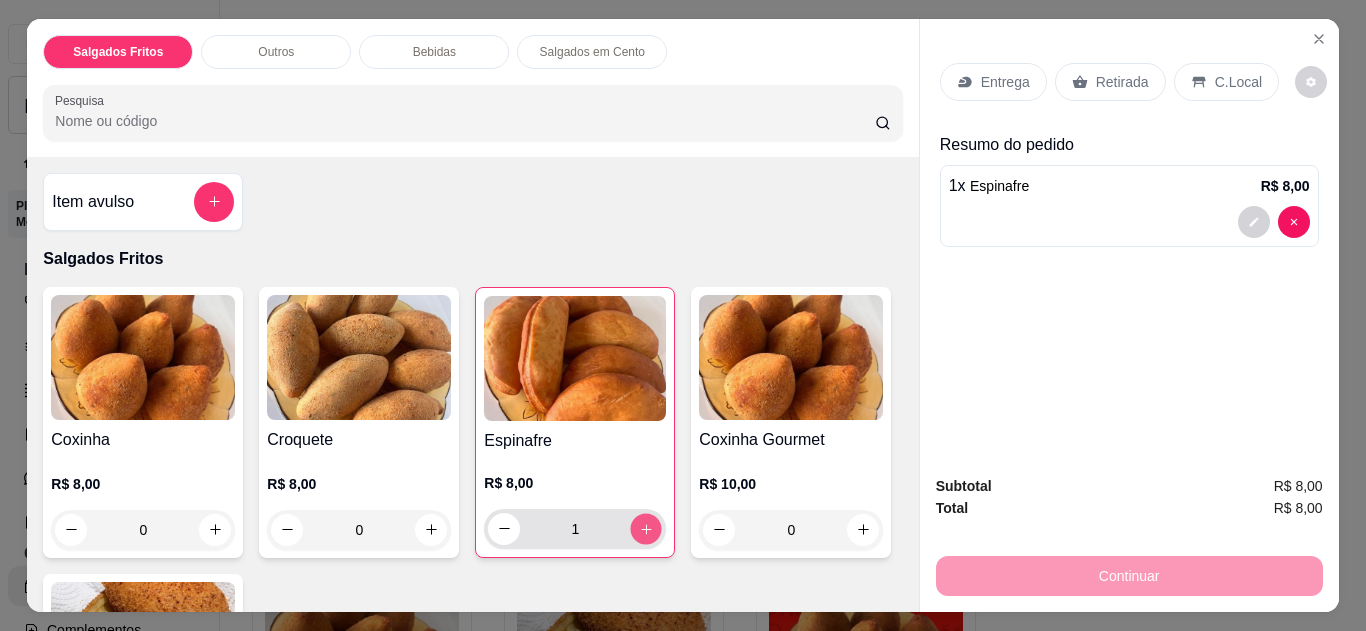 click at bounding box center [646, 528] 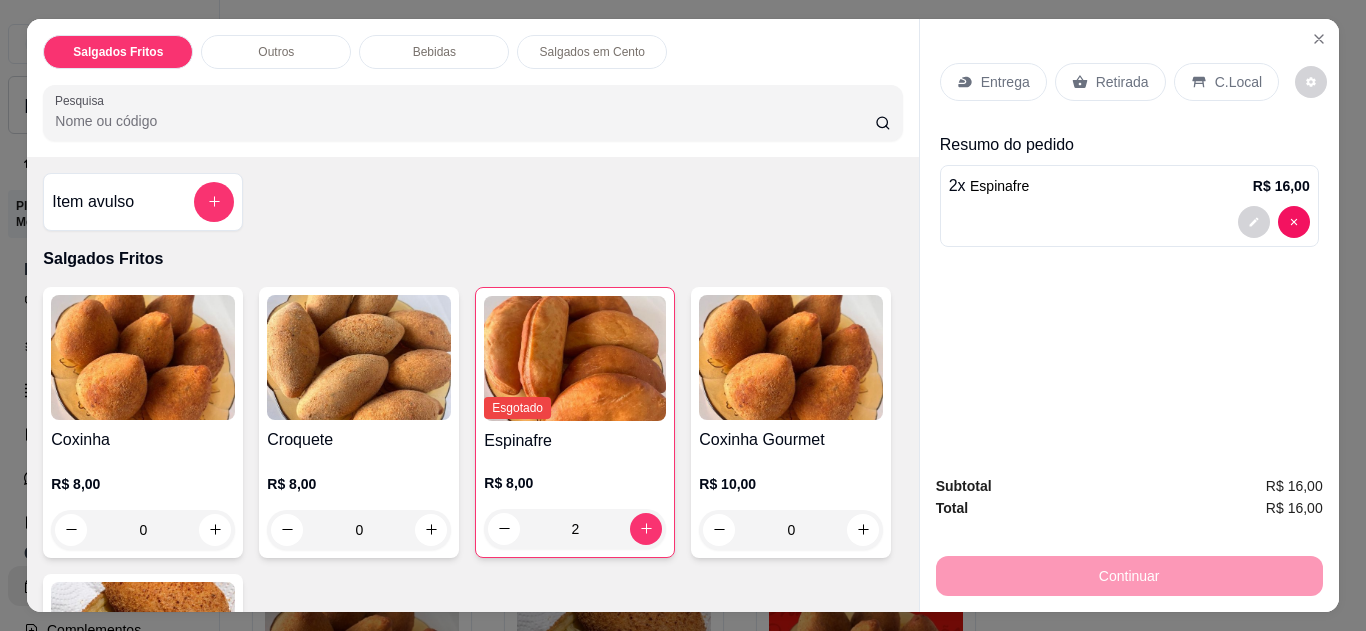 click 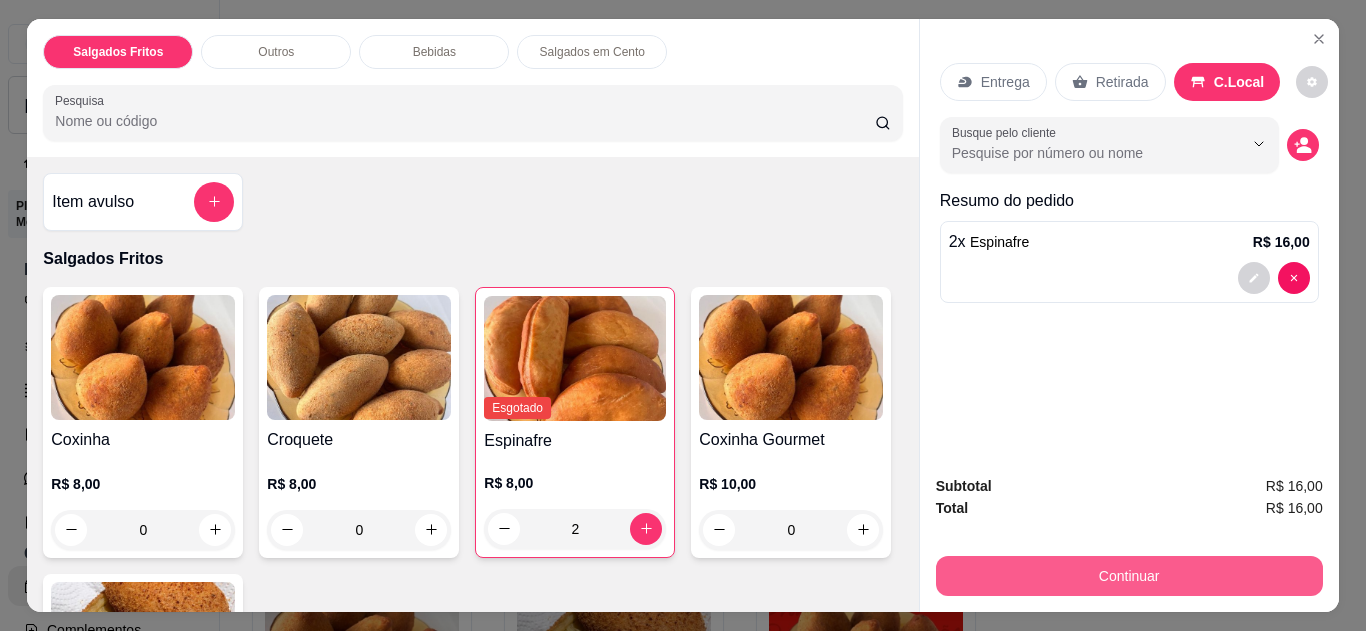 click on "Continuar" at bounding box center [1129, 576] 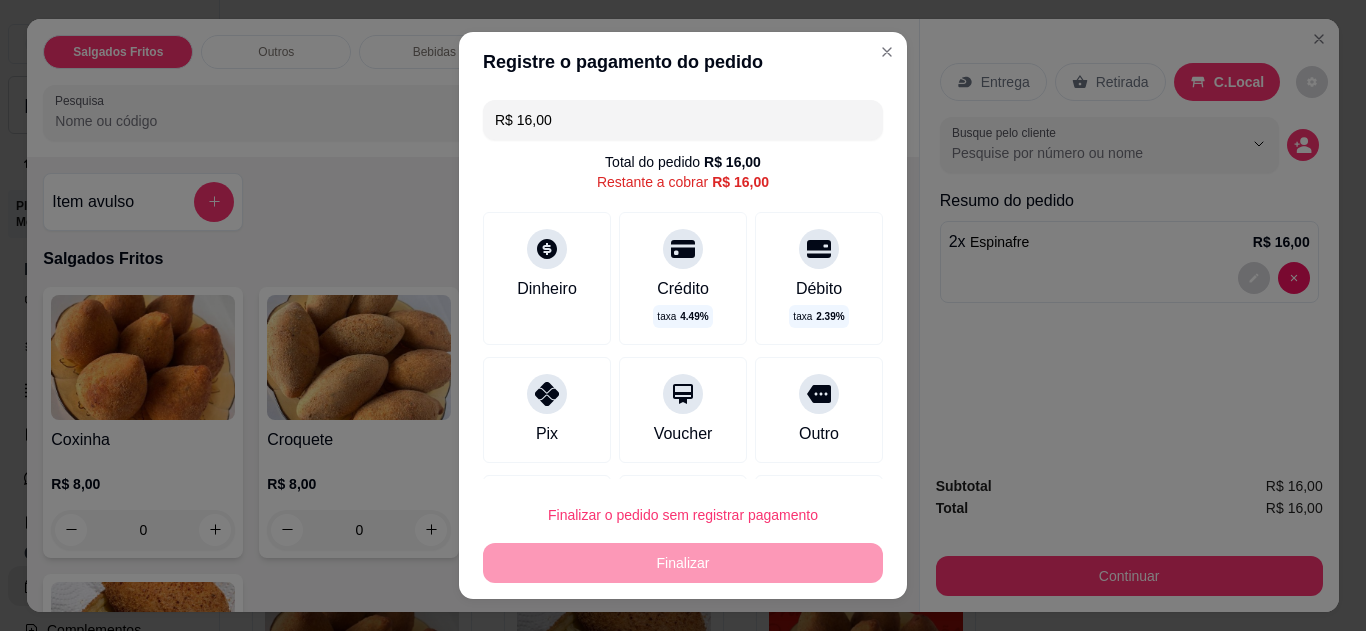 click at bounding box center (547, 394) 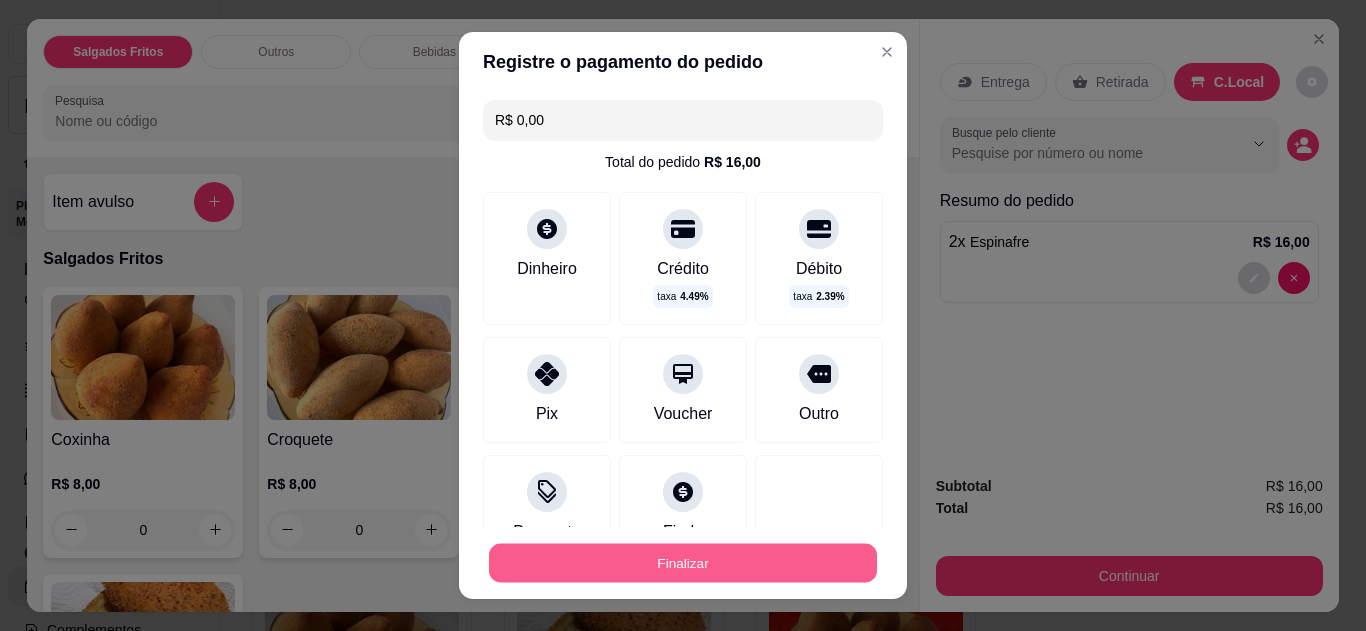 click on "Finalizar" at bounding box center [683, 563] 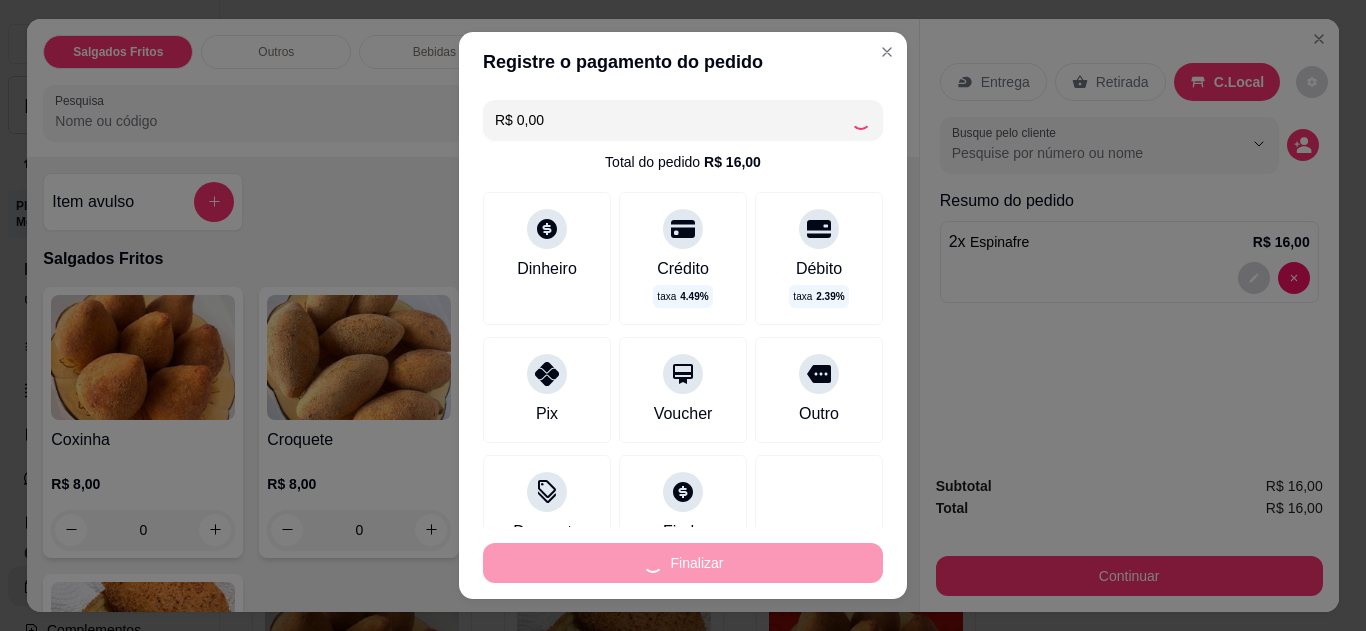 type on "0" 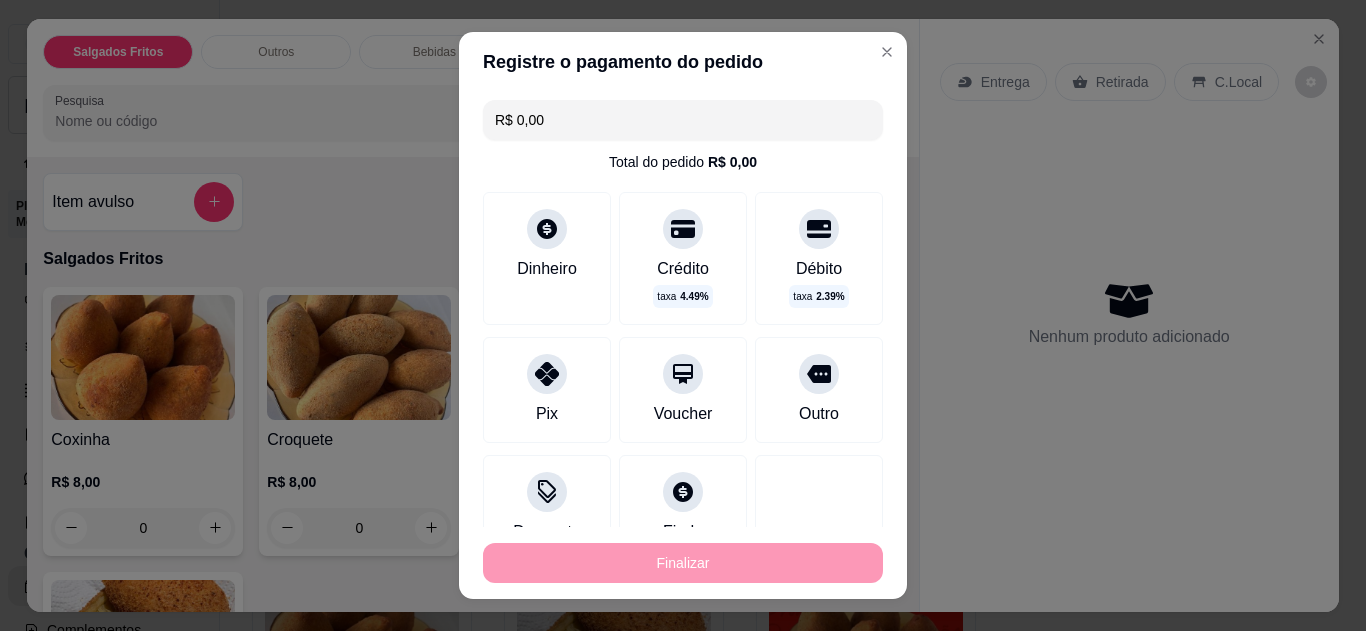type on "-R$ 16,00" 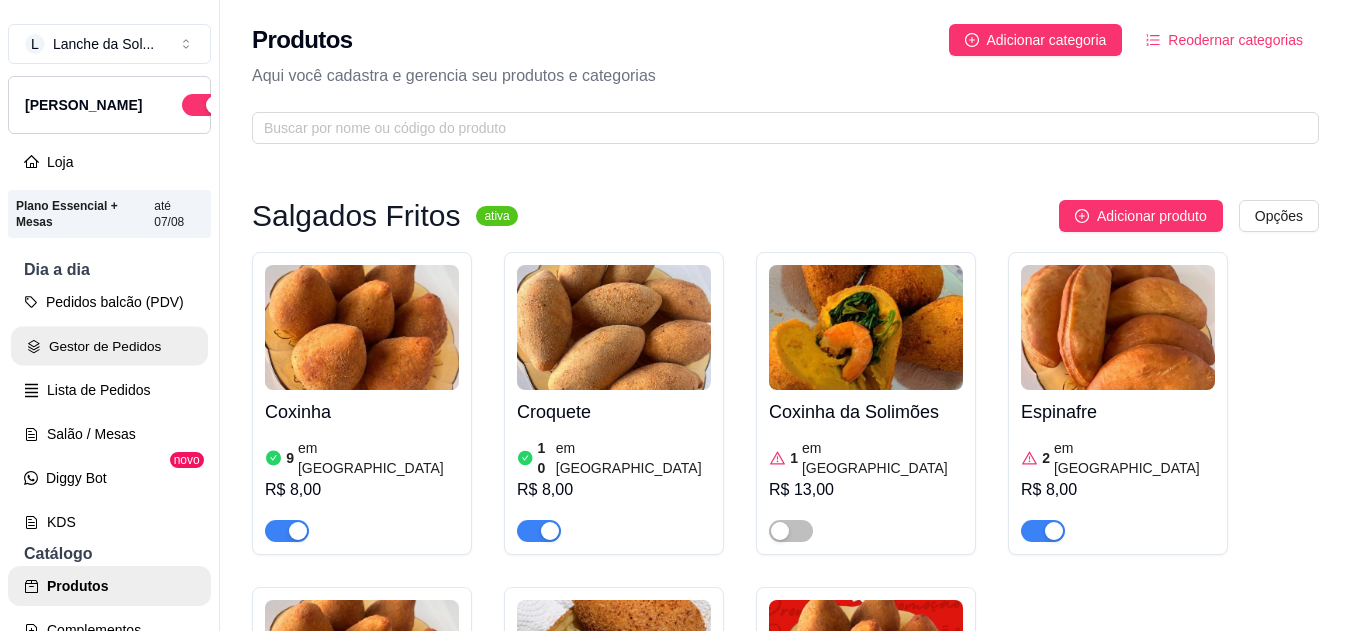click on "Gestor de Pedidos" at bounding box center (109, 346) 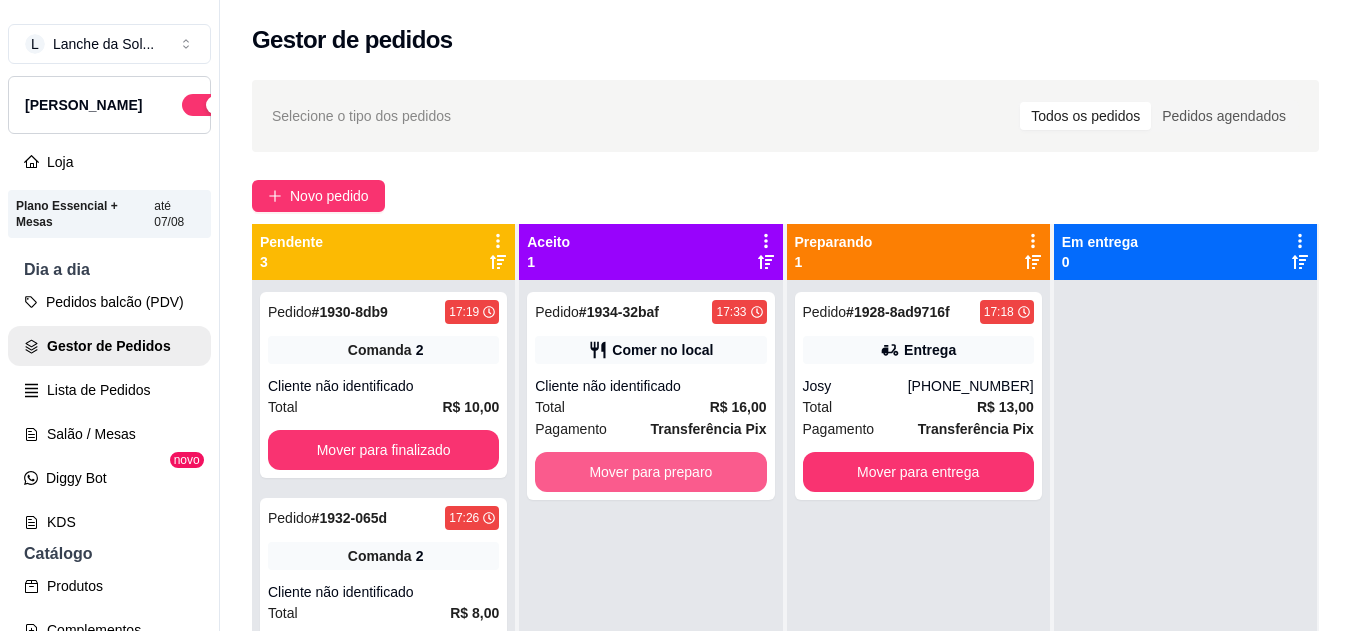 click on "Pendente 3 Pedido  # 1930-8db9 17:19 Comanda 2 Cliente não identificado Total R$ 10,00 Mover para finalizado Pedido  # 1932-065d 17:26 Comanda 2 Cliente não identificado Total R$ 8,00 Mover para finalizado Pedido  # 1933-50d9 17:33 Comanda 2 Cliente não identificado Total R$ 9,00 Mover para finalizado Aceito 1 Pedido  # 1934-32baf 17:33 Comer no local Cliente não identificado Total R$ 16,00 Pagamento Transferência Pix Mover para preparo Preparando 1 Pedido  # 1928-8ad9716f 17:18 Entrega Josy (93) 99128-4624 Total R$ 13,00 Pagamento Transferência Pix Mover para entrega Em entrega 0" at bounding box center (785, 539) 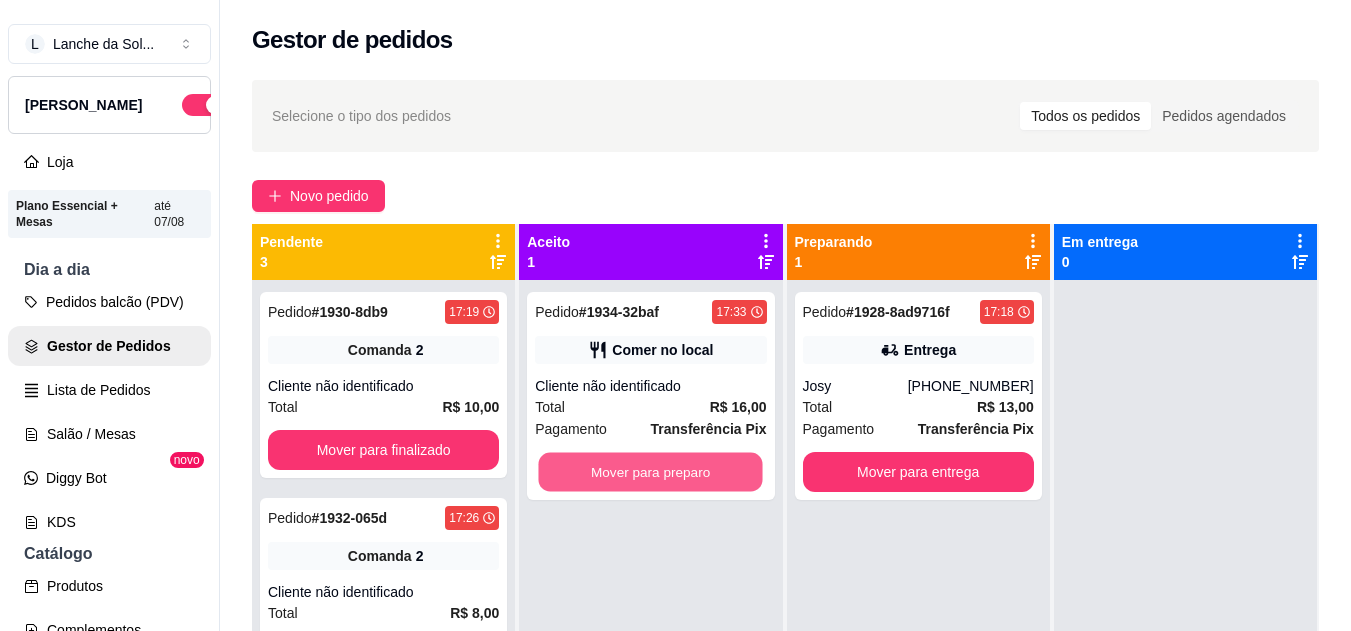 click on "Mover para preparo" at bounding box center (651, 472) 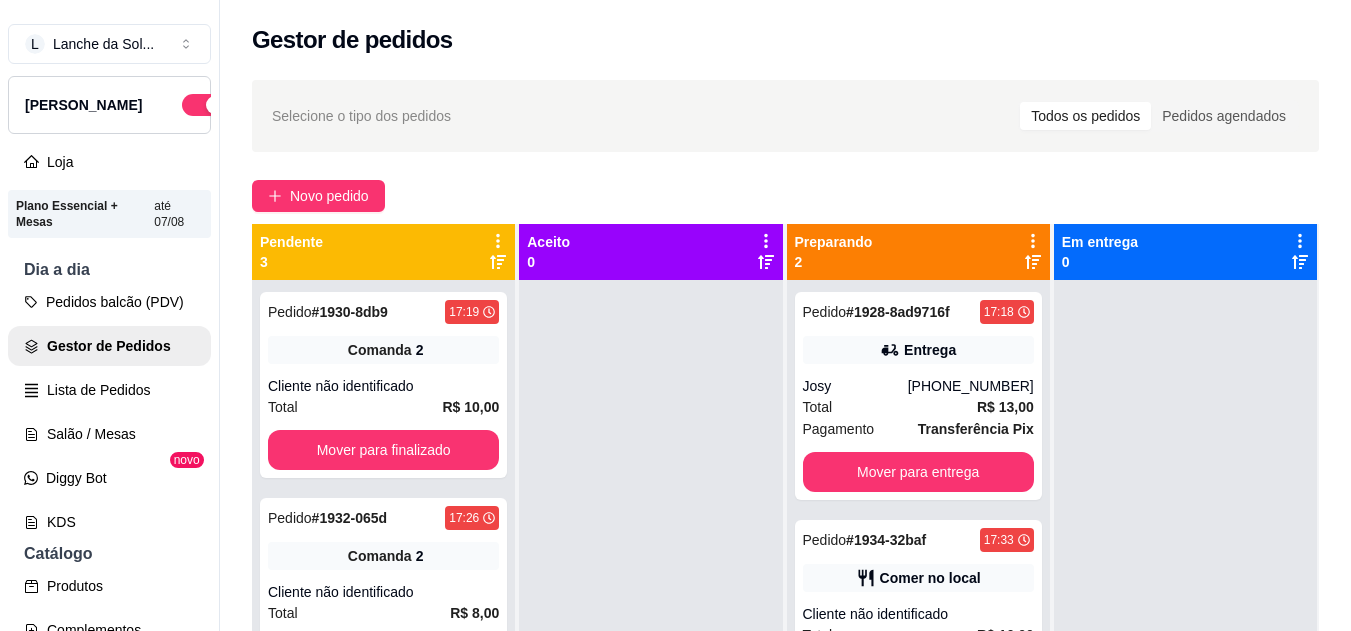 click on "Comer no local" at bounding box center (930, 578) 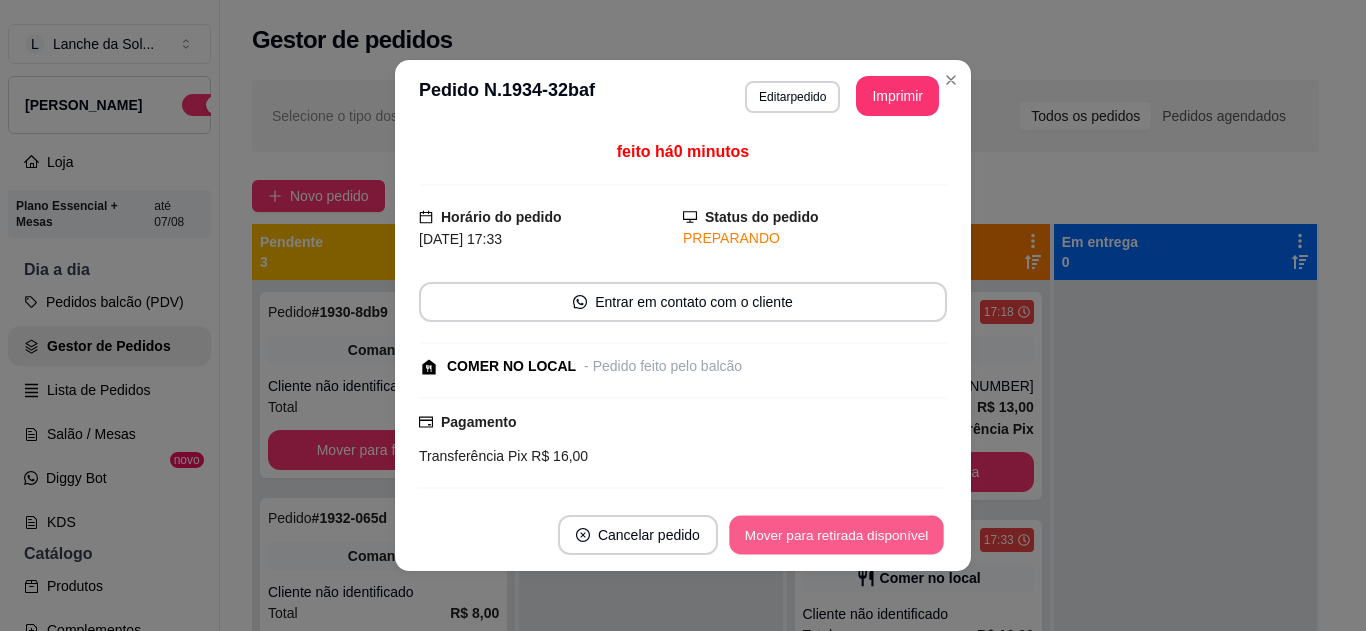 click on "Mover para retirada disponível" at bounding box center [836, 535] 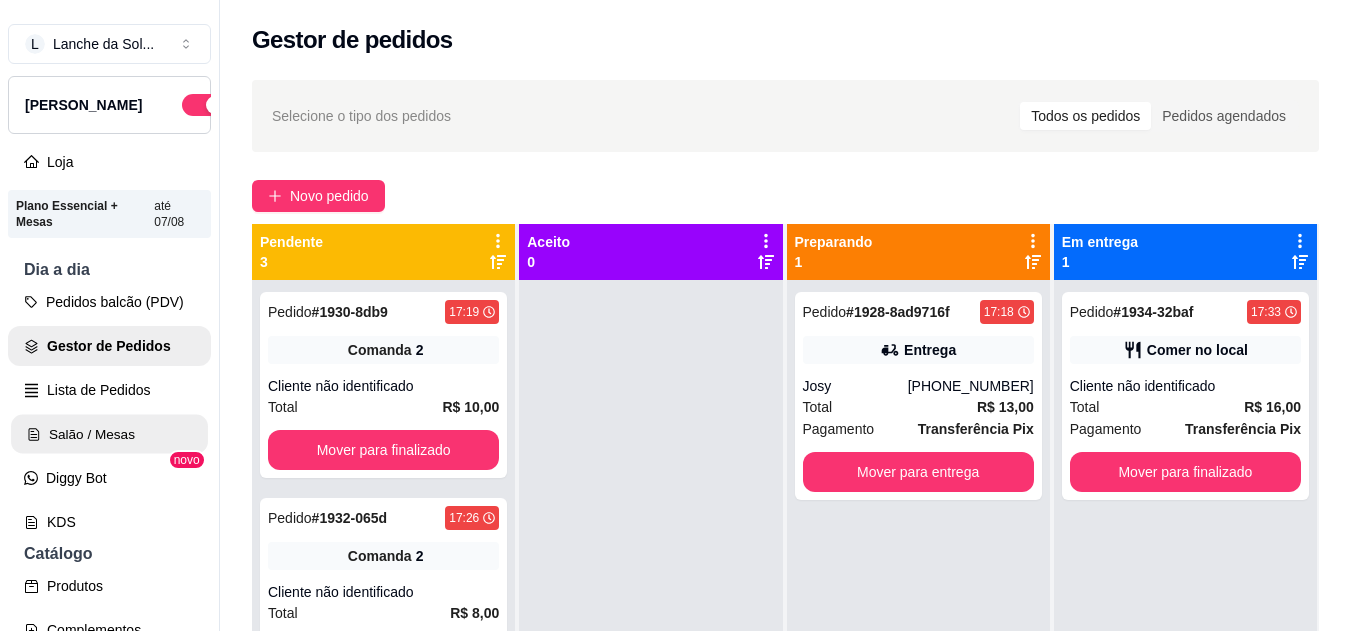 click on "Salão / Mesas" at bounding box center [109, 434] 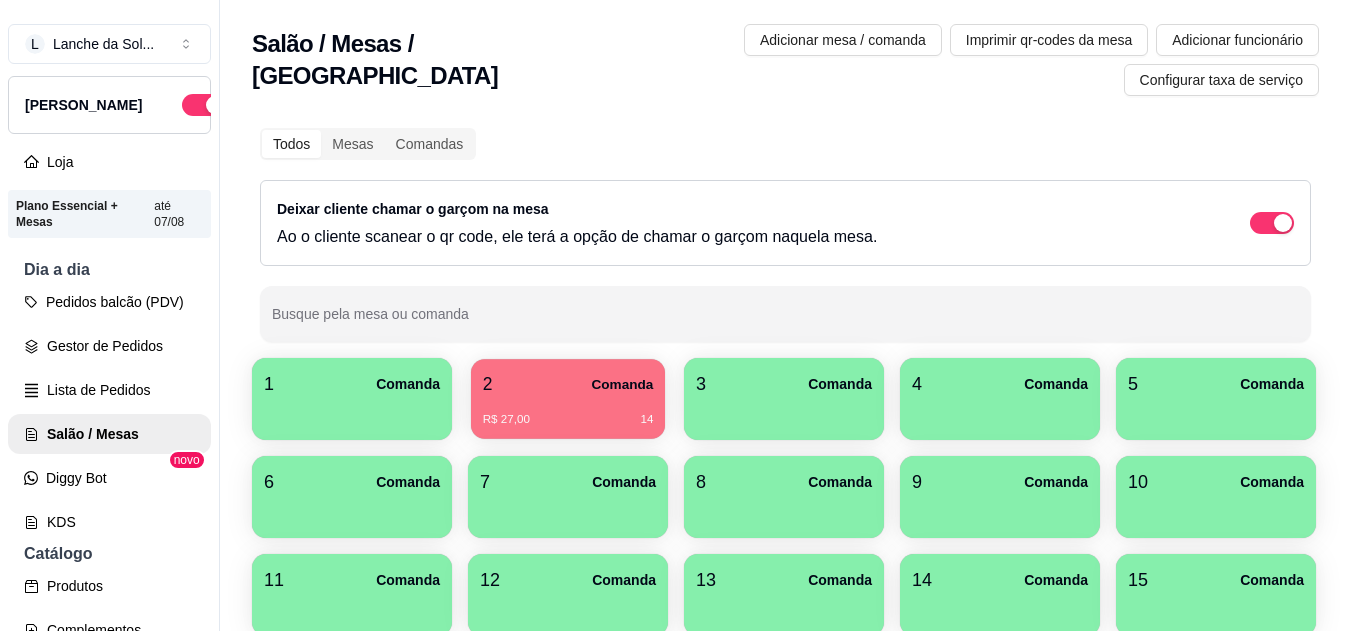 click on "R$ 27,00 14" at bounding box center (568, 420) 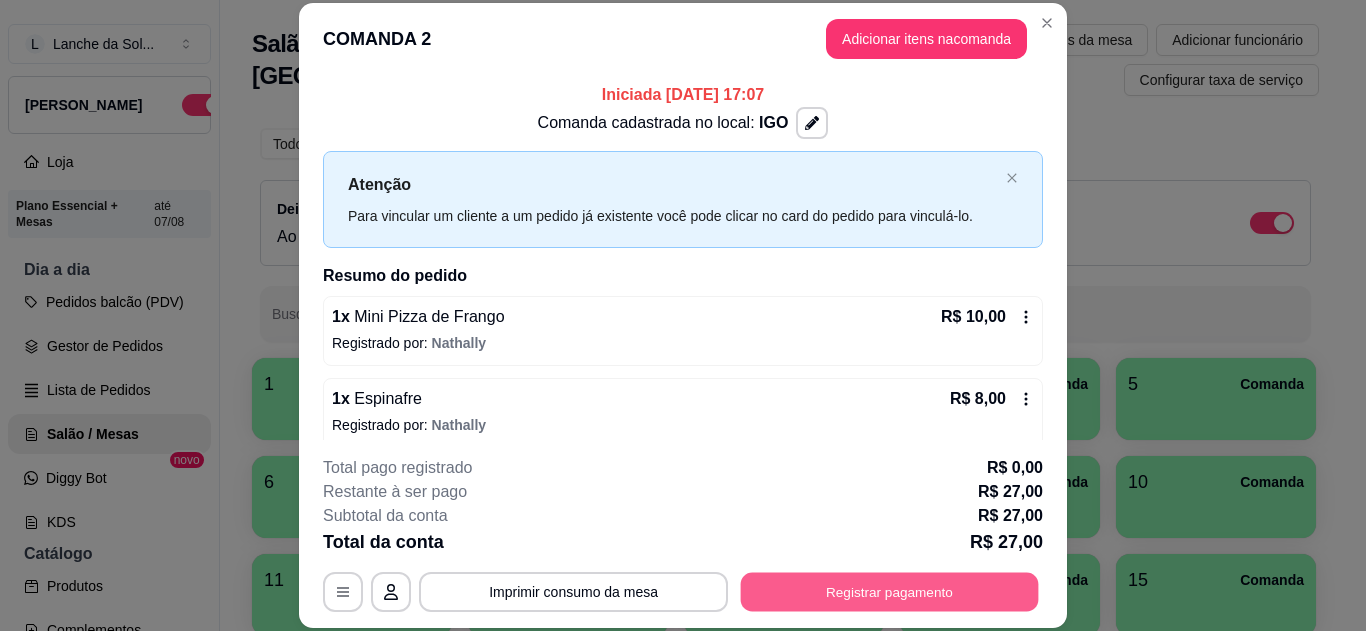 click on "Registrar pagamento" at bounding box center [890, 591] 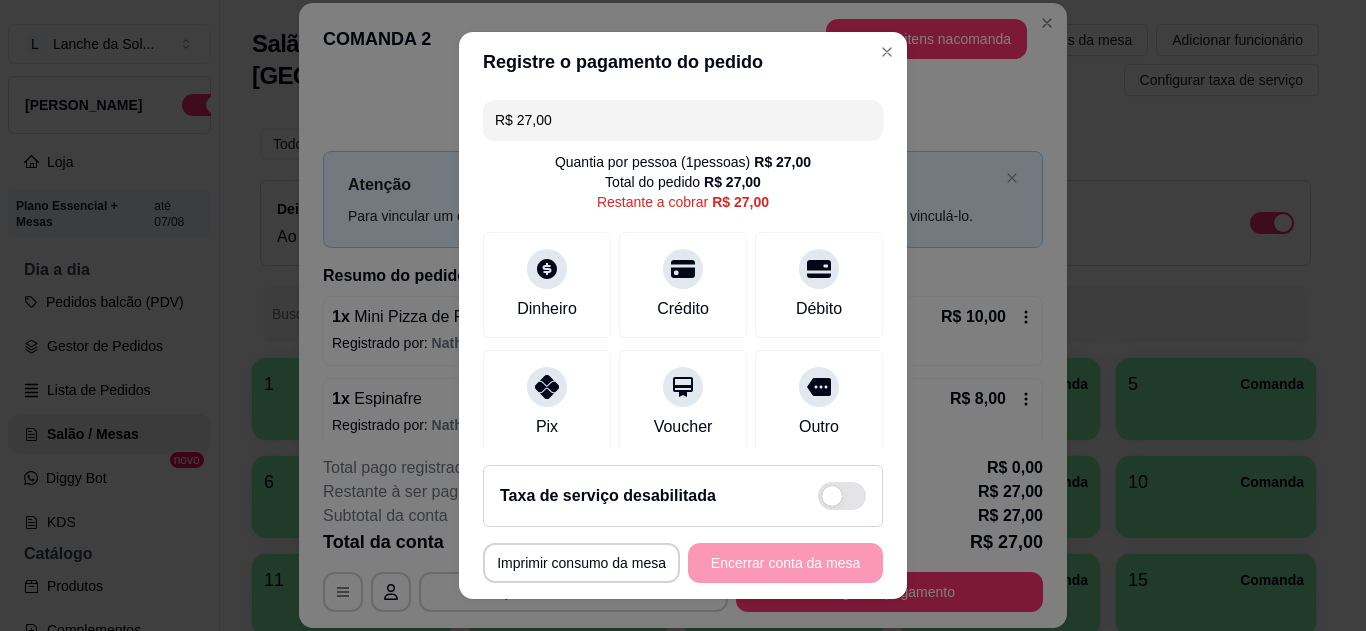 click on "Pix" at bounding box center (547, 403) 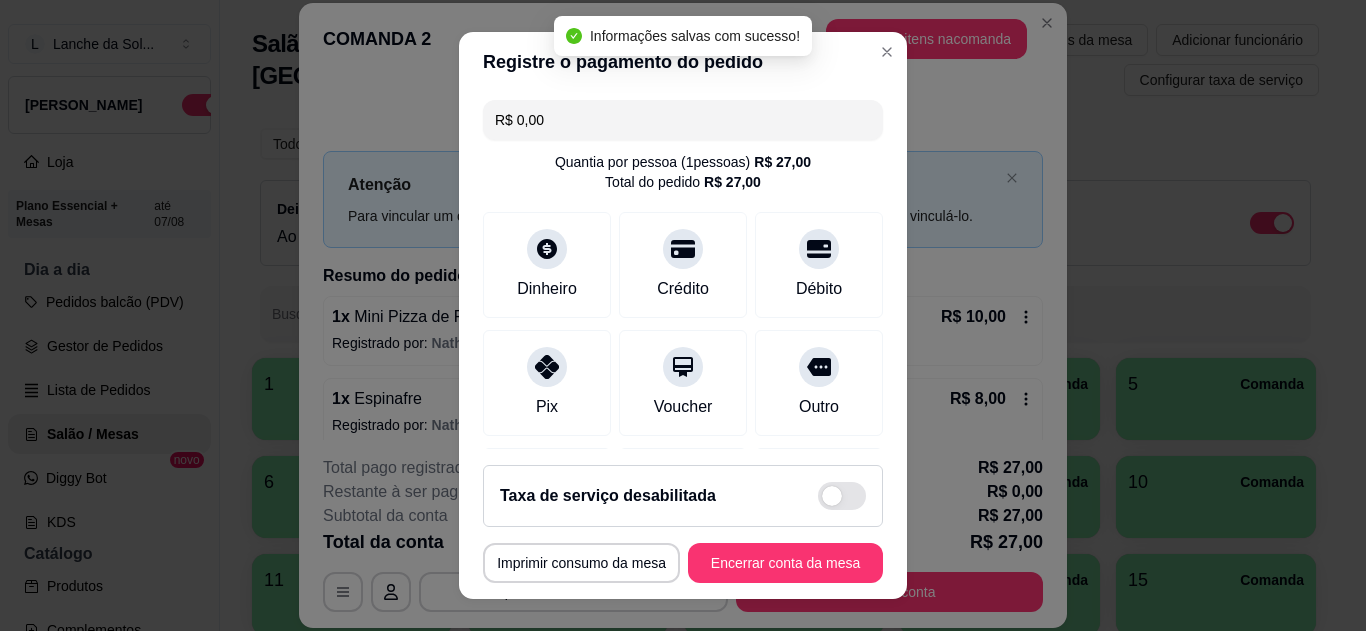type on "R$ 0,00" 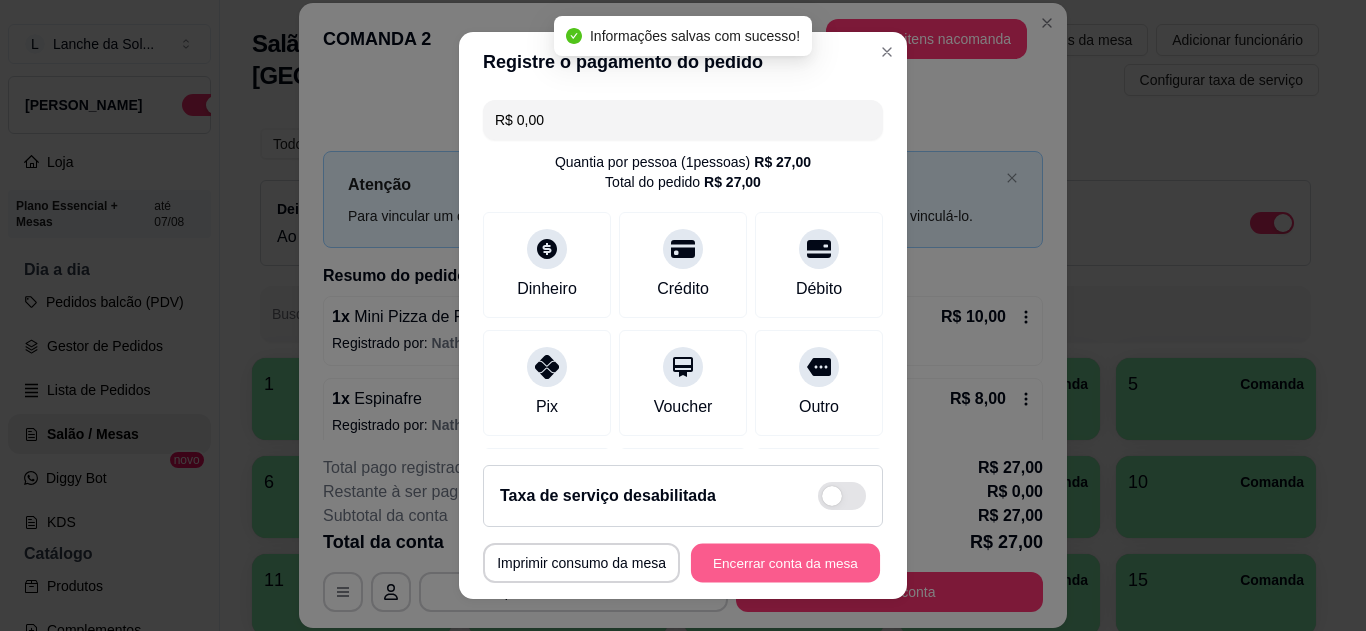 click on "Encerrar conta da mesa" at bounding box center (785, 563) 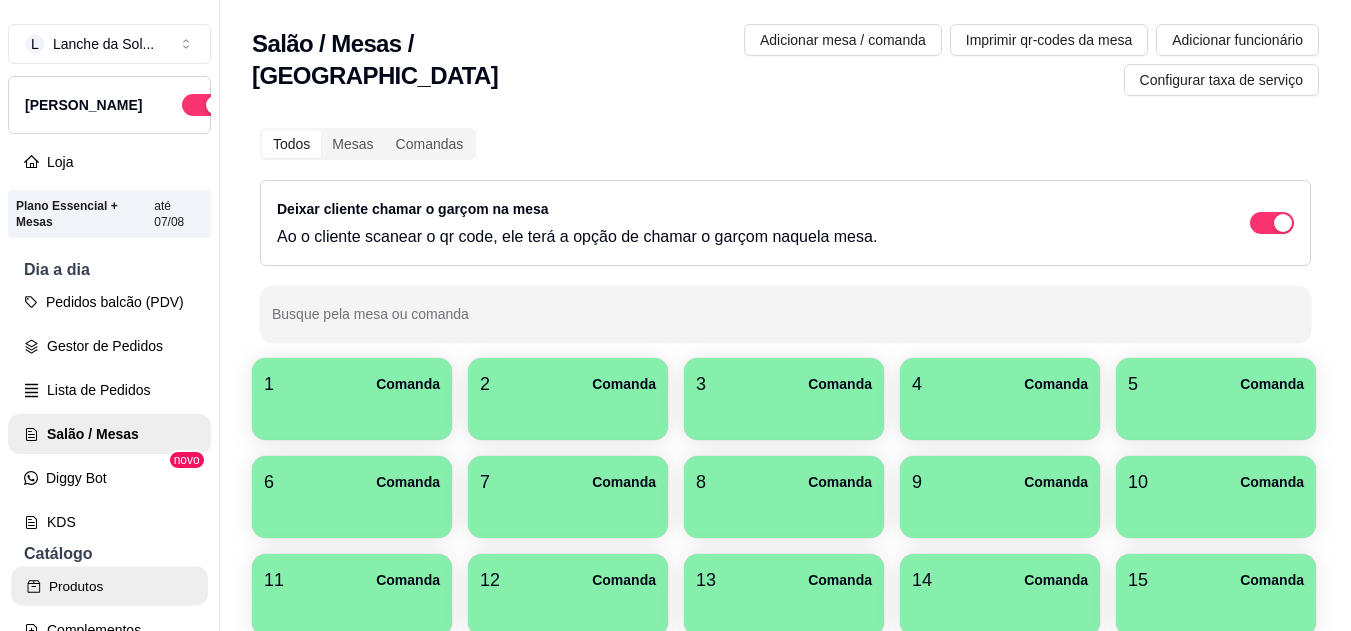 click on "Produtos" at bounding box center (109, 586) 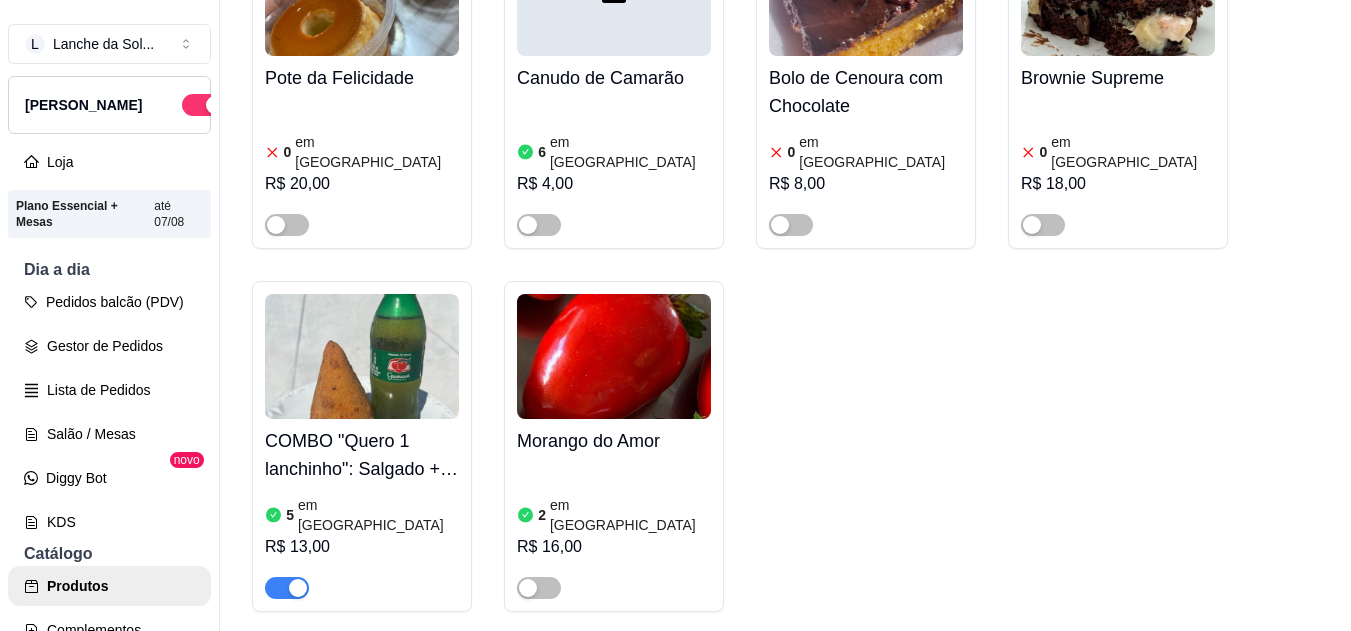 scroll, scrollTop: 4252, scrollLeft: 0, axis: vertical 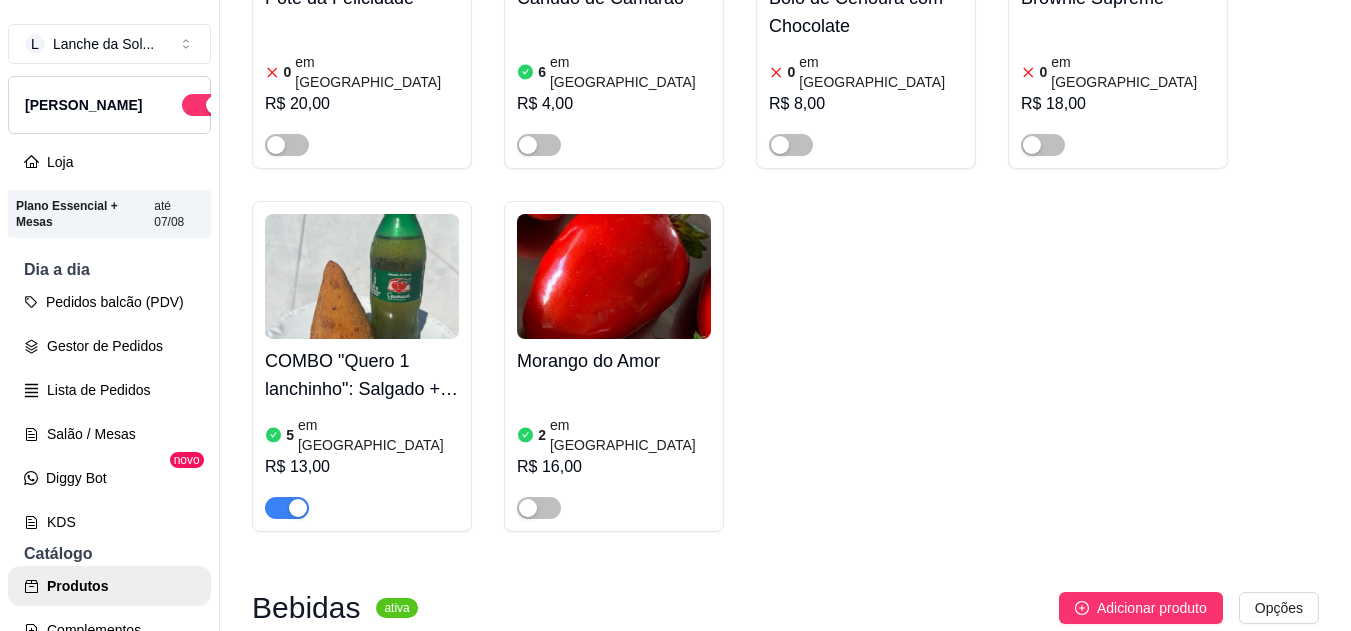 click on "COMBO "Quero 1 lanchinho": Salgado + Refri 200ML" at bounding box center (362, 375) 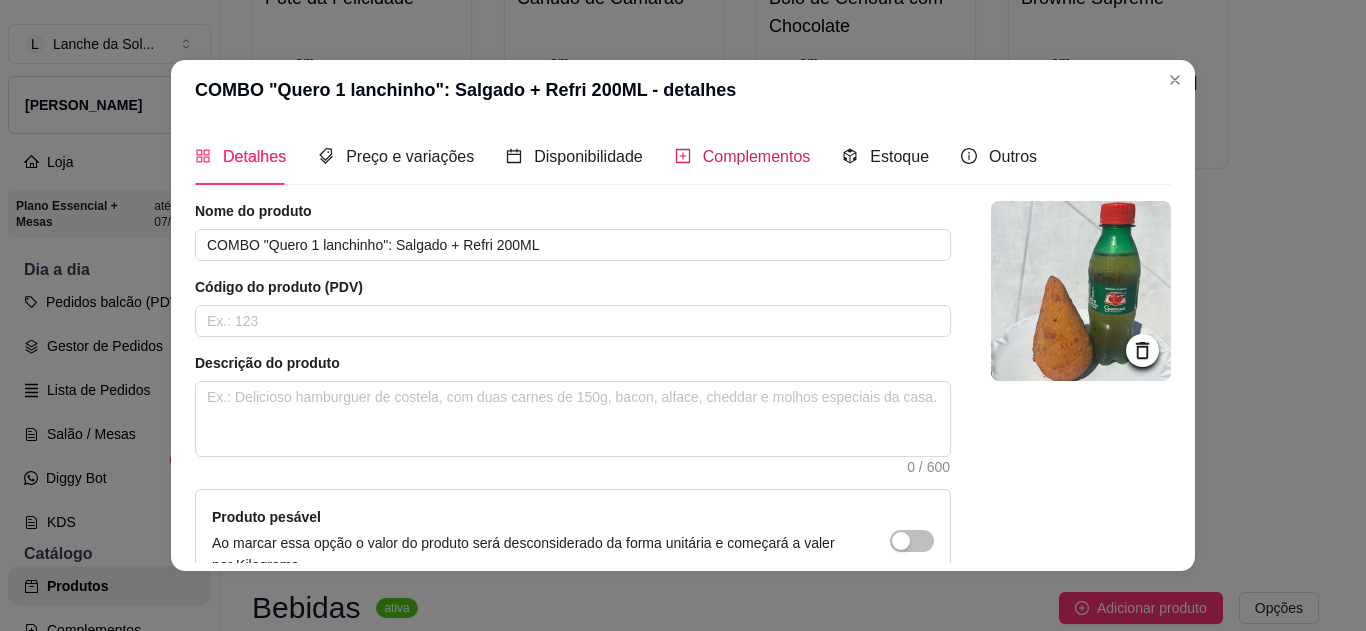 click on "Complementos" at bounding box center [743, 156] 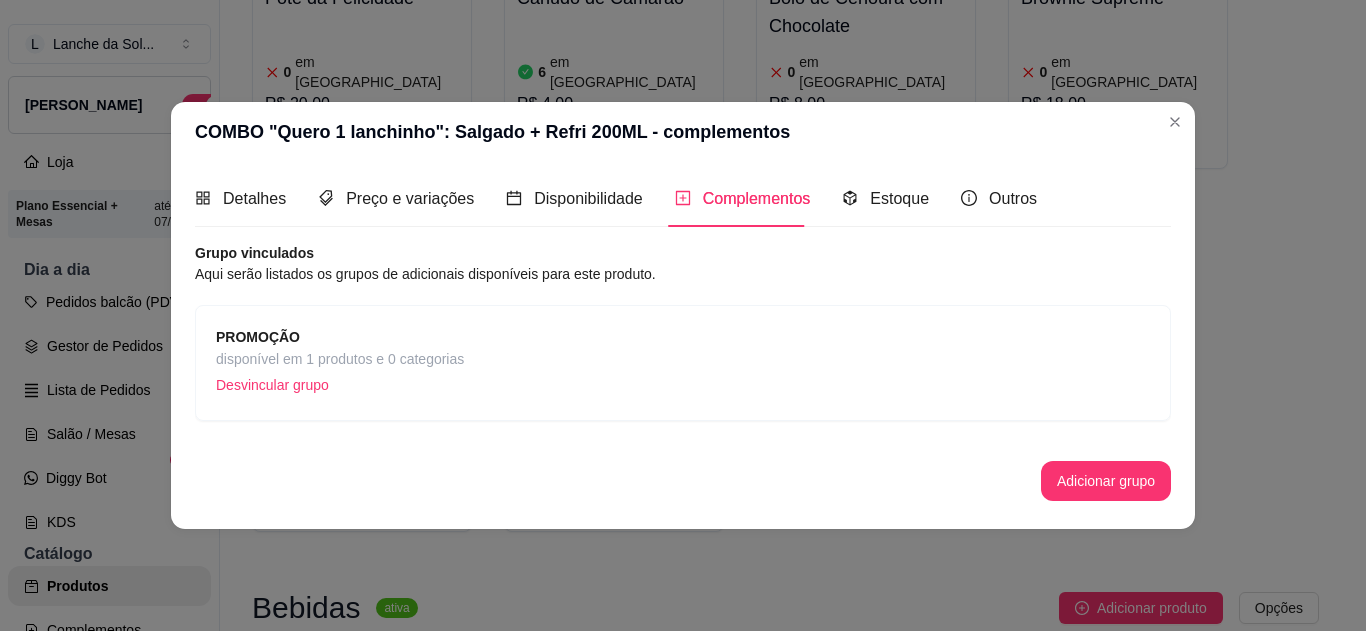 click on "PROMOÇÃO disponível em 1 produtos e 0 categorias  Desvincular grupo" at bounding box center (683, 363) 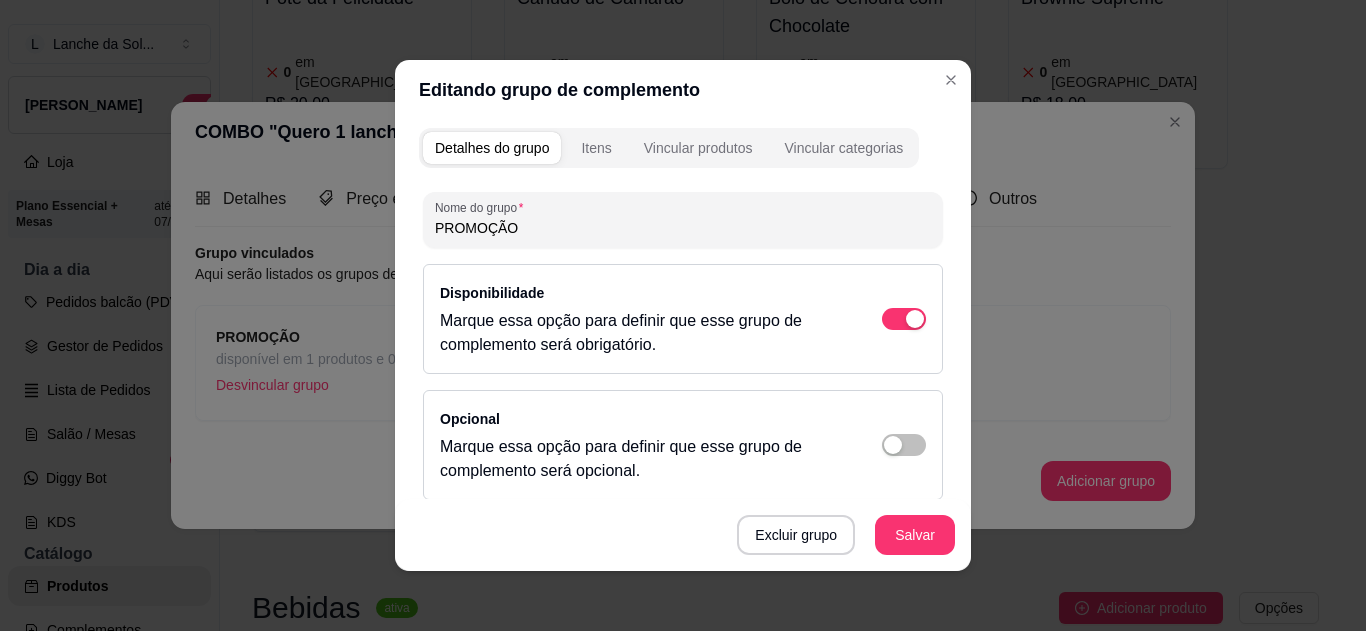 click on "Disponibilidade Marque essa opção para definir que esse grupo de complemento será obrigatório." at bounding box center (641, 319) 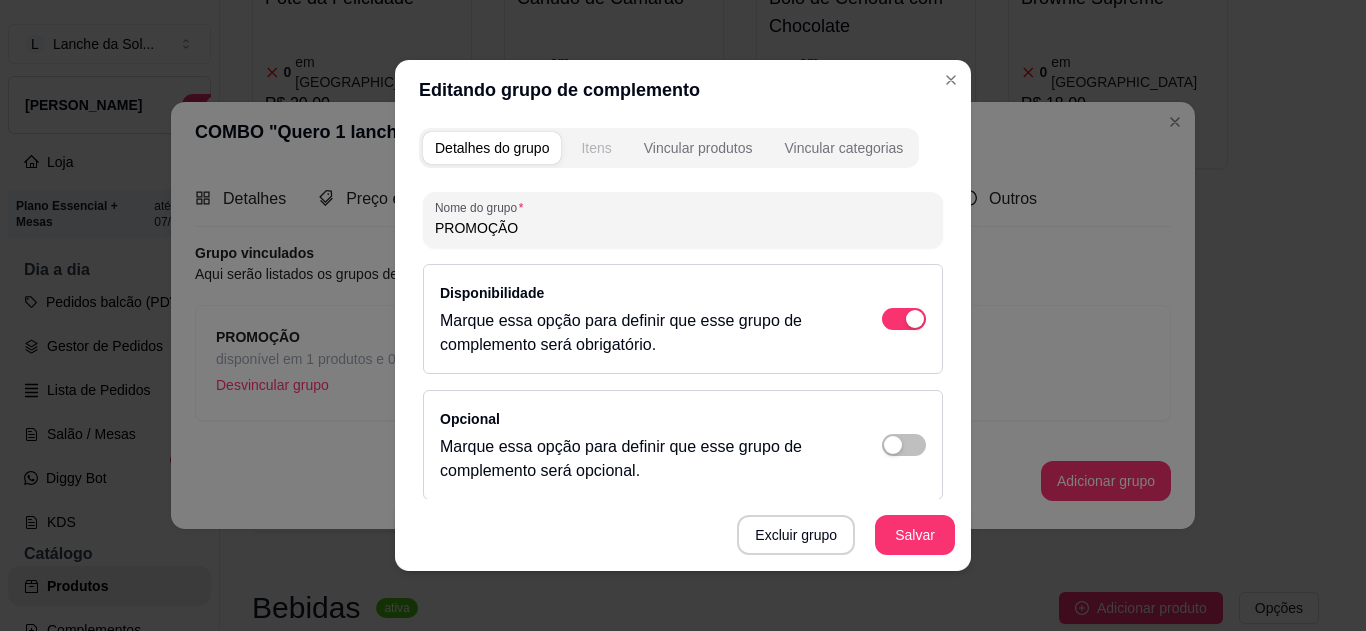 click on "Itens" at bounding box center (596, 148) 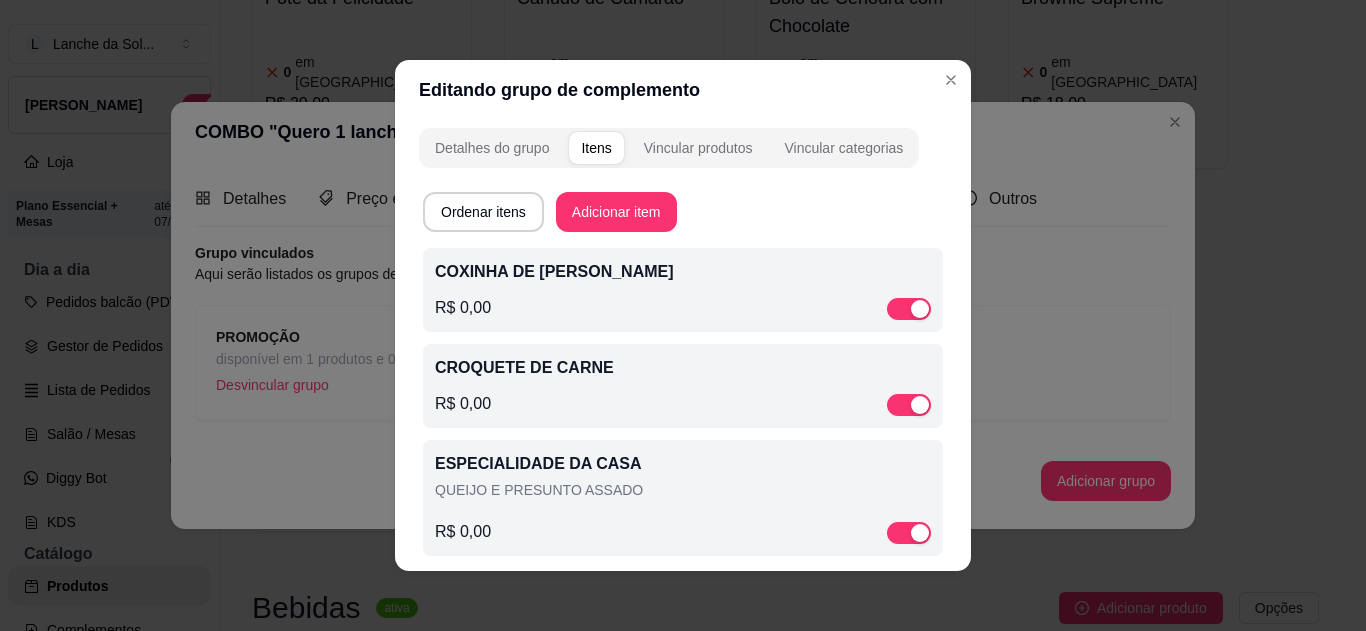 click at bounding box center [920, 533] 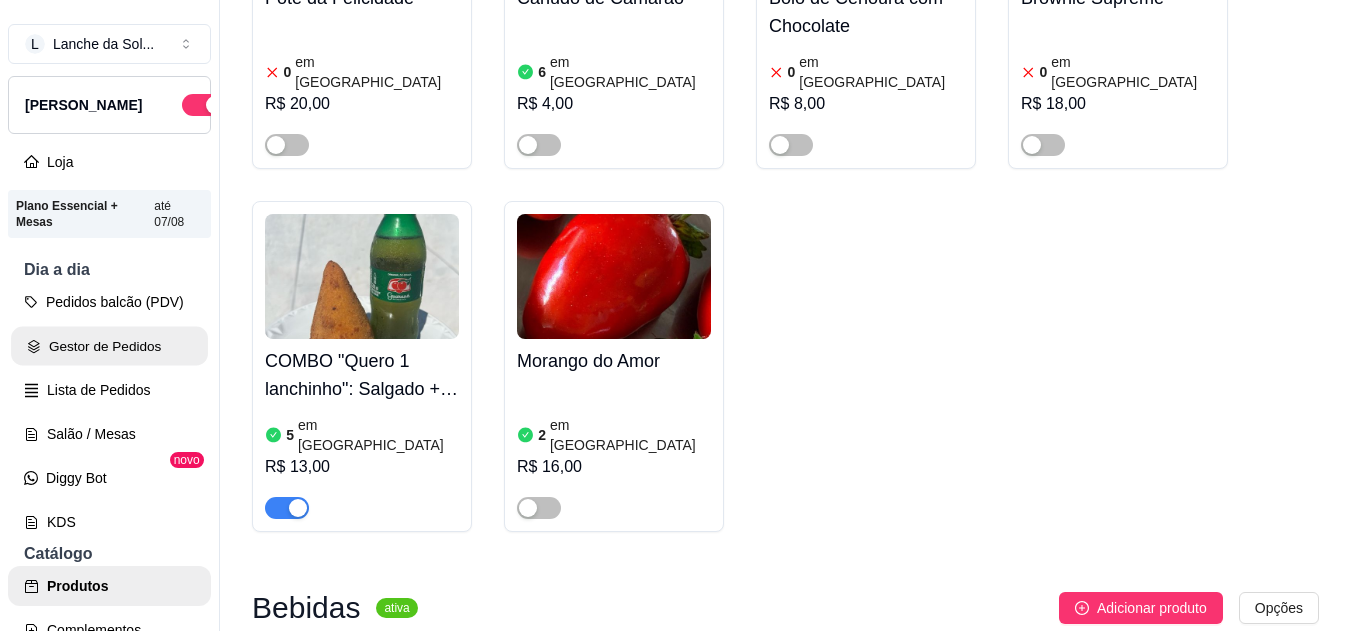 click on "Gestor de Pedidos" at bounding box center (109, 346) 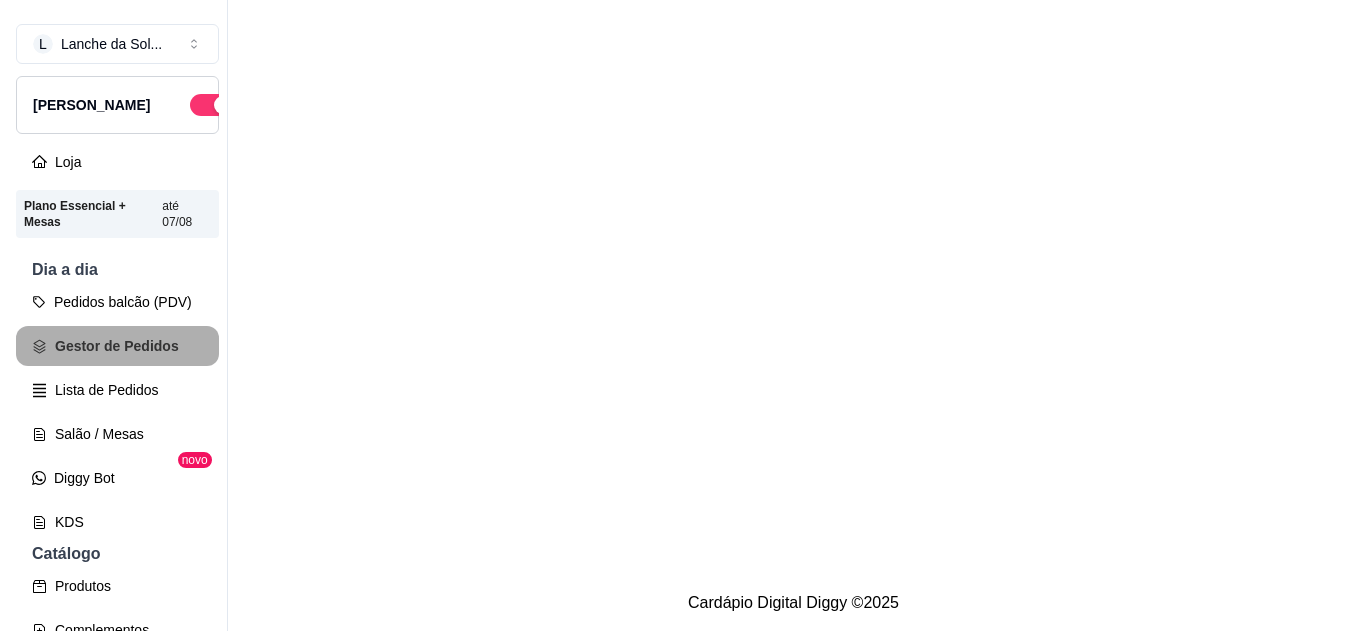 scroll, scrollTop: 0, scrollLeft: 0, axis: both 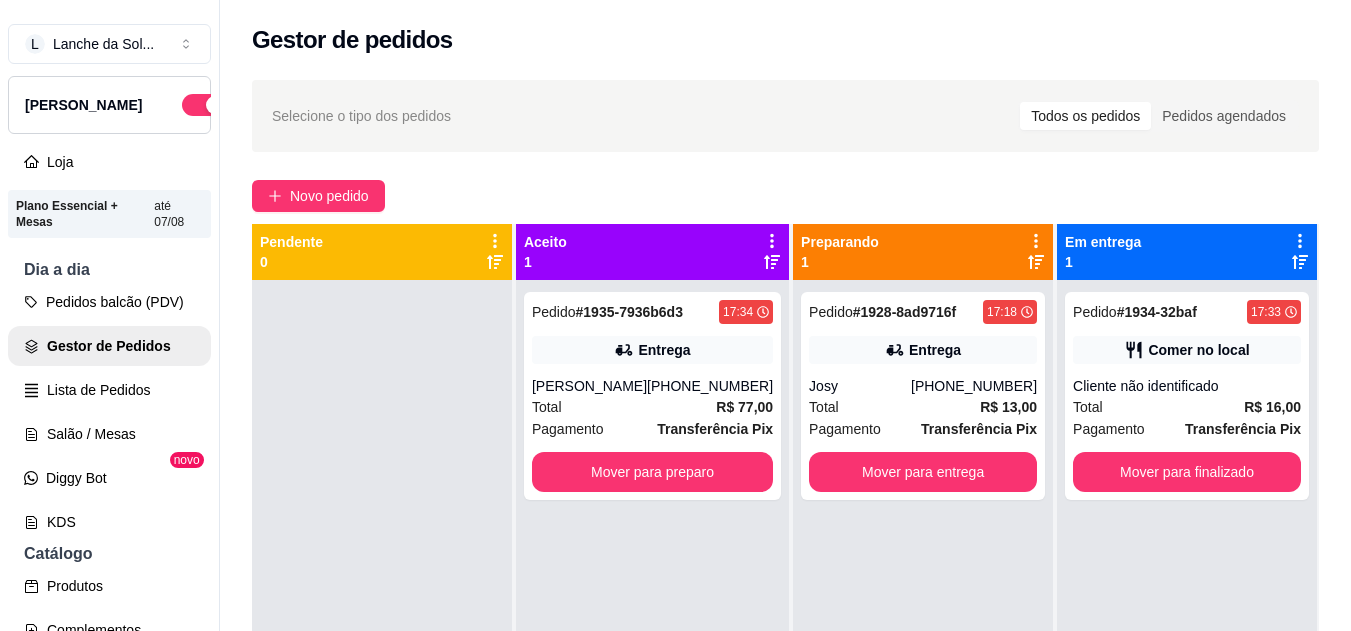 click on "Total R$ 77,00" at bounding box center [652, 407] 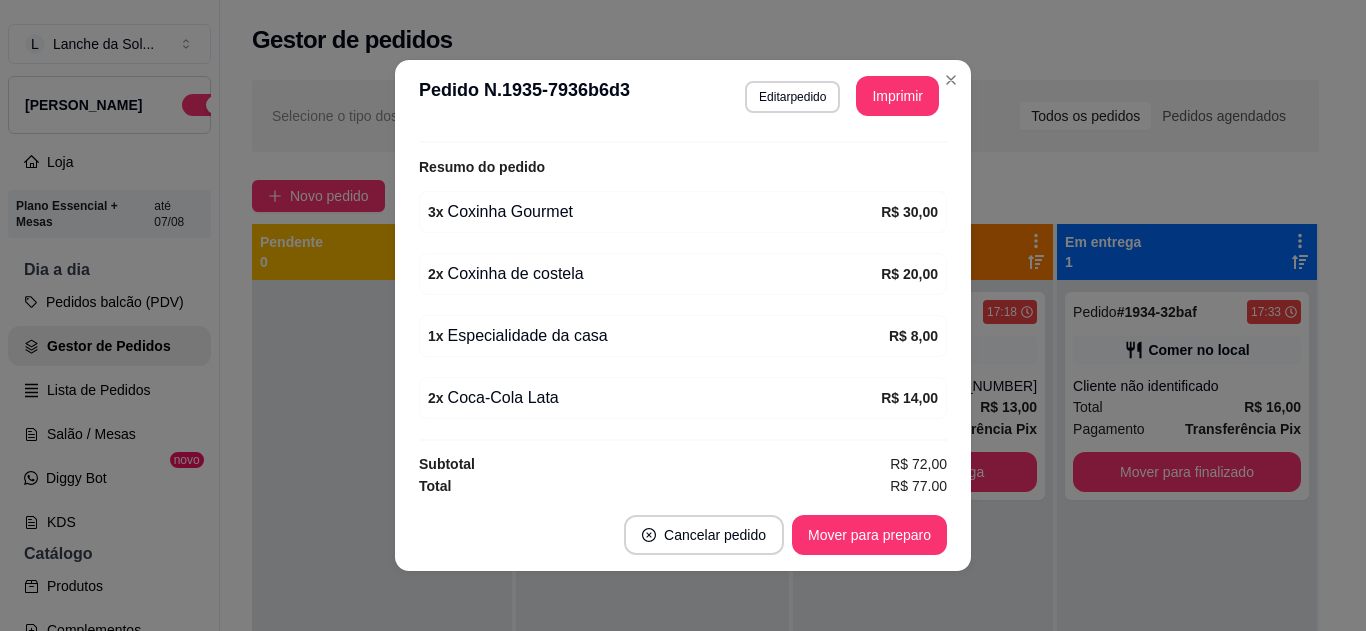 scroll, scrollTop: 612, scrollLeft: 0, axis: vertical 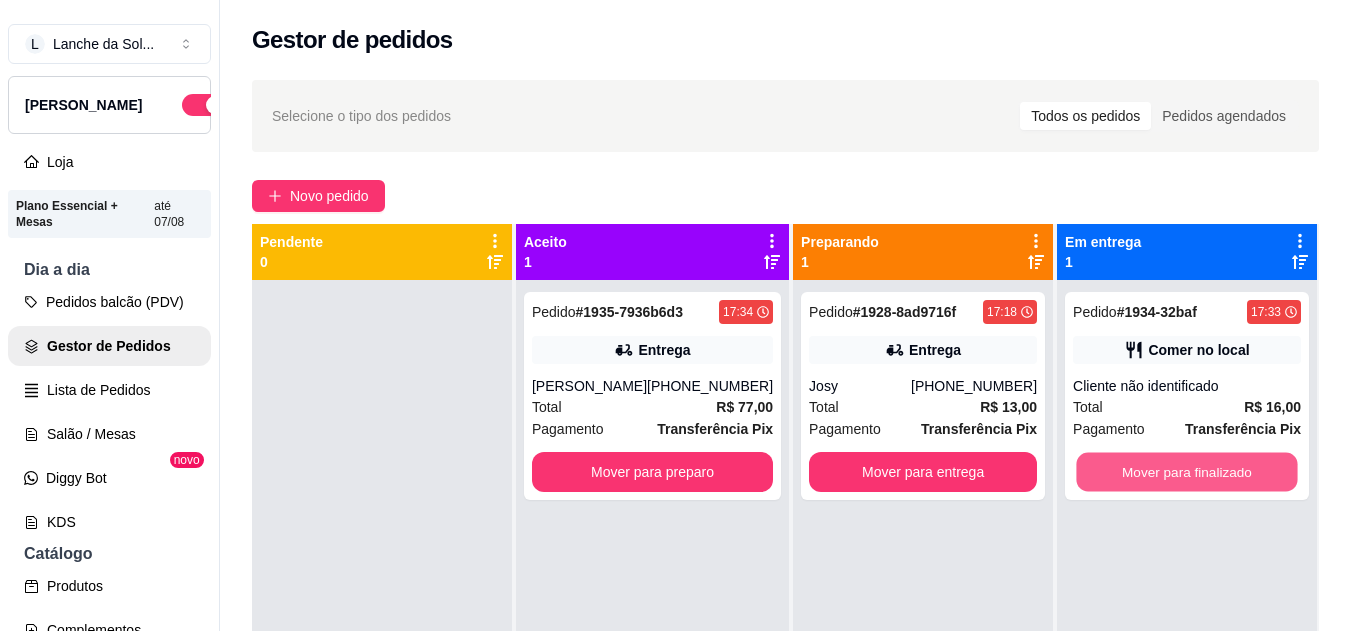 click on "Mover para finalizado" at bounding box center (1186, 472) 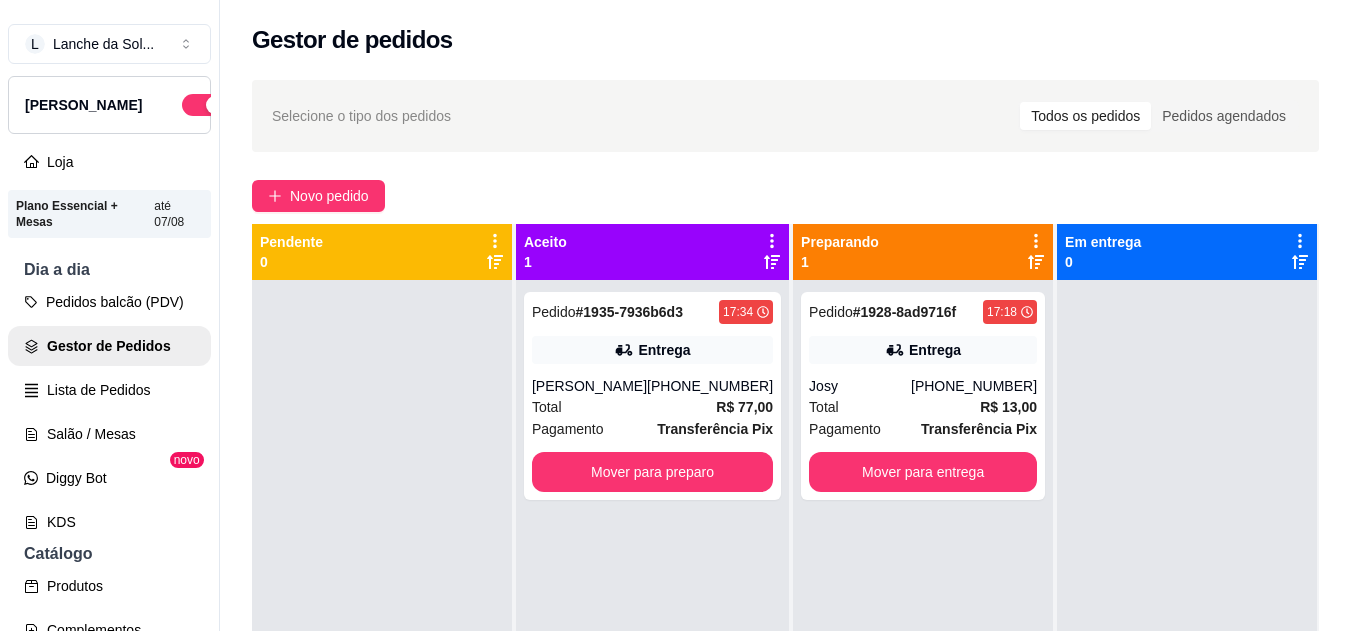click on "(93) 99124-4502" at bounding box center [710, 386] 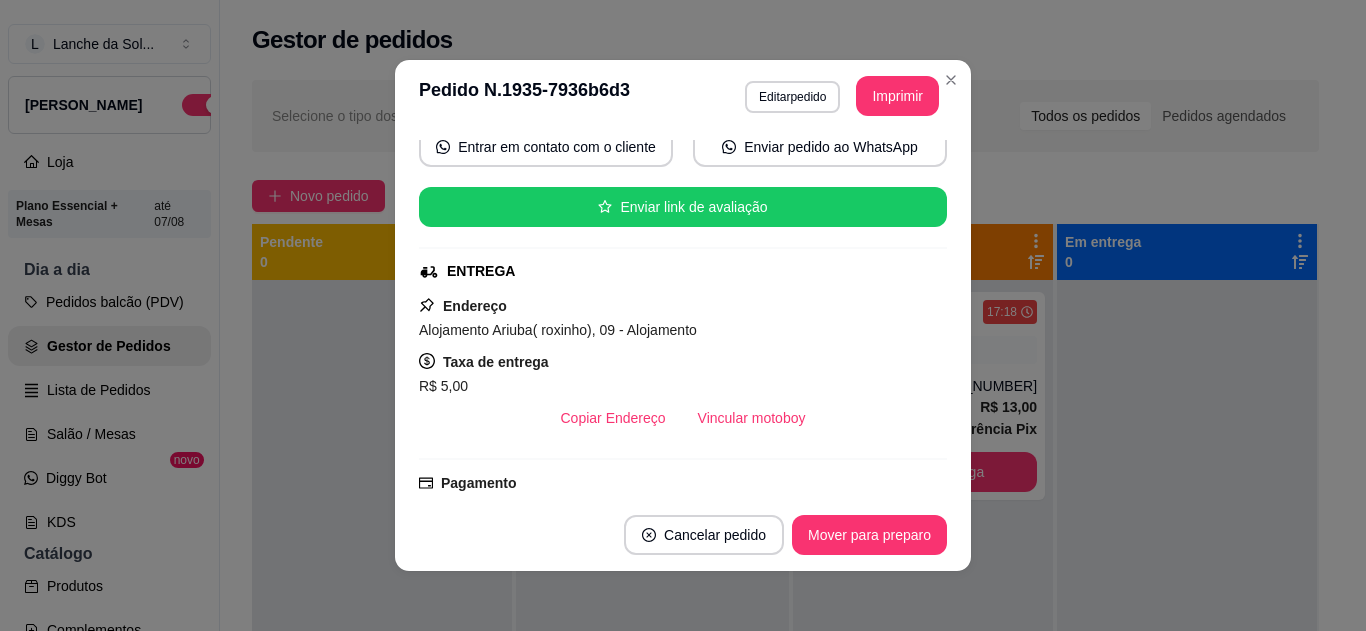 scroll, scrollTop: 200, scrollLeft: 0, axis: vertical 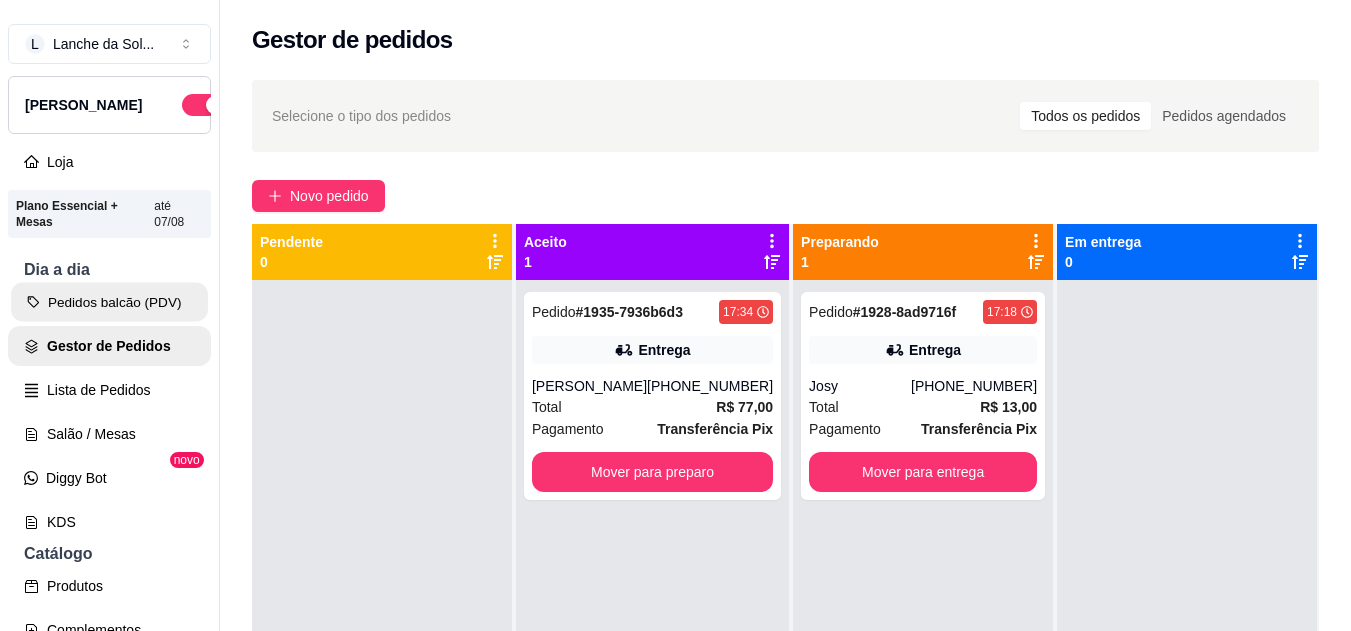 click on "Pedidos balcão (PDV)" at bounding box center (109, 302) 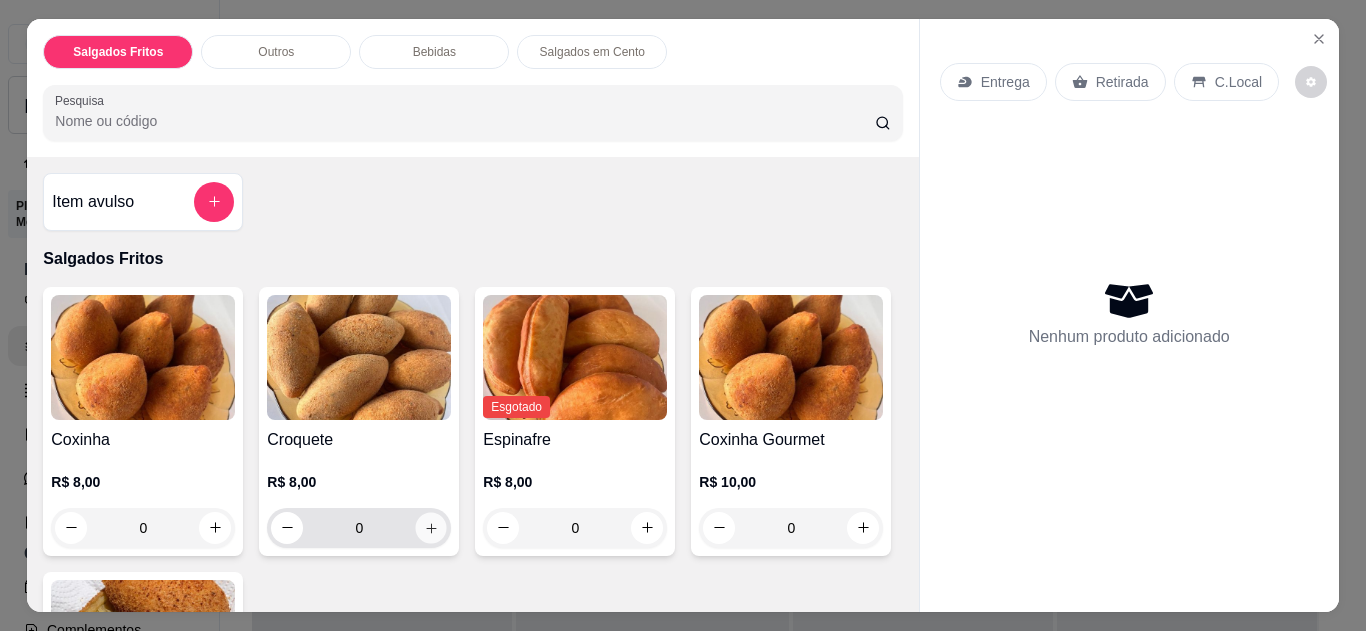 click at bounding box center [431, 527] 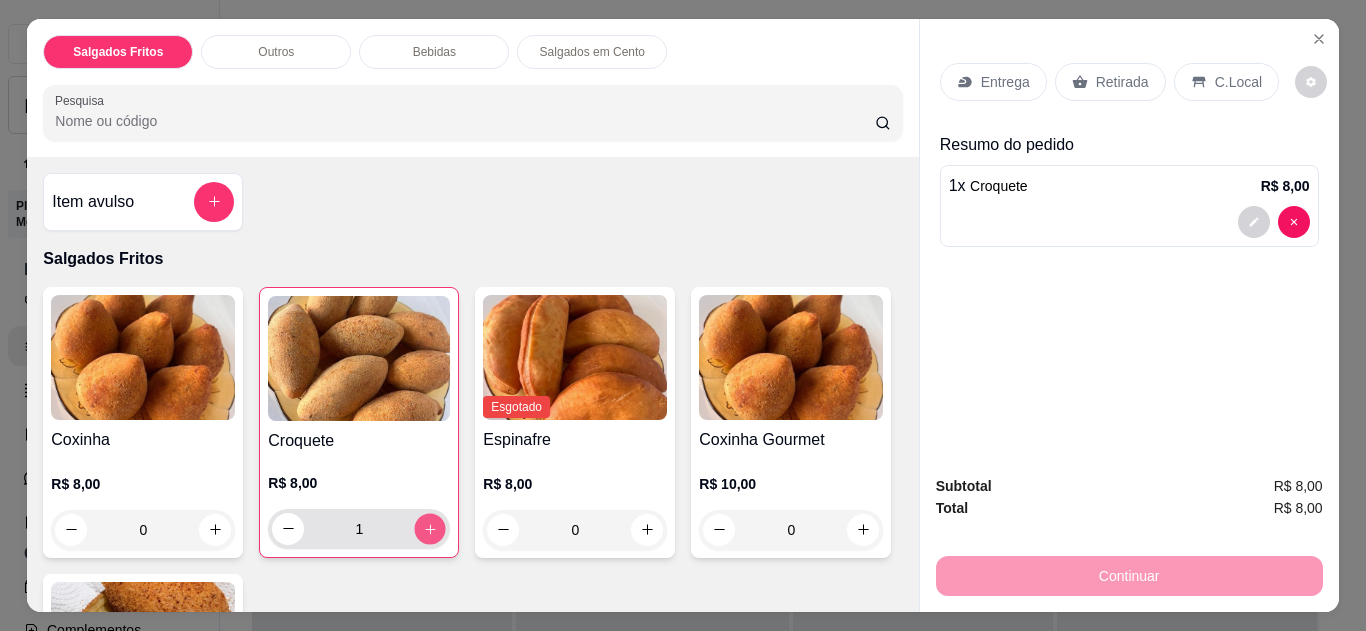 click 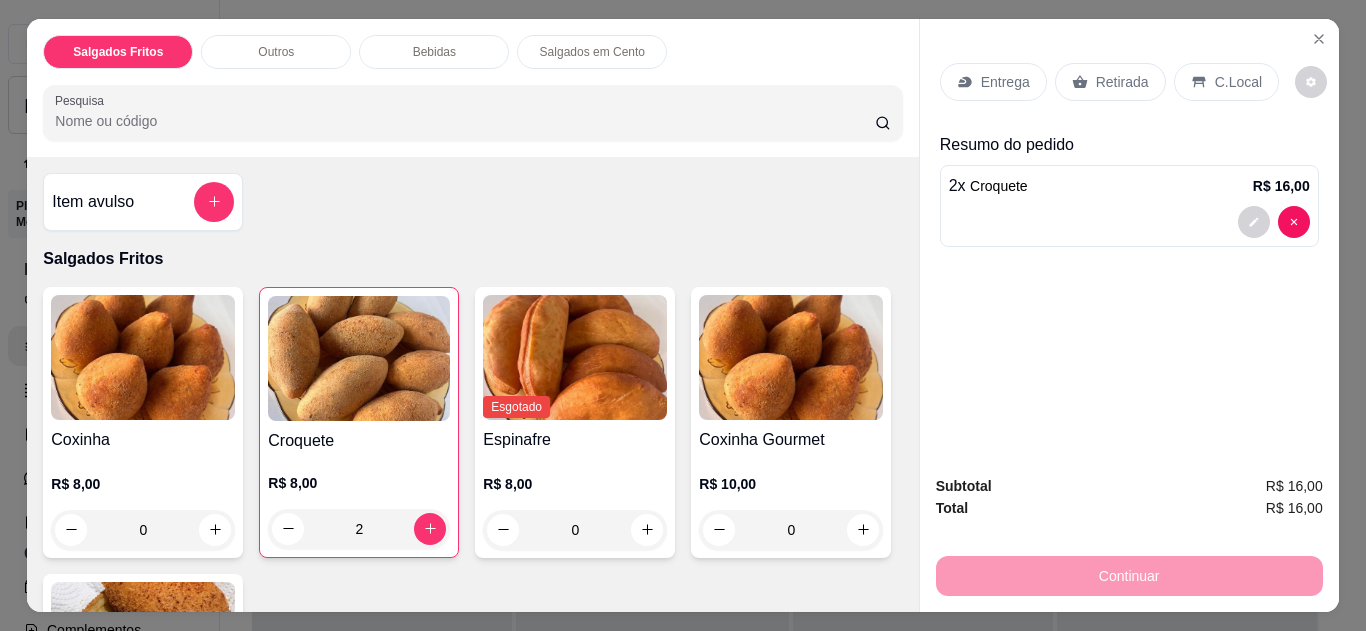 click on "Retirada" at bounding box center [1110, 82] 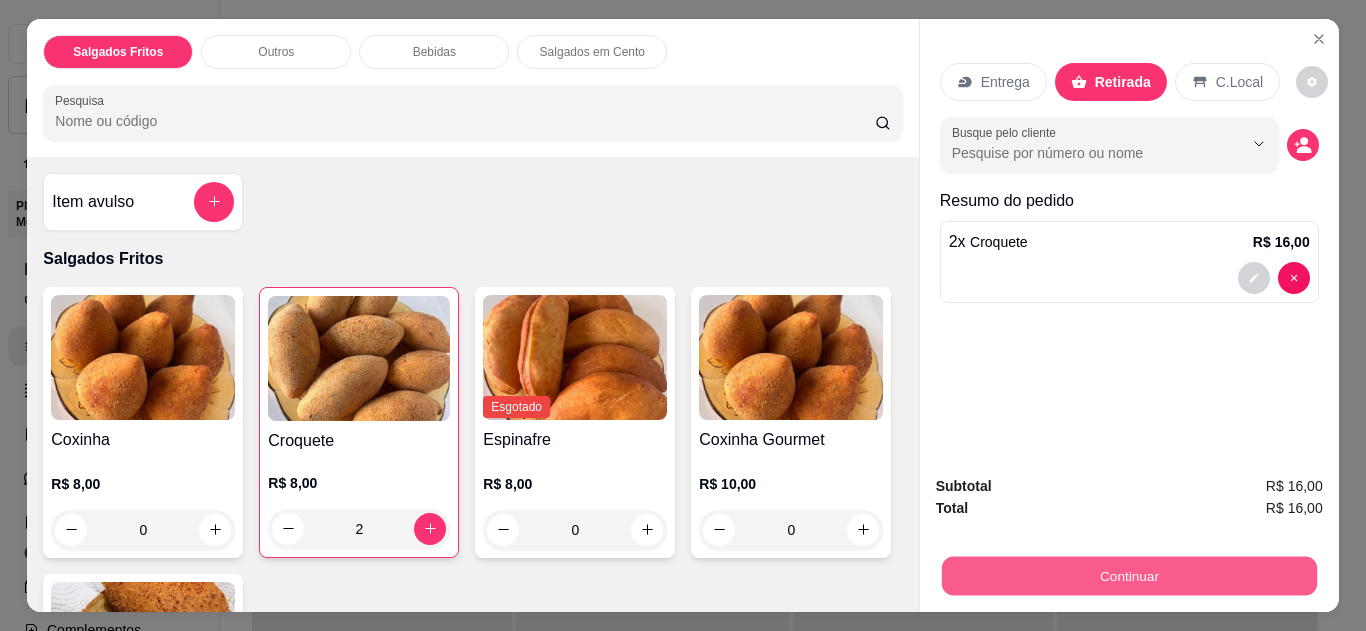 click on "Continuar" at bounding box center [1128, 576] 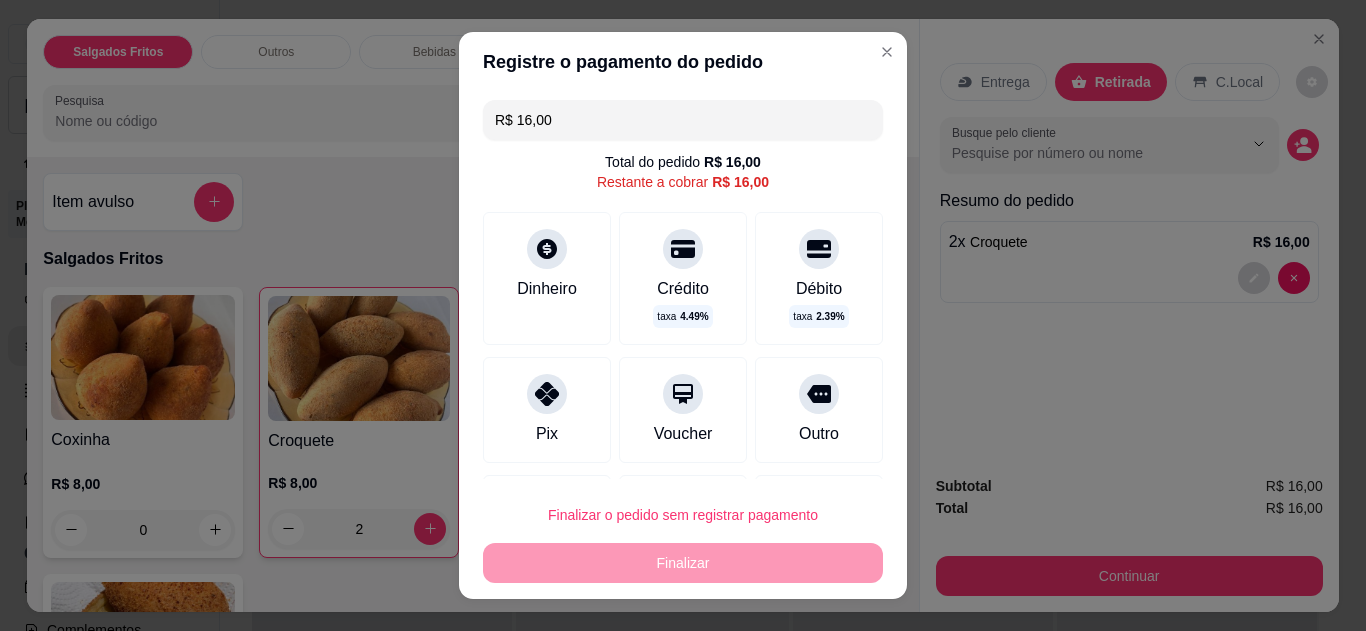 click on "Pix" at bounding box center (547, 410) 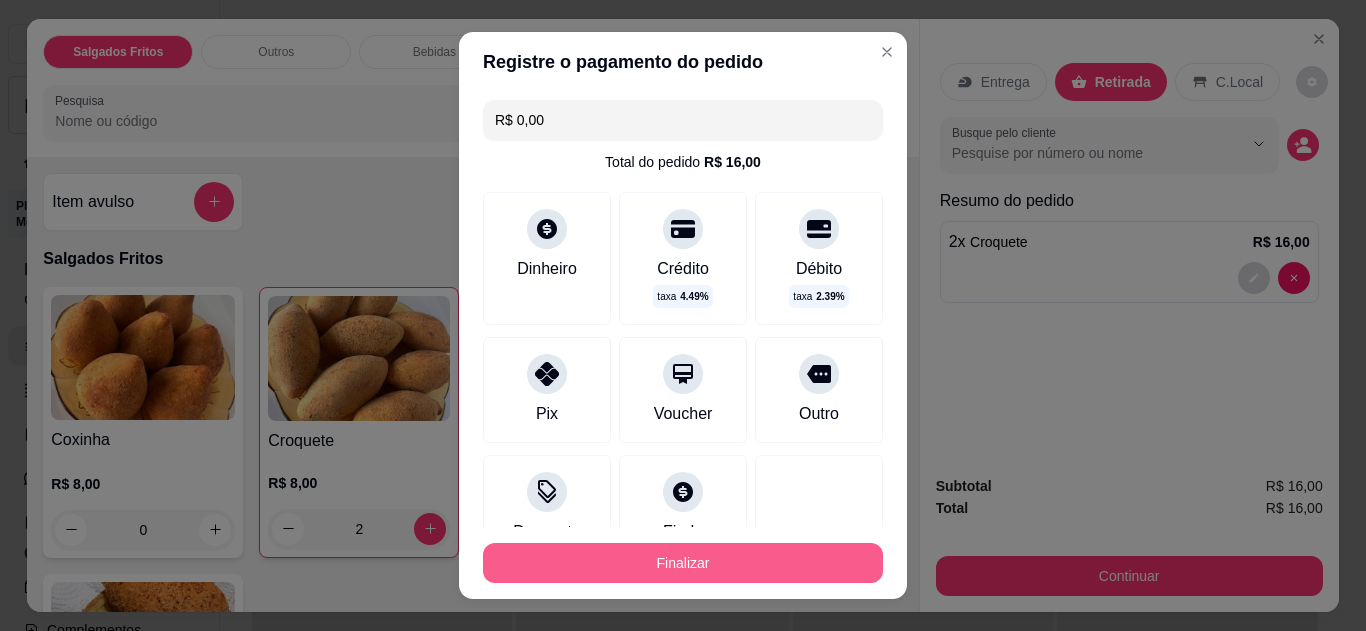 click on "Finalizar" at bounding box center [683, 563] 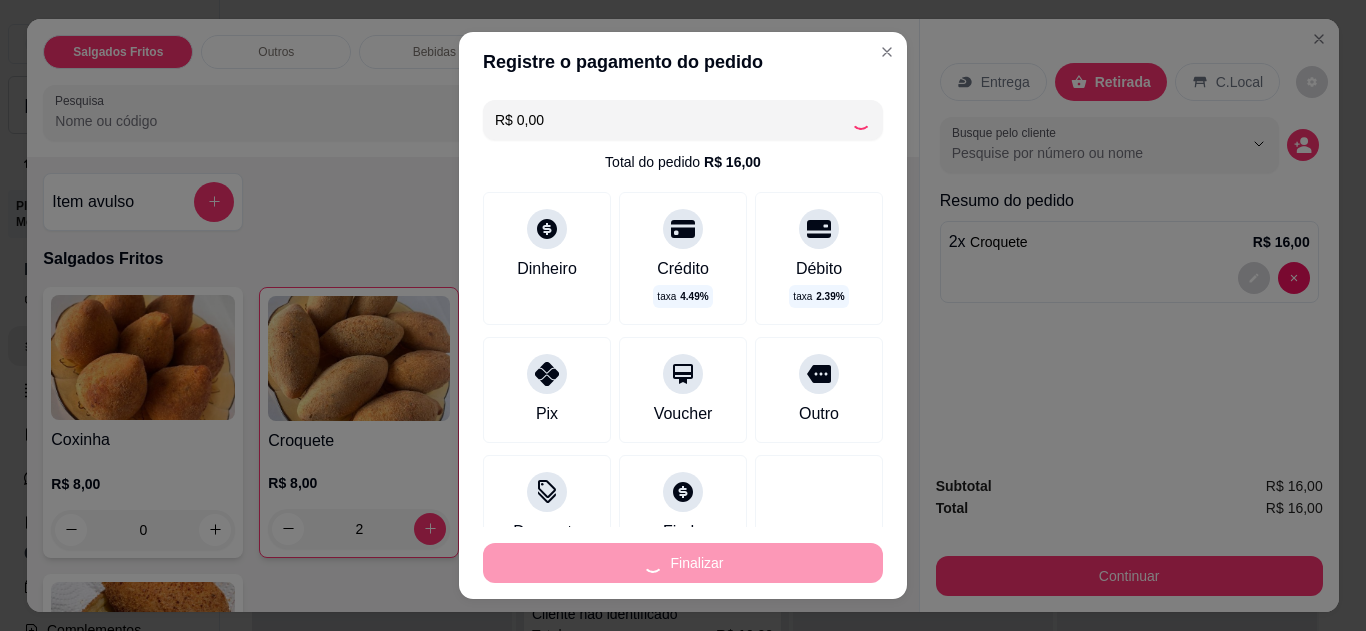 type on "0" 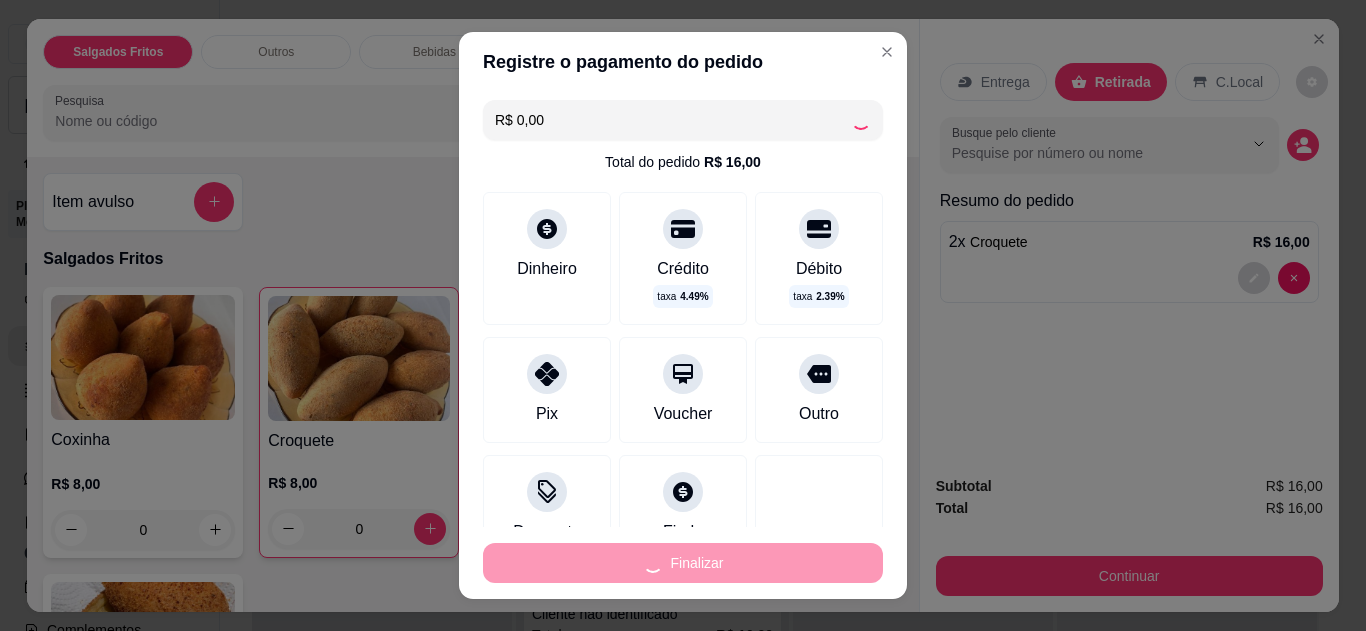 type on "-R$ 16,00" 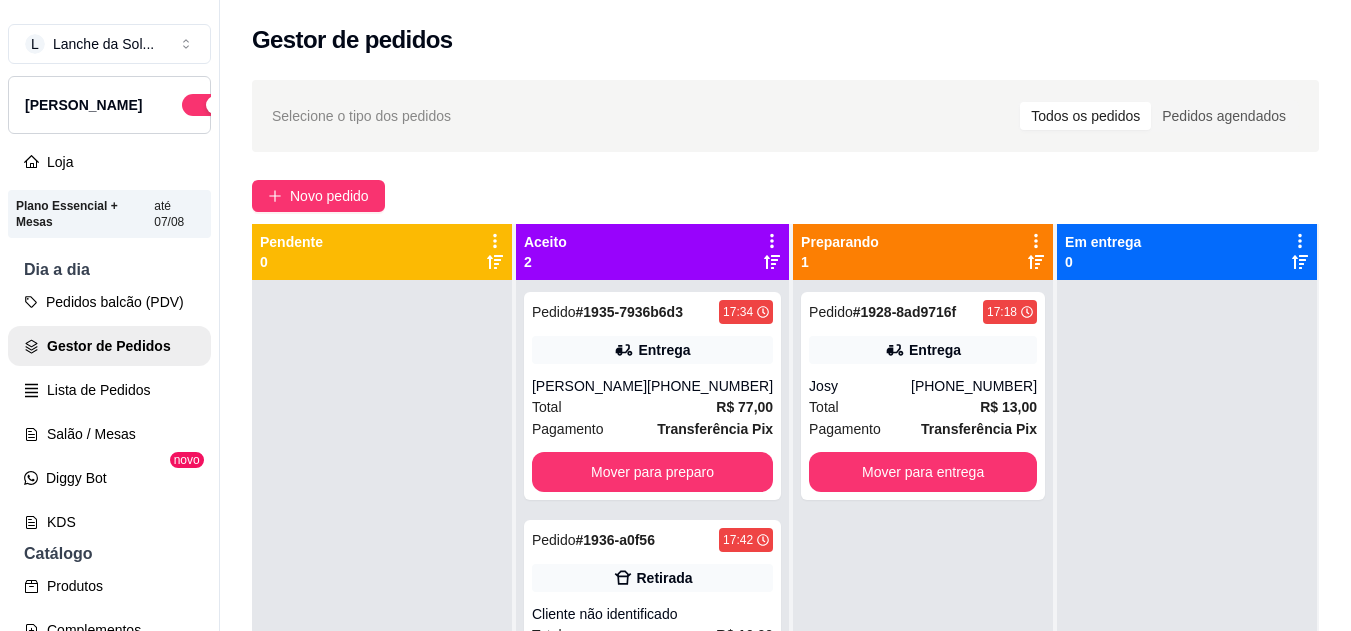click on "(93) 99124-4502" at bounding box center (710, 386) 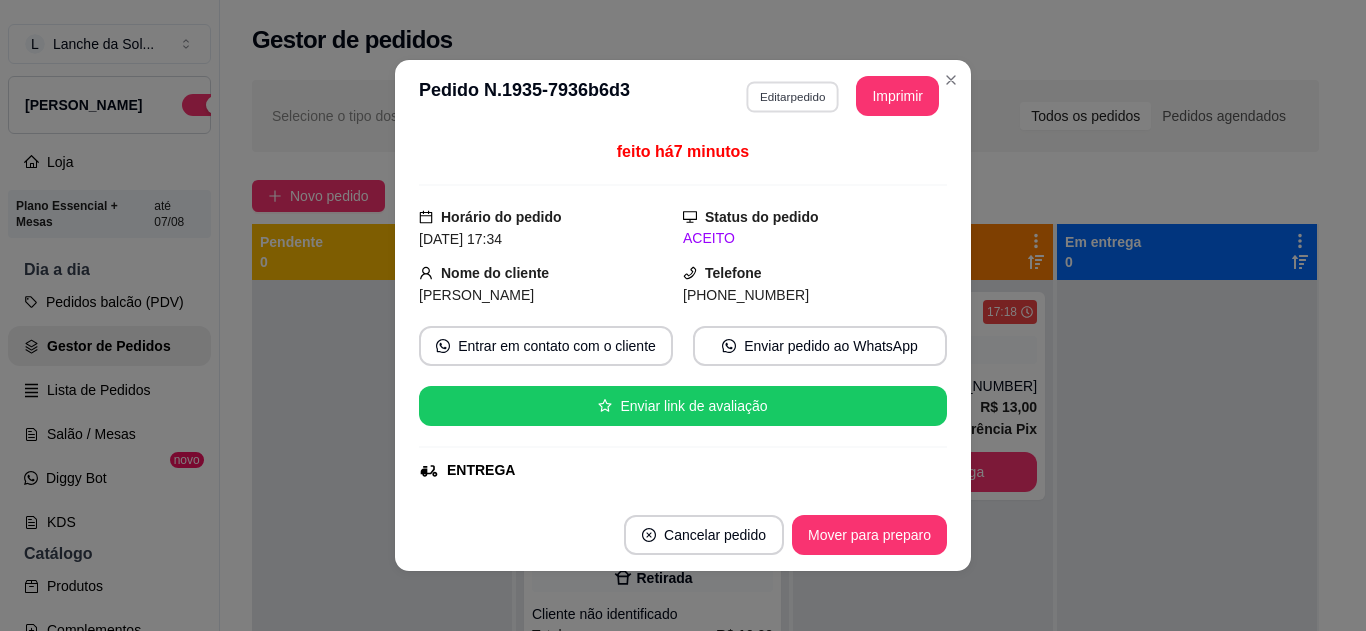 click on "Editar  pedido" at bounding box center [792, 96] 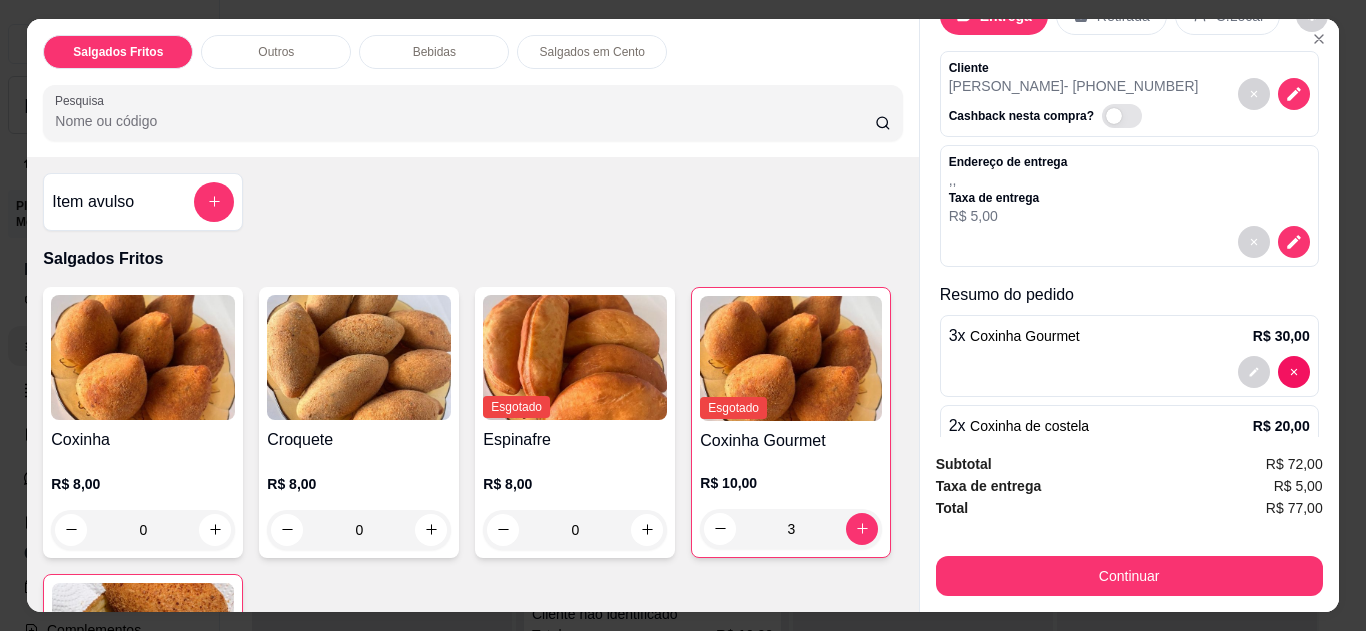 scroll, scrollTop: 80, scrollLeft: 0, axis: vertical 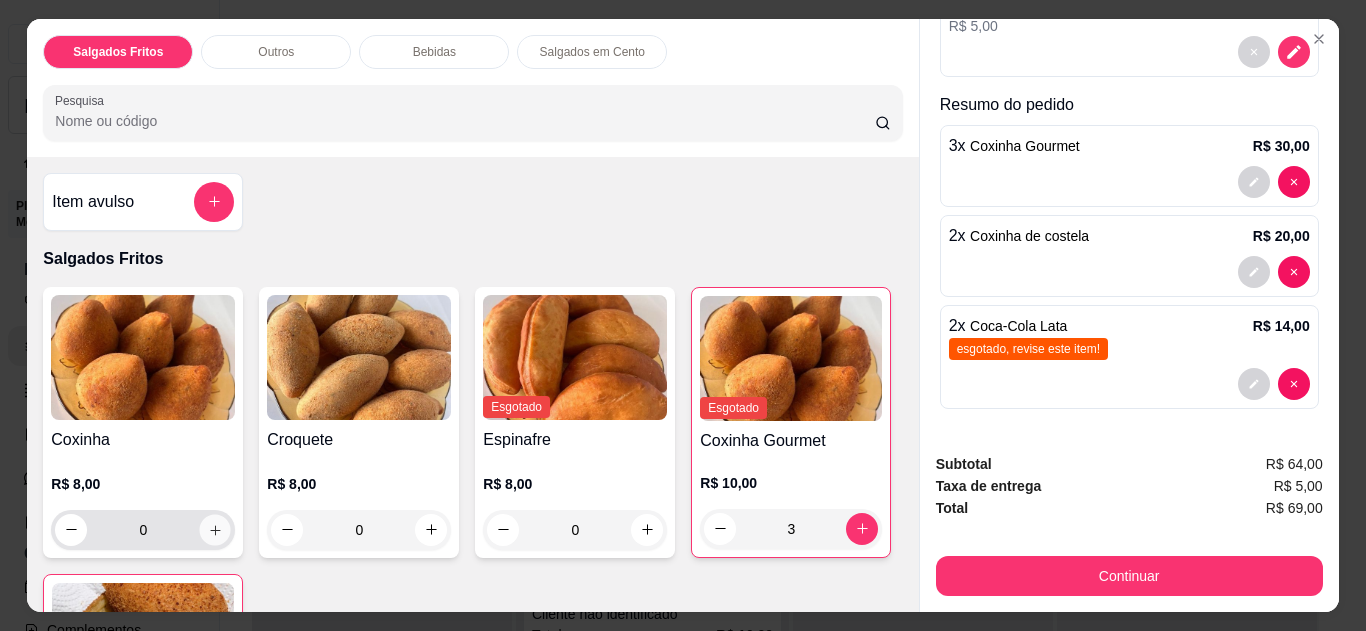 click at bounding box center [215, 529] 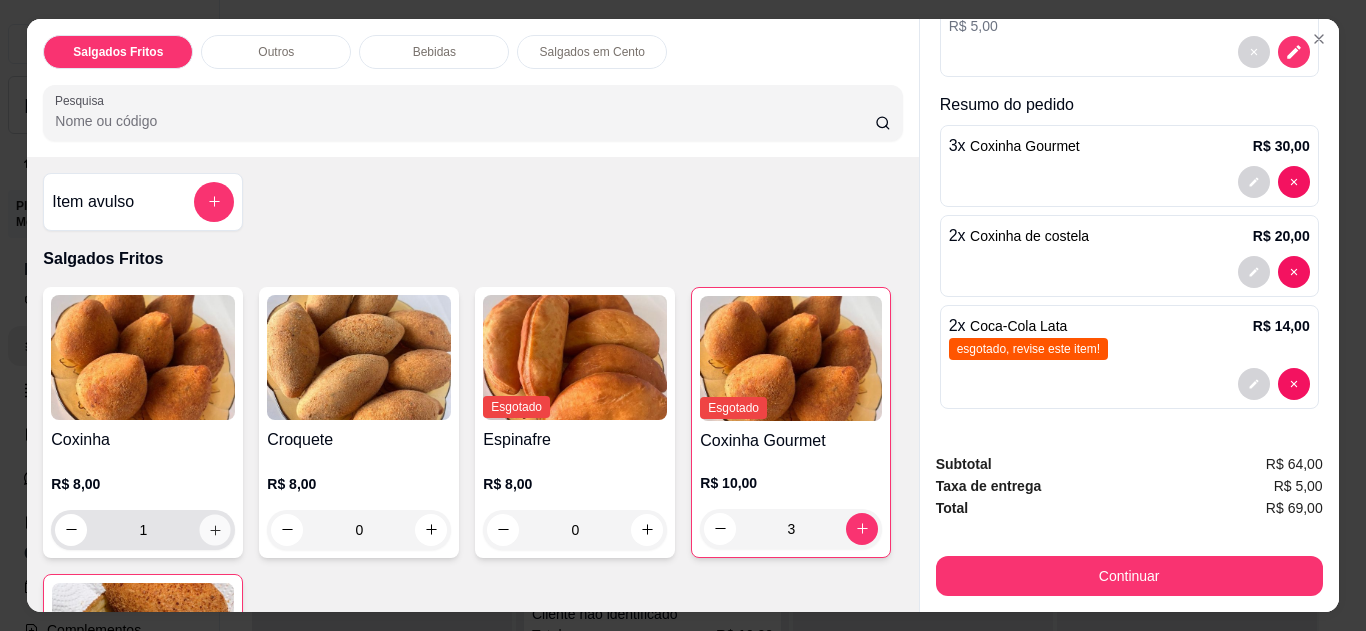 scroll, scrollTop: 280, scrollLeft: 0, axis: vertical 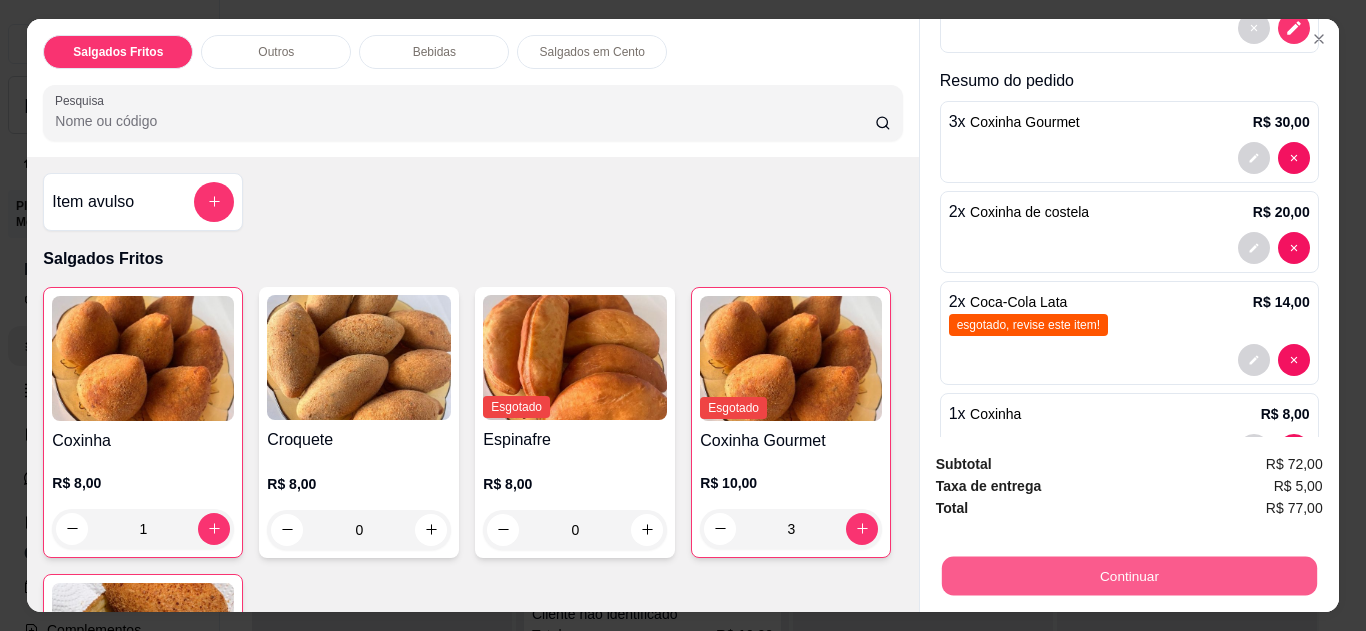 click on "Continuar" at bounding box center [1128, 576] 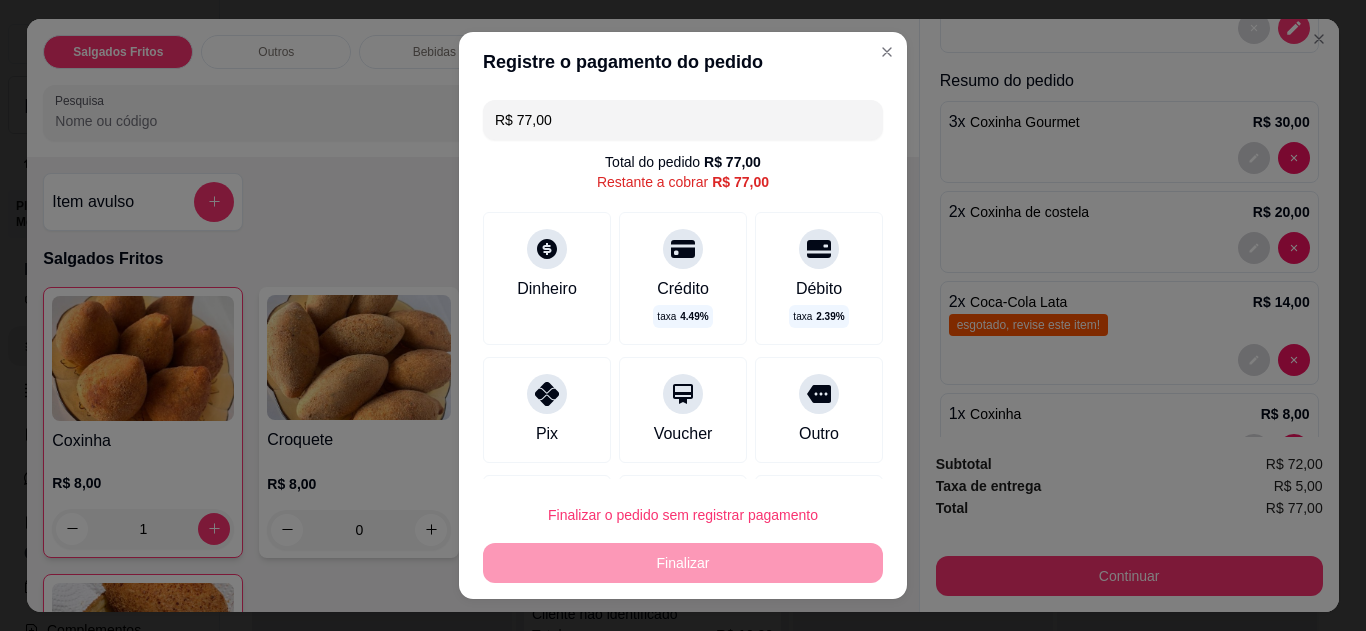 click on "Pix" at bounding box center (547, 410) 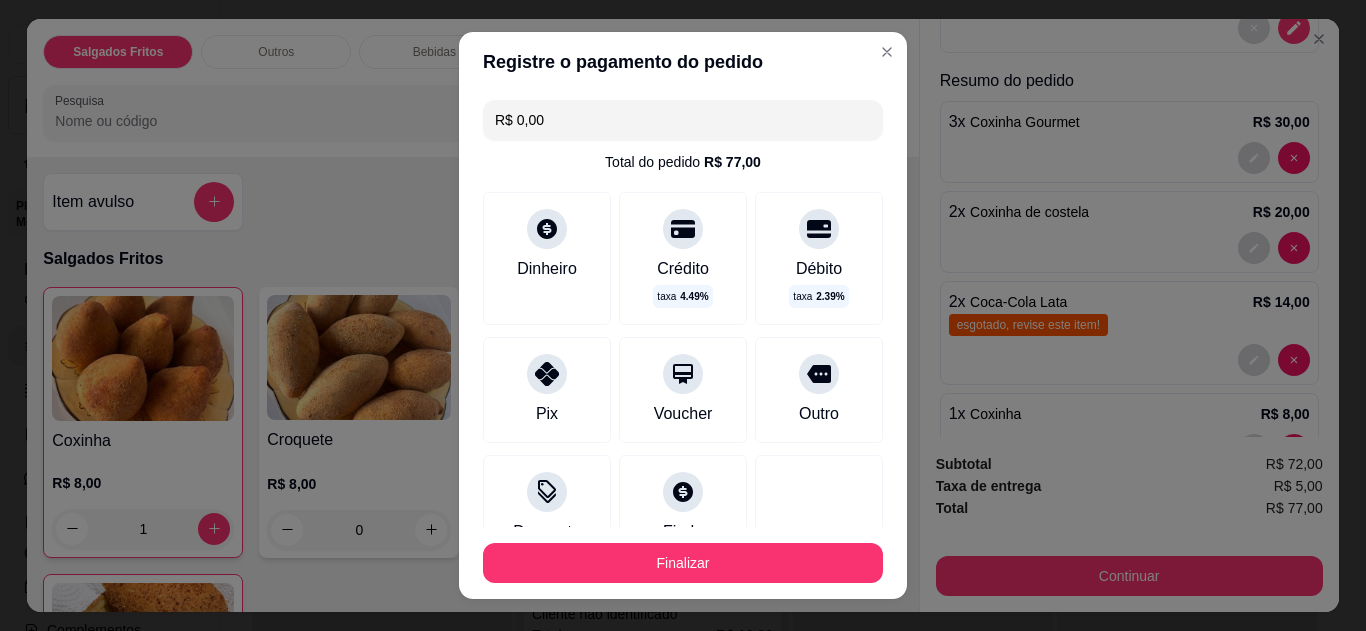 type on "R$ 0,00" 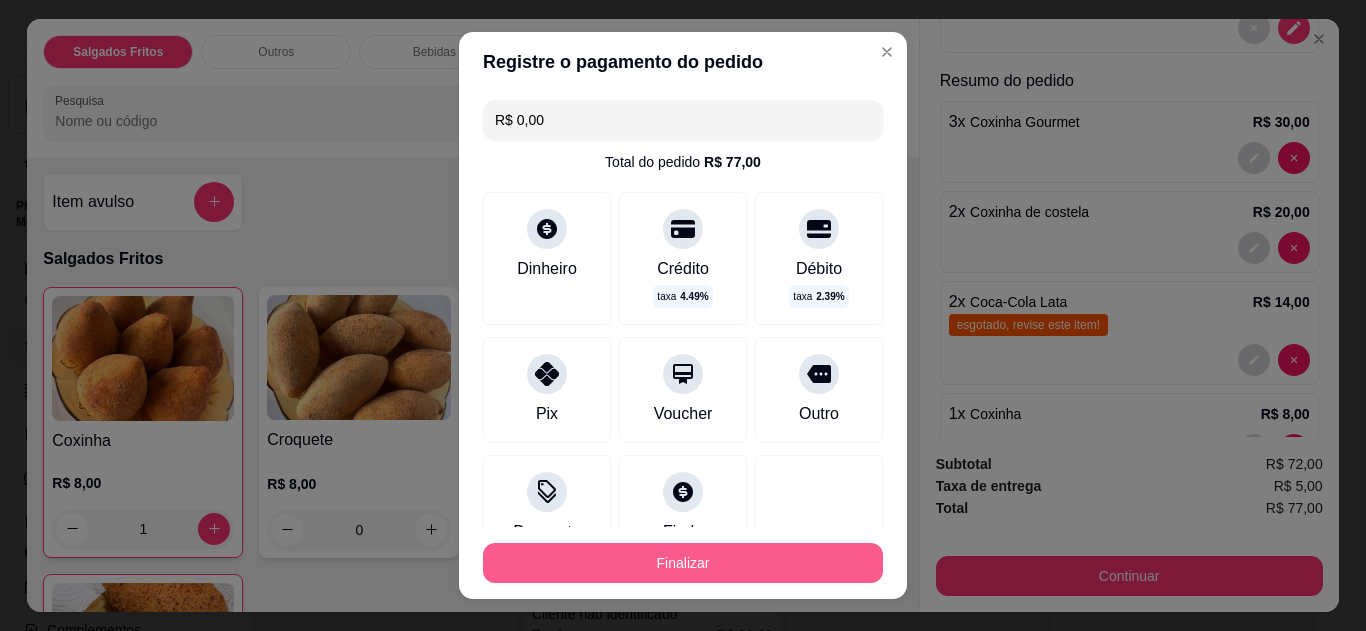 click on "Finalizar" at bounding box center [683, 563] 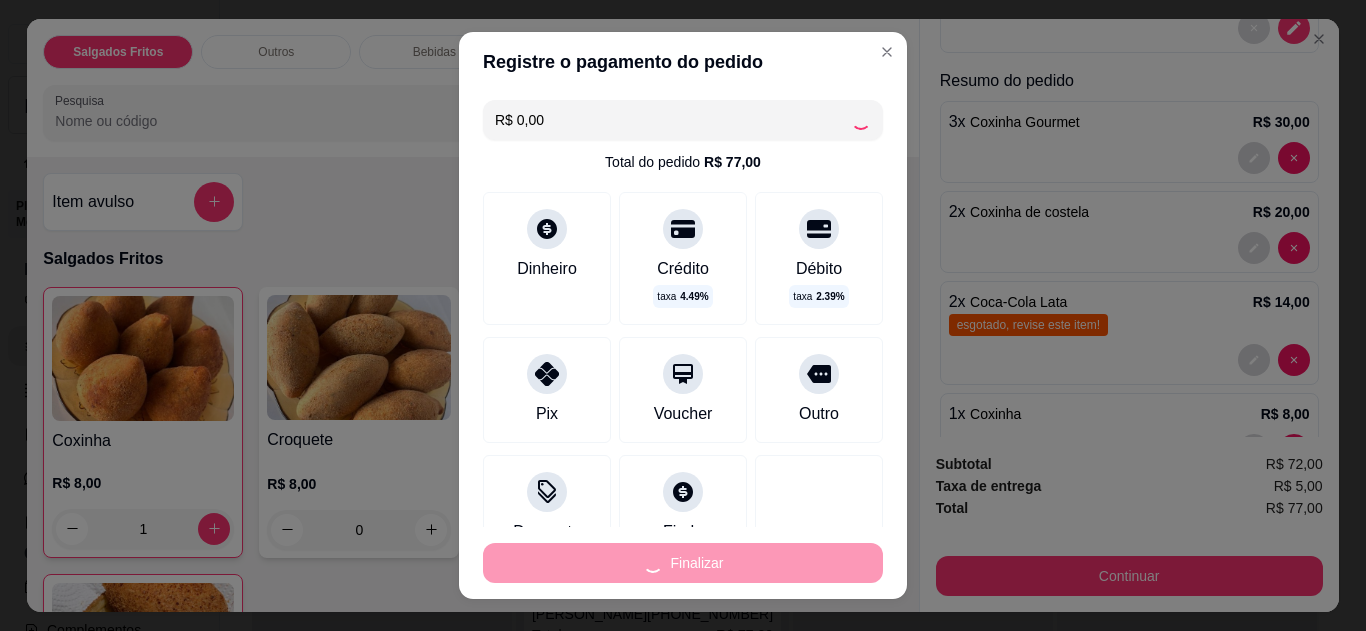 type on "0" 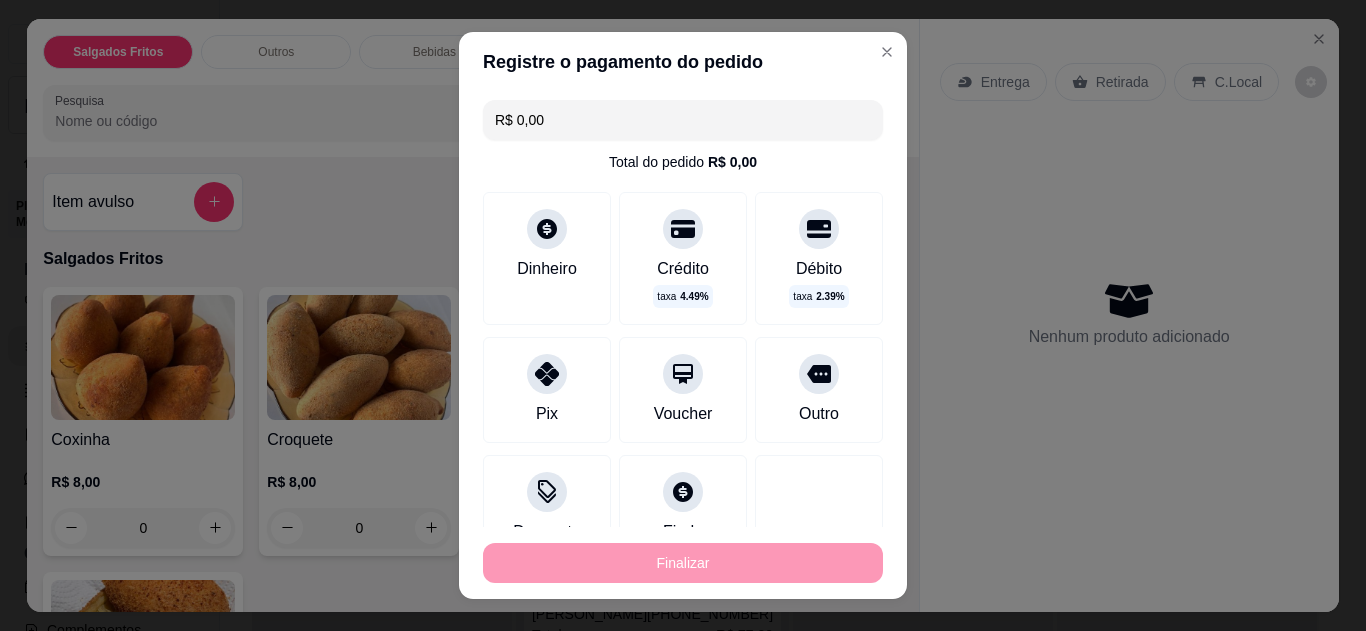 type on "-R$ 77,00" 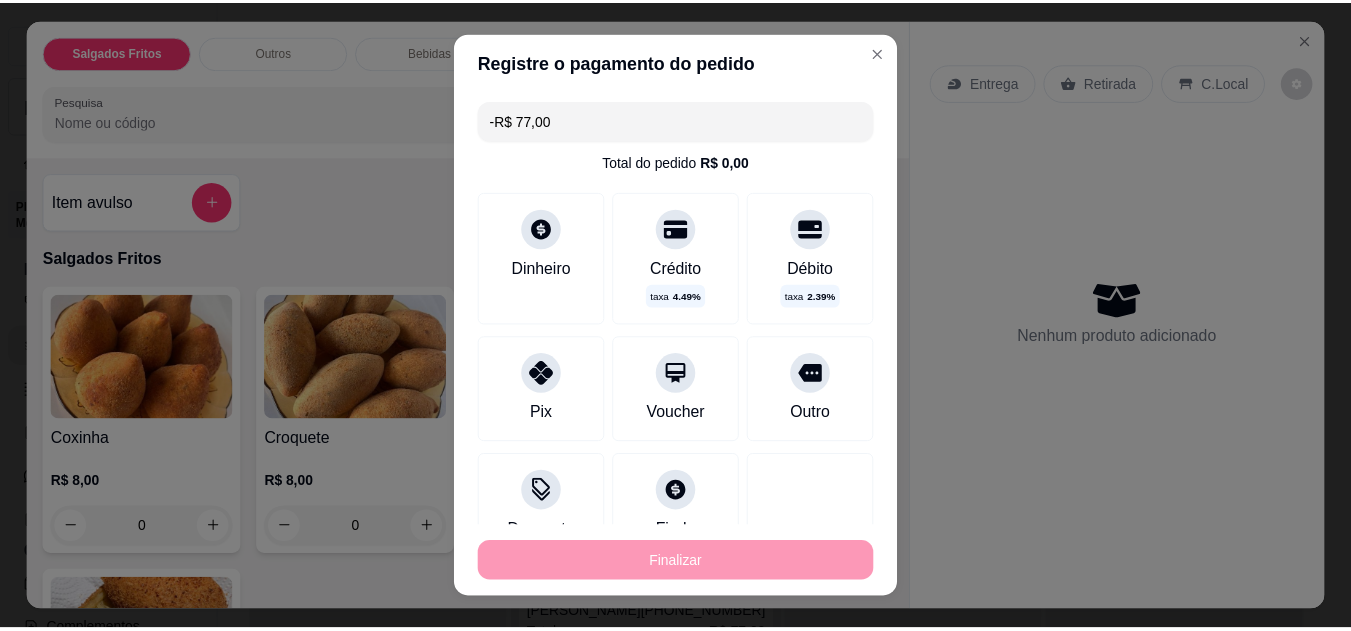 scroll, scrollTop: 0, scrollLeft: 0, axis: both 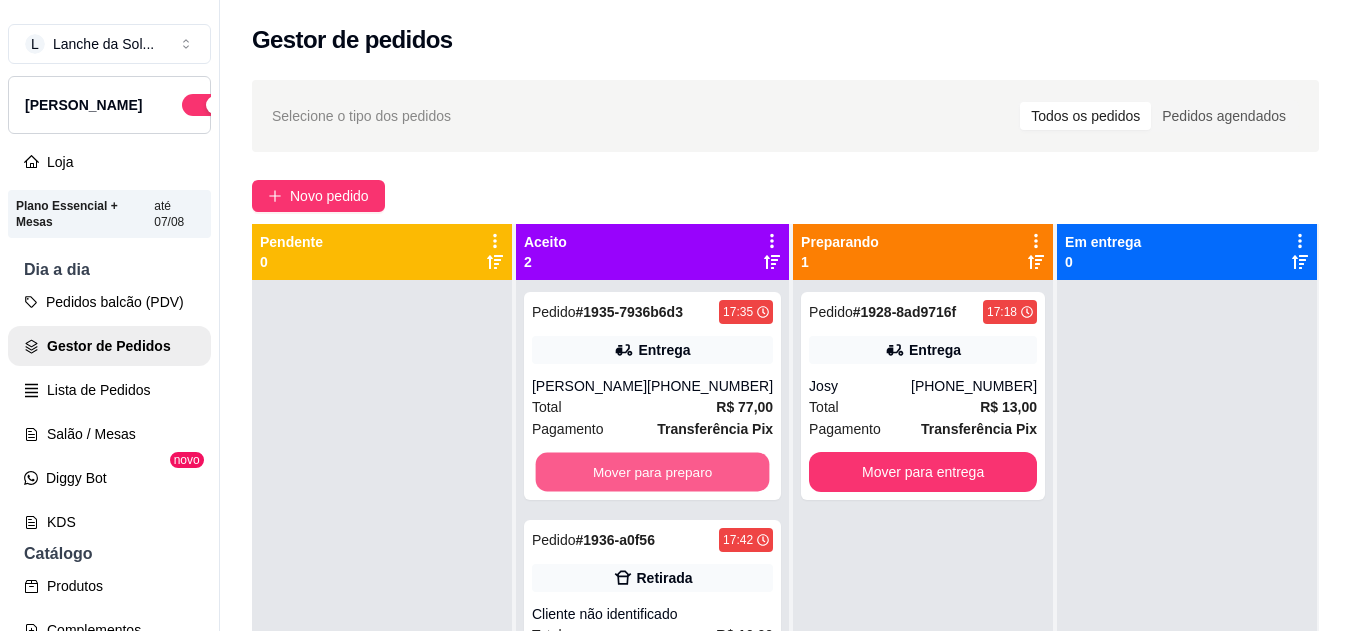 click on "Mover para preparo" at bounding box center (653, 472) 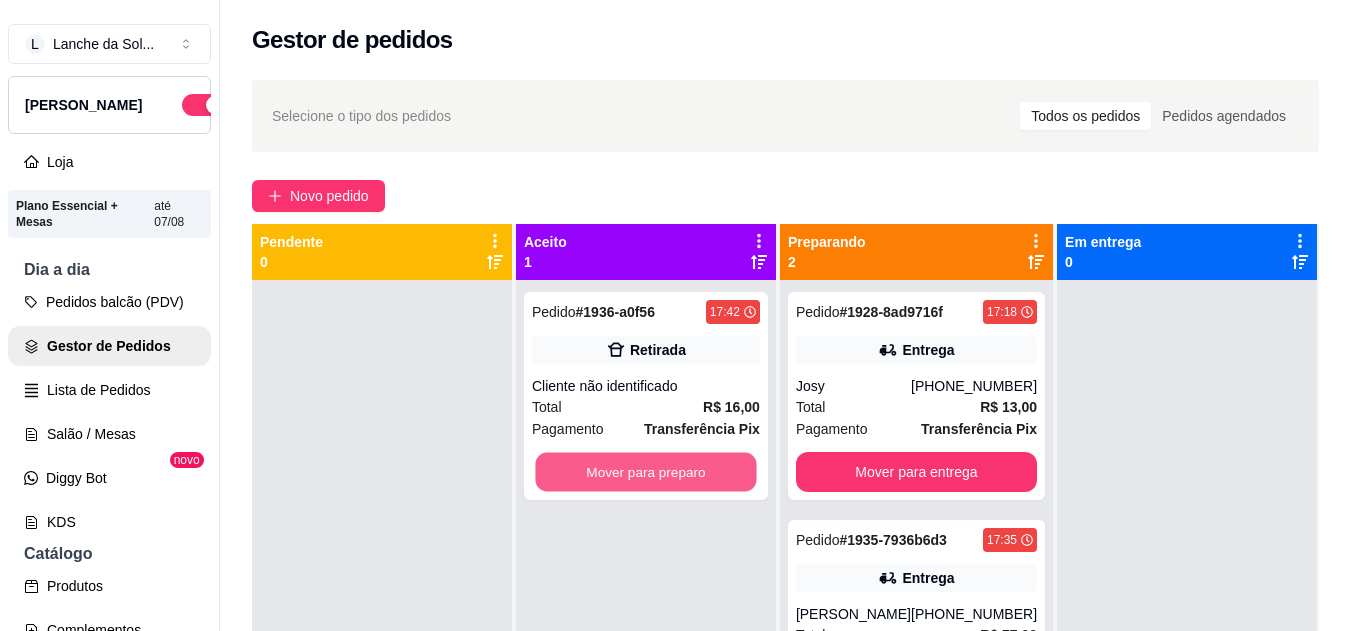click on "Mover para preparo" at bounding box center [645, 472] 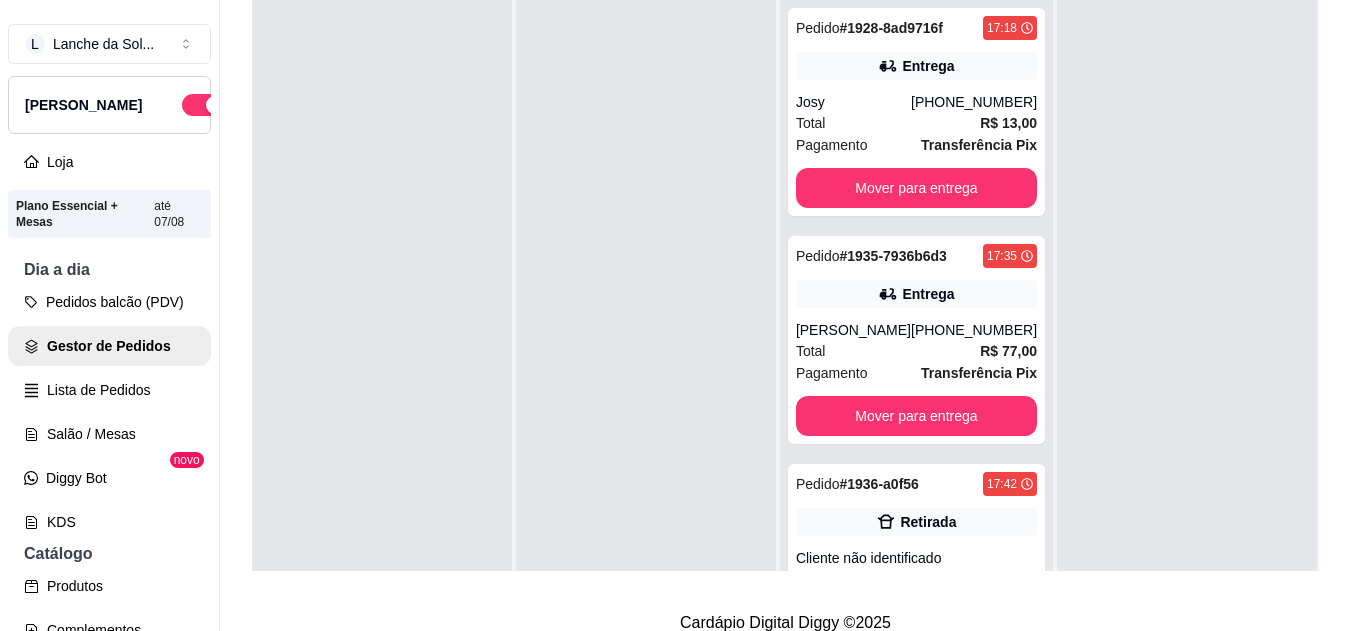scroll, scrollTop: 319, scrollLeft: 0, axis: vertical 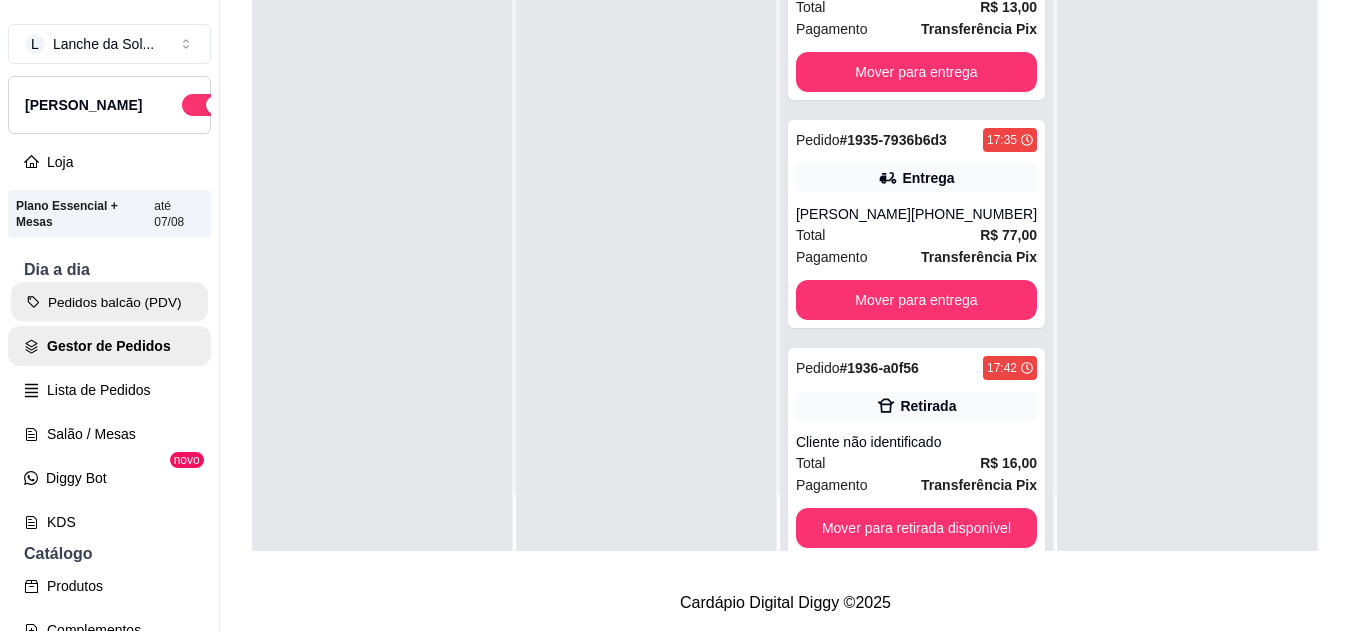 click on "Pedidos balcão (PDV)" at bounding box center [109, 302] 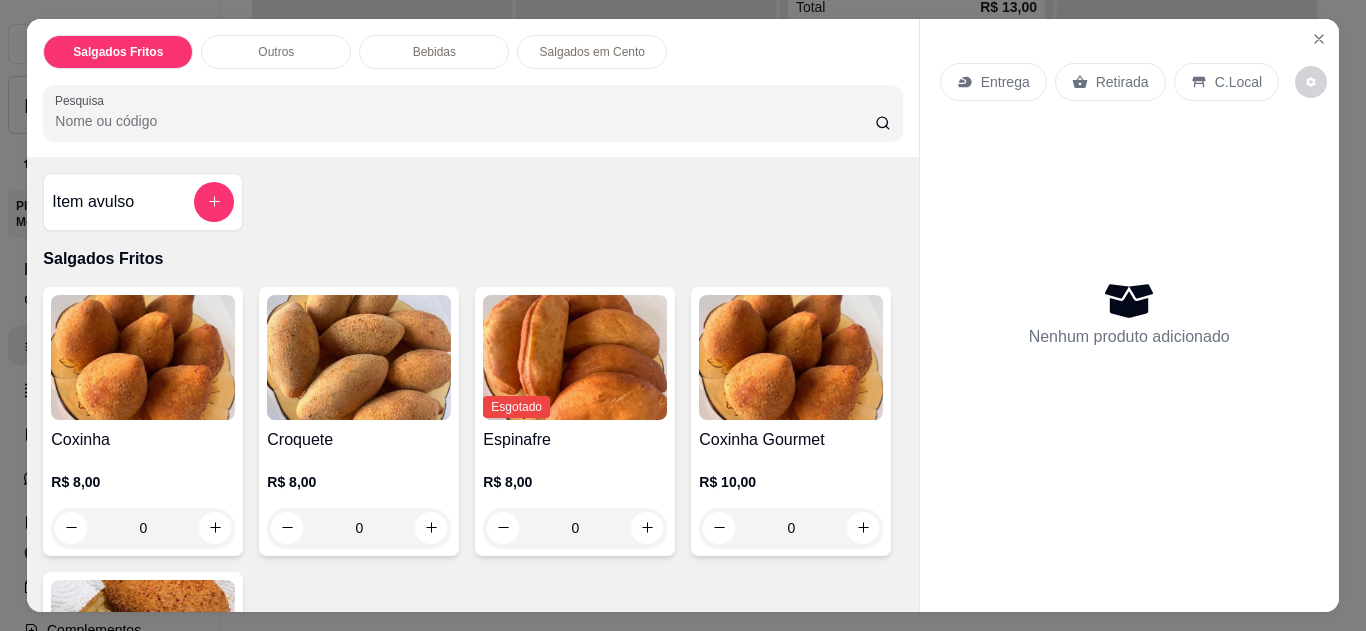 click at bounding box center [1319, 39] 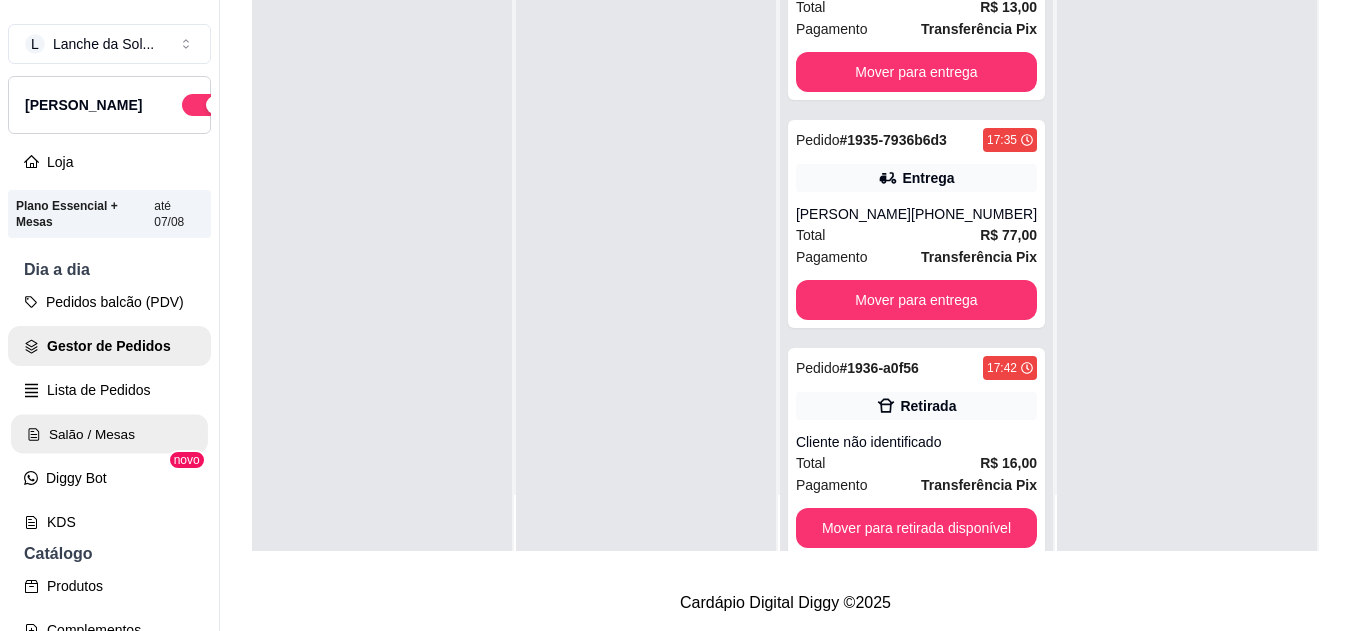 click on "Salão / Mesas" at bounding box center [109, 434] 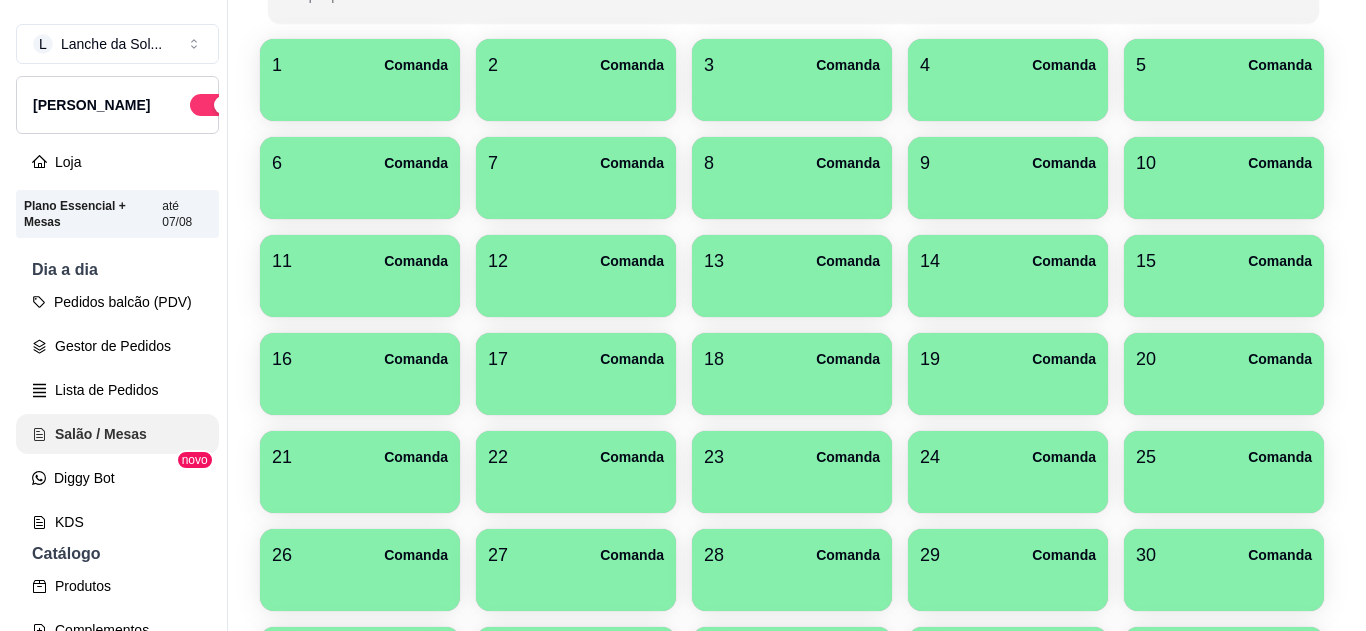 scroll, scrollTop: 0, scrollLeft: 0, axis: both 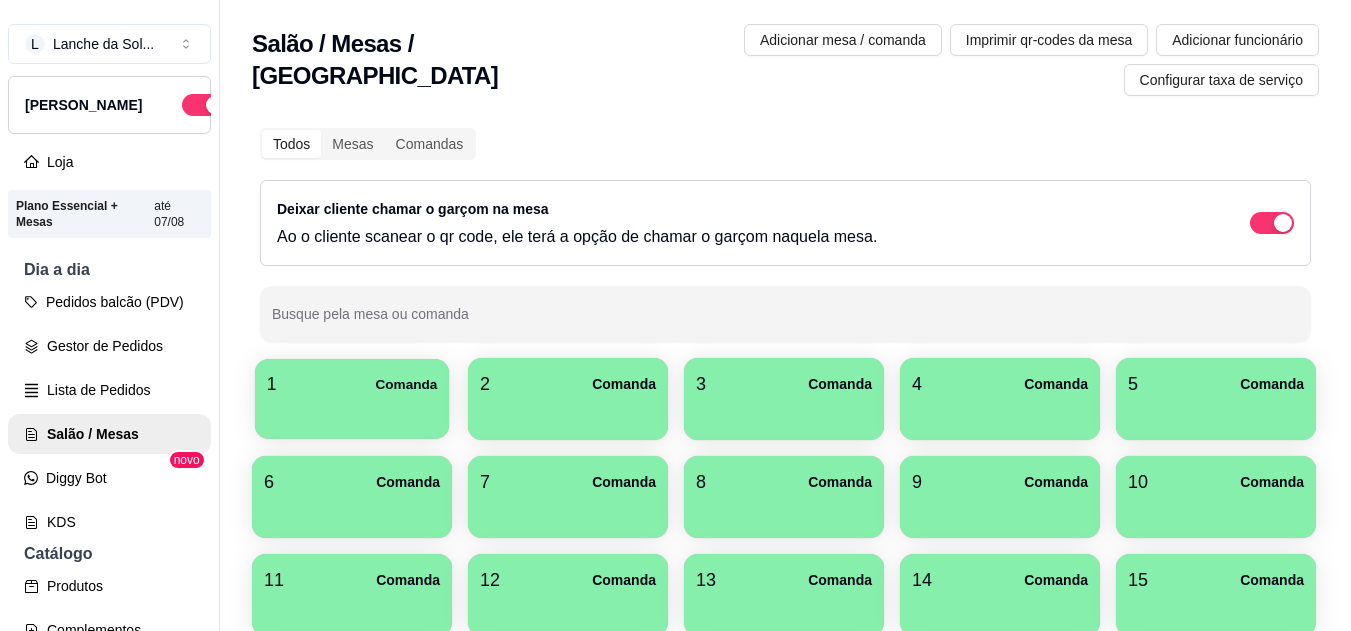 click on "1 Comanda" at bounding box center (352, 384) 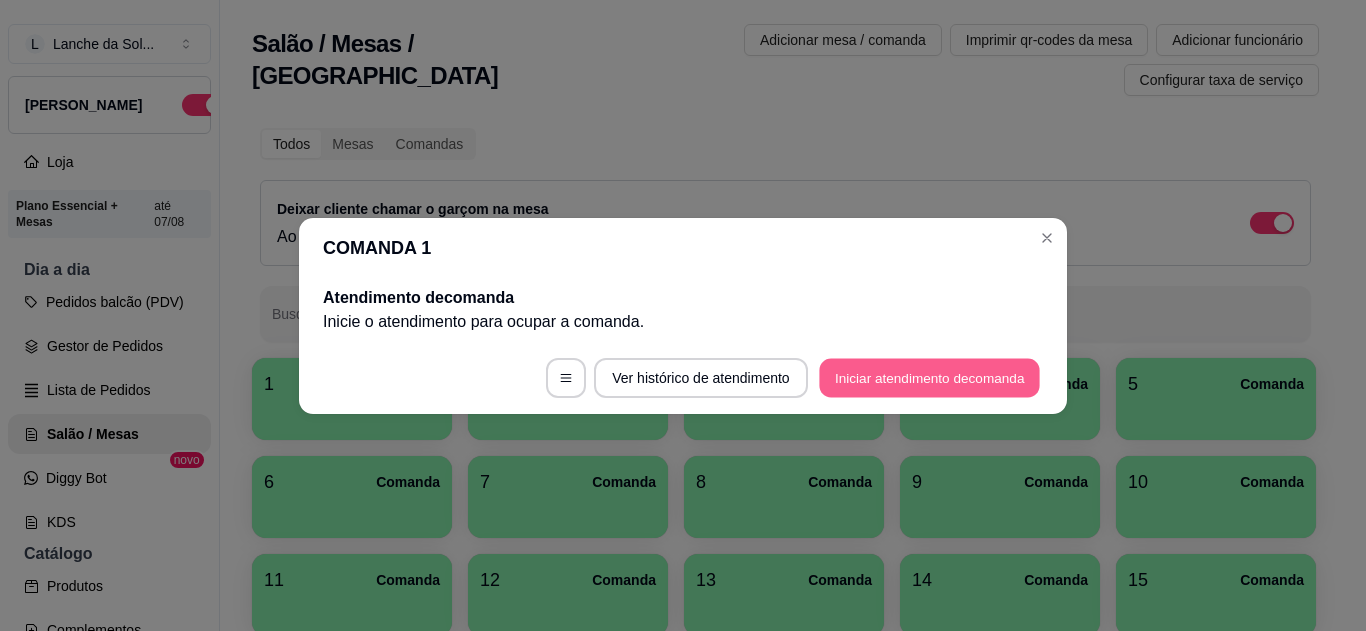 click on "Iniciar atendimento de  comanda" at bounding box center (929, 377) 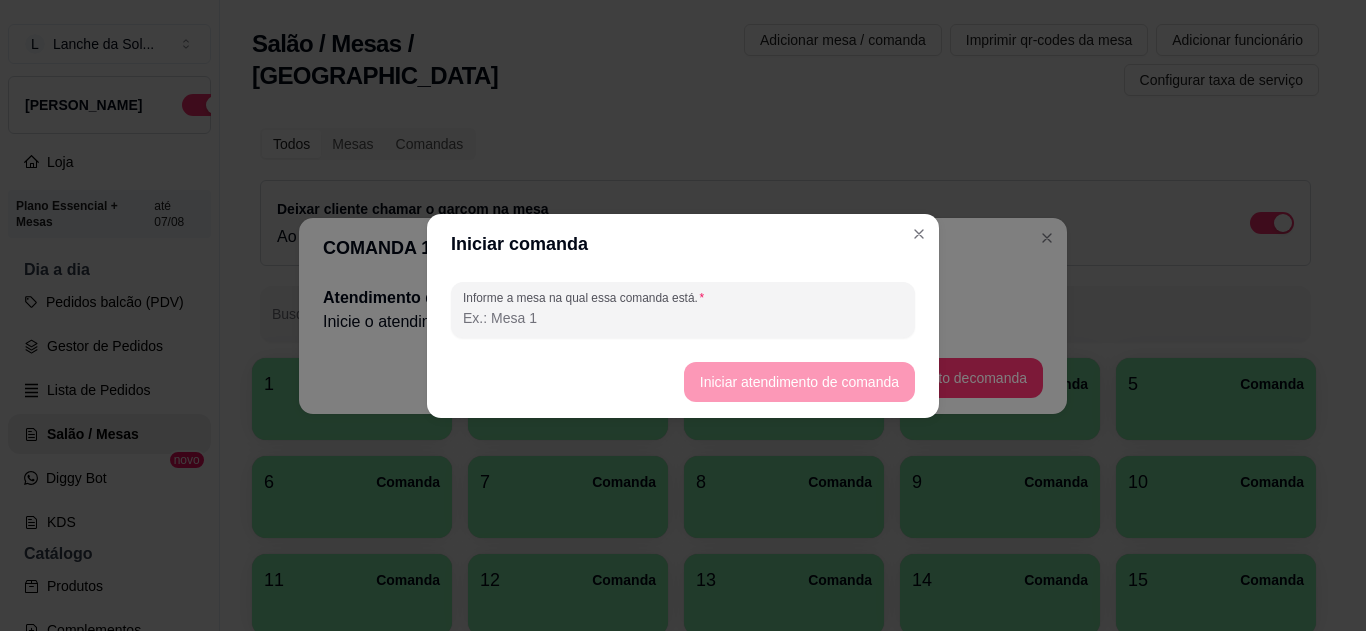 click on "Informe a mesa na qual essa comanda está." at bounding box center [683, 318] 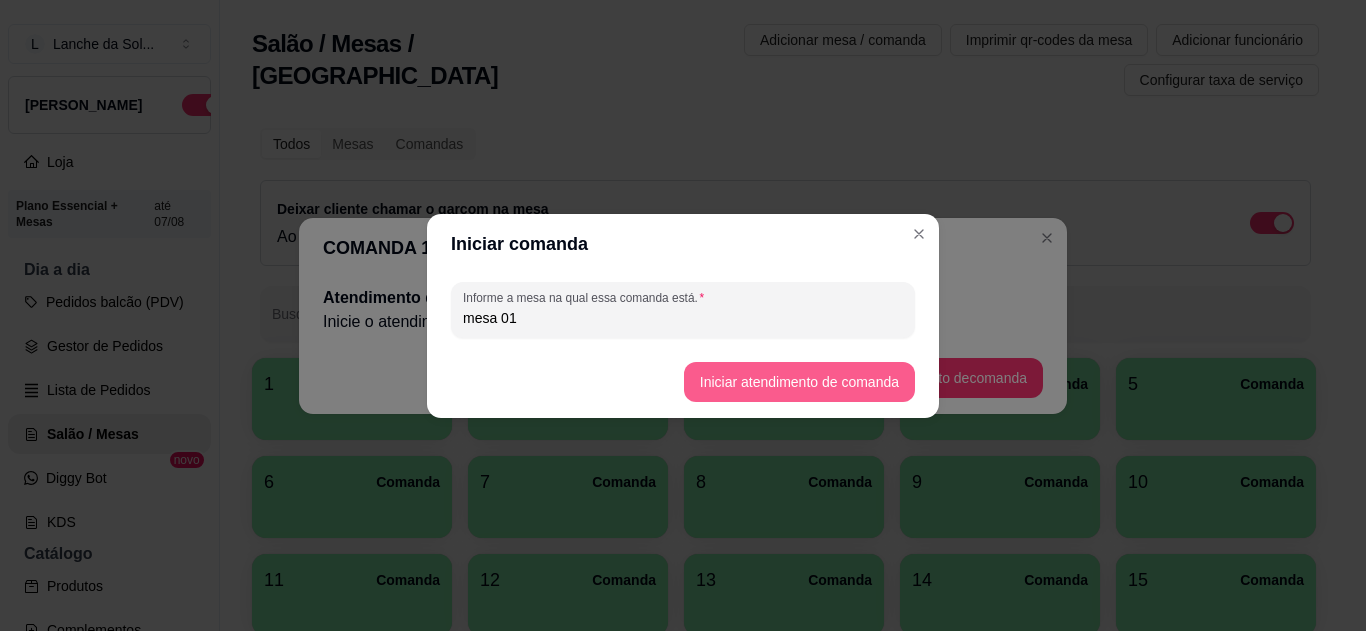 type on "mesa 01" 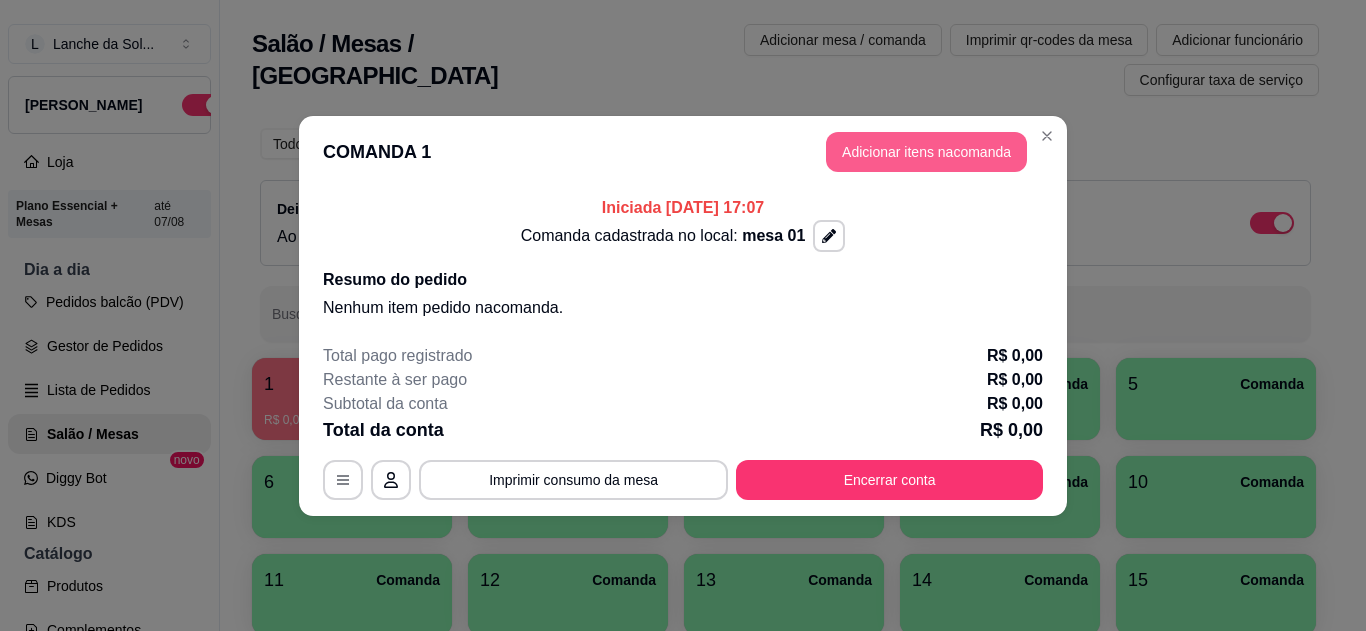 click on "Adicionar itens na  comanda" at bounding box center (926, 152) 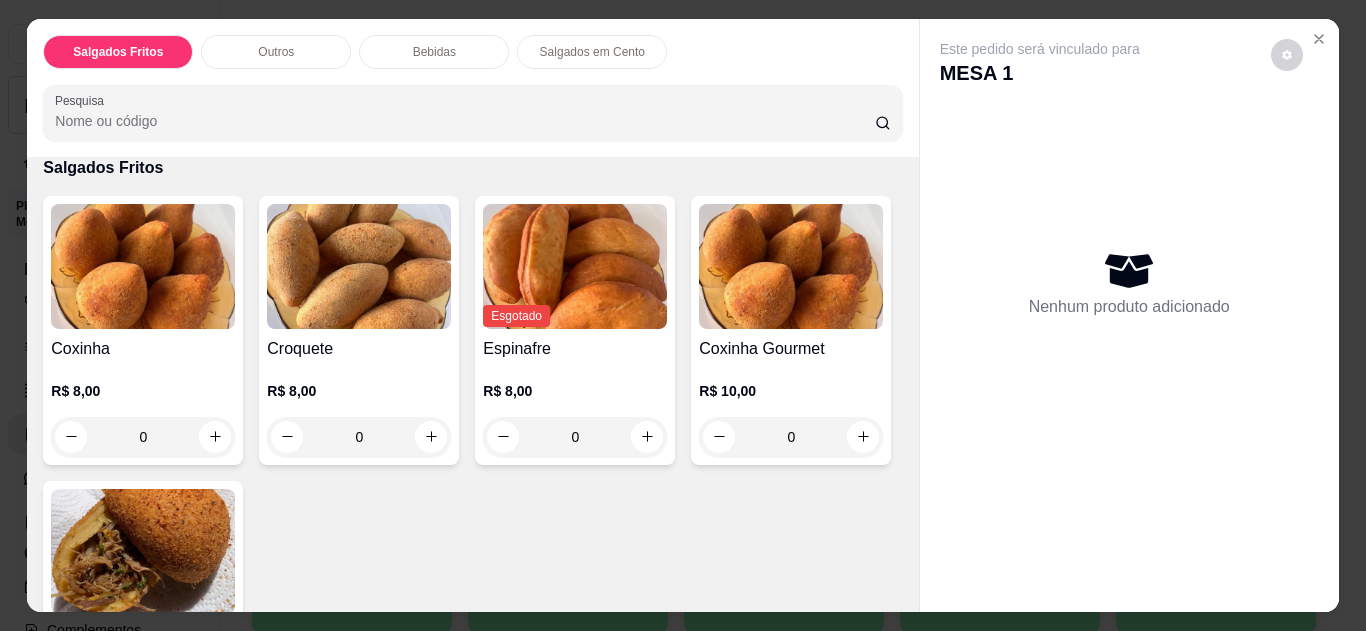 scroll, scrollTop: 120, scrollLeft: 0, axis: vertical 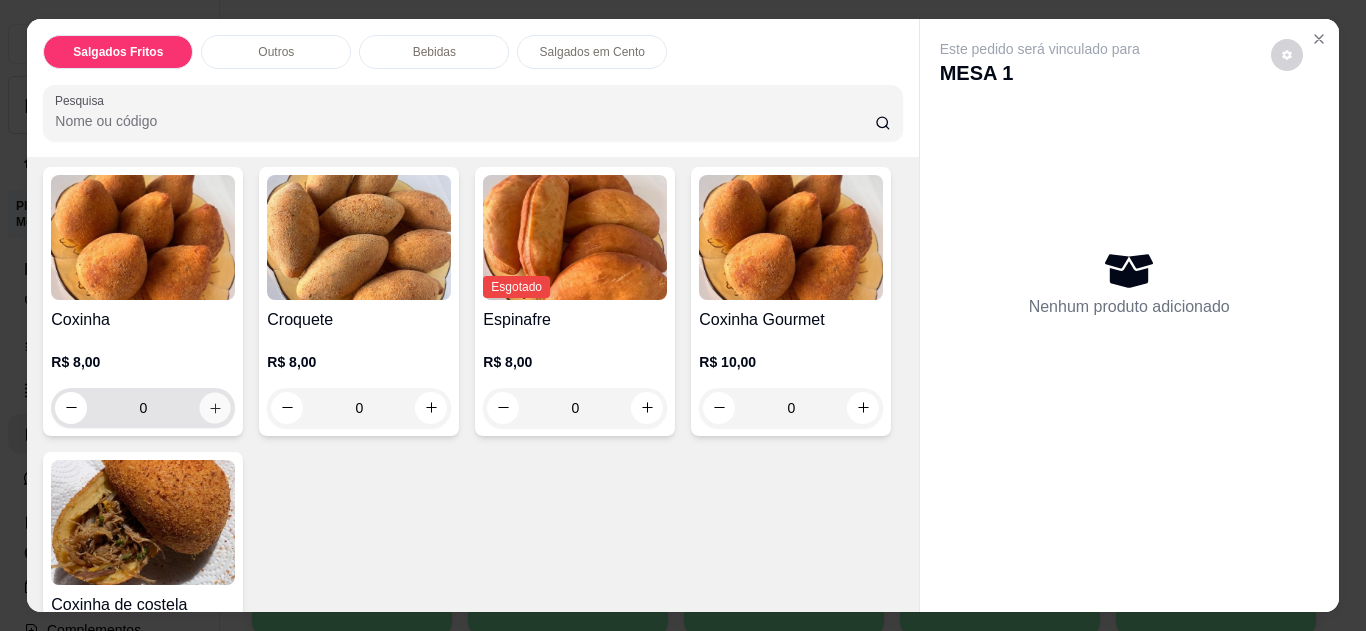 click 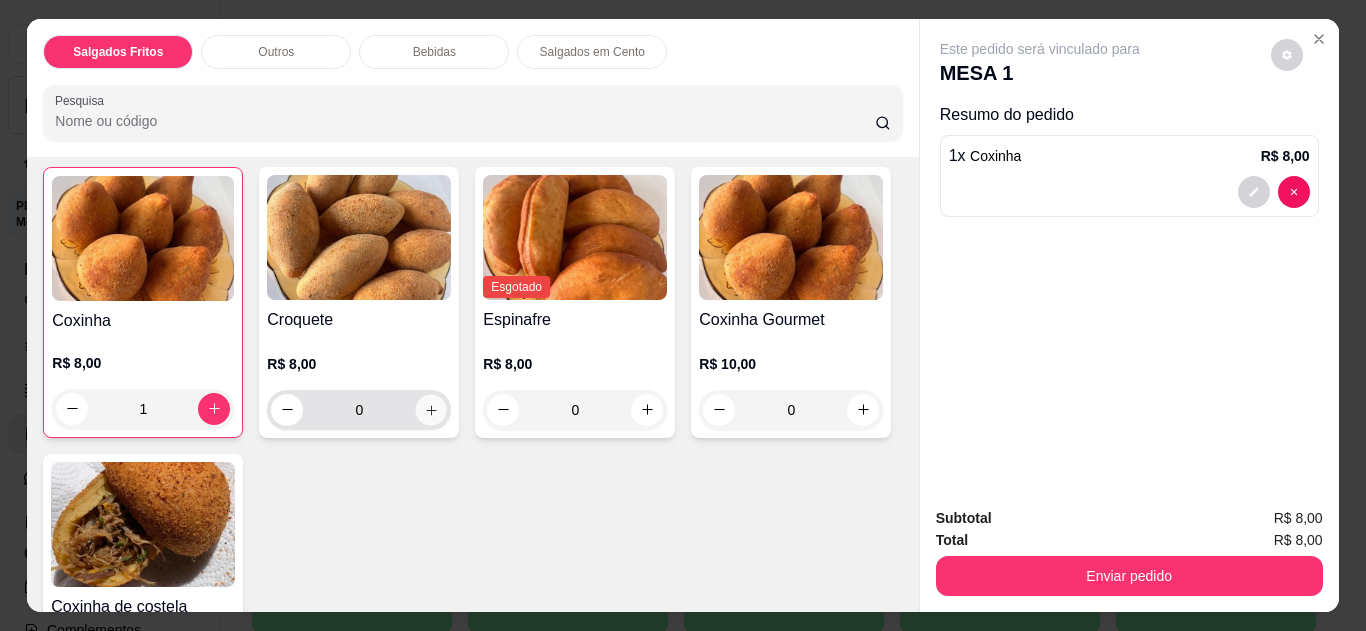 click 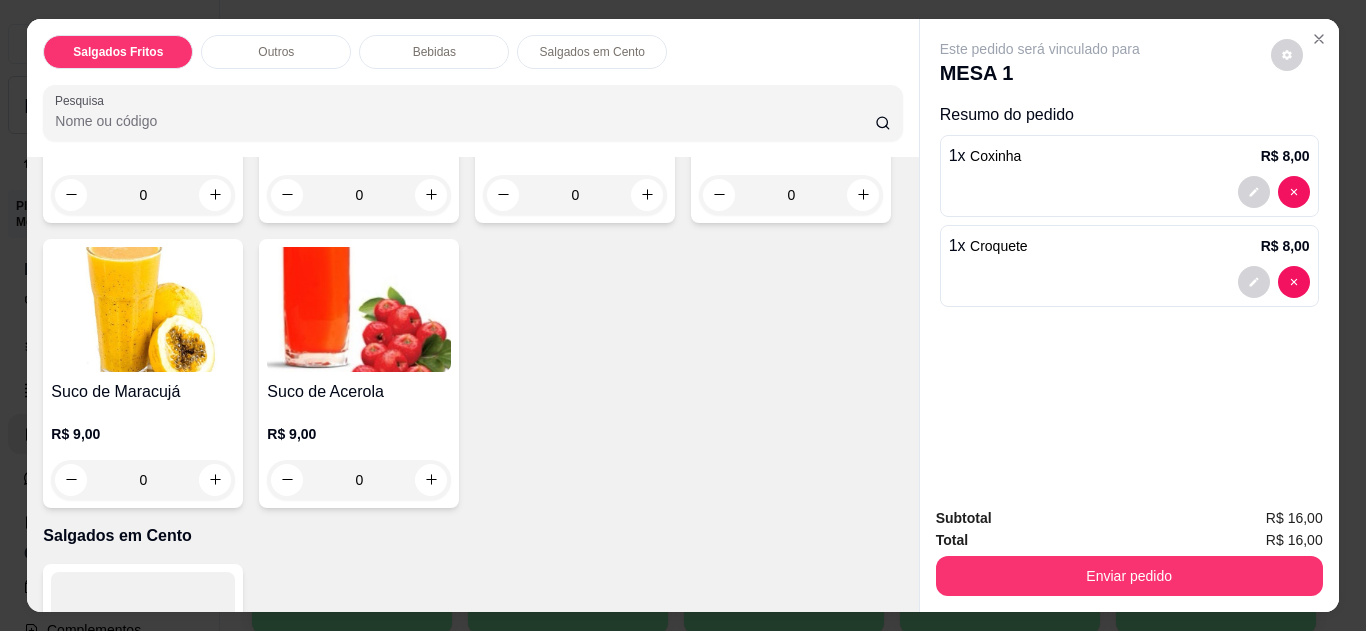 scroll, scrollTop: 1320, scrollLeft: 0, axis: vertical 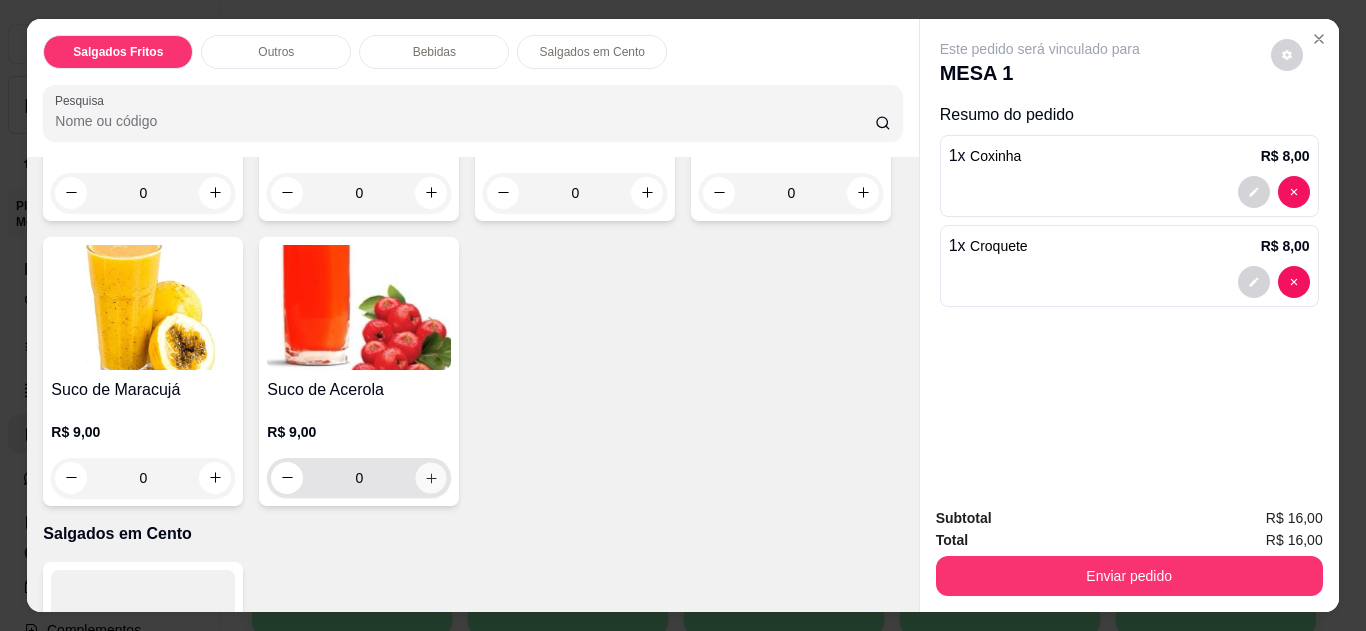 click 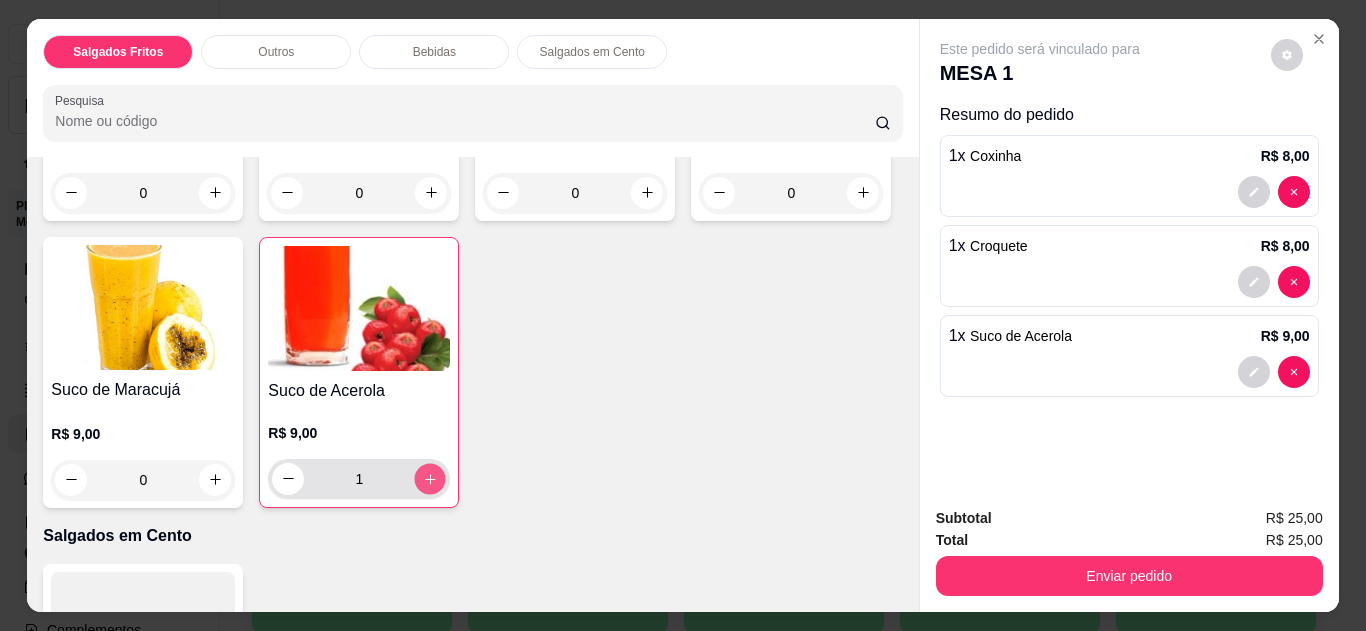 click 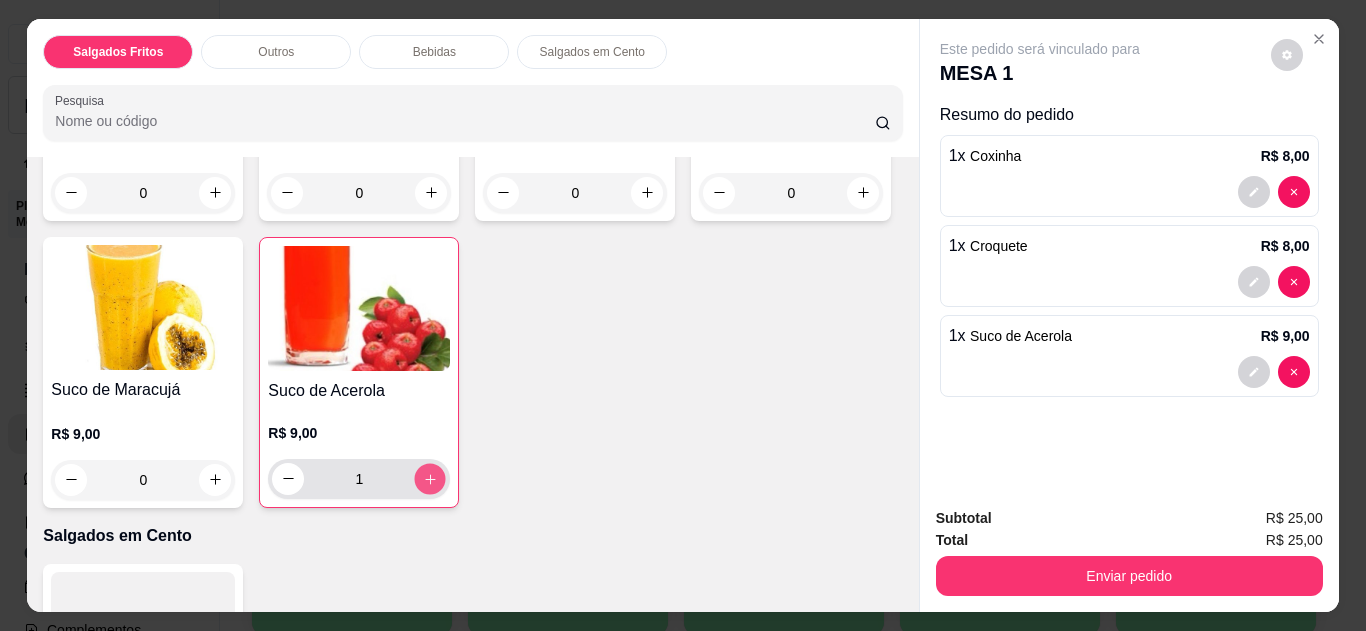 type on "2" 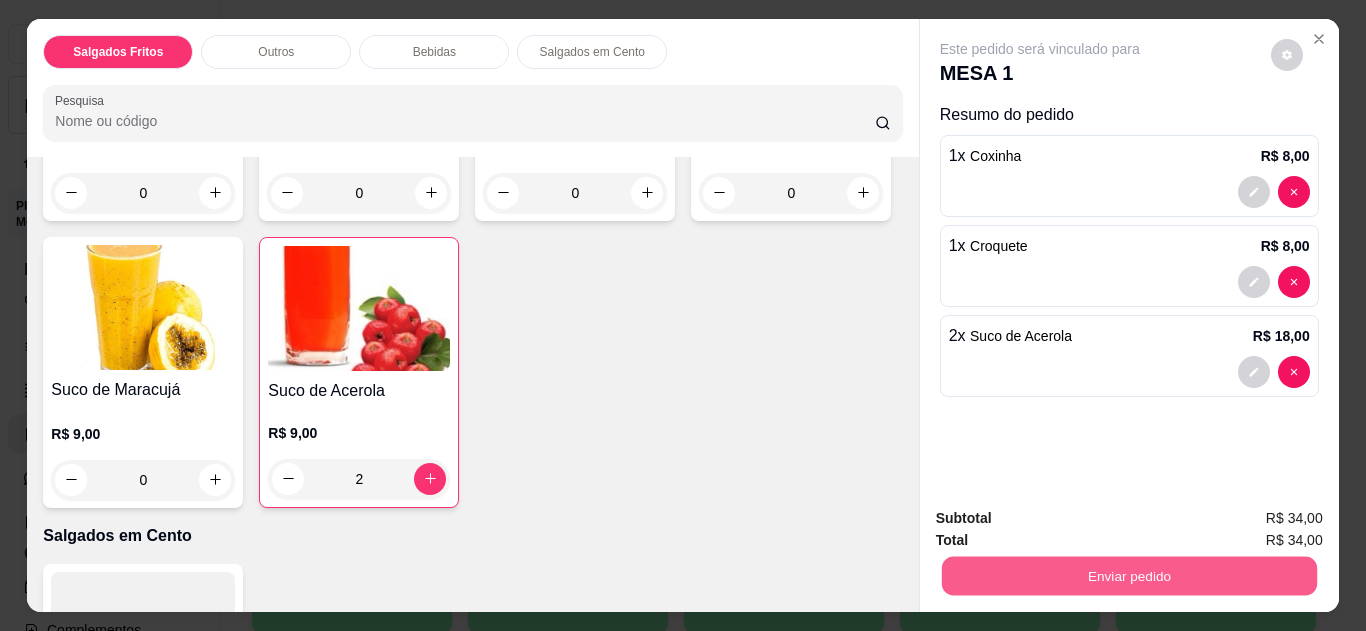 click on "Enviar pedido" at bounding box center (1128, 576) 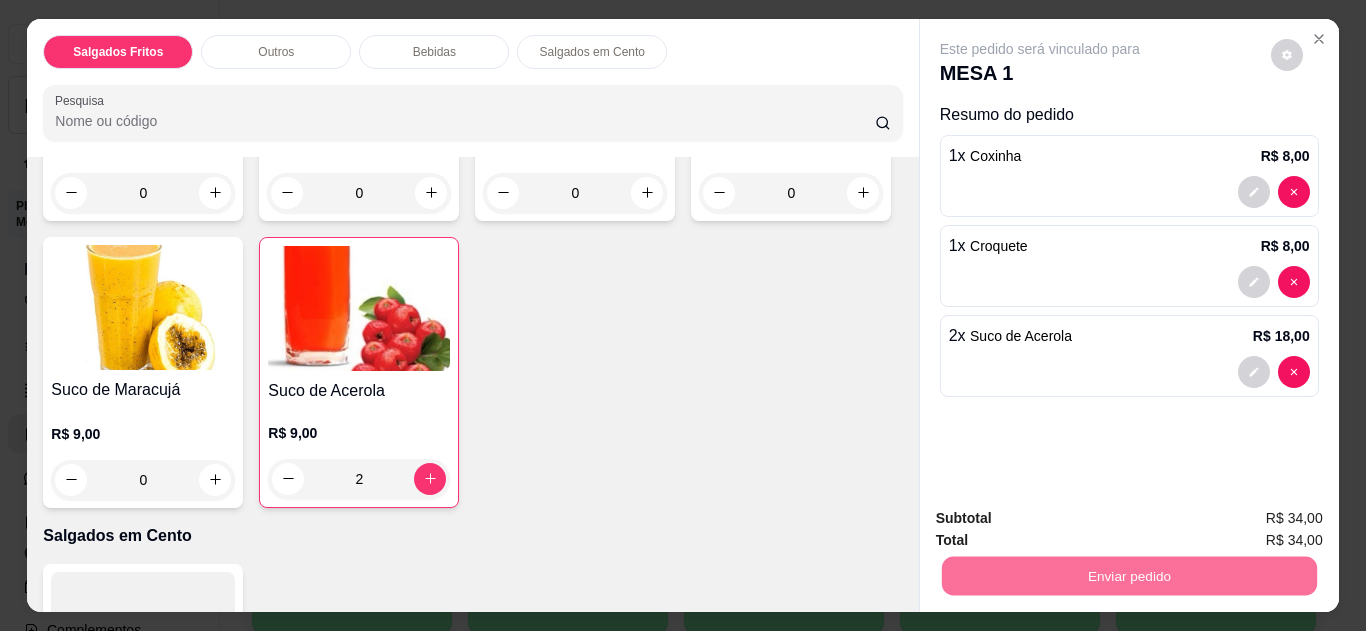 click on "Não registrar e enviar pedido" at bounding box center [1063, 519] 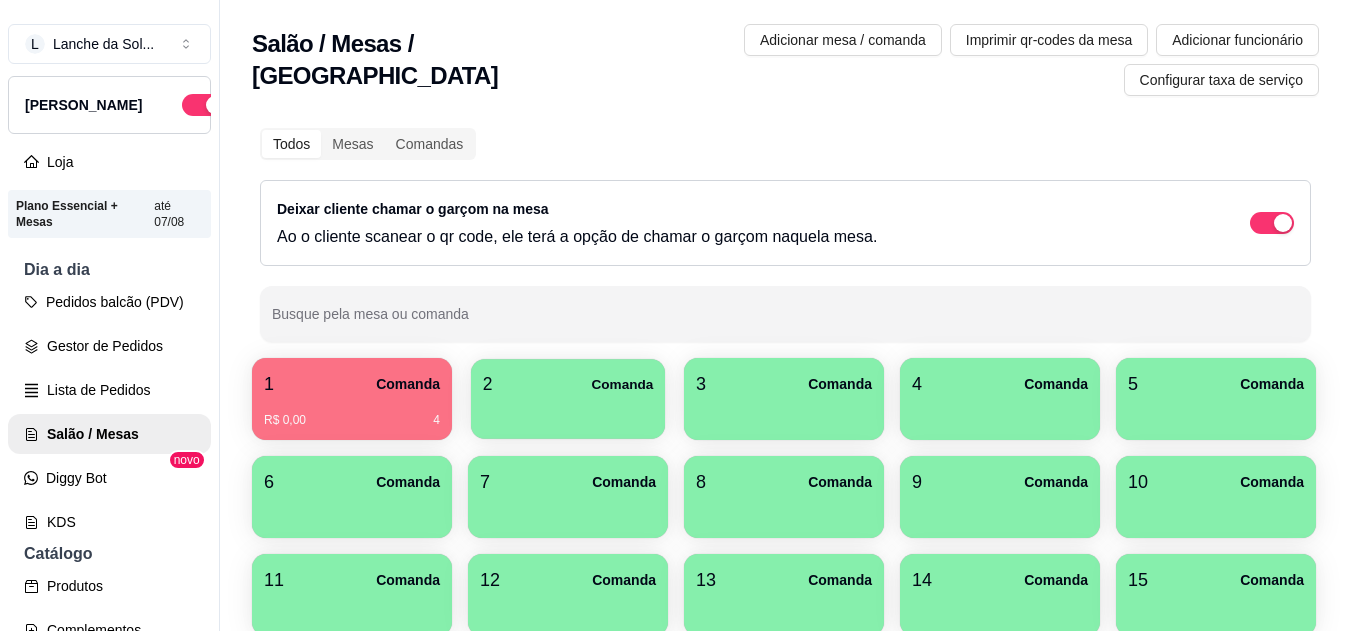 click on "2 Comanda" at bounding box center [568, 384] 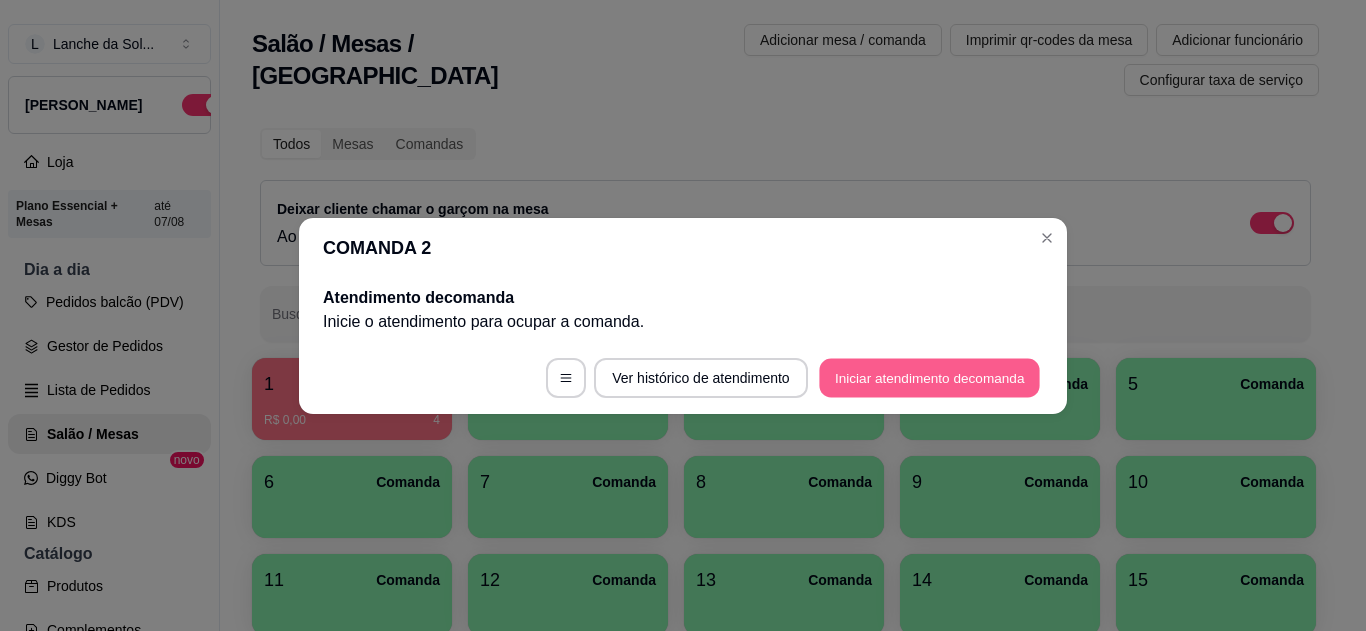 click on "Iniciar atendimento de  comanda" at bounding box center (929, 377) 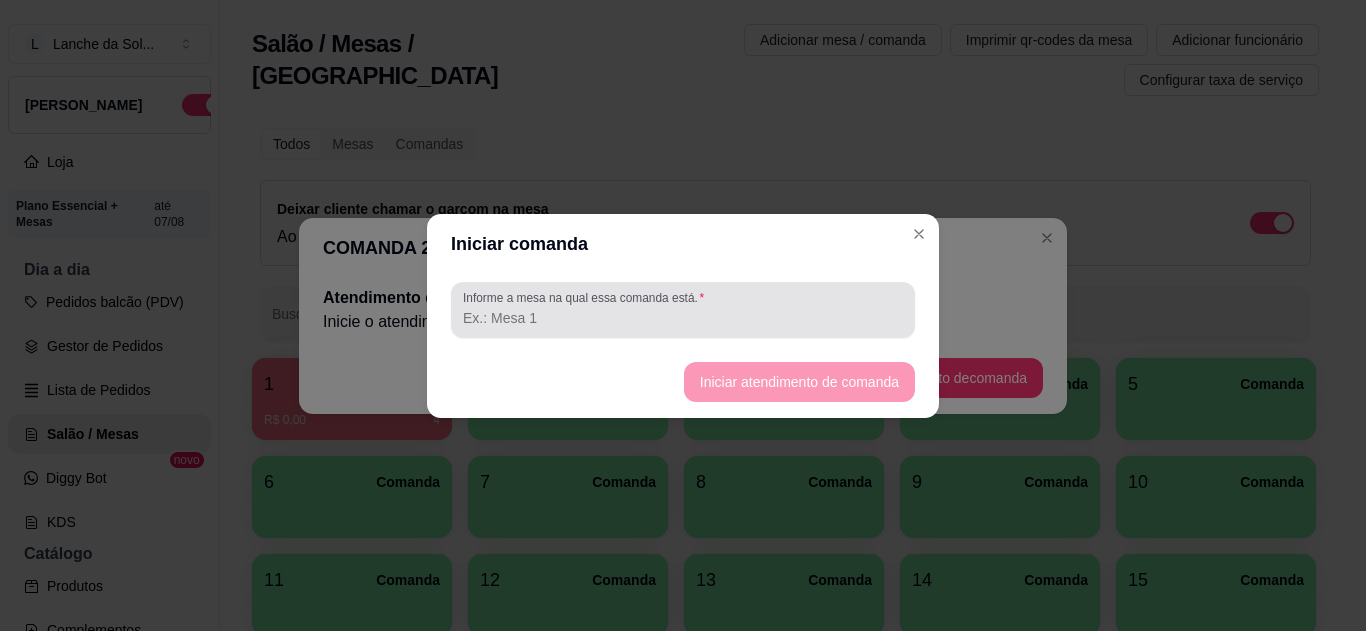 click at bounding box center (683, 310) 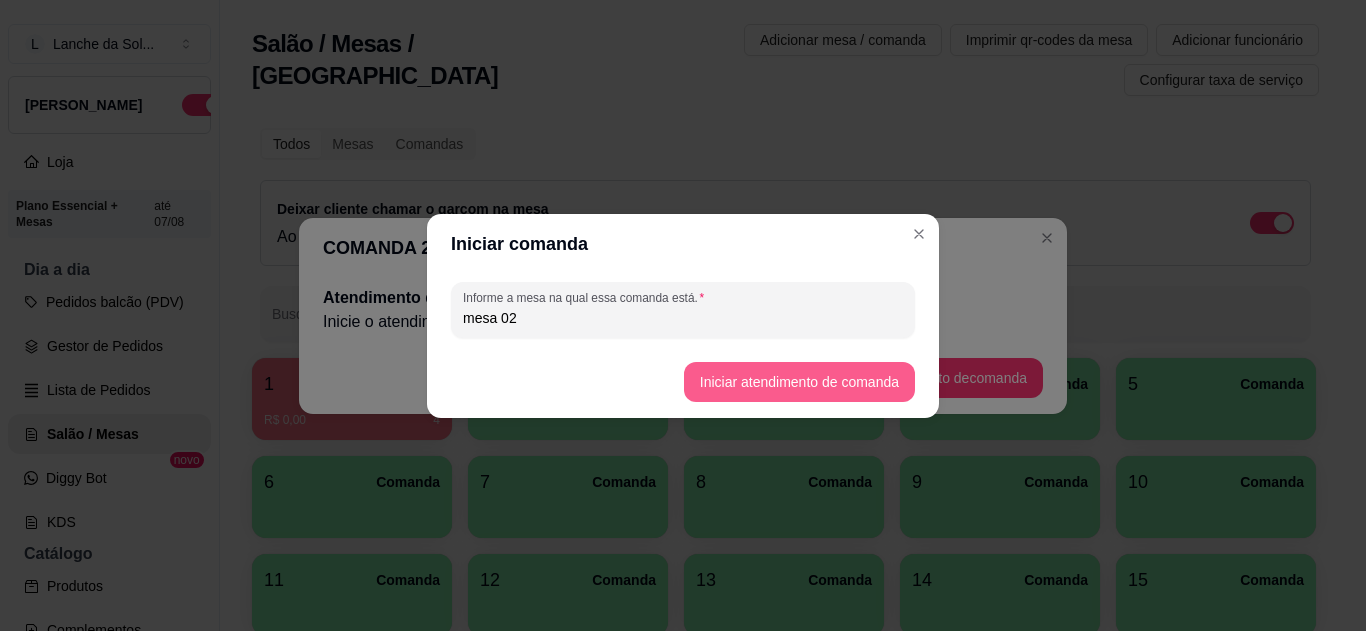 type on "mesa 02" 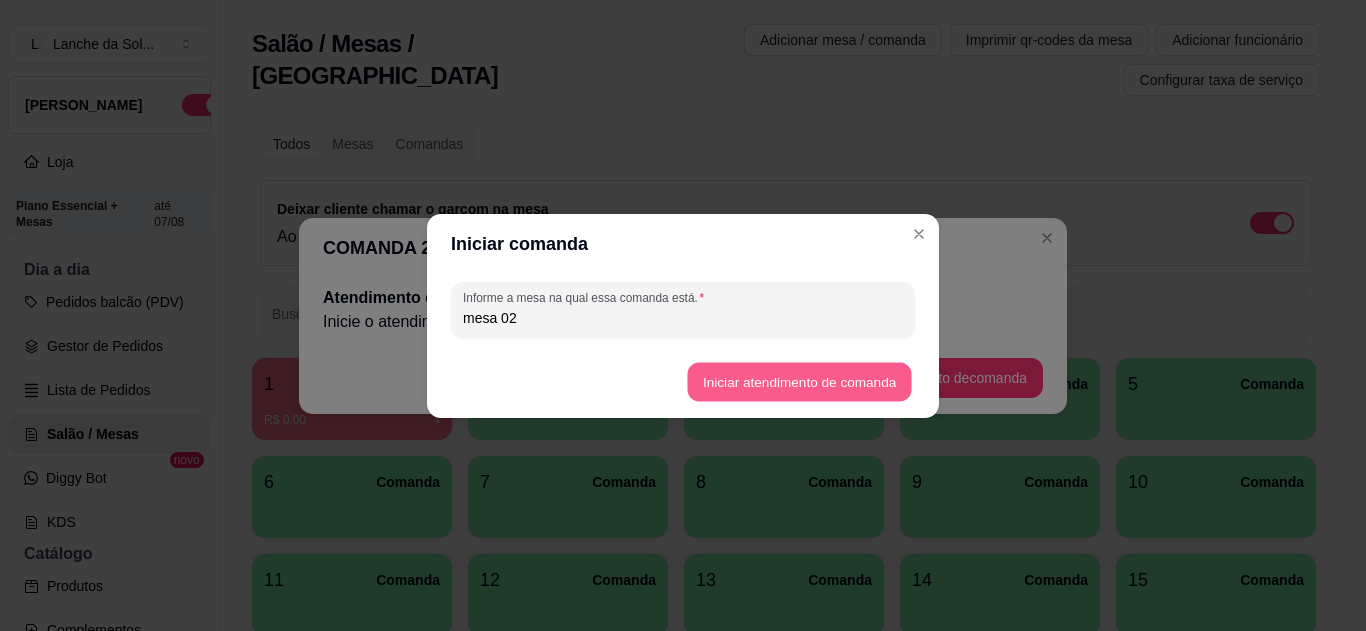 click on "Iniciar atendimento de comanda" at bounding box center [799, 381] 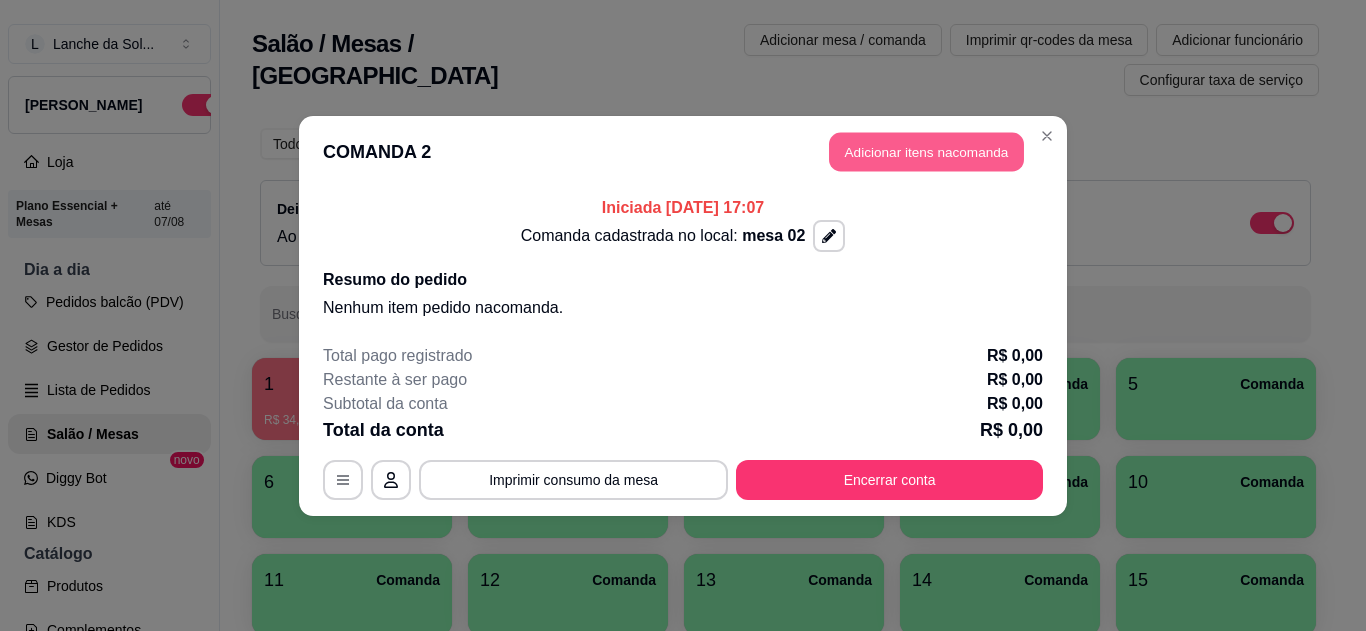 click on "Adicionar itens na  comanda" at bounding box center [926, 151] 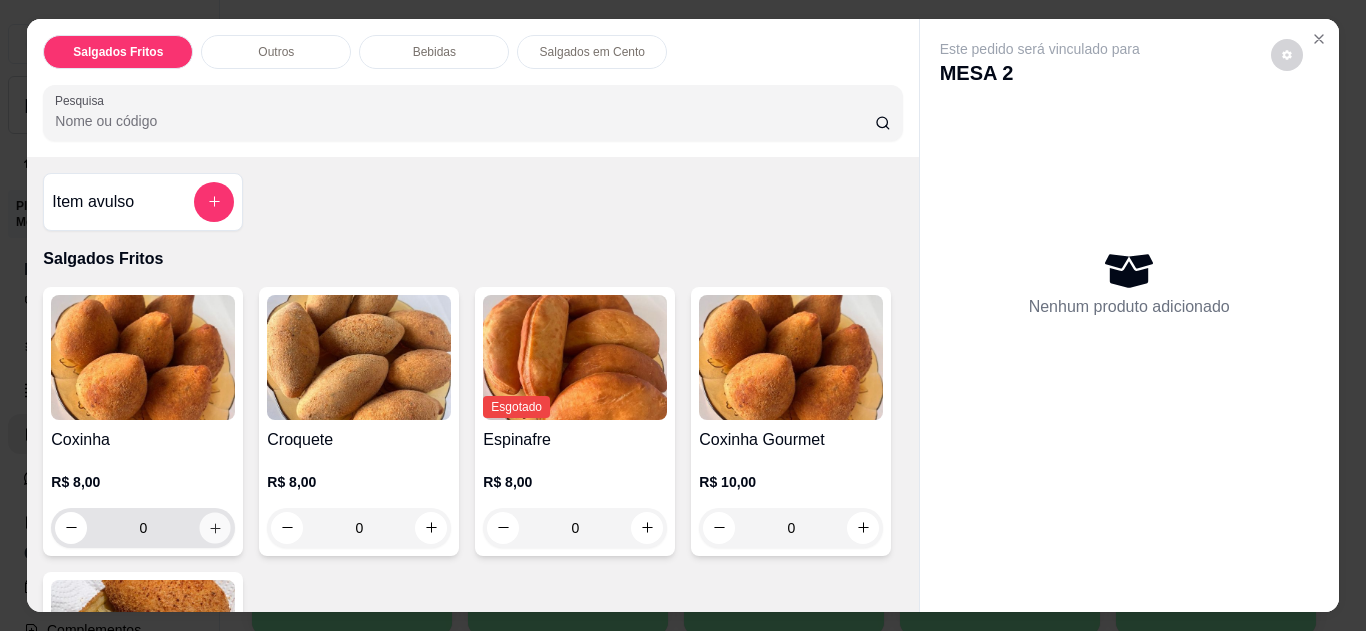 click 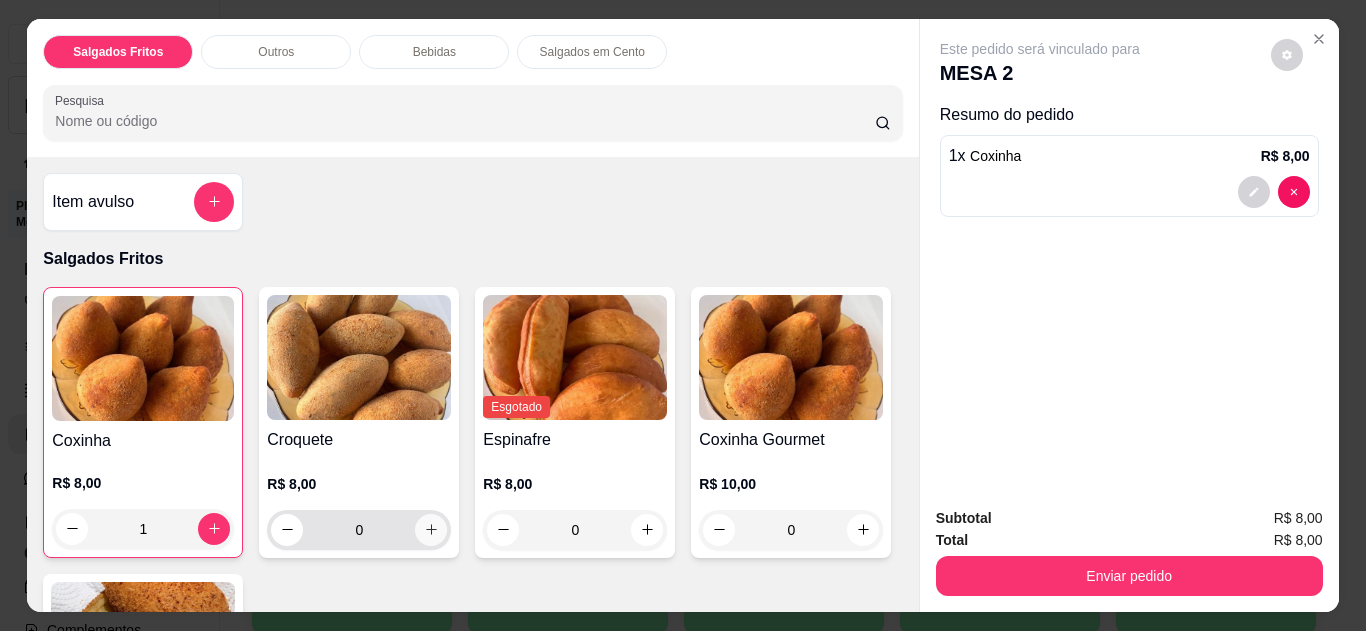 click 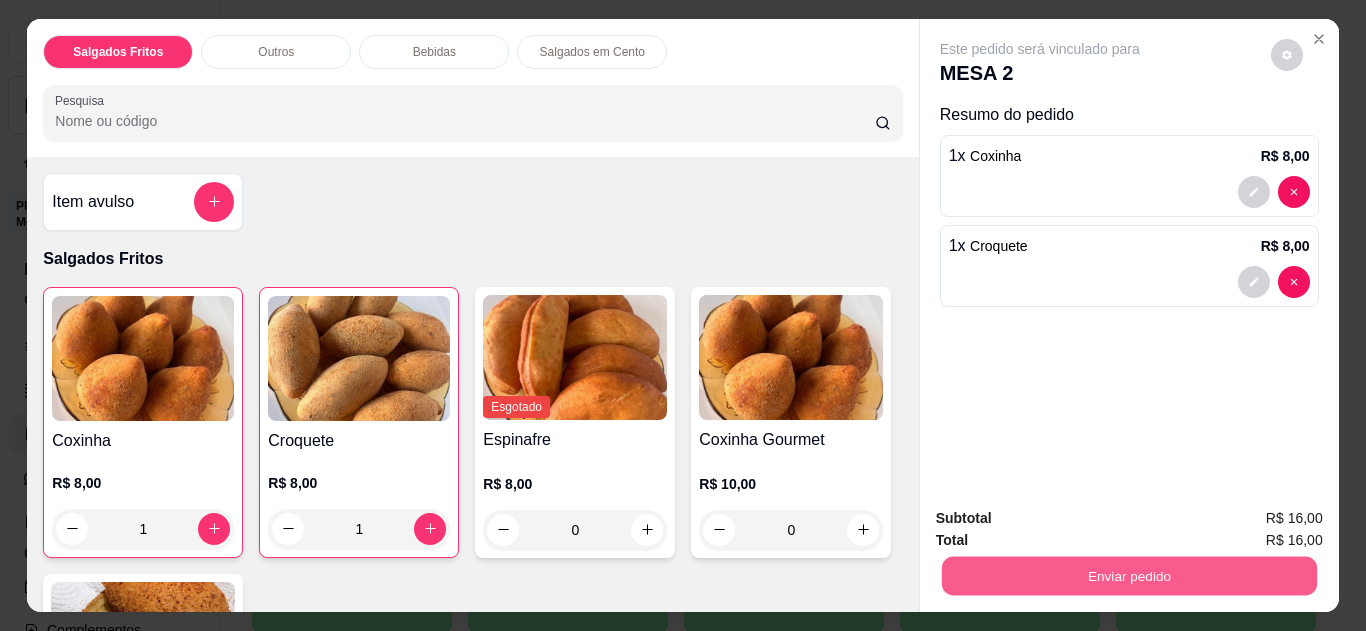 click on "Enviar pedido" at bounding box center (1128, 576) 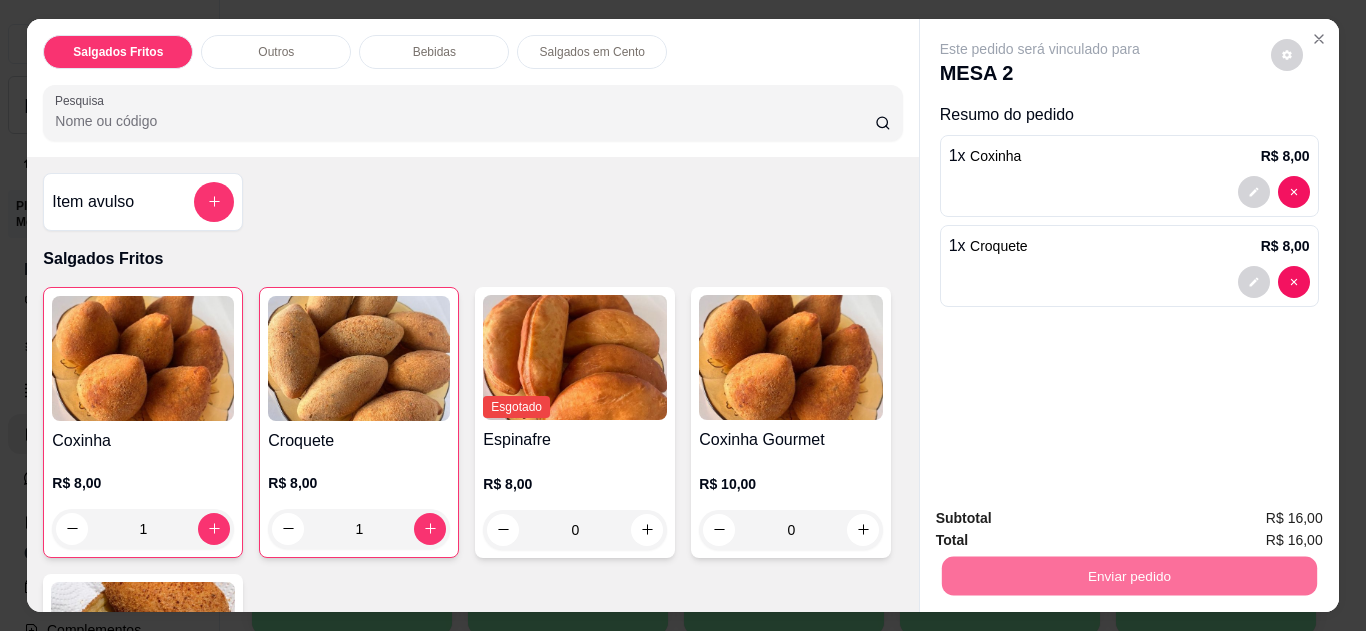 click on "Não registrar e enviar pedido" at bounding box center [1063, 519] 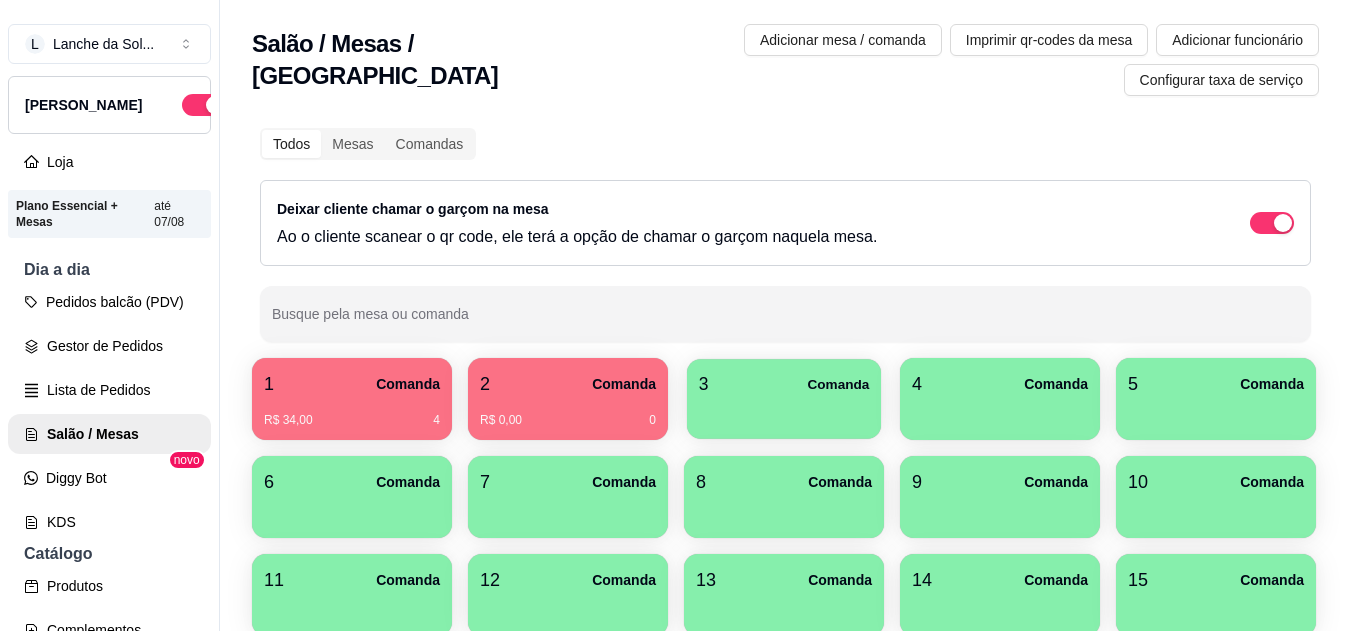 click on "3 Comanda" at bounding box center (784, 384) 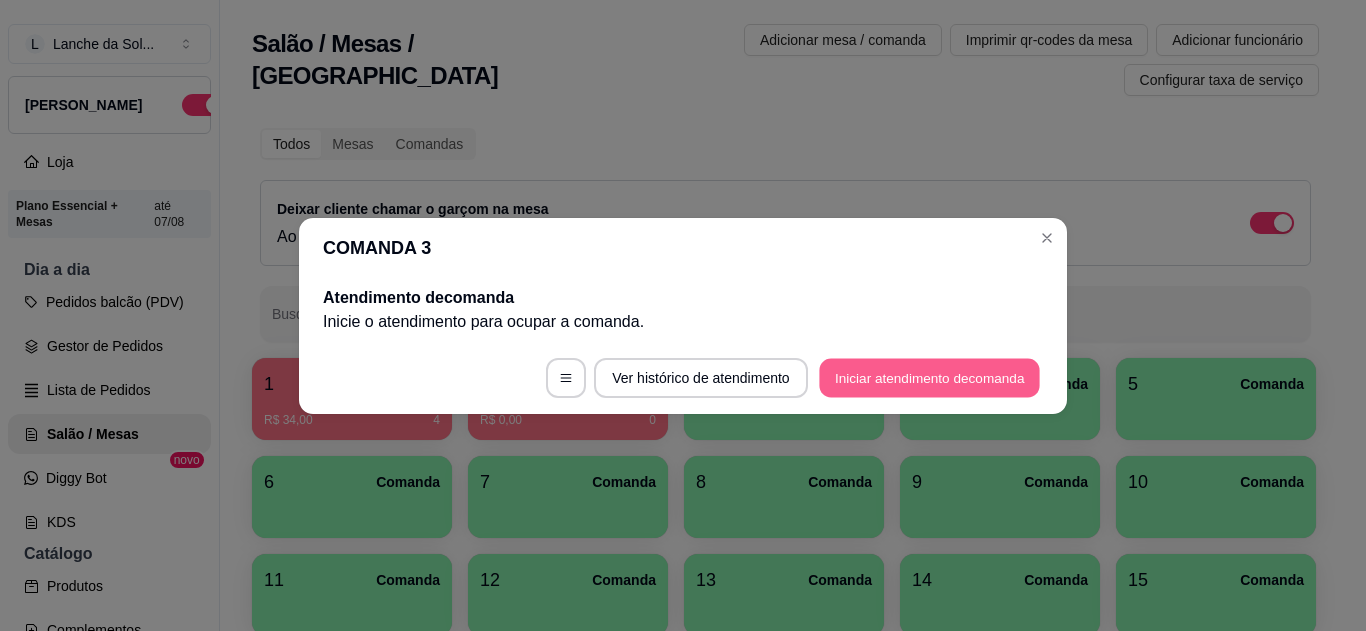 click on "Iniciar atendimento de  comanda" at bounding box center [929, 377] 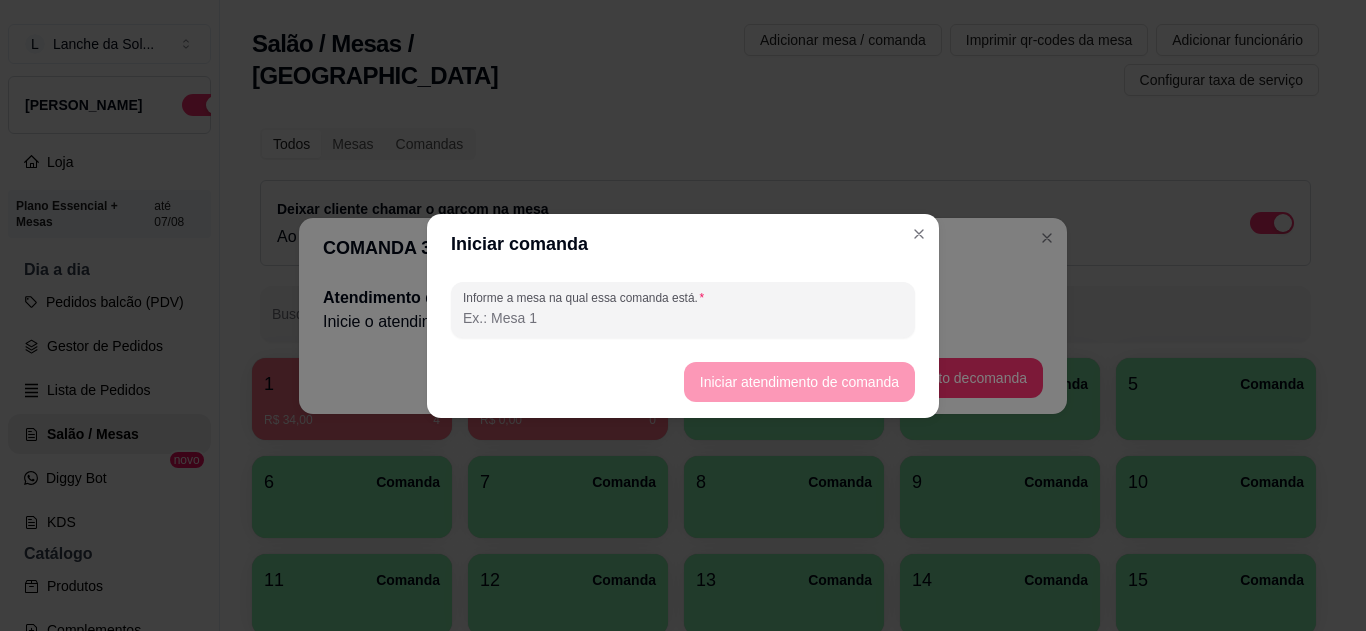 click on "Informe a mesa na qual essa comanda está." at bounding box center (683, 318) 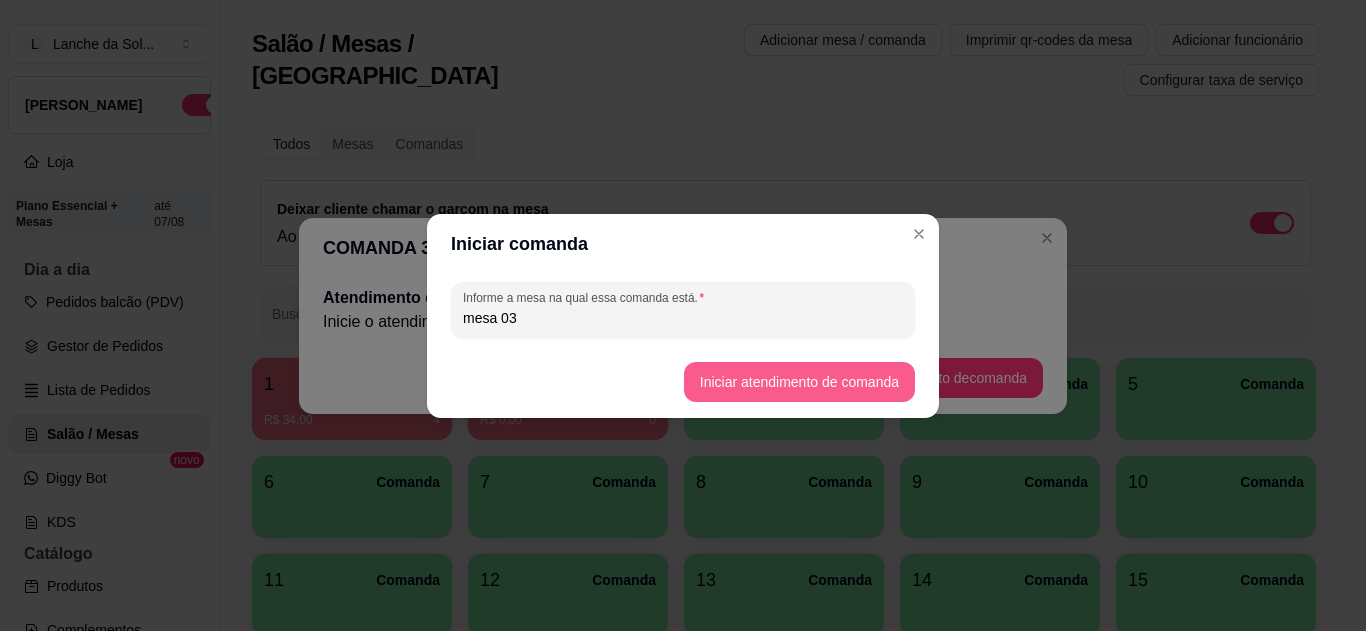 type on "mesa 03" 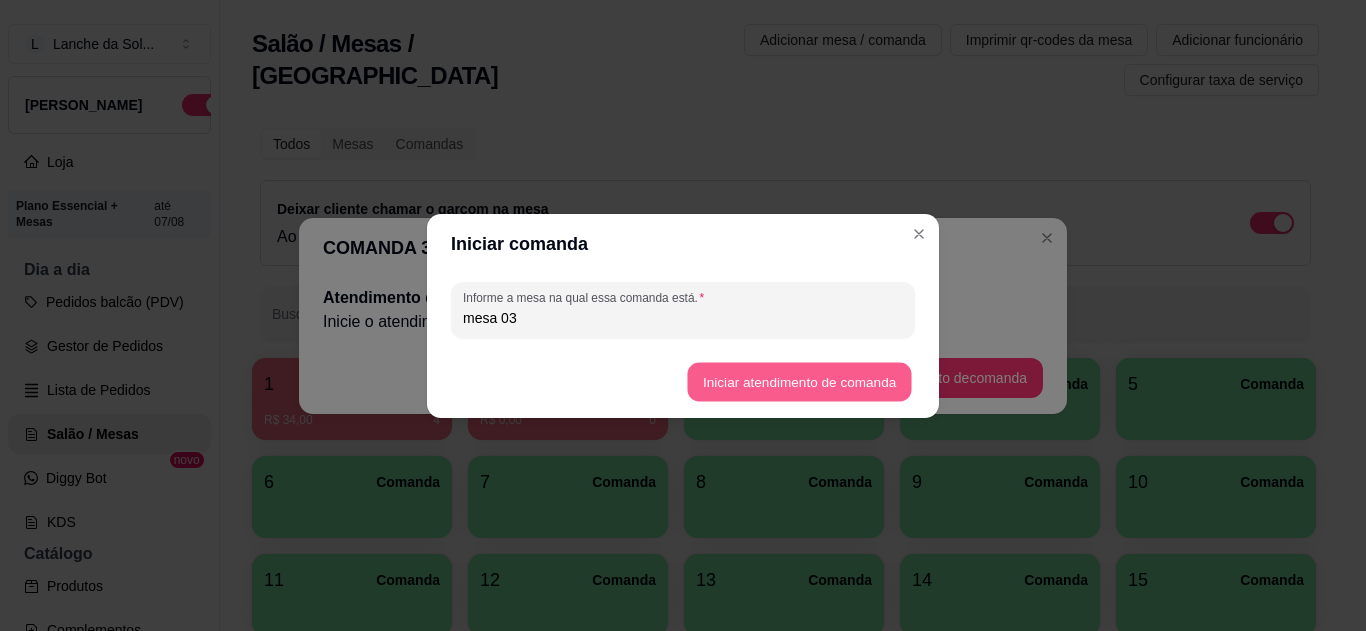 click on "Iniciar atendimento de comanda" at bounding box center [799, 381] 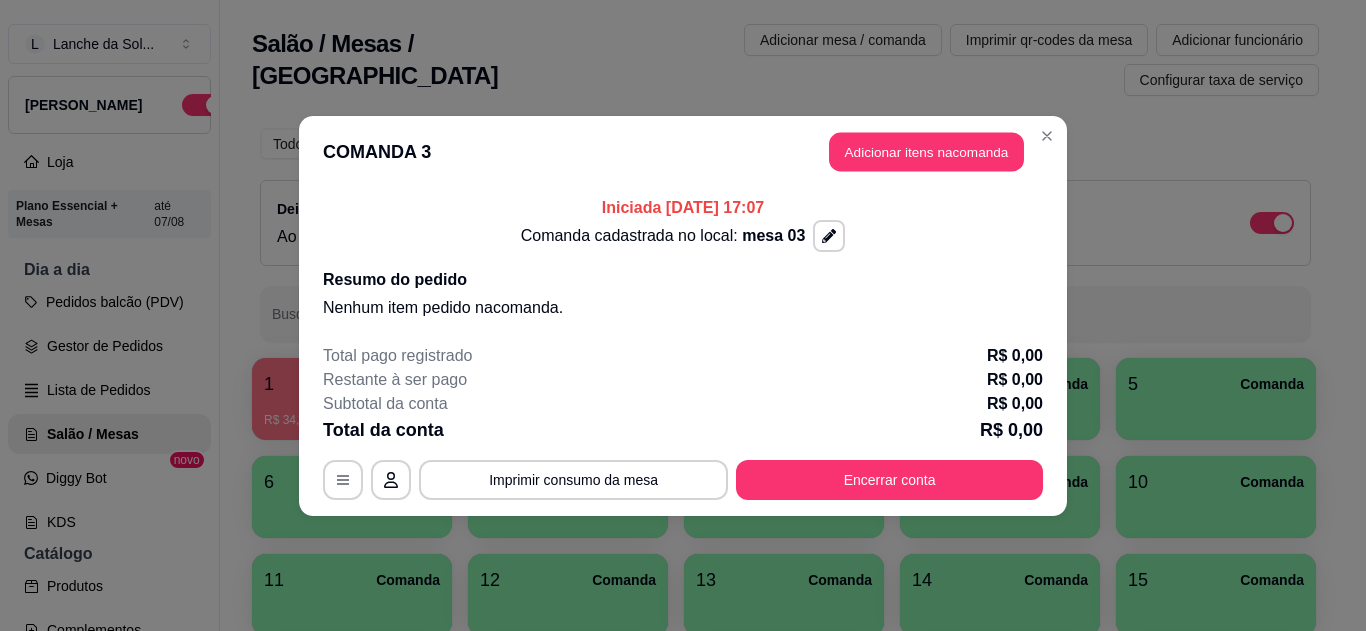 click on "Adicionar itens na  comanda" at bounding box center [926, 151] 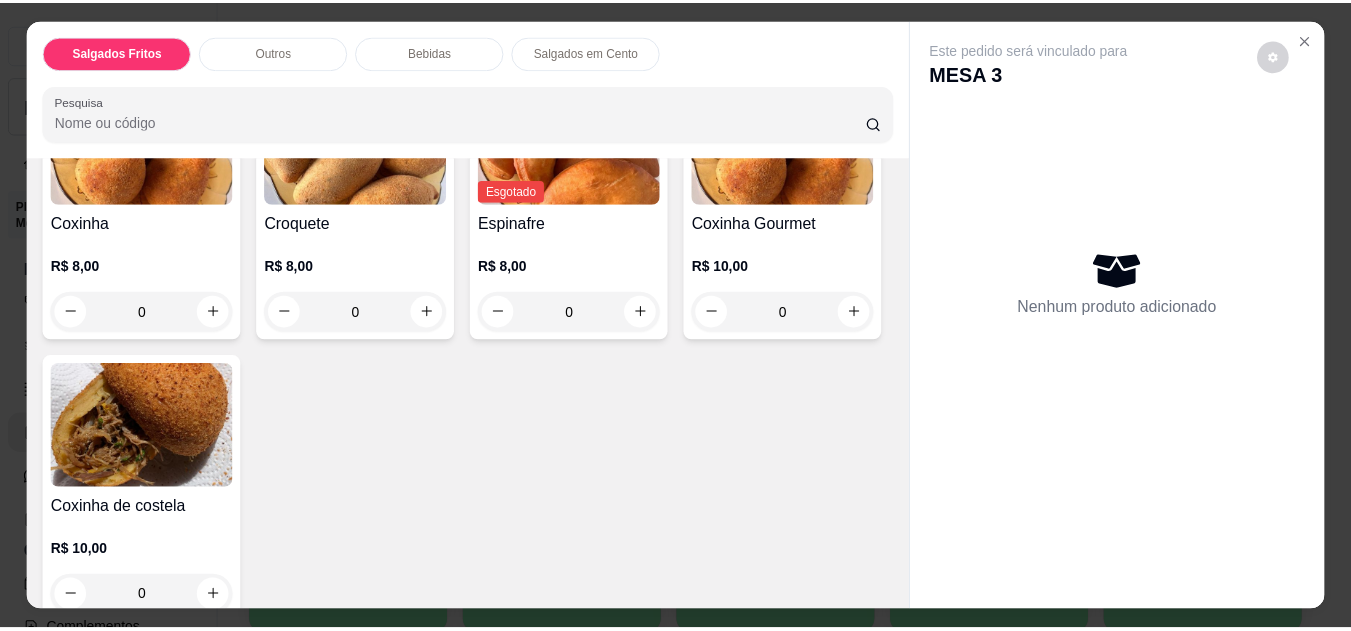 scroll, scrollTop: 240, scrollLeft: 0, axis: vertical 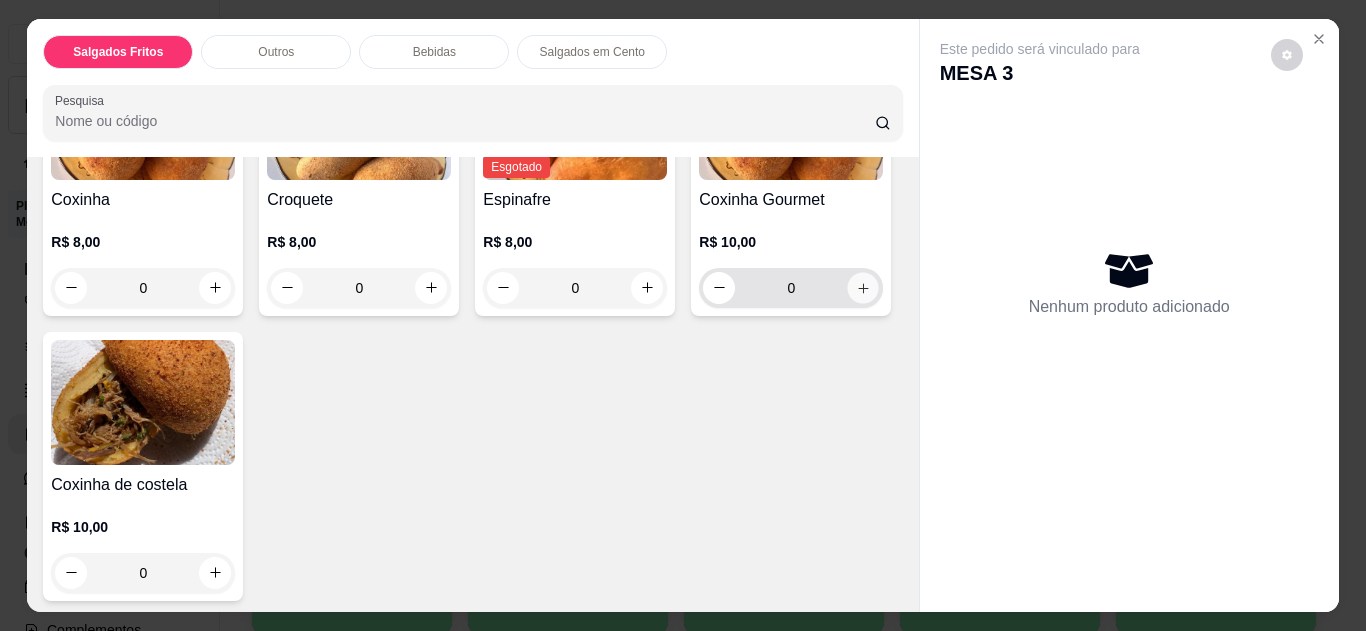 click 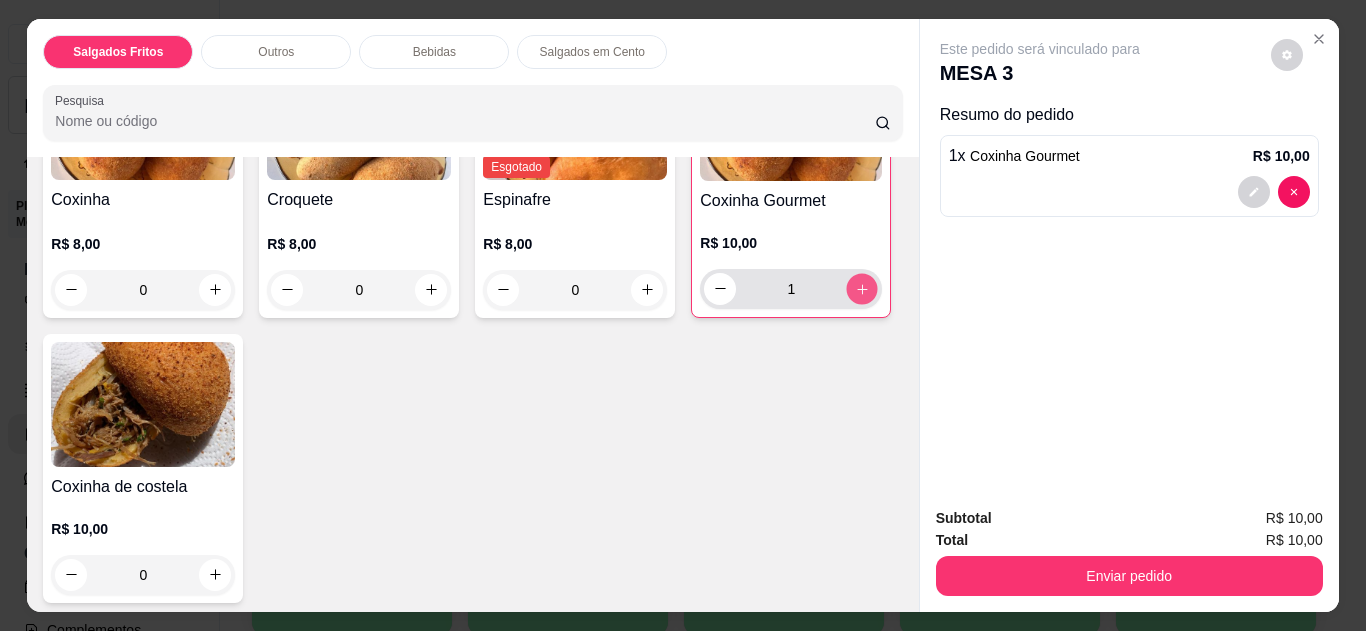 click 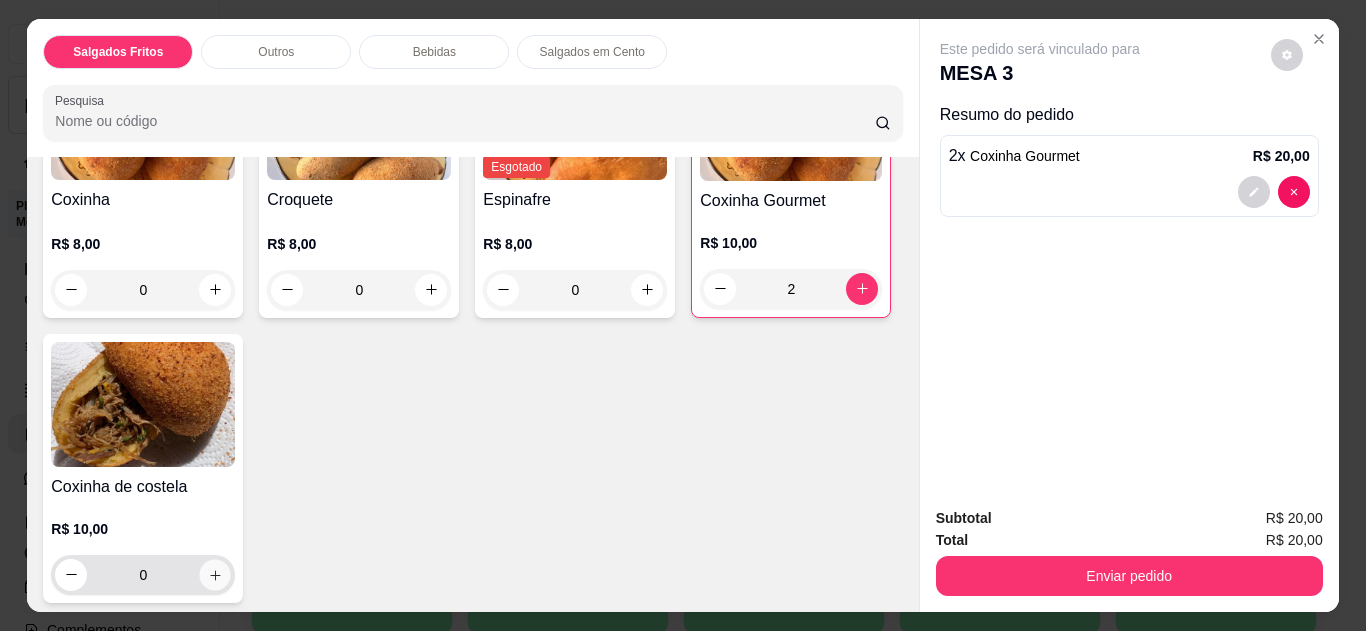 click at bounding box center [215, 574] 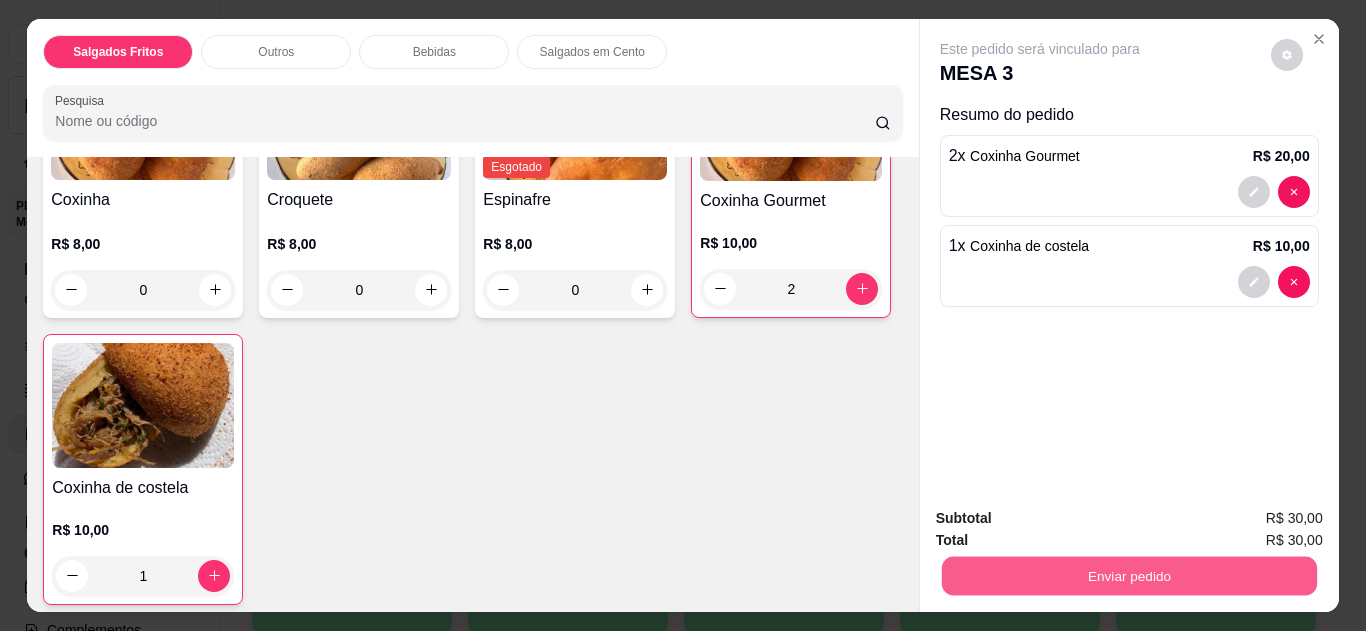 click on "Enviar pedido" at bounding box center (1128, 576) 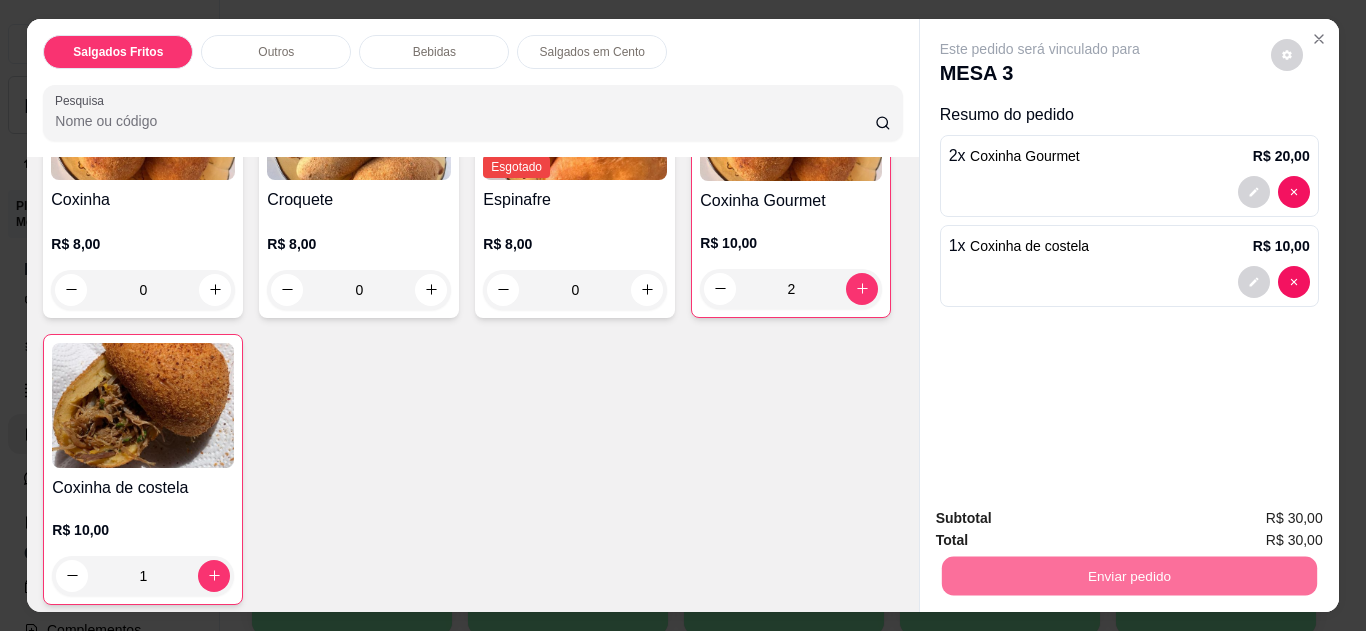 click on "Não registrar e enviar pedido" at bounding box center (1063, 519) 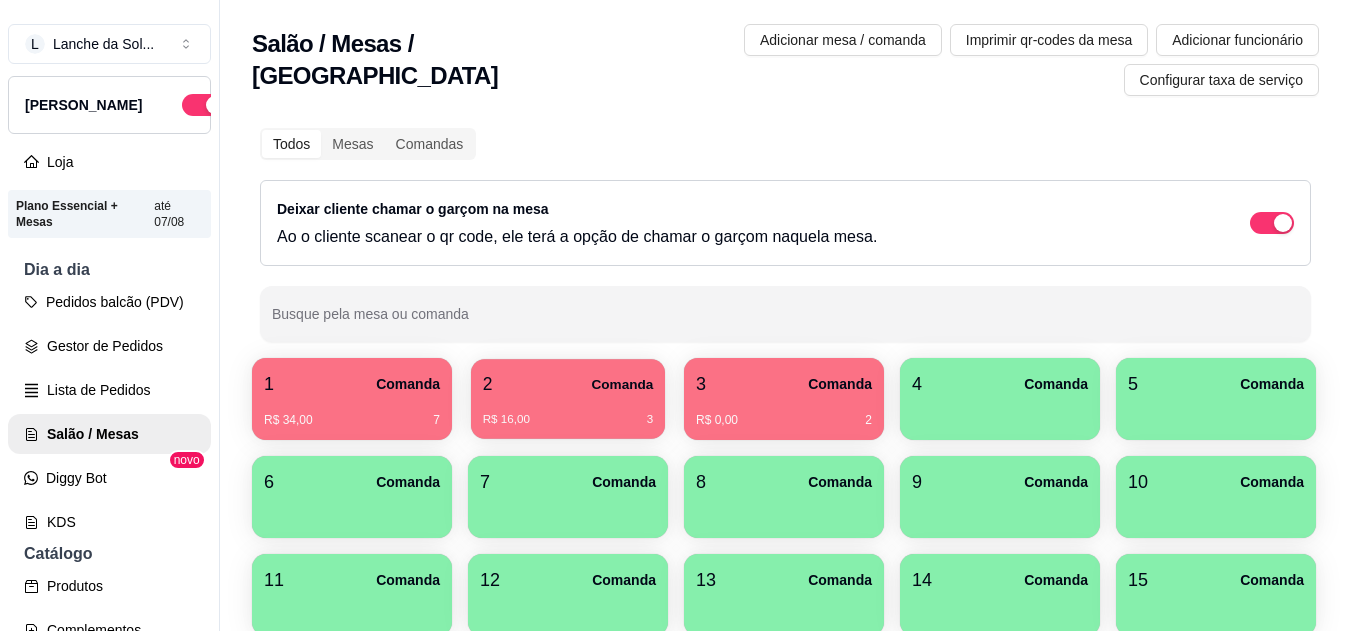 click on "R$ 16,00 3" at bounding box center [568, 420] 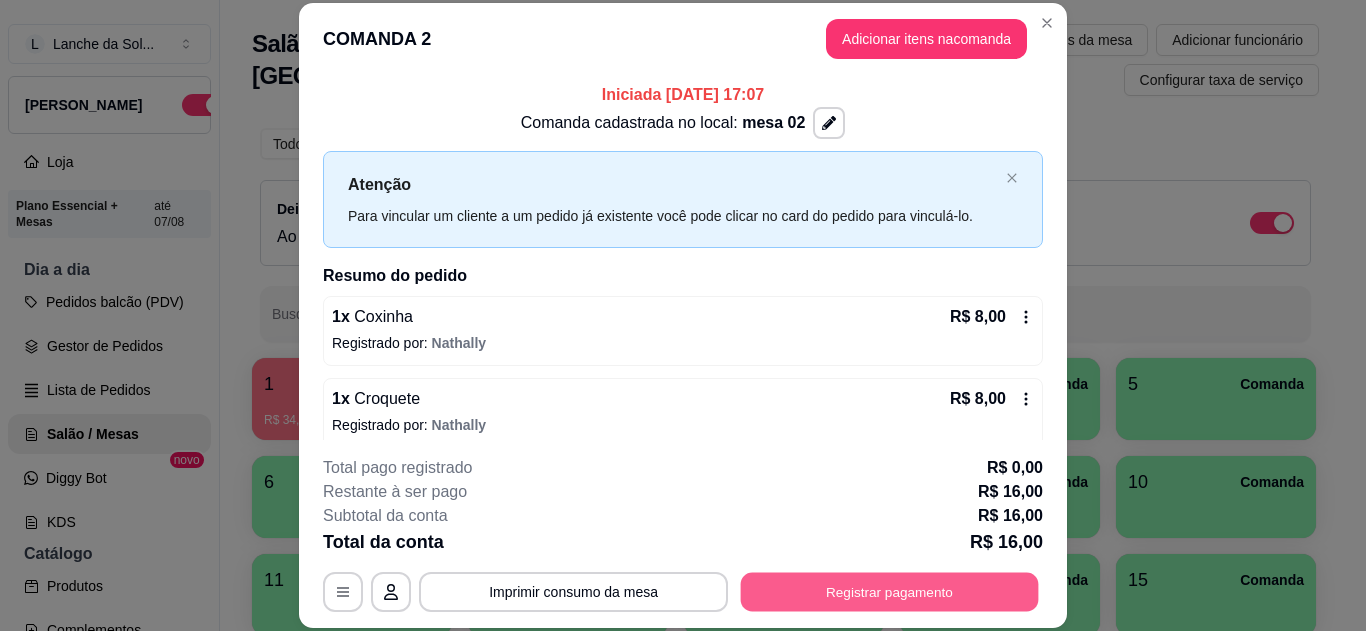 click on "Registrar pagamento" at bounding box center (890, 591) 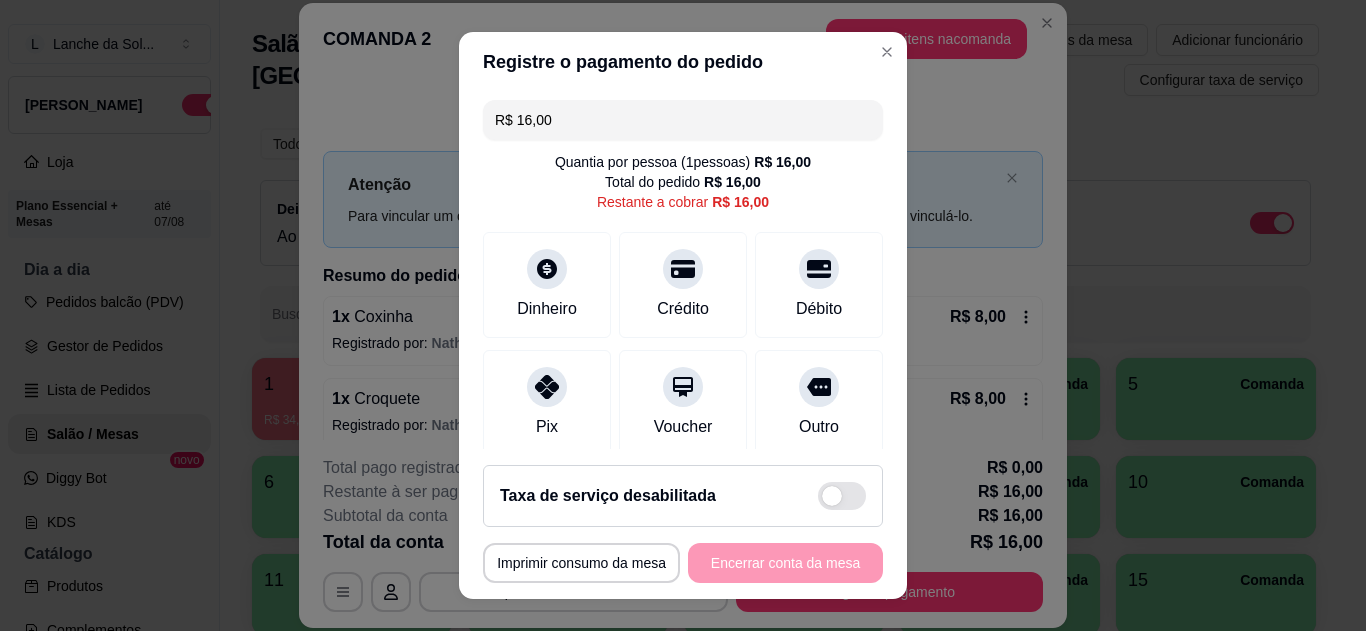 click on "Pix" at bounding box center [547, 427] 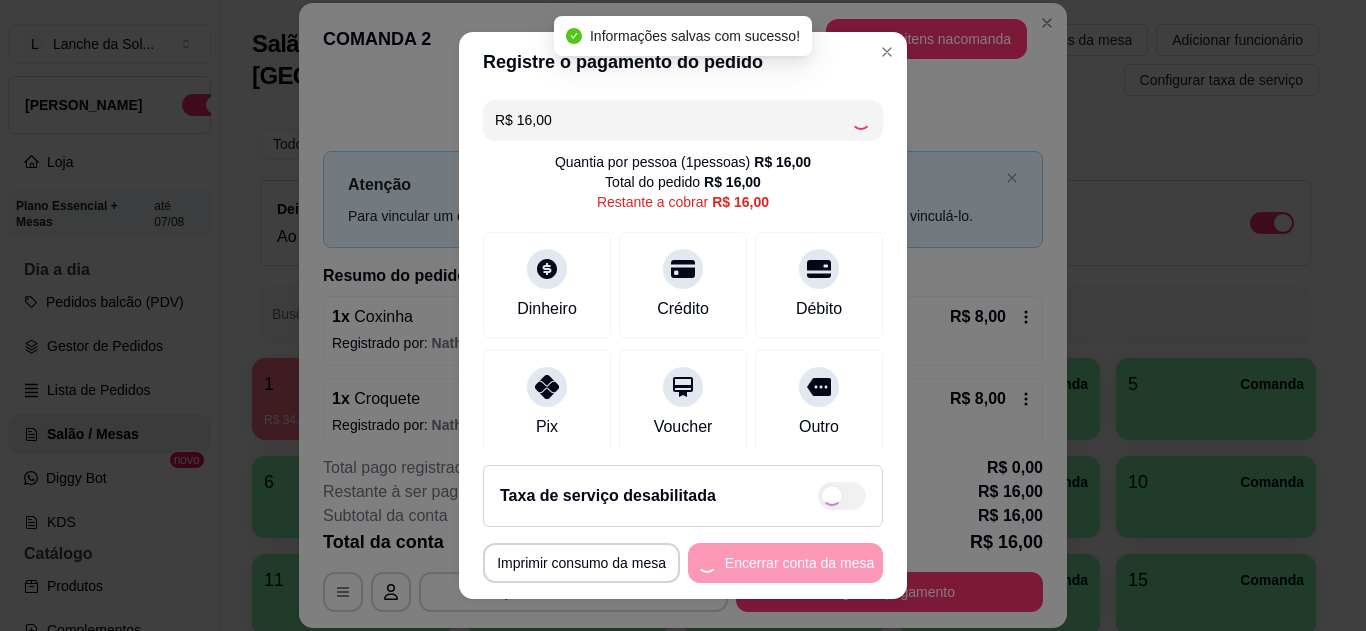 type on "R$ 0,00" 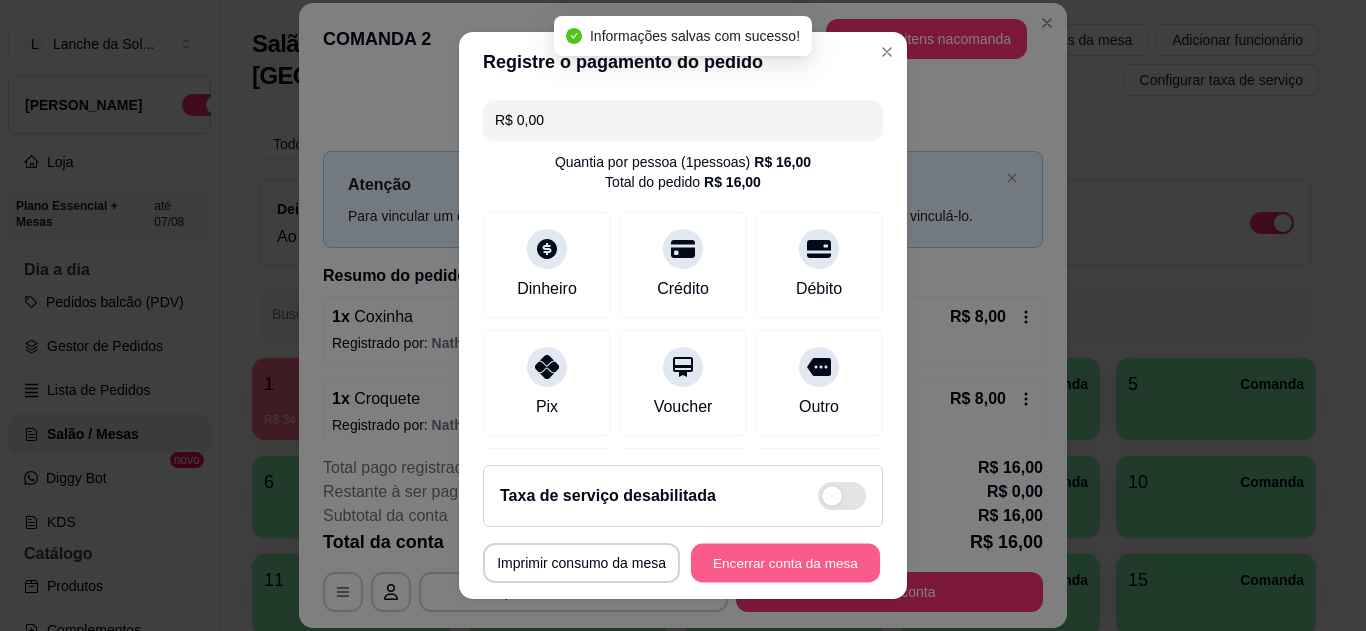 click on "Encerrar conta da mesa" at bounding box center (785, 563) 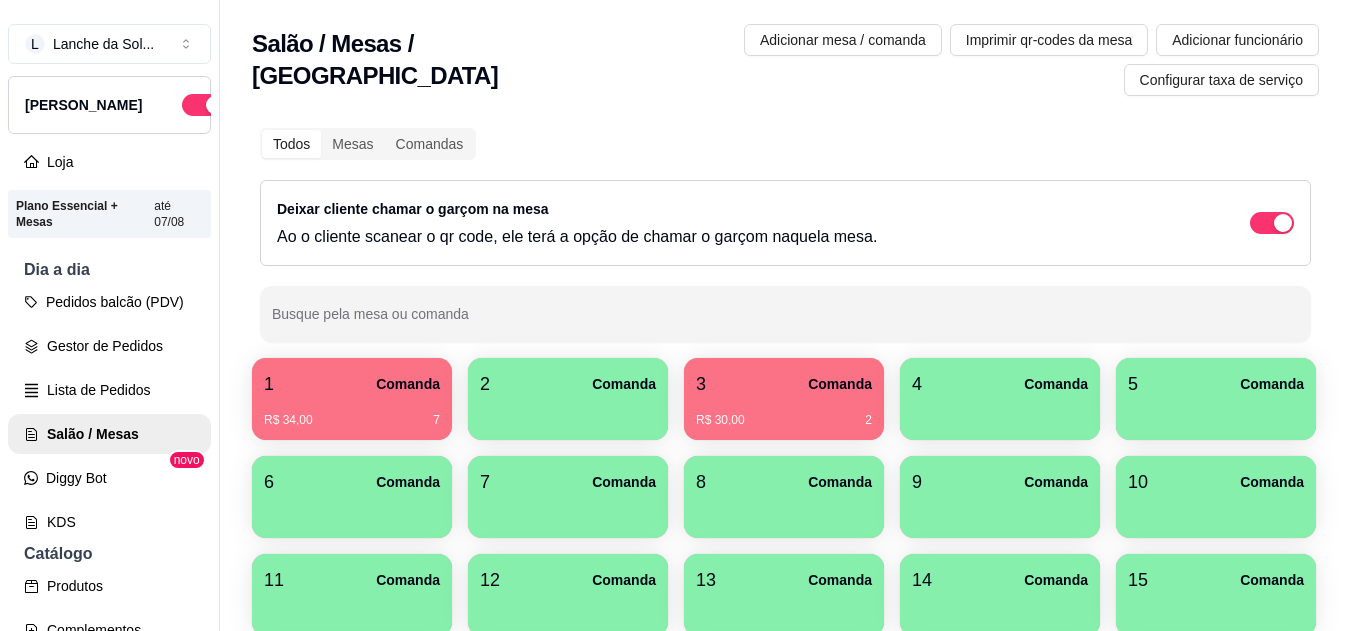 click on "3 Comanda R$ 30,00 2" at bounding box center [784, 399] 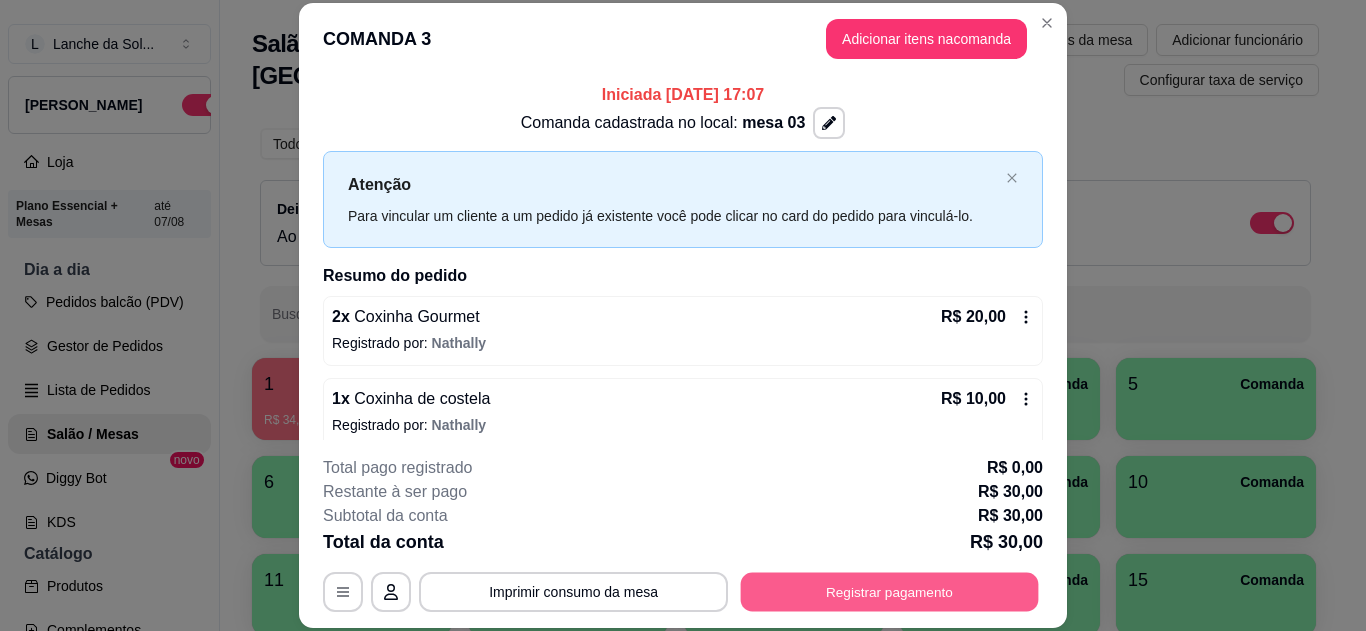 click on "Registrar pagamento" at bounding box center (890, 591) 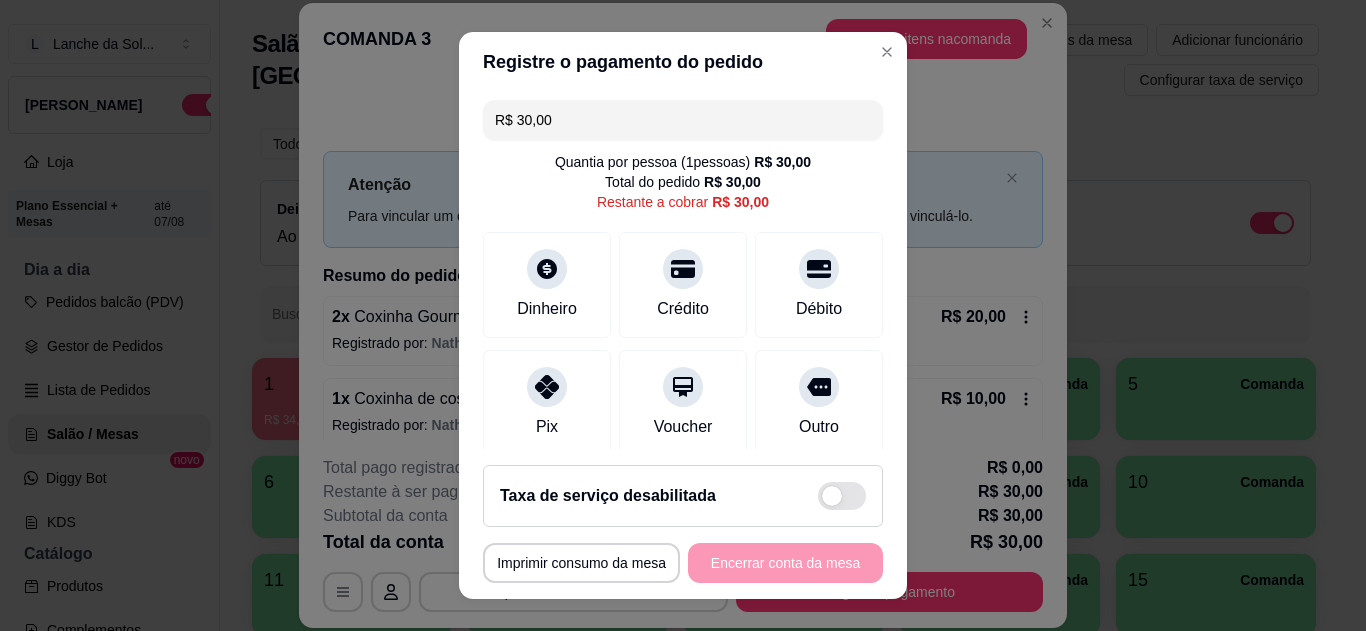 click on "Pix" at bounding box center [547, 403] 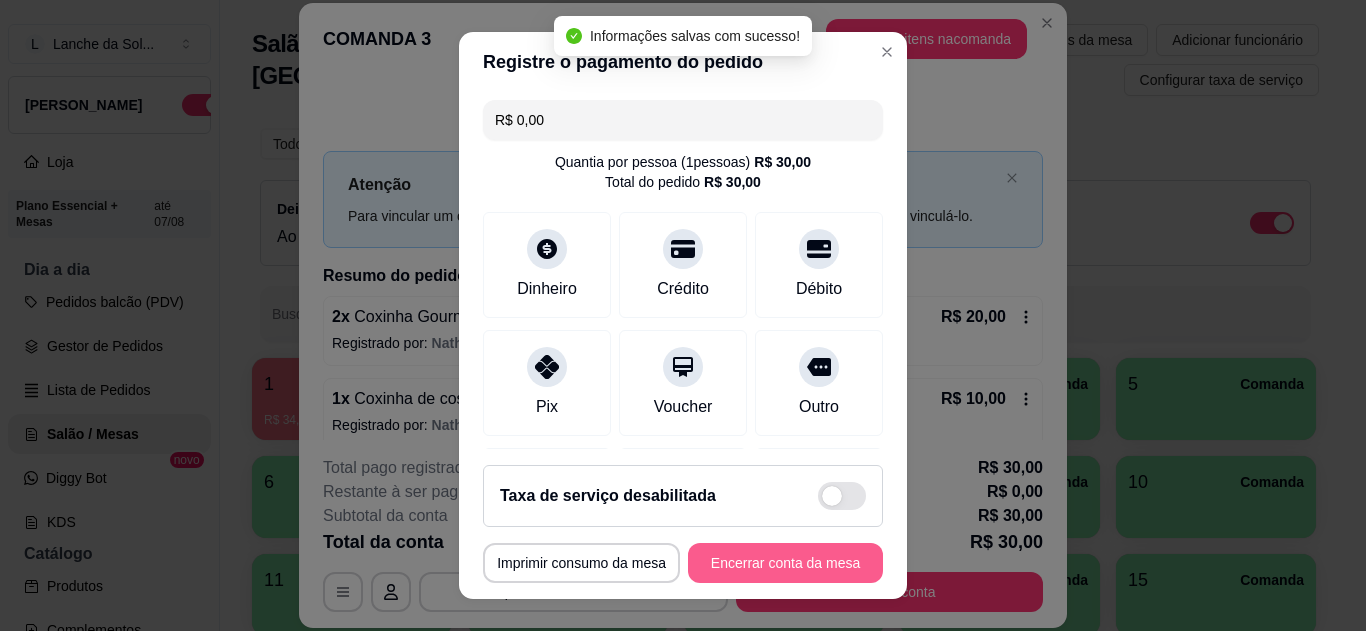 type on "R$ 0,00" 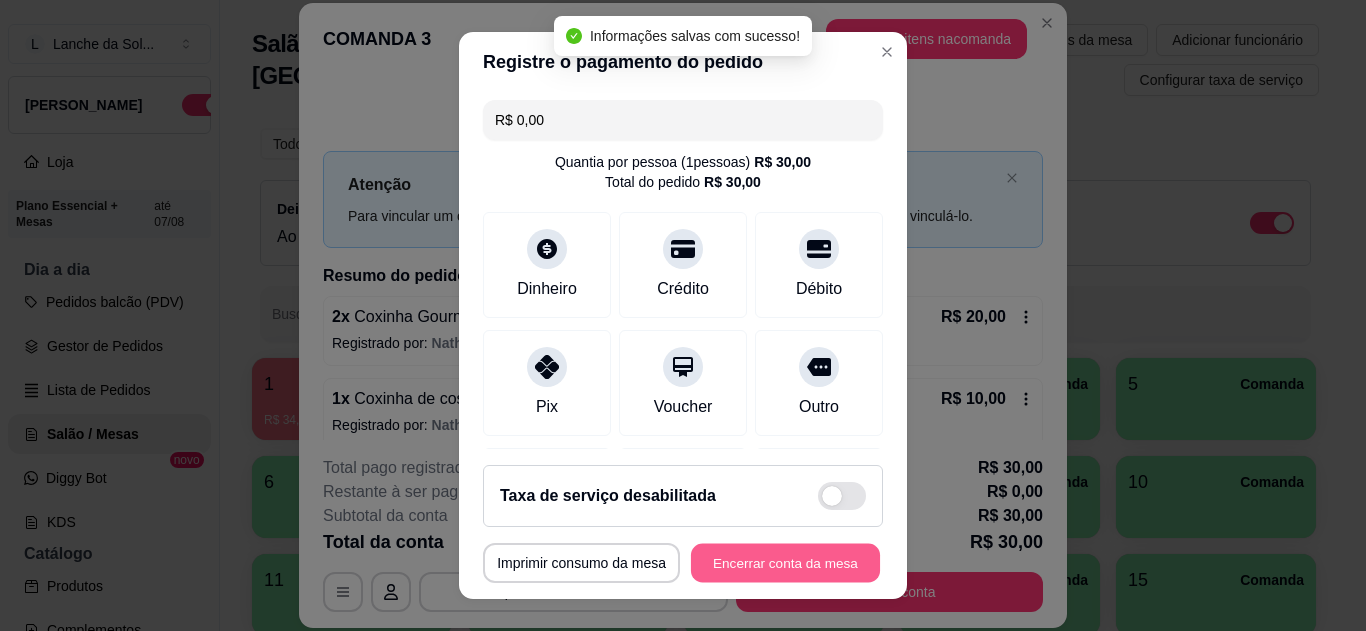 click on "Encerrar conta da mesa" at bounding box center (785, 563) 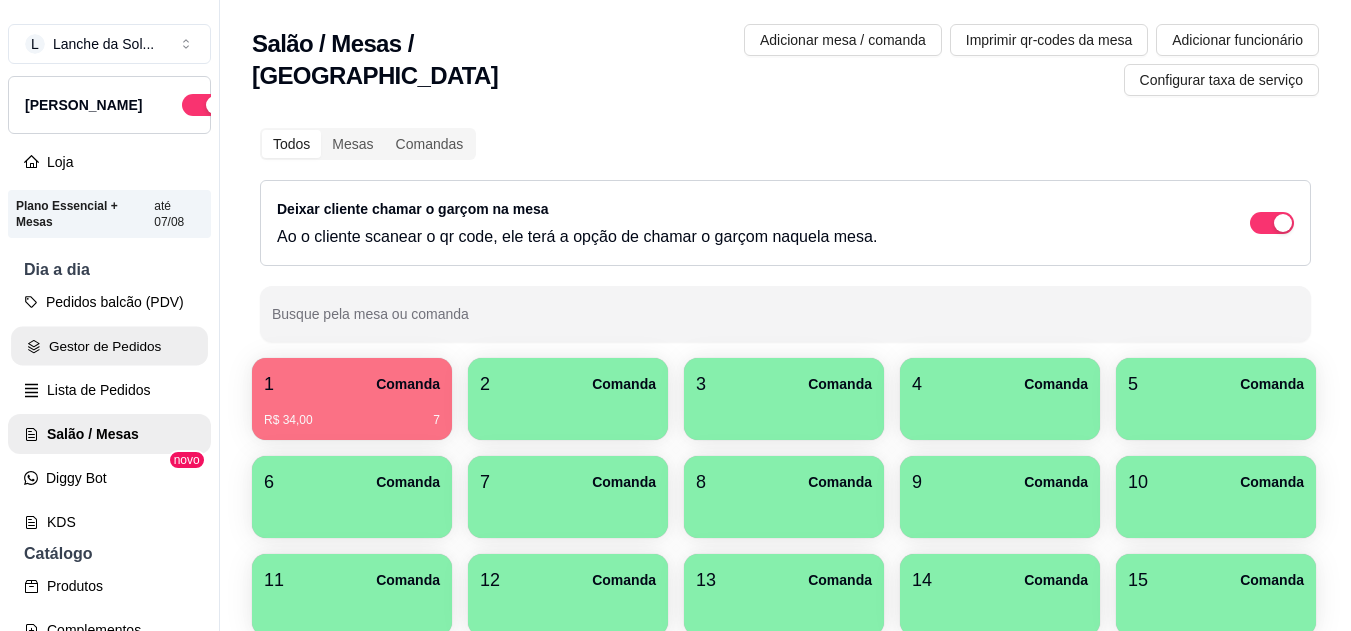 click on "Gestor de Pedidos" at bounding box center [109, 346] 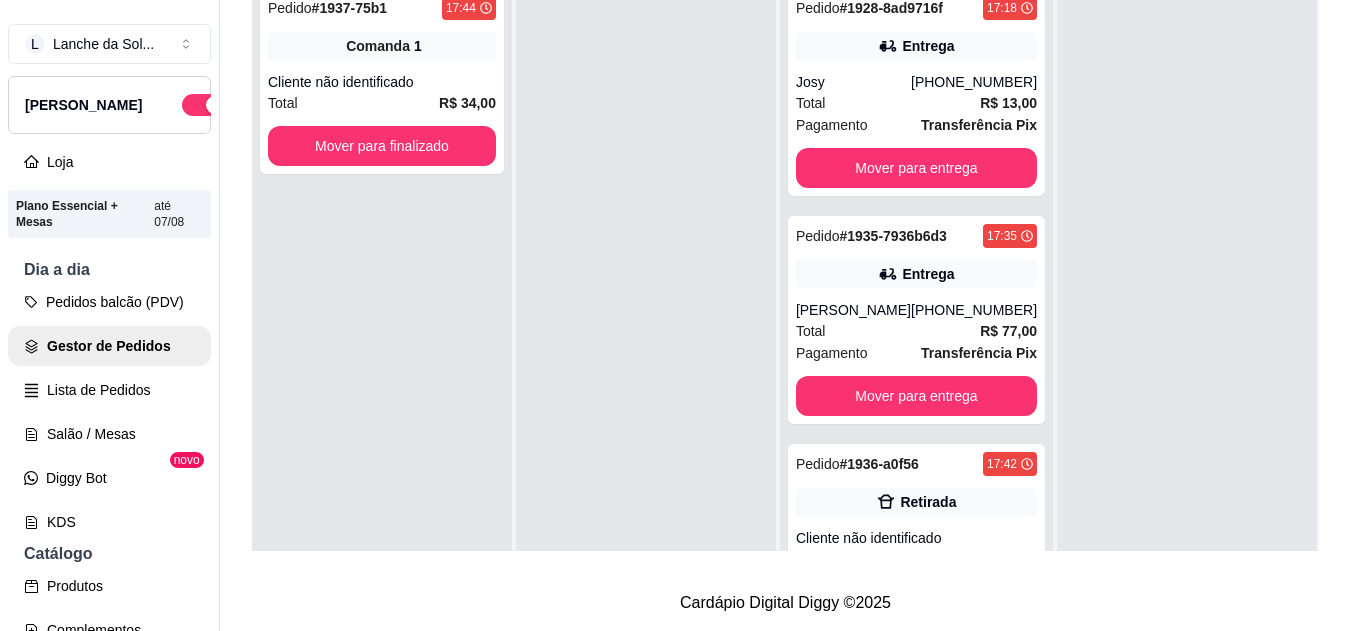 scroll, scrollTop: 319, scrollLeft: 0, axis: vertical 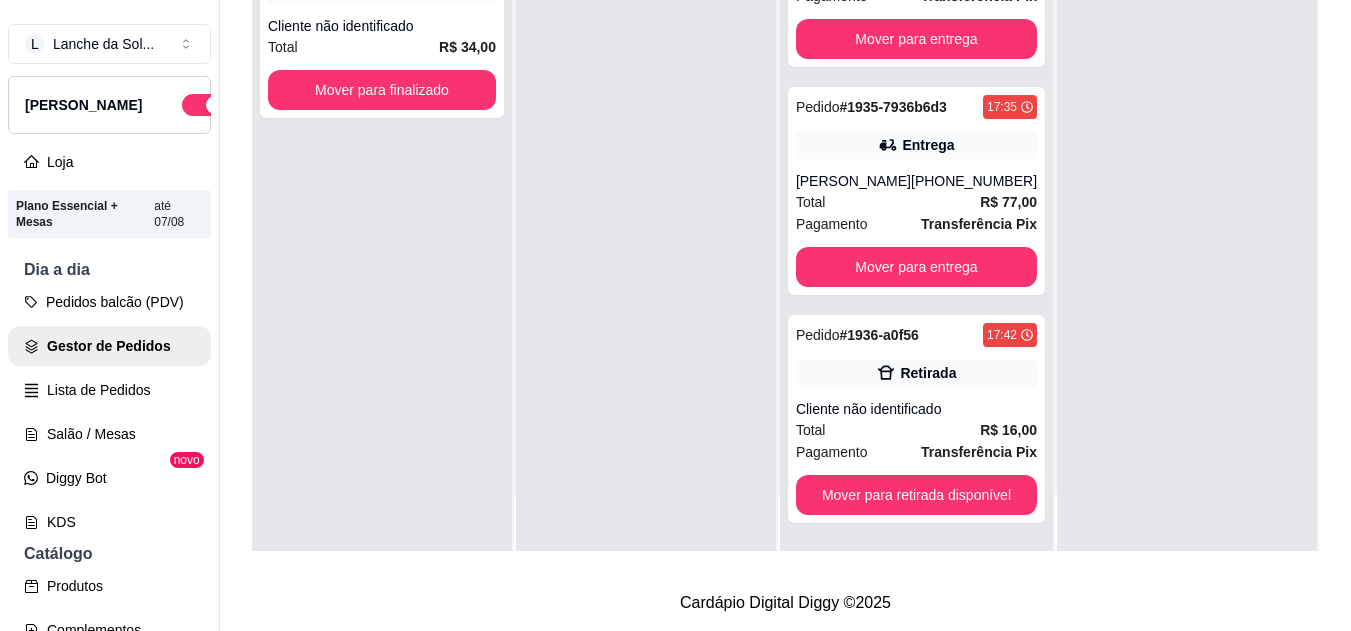 click on "Total R$ 16,00" at bounding box center (916, 430) 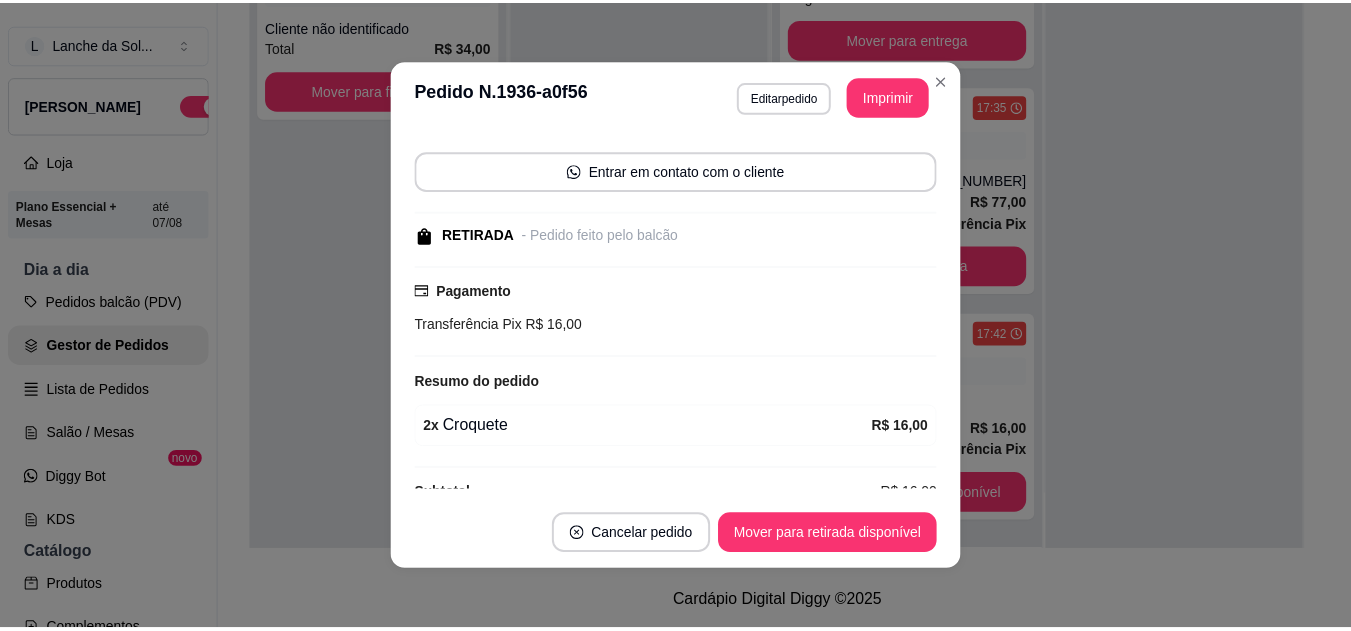 scroll, scrollTop: 166, scrollLeft: 0, axis: vertical 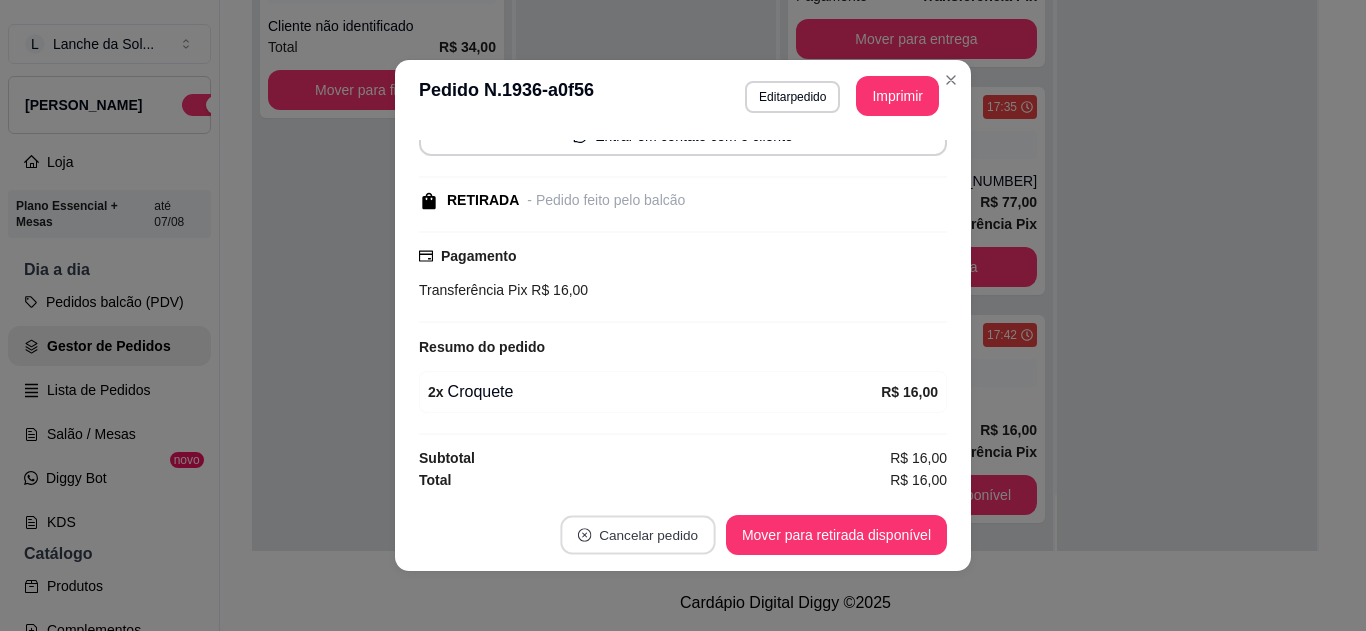 click on "Cancelar pedido" at bounding box center (637, 535) 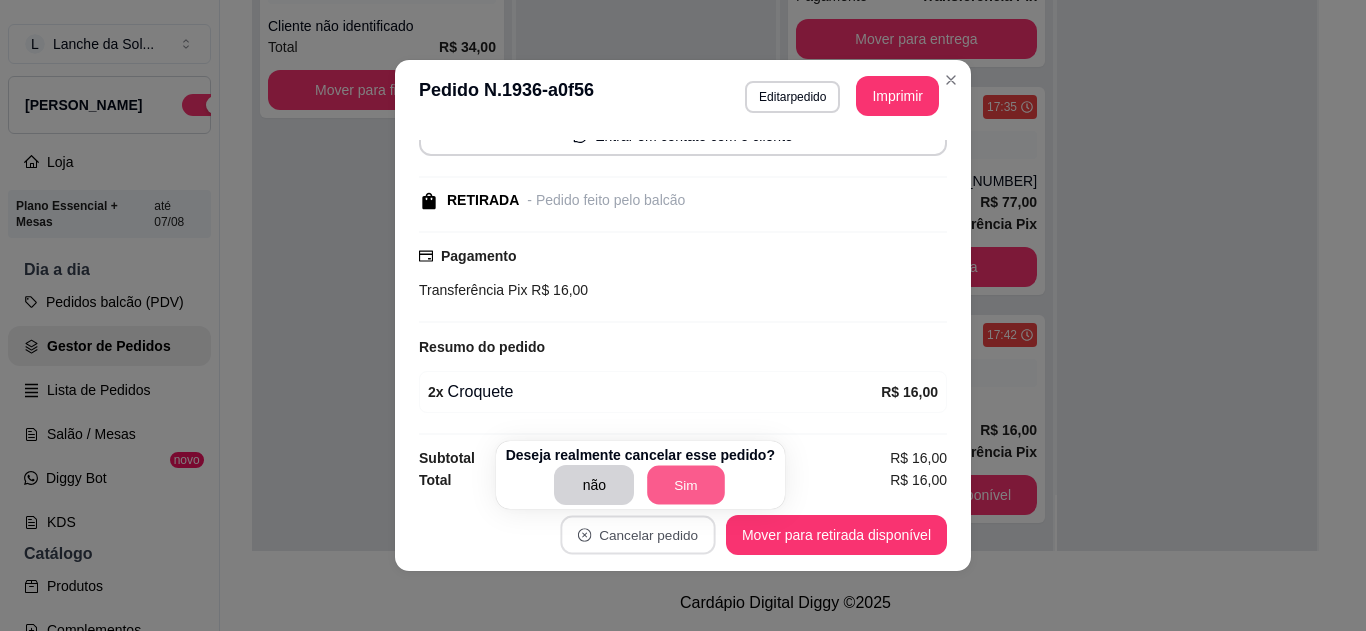 click on "Sim" at bounding box center [687, 485] 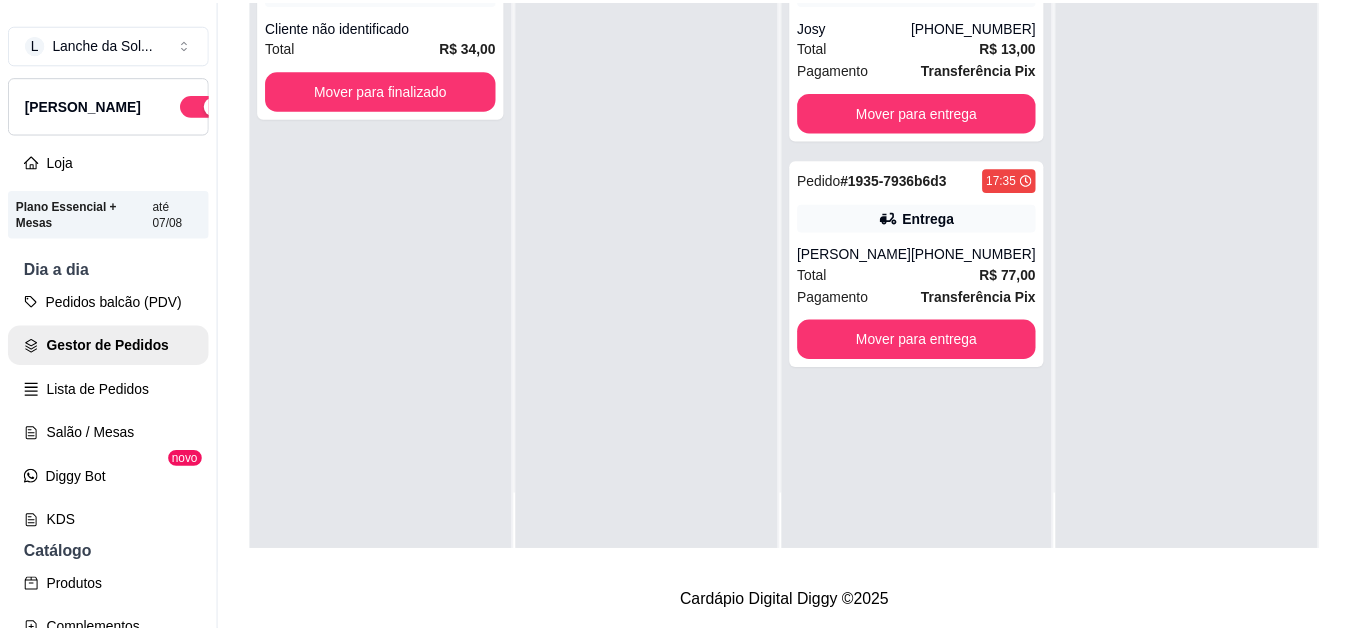 scroll, scrollTop: 0, scrollLeft: 0, axis: both 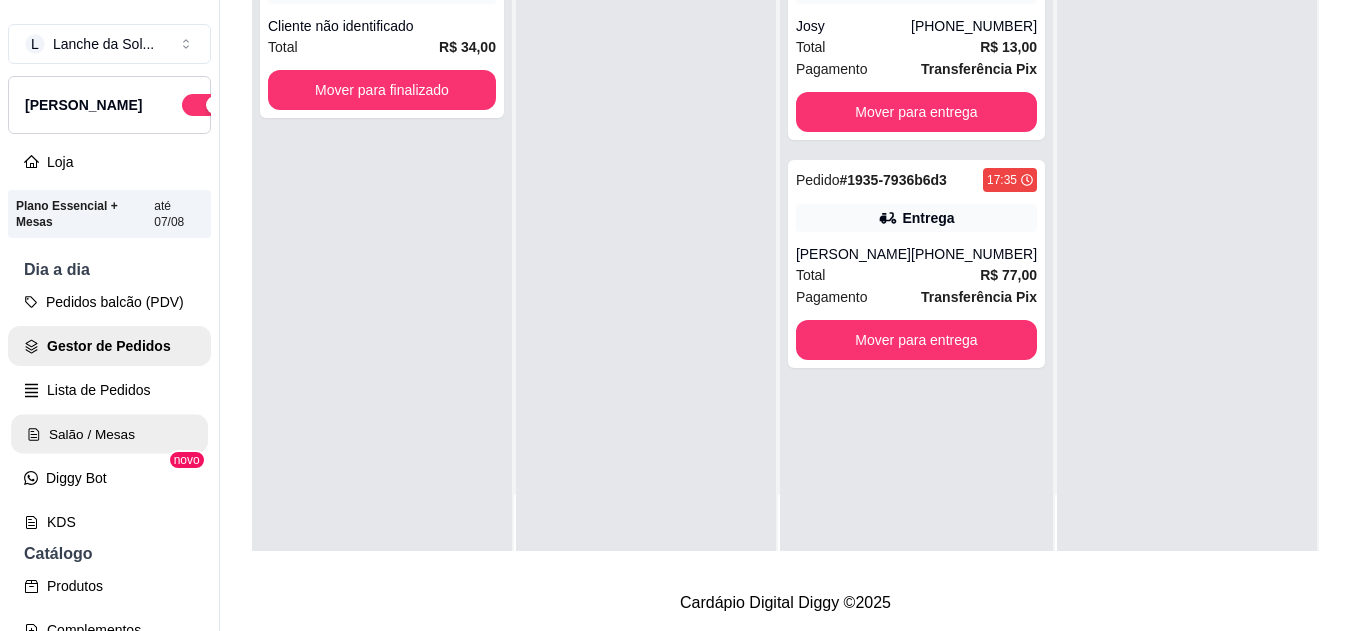 click on "Salão / Mesas" at bounding box center [109, 434] 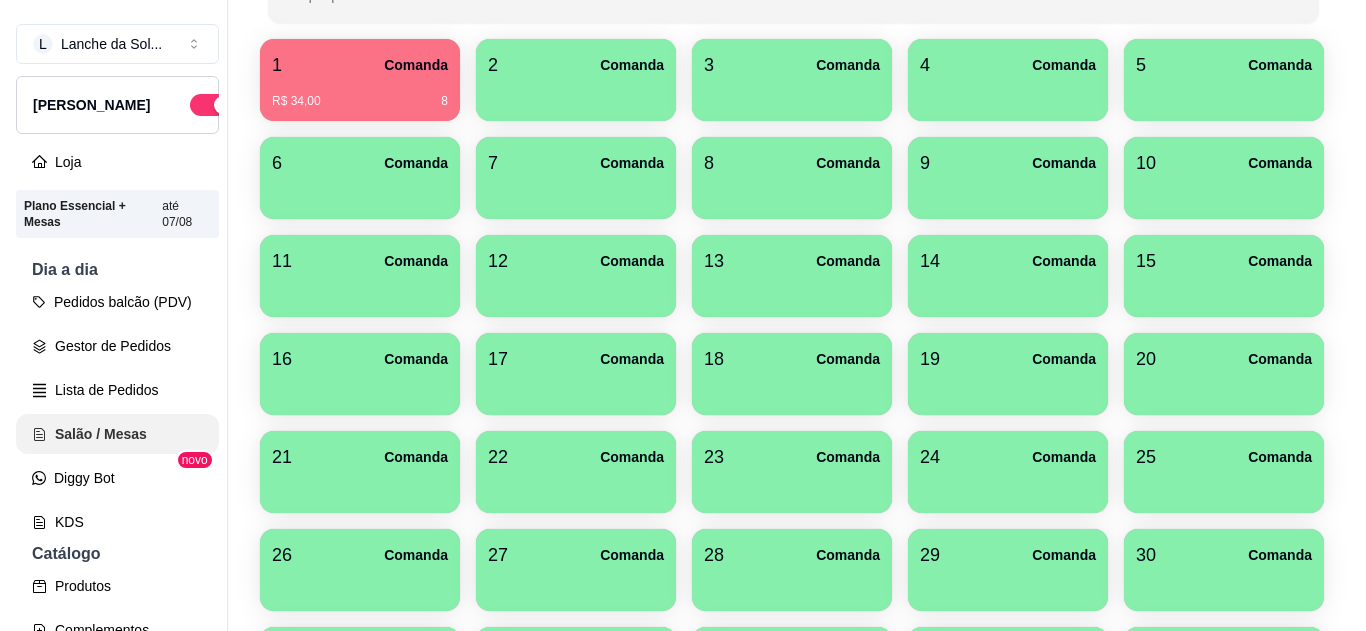 scroll, scrollTop: 0, scrollLeft: 0, axis: both 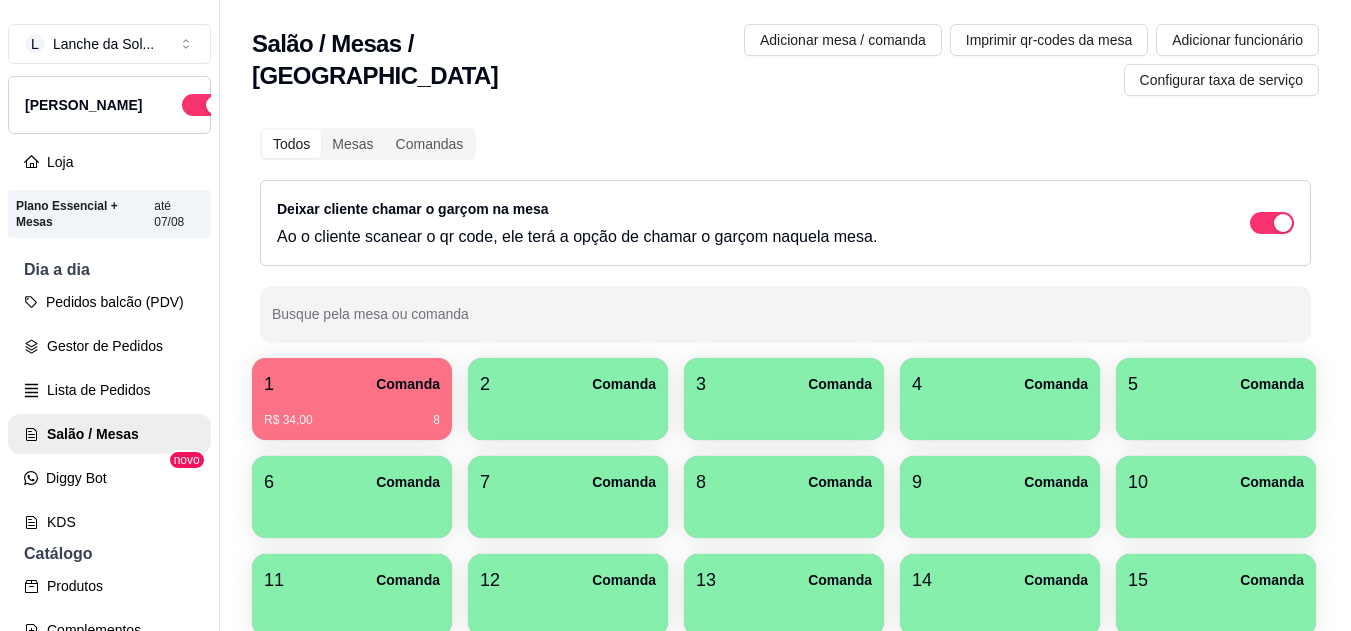 click at bounding box center [568, 413] 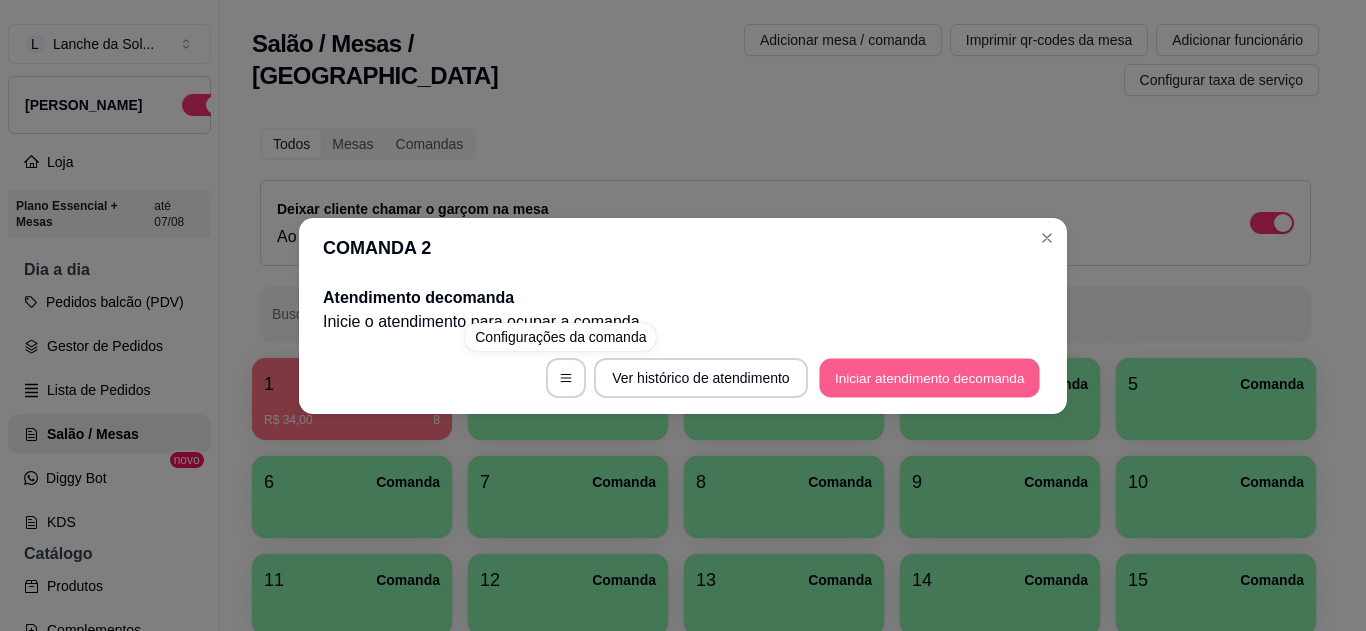 click on "Iniciar atendimento de  comanda" at bounding box center (929, 377) 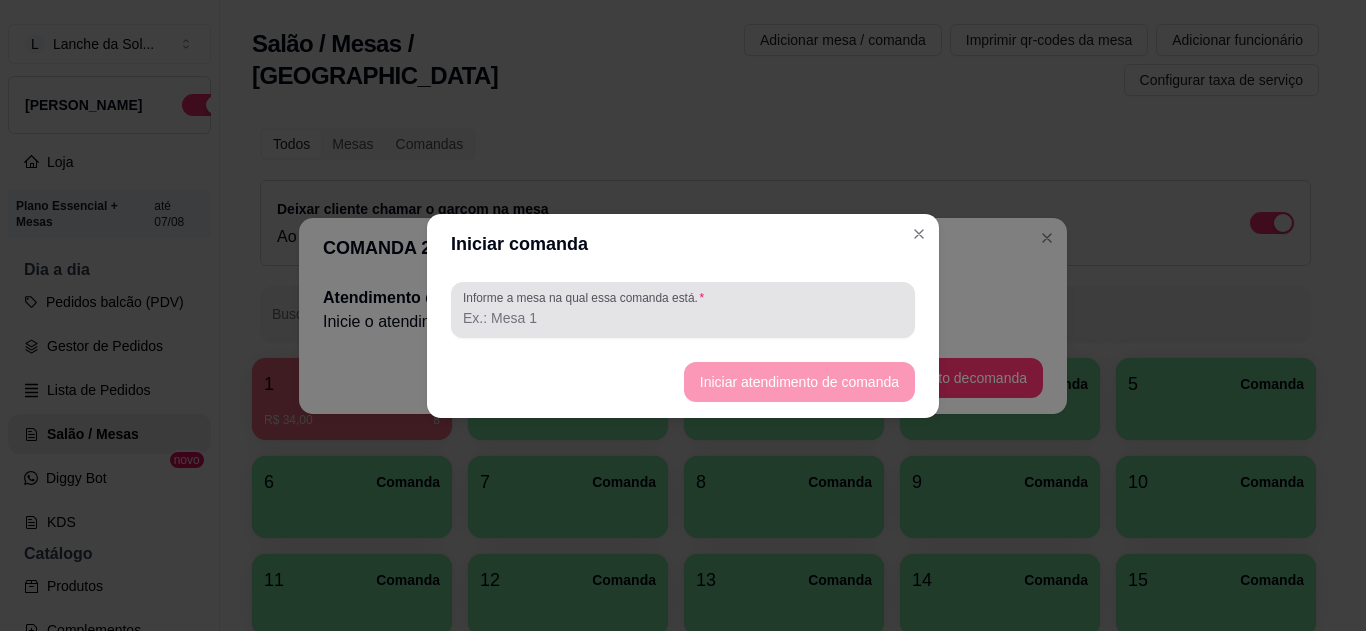 click on "Informe a mesa na qual essa comanda está." at bounding box center [683, 310] 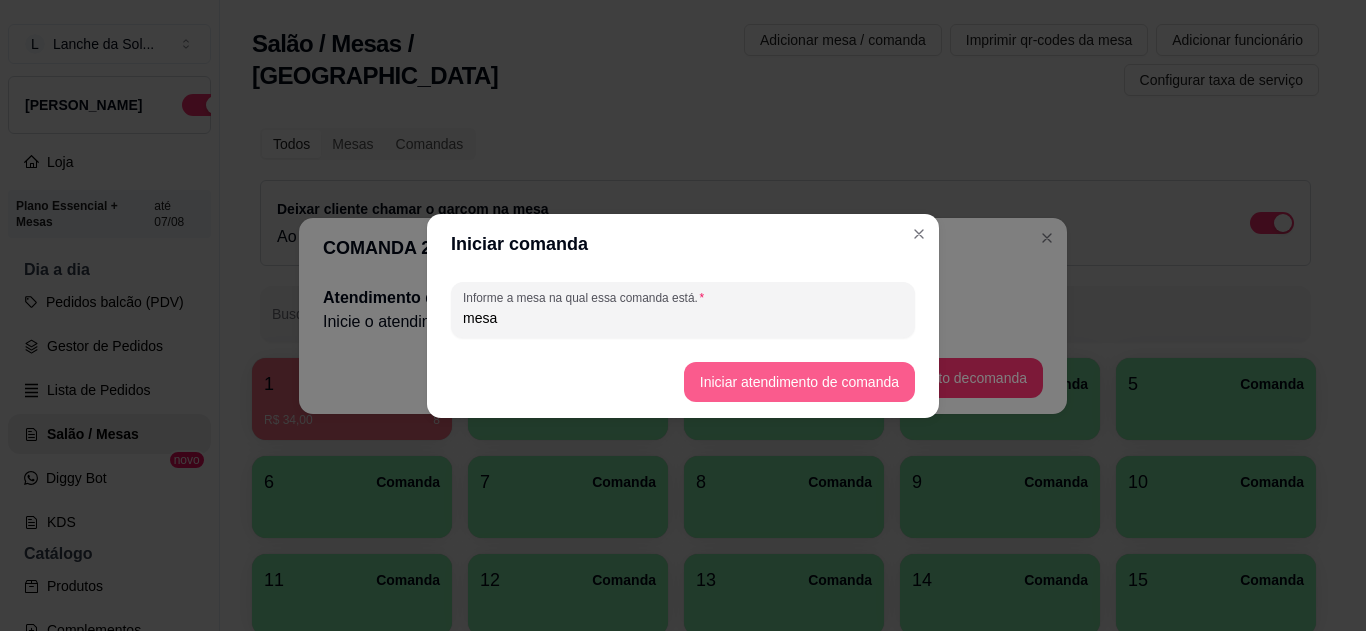 type on "mesa" 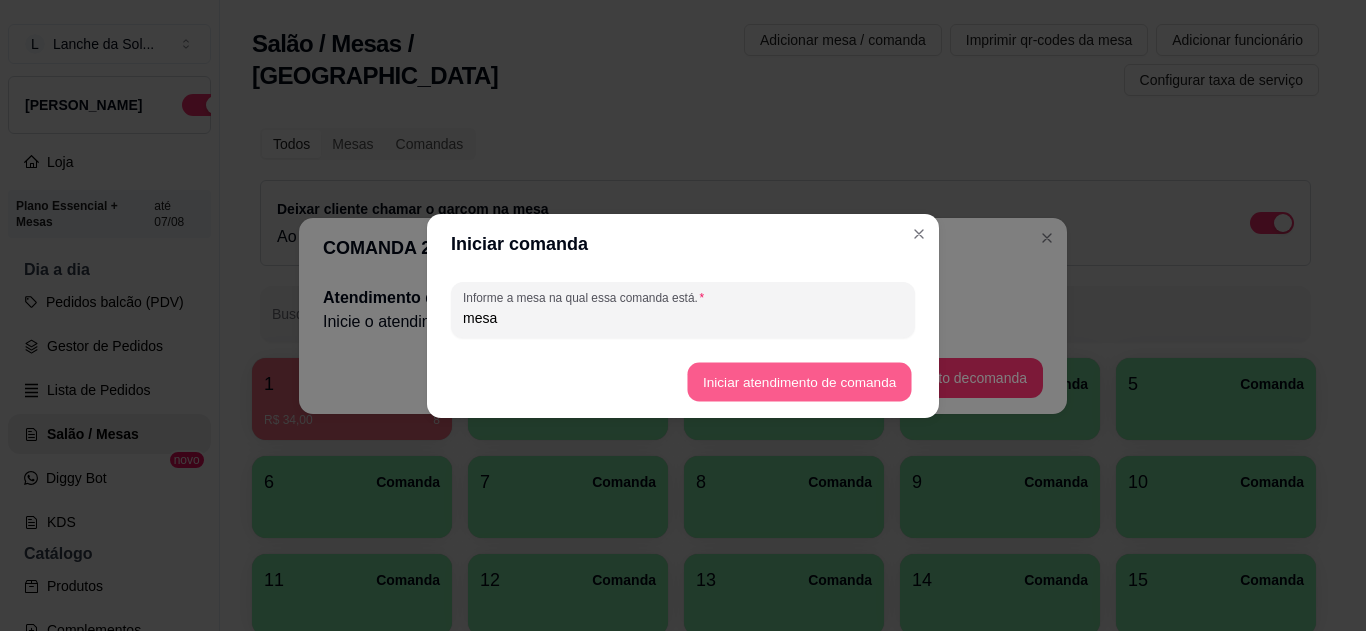 click on "Iniciar atendimento de comanda" at bounding box center [799, 381] 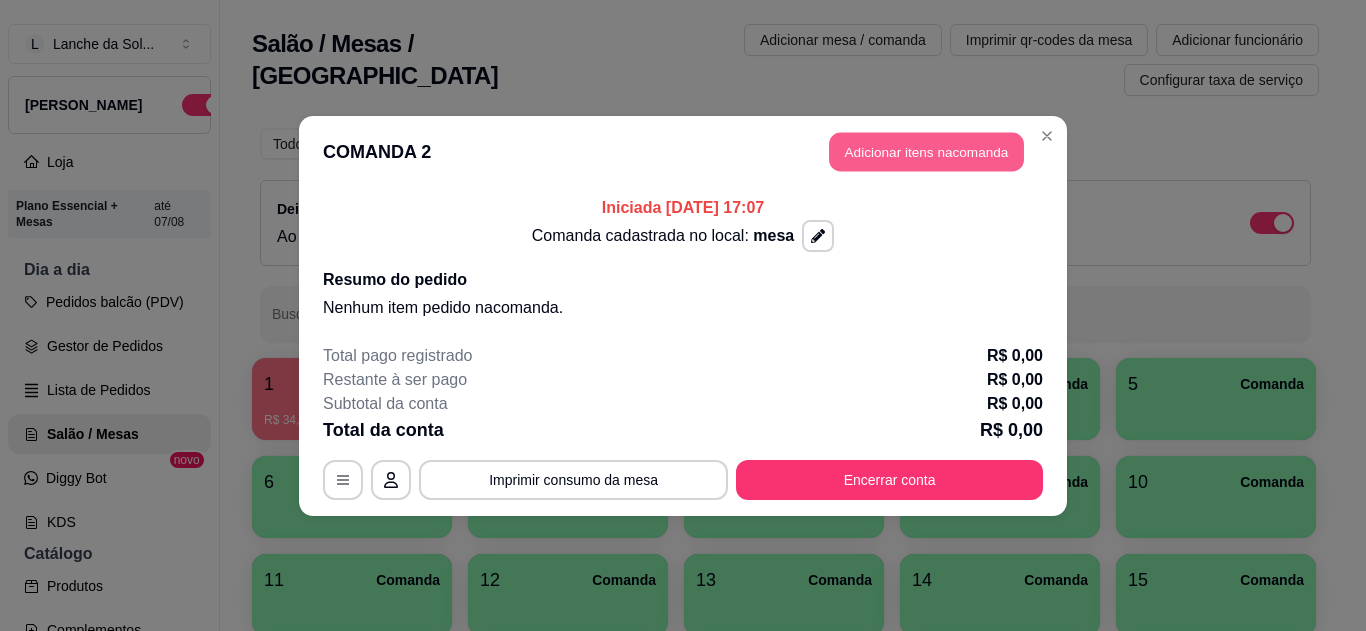 click on "Adicionar itens na  comanda" at bounding box center [926, 151] 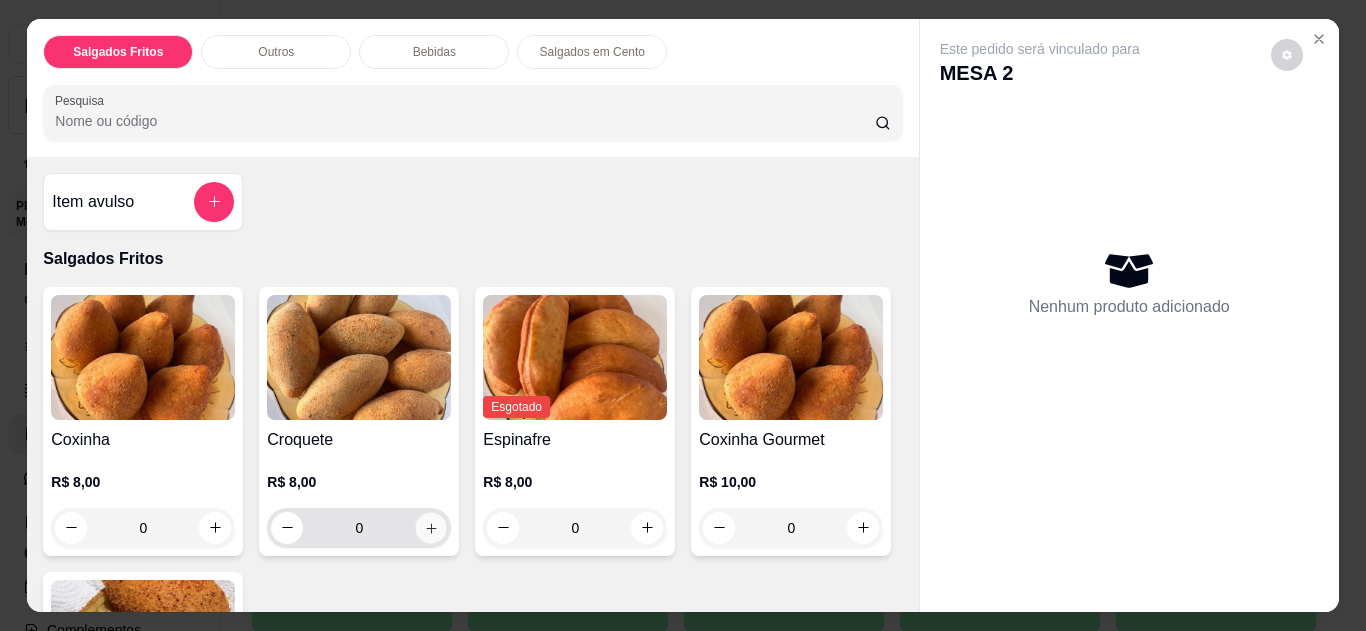 click 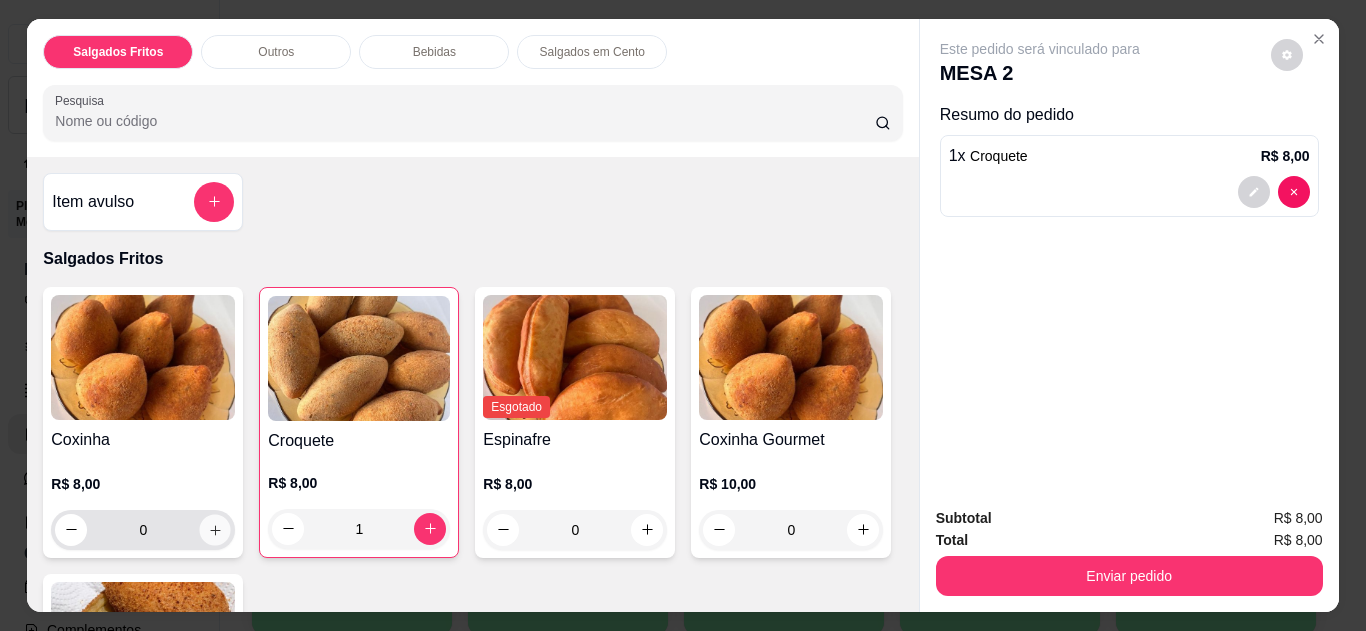 click 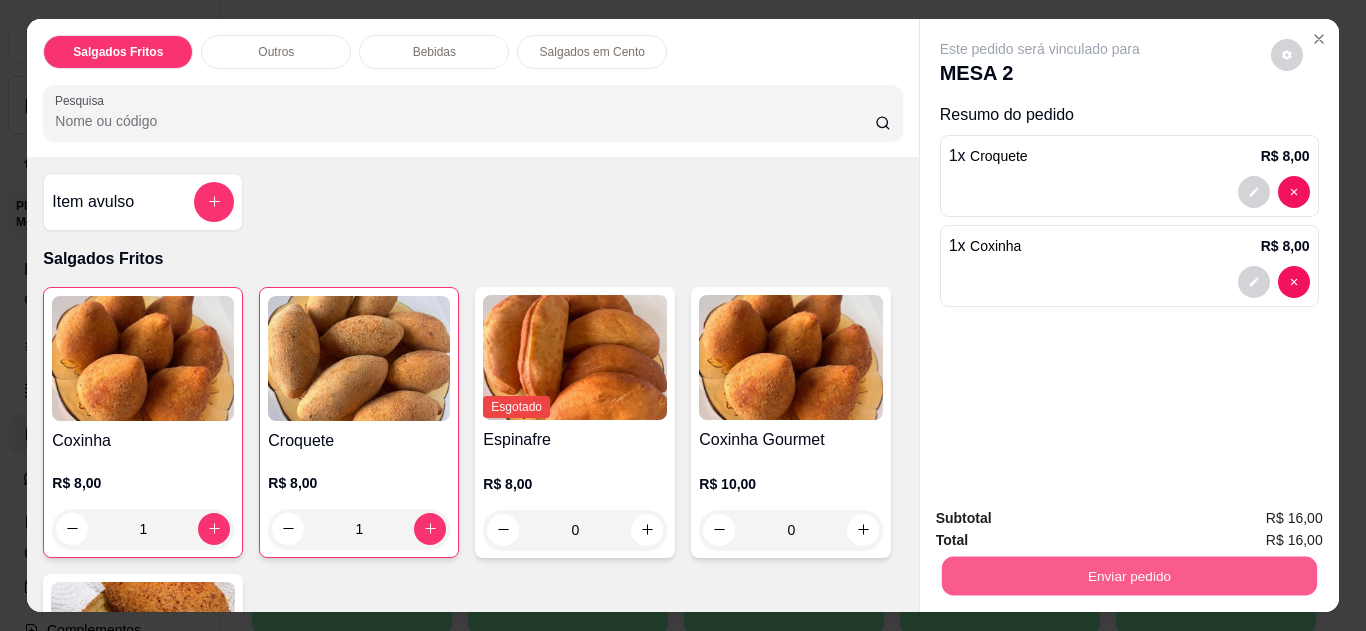click on "Enviar pedido" at bounding box center [1128, 576] 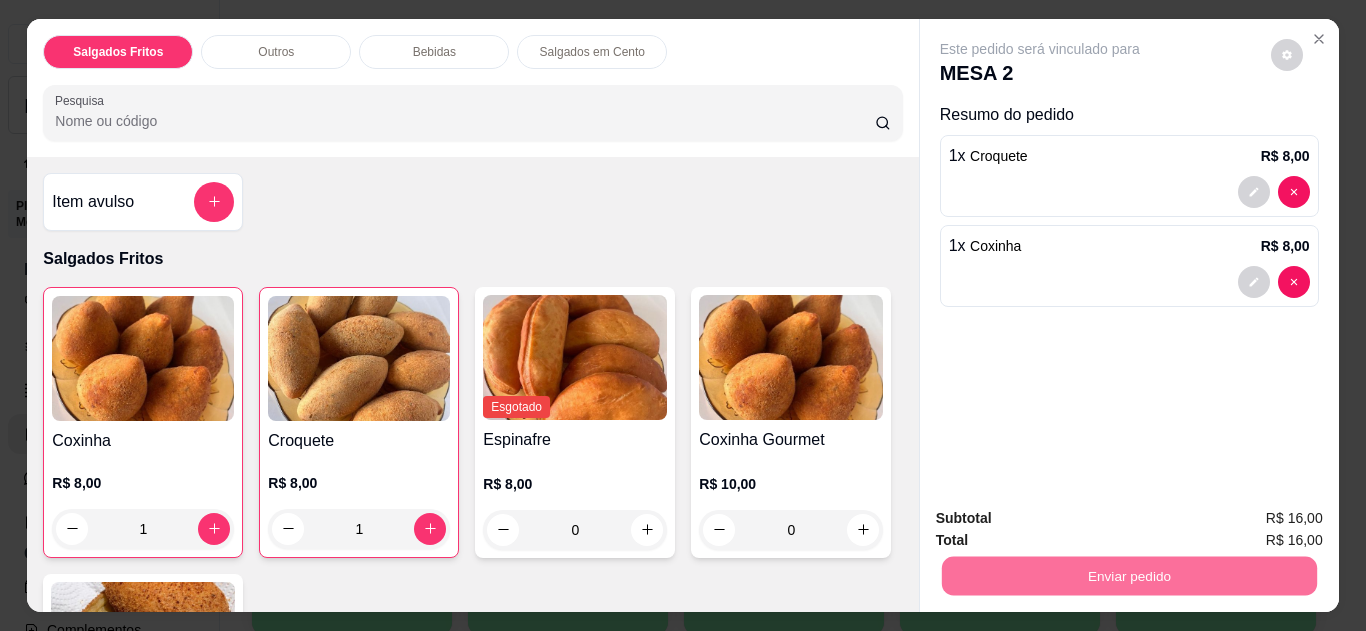 click on "Não registrar e enviar pedido" at bounding box center (1063, 519) 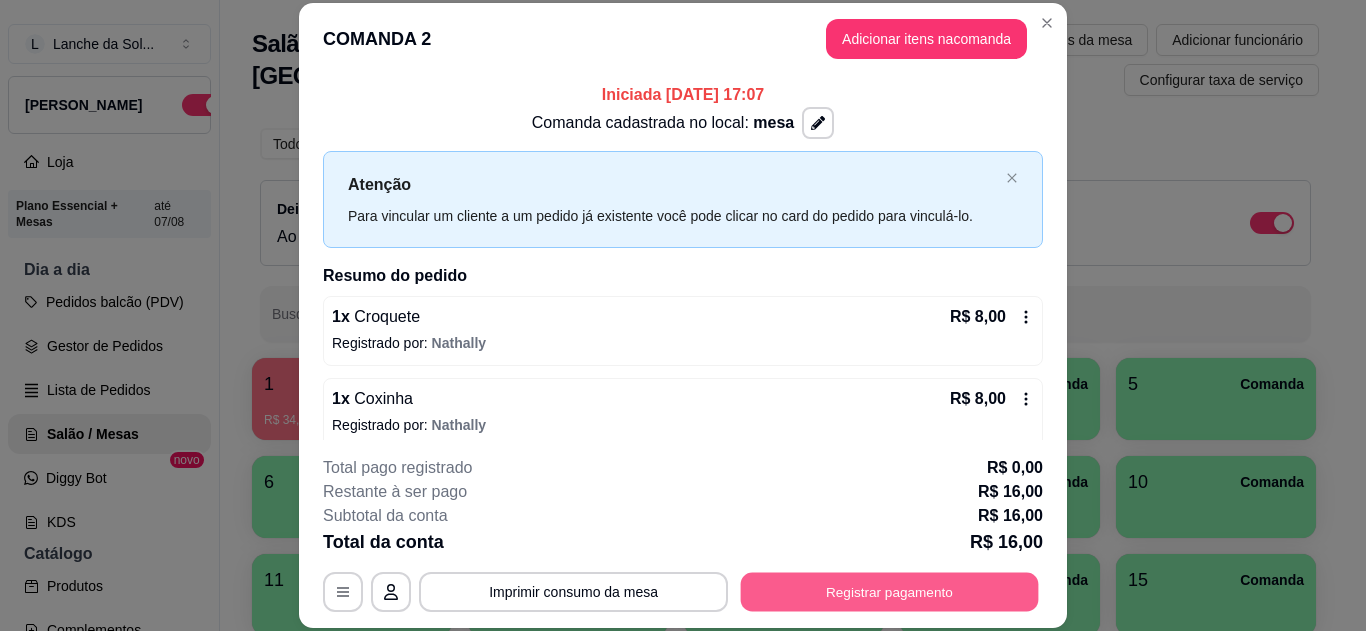 click on "Registrar pagamento" at bounding box center (890, 591) 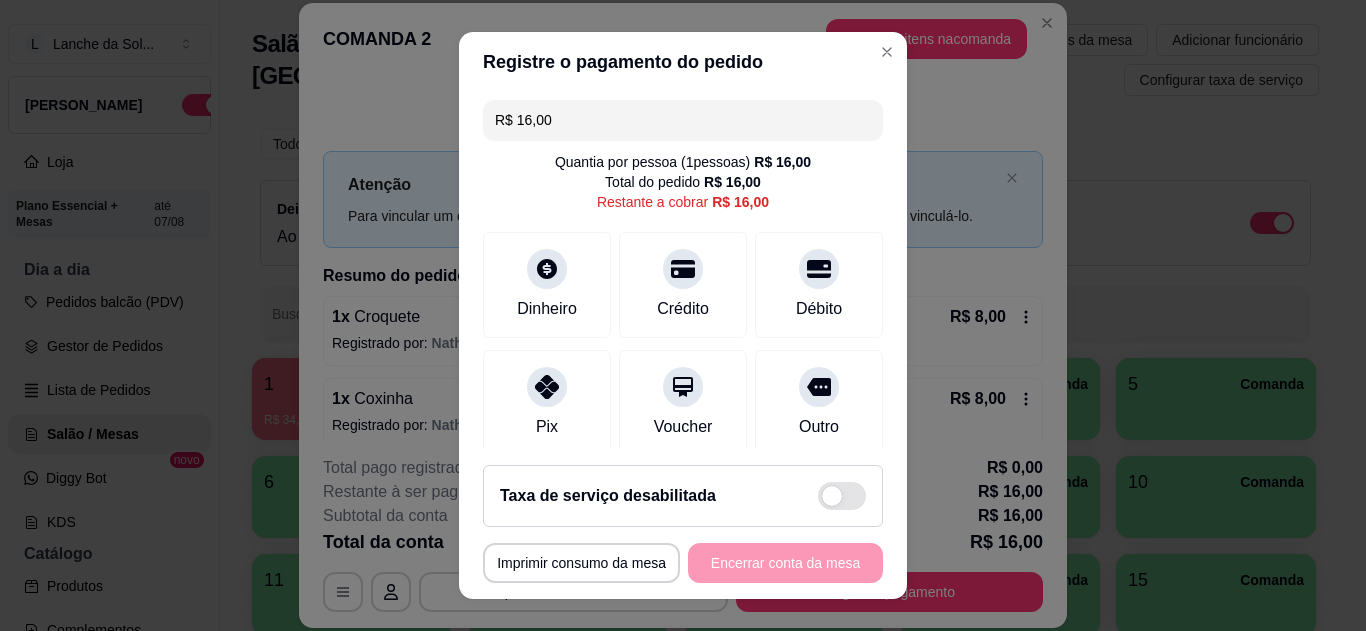 click on "Pix" at bounding box center (547, 403) 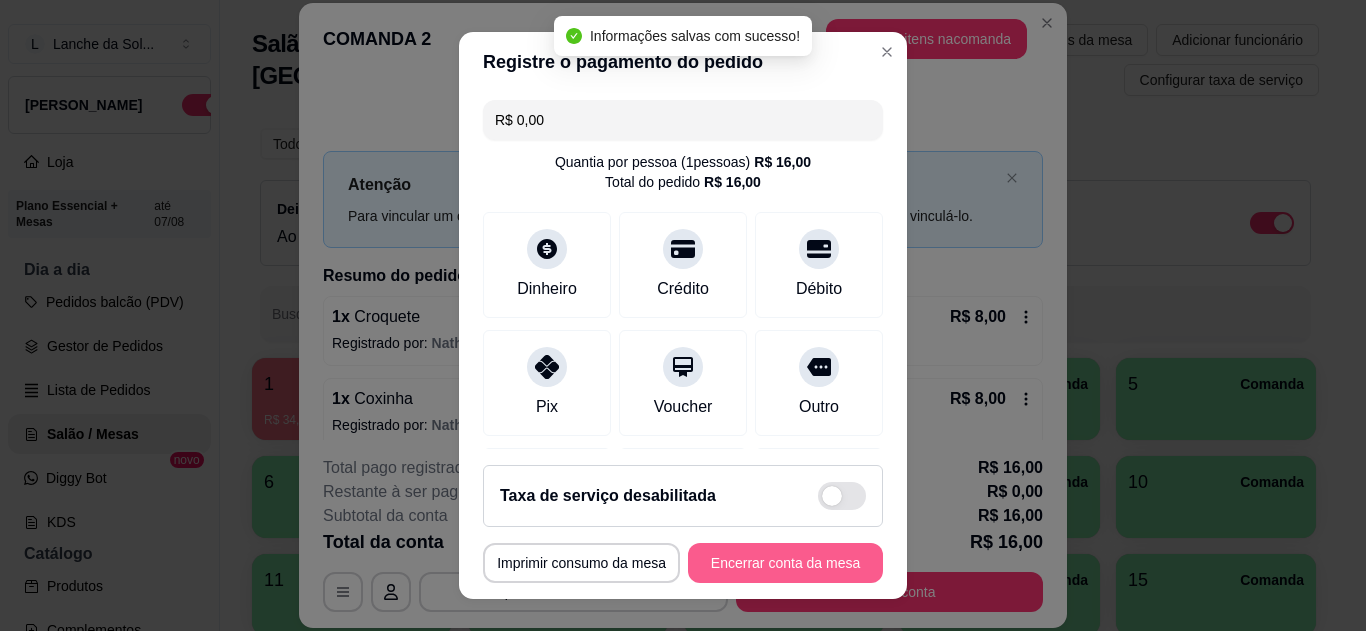 type on "R$ 0,00" 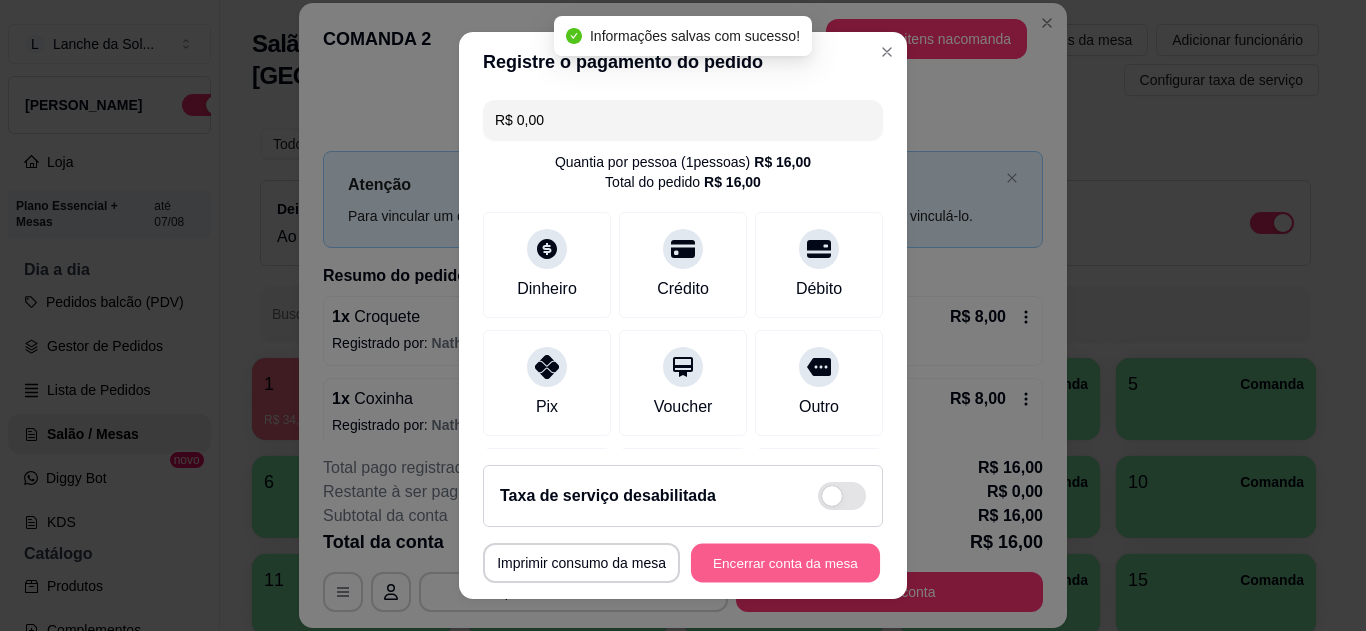 click on "Encerrar conta da mesa" at bounding box center (785, 563) 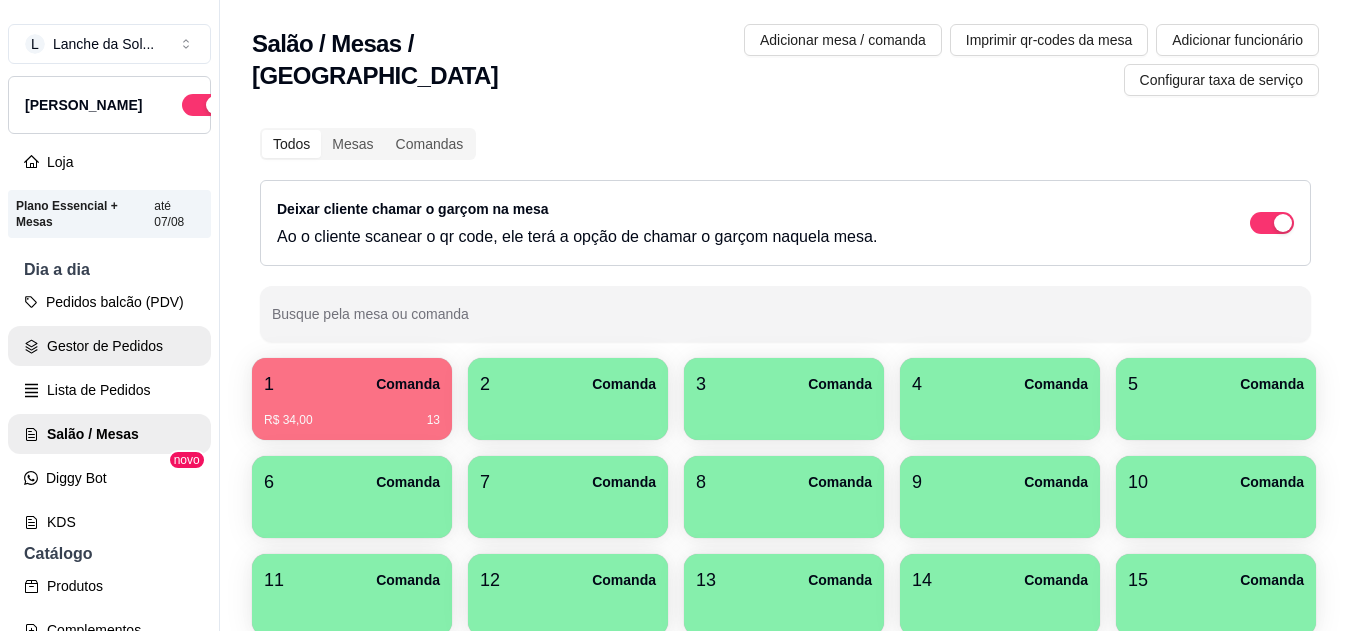 click on "Gestor de Pedidos" at bounding box center [109, 346] 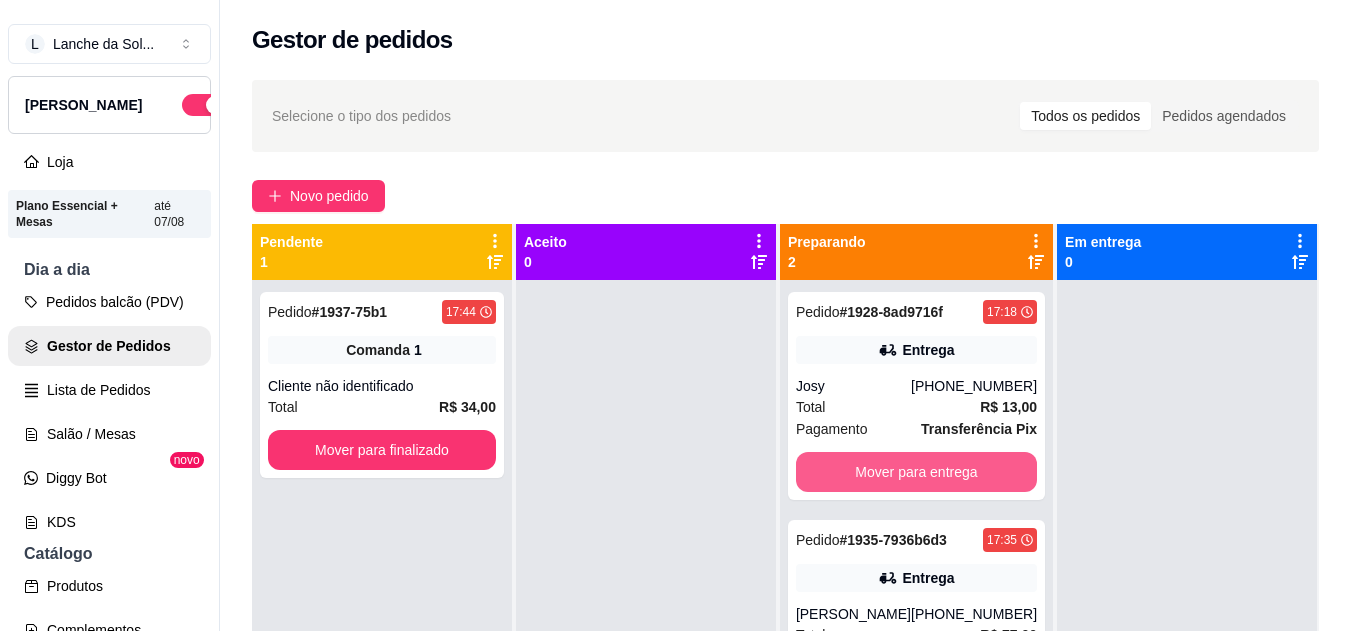 click on "Mover para entrega" at bounding box center [916, 472] 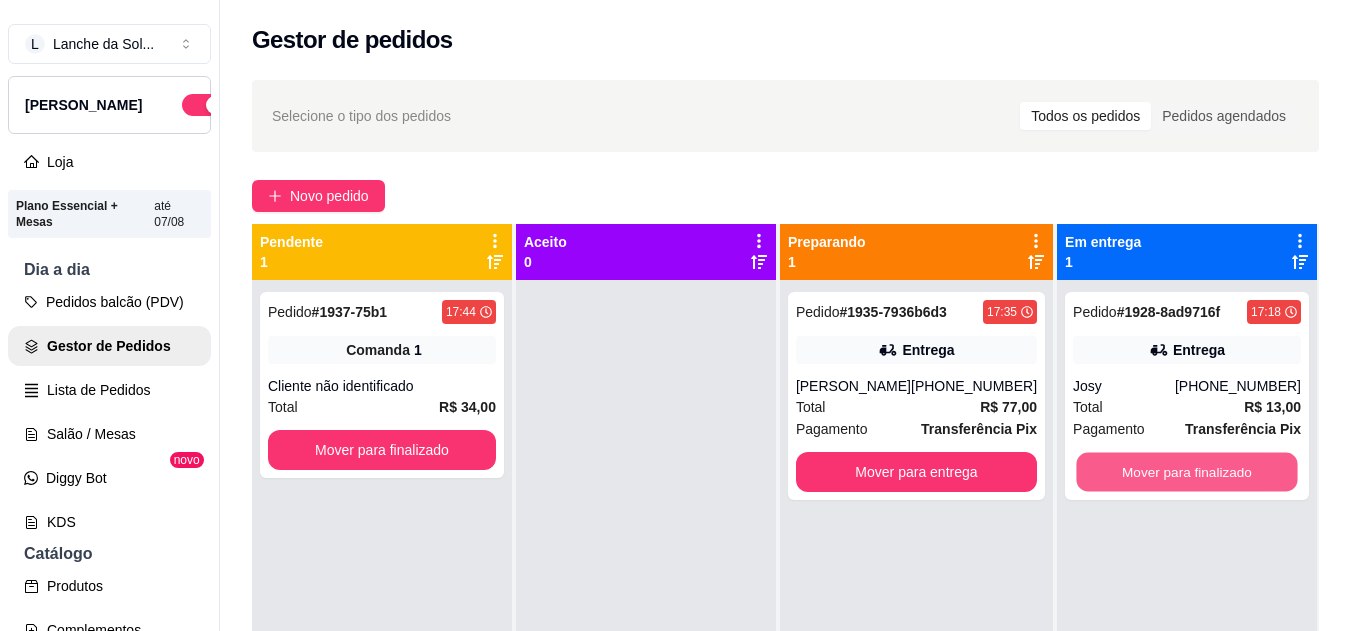 click on "Mover para finalizado" at bounding box center [1186, 472] 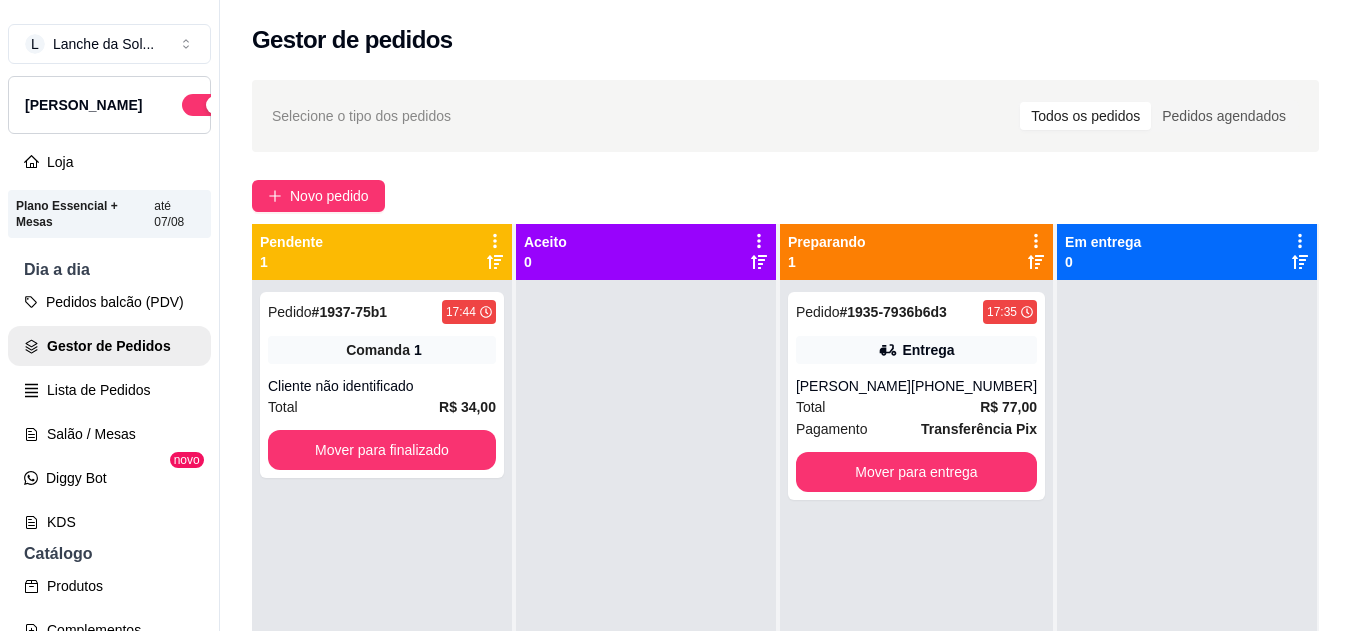 click on "Total R$ 77,00" at bounding box center [916, 407] 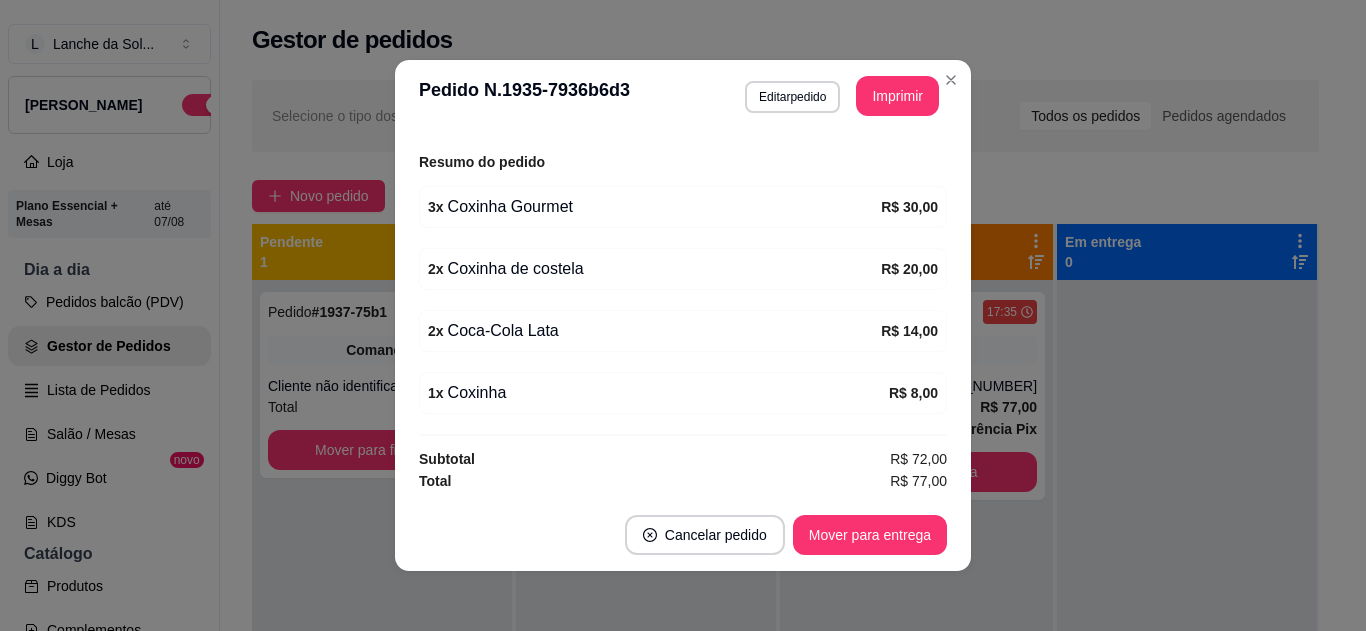 scroll, scrollTop: 596, scrollLeft: 0, axis: vertical 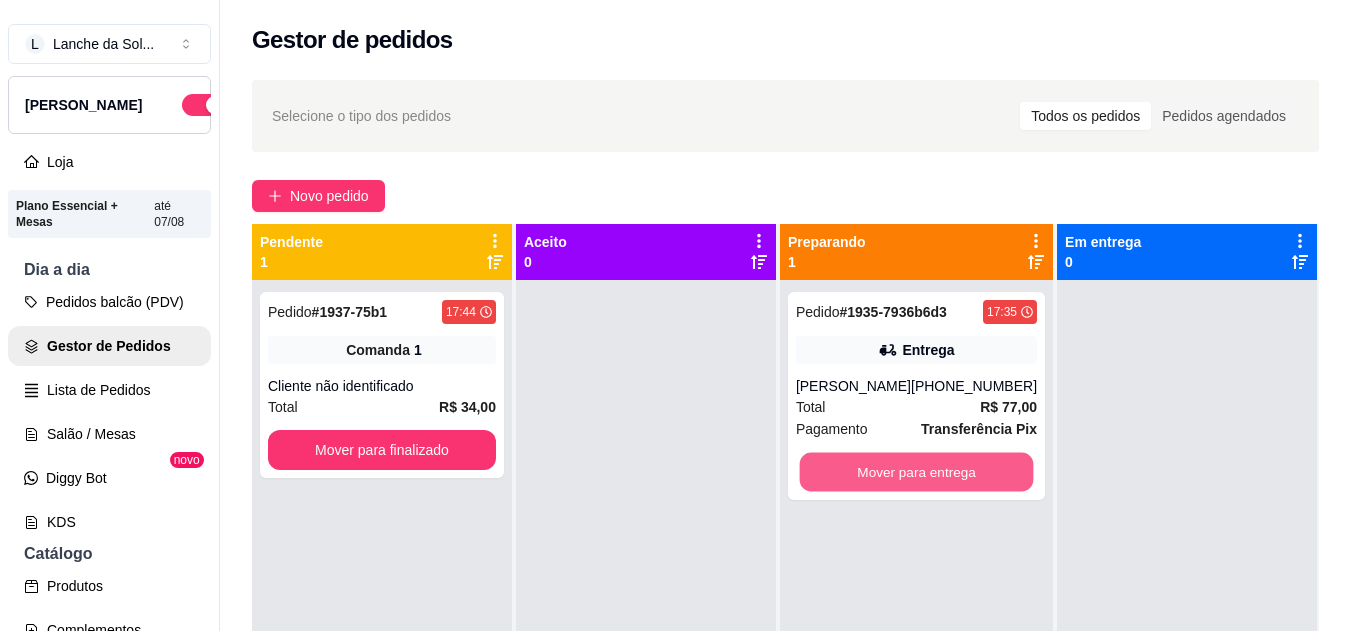 click on "Mover para entrega" at bounding box center [916, 472] 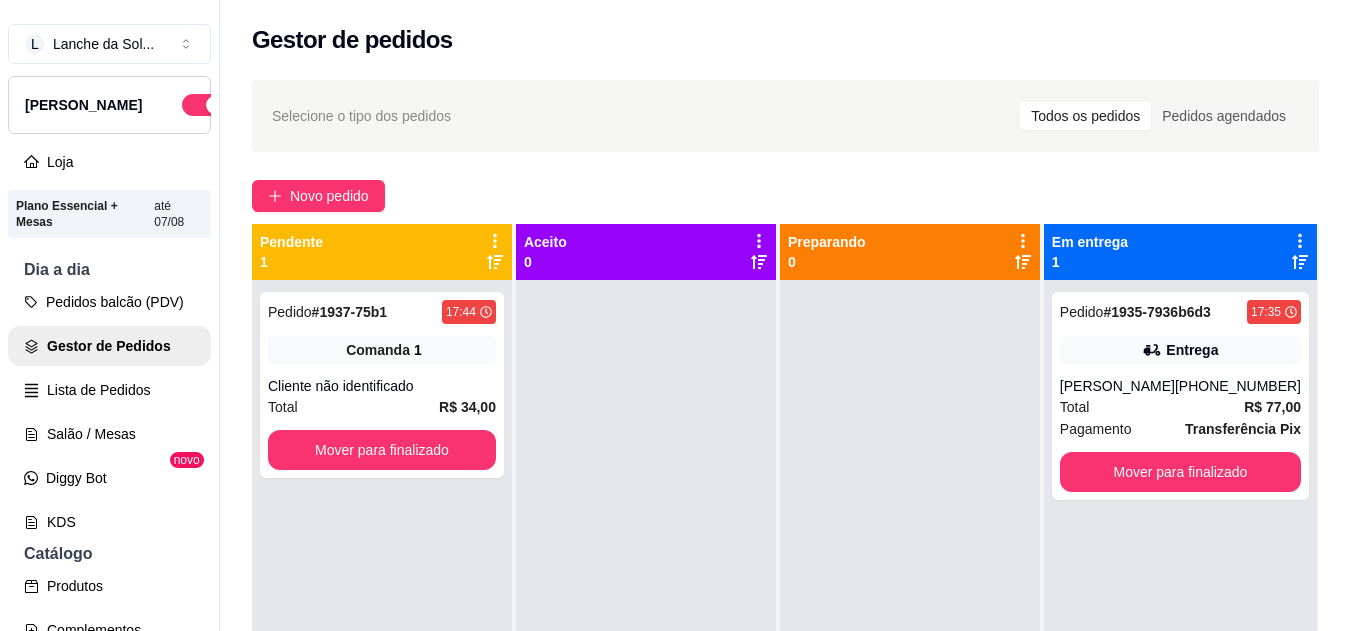 scroll, scrollTop: 552, scrollLeft: 0, axis: vertical 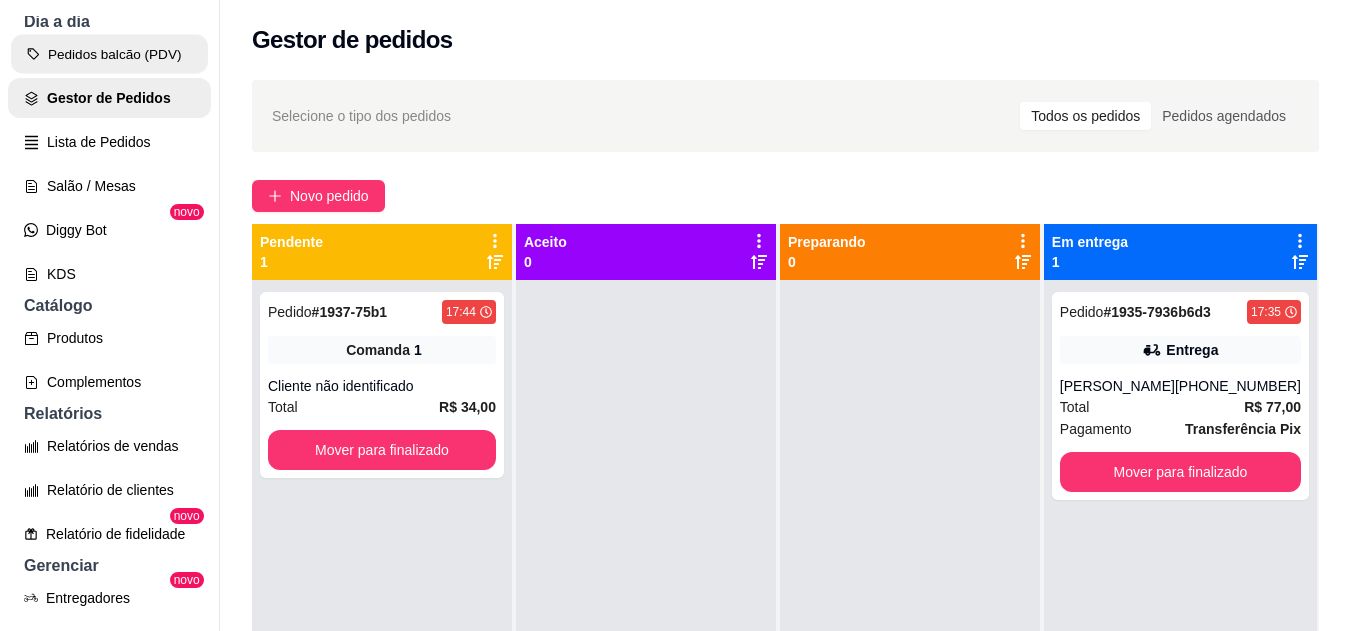 click on "Pedidos balcão (PDV)" at bounding box center (109, 54) 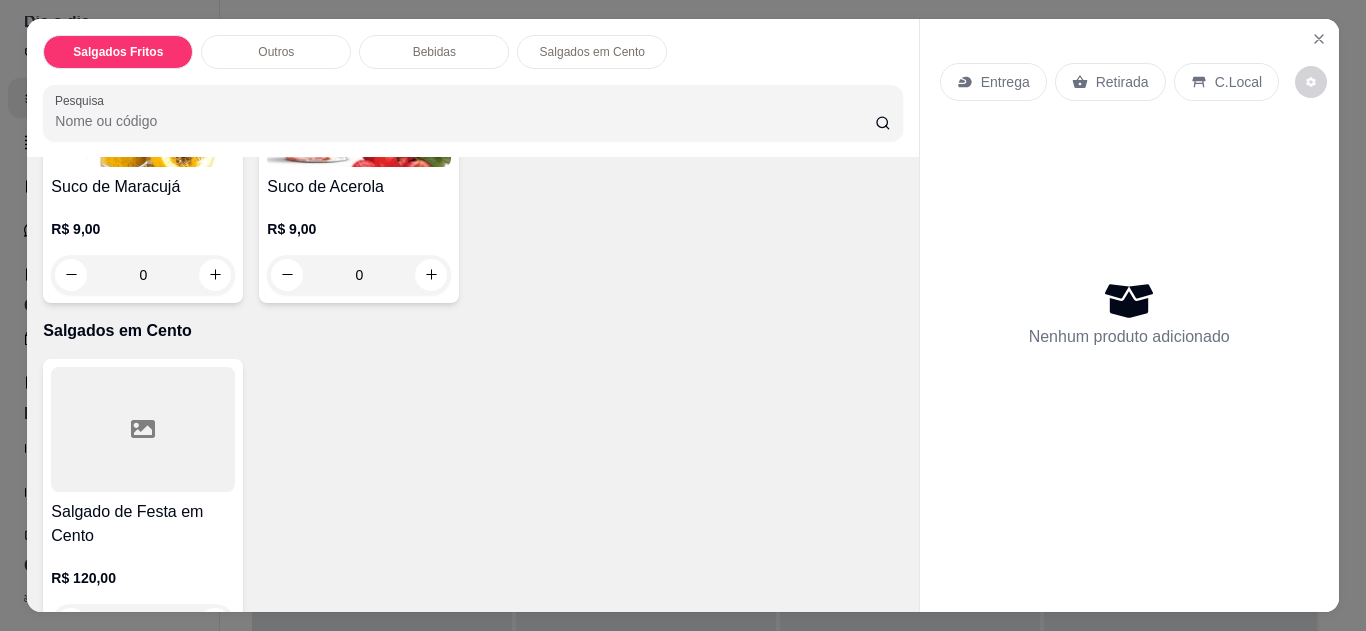 scroll, scrollTop: 1576, scrollLeft: 0, axis: vertical 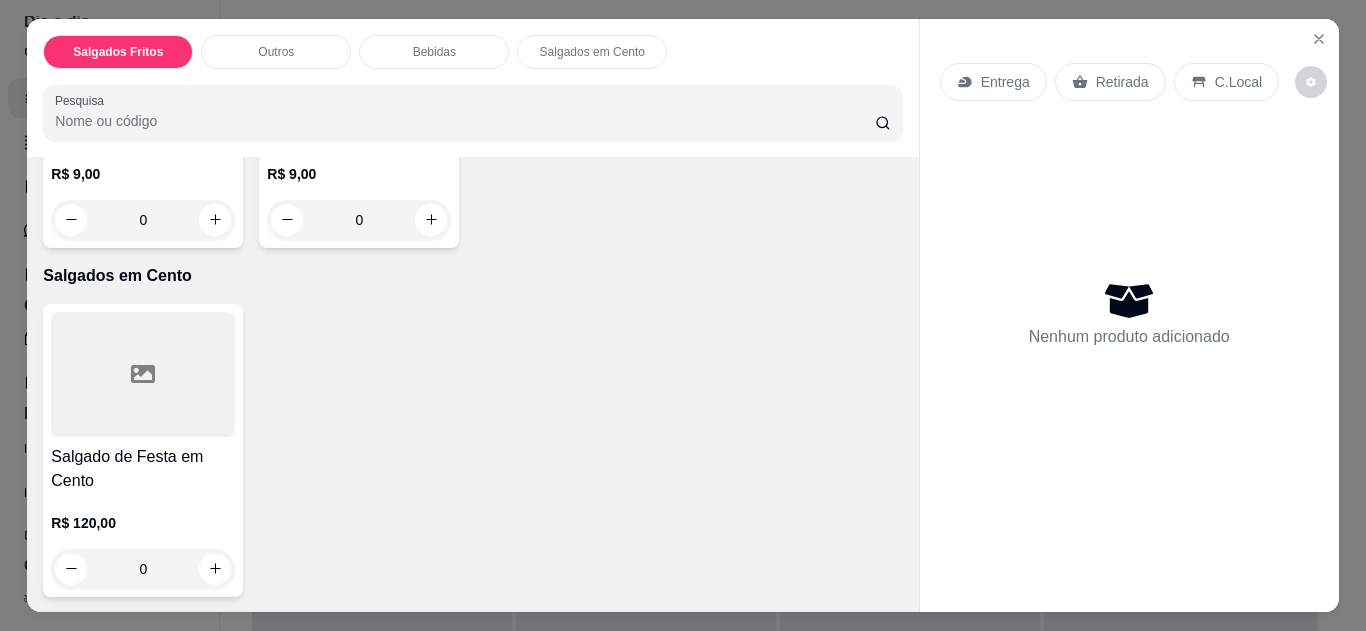 click on "0" at bounding box center (143, 569) 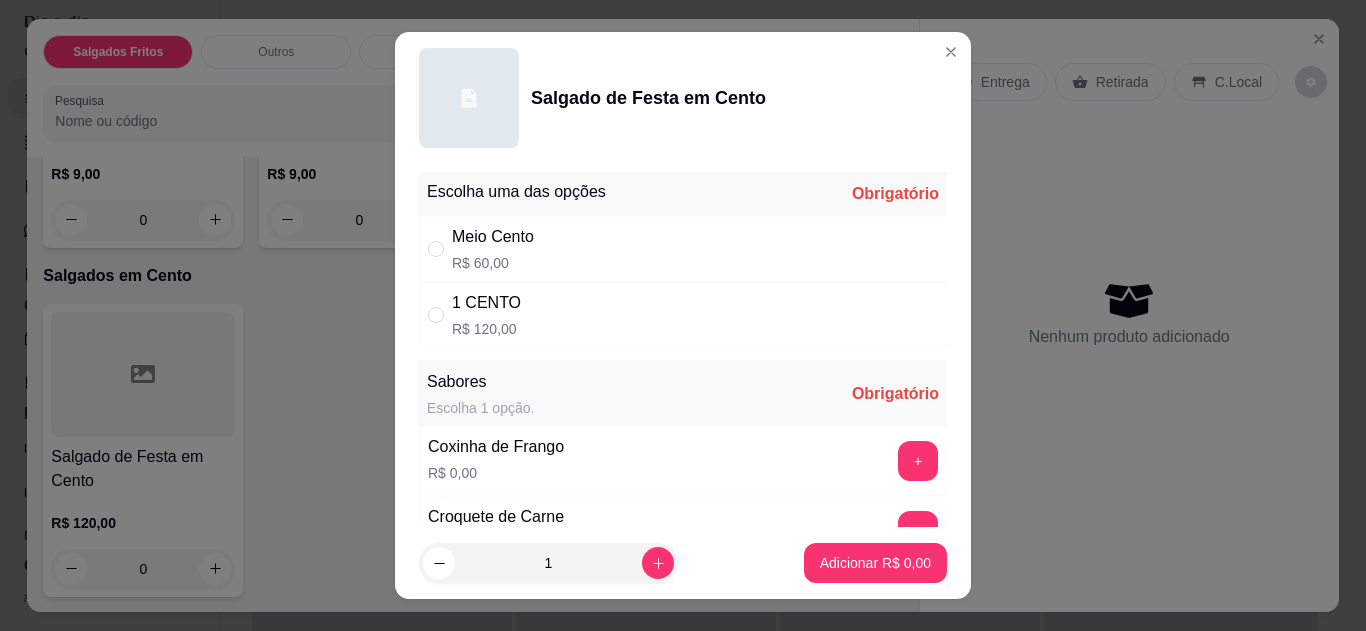 click on "1 CENTO R$ 120,00" at bounding box center (683, 315) 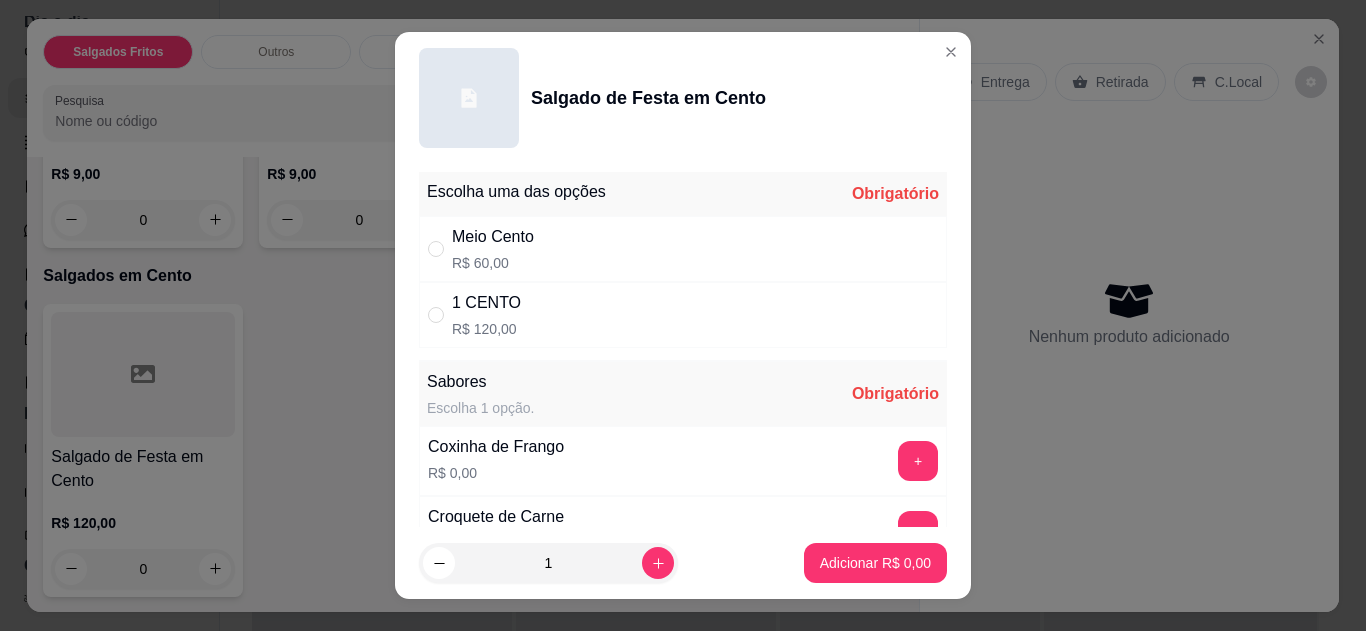 radio on "true" 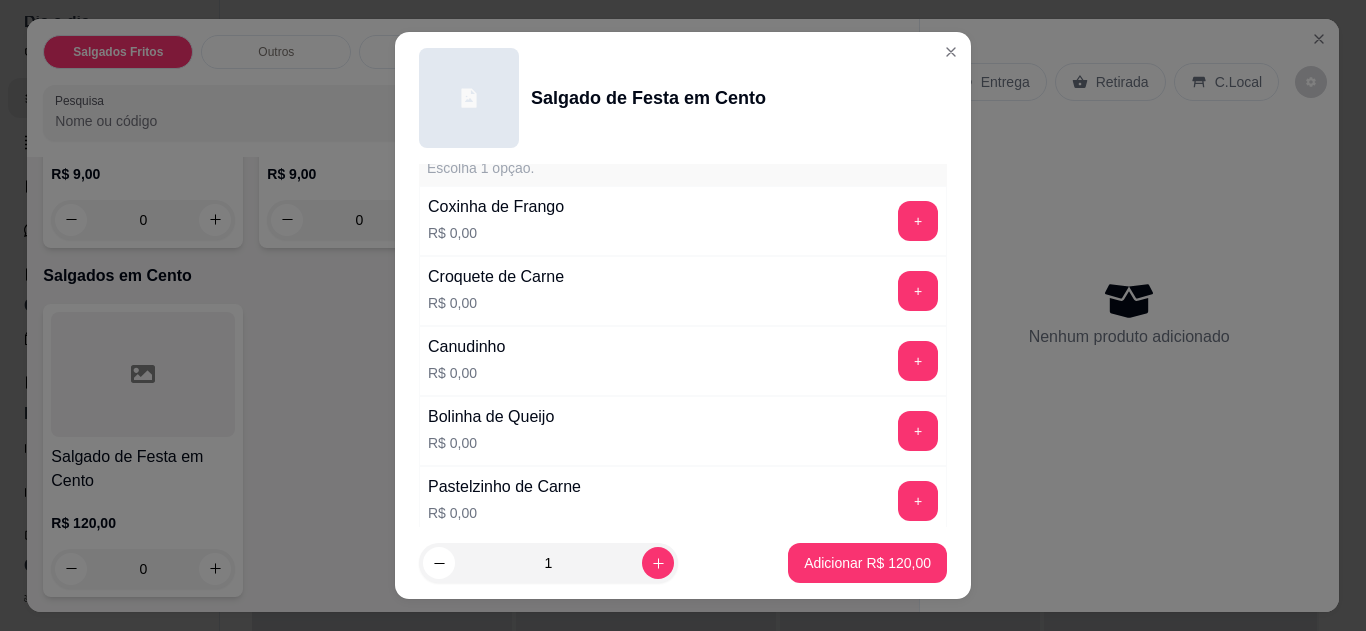 scroll, scrollTop: 200, scrollLeft: 0, axis: vertical 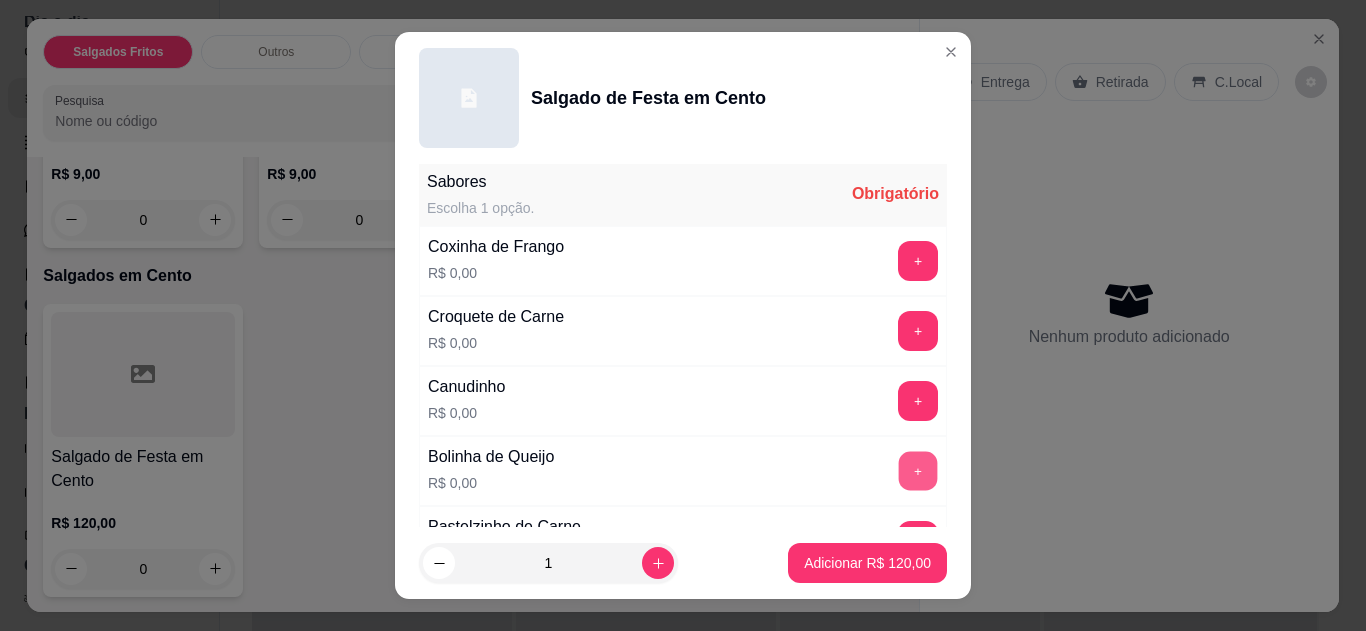 click on "+" at bounding box center (918, 470) 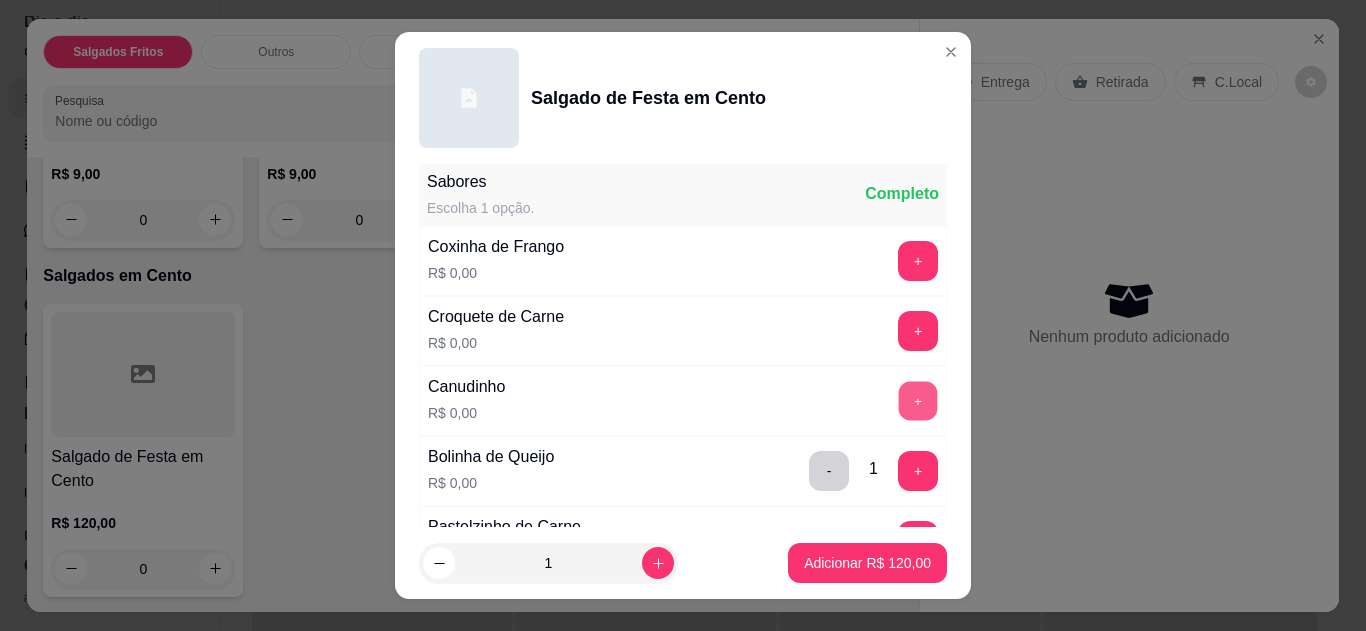 click on "+" at bounding box center [918, 400] 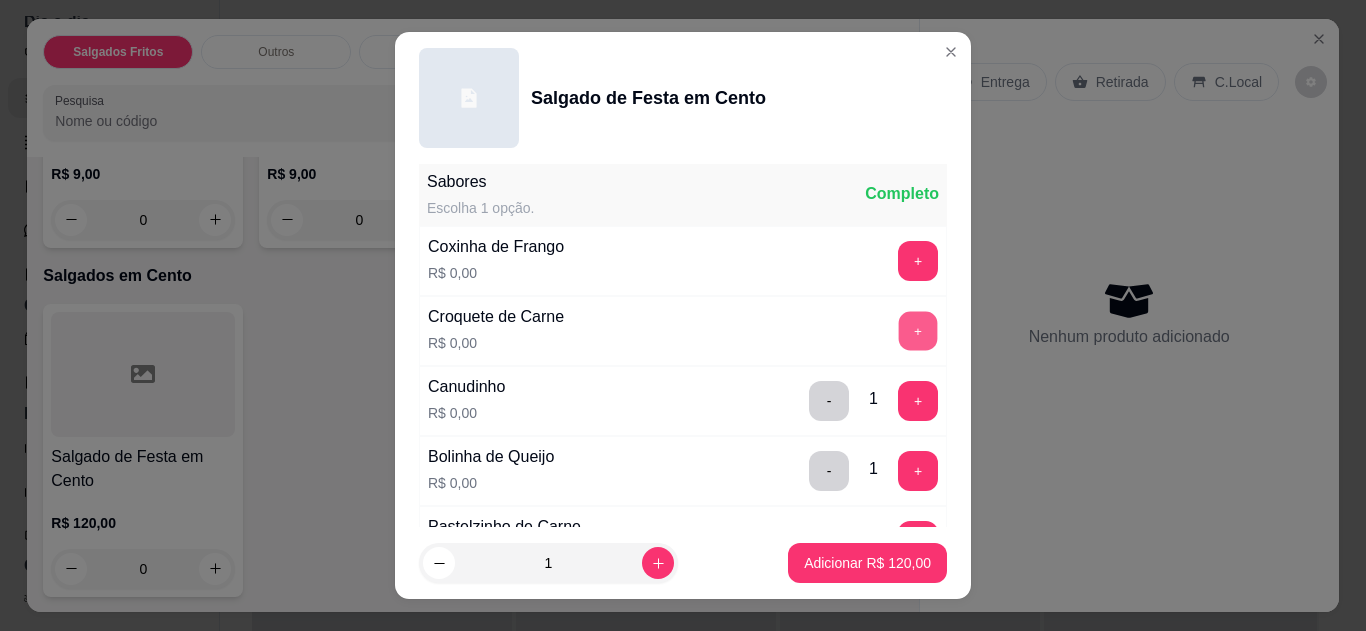 click on "+" at bounding box center [918, 330] 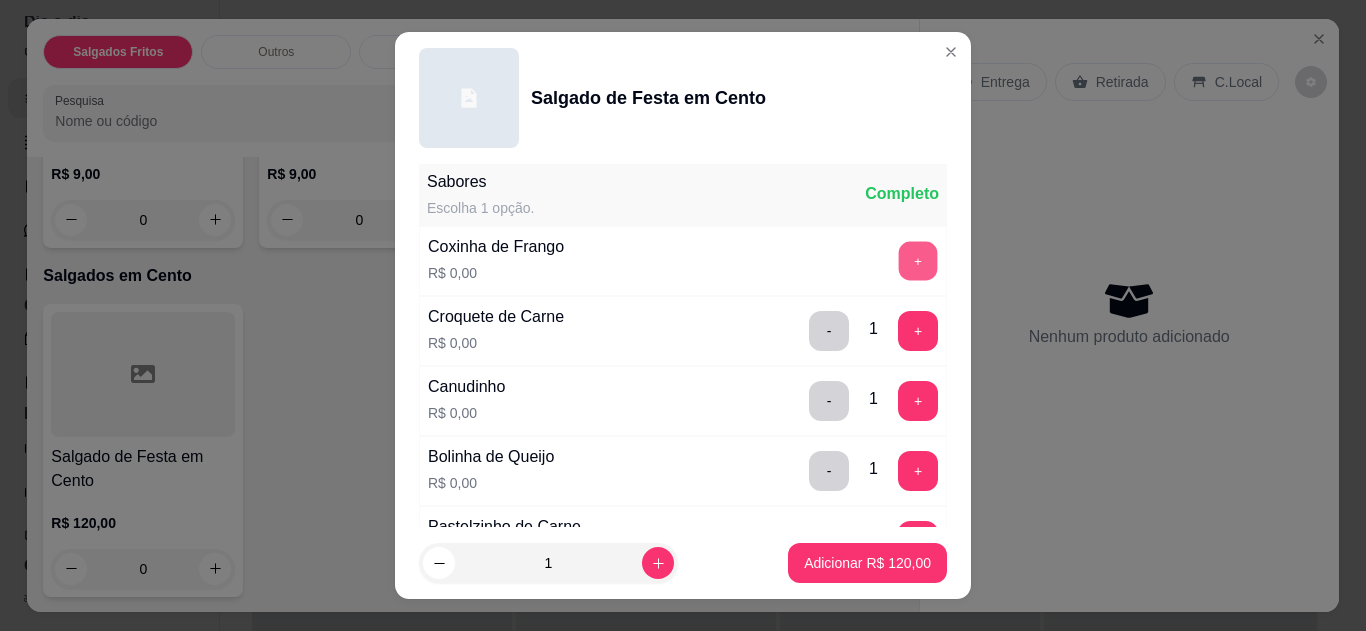 click on "+" at bounding box center (918, 260) 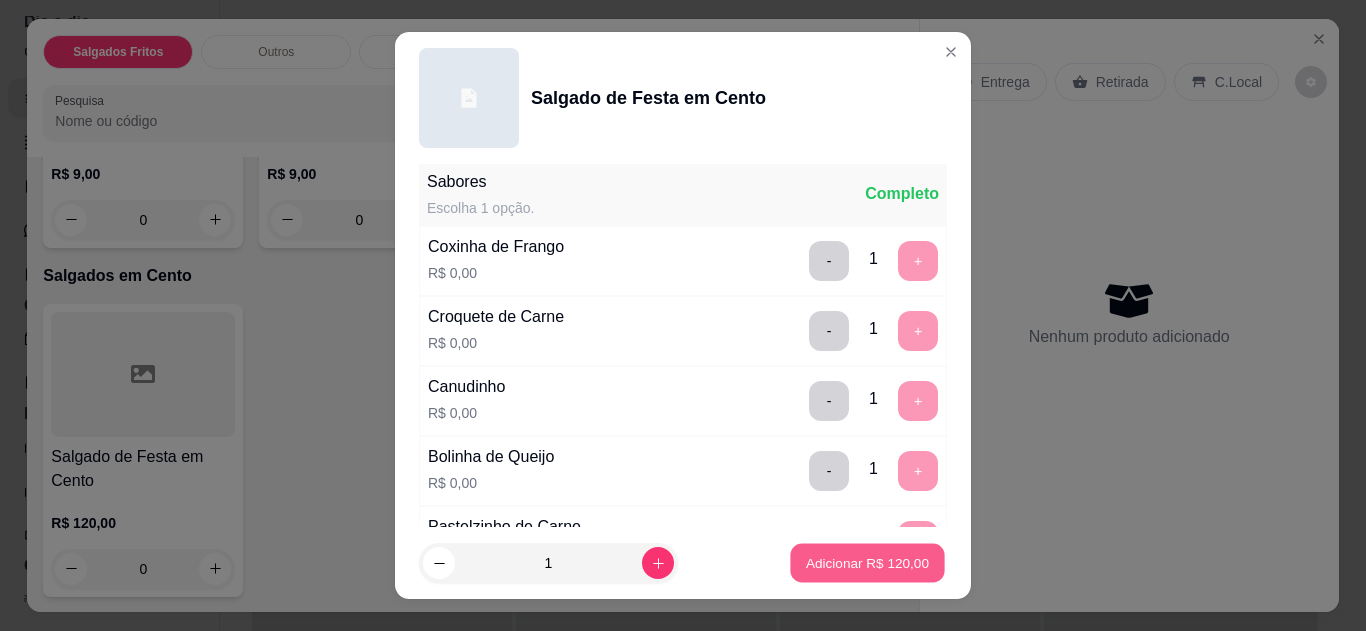 click on "Adicionar   R$ 120,00" at bounding box center [867, 563] 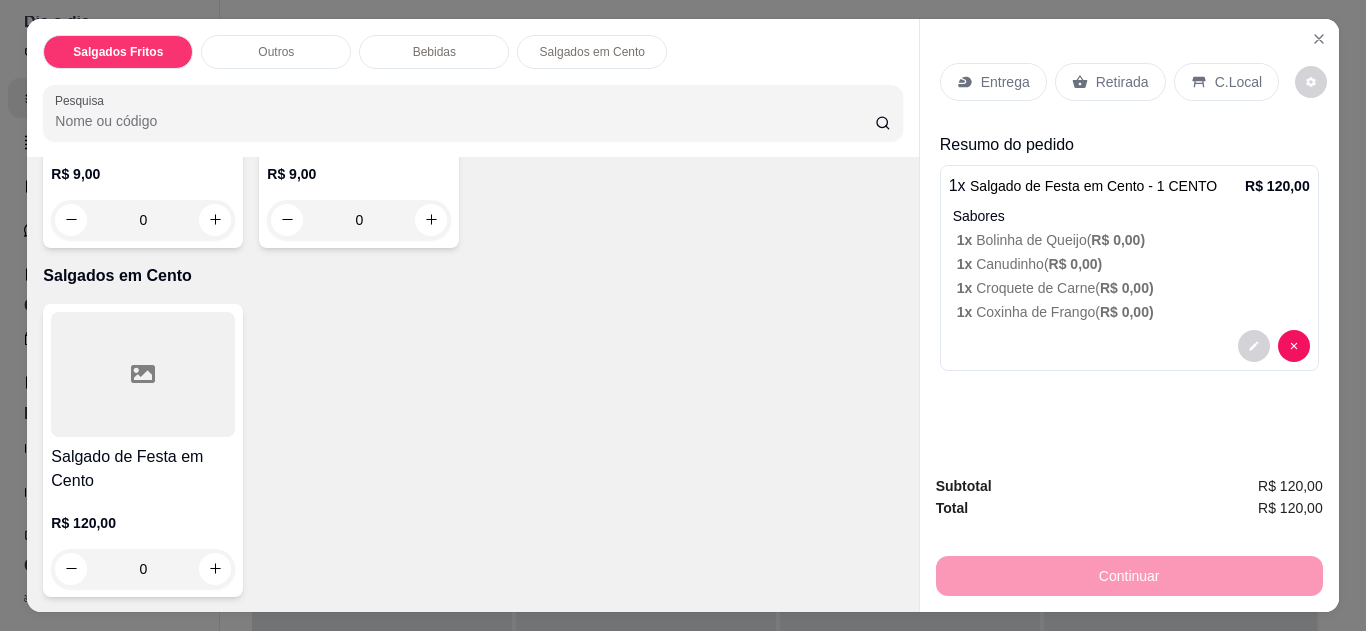 click on "Salgado de Festa em Cento   R$ 120,00 0" at bounding box center [472, 450] 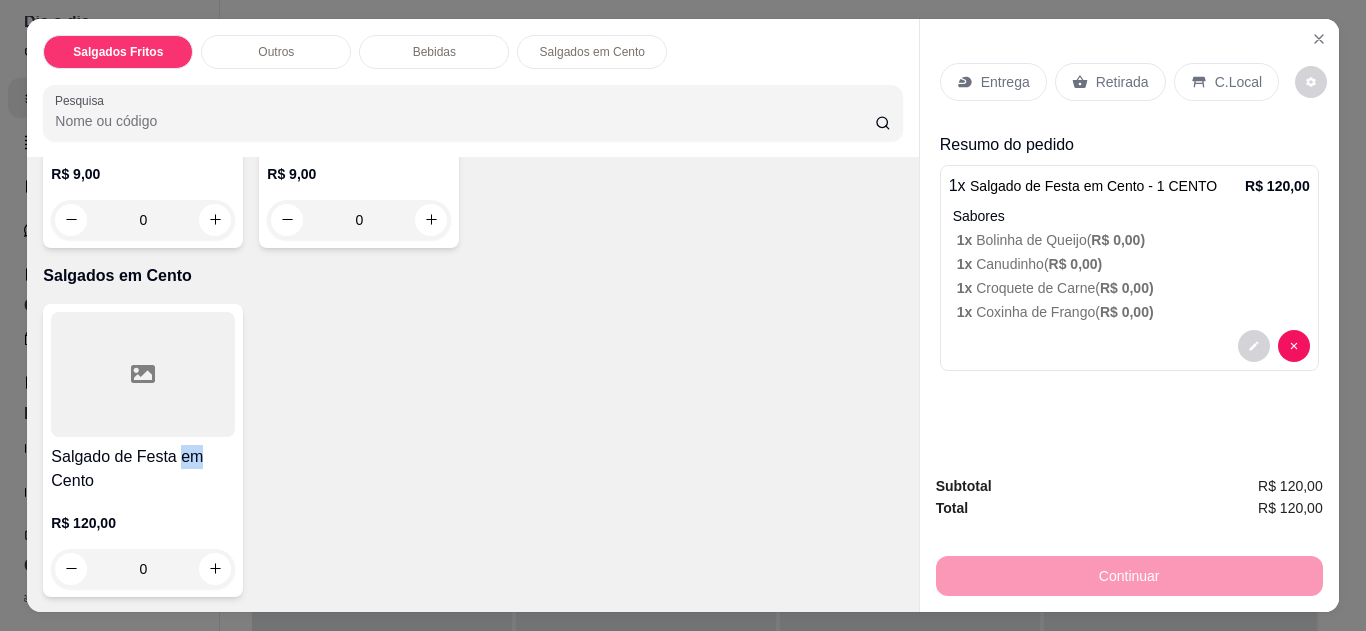 click on "Salgado de Festa em Cento   R$ 120,00 0" at bounding box center [472, 450] 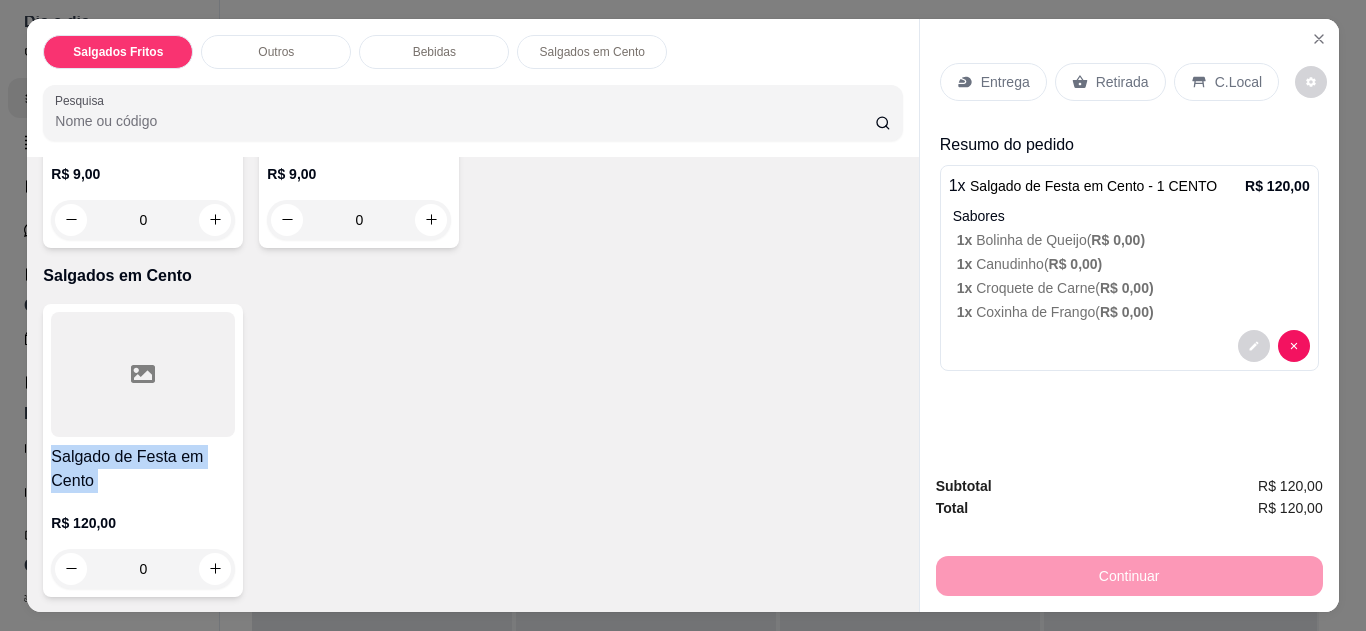 click on "Salgado de Festa em Cento   R$ 120,00 0" at bounding box center [472, 450] 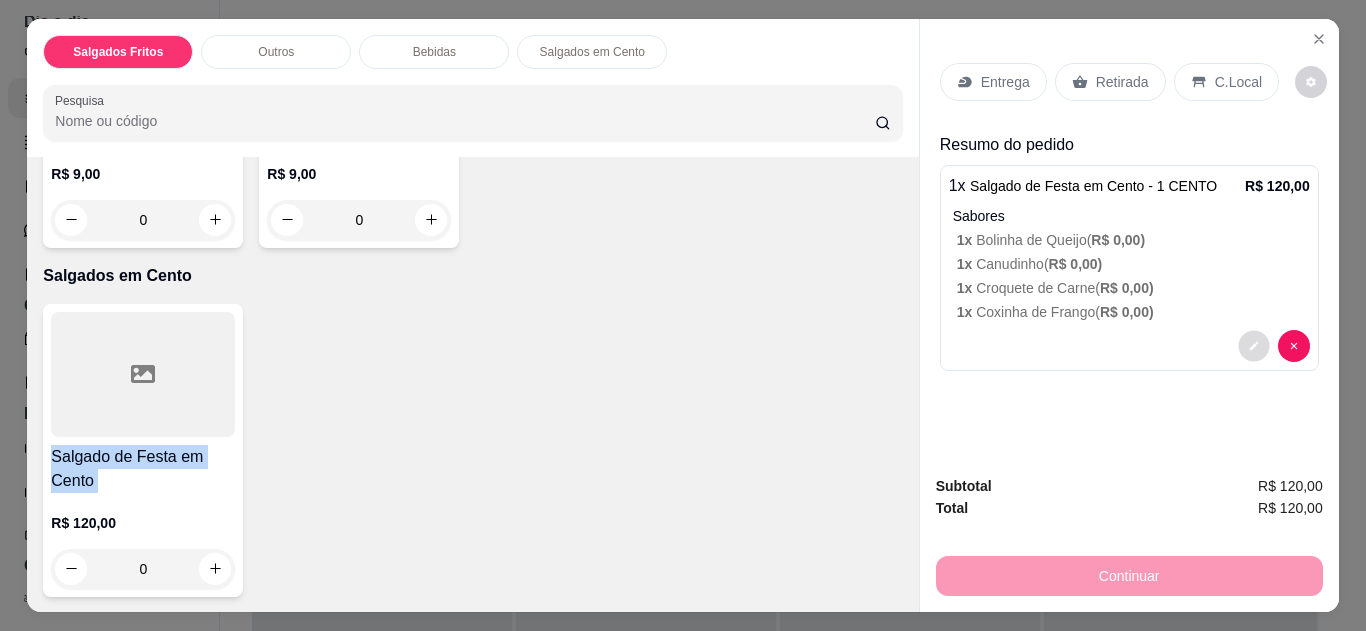 click 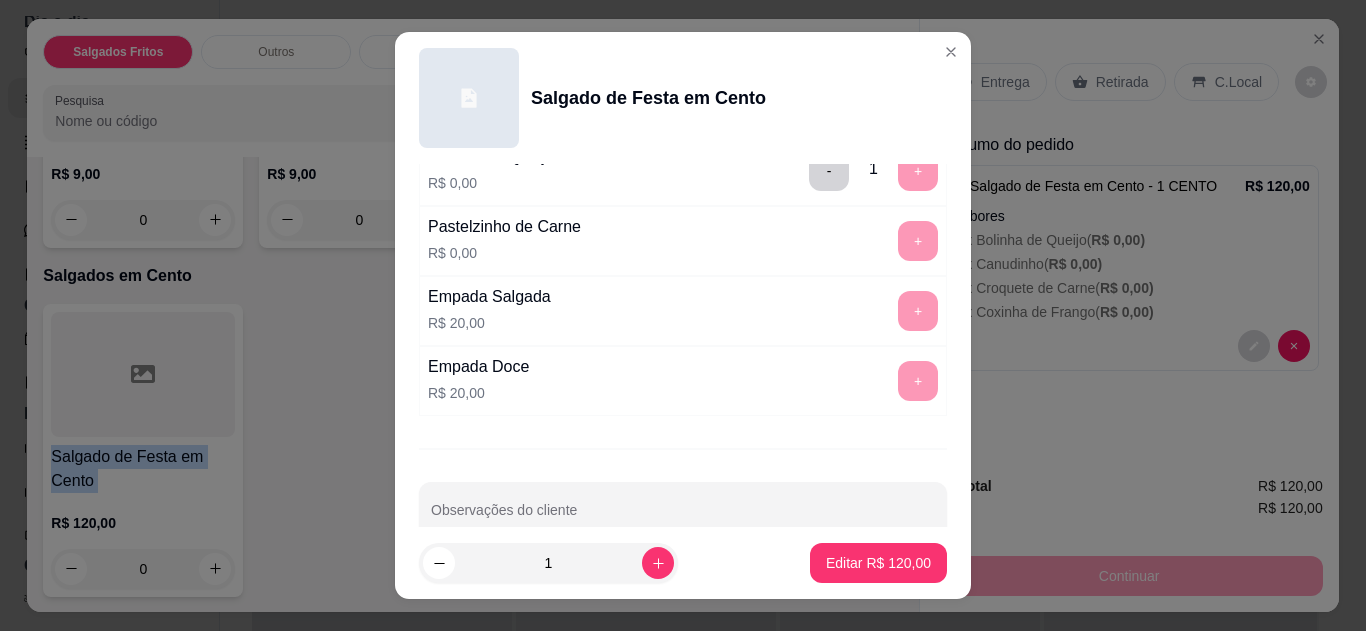 scroll, scrollTop: 558, scrollLeft: 0, axis: vertical 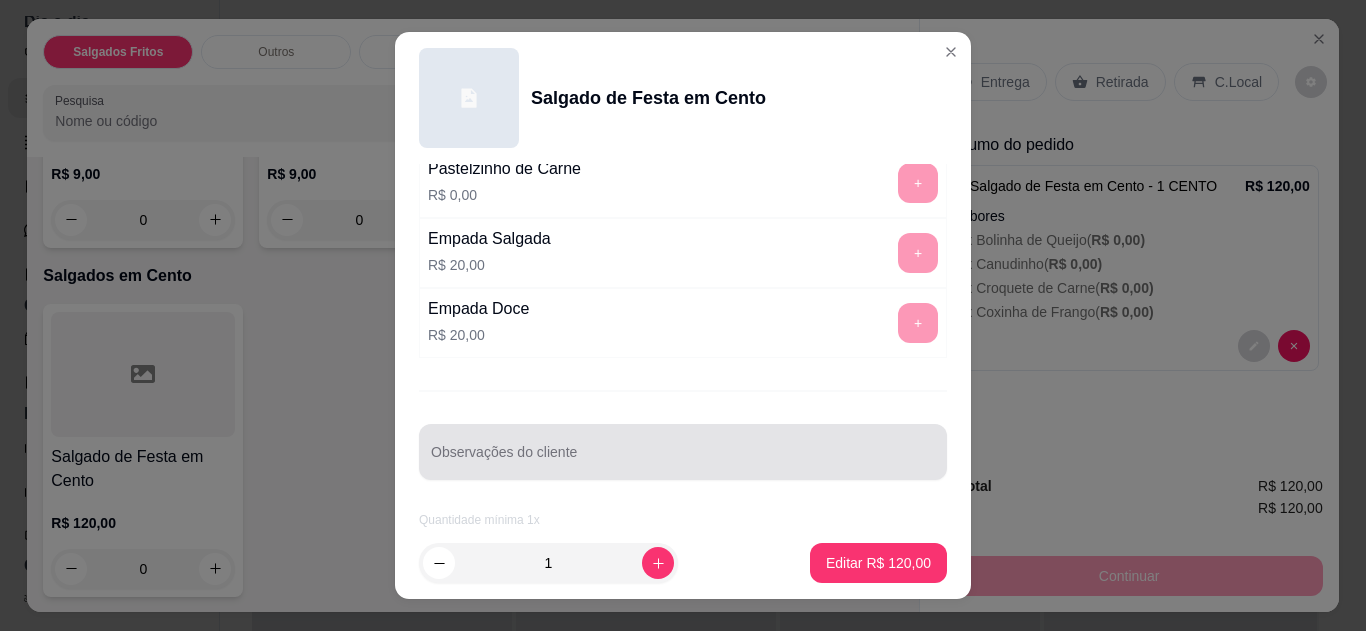 click at bounding box center (683, 452) 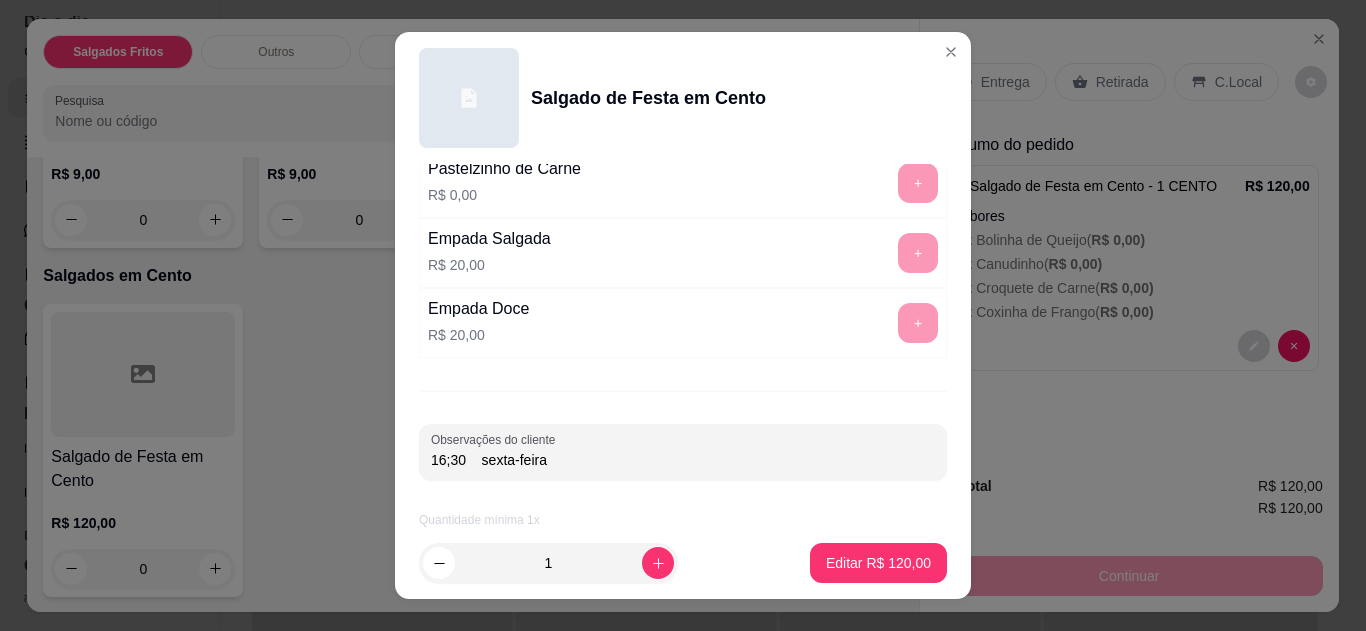 type on "16;30    sexta-feira" 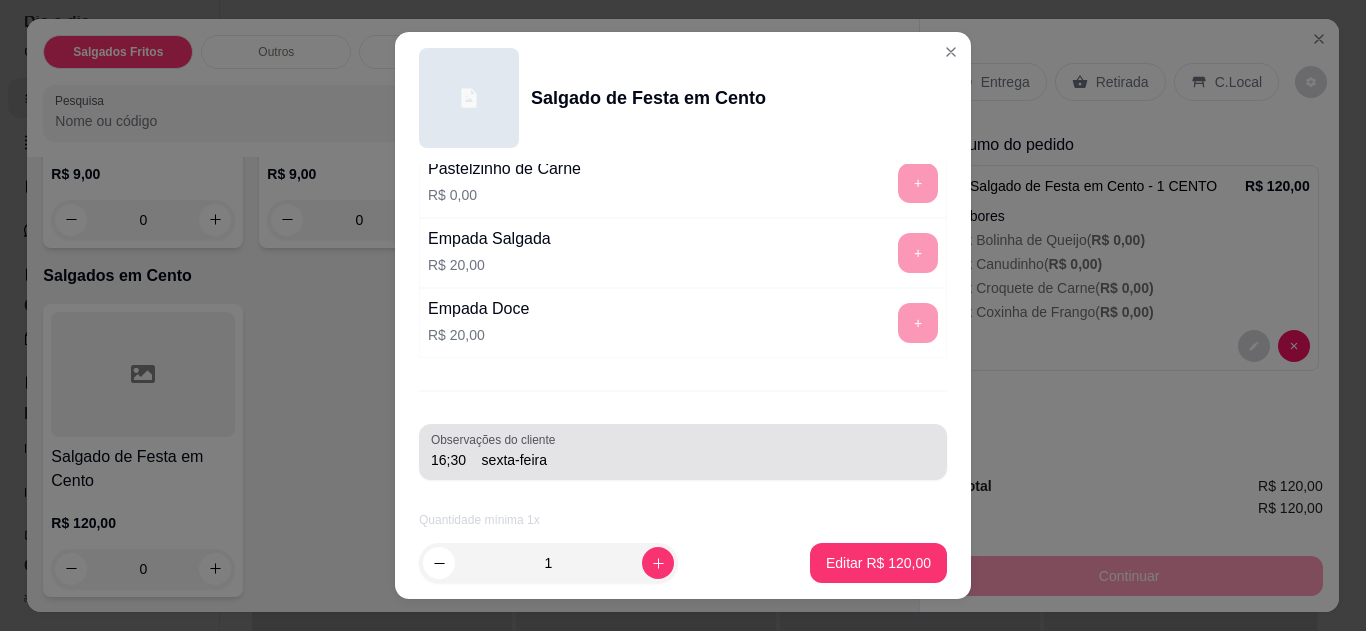 click on "16;30    sexta-feira" at bounding box center [683, 460] 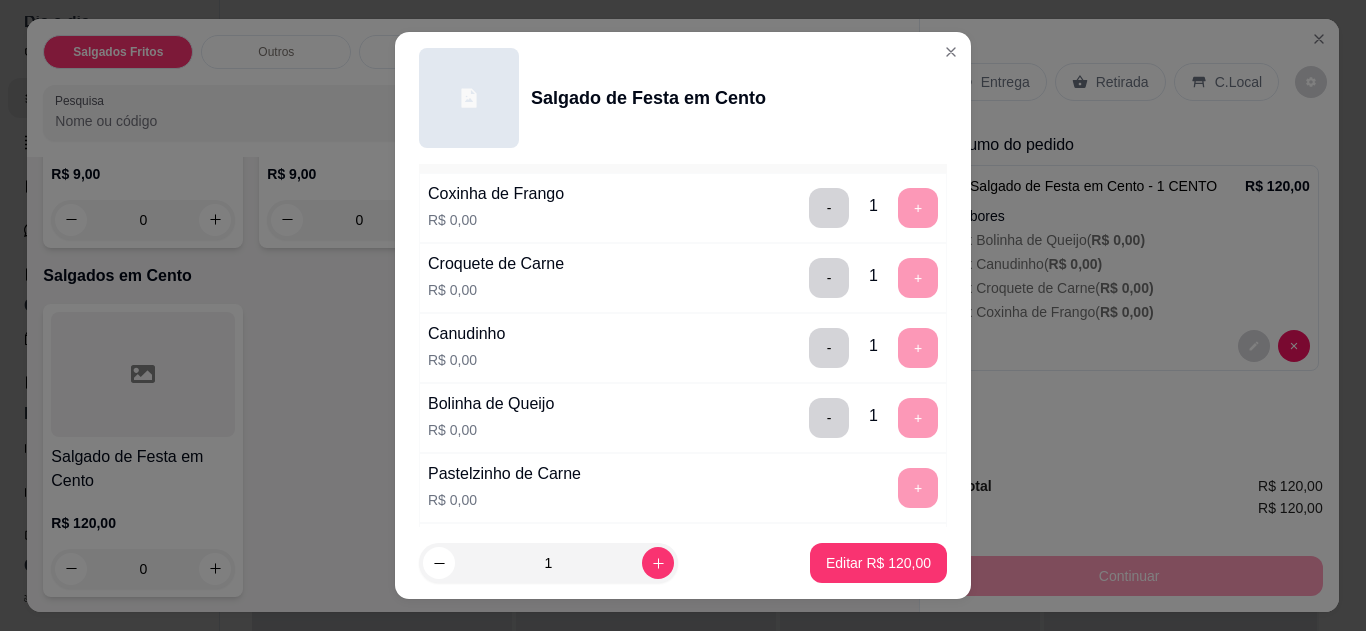 scroll, scrollTop: 87, scrollLeft: 0, axis: vertical 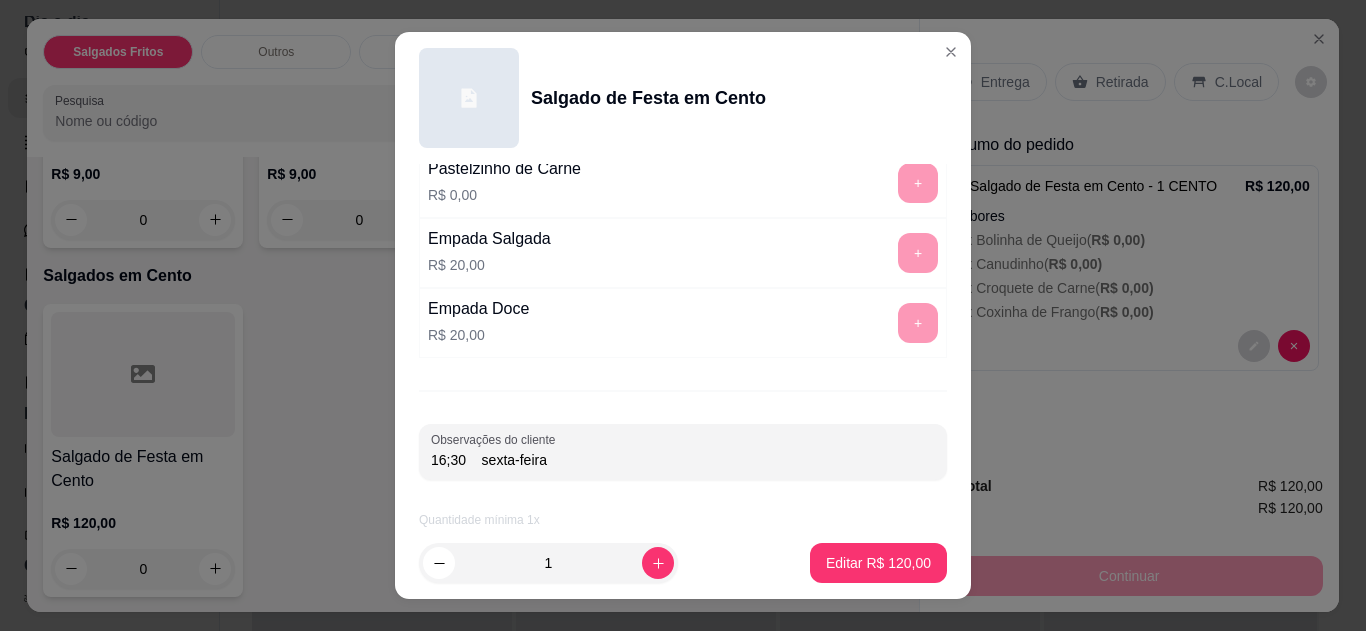 click on "16;30    sexta-feira" at bounding box center (683, 460) 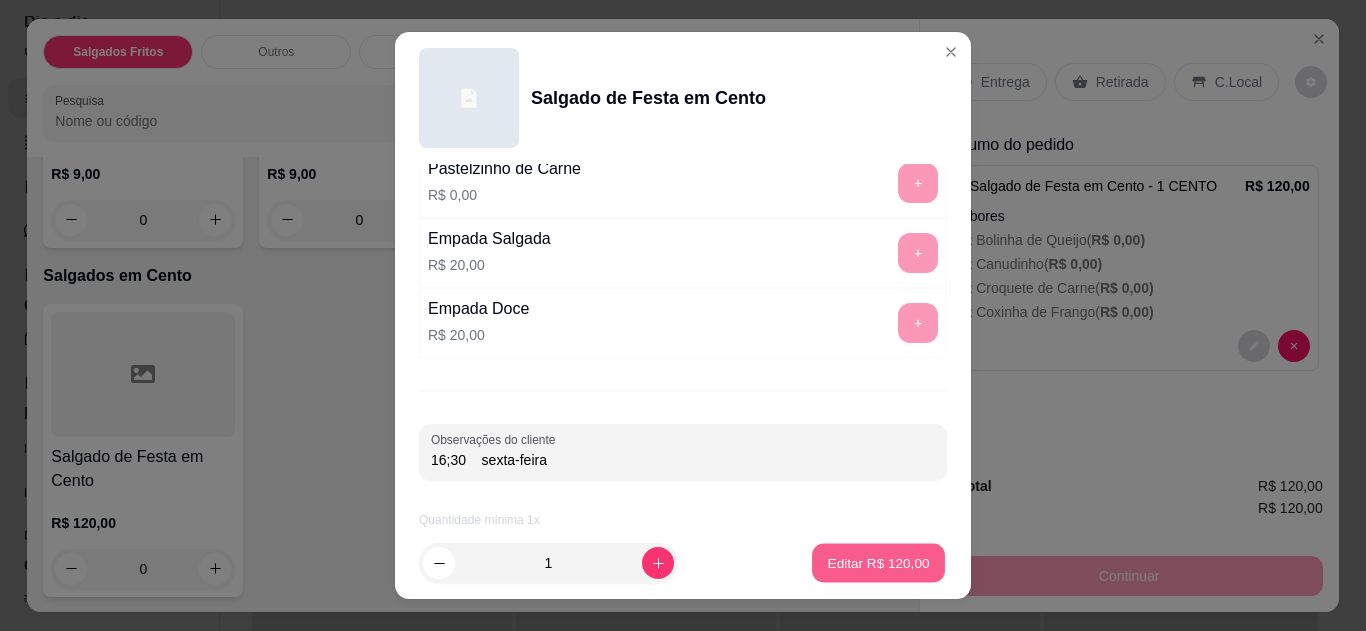 click on "Editar   R$ 120,00" at bounding box center (878, 563) 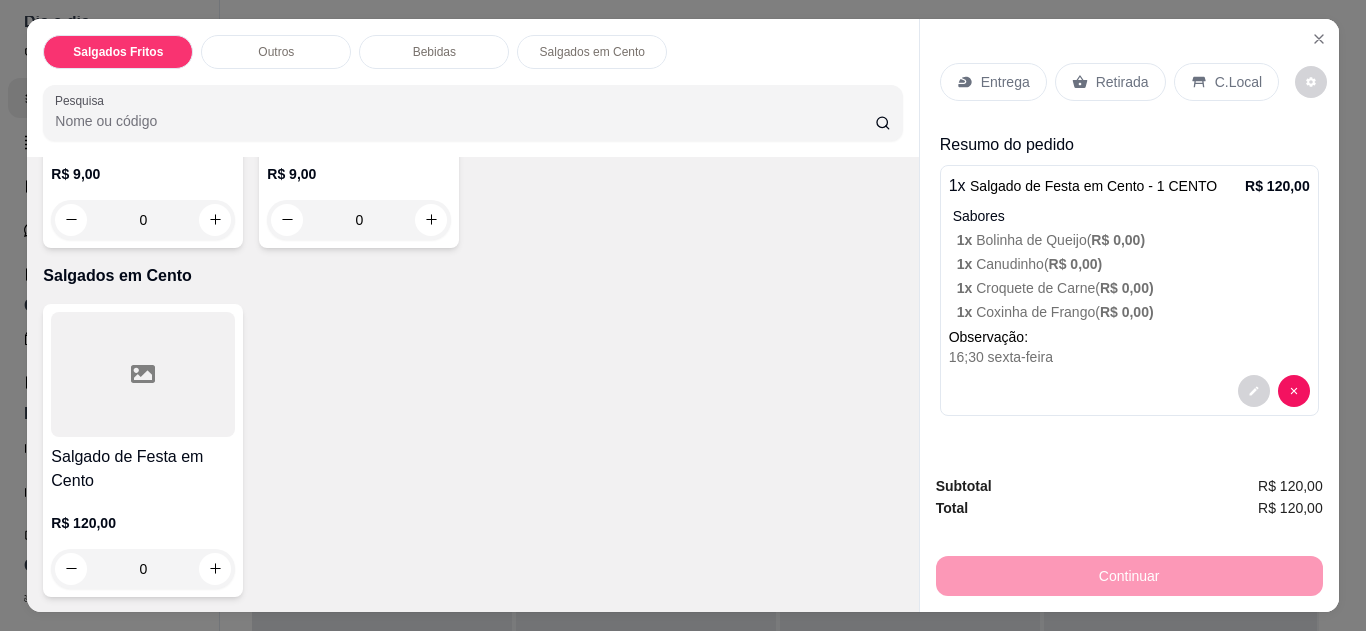 click on "Retirada" at bounding box center (1122, 82) 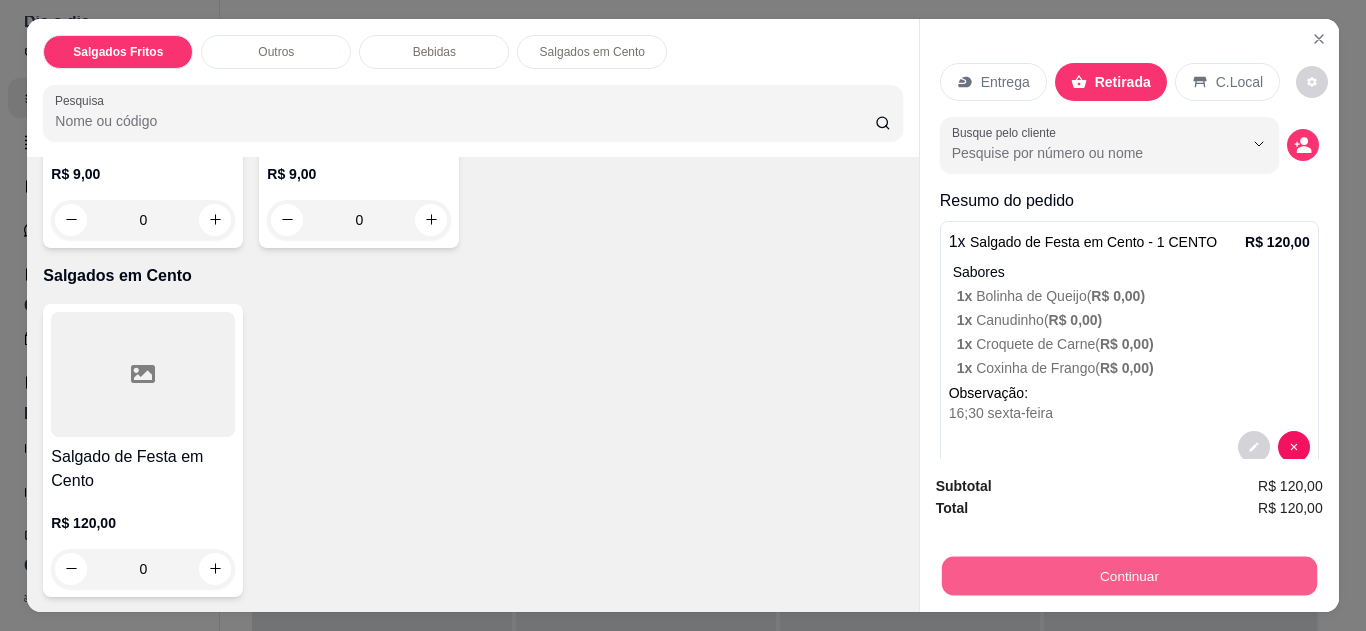 click on "Continuar" at bounding box center (1128, 576) 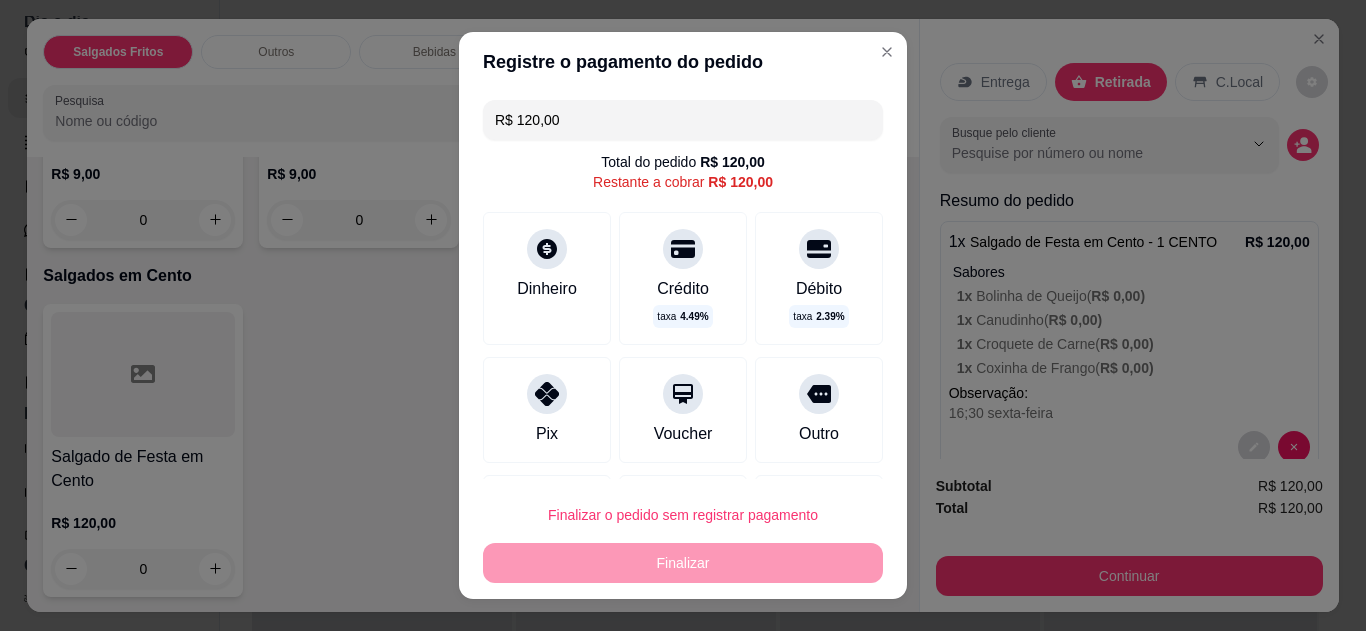 click on "Pix" at bounding box center [547, 410] 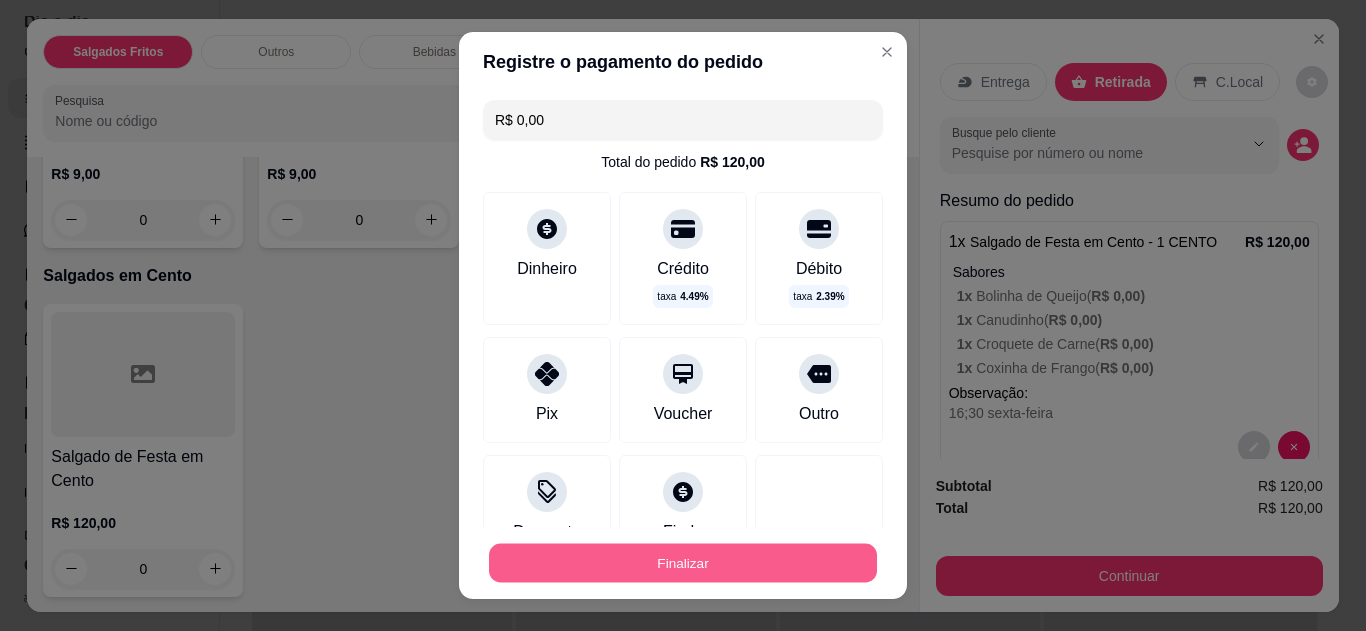 click on "Finalizar" at bounding box center [683, 563] 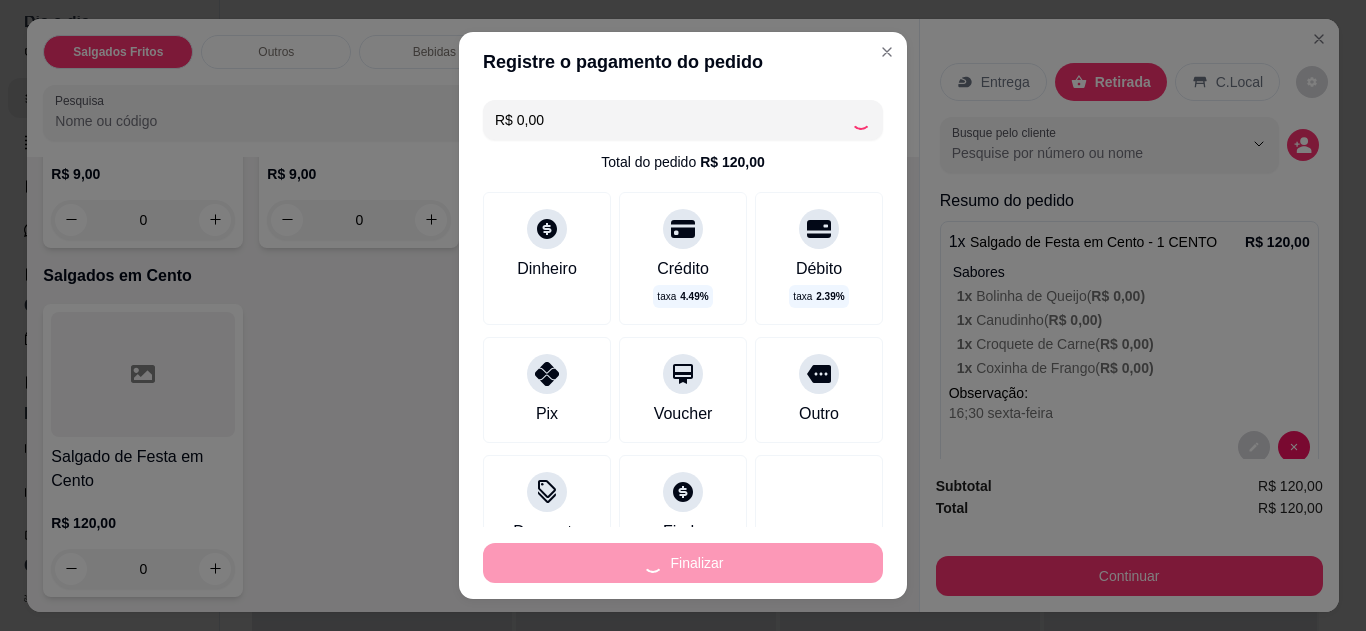 type on "-R$ 120,00" 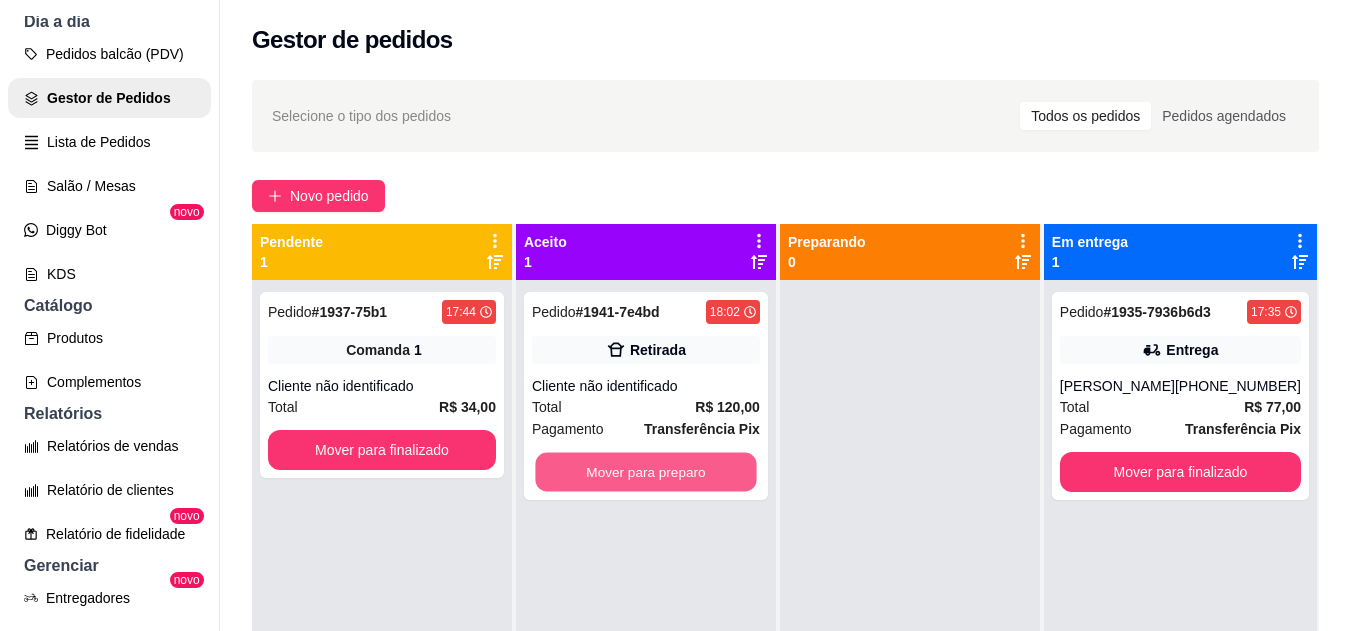 click on "Mover para preparo" at bounding box center [645, 472] 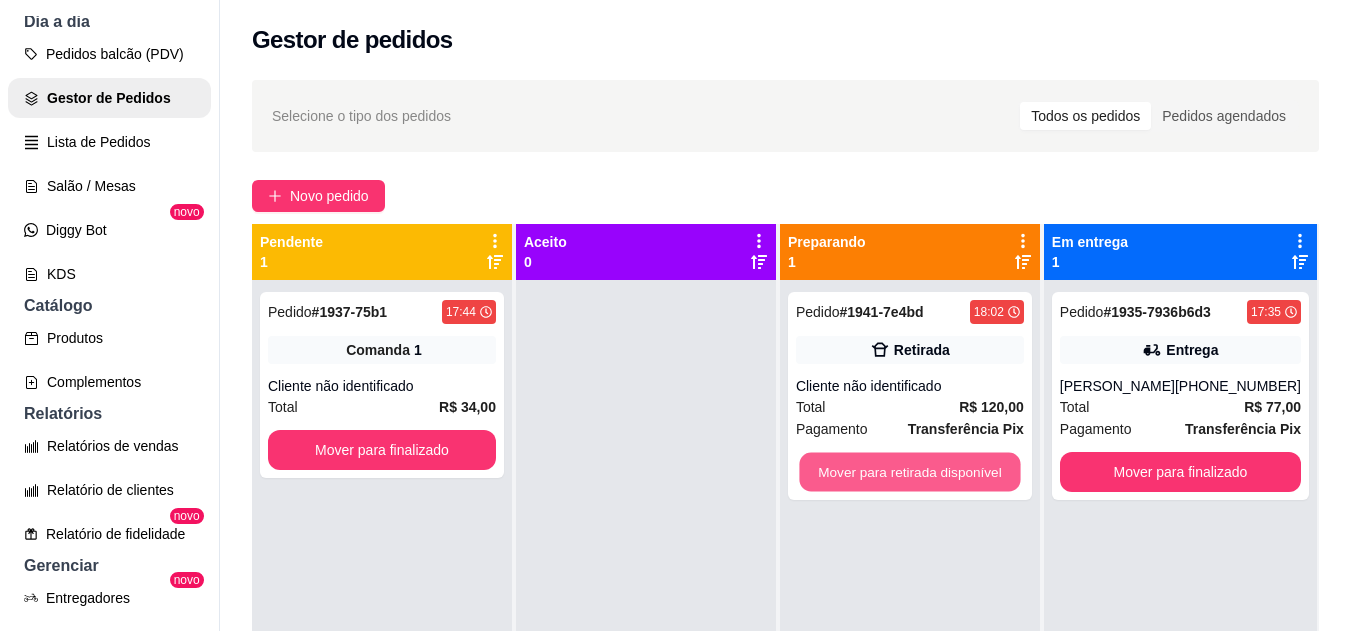 click on "Mover para retirada disponível" at bounding box center (909, 472) 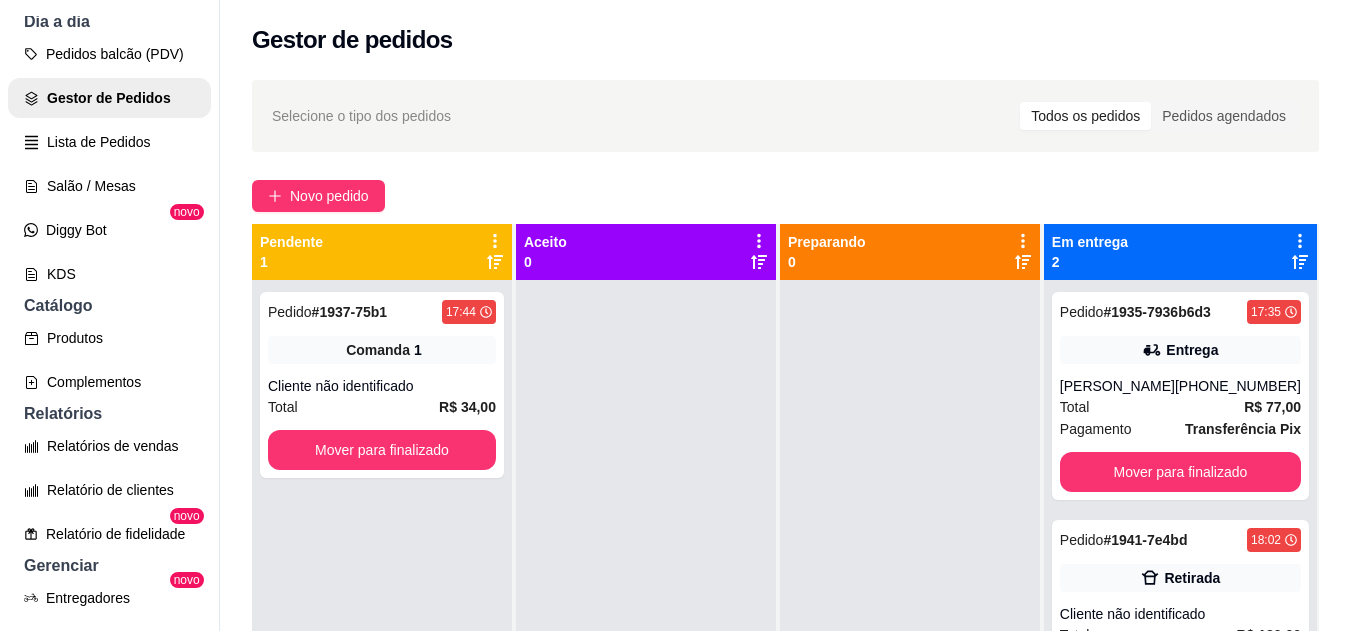 click on "Pedido  # 1941-7e4bd 18:02 Retirada Cliente não identificado Total R$ 120,00 Pagamento Transferência Pix Mover para finalizado" at bounding box center (1180, 624) 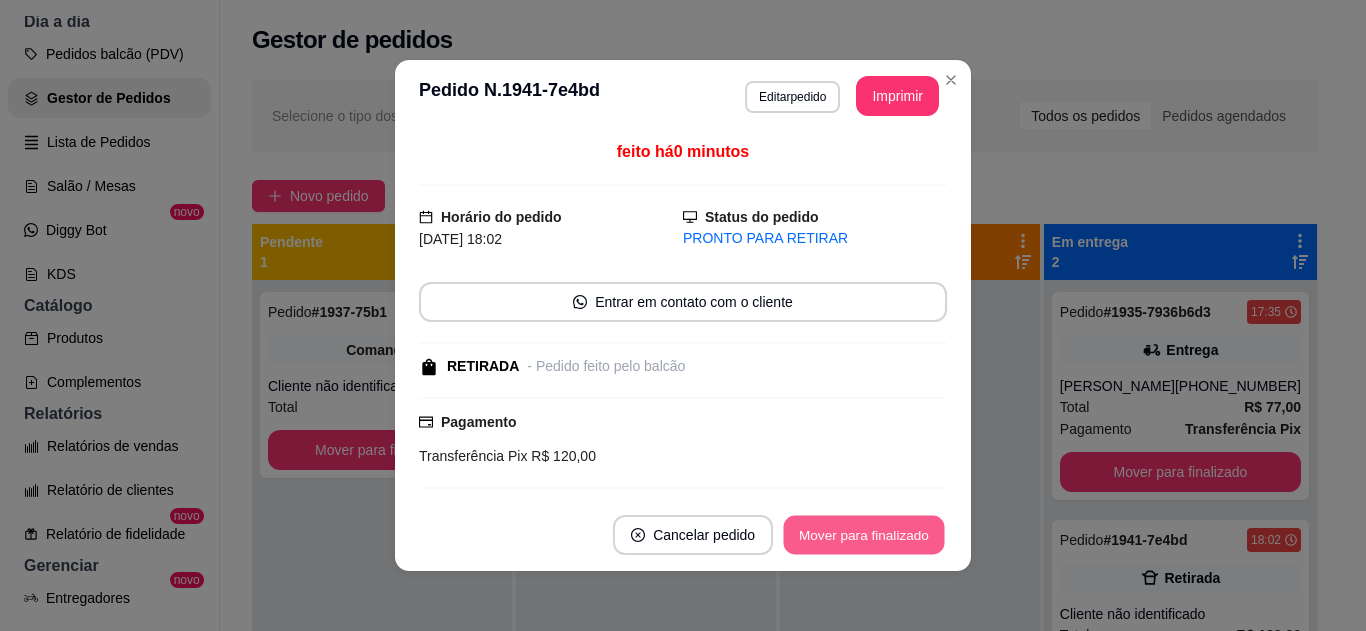 click on "Mover para finalizado" at bounding box center (864, 535) 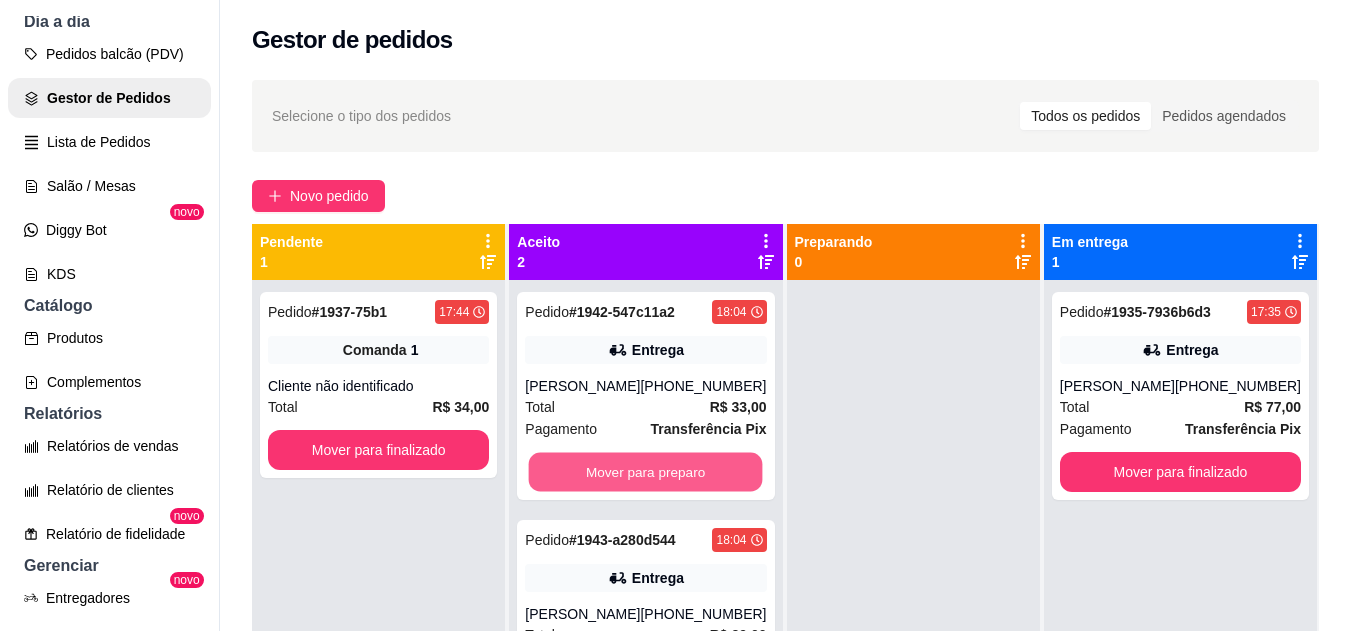 click on "Mover para preparo" at bounding box center [646, 472] 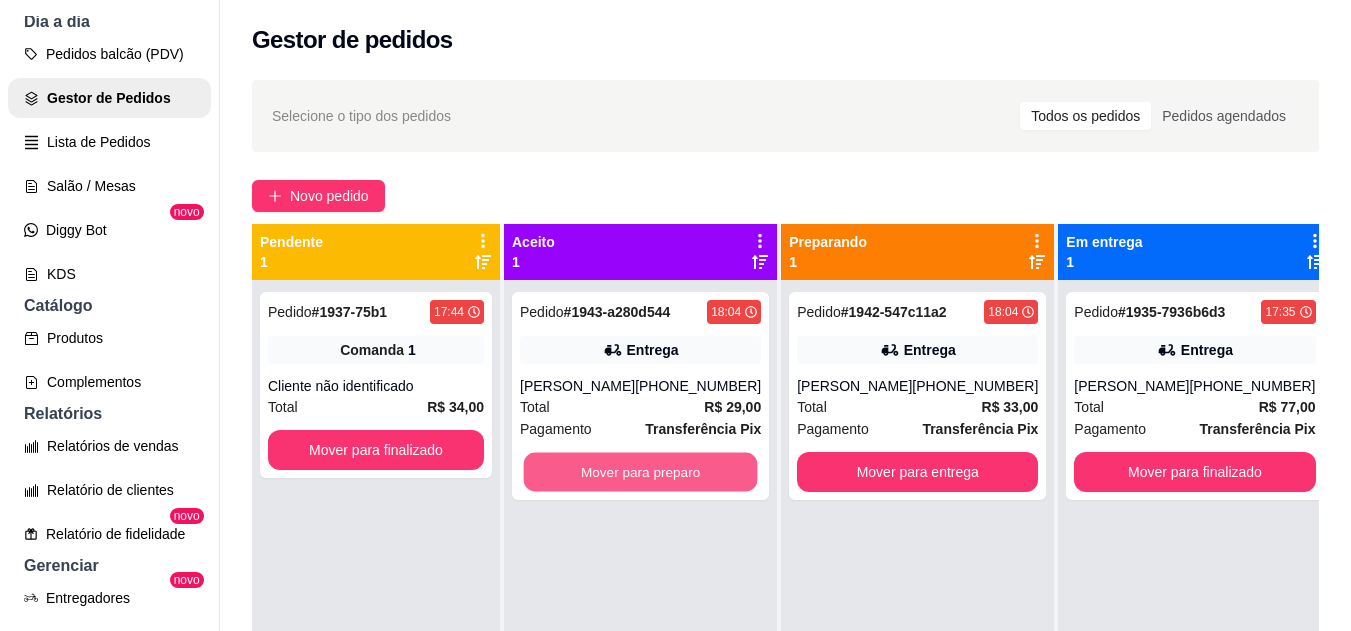 click on "Mover para preparo" at bounding box center [641, 472] 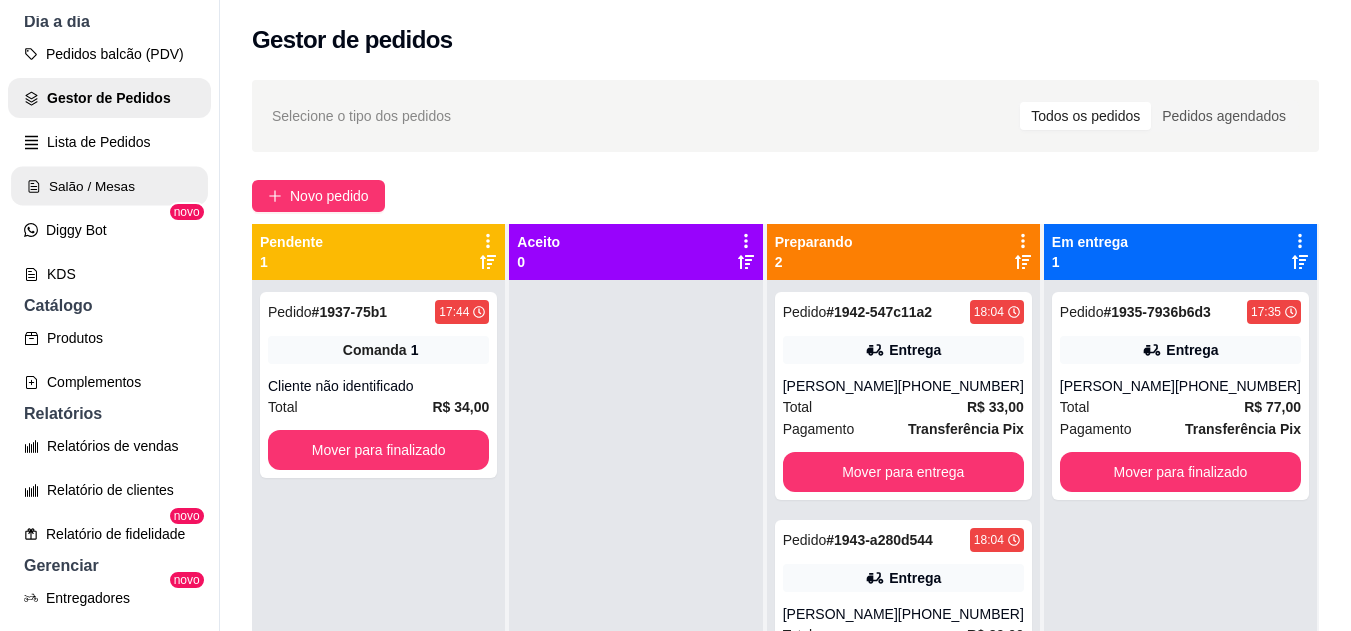 click on "Salão / Mesas" at bounding box center [109, 186] 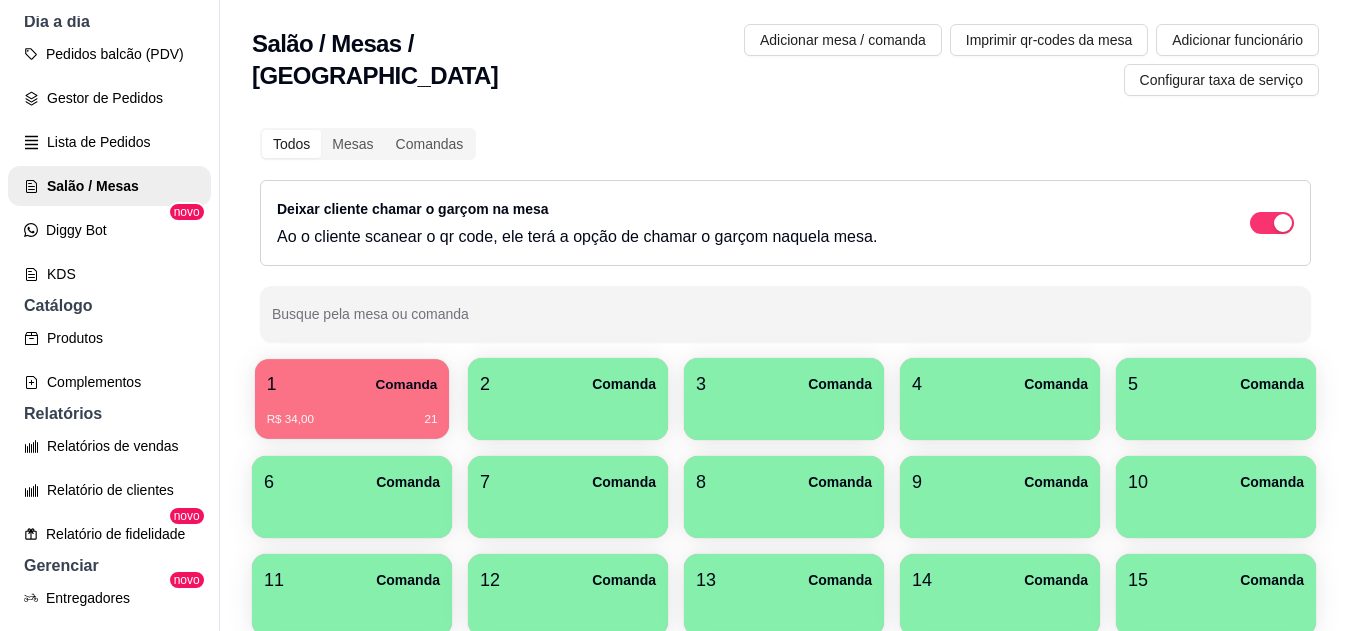 click on "1 Comanda" at bounding box center (352, 384) 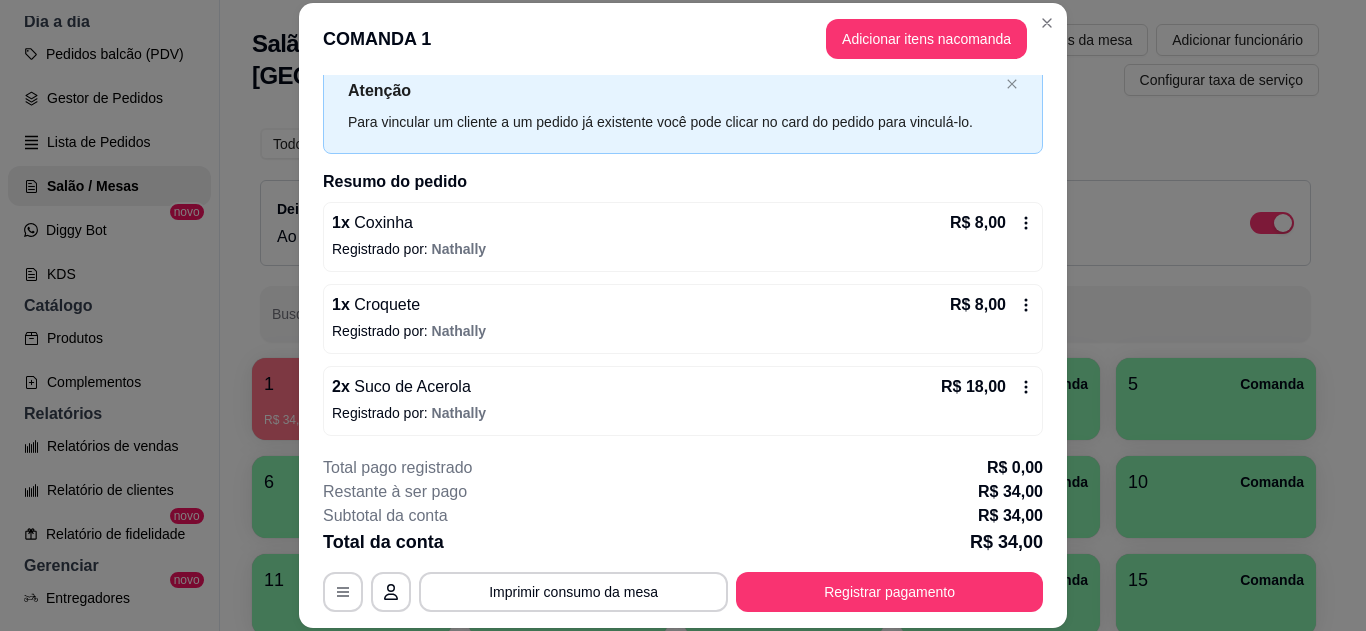 scroll, scrollTop: 98, scrollLeft: 0, axis: vertical 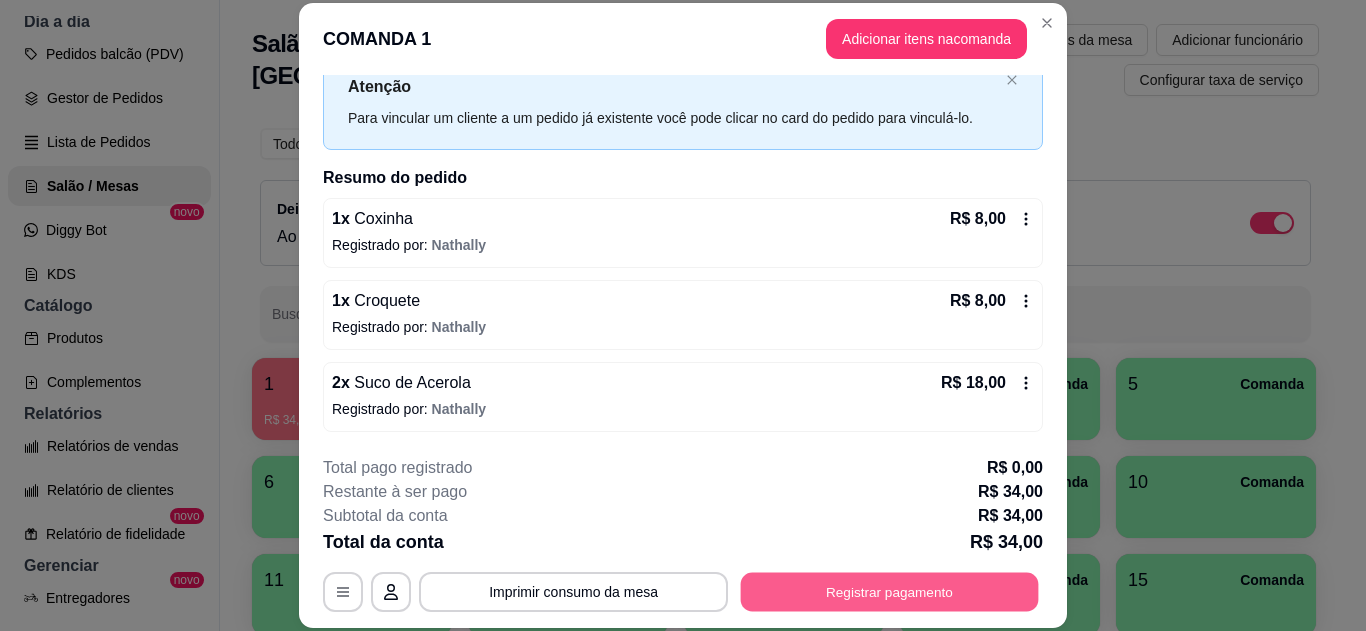 click on "Registrar pagamento" at bounding box center [890, 591] 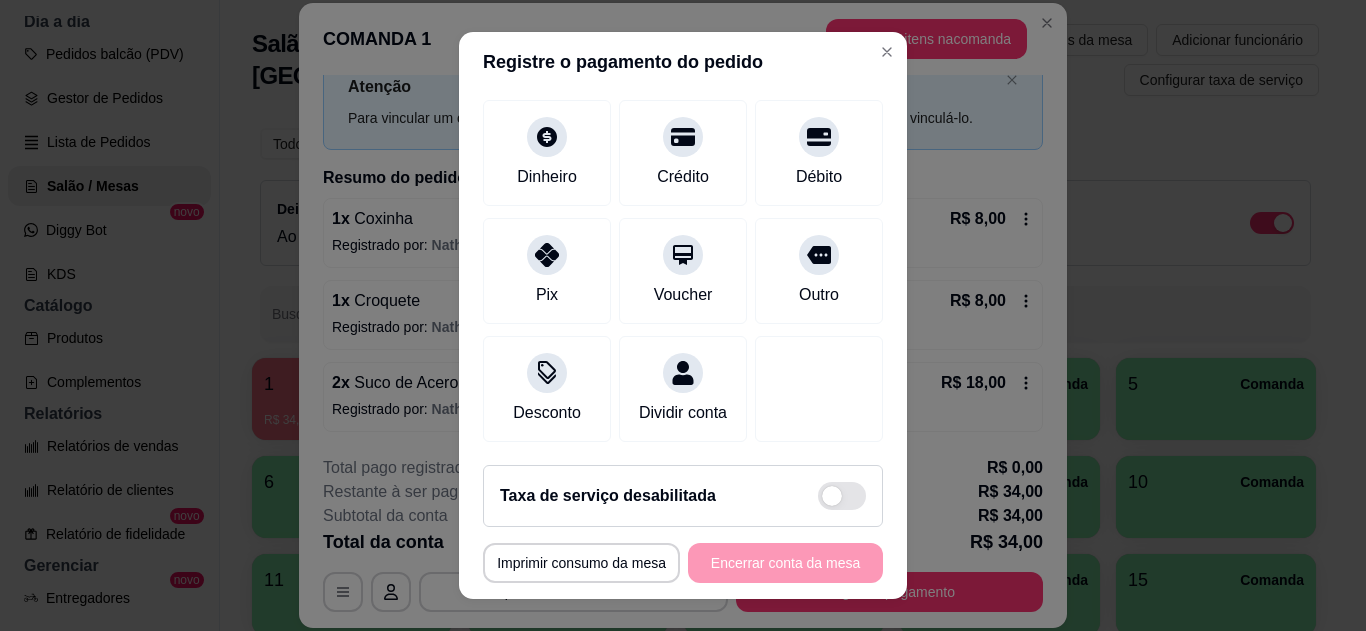 scroll, scrollTop: 156, scrollLeft: 0, axis: vertical 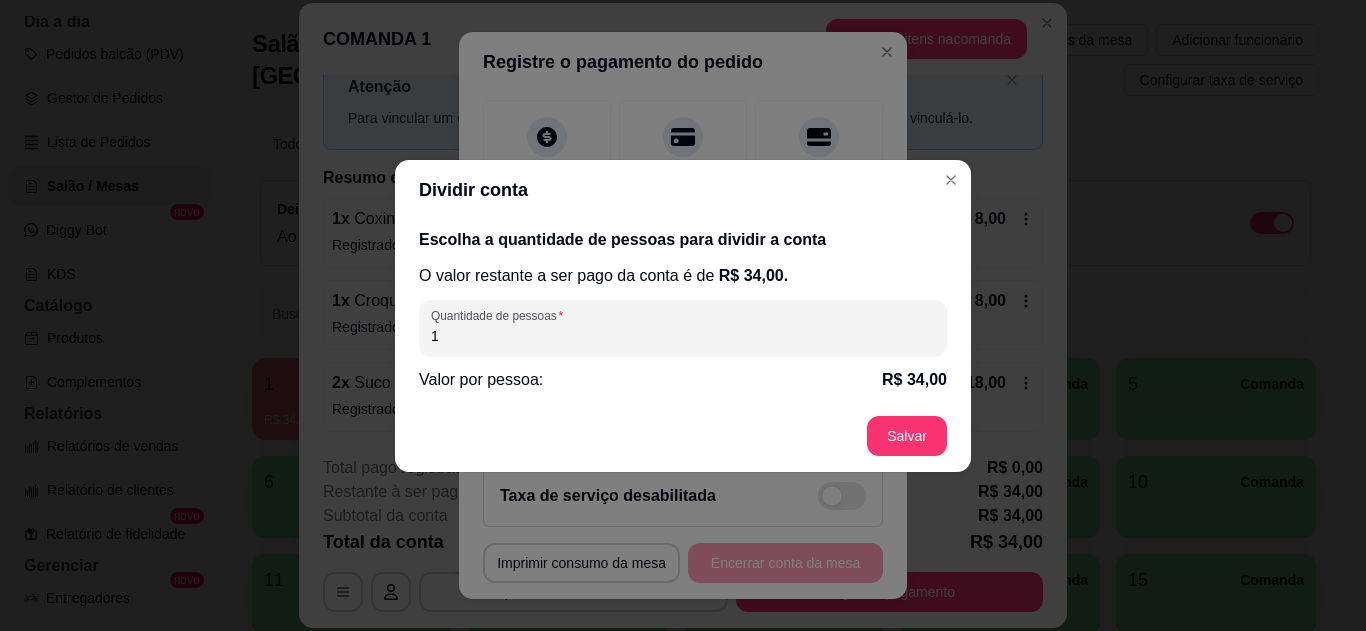 click on "1" at bounding box center (683, 336) 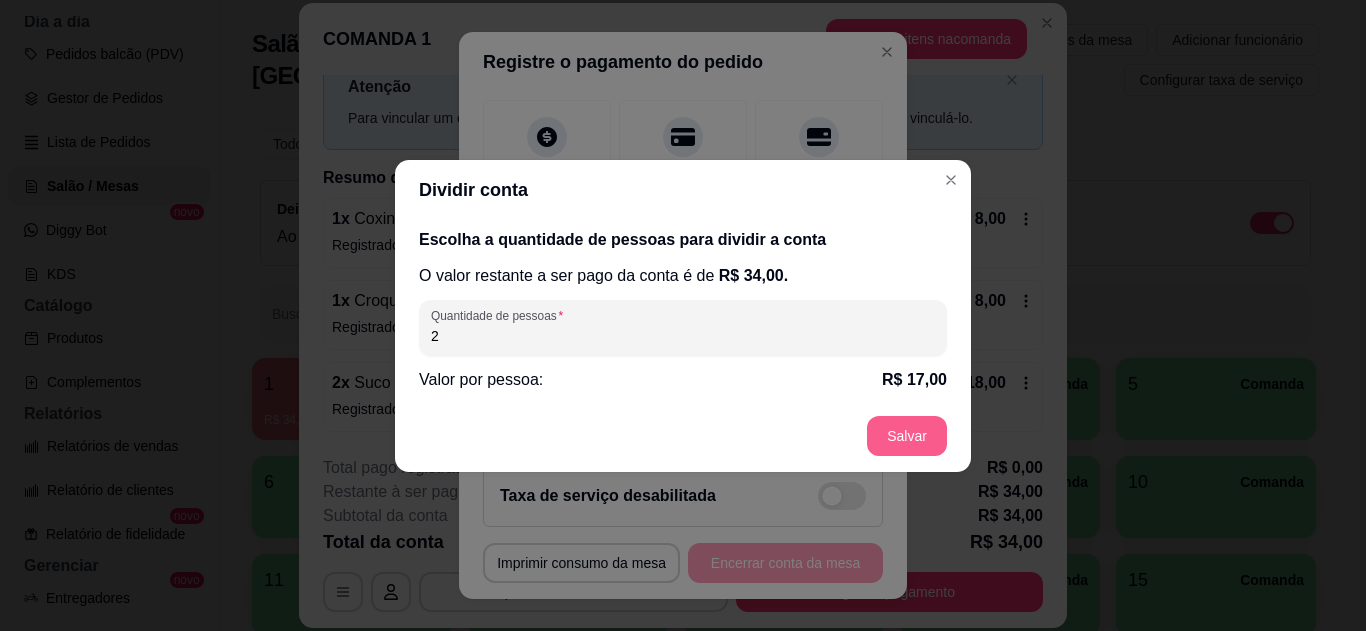 type on "2" 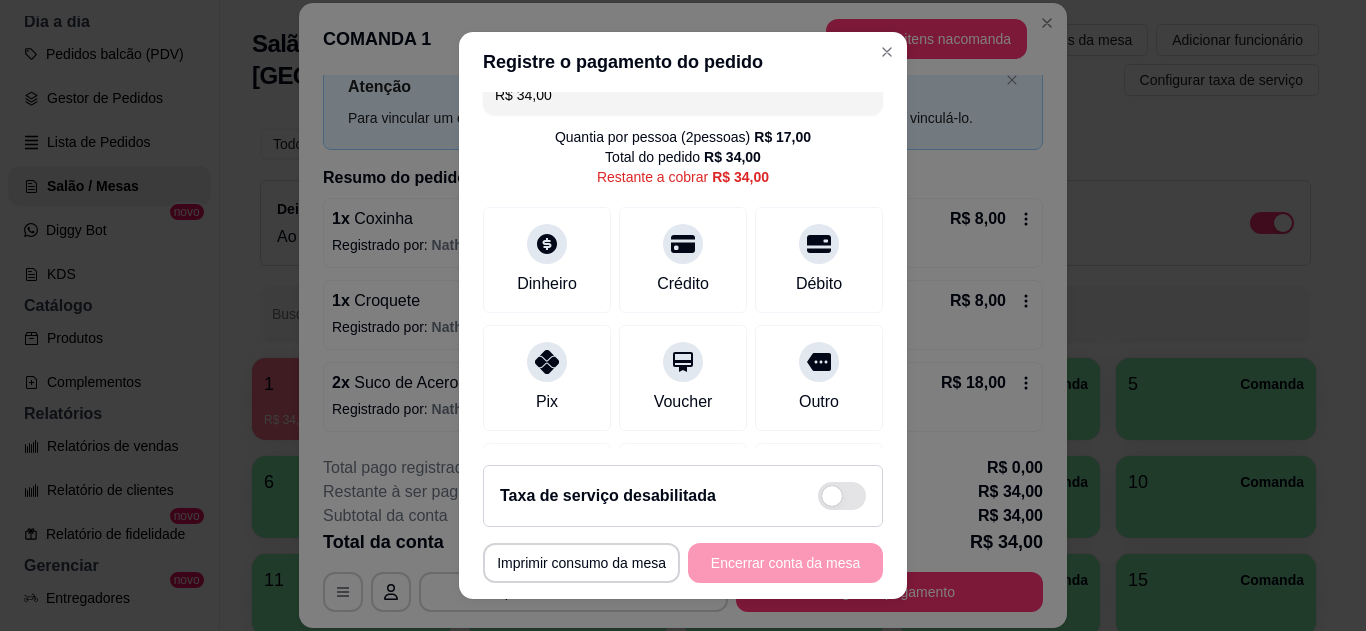 scroll, scrollTop: 0, scrollLeft: 0, axis: both 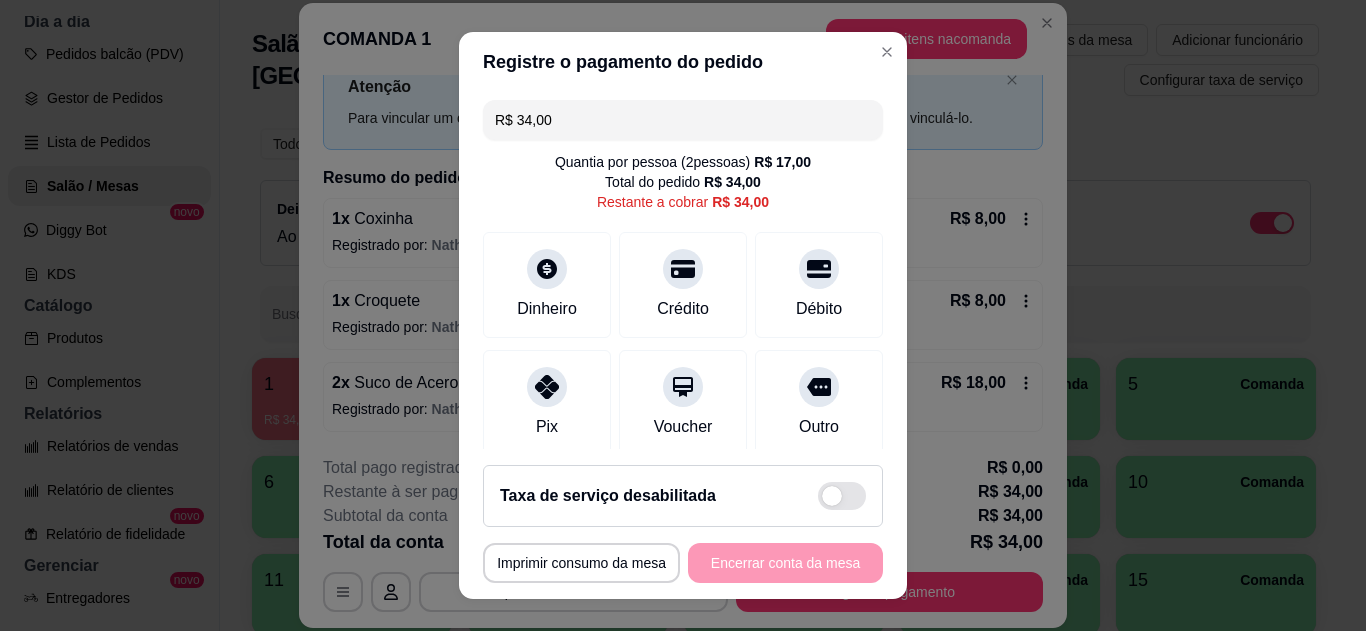 click on "Pix" at bounding box center [547, 403] 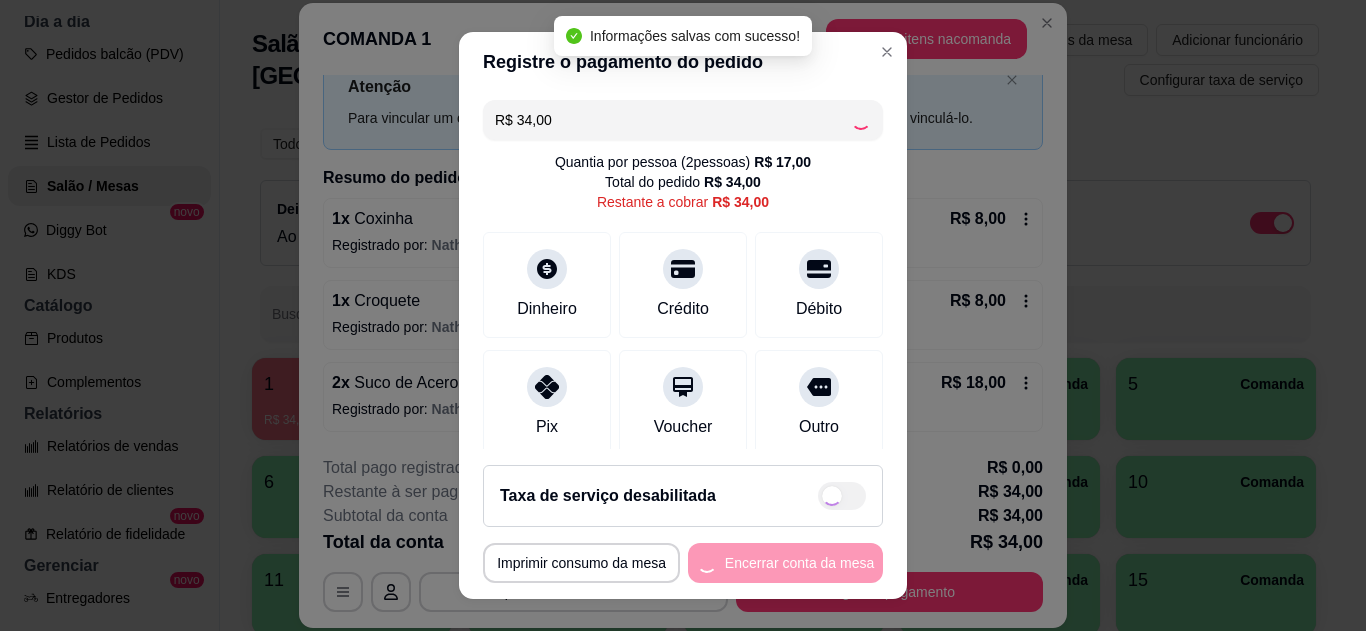 type on "R$ 0,00" 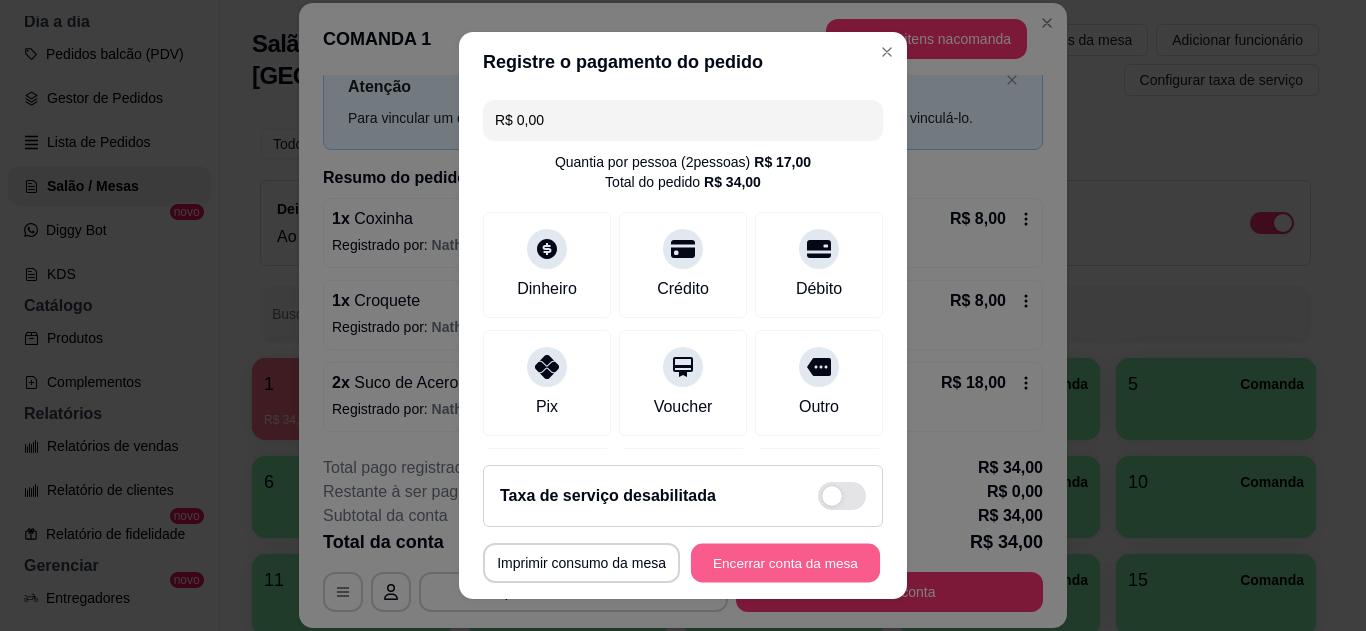 click on "Encerrar conta da mesa" at bounding box center [785, 563] 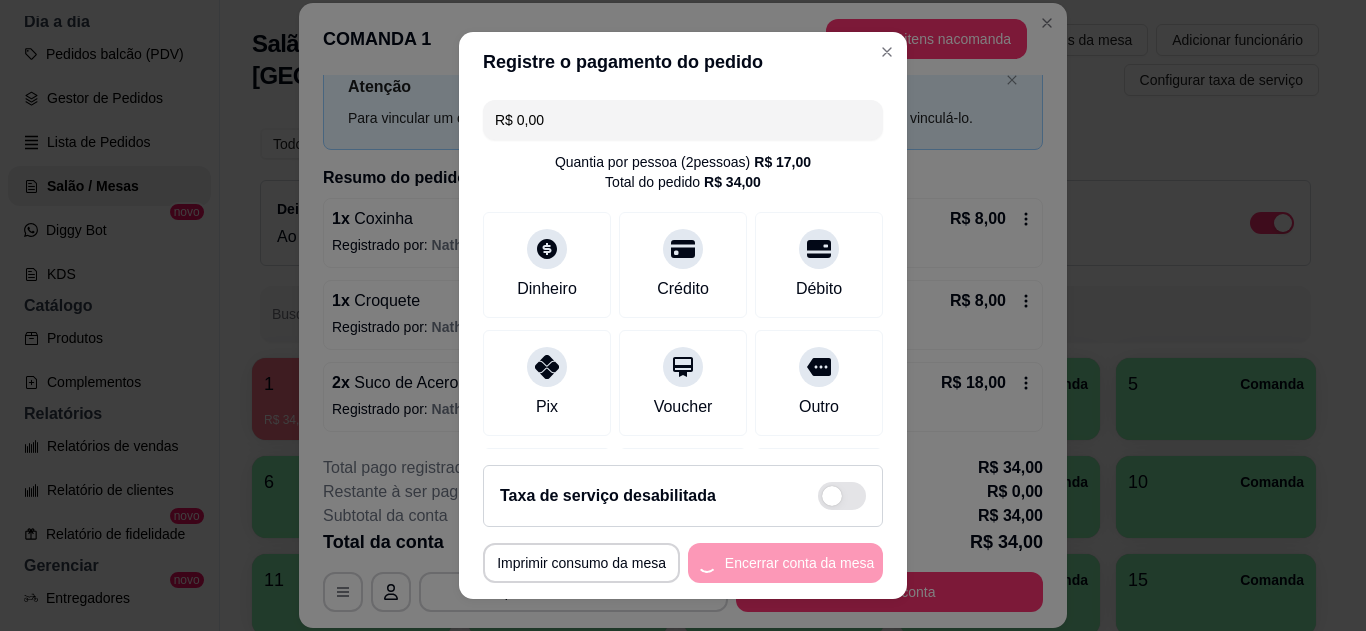 scroll, scrollTop: 0, scrollLeft: 0, axis: both 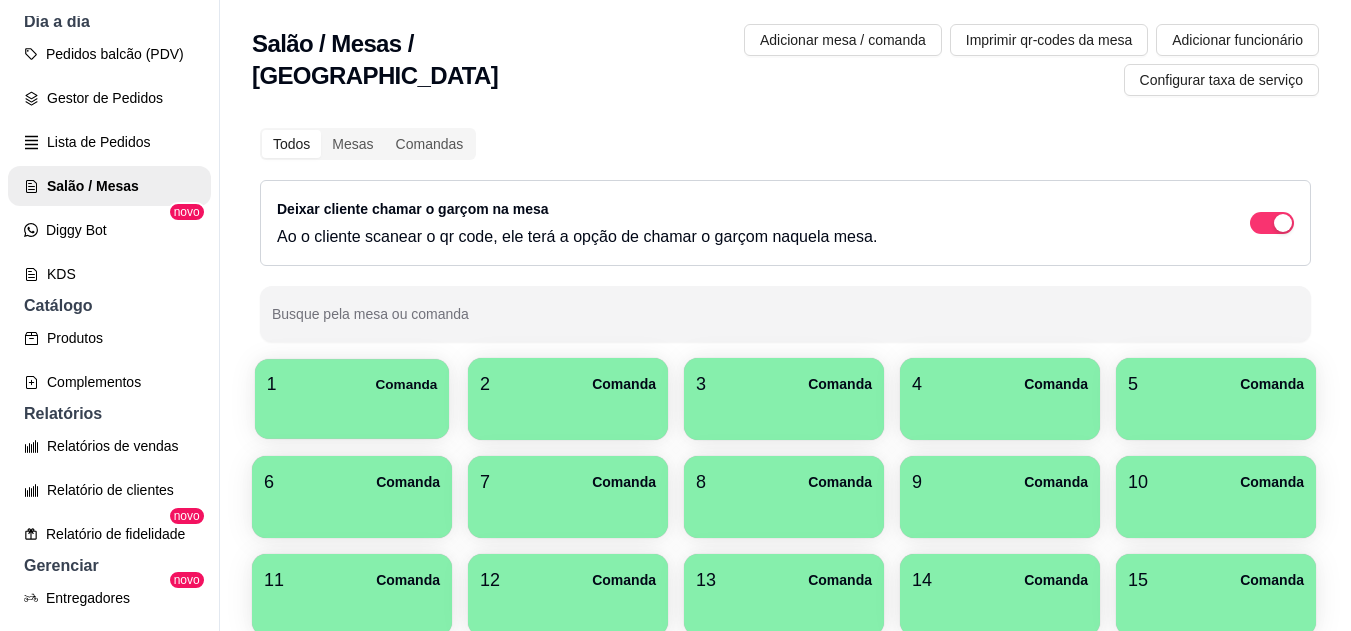click on "Comanda" at bounding box center (406, 384) 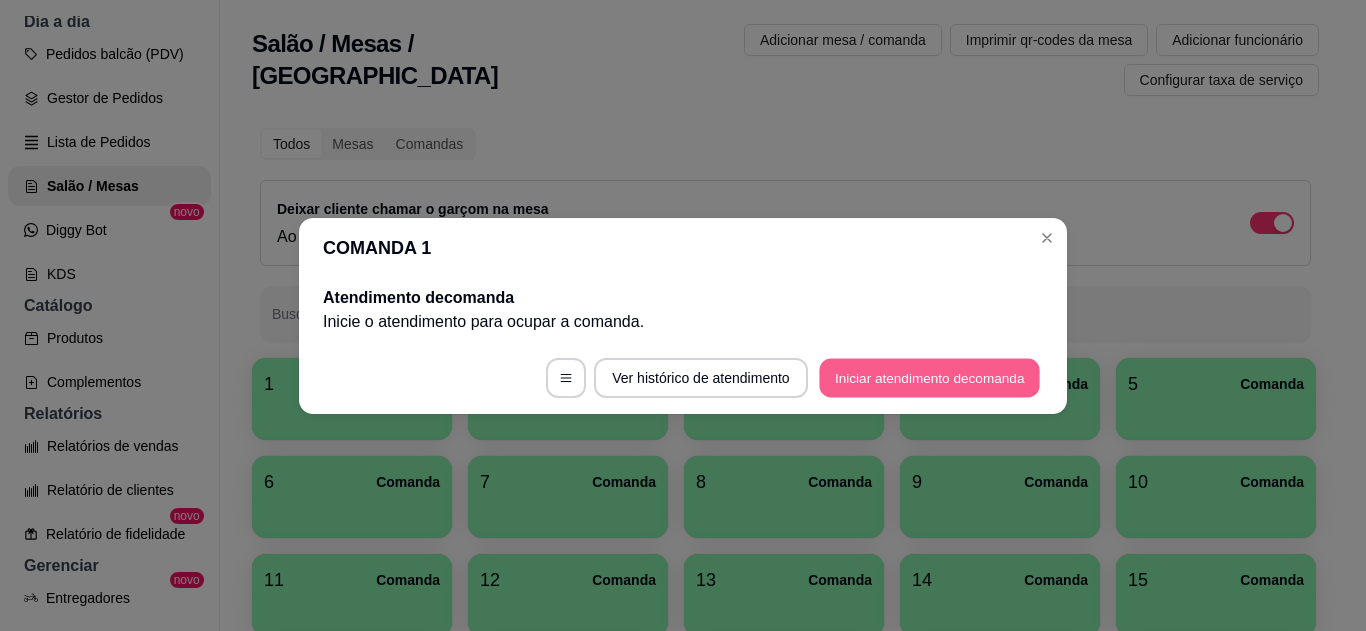 click on "Iniciar atendimento de  comanda" at bounding box center (929, 377) 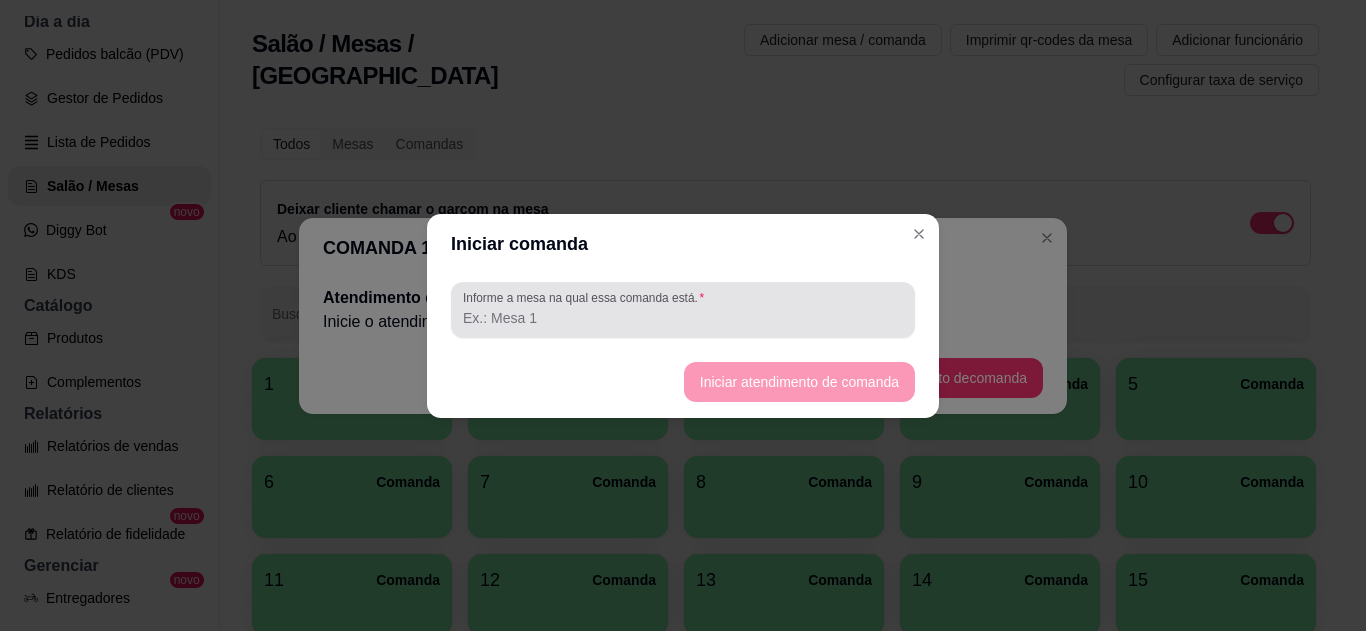 click at bounding box center (683, 310) 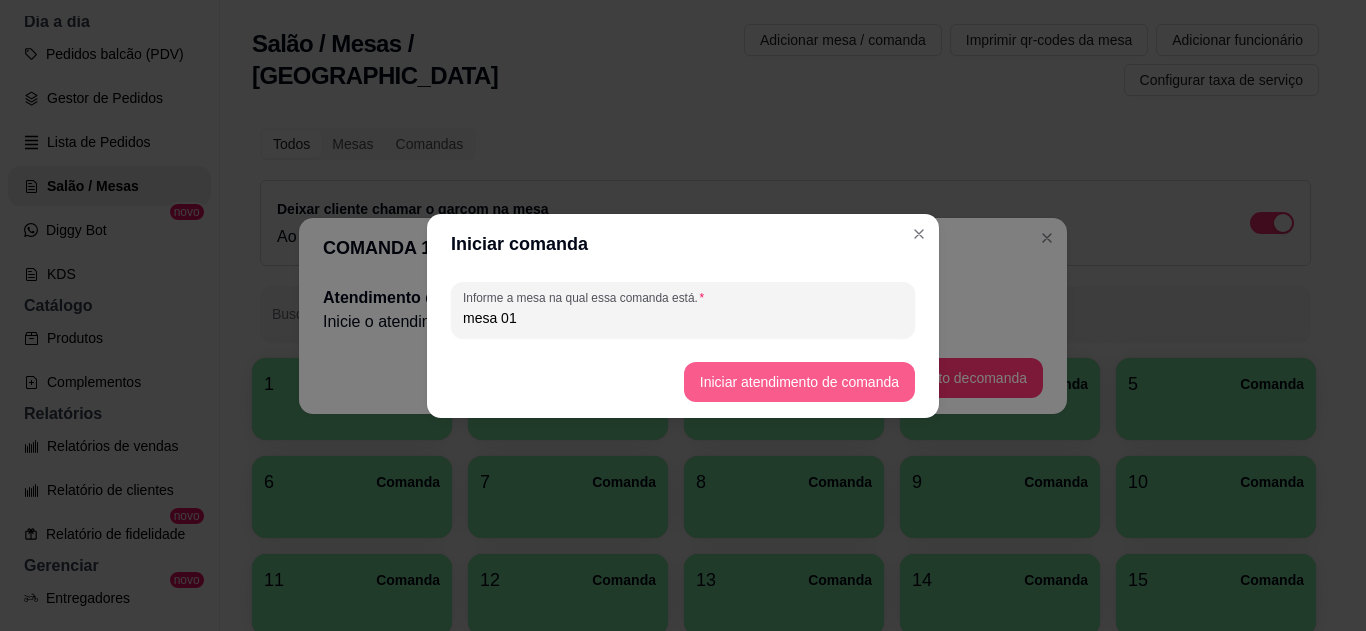 type on "mesa 01" 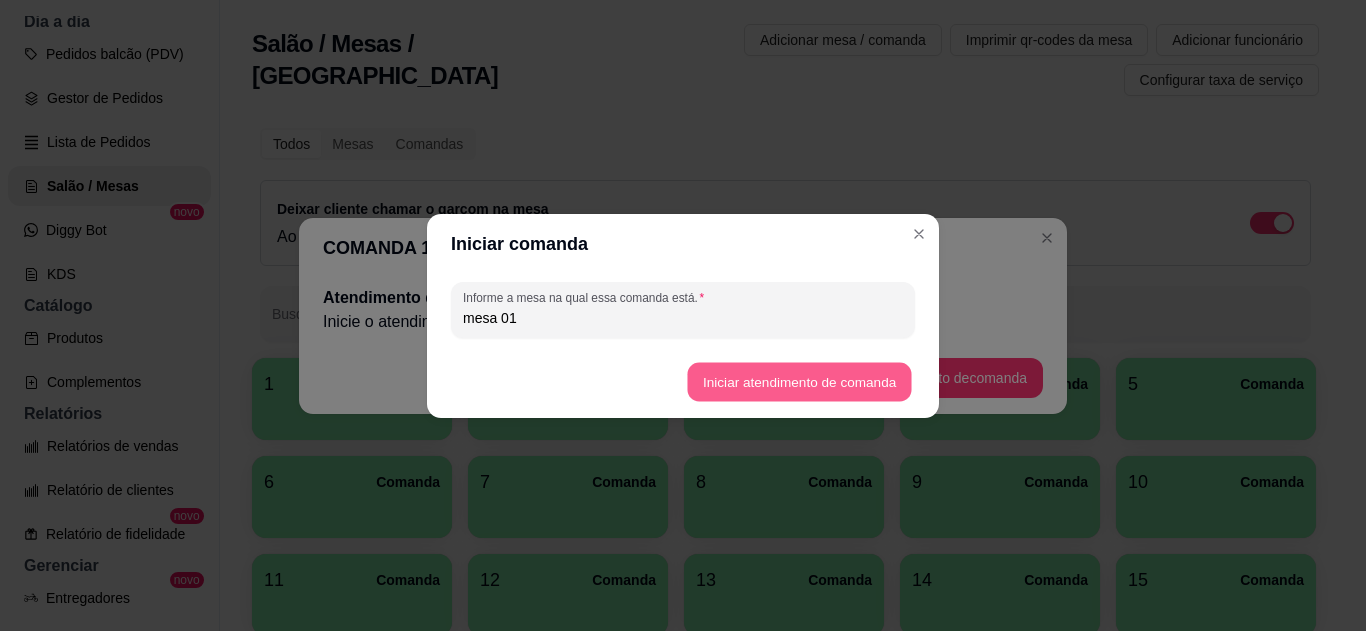 click on "Iniciar atendimento de comanda" at bounding box center [799, 381] 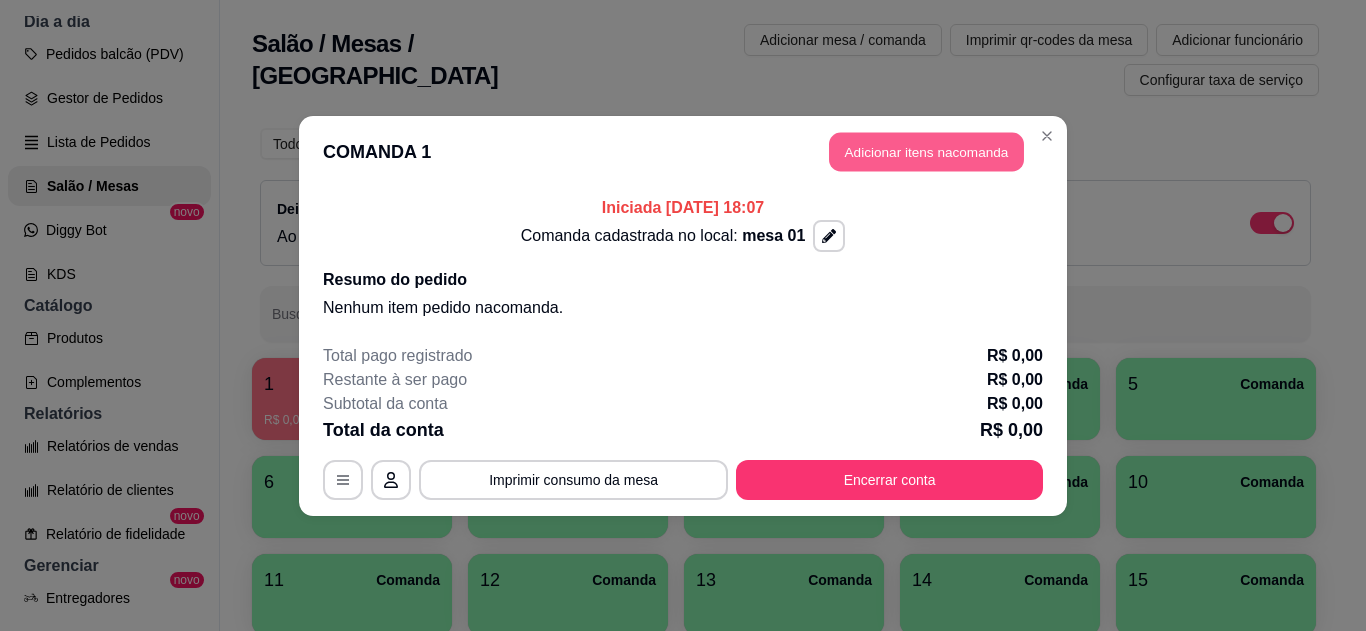 click on "Adicionar itens na  comanda" at bounding box center (926, 151) 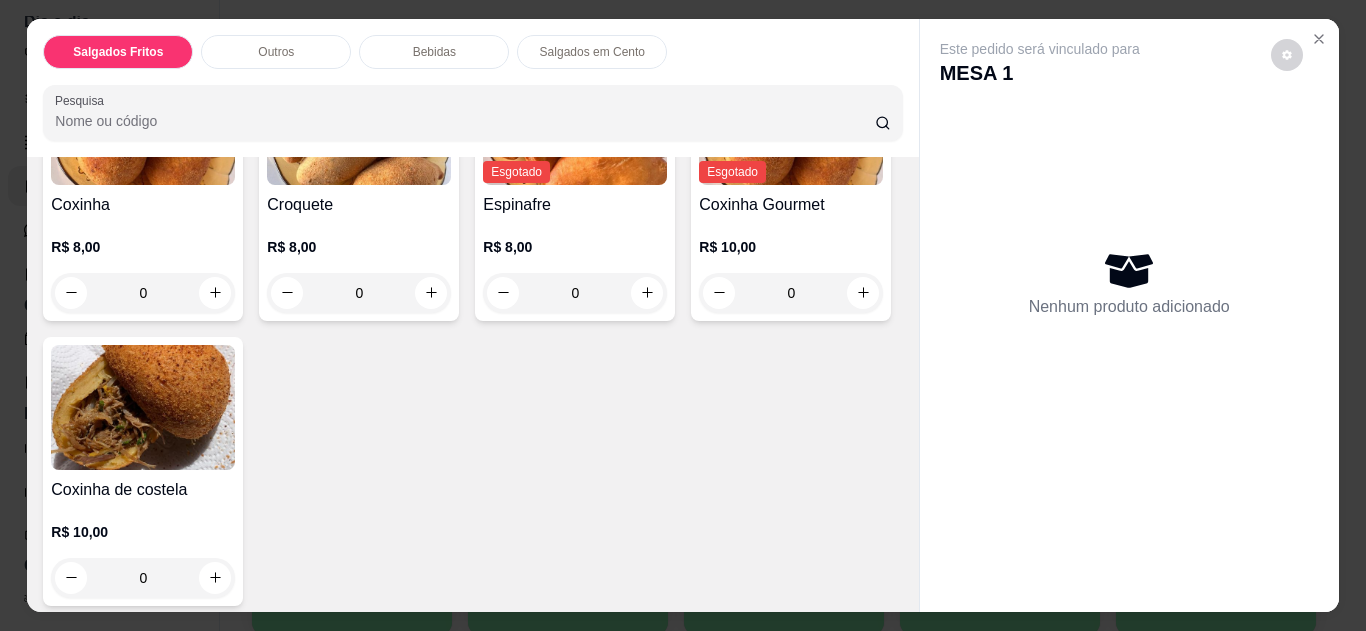 scroll, scrollTop: 240, scrollLeft: 0, axis: vertical 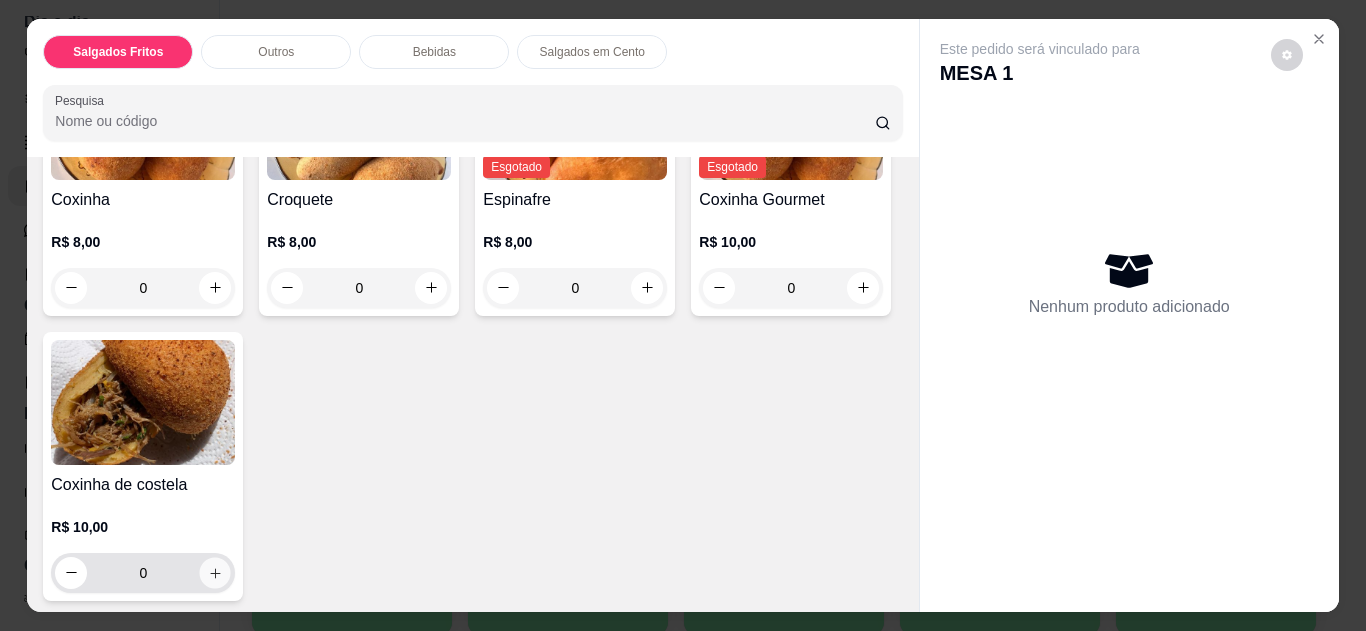 click 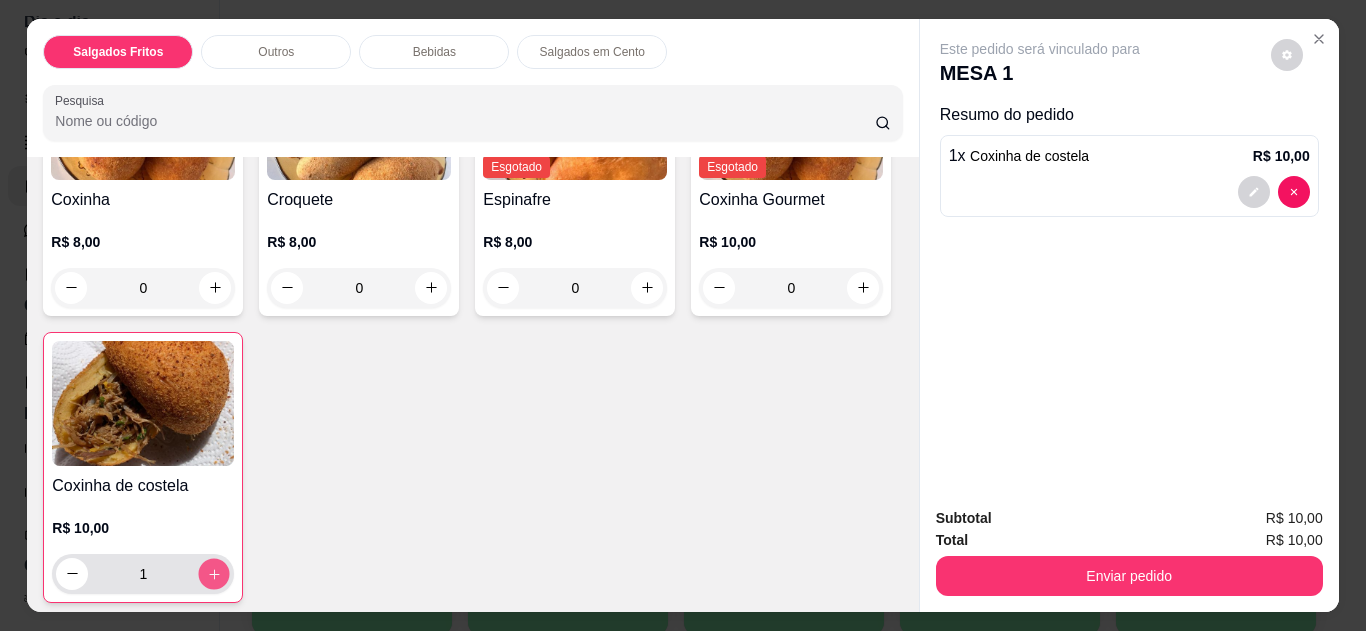 click 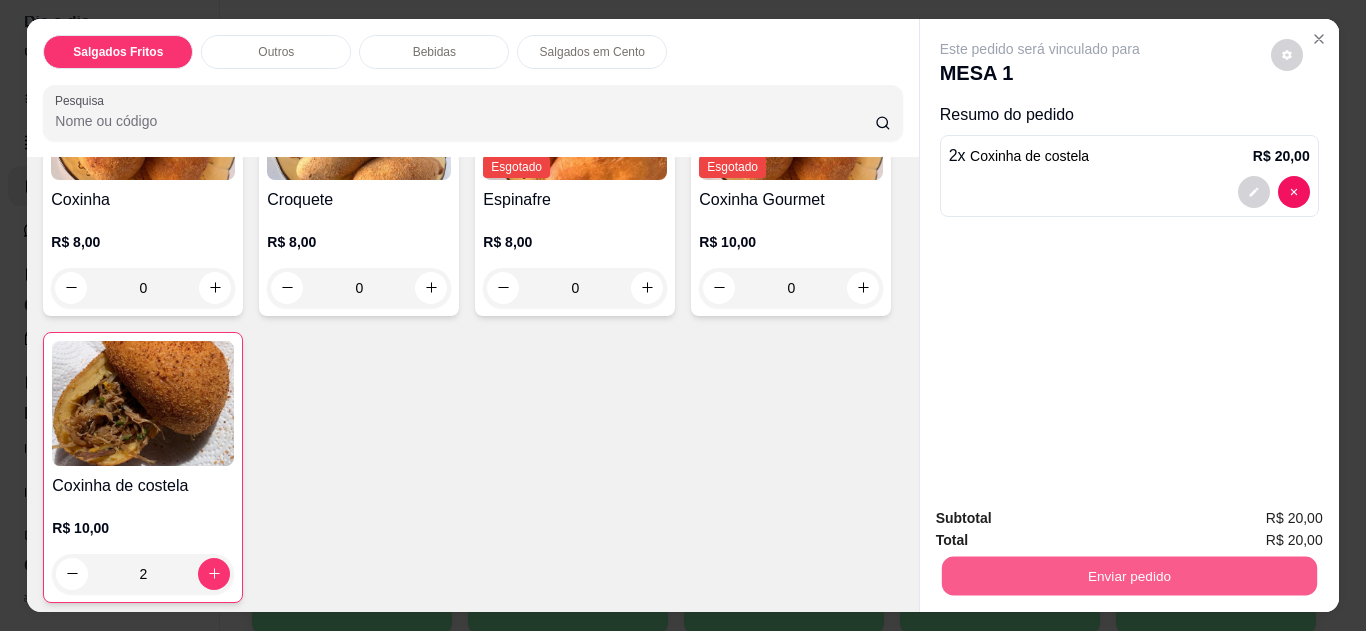 click on "Enviar pedido" at bounding box center (1128, 576) 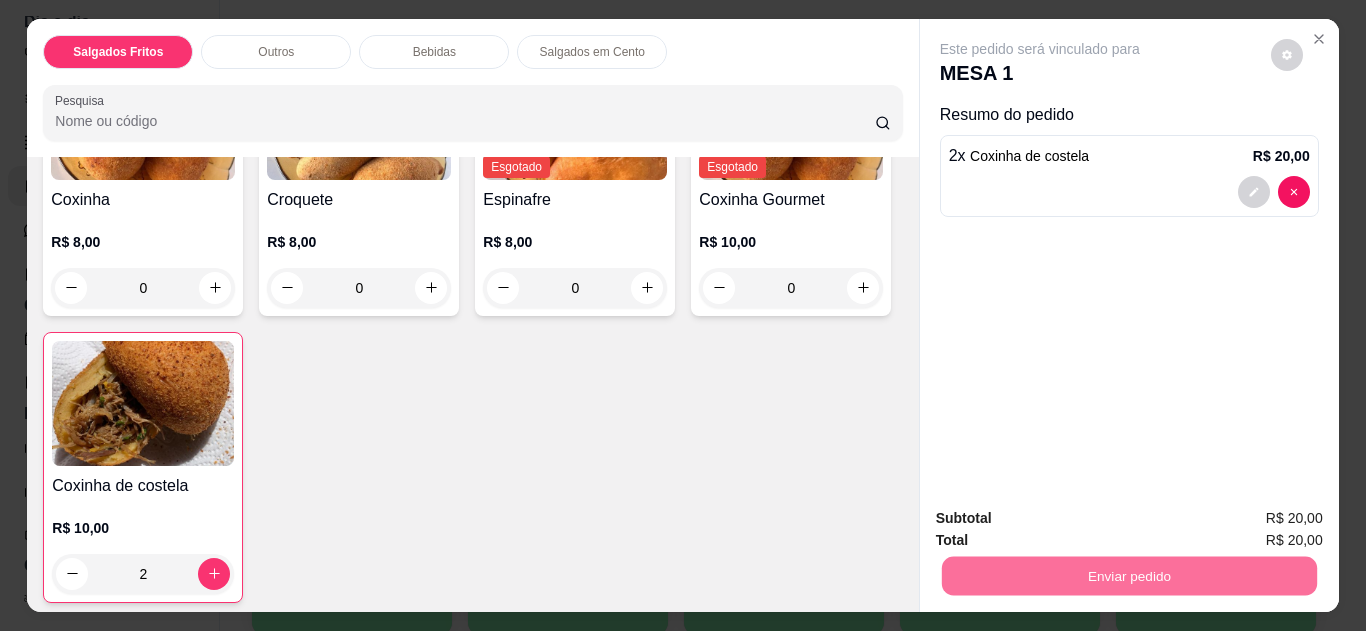click on "Não registrar e enviar pedido" at bounding box center [1063, 519] 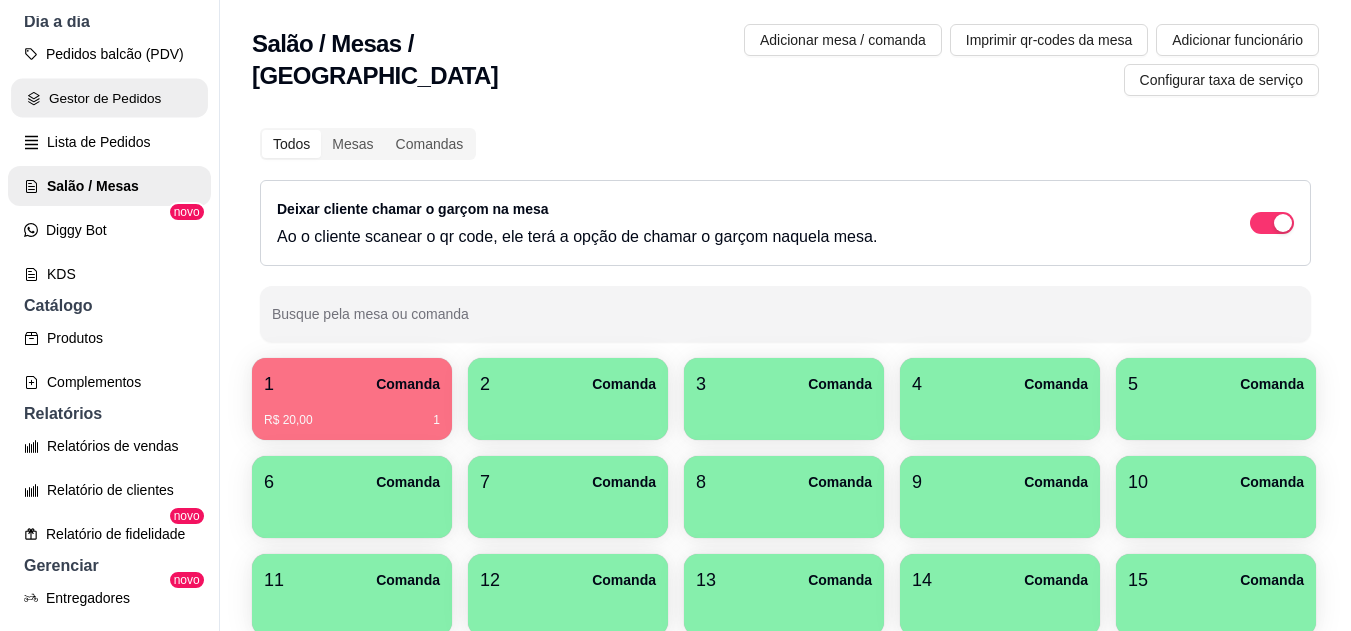 click on "Gestor de Pedidos" at bounding box center (109, 98) 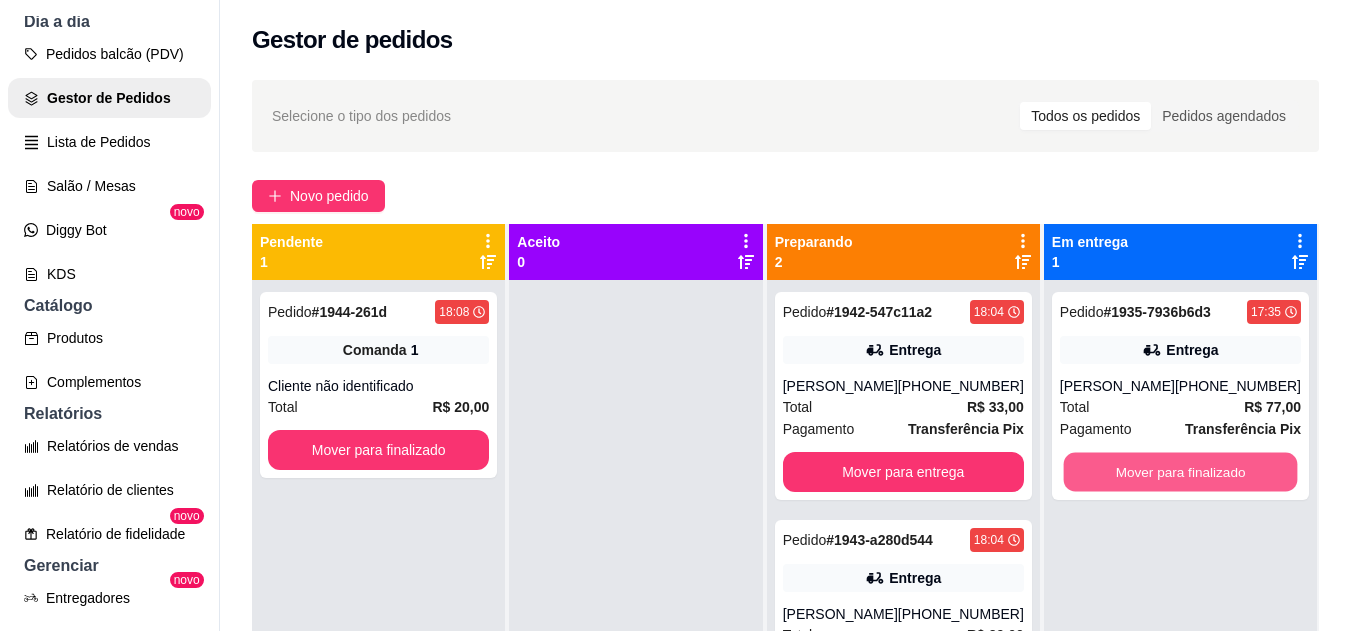 click on "Mover para finalizado" at bounding box center (1180, 472) 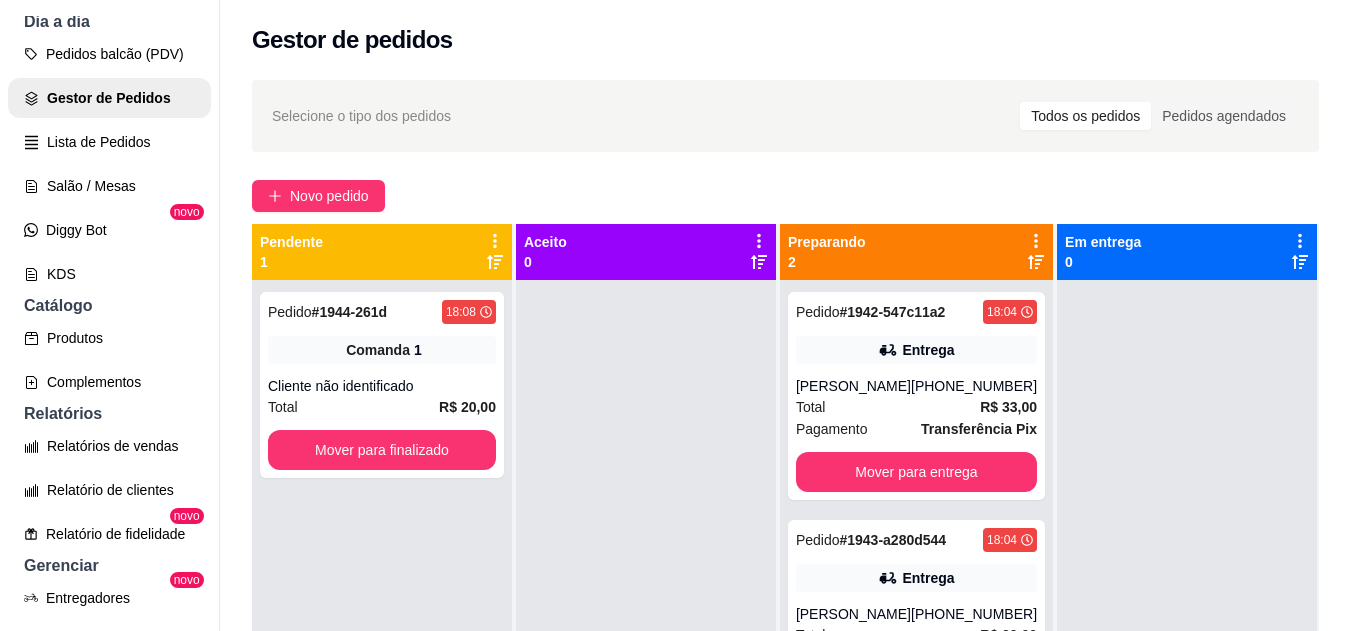 click on "(93) 99180-8255" at bounding box center [974, 386] 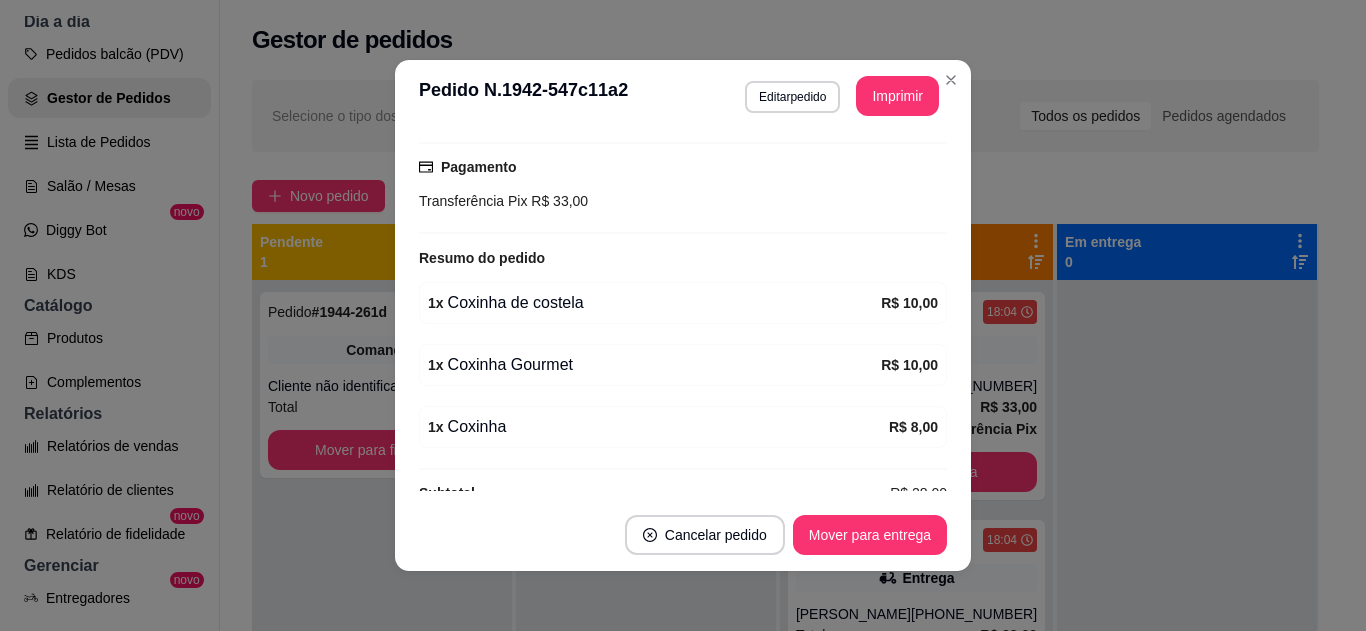 scroll, scrollTop: 520, scrollLeft: 0, axis: vertical 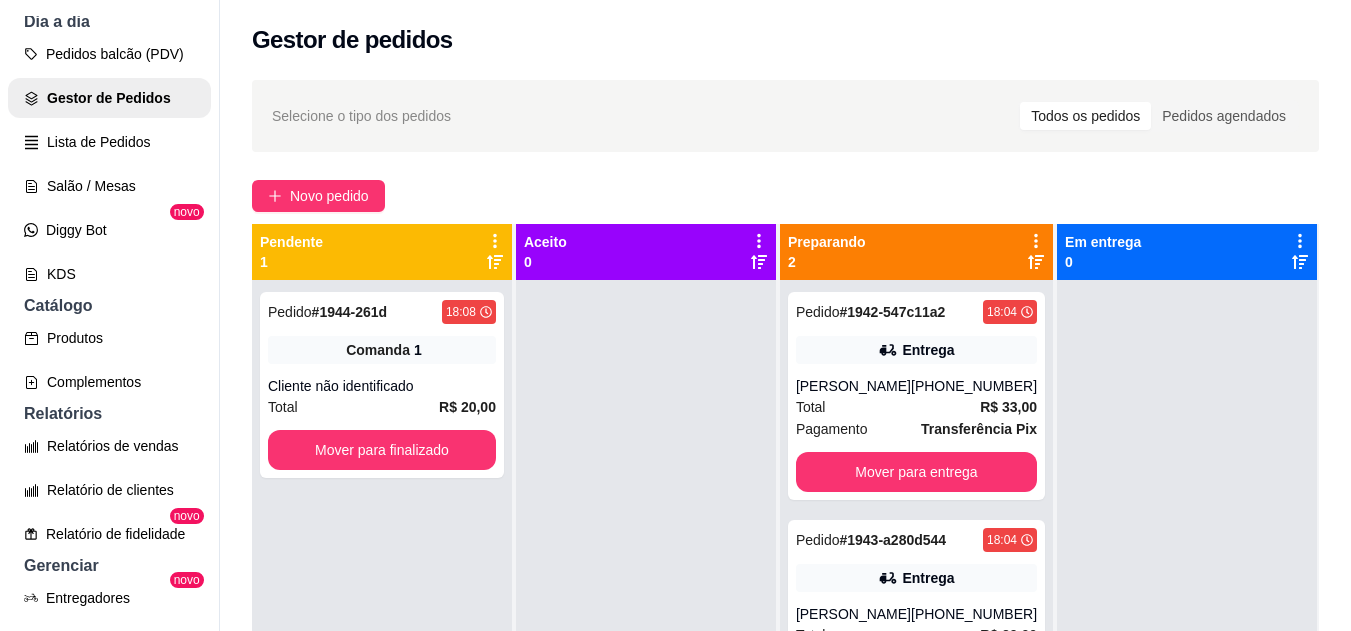 click on "Entrega" at bounding box center (916, 578) 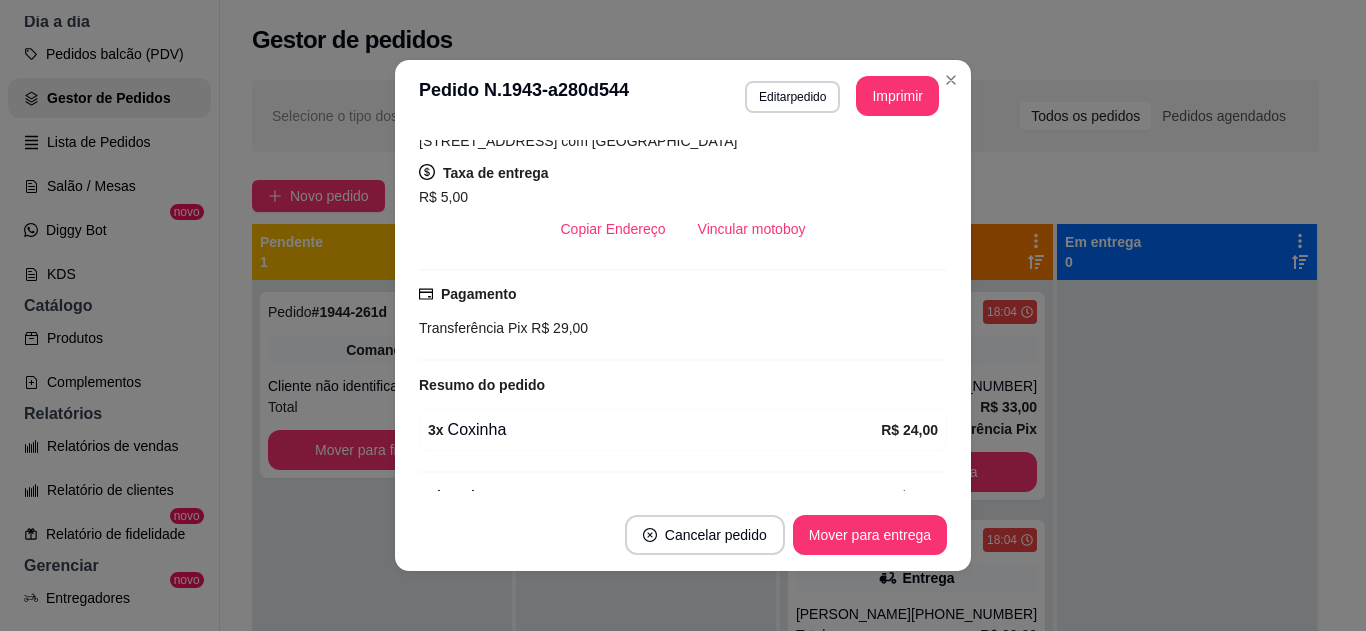 scroll, scrollTop: 426, scrollLeft: 0, axis: vertical 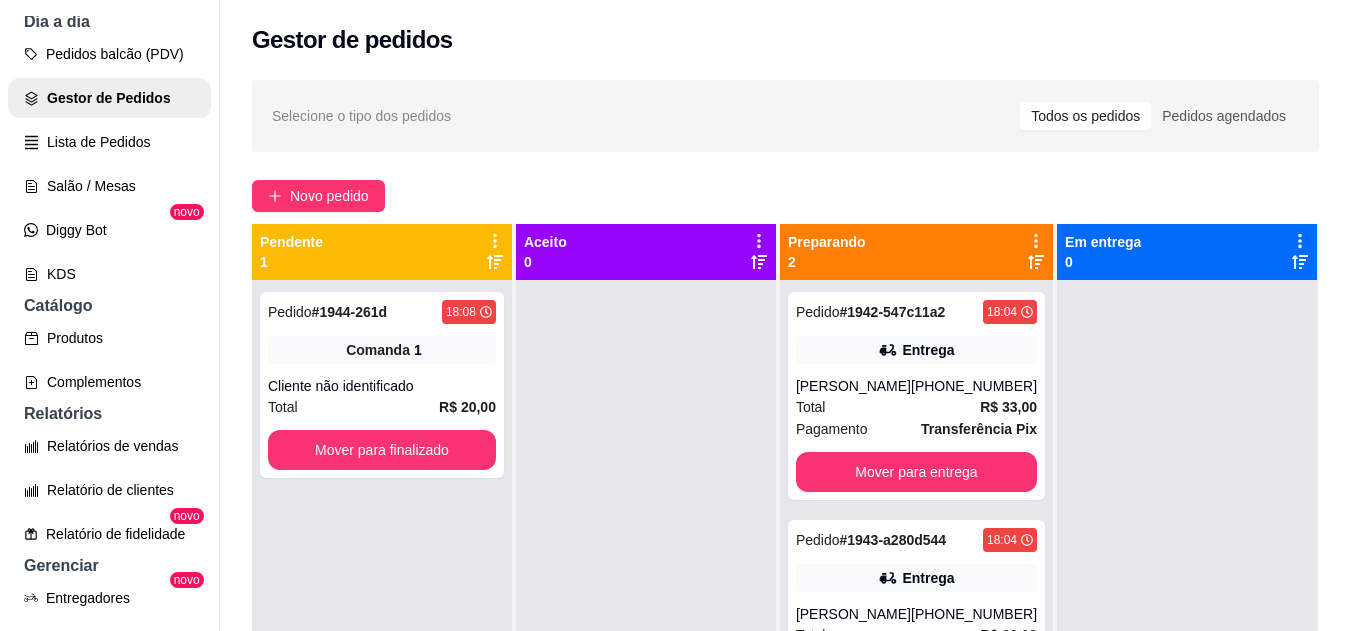click on "Total R$ 33,00" at bounding box center (916, 407) 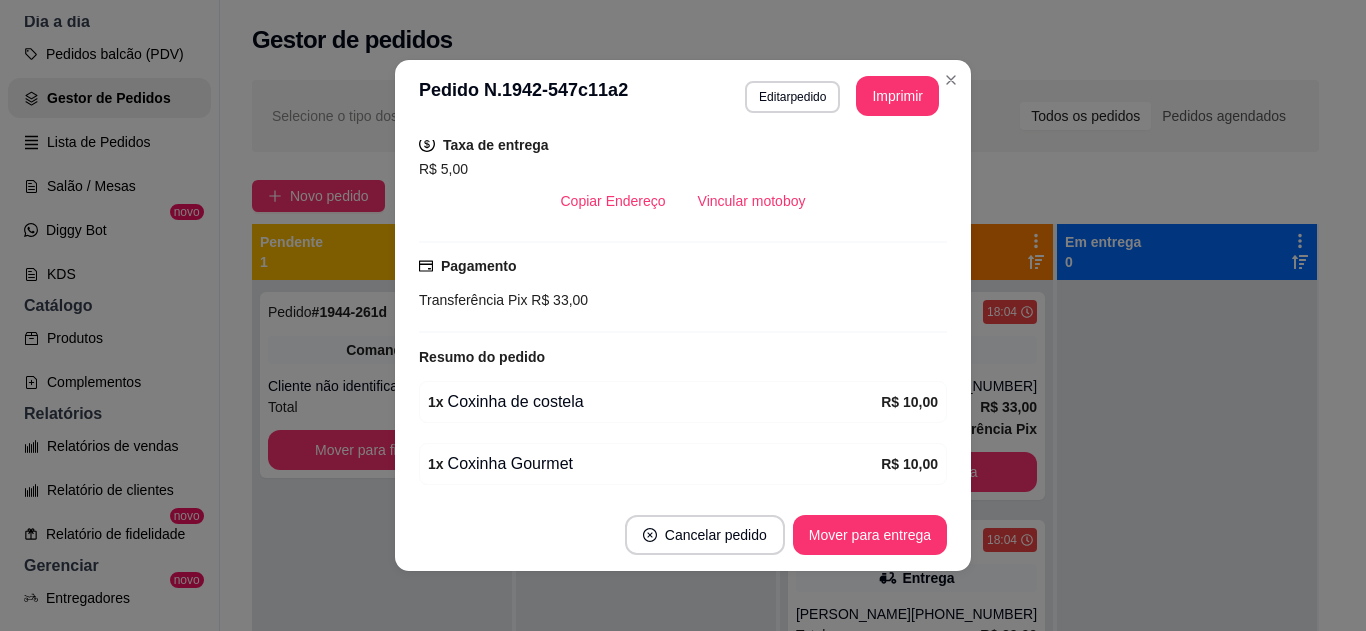 scroll, scrollTop: 440, scrollLeft: 0, axis: vertical 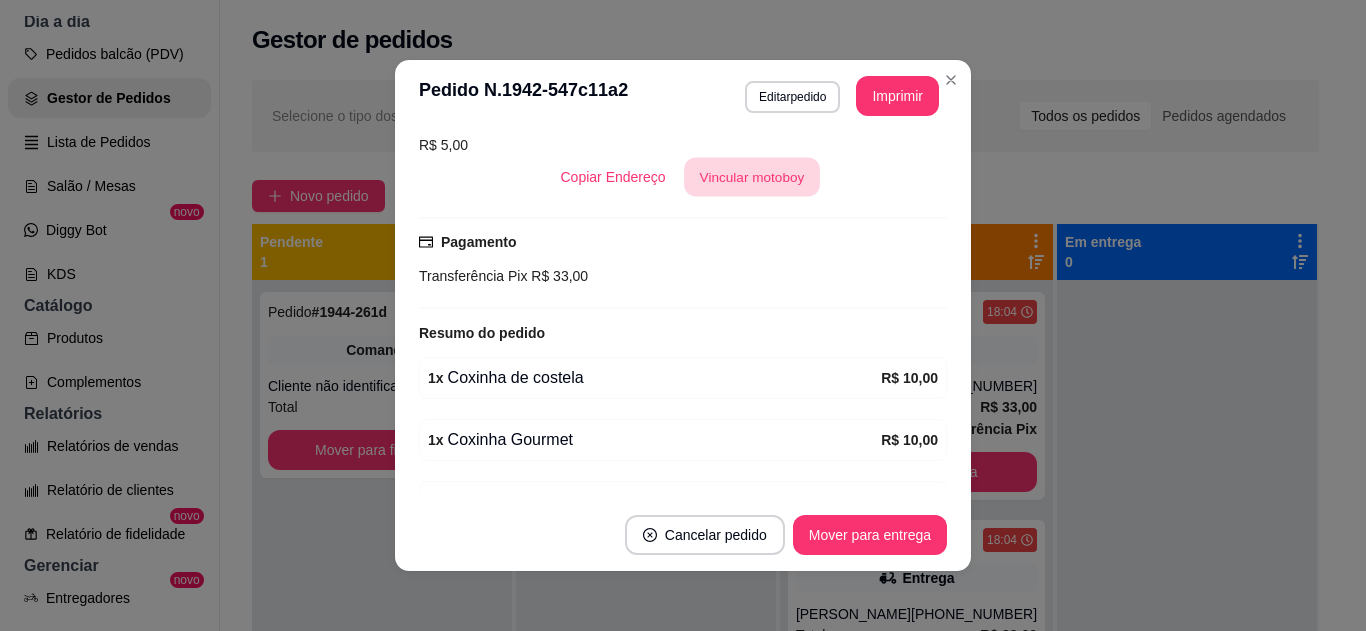 click on "Vincular motoboy" at bounding box center (752, 177) 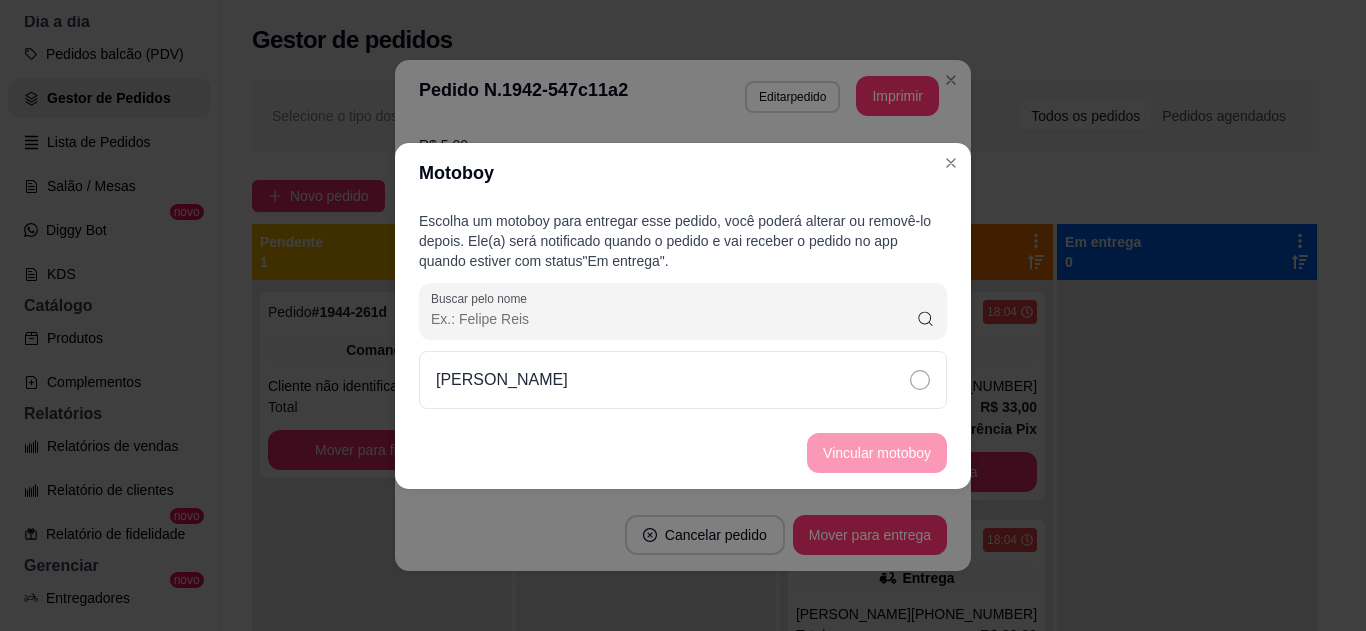 click on "Francisco Bentes" at bounding box center [683, 380] 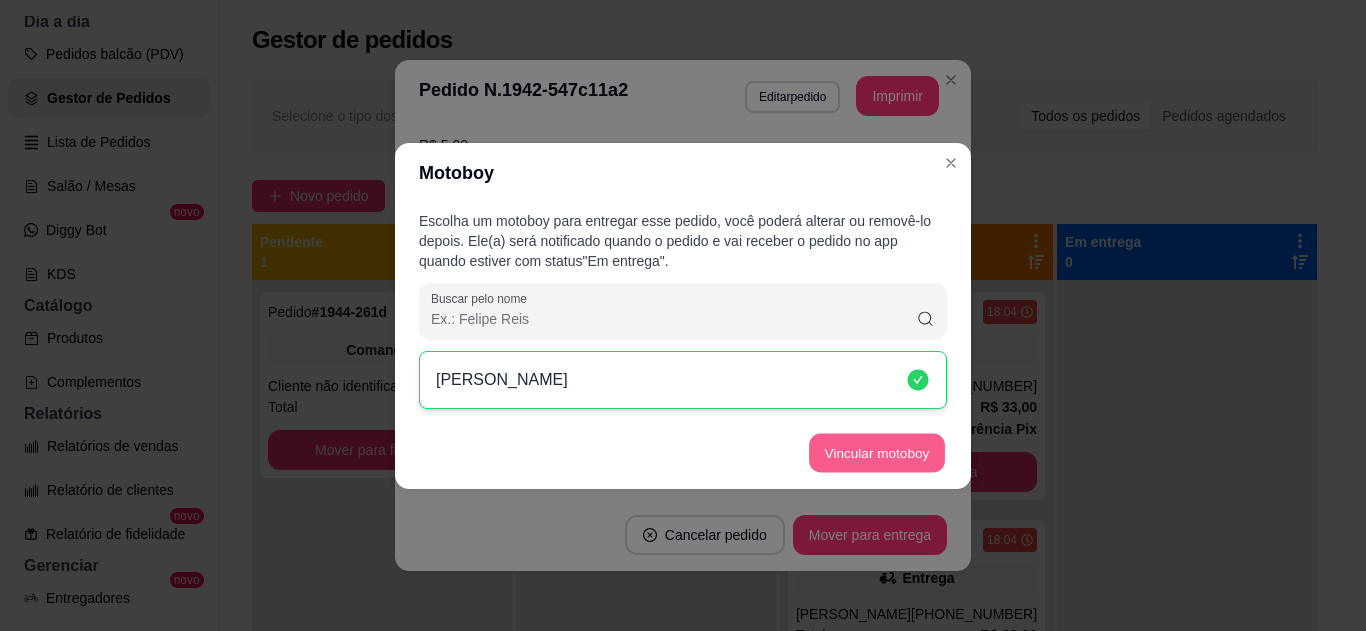 click on "Vincular motoboy" at bounding box center (877, 452) 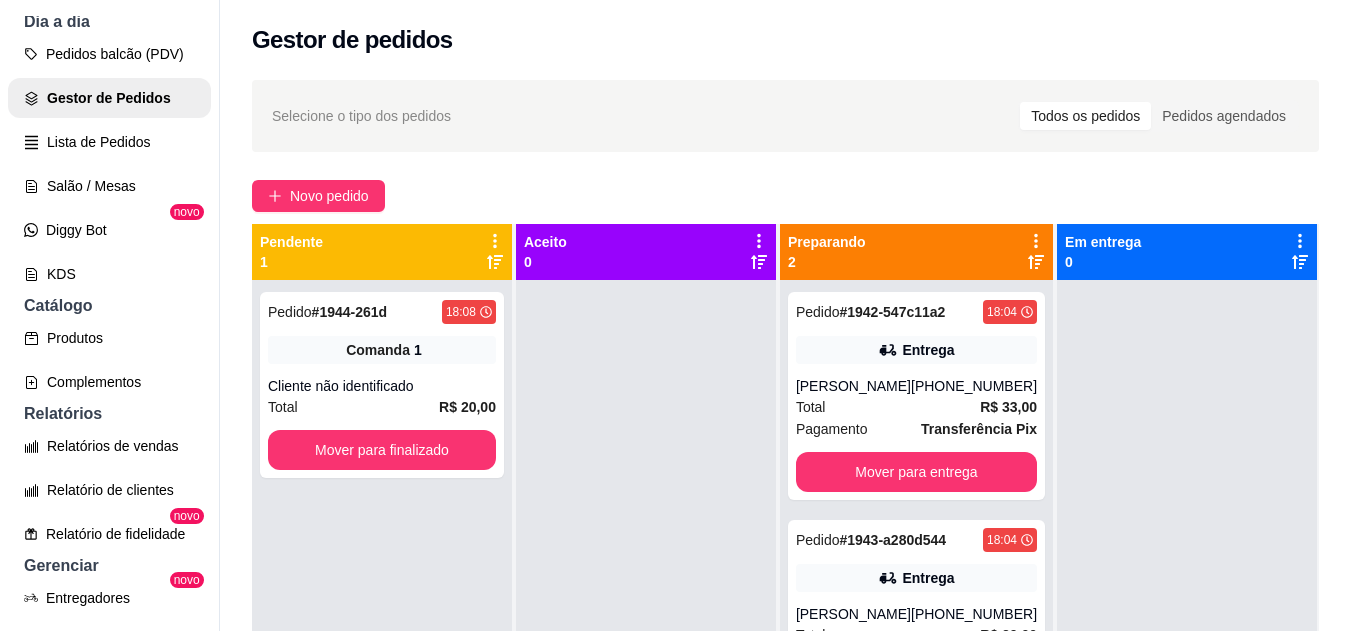 click on "Entrega" at bounding box center [916, 578] 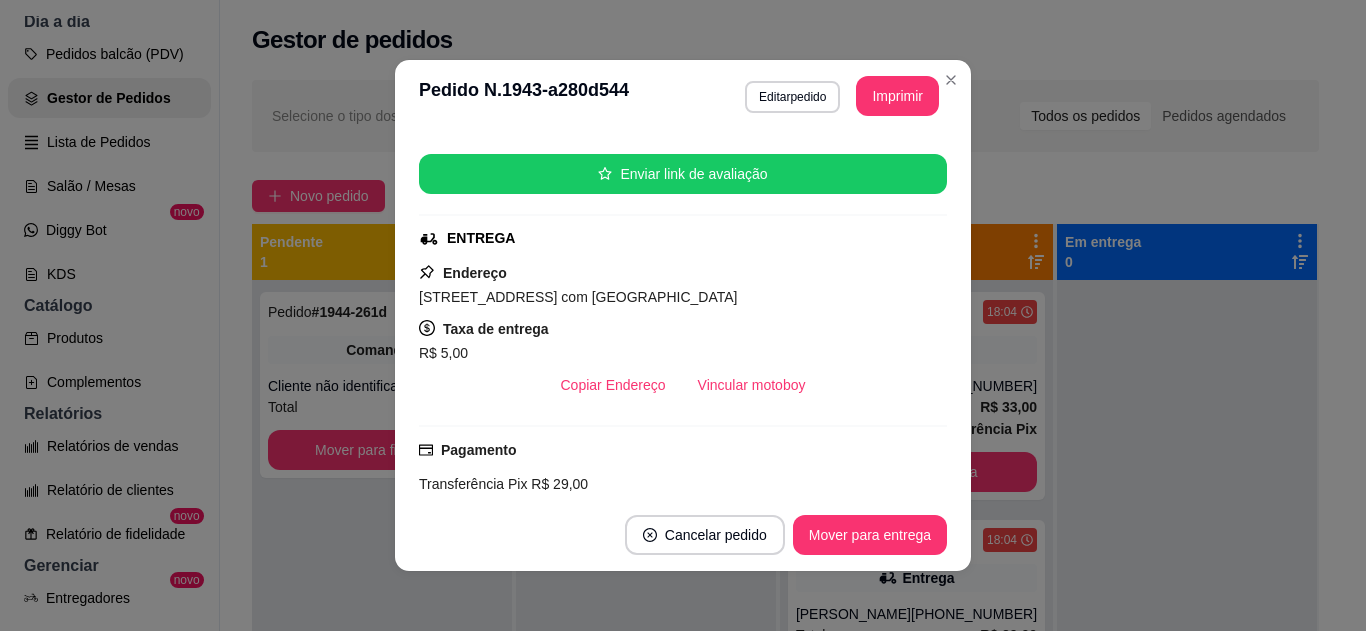 scroll, scrollTop: 240, scrollLeft: 0, axis: vertical 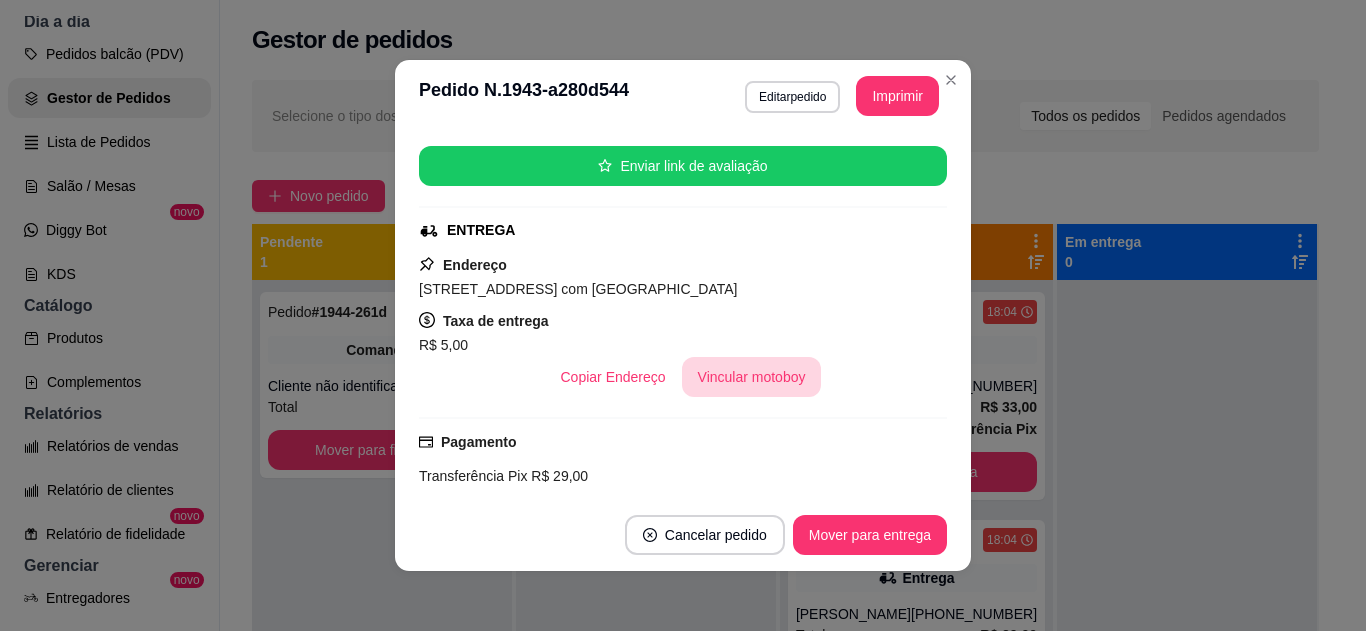 click on "Vincular motoboy" at bounding box center [752, 377] 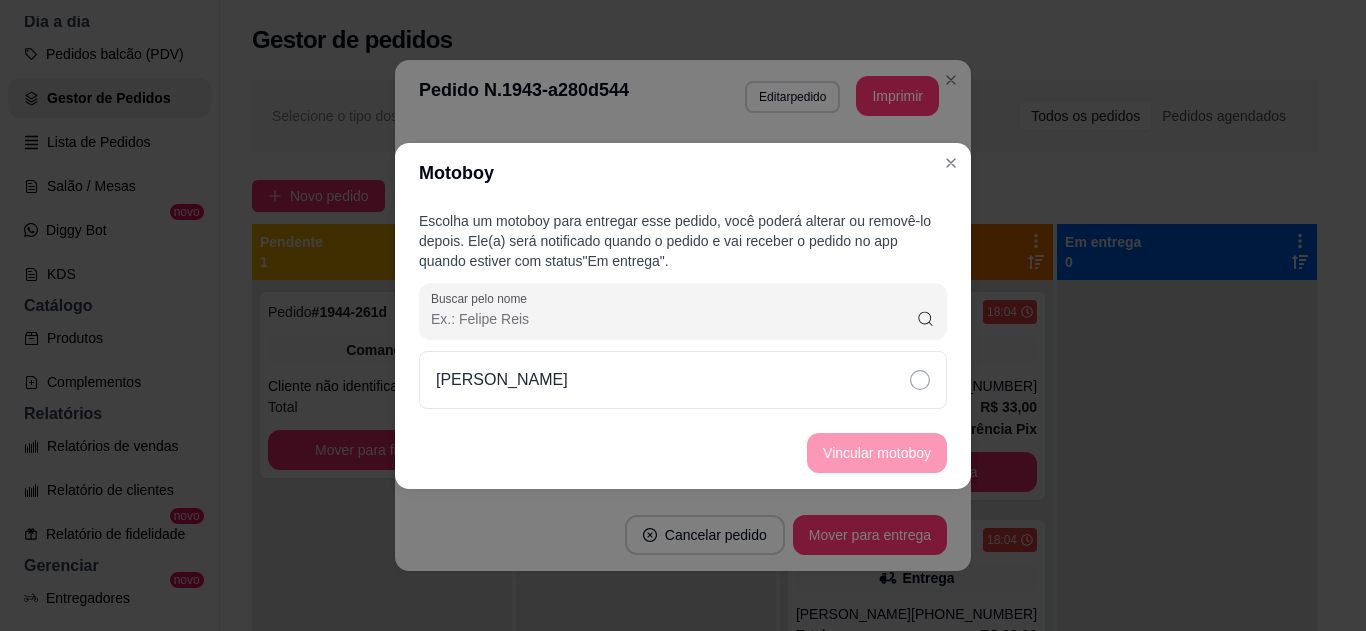 click on "Francisco Bentes" at bounding box center [683, 380] 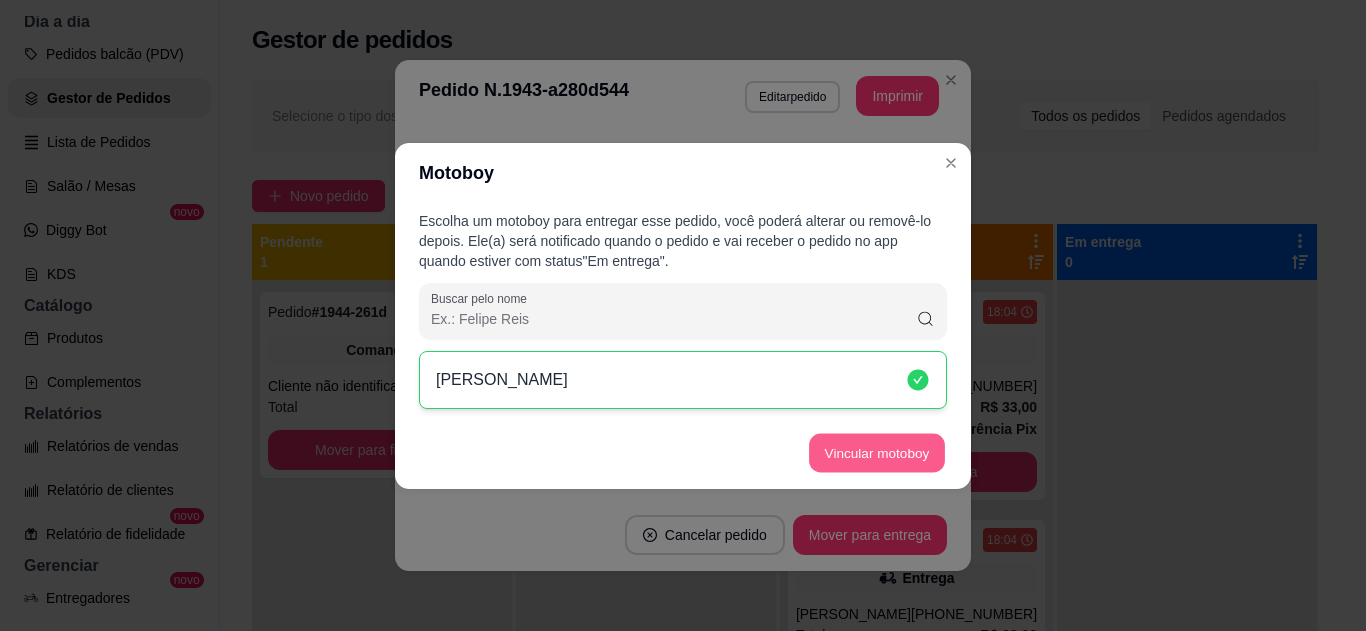 click on "Vincular motoboy" at bounding box center (877, 452) 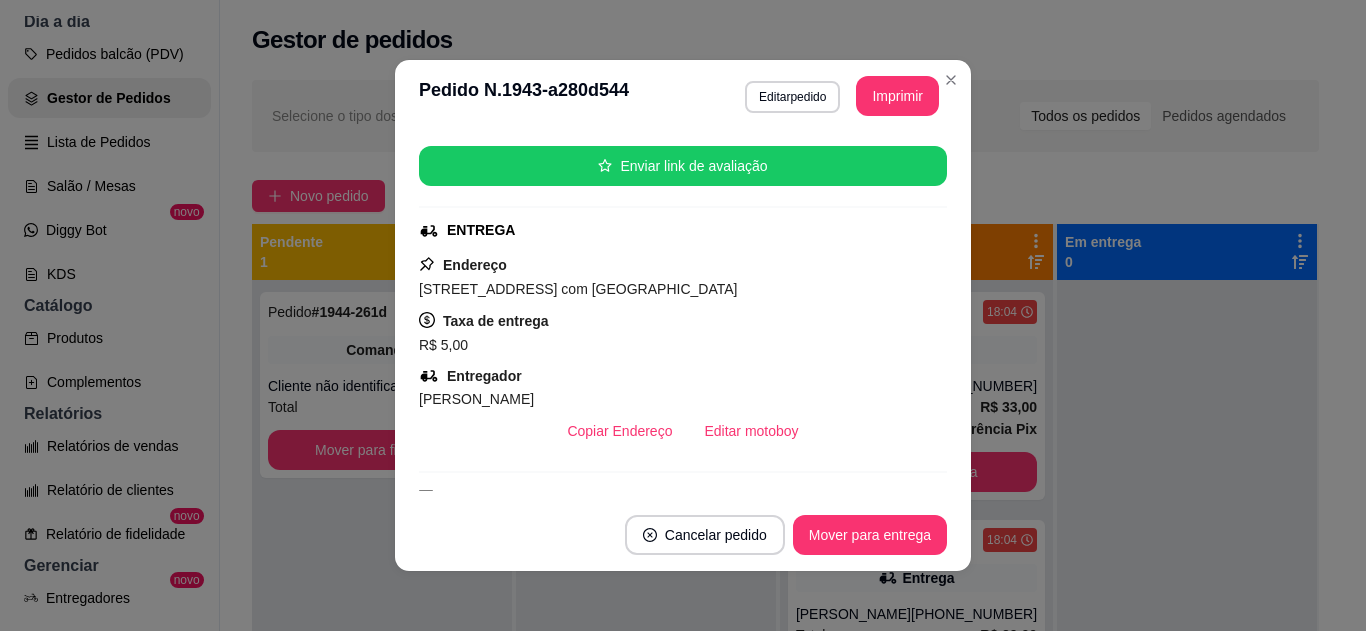 click on "feito há  9   minutos Horário do pedido 23/07/2025 18:04 Status do pedido PREPARANDO Nome do cliente Anna  Telefone (93) 9 9206-2431 Entrar em contato com o cliente Enviar pedido ao WhatsApp Enviar link de avaliação ENTREGA Endereço  Rua Japurá , 349  - Esquina com Guimarães  Taxa de entrega  R$ 5,00 Entregador Francisco Bentes  Copiar Endereço Editar motoboy Pagamento Transferência Pix   R$ 29,00 Resumo do pedido 3 x     Coxinha  R$ 24,00 Subtotal R$ 24,00 Total R$ 29,00" at bounding box center (683, 315) 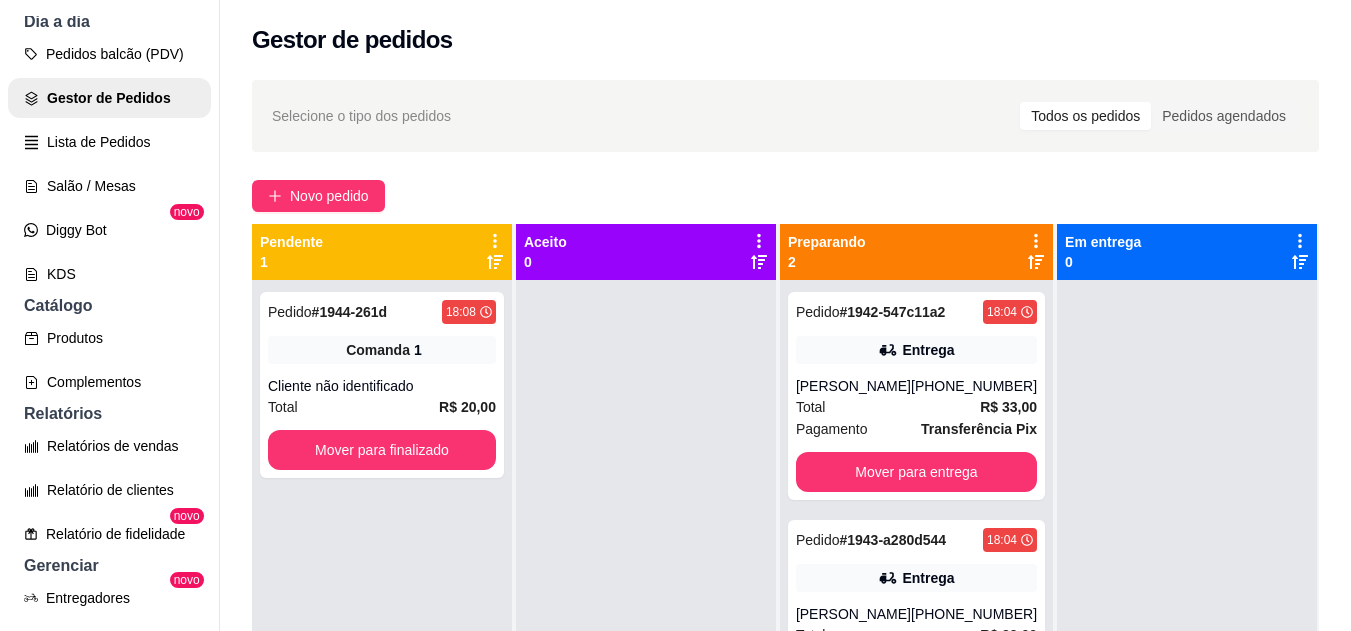 click on "Entrega" at bounding box center [916, 578] 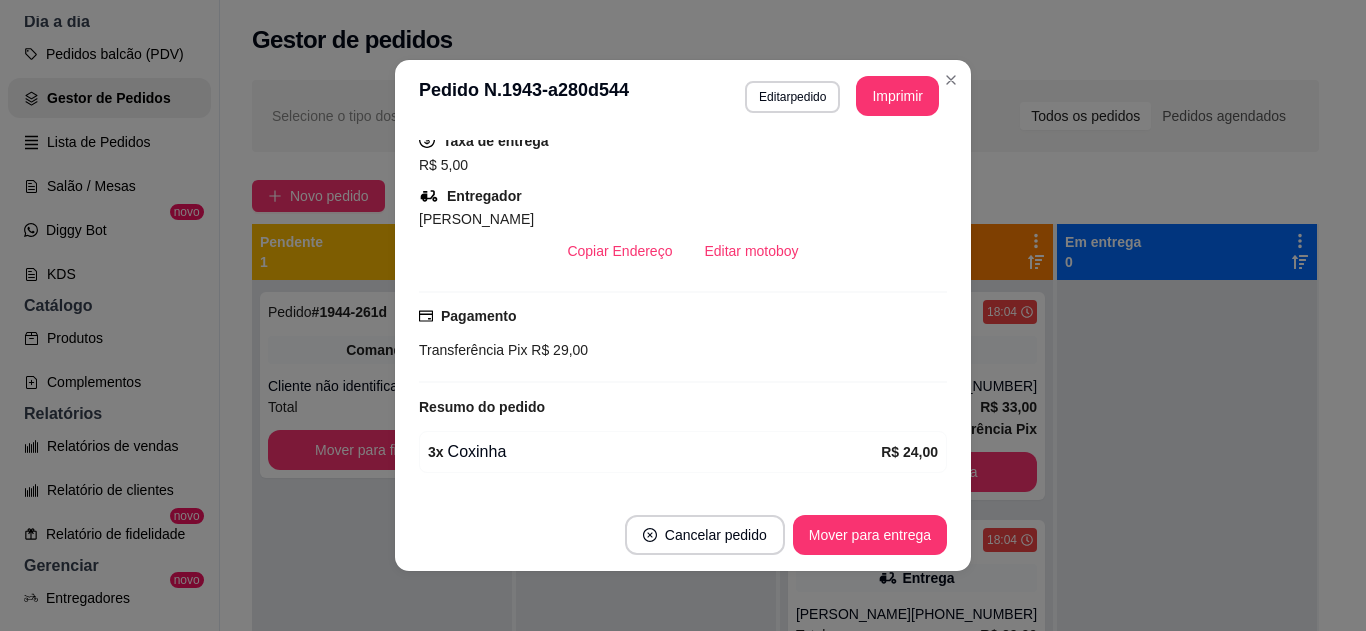 scroll, scrollTop: 480, scrollLeft: 0, axis: vertical 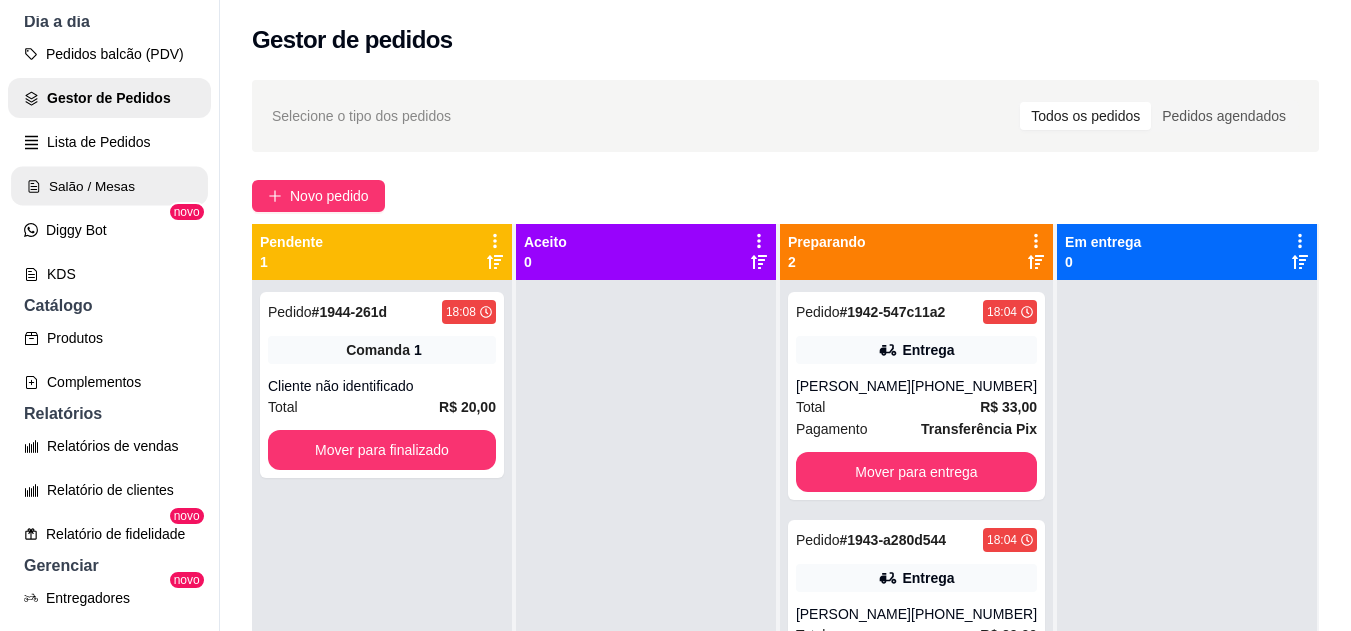 click on "Salão / Mesas" at bounding box center (109, 186) 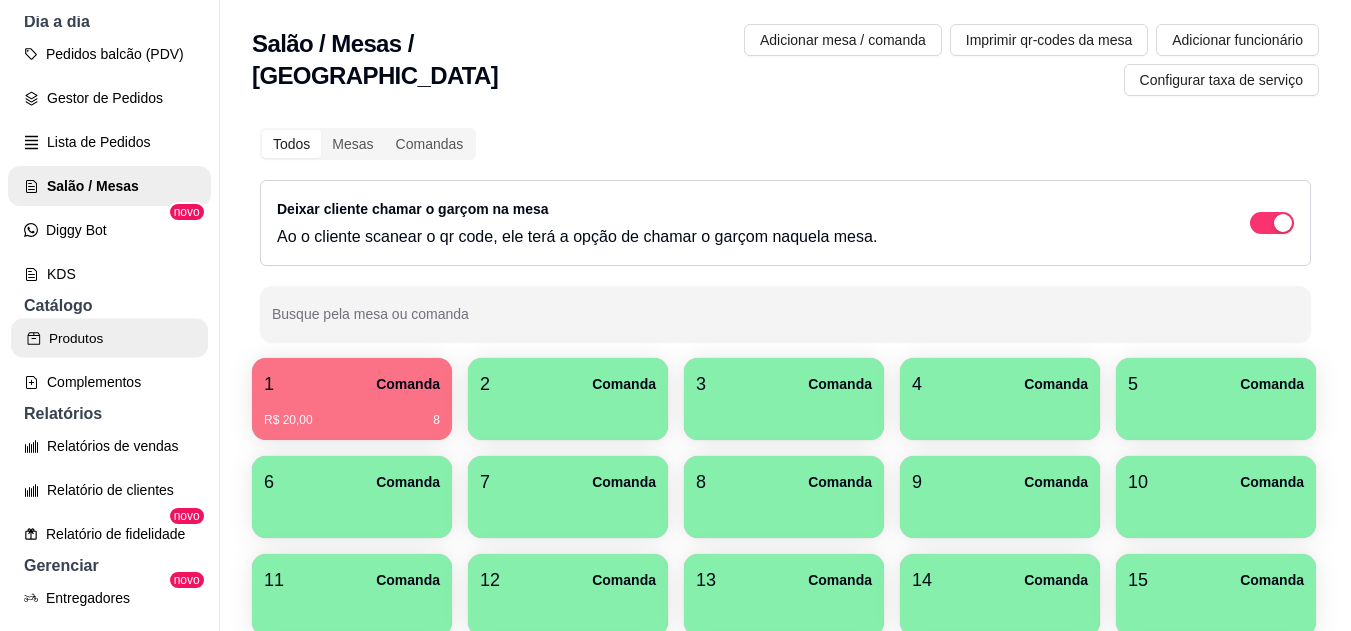 click on "Produtos" at bounding box center (109, 338) 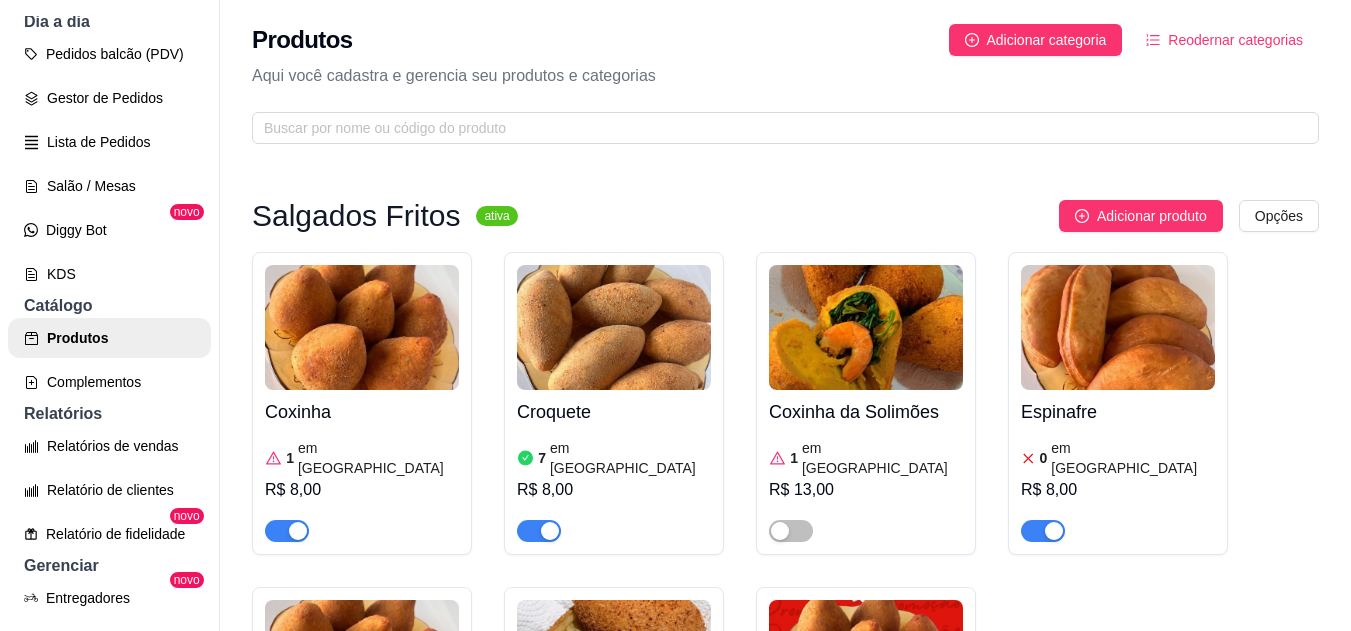 click at bounding box center [362, 662] 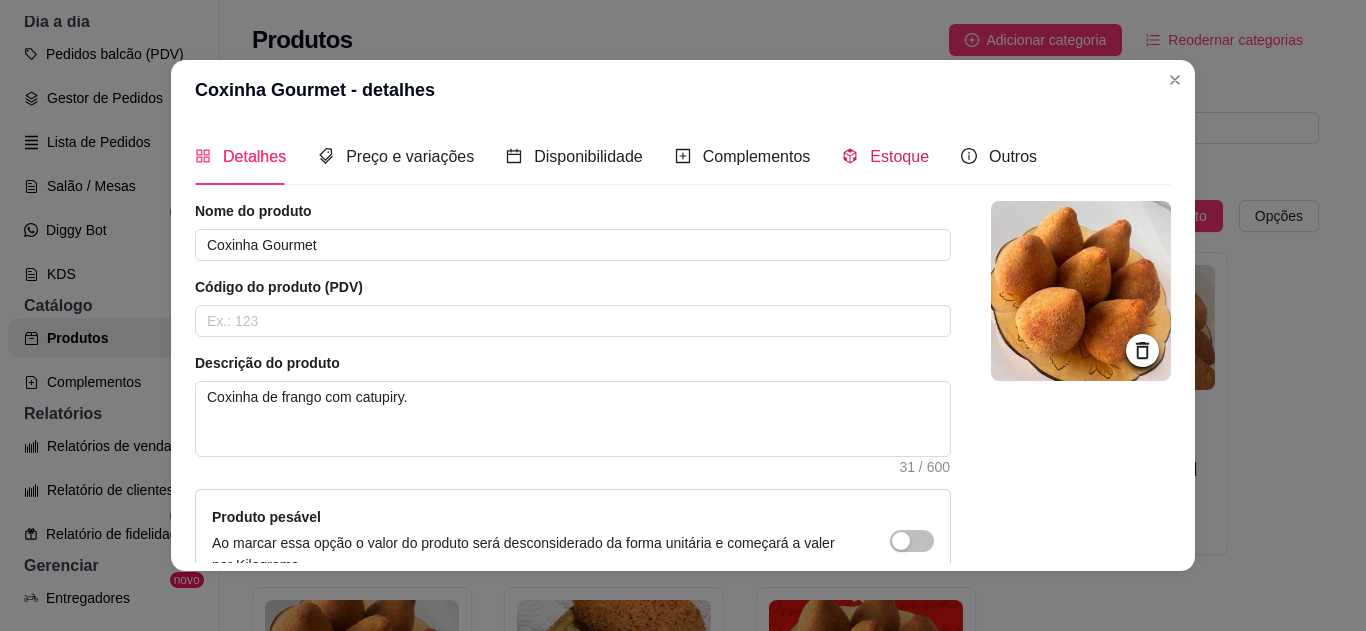 click on "Estoque" at bounding box center (899, 156) 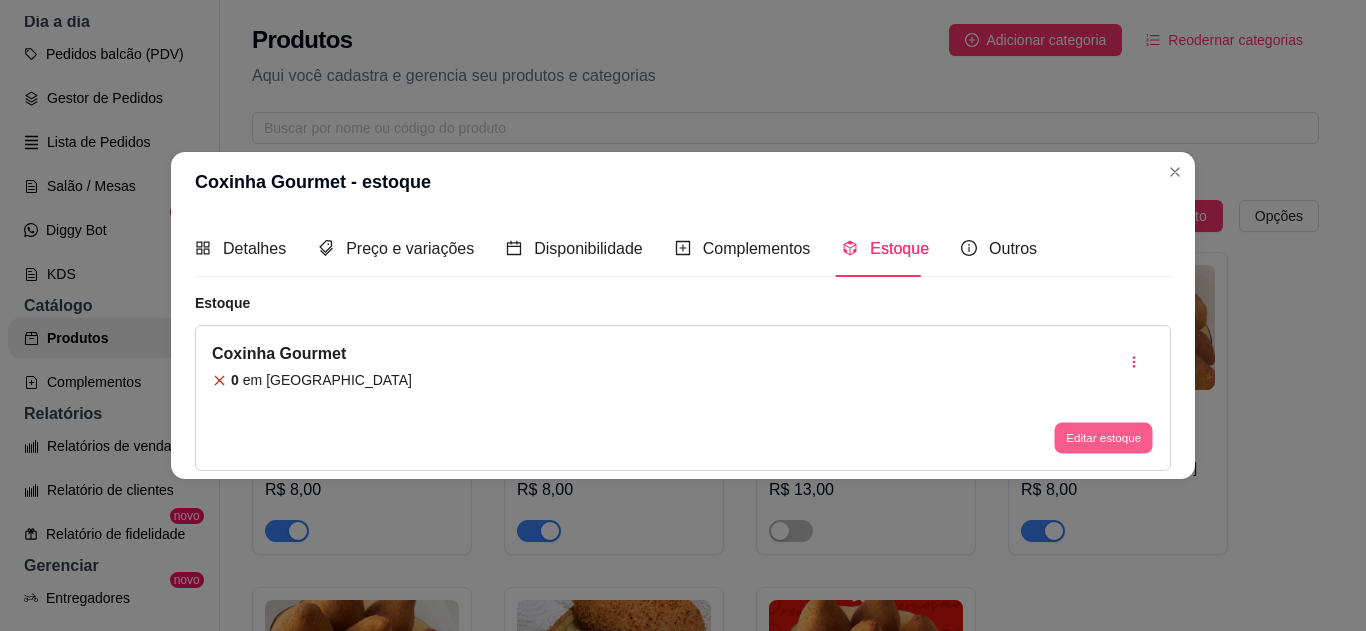 click on "Editar estoque" at bounding box center (1103, 438) 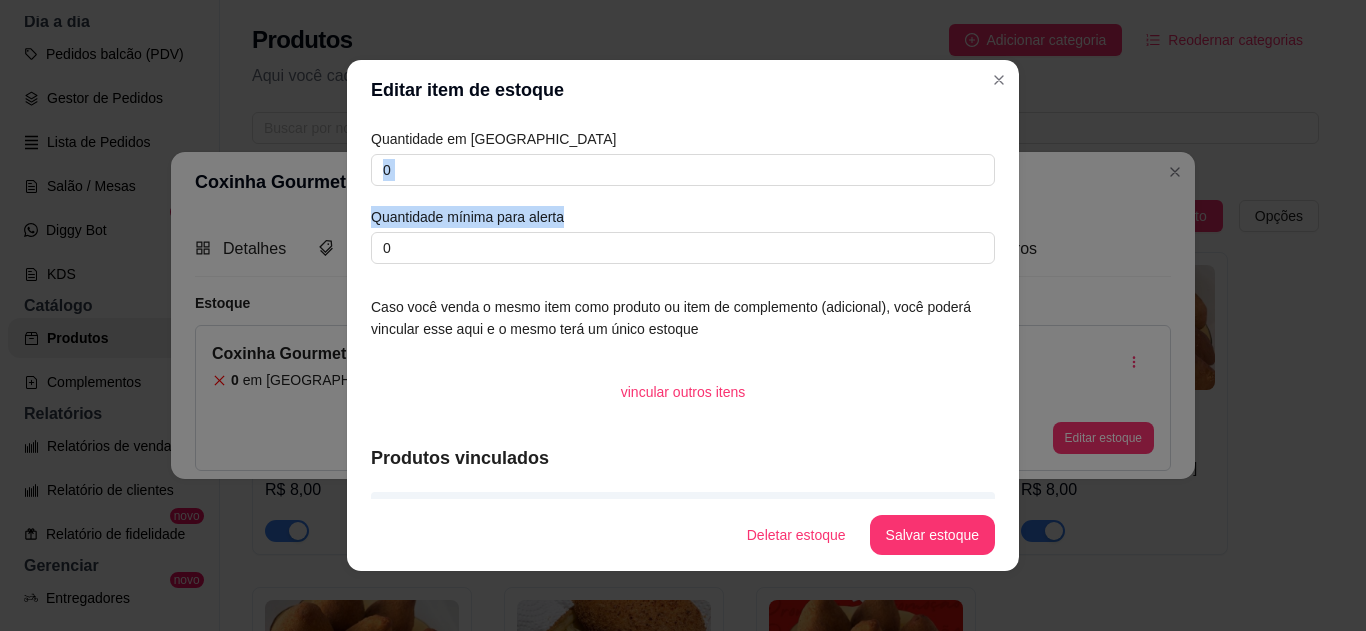 drag, startPoint x: 897, startPoint y: 189, endPoint x: 885, endPoint y: 168, distance: 24.186773 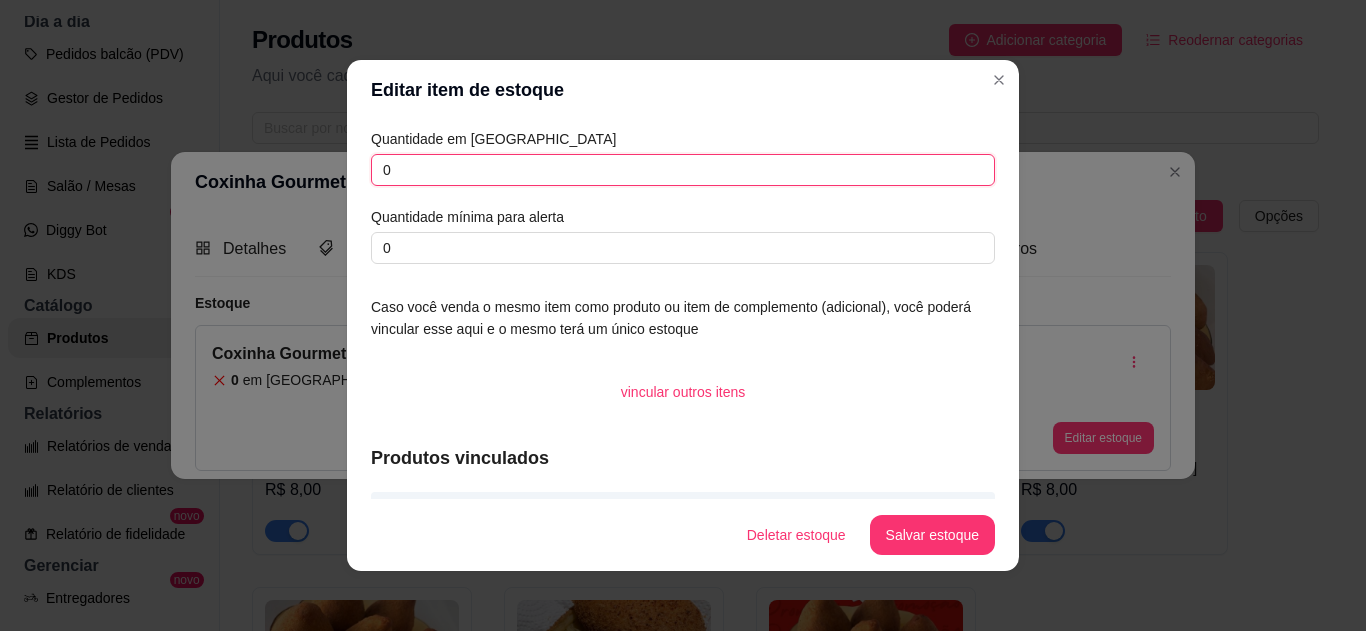 click on "0" at bounding box center [683, 170] 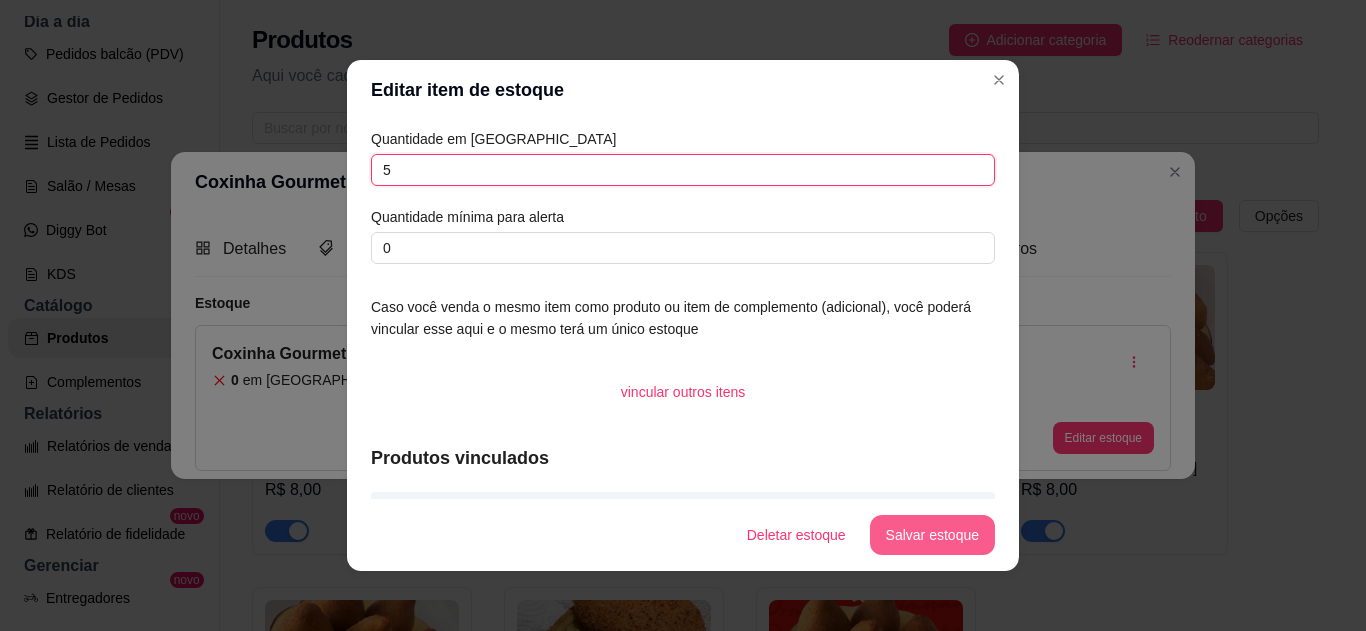 type on "5" 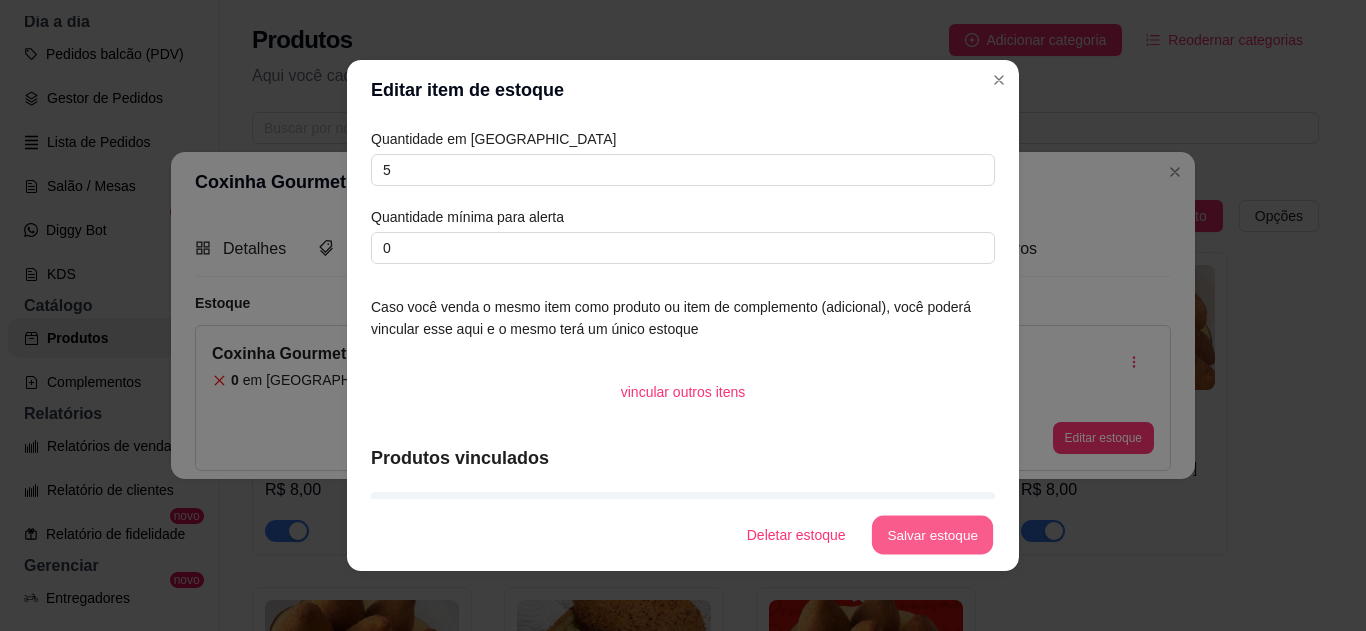 click on "Salvar estoque" at bounding box center (932, 535) 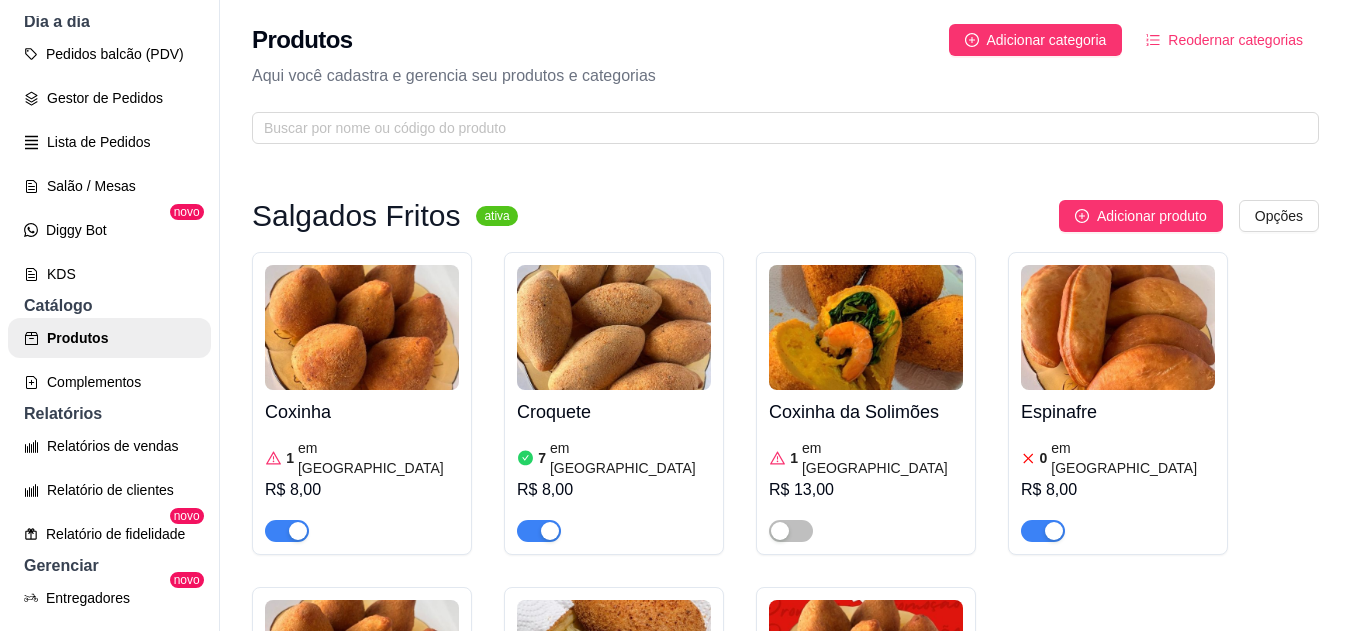 click at bounding box center [362, 327] 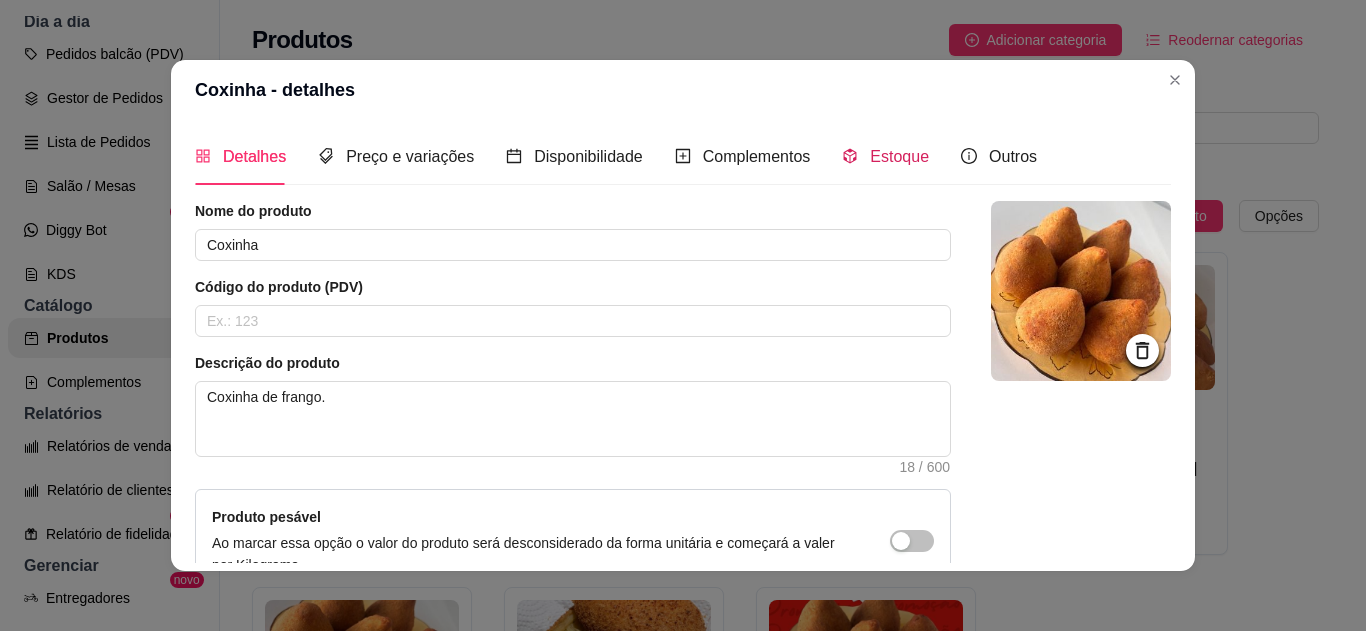 click on "Estoque" at bounding box center (885, 156) 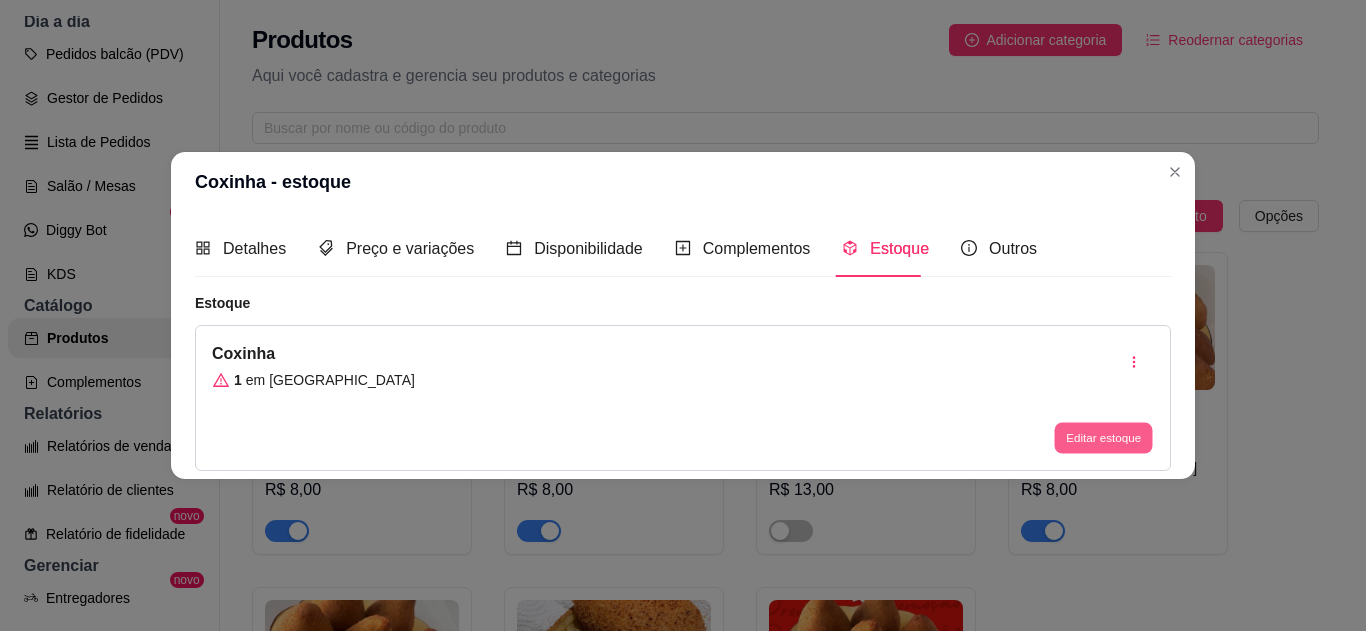 click on "Editar estoque" at bounding box center [1103, 438] 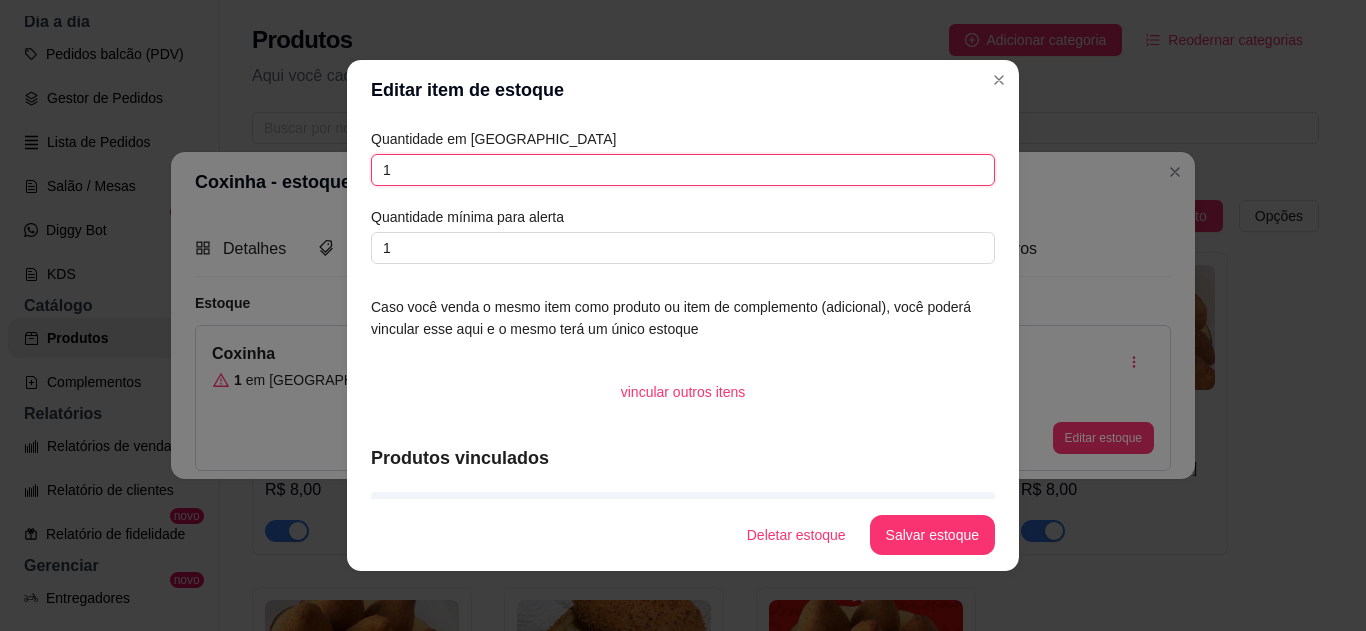 click on "1" at bounding box center [683, 170] 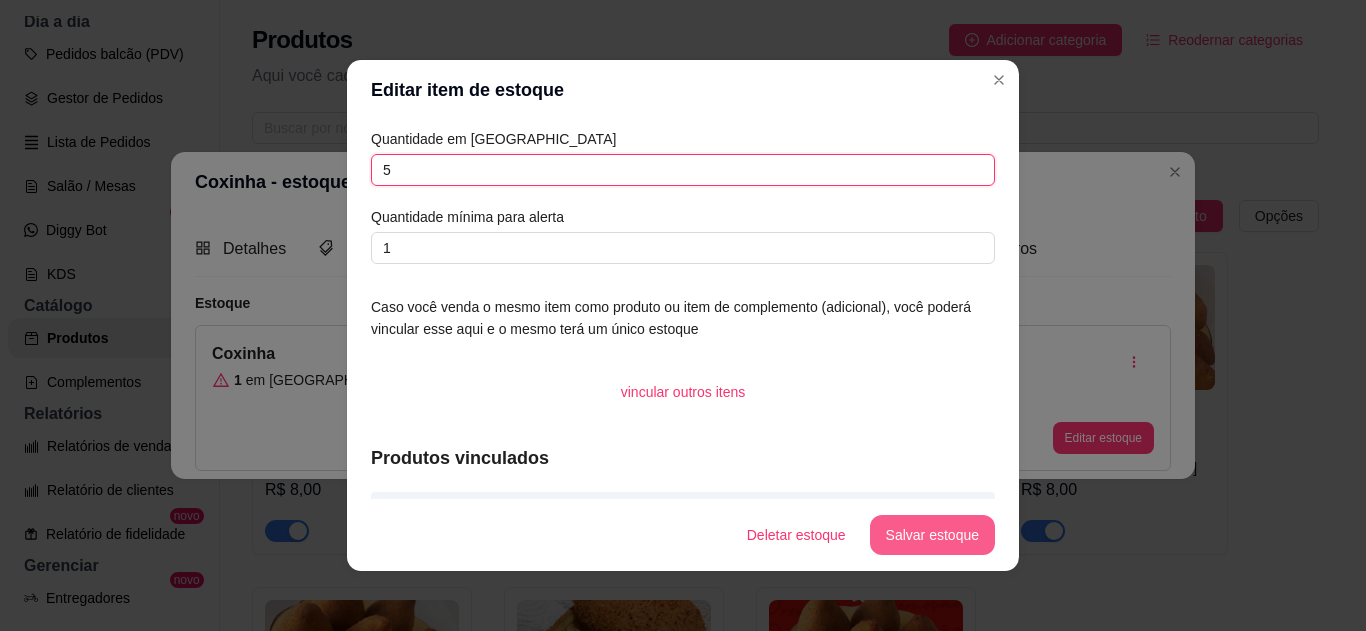 type on "5" 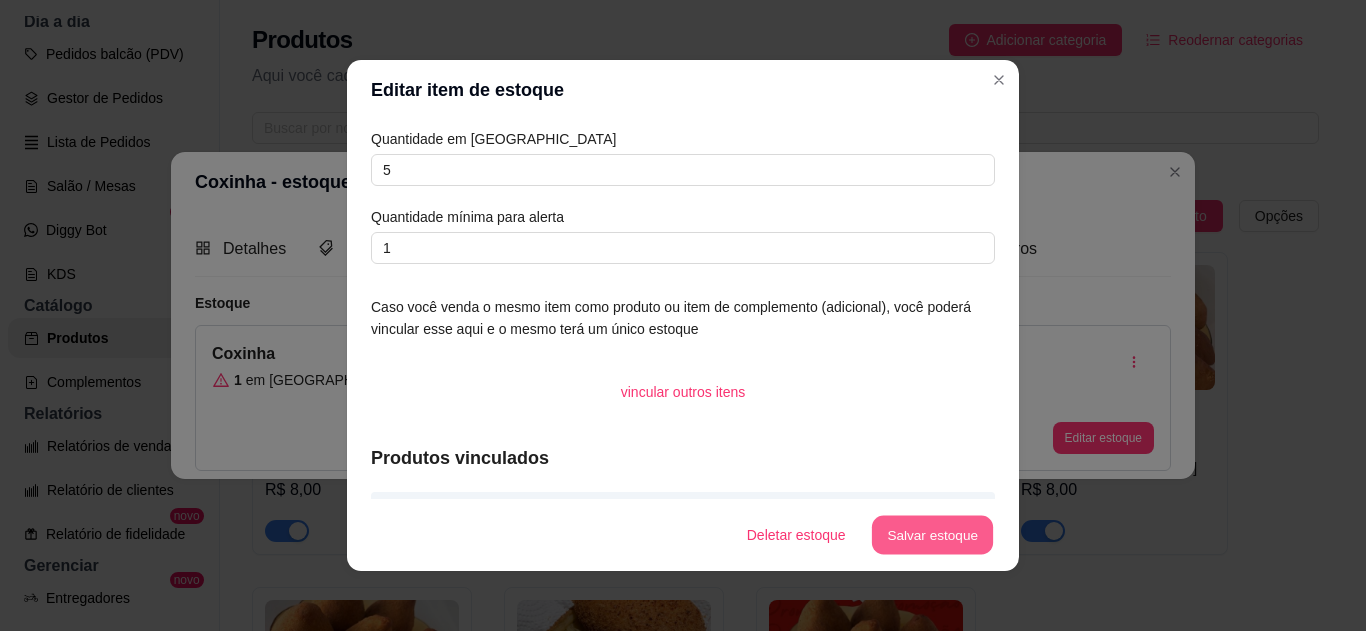 click on "Salvar estoque" at bounding box center (932, 535) 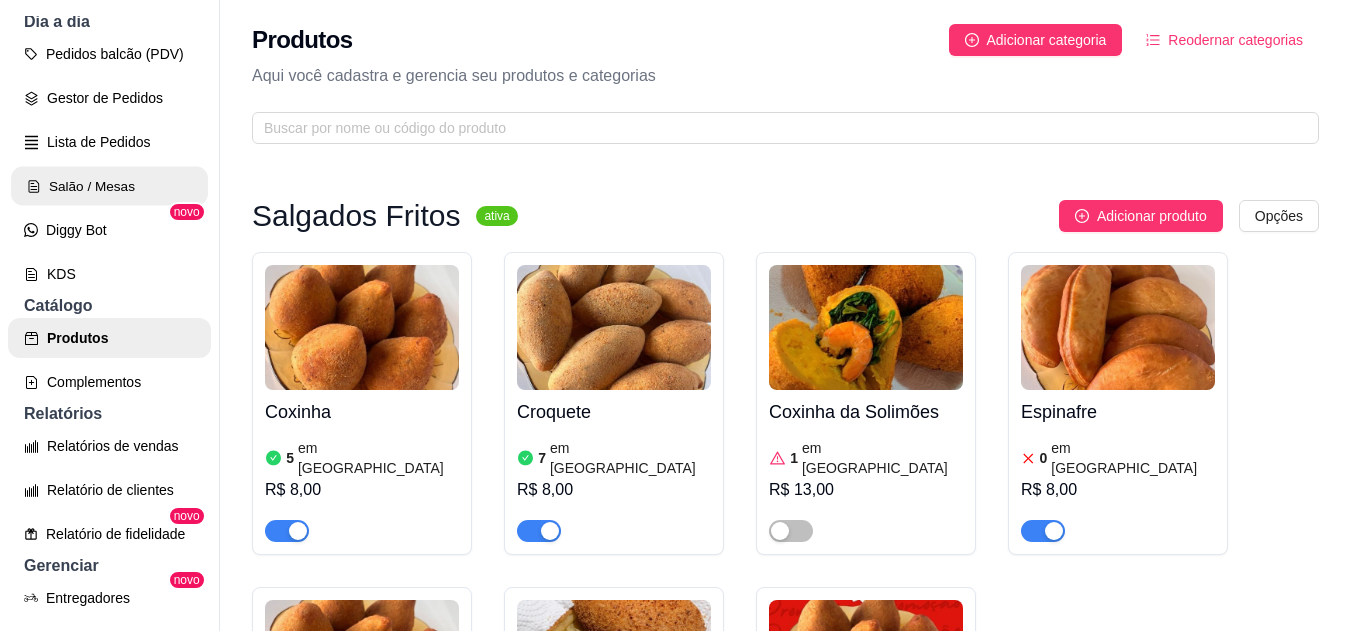 click on "Salão / Mesas" at bounding box center [109, 186] 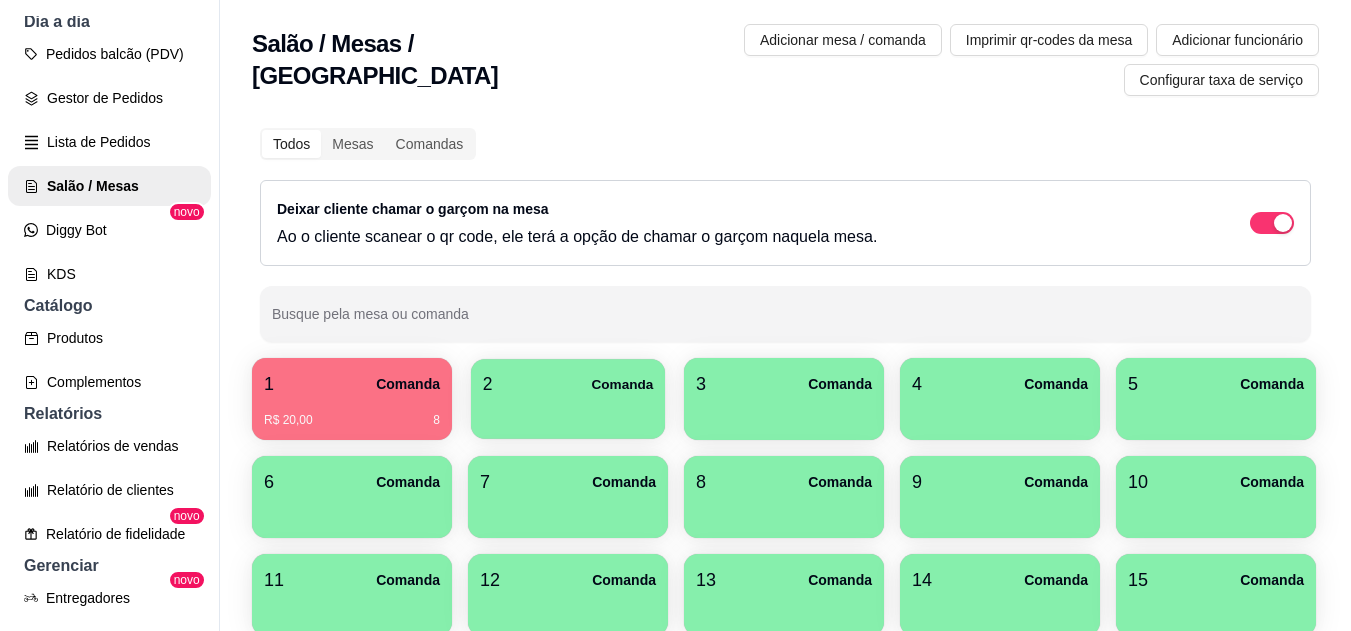 click on "2 Comanda" at bounding box center [568, 384] 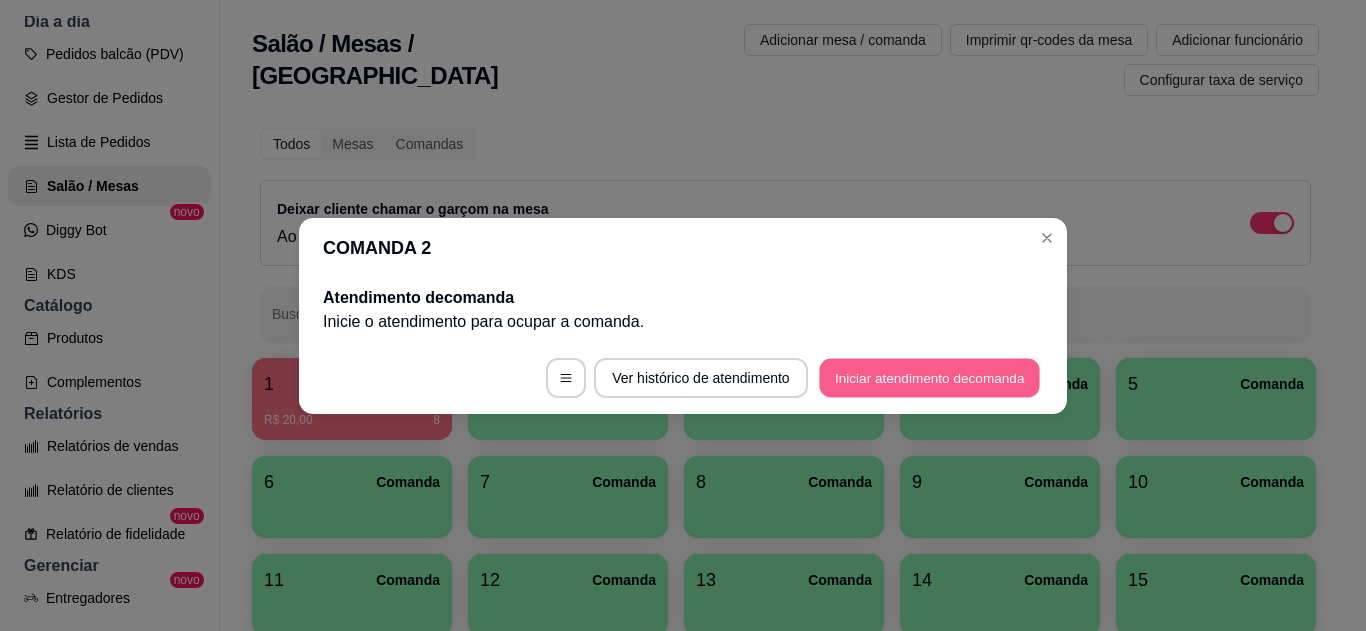 click on "Iniciar atendimento de  comanda" at bounding box center (929, 377) 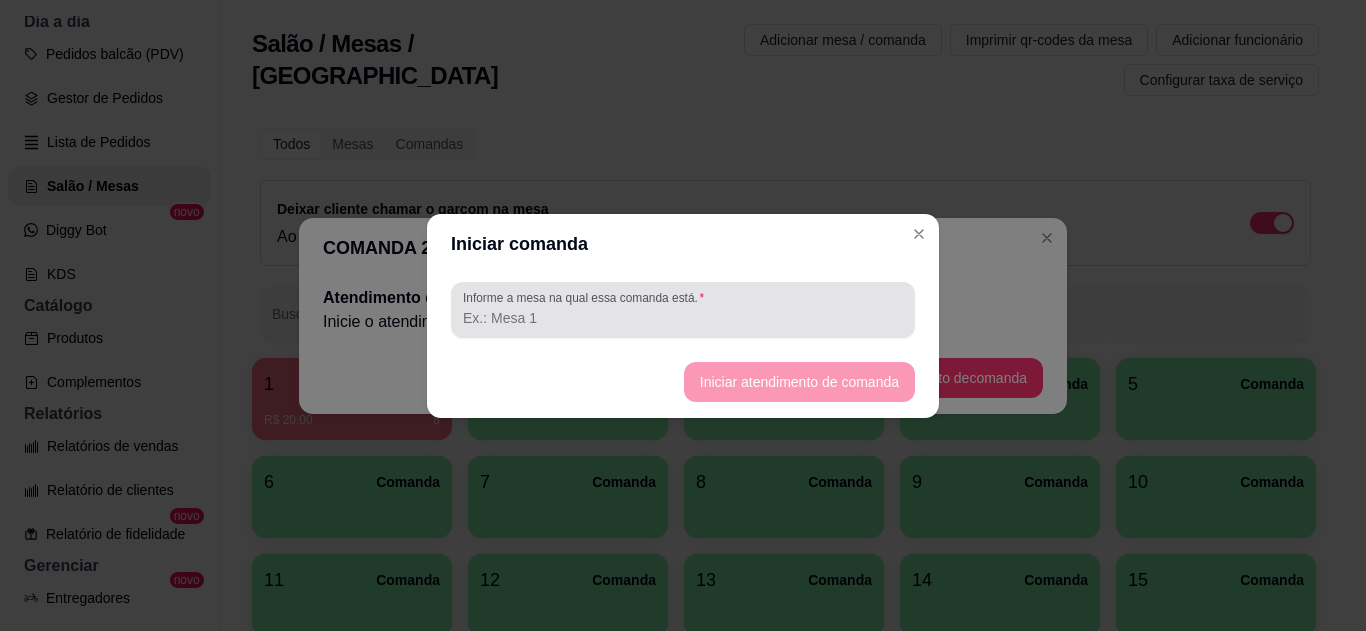click at bounding box center (683, 310) 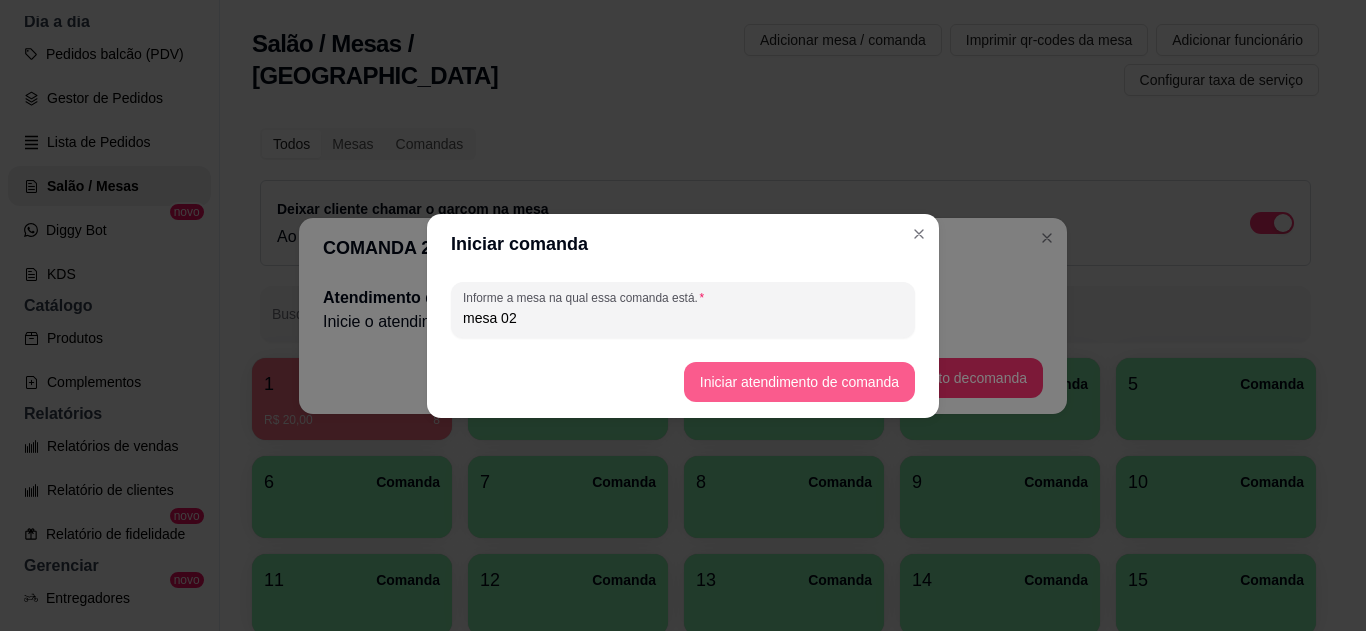 type on "mesa 02" 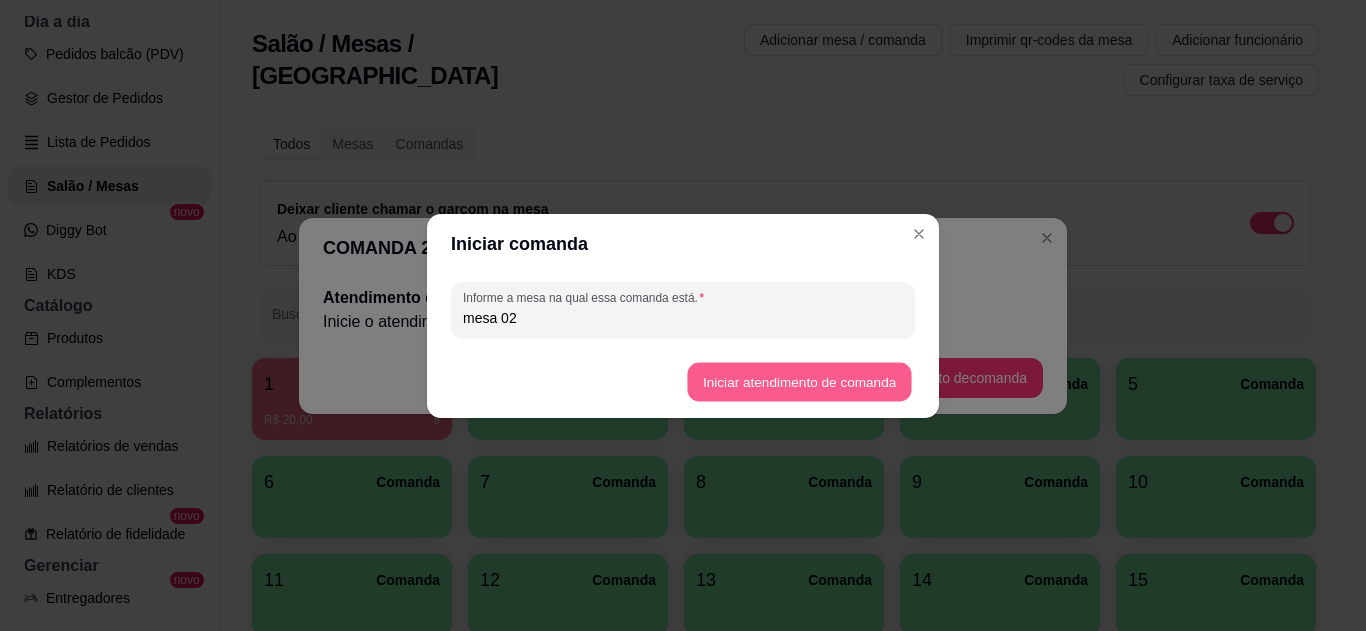 click on "Iniciar atendimento de comanda" at bounding box center (799, 381) 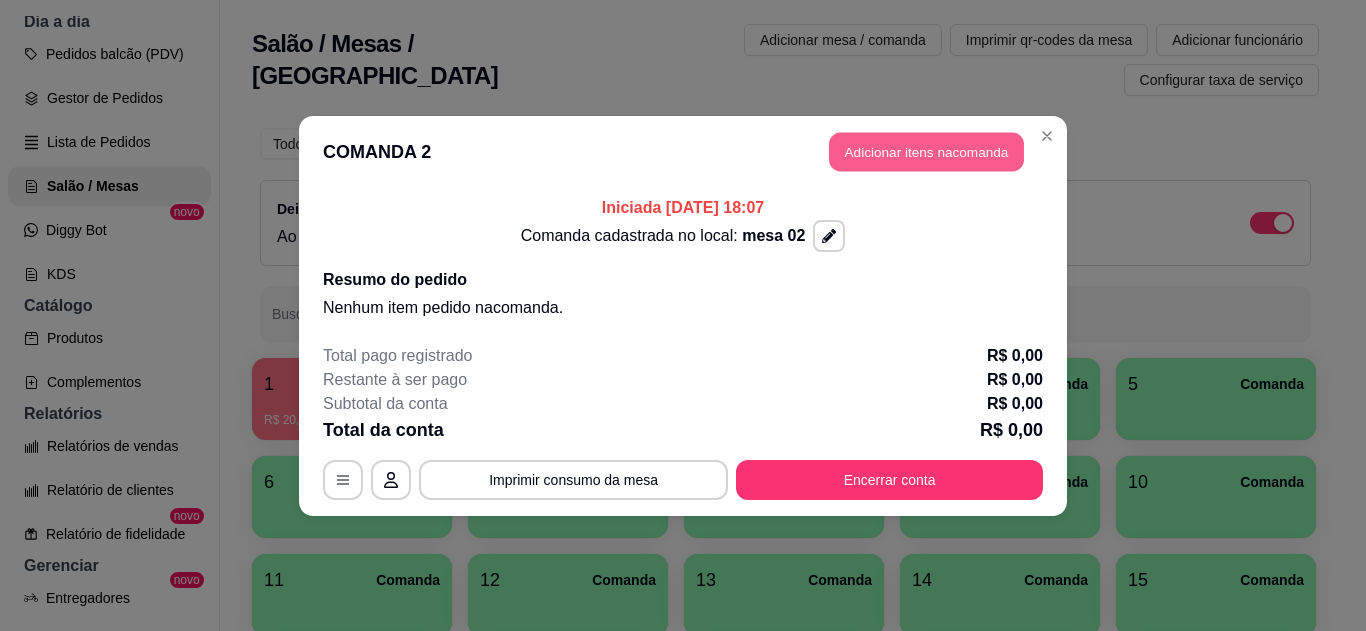 click on "Adicionar itens na  comanda" at bounding box center (926, 151) 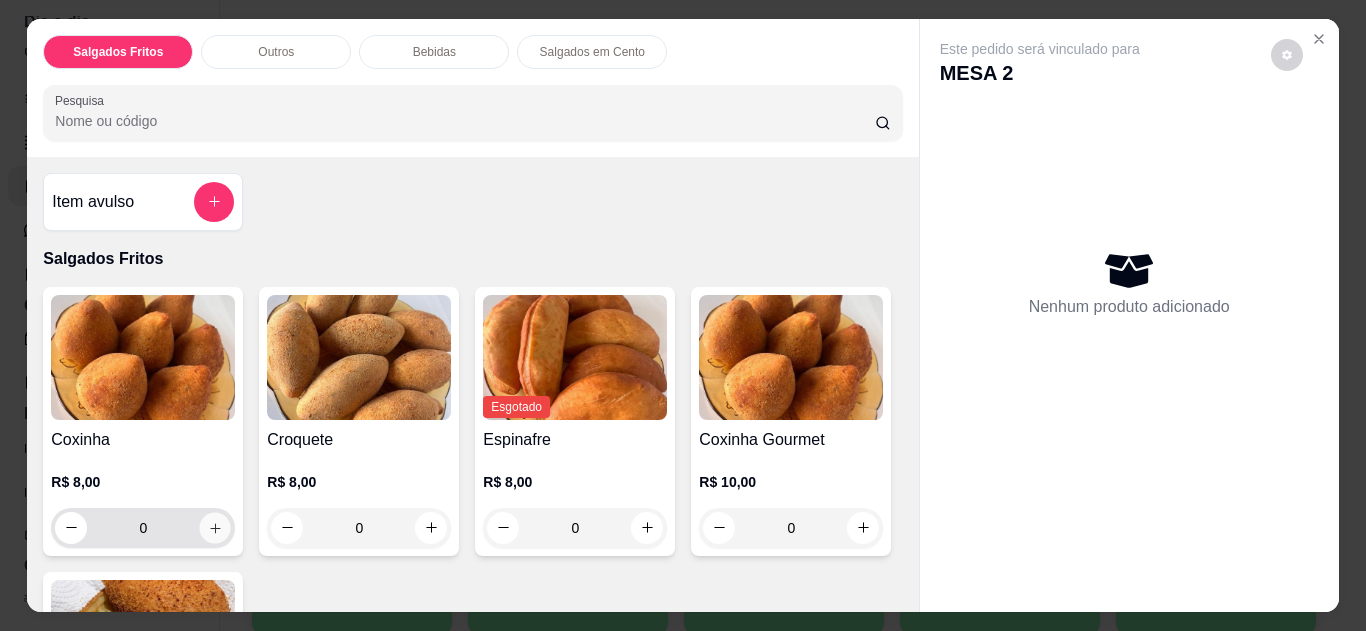 click at bounding box center [215, 527] 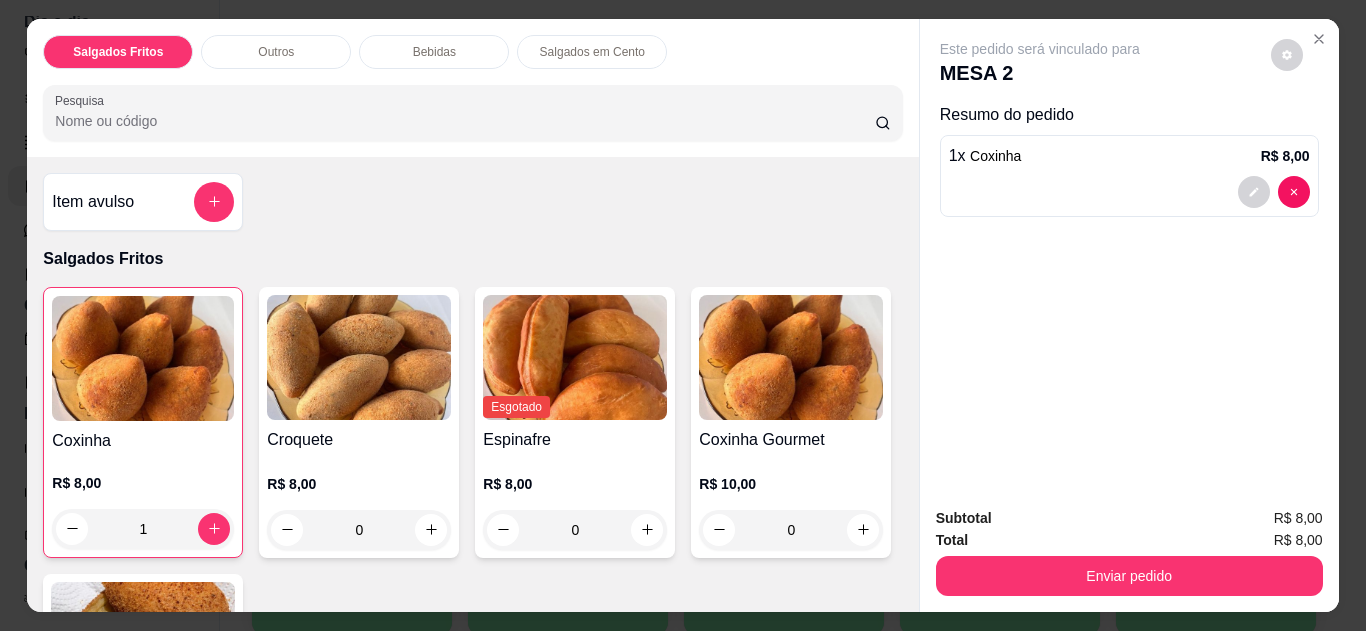 click on "Coxinha Gourmet   R$ 10,00 0" at bounding box center (791, 422) 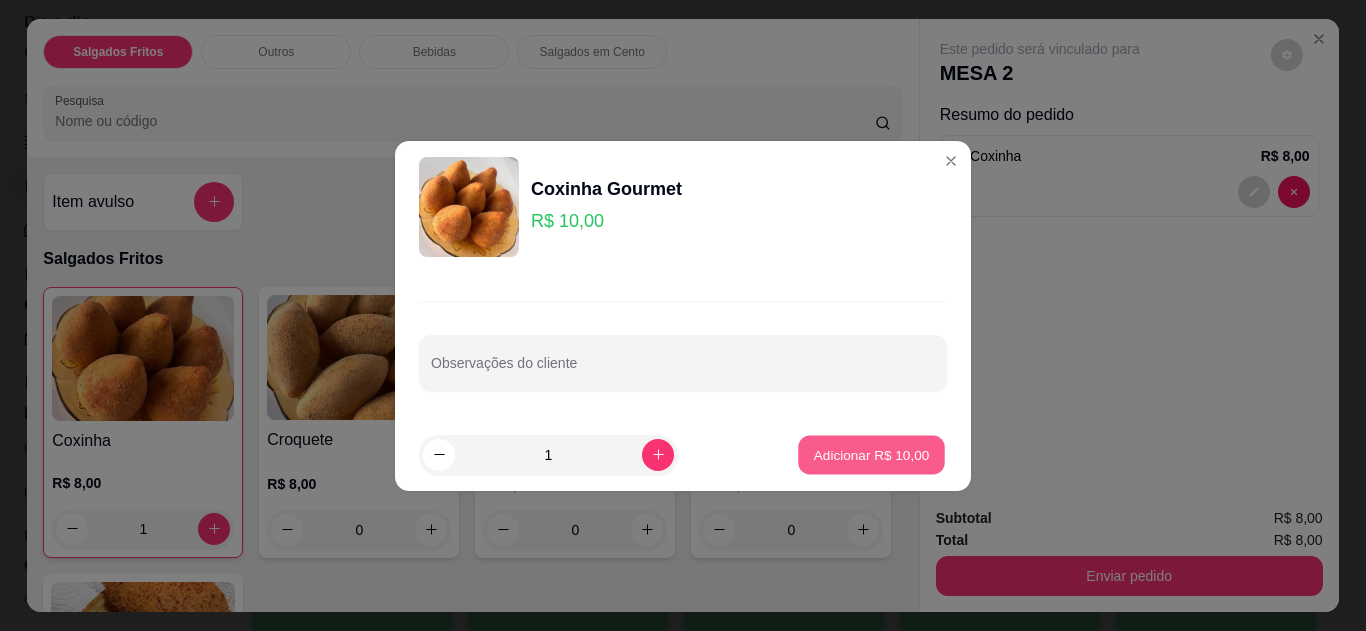 click on "Adicionar   R$ 10,00" at bounding box center [872, 454] 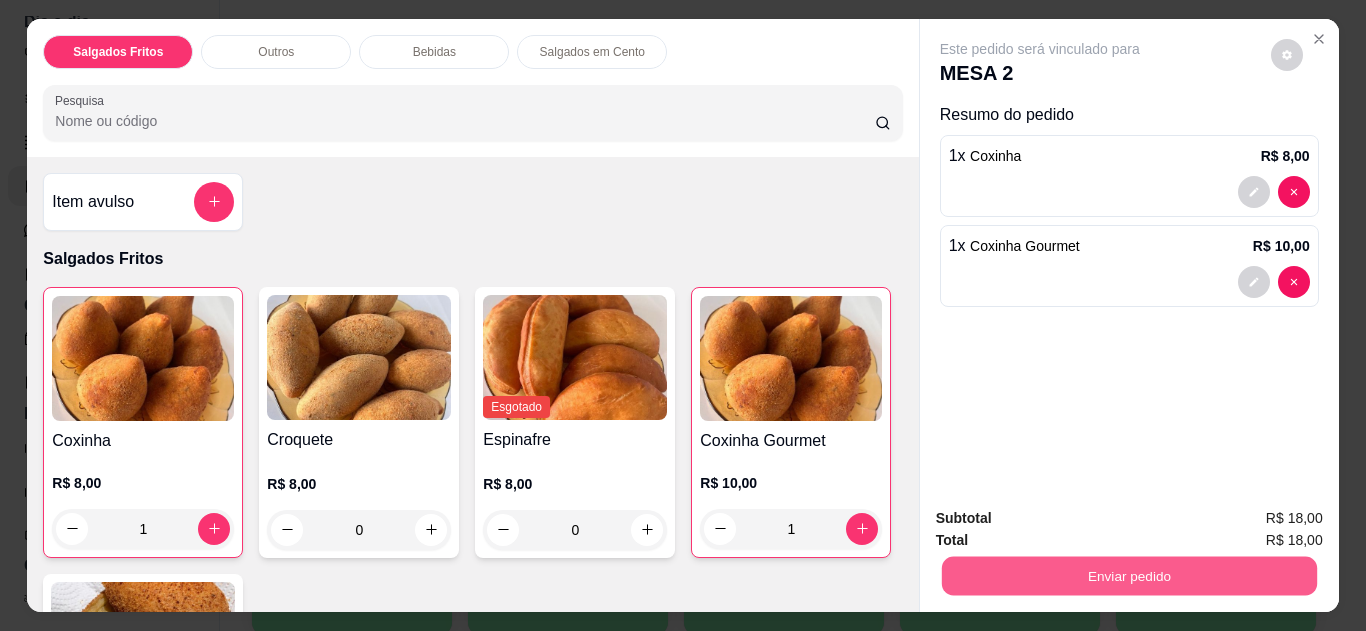 click on "Enviar pedido" at bounding box center [1128, 576] 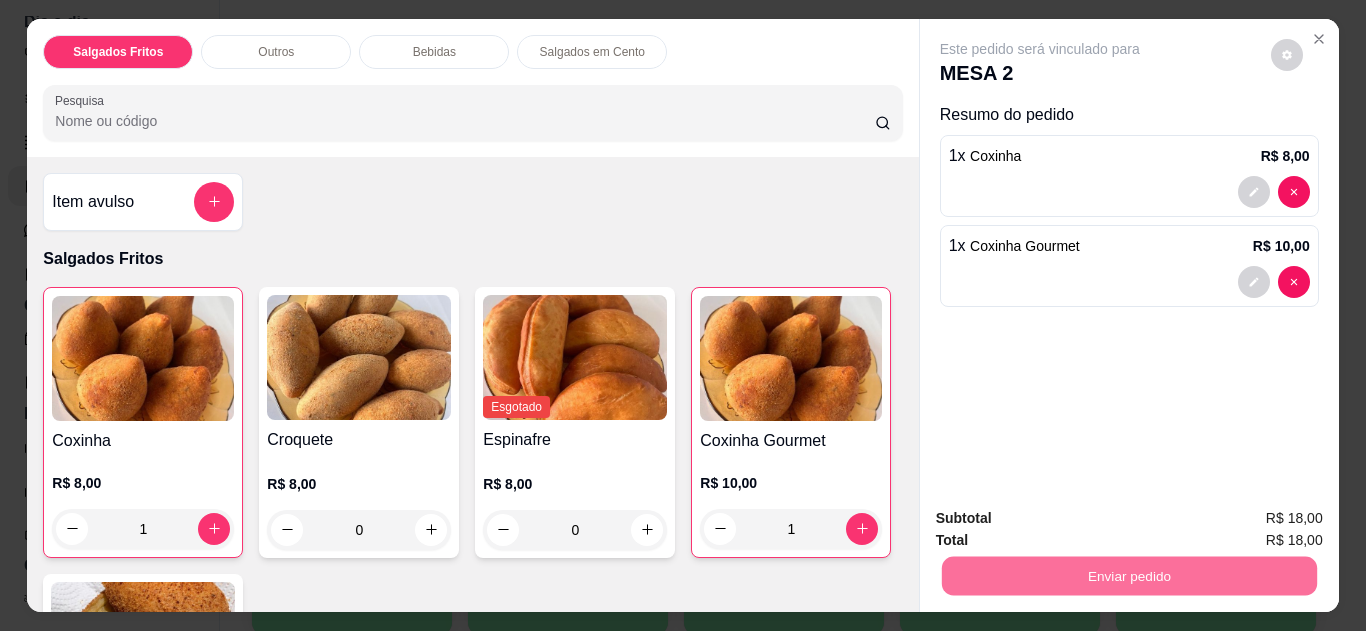 click on "Não registrar e enviar pedido" at bounding box center (1063, 519) 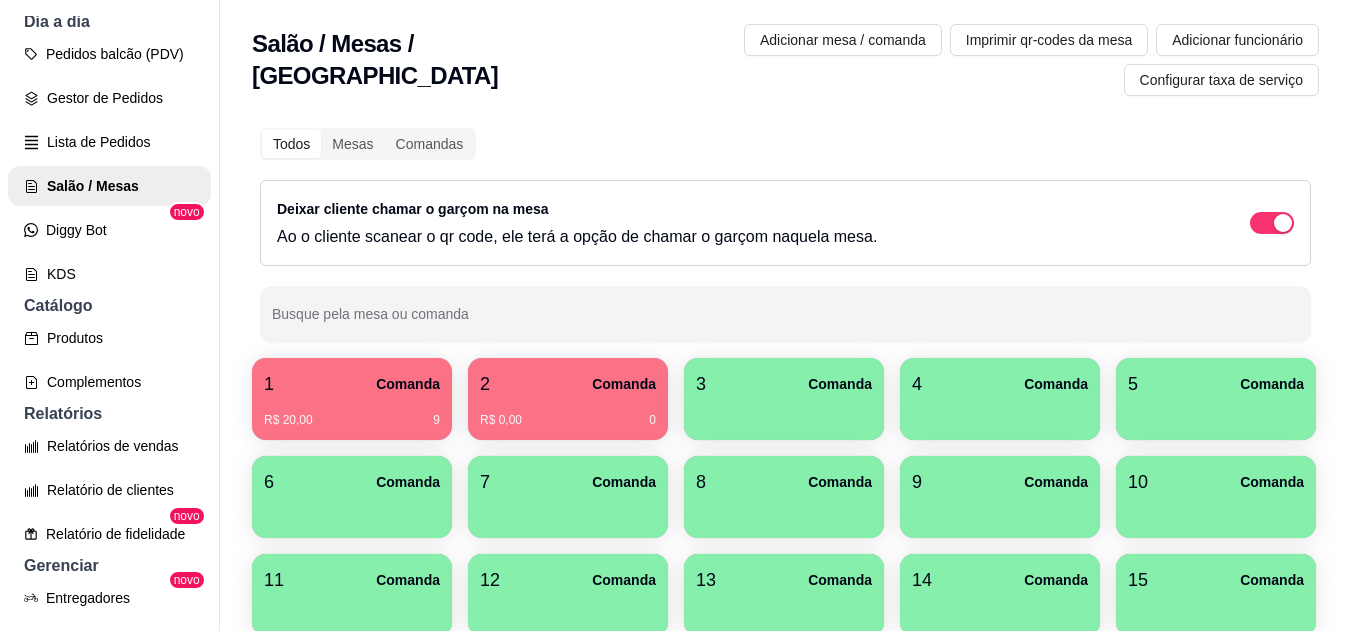 click on "3 Comanda" at bounding box center [784, 384] 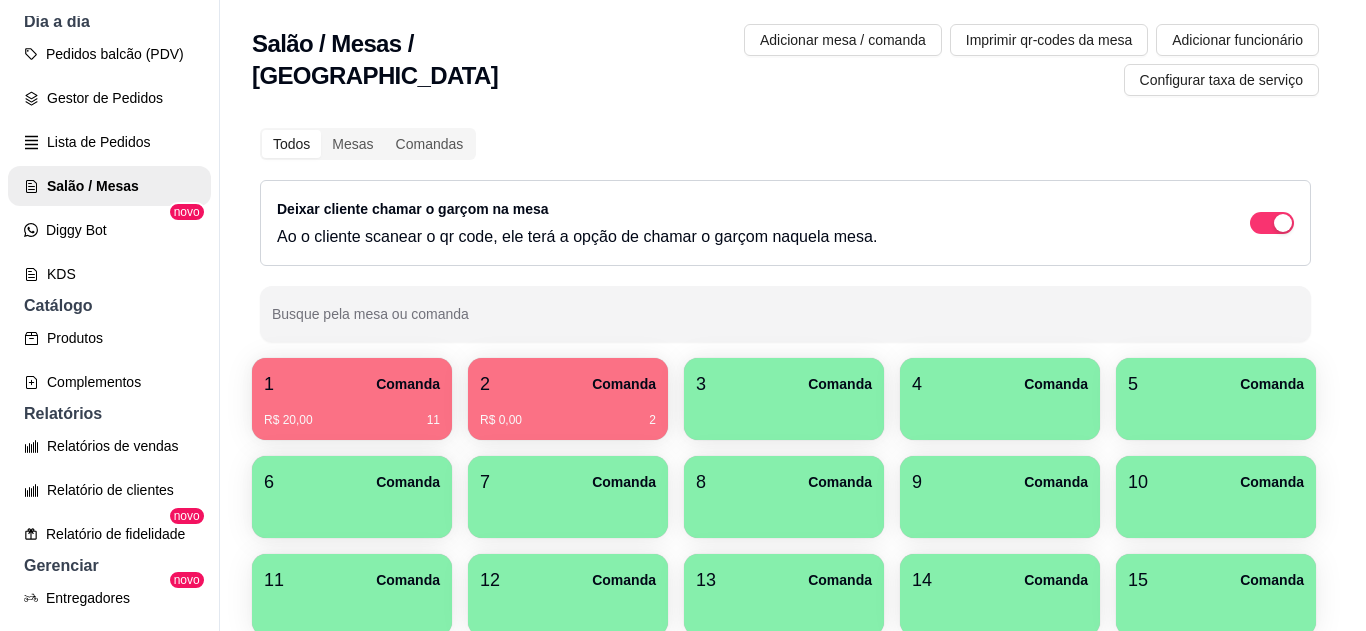 click at bounding box center [683, 370] 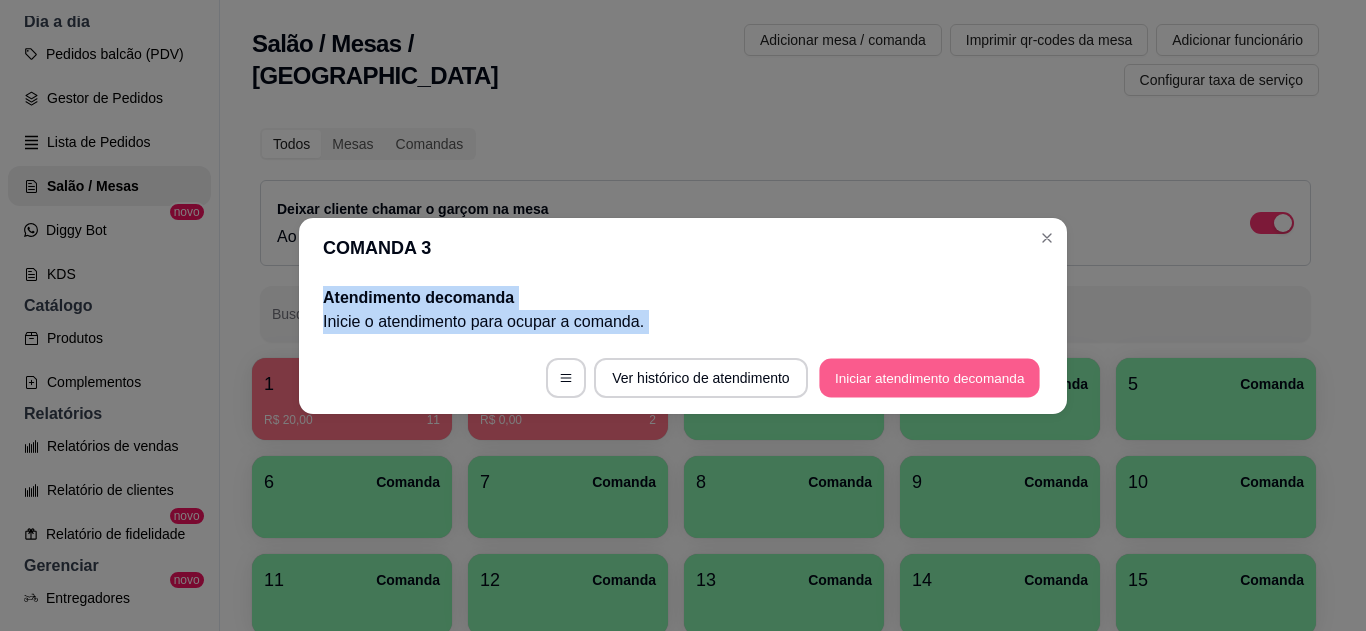 click on "Iniciar atendimento de  comanda" at bounding box center (929, 377) 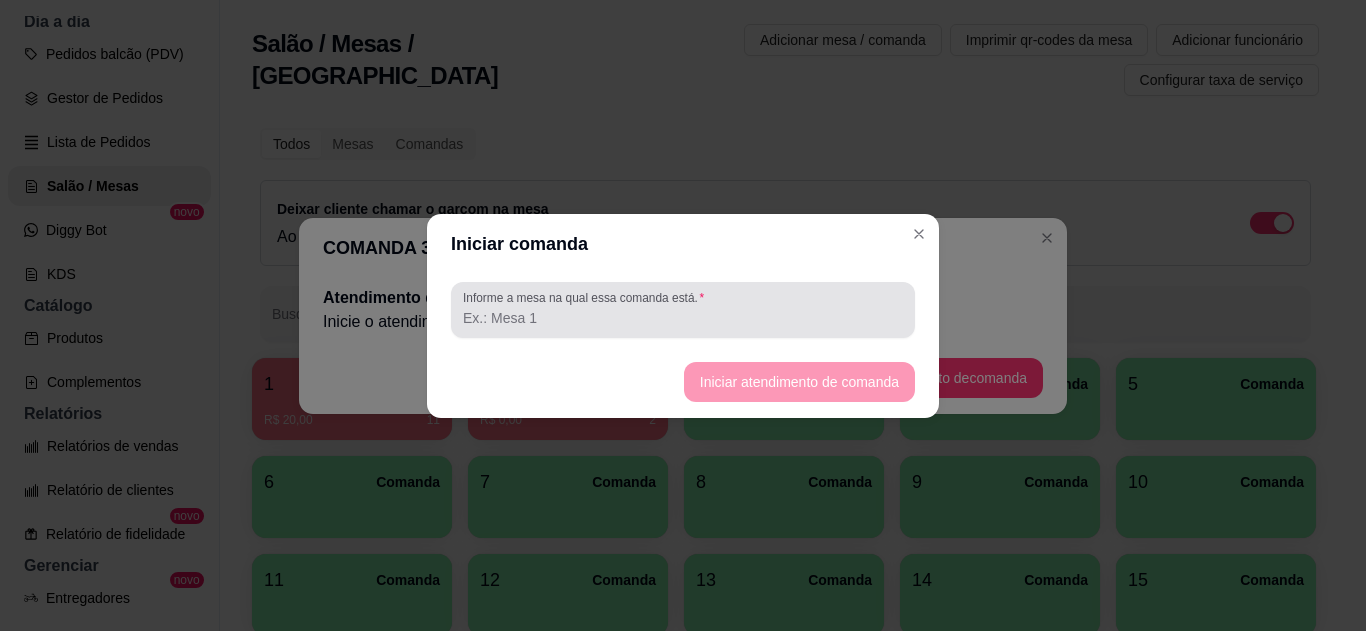 click at bounding box center [683, 310] 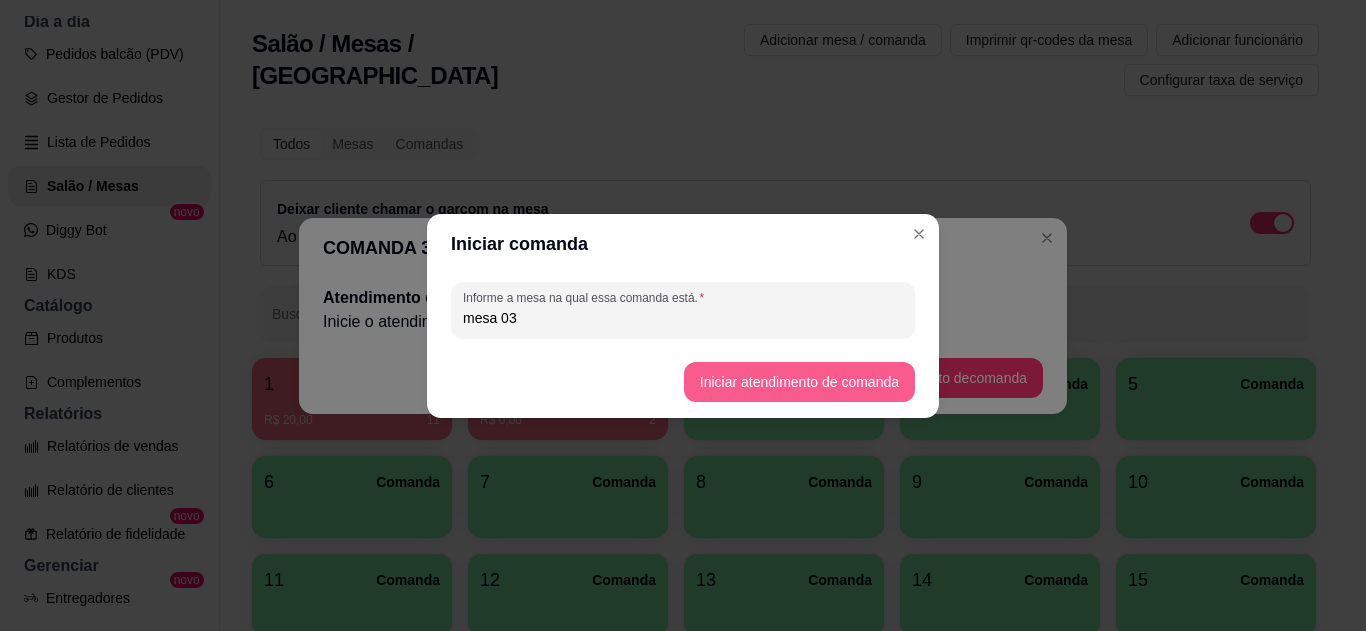 type on "mesa 03" 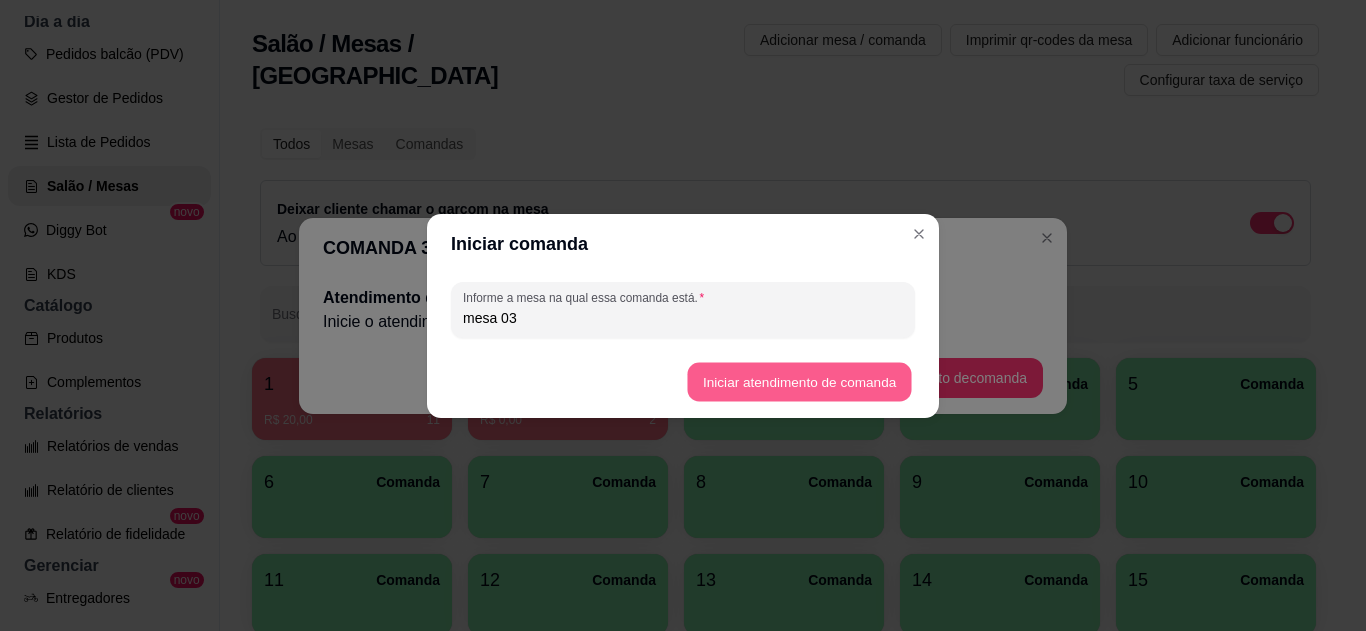 click on "Iniciar atendimento de comanda" at bounding box center [799, 381] 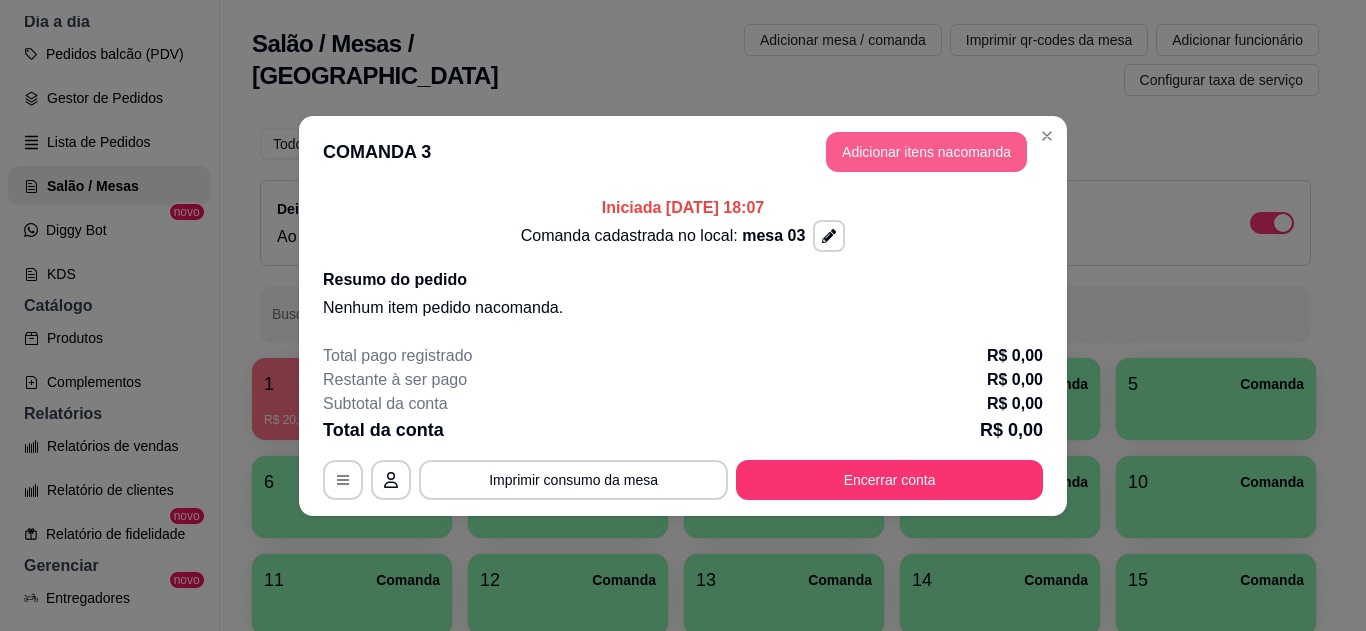 click on "Adicionar itens na  comanda" at bounding box center [926, 152] 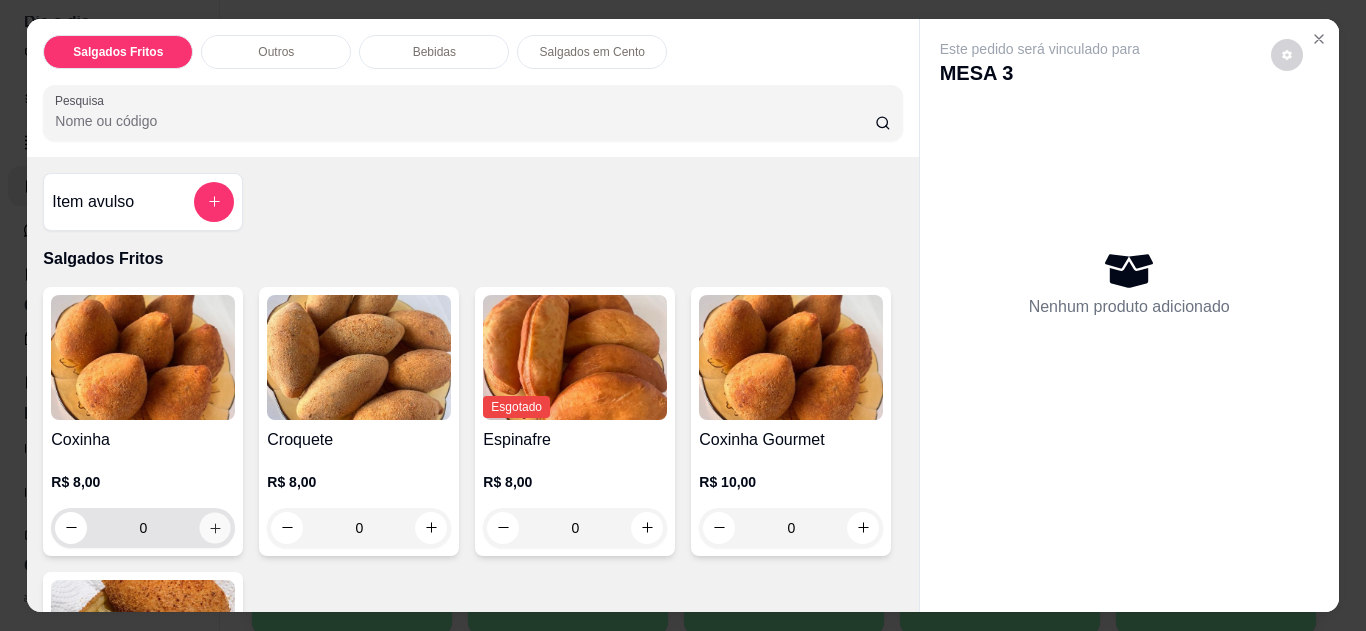 click 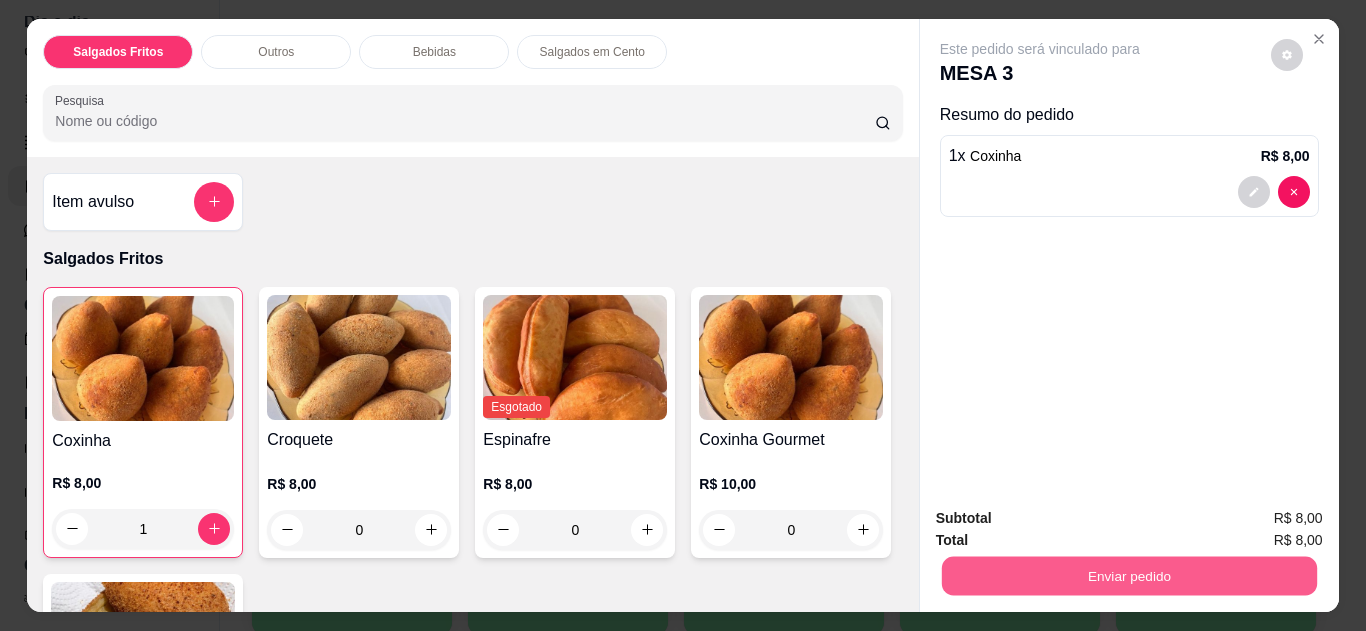click on "Enviar pedido" at bounding box center (1128, 576) 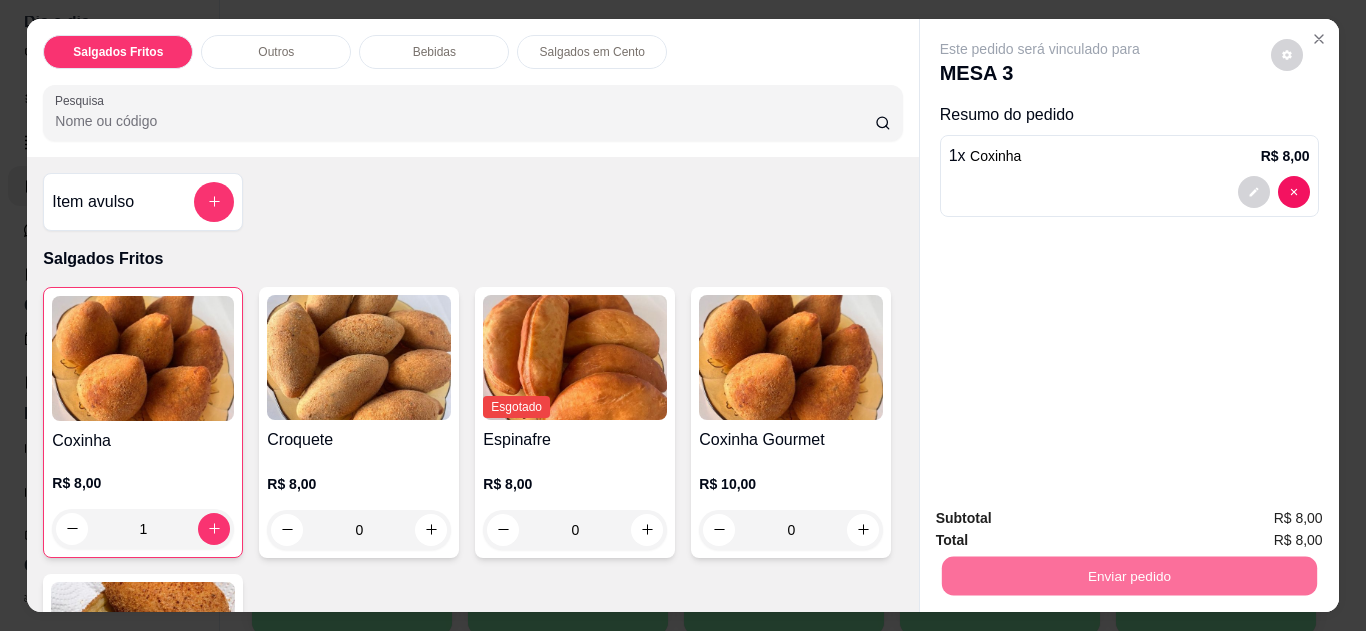 click on "Não registrar e enviar pedido" at bounding box center (1063, 519) 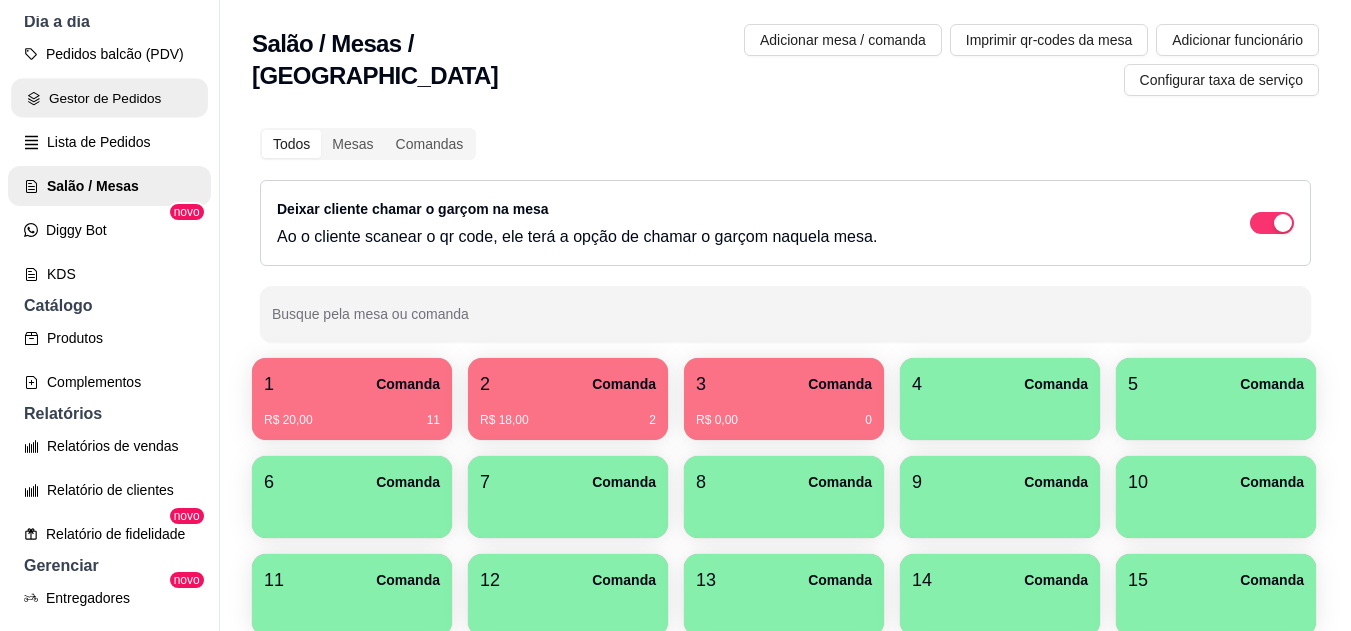 click on "Gestor de Pedidos" at bounding box center (109, 98) 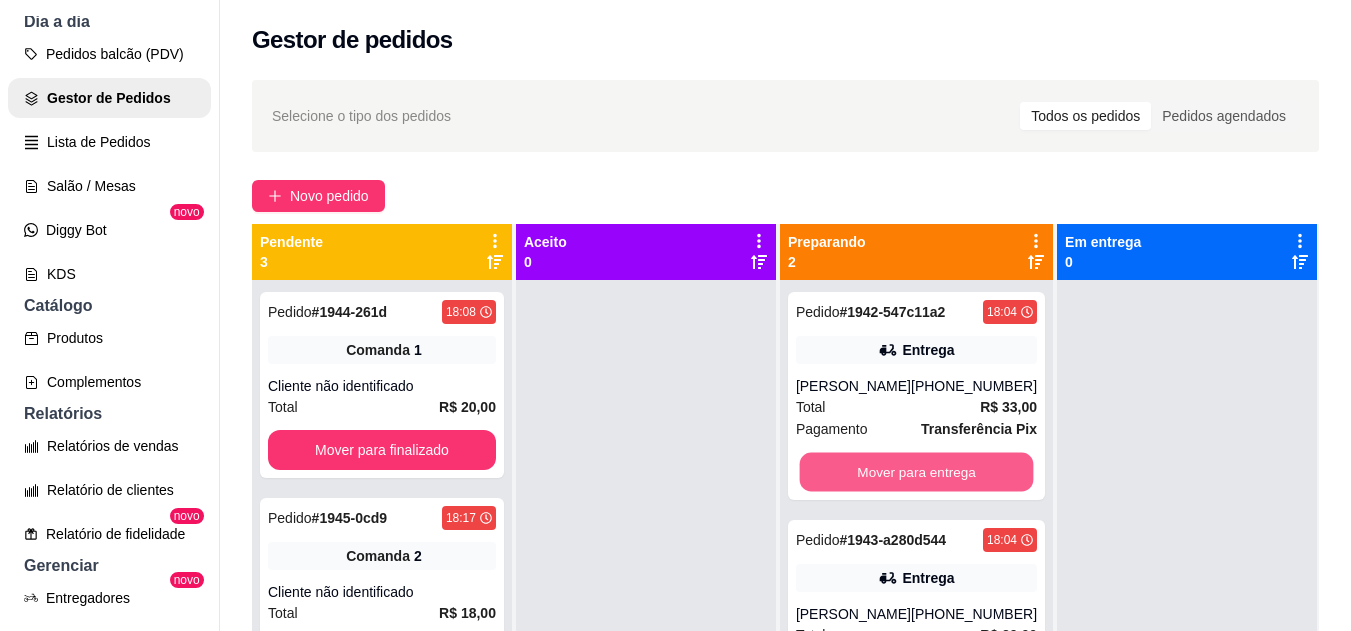 click on "Mover para entrega" at bounding box center (916, 472) 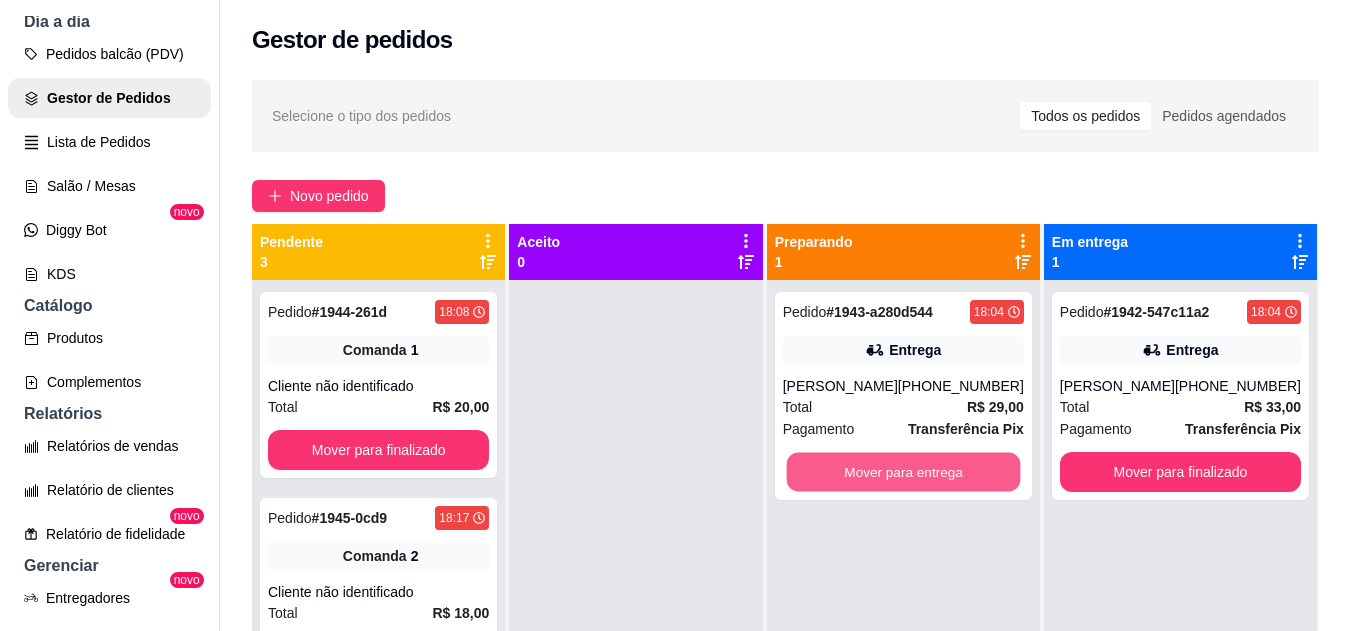 click on "Mover para entrega" at bounding box center [903, 472] 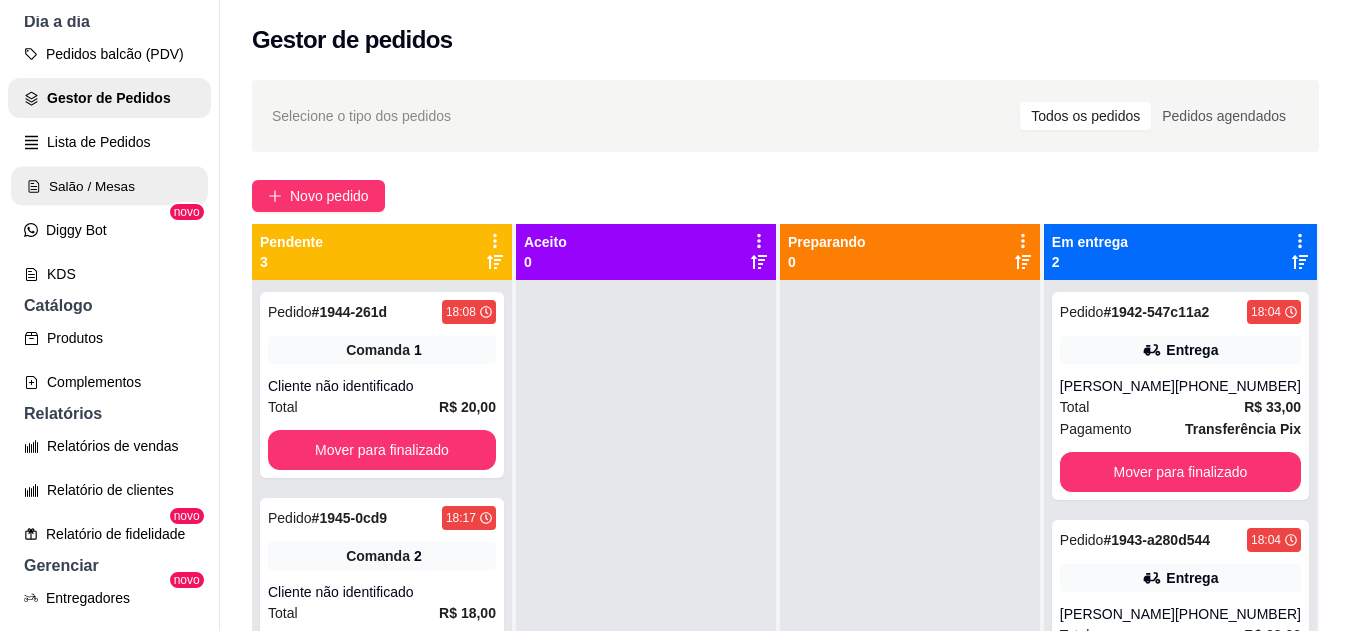 click on "Salão / Mesas" at bounding box center (109, 186) 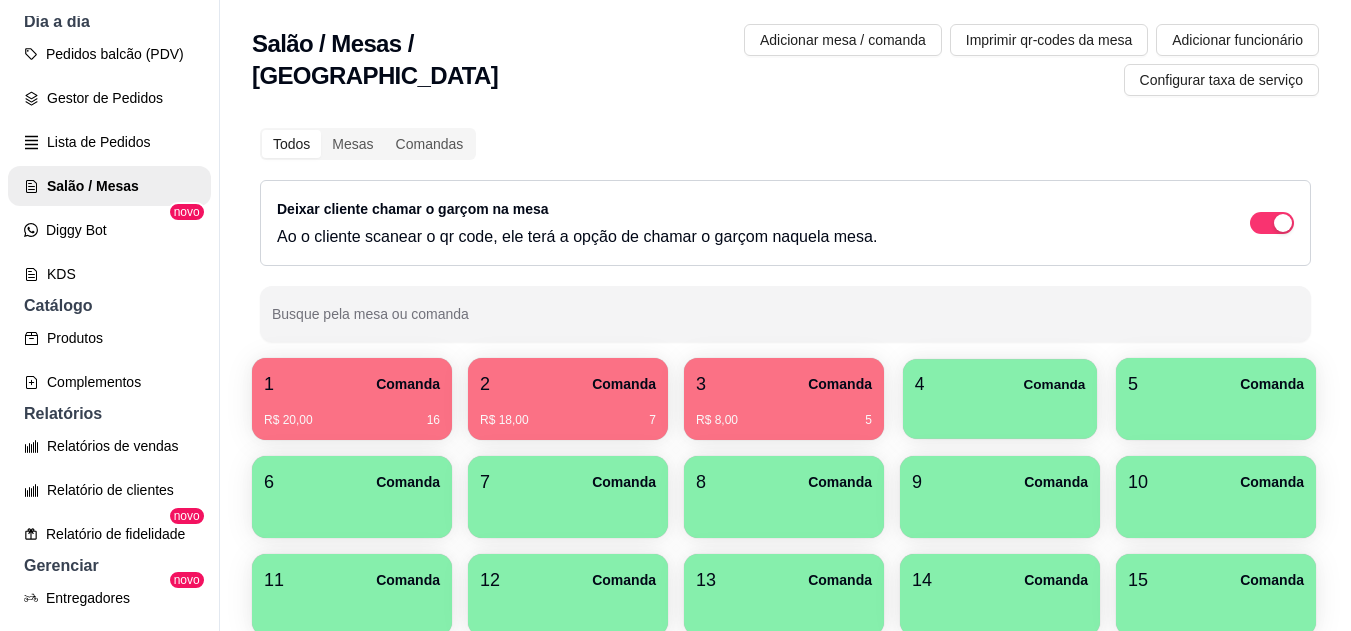 click at bounding box center [1000, 412] 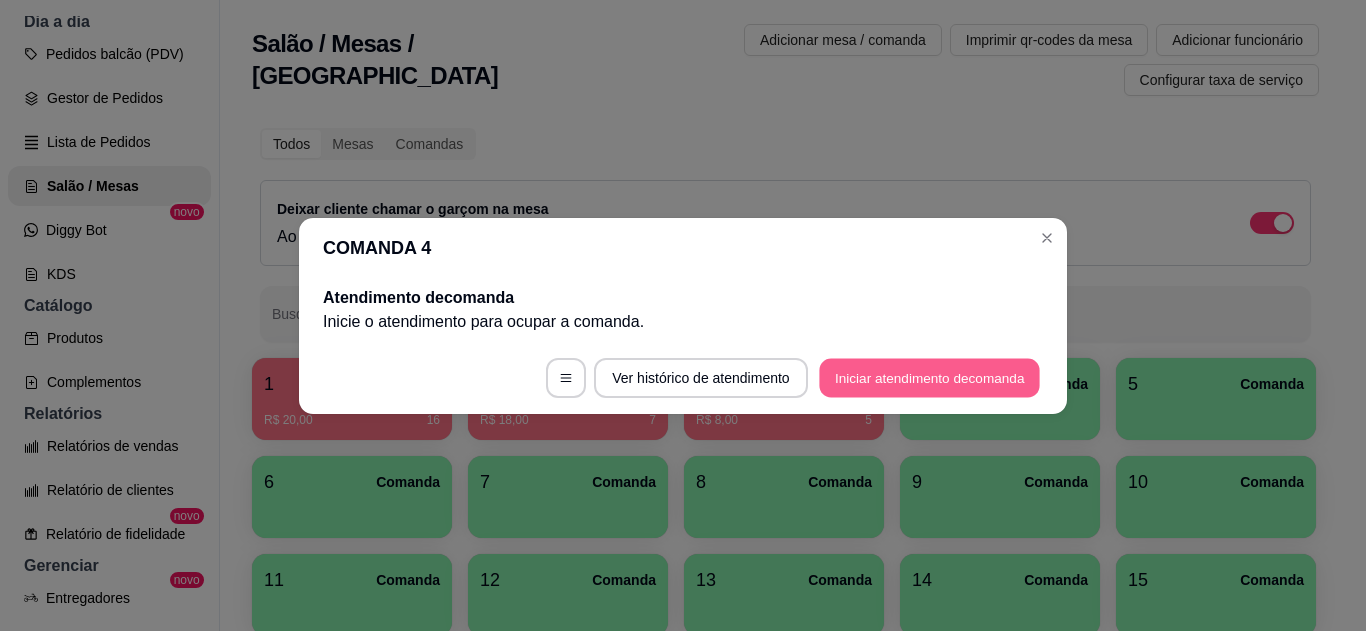click on "Iniciar atendimento de  comanda" at bounding box center (929, 377) 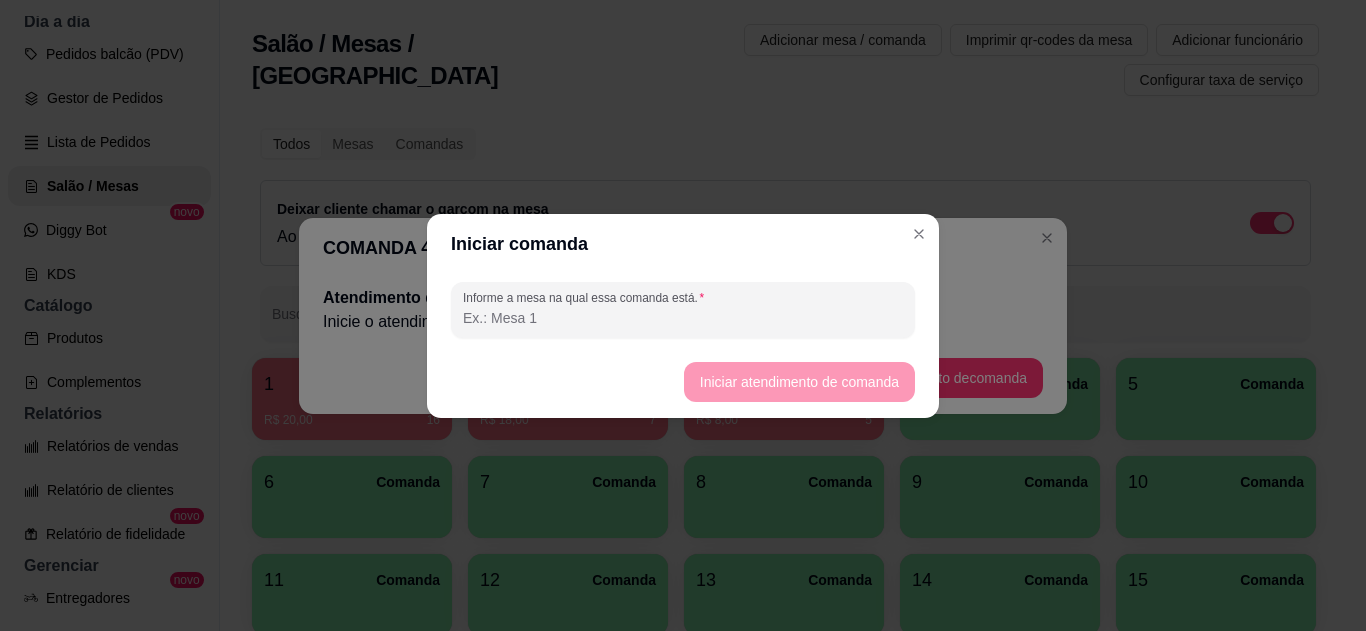 click on "Informe a mesa na qual essa comanda está." at bounding box center [683, 318] 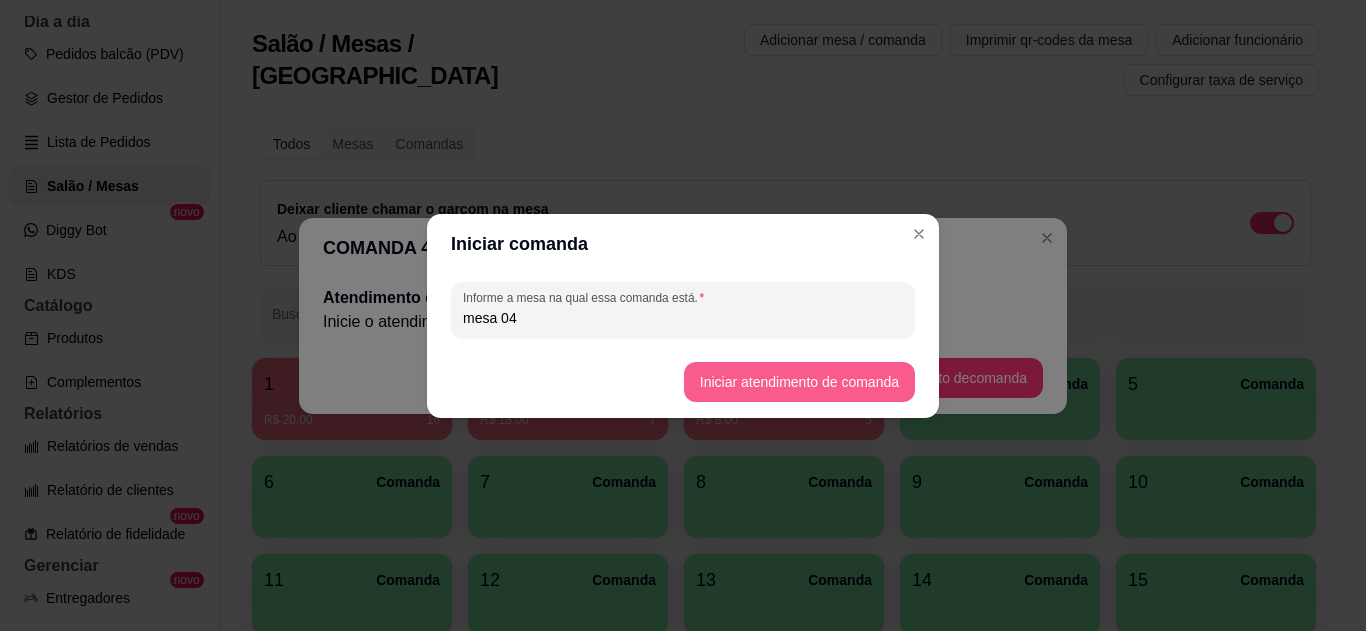 type on "mesa 04" 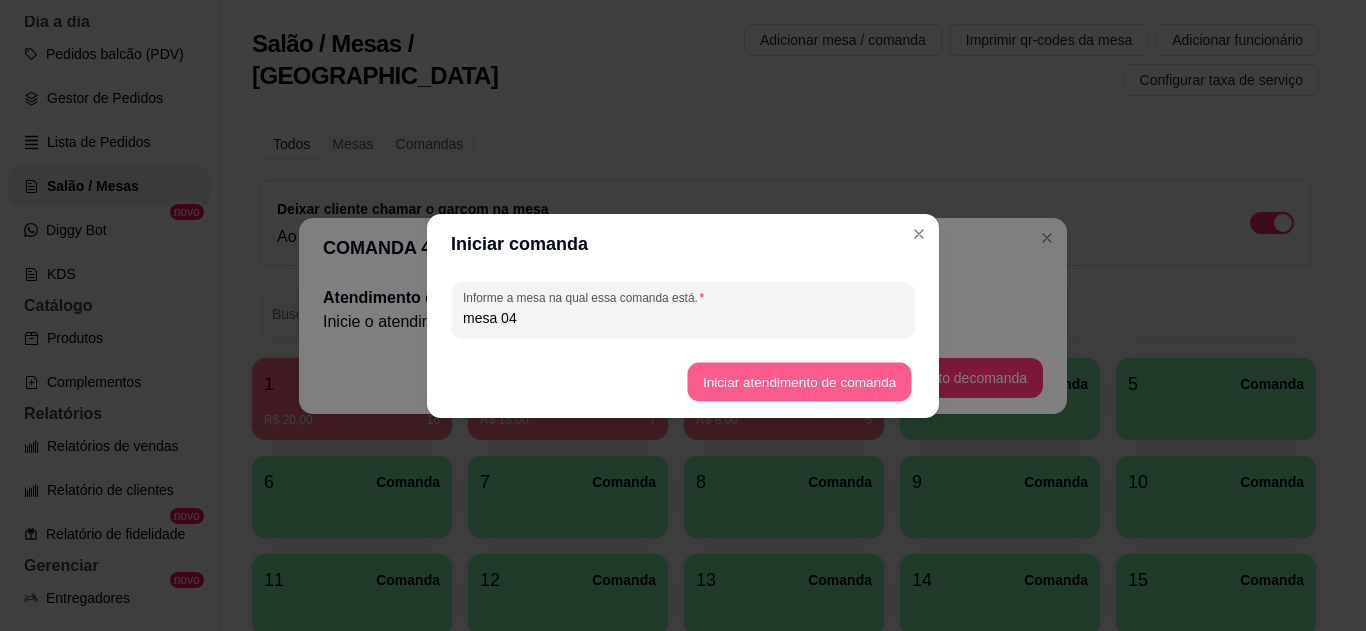 click on "Iniciar atendimento de comanda" at bounding box center [799, 381] 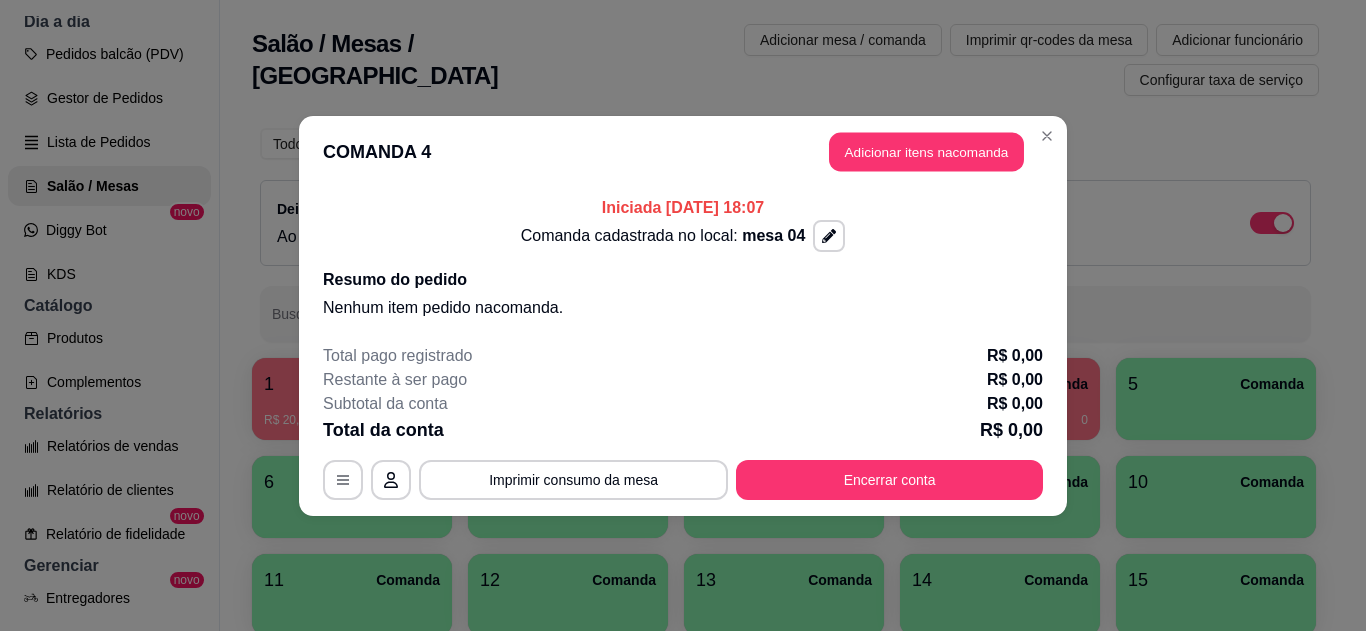 click on "Adicionar itens na  comanda" at bounding box center [926, 151] 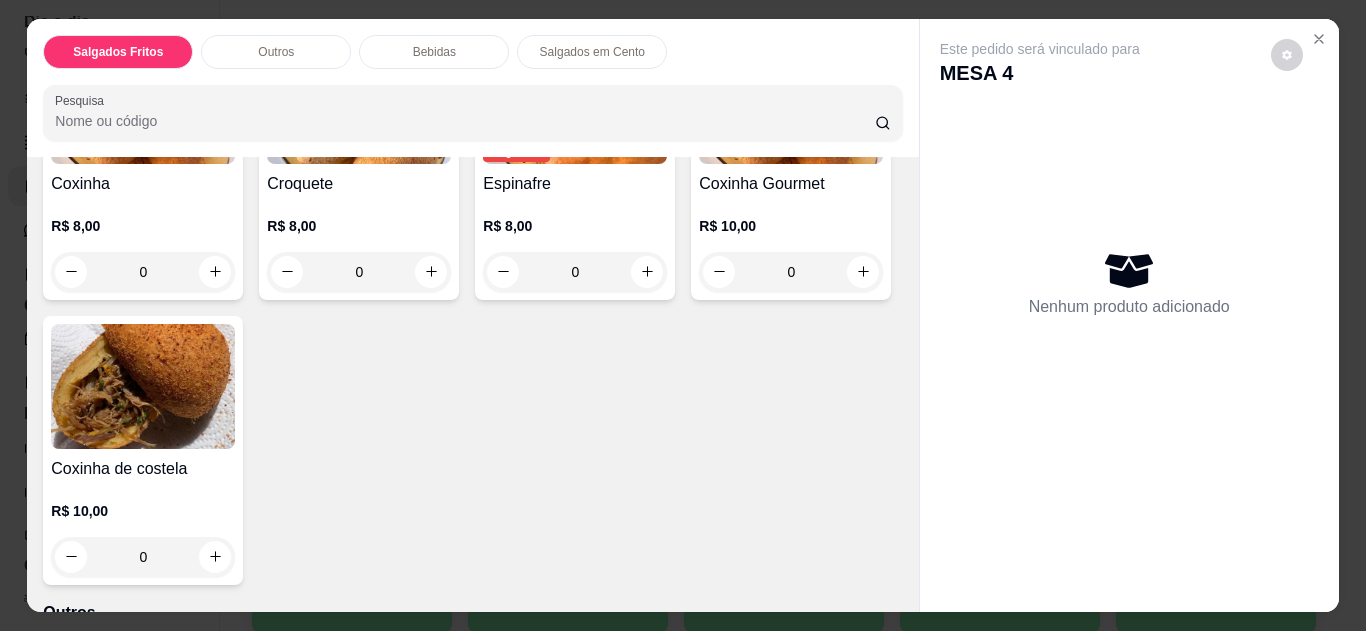 scroll, scrollTop: 280, scrollLeft: 0, axis: vertical 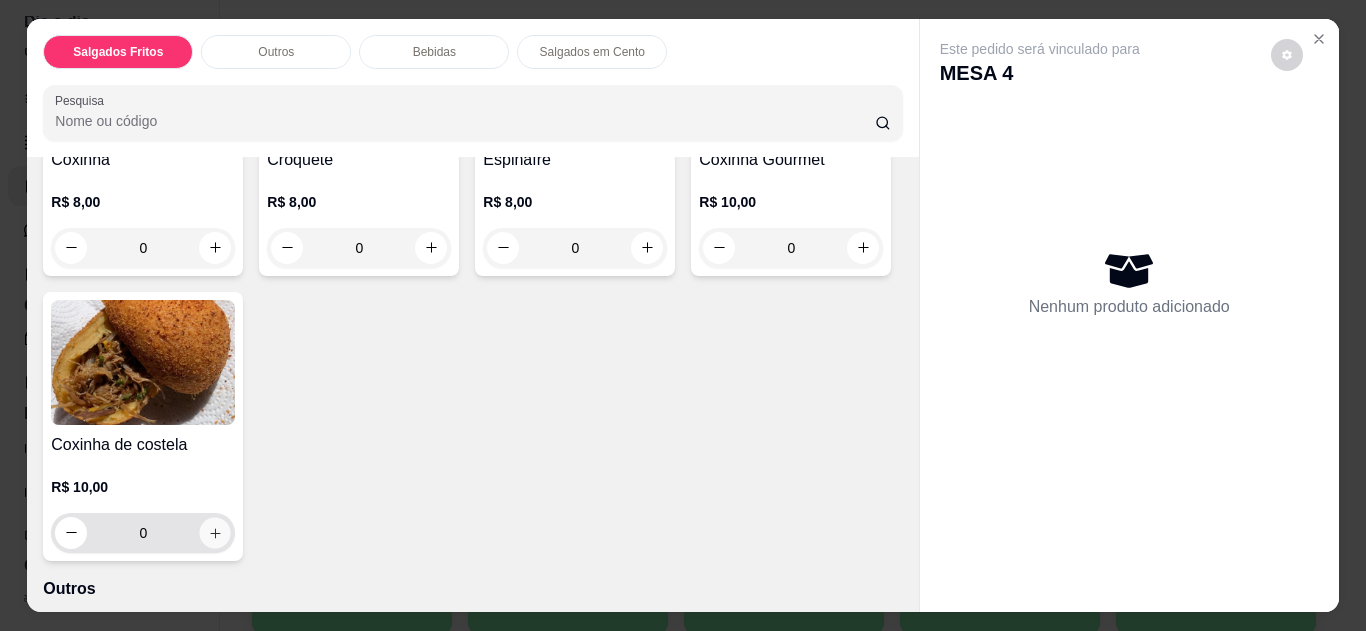 click at bounding box center (215, 532) 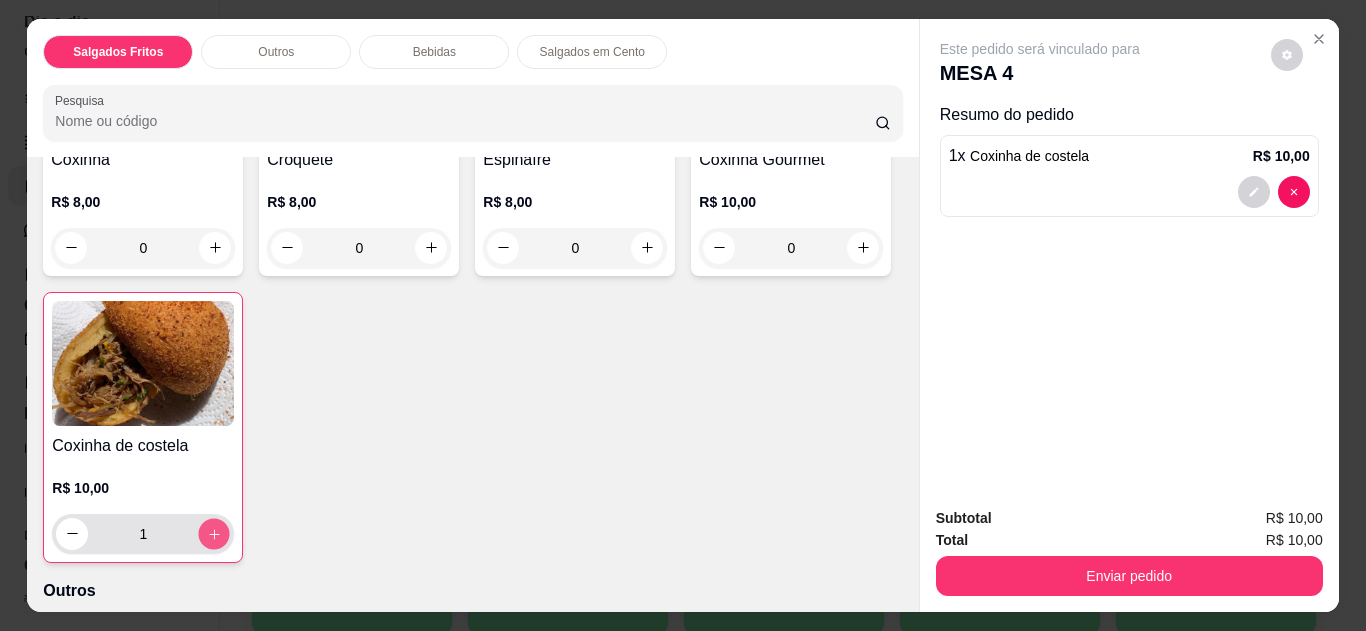 click at bounding box center [214, 533] 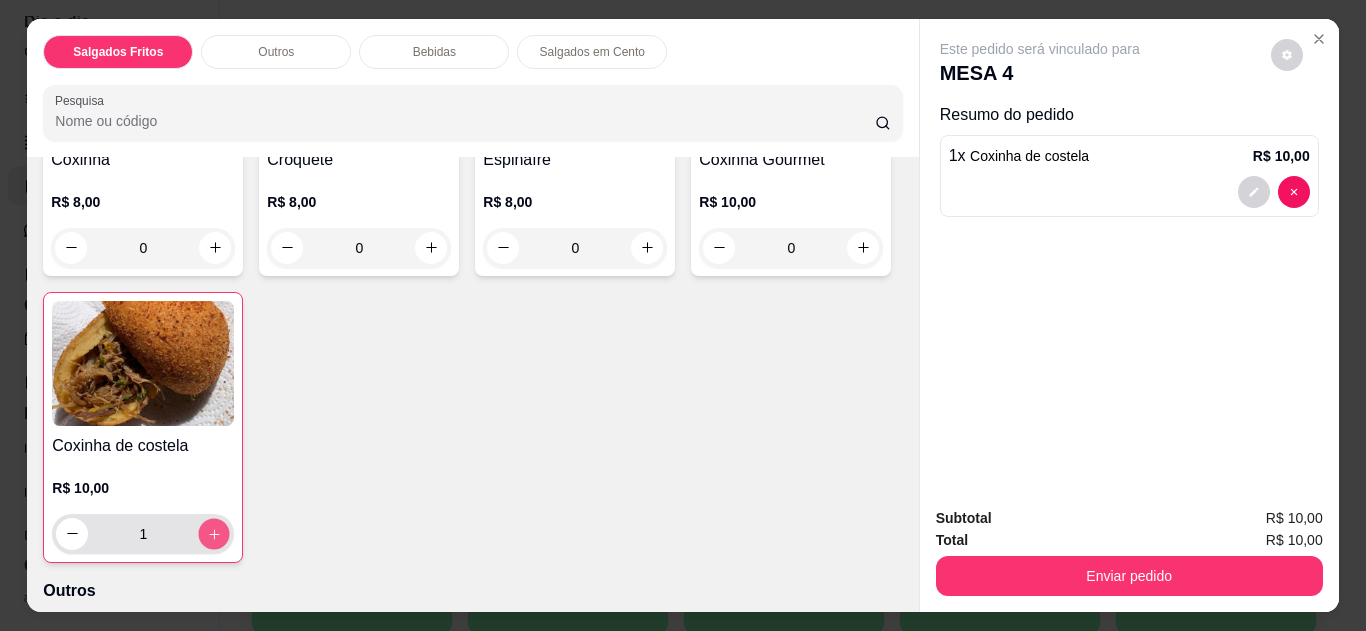 type on "2" 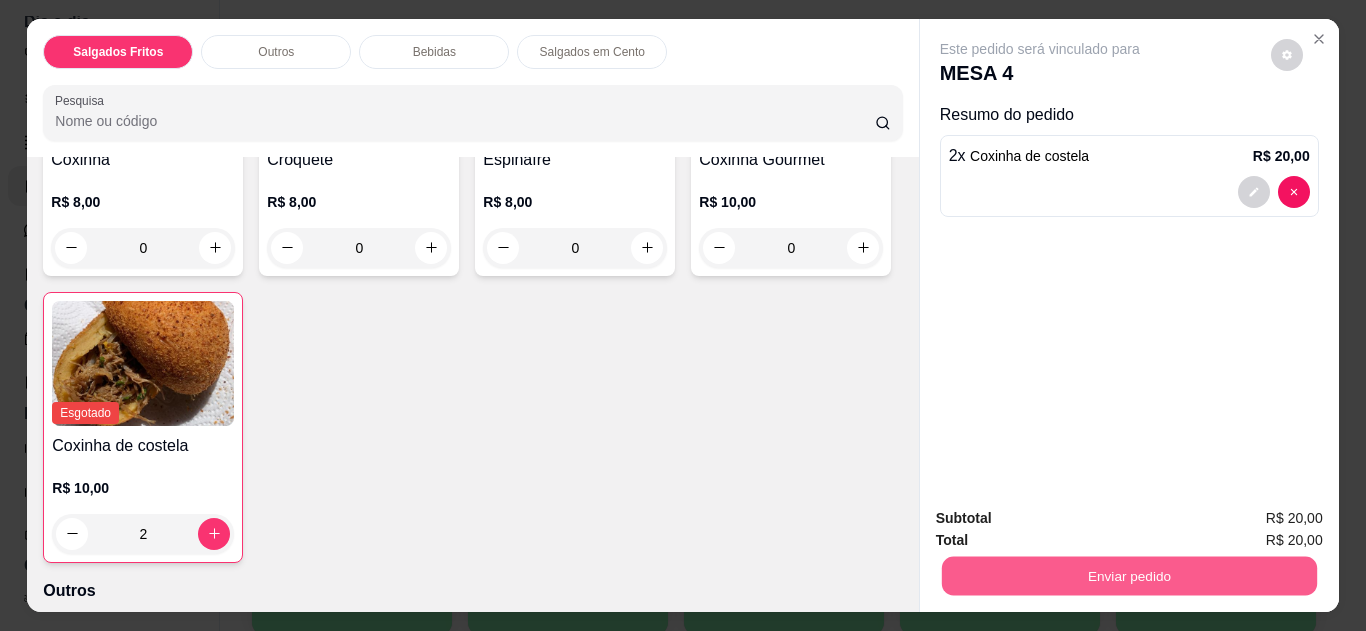 click on "Enviar pedido" at bounding box center [1128, 576] 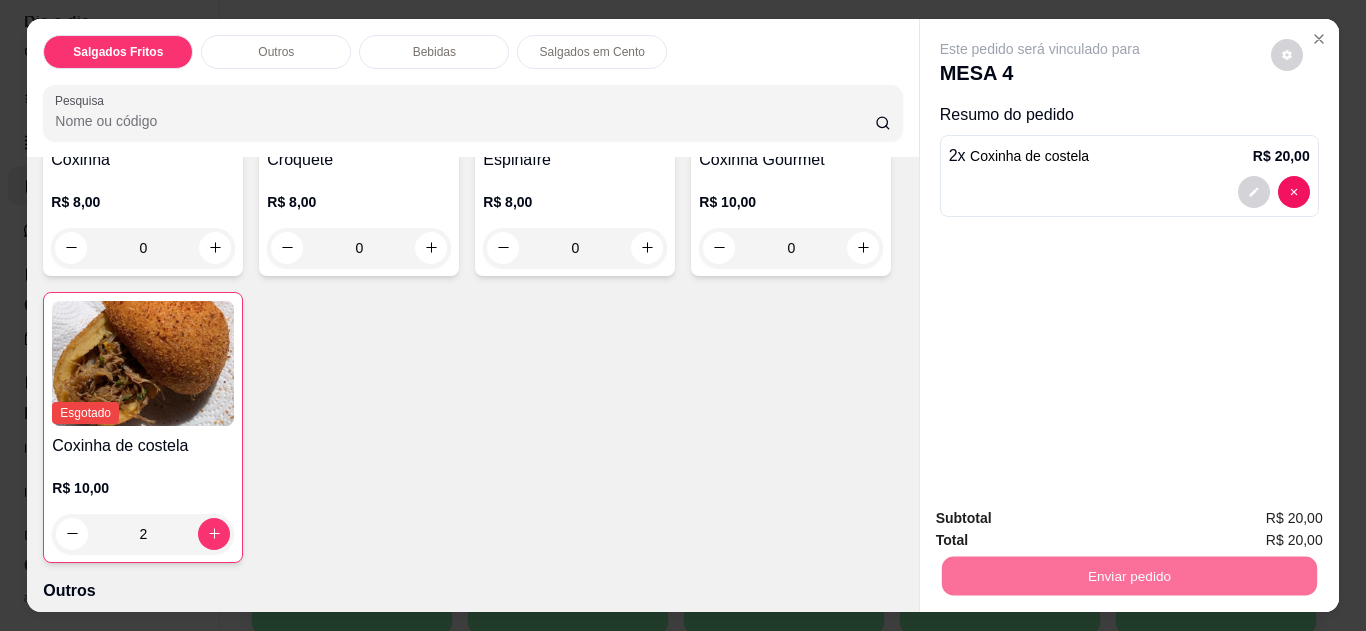 click on "Não registrar e enviar pedido" at bounding box center (1063, 519) 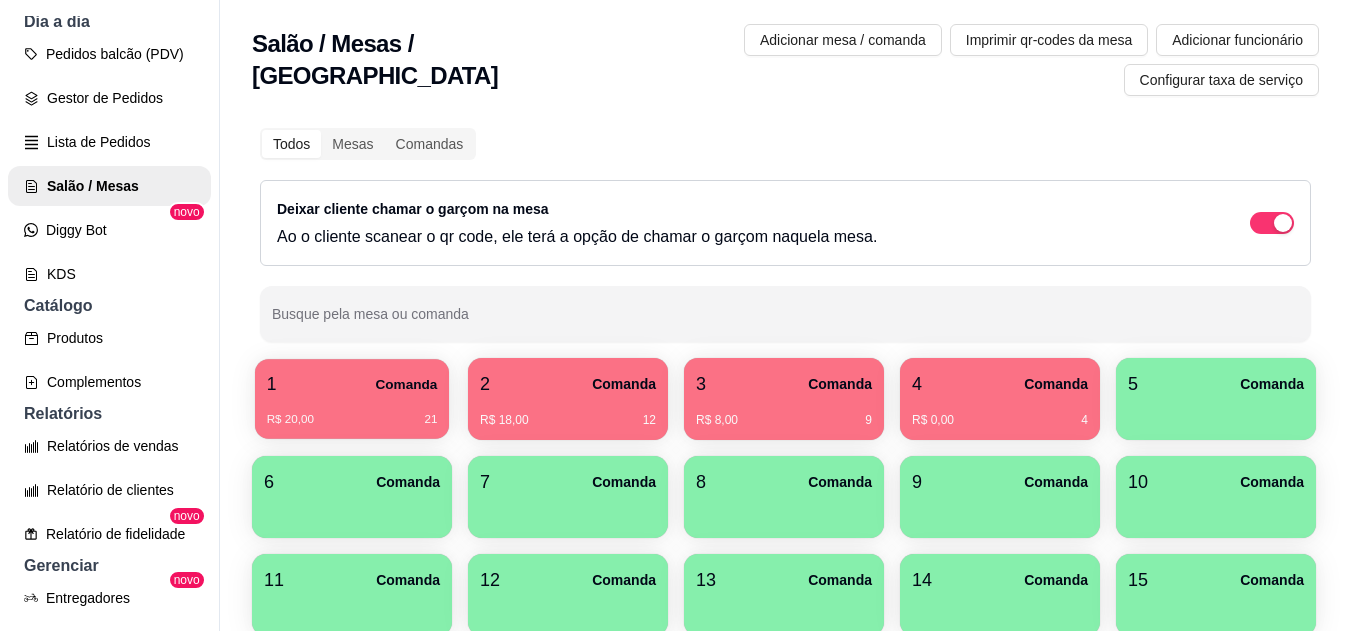 click on "1 Comanda" at bounding box center [352, 384] 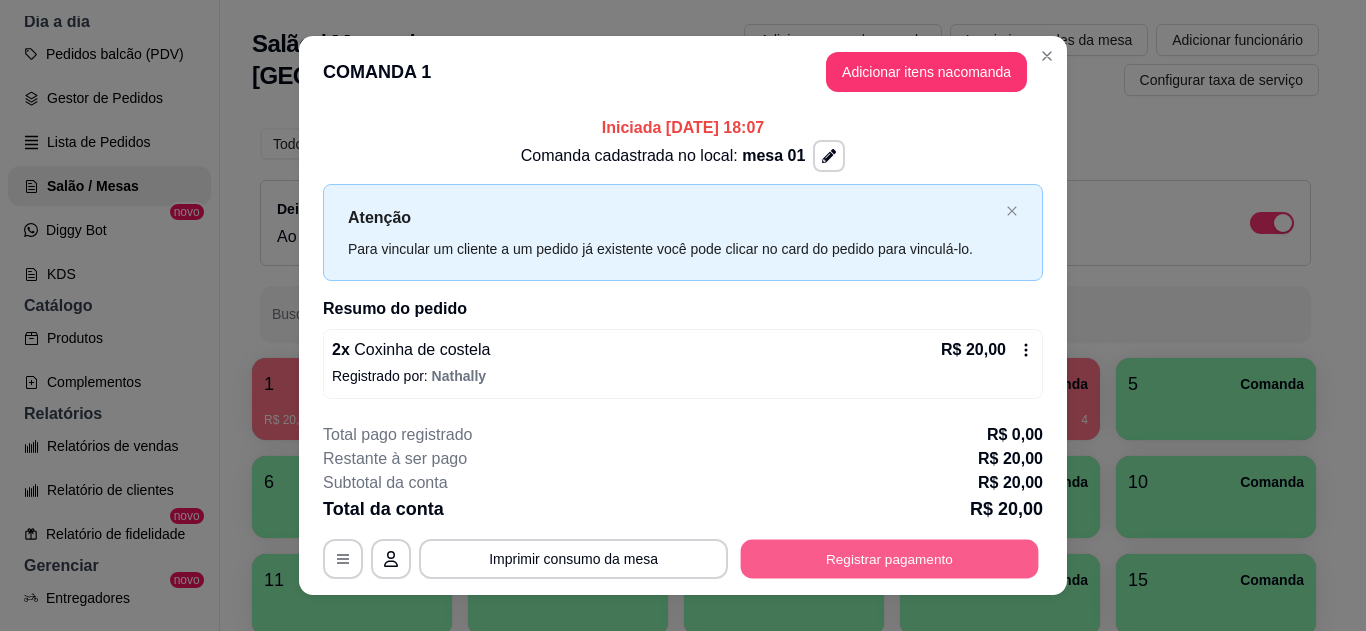 click on "Registrar pagamento" at bounding box center [890, 559] 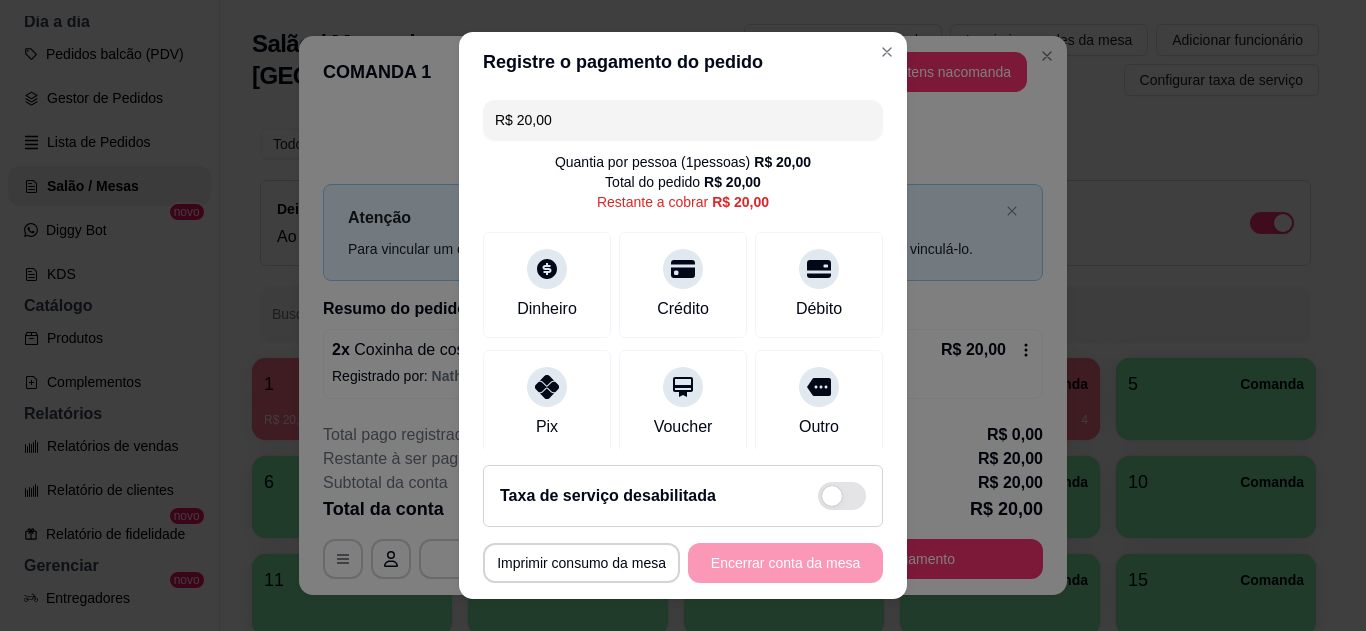 click on "Pix" at bounding box center (547, 403) 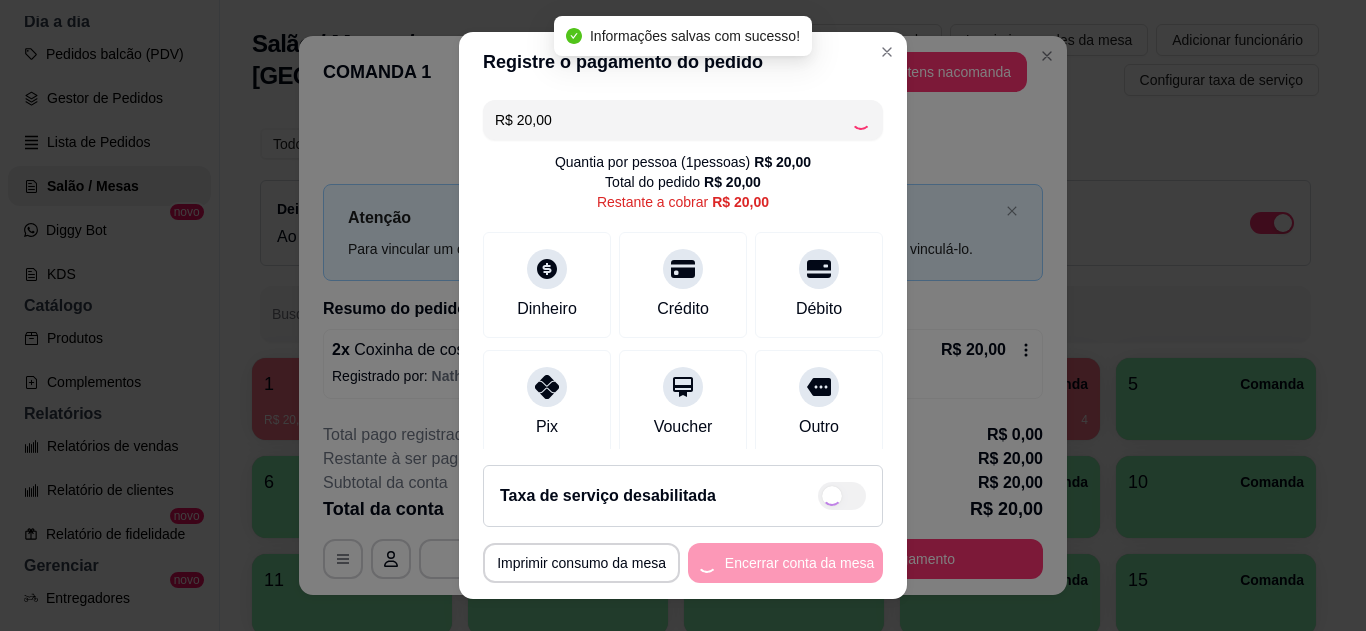 type on "R$ 0,00" 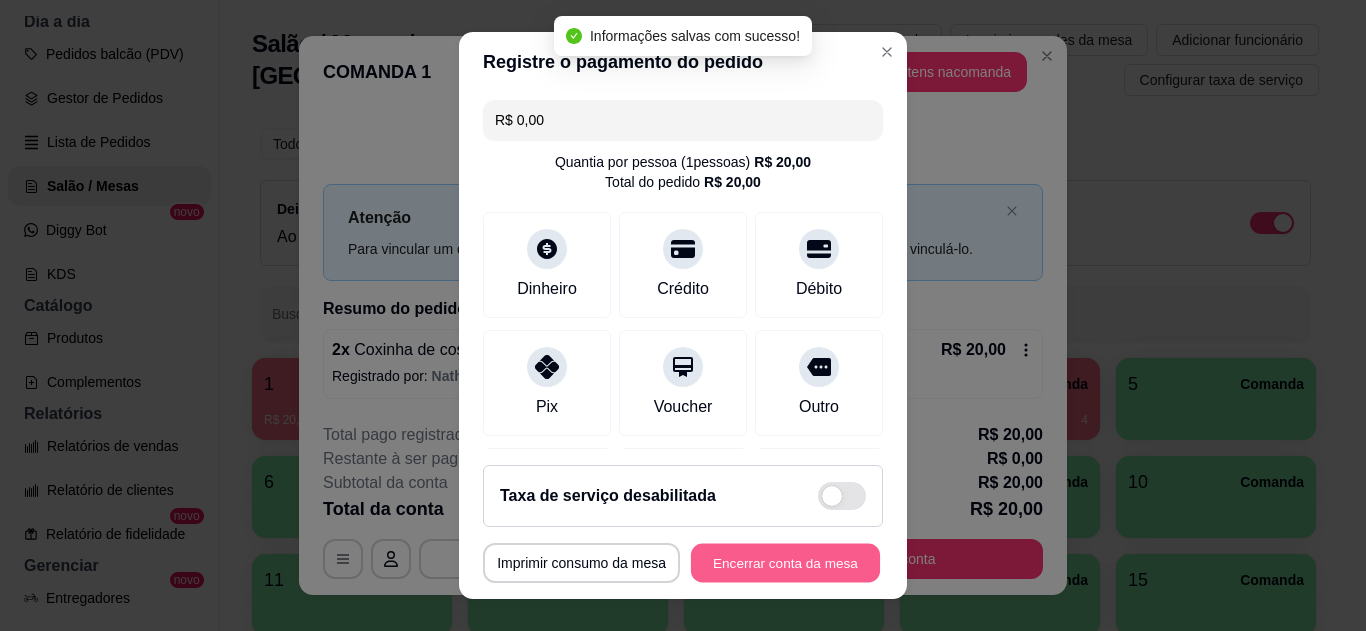 click on "Encerrar conta da mesa" at bounding box center [785, 563] 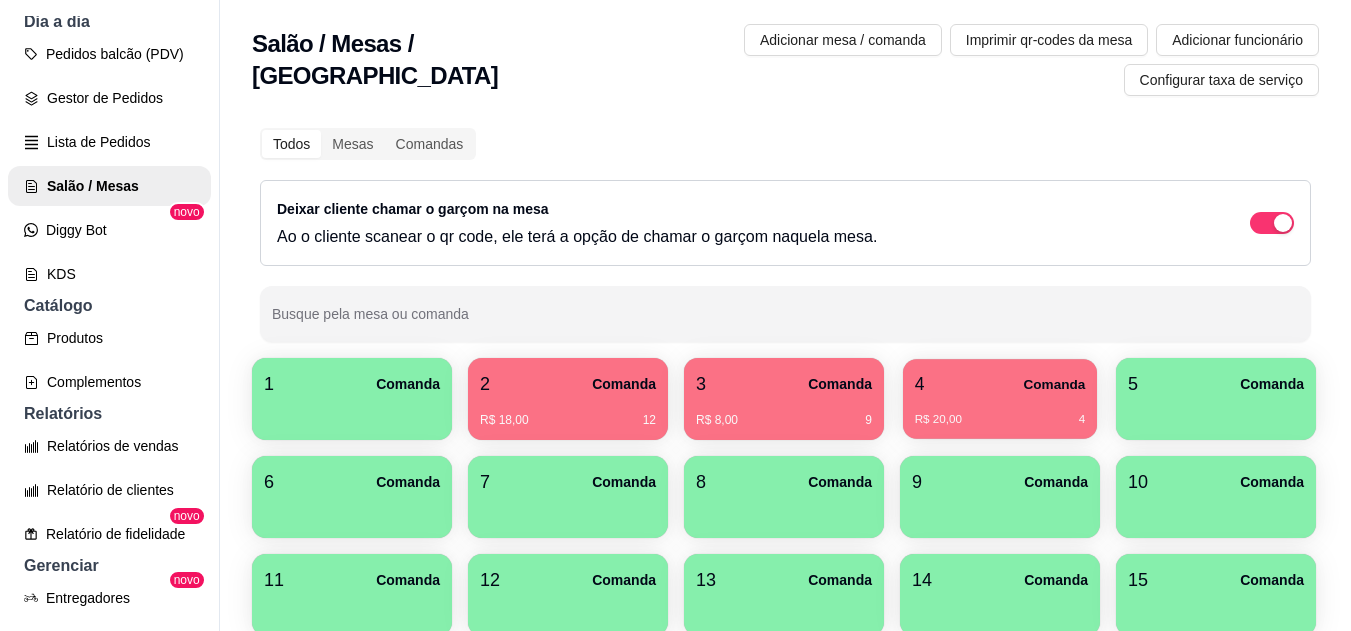 click on "R$ 20,00 4" at bounding box center (1000, 412) 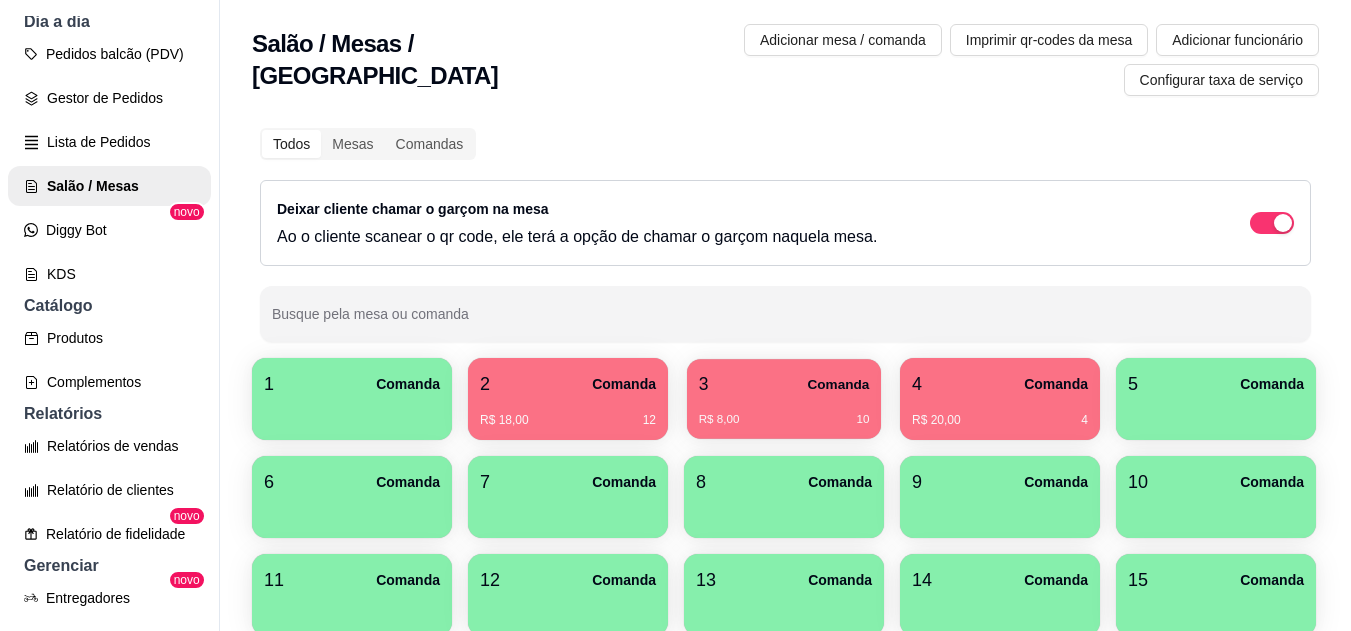 click on "R$ 8,00 10" at bounding box center (784, 412) 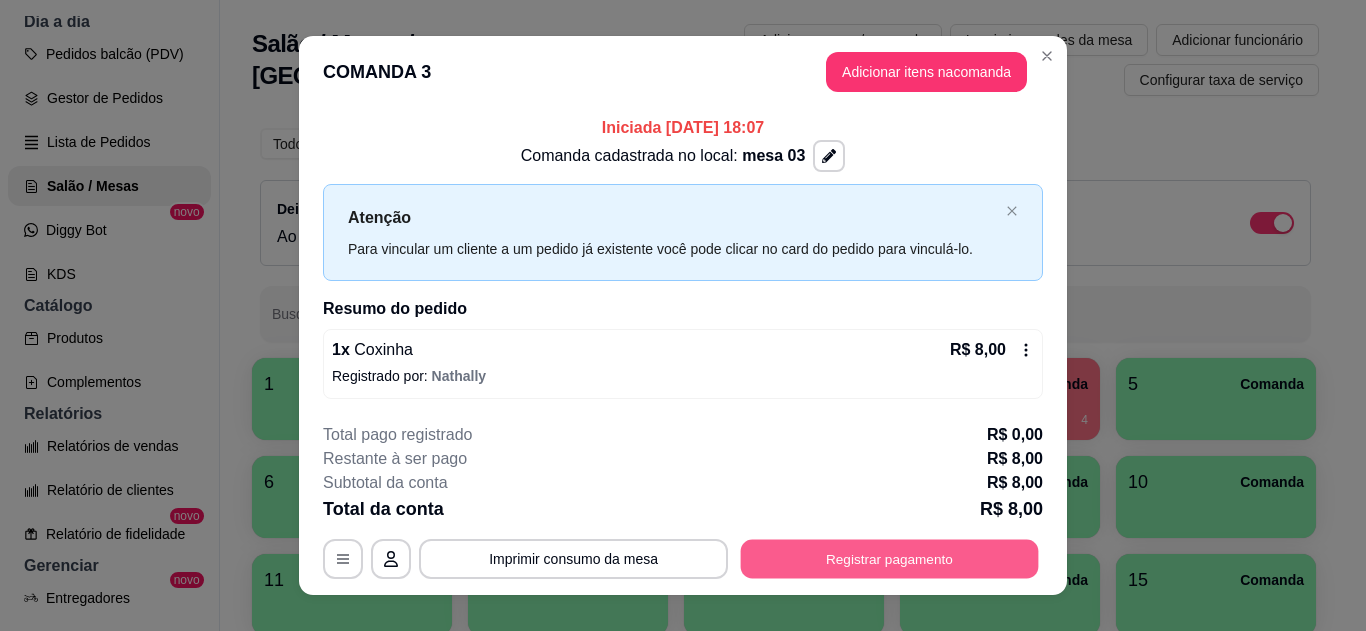 click on "Registrar pagamento" at bounding box center [890, 559] 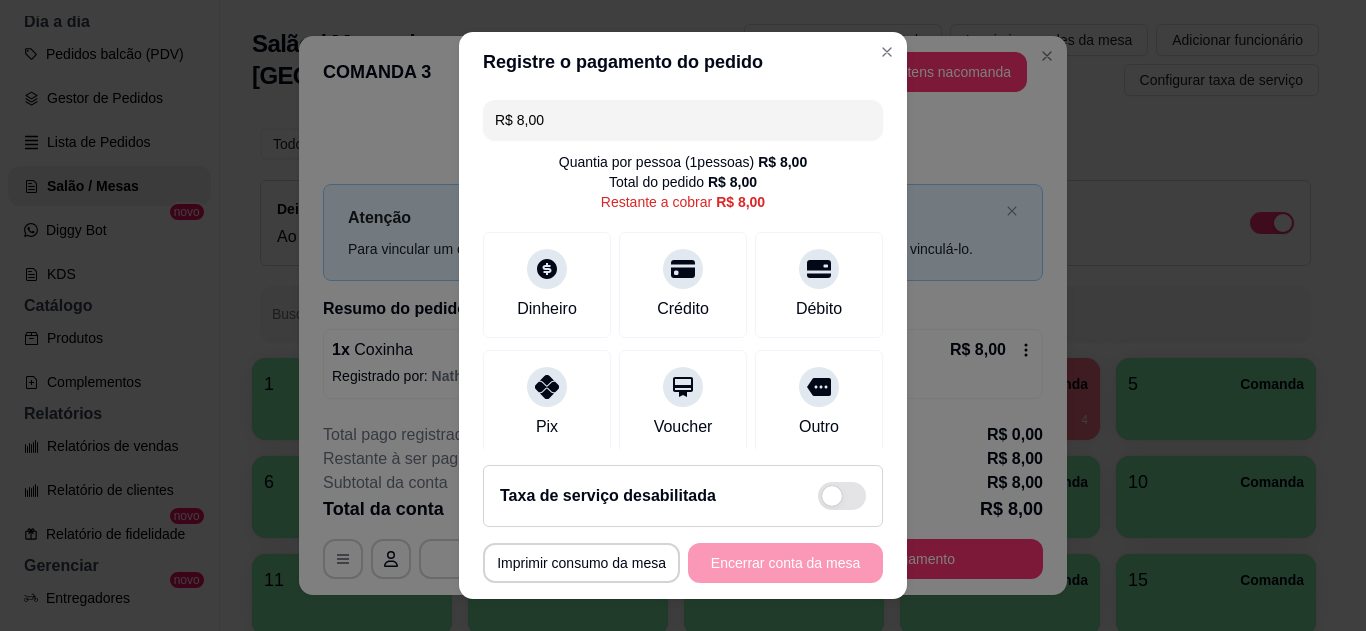 click on "Dinheiro" at bounding box center [547, 285] 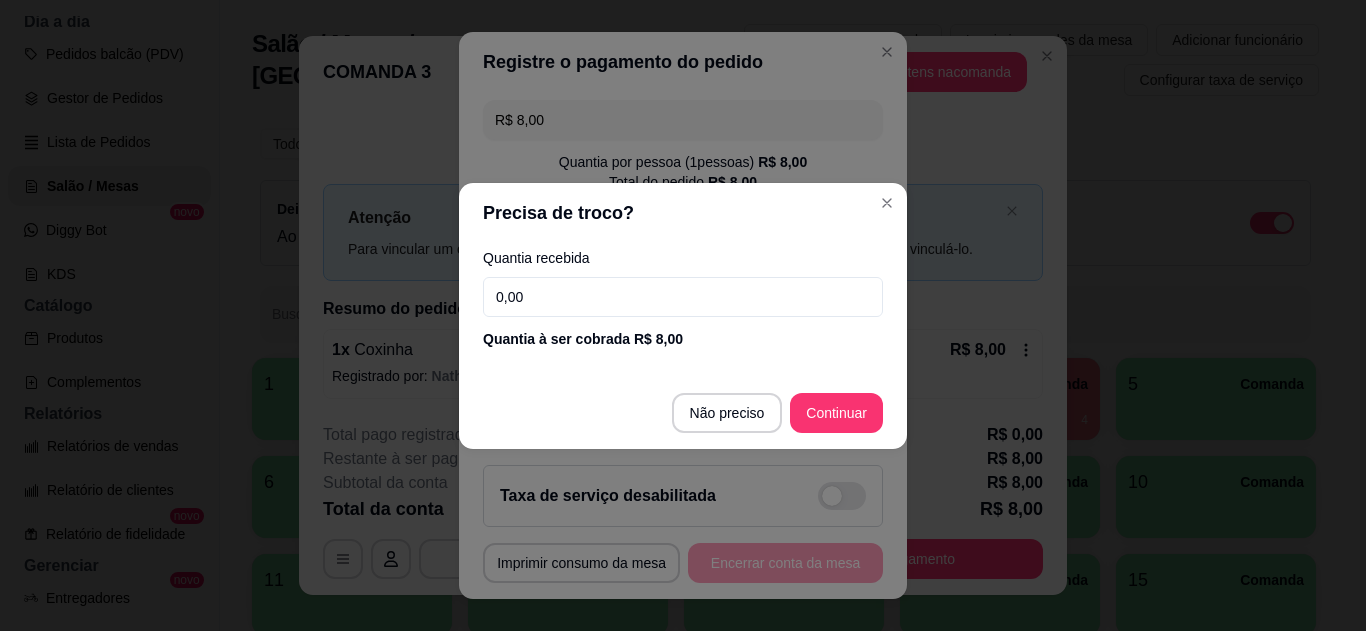 click on "0,00" at bounding box center (683, 297) 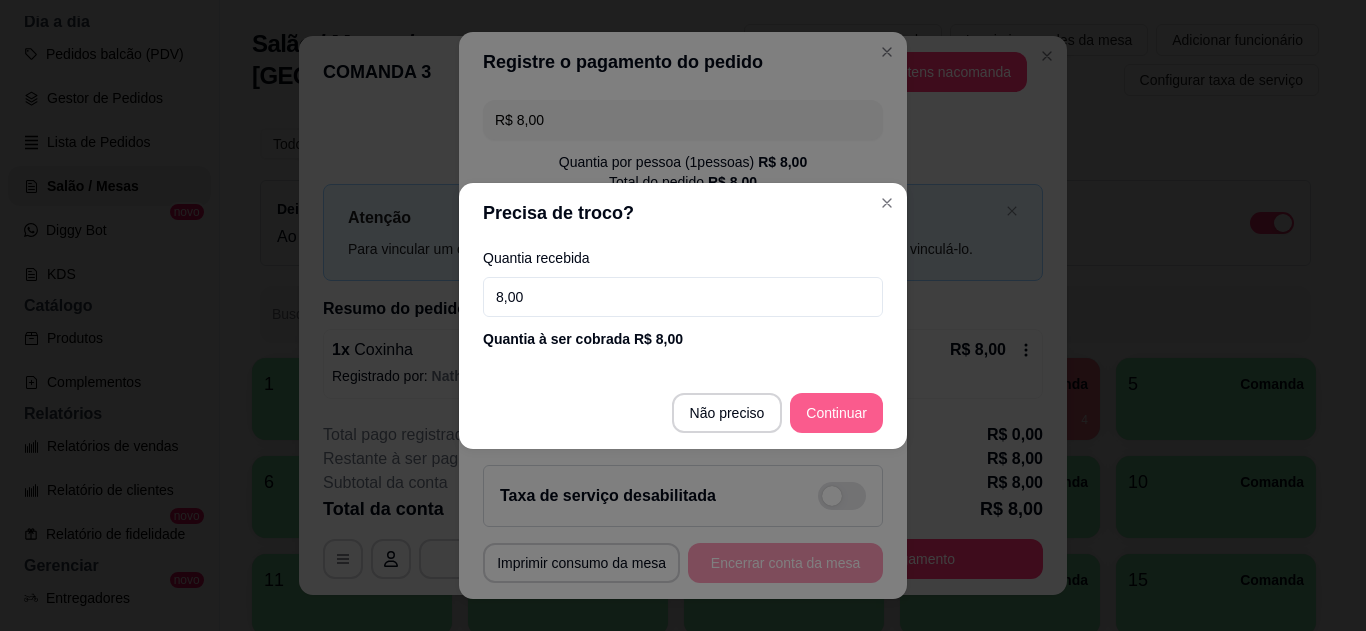 type on "8,00" 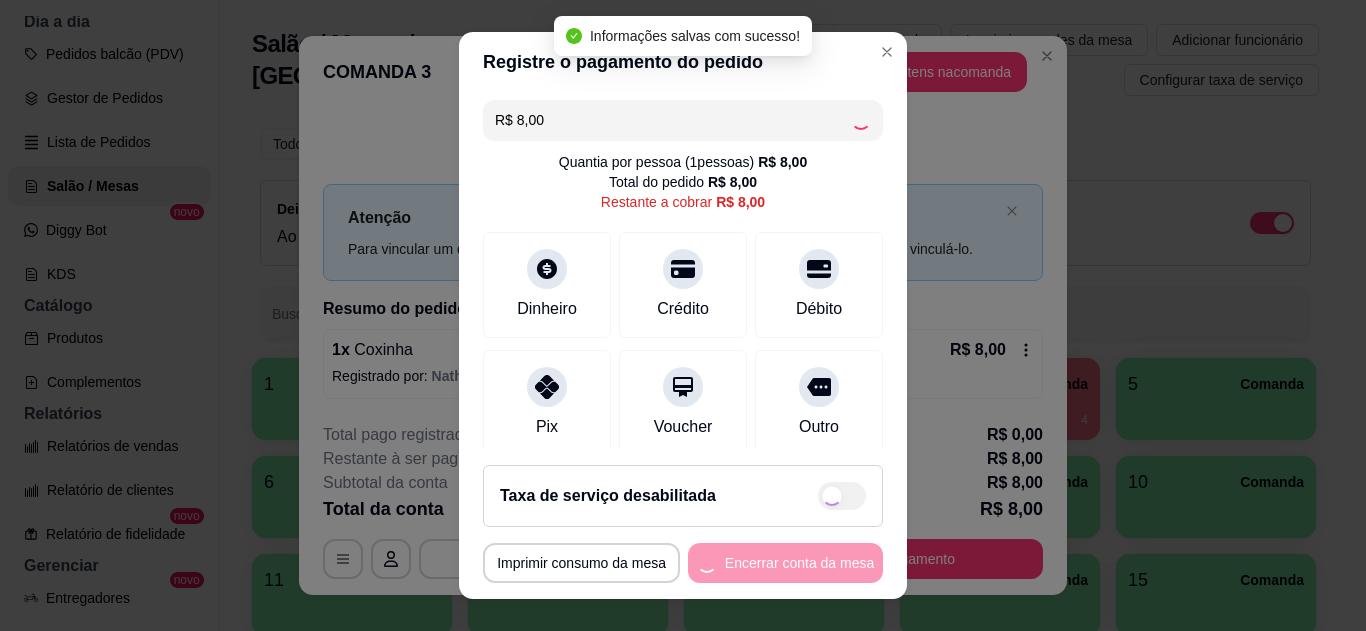 type on "R$ 0,00" 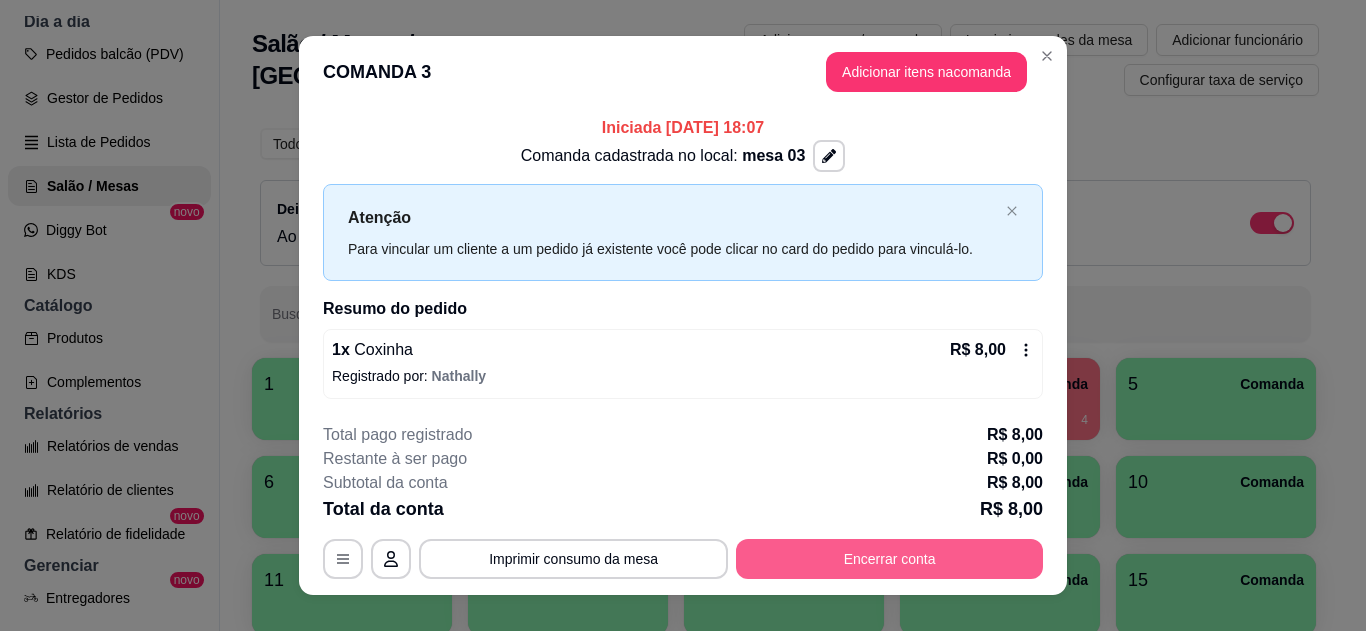 click on "Encerrar conta" at bounding box center [889, 559] 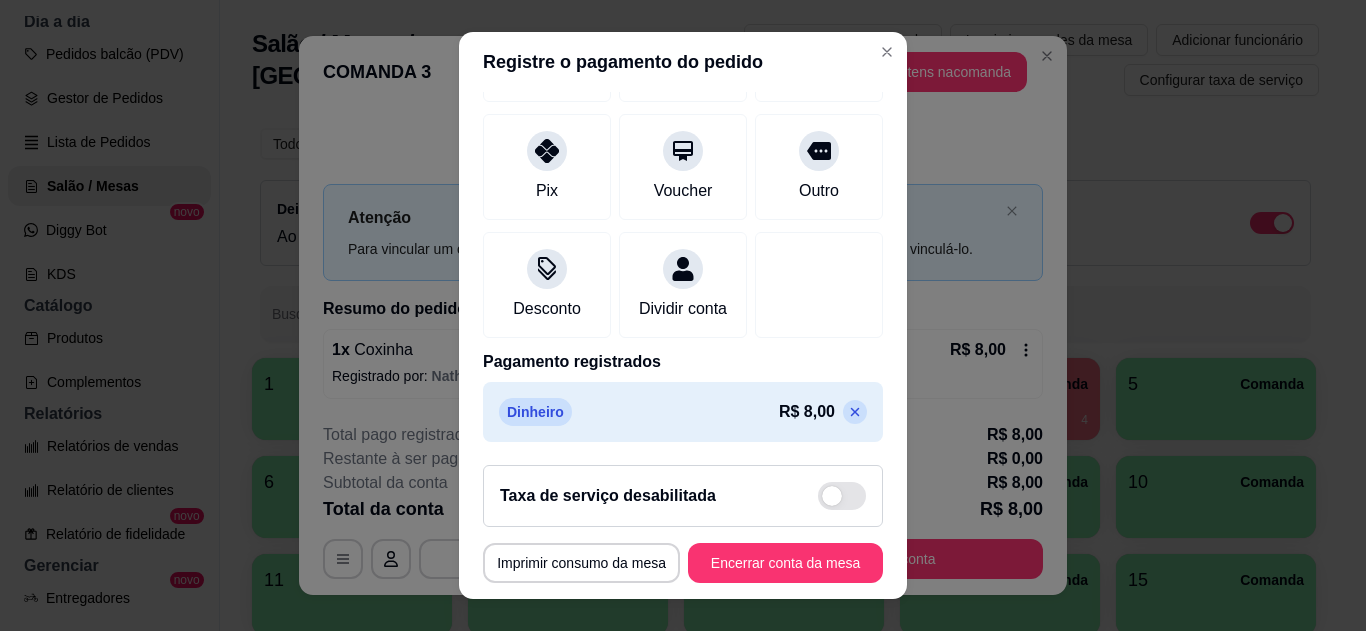 scroll, scrollTop: 240, scrollLeft: 0, axis: vertical 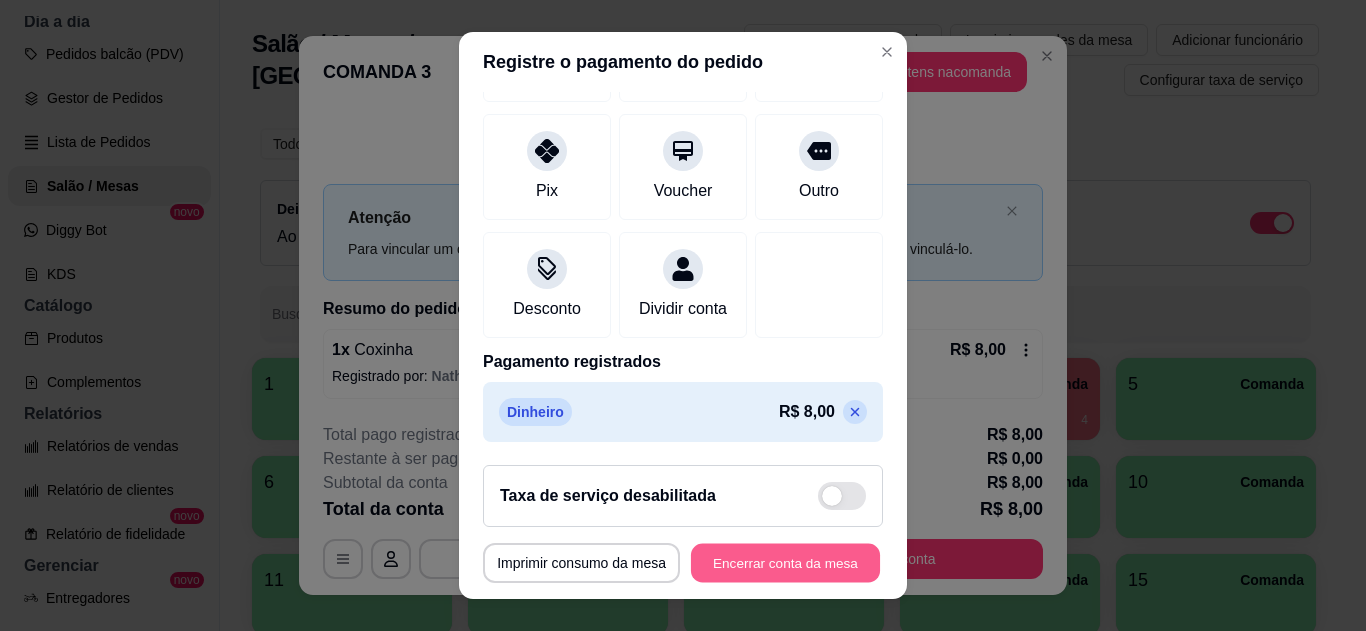 click on "Encerrar conta da mesa" at bounding box center (785, 563) 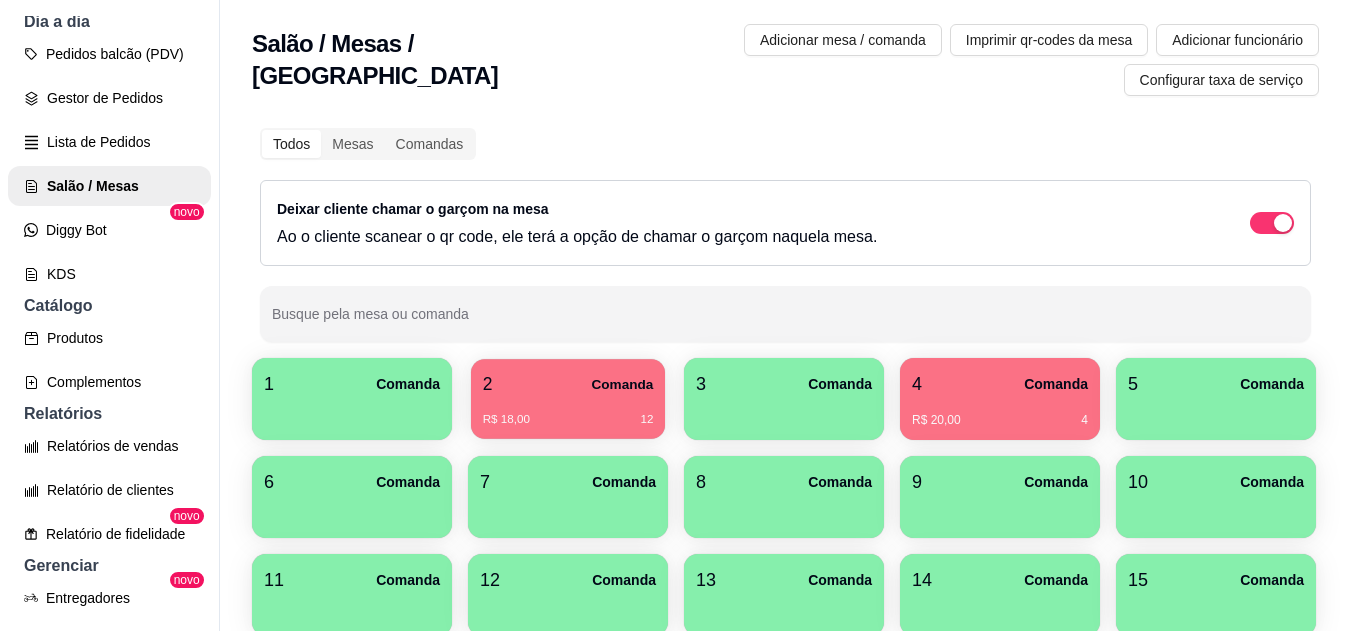 click on "Comanda" at bounding box center (622, 384) 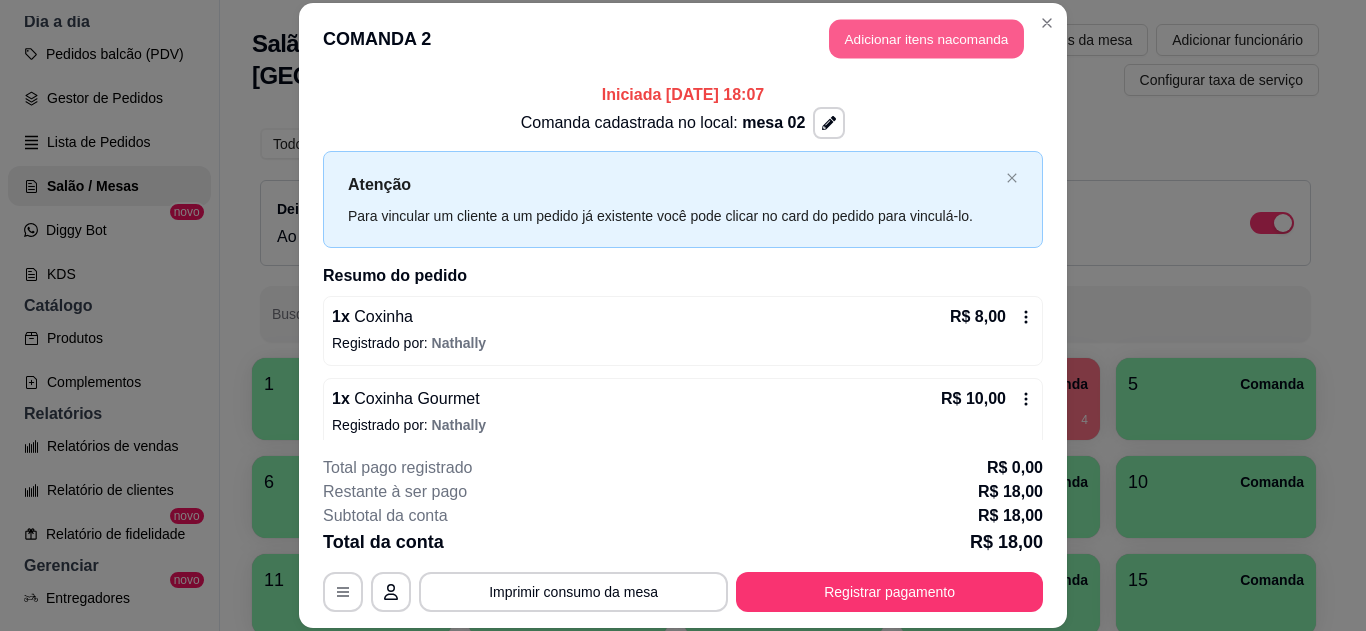 click on "Adicionar itens na  comanda" at bounding box center (926, 39) 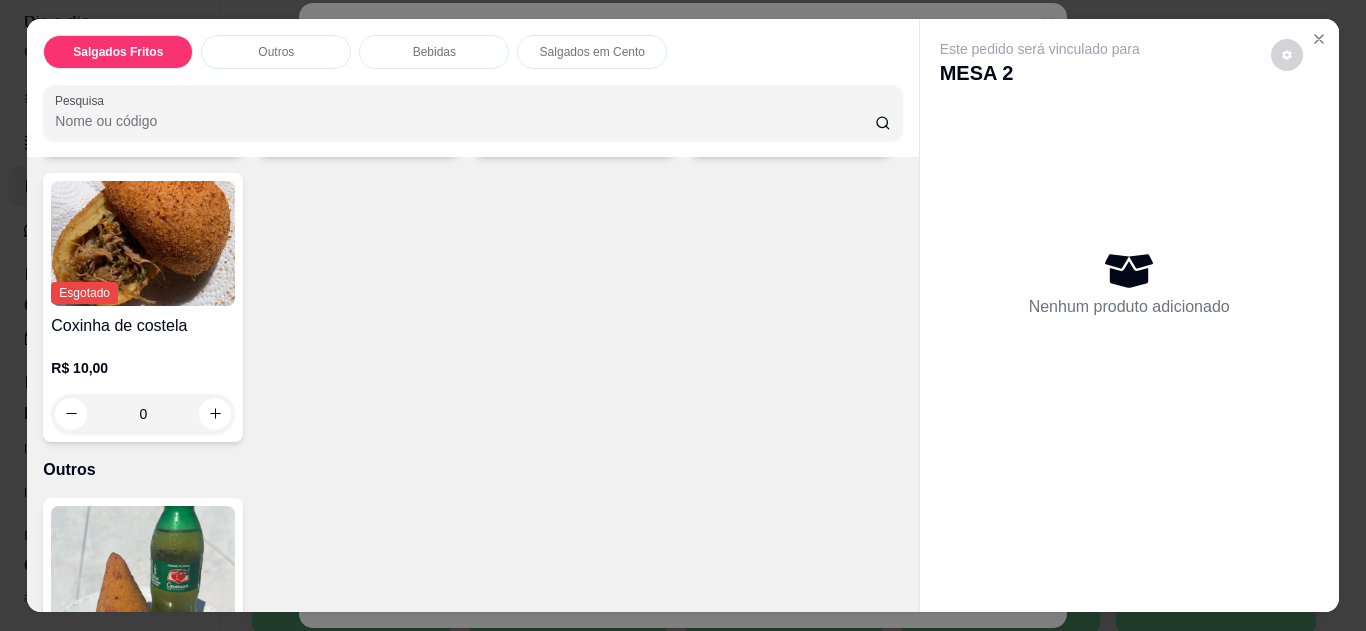 scroll, scrollTop: 1576, scrollLeft: 0, axis: vertical 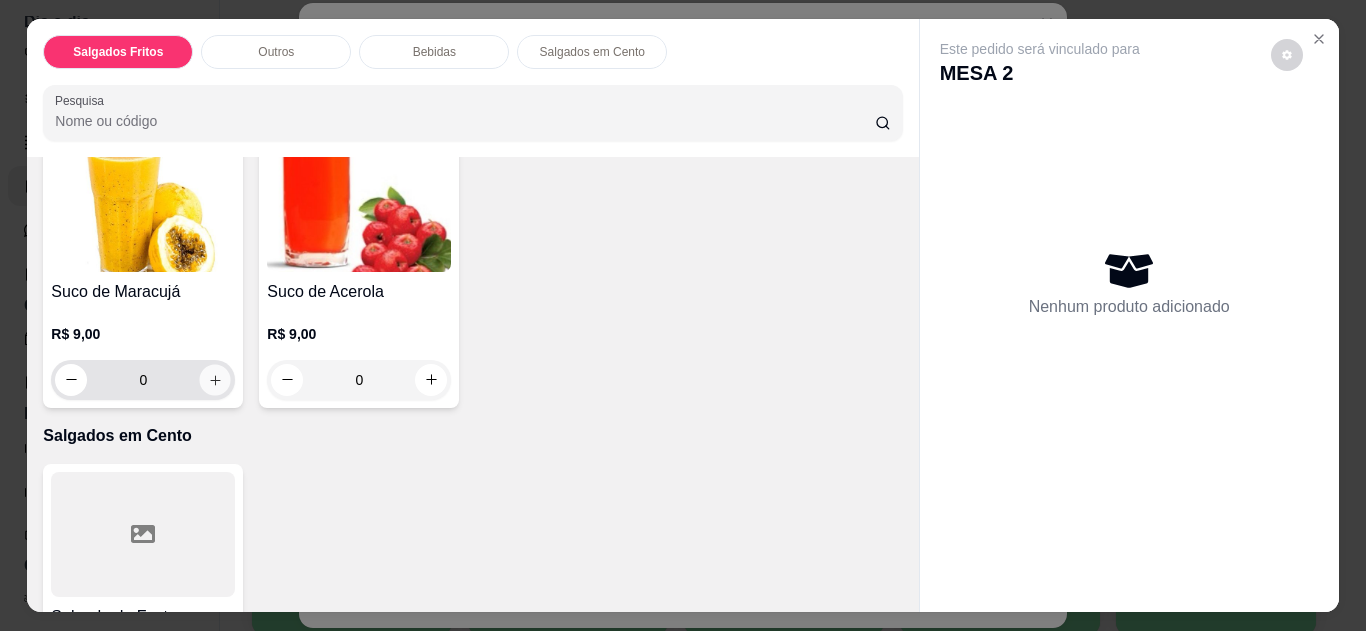 click 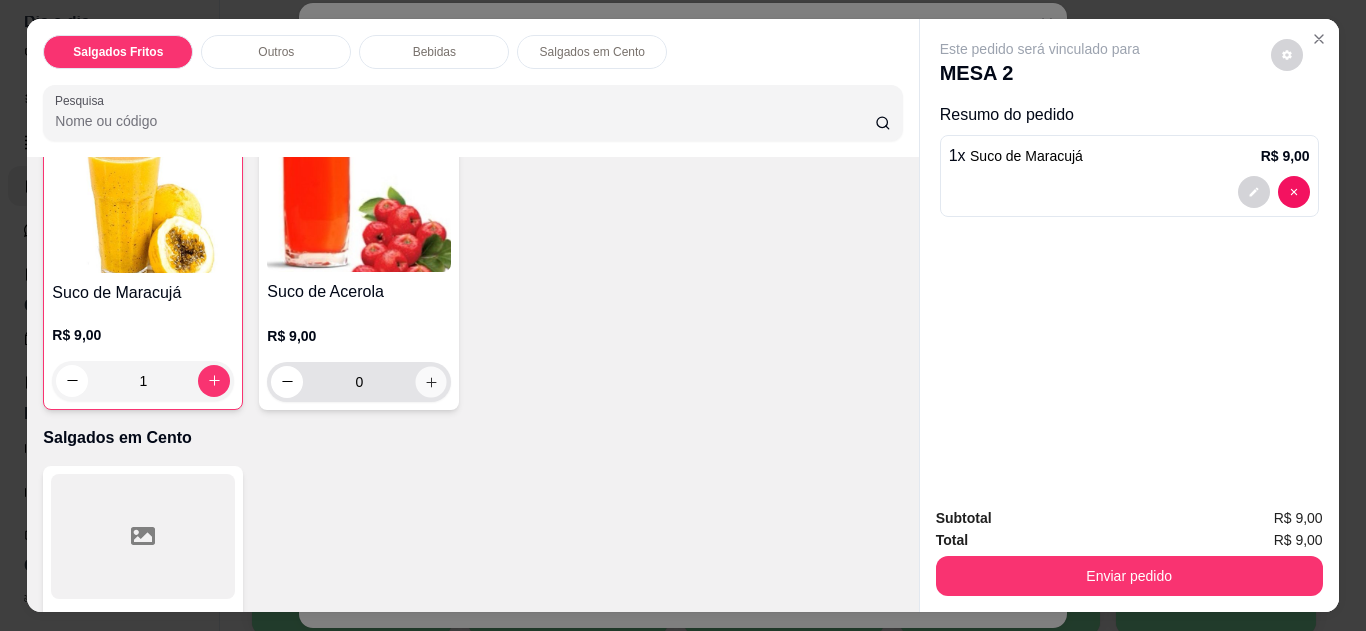 click at bounding box center (431, 381) 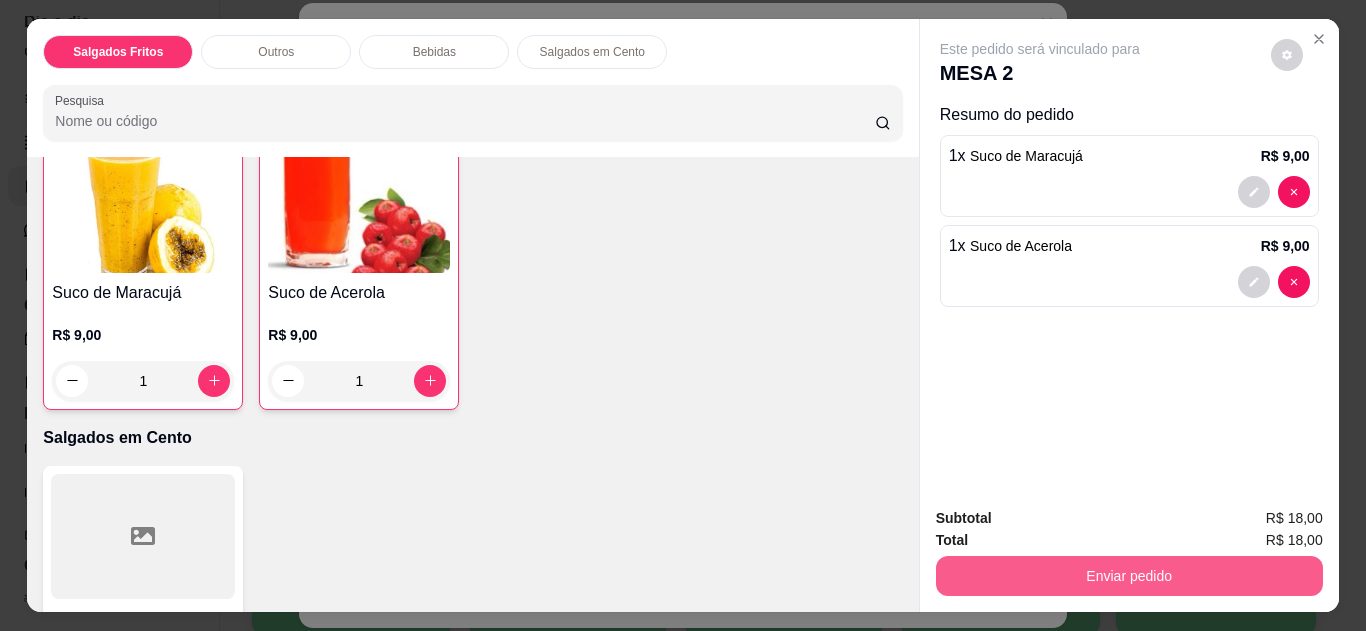 click on "Enviar pedido" at bounding box center (1129, 576) 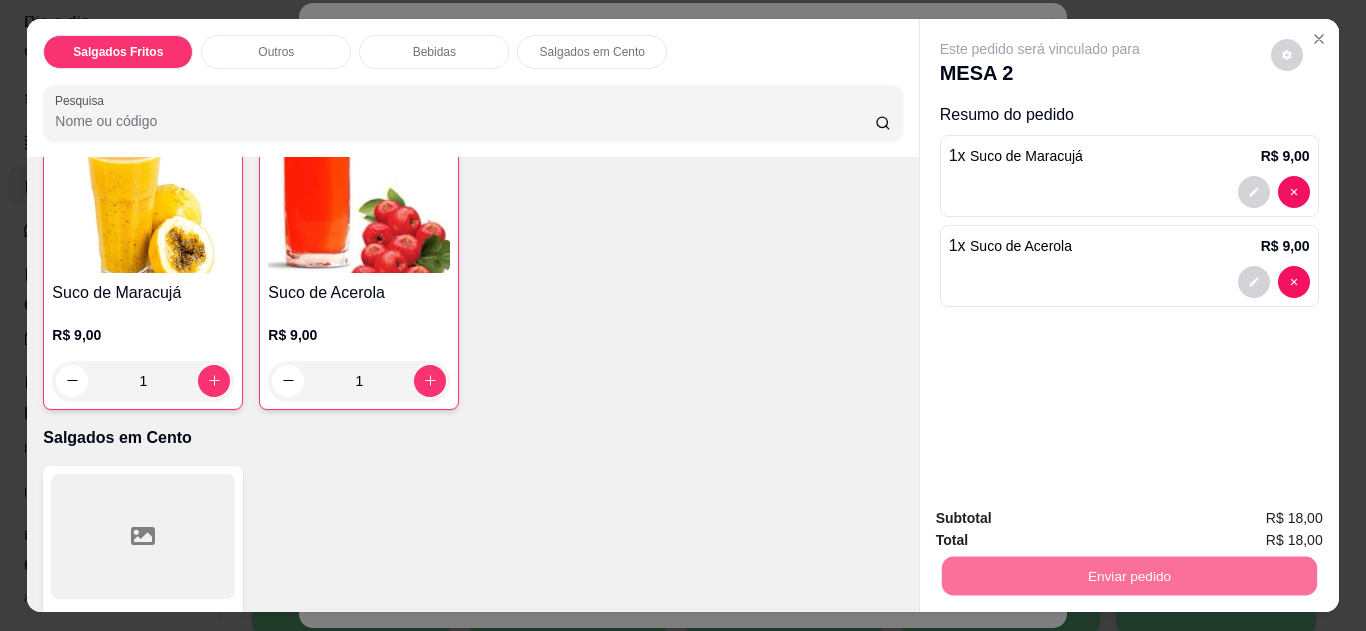 click on "Não registrar e enviar pedido" at bounding box center [1063, 519] 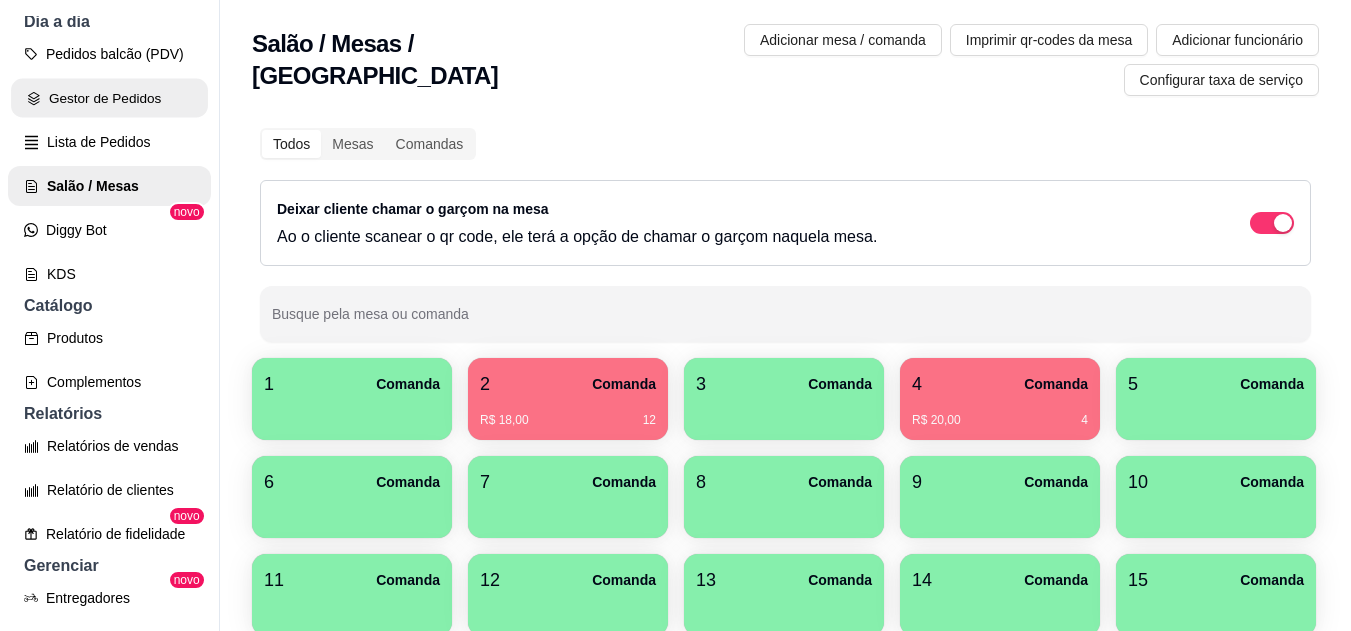 click on "Gestor de Pedidos" at bounding box center [109, 98] 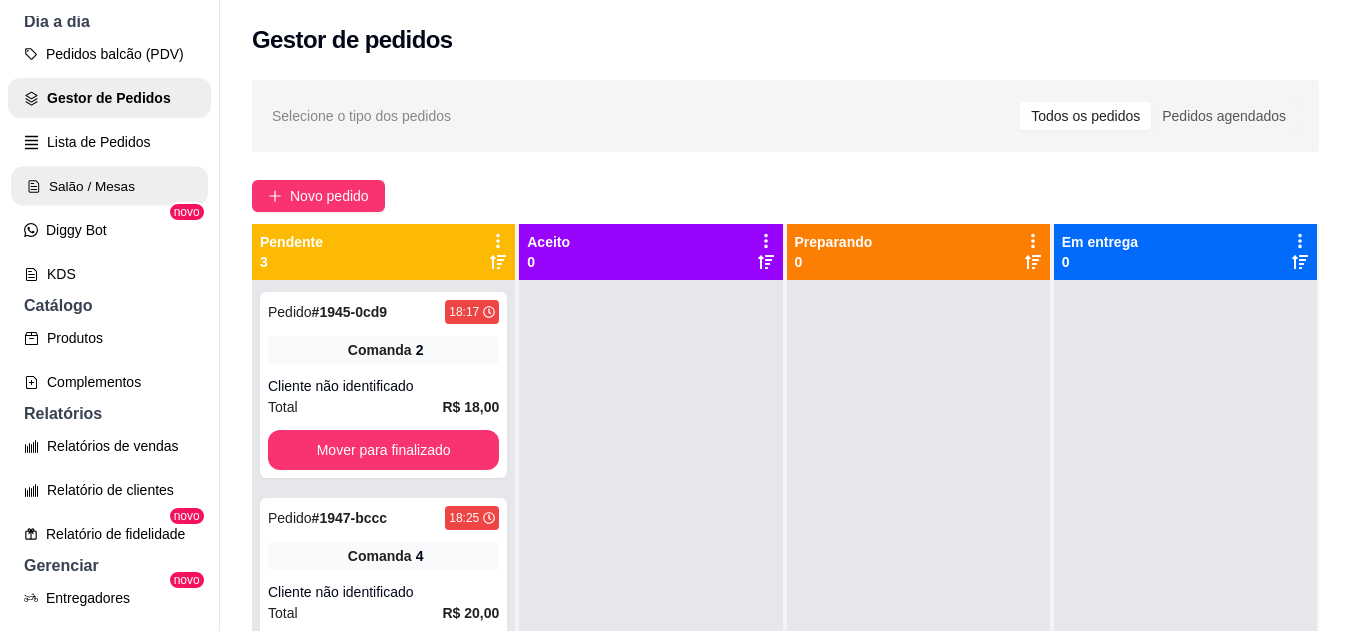 click on "Salão / Mesas" at bounding box center [109, 186] 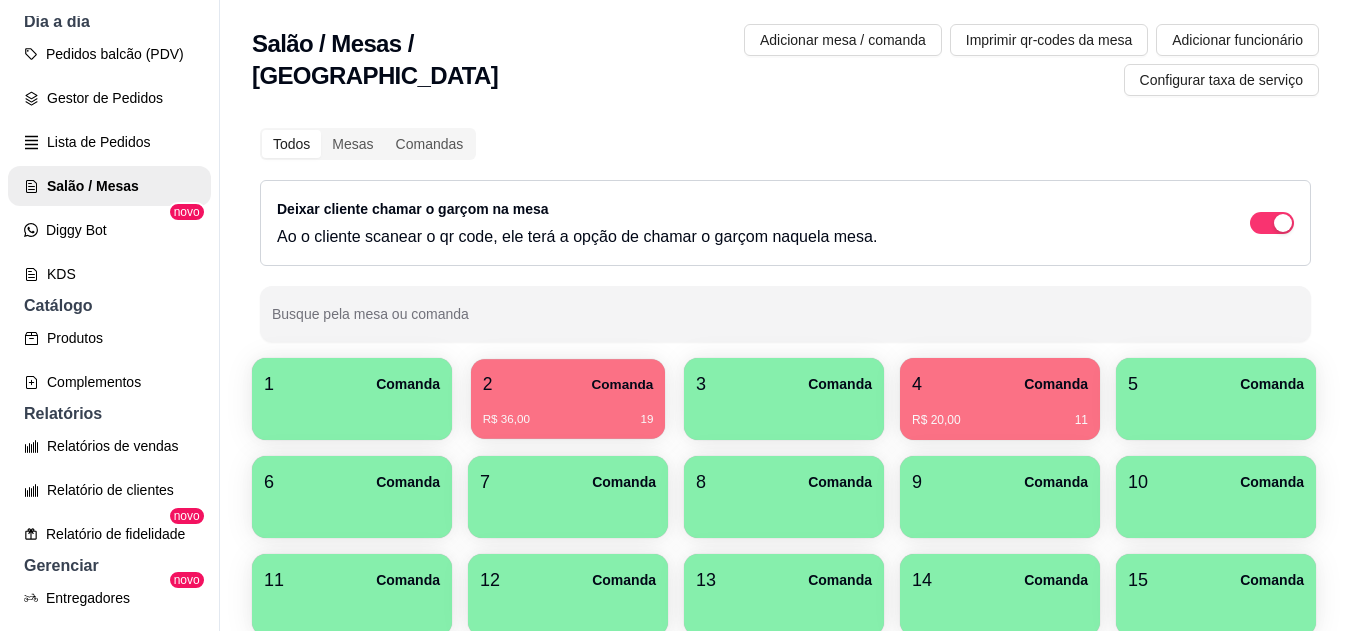click on "R$ 36,00 19" at bounding box center [568, 412] 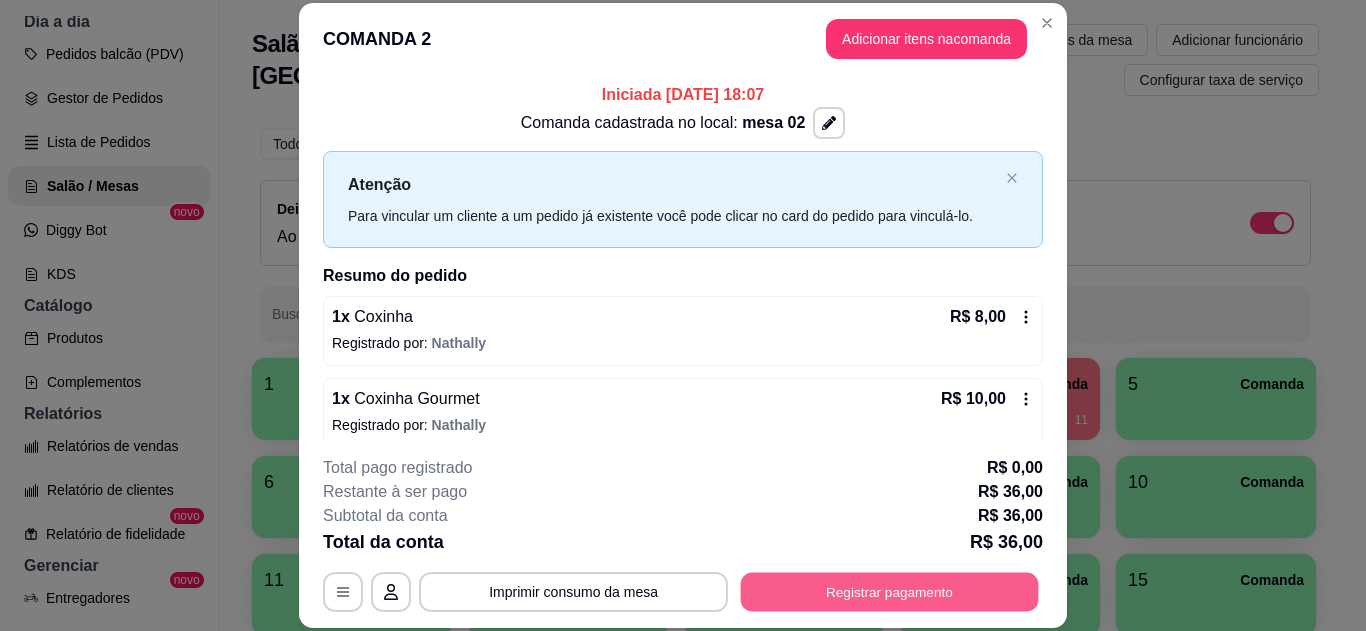click on "Registrar pagamento" at bounding box center [890, 591] 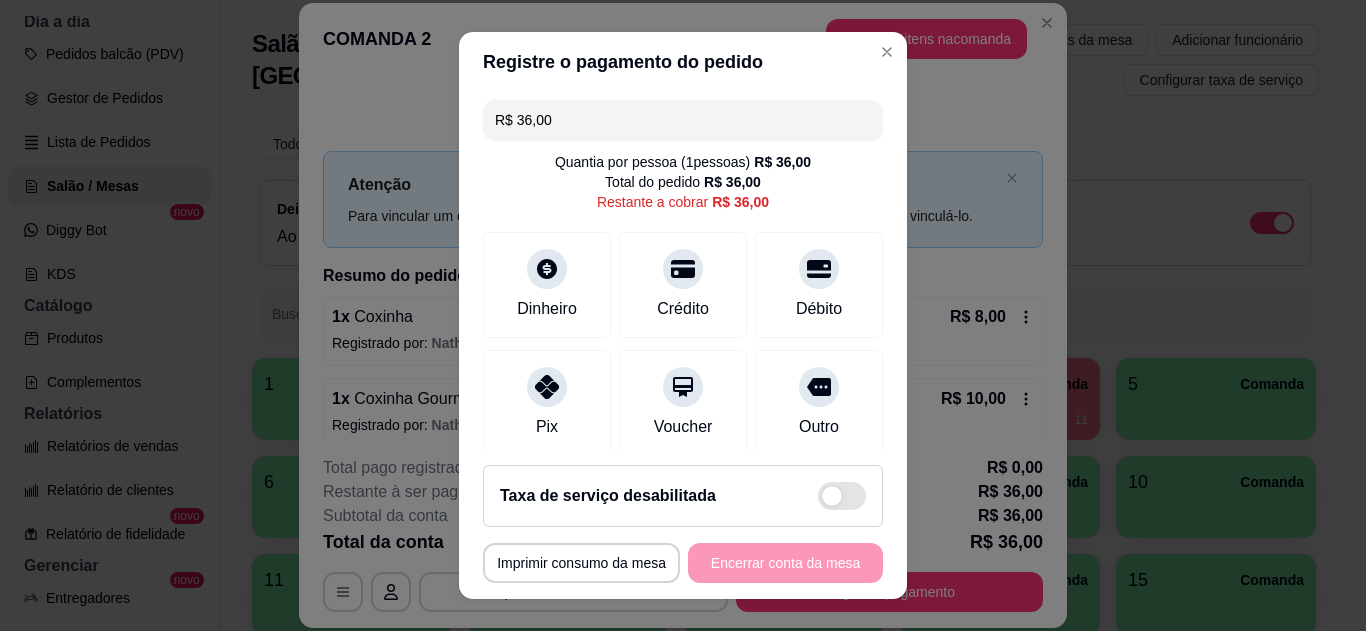 click at bounding box center [547, 387] 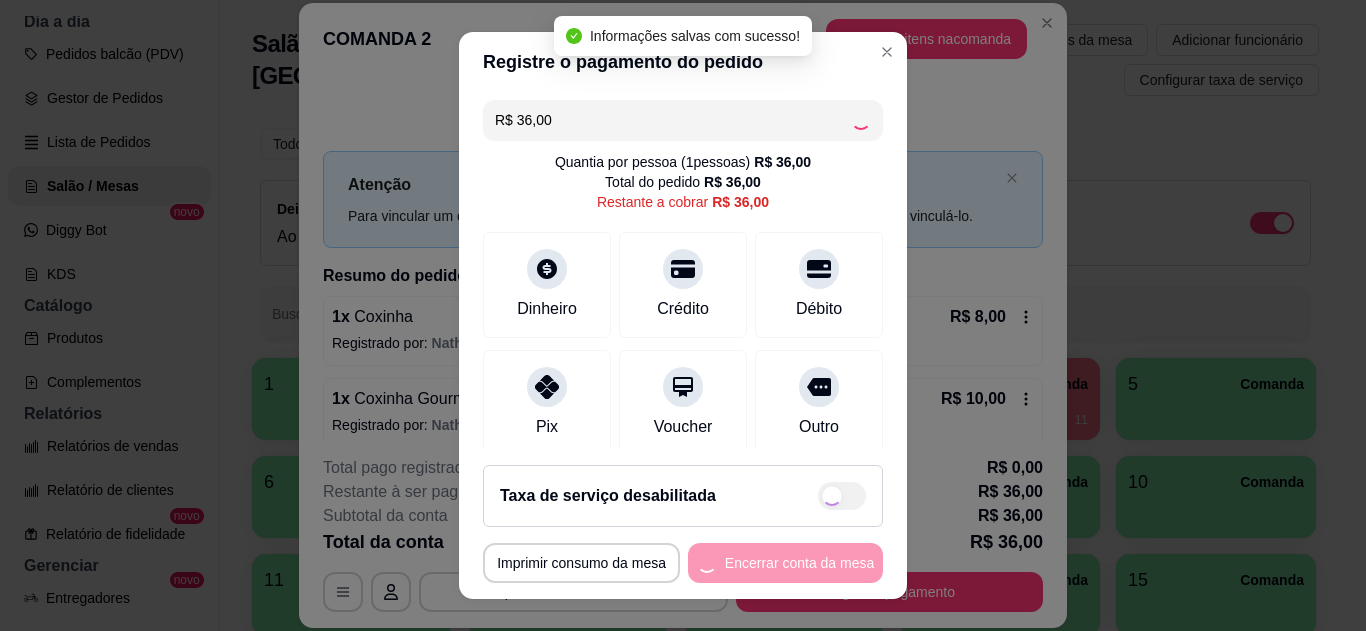 type on "R$ 0,00" 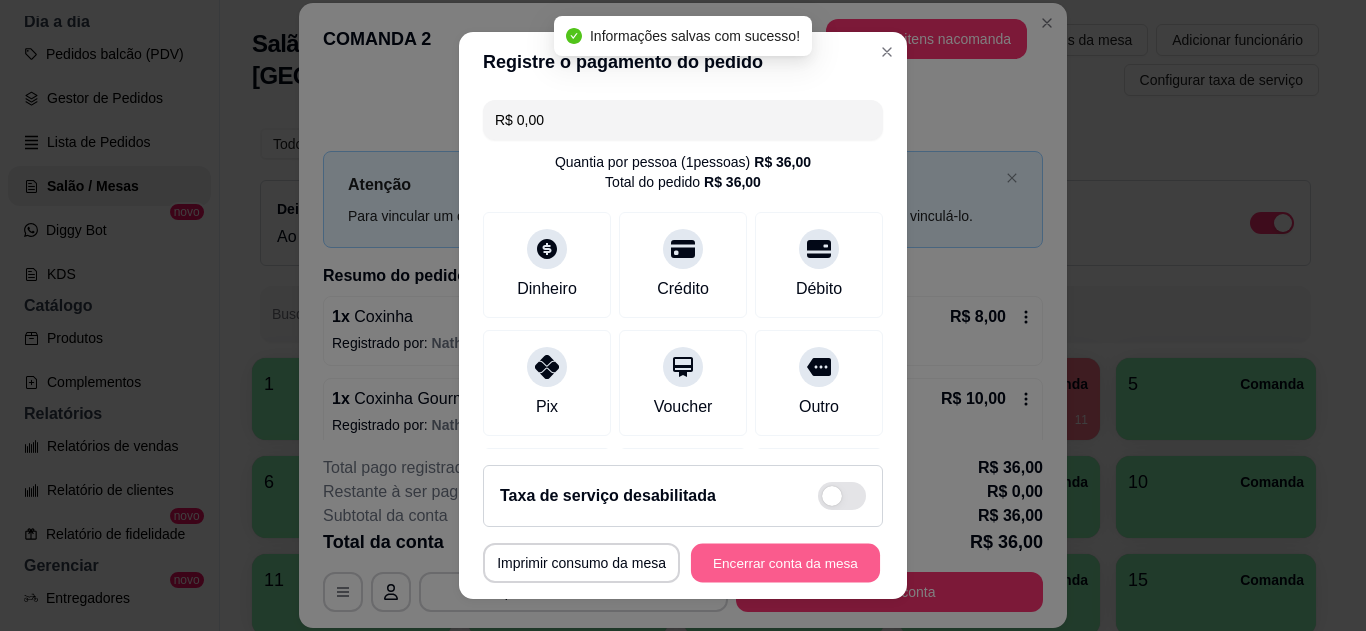 click on "Encerrar conta da mesa" at bounding box center [785, 563] 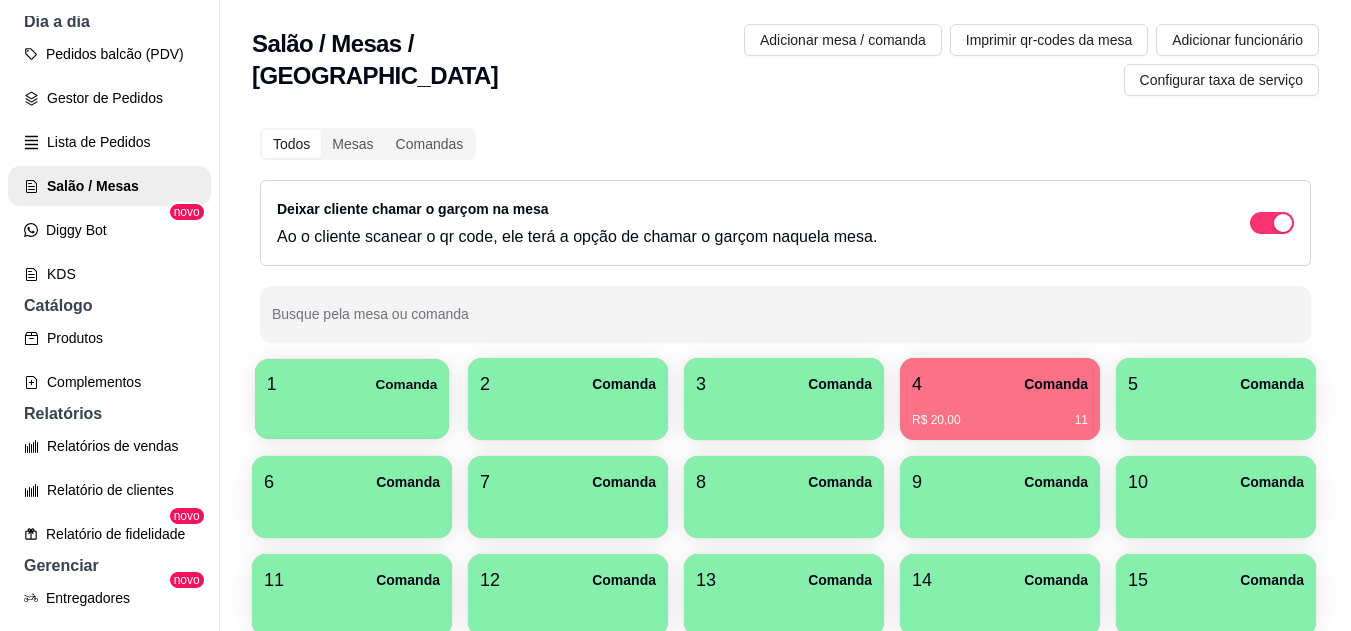 click at bounding box center (352, 412) 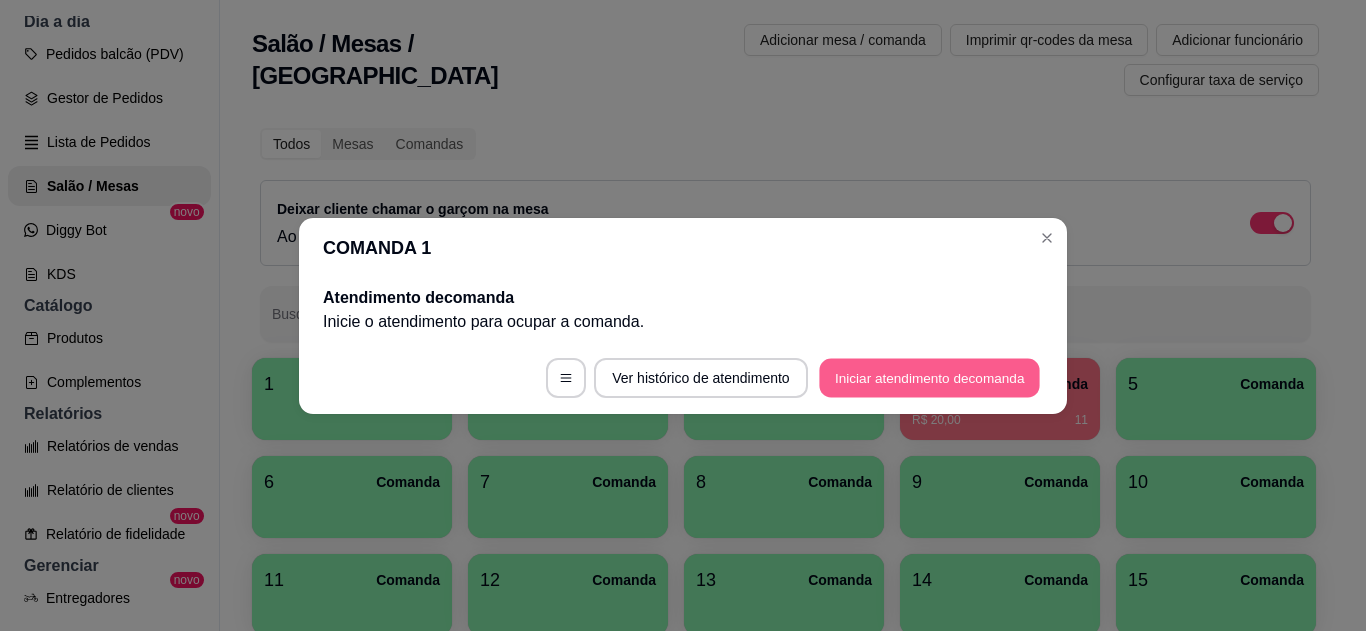 click on "Iniciar atendimento de  comanda" at bounding box center [929, 377] 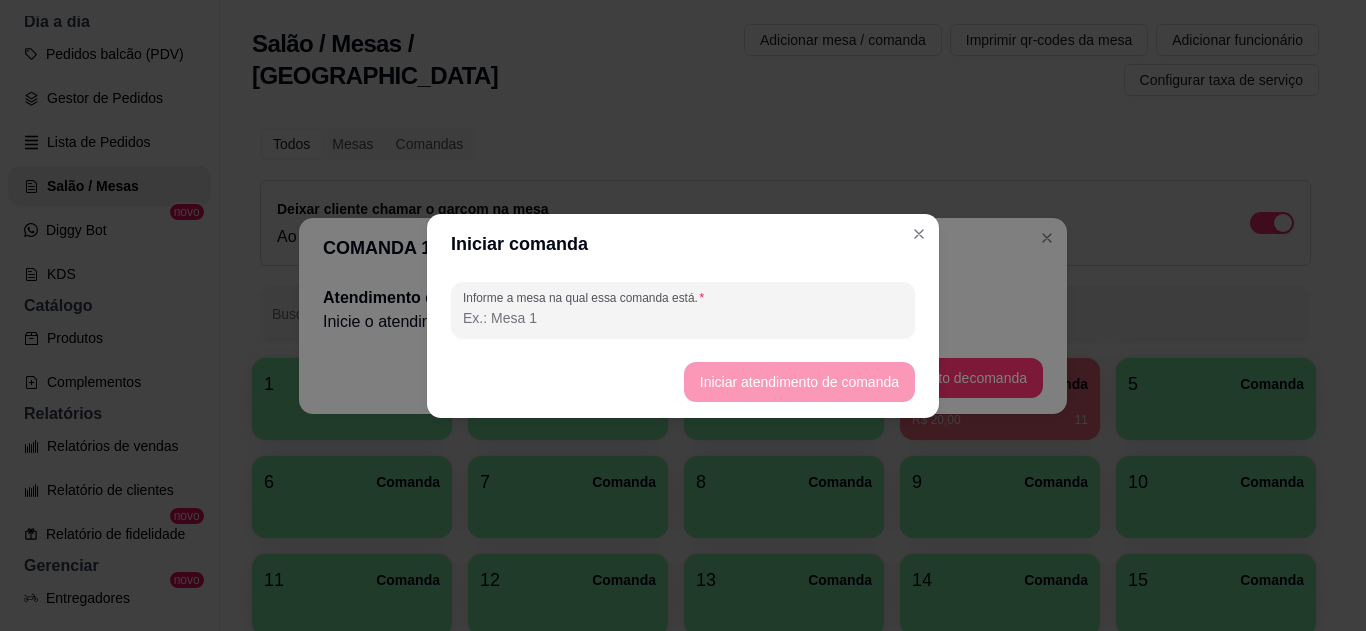 click on "Informe a mesa na qual essa comanda está." at bounding box center [683, 318] 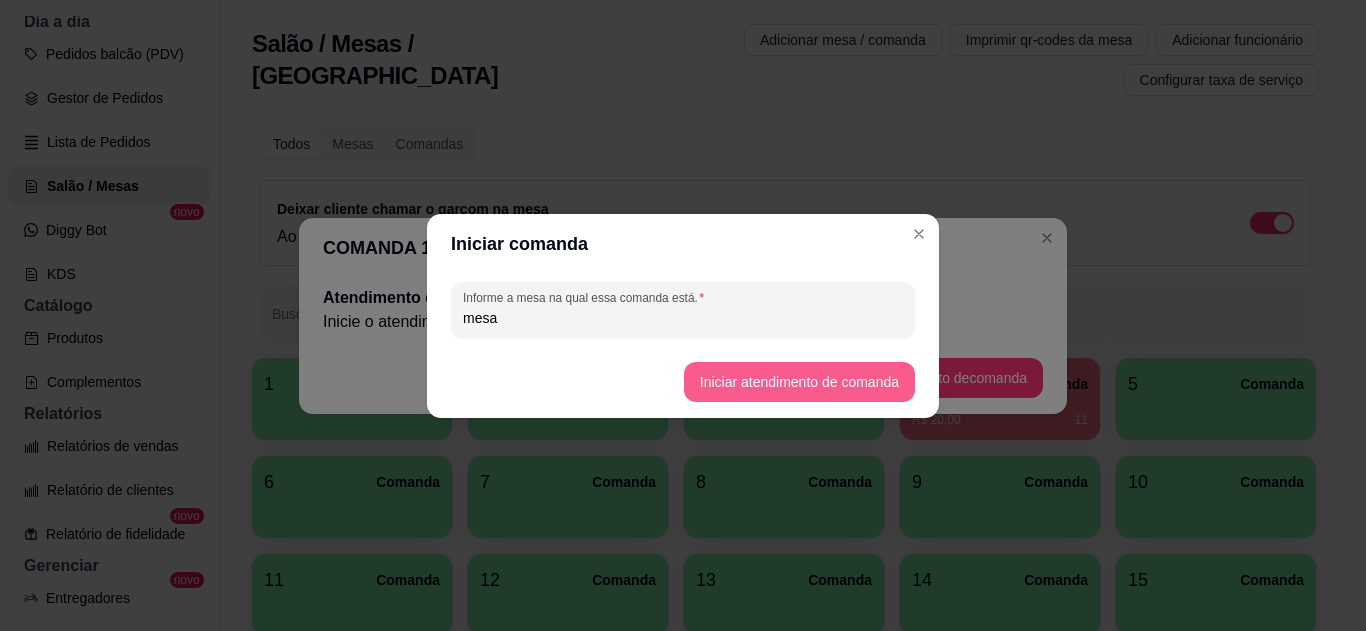 type on "mesa" 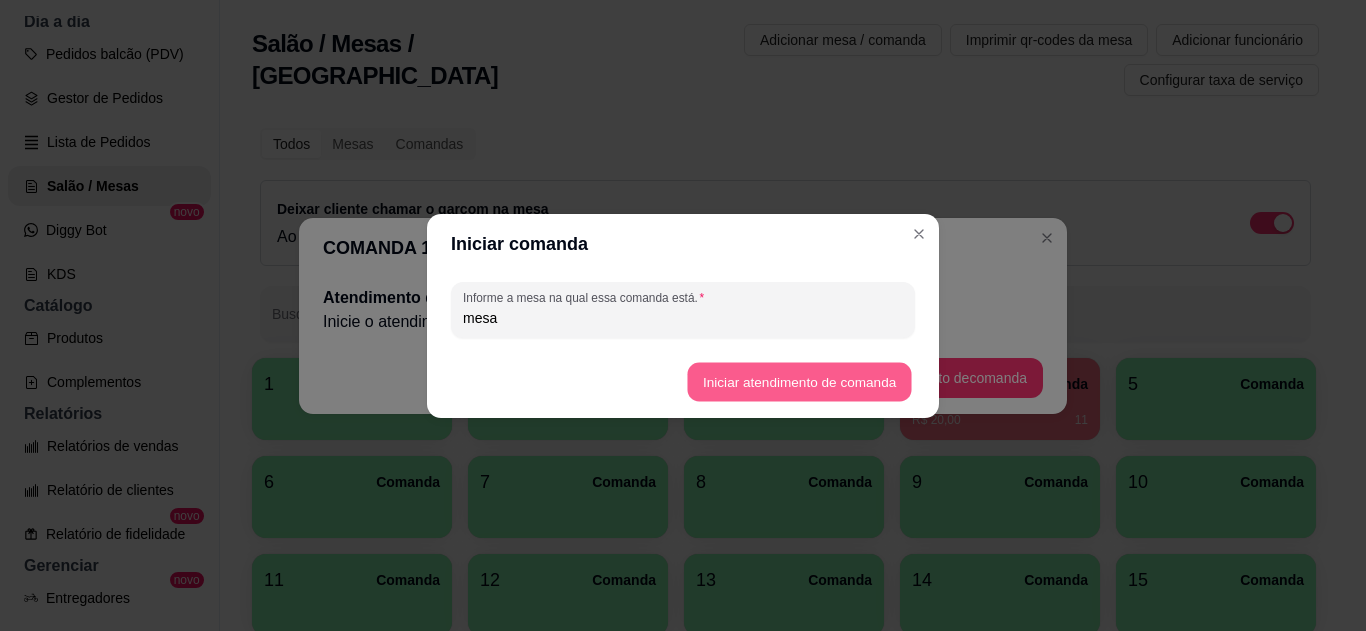 click on "Iniciar atendimento de comanda" at bounding box center (799, 381) 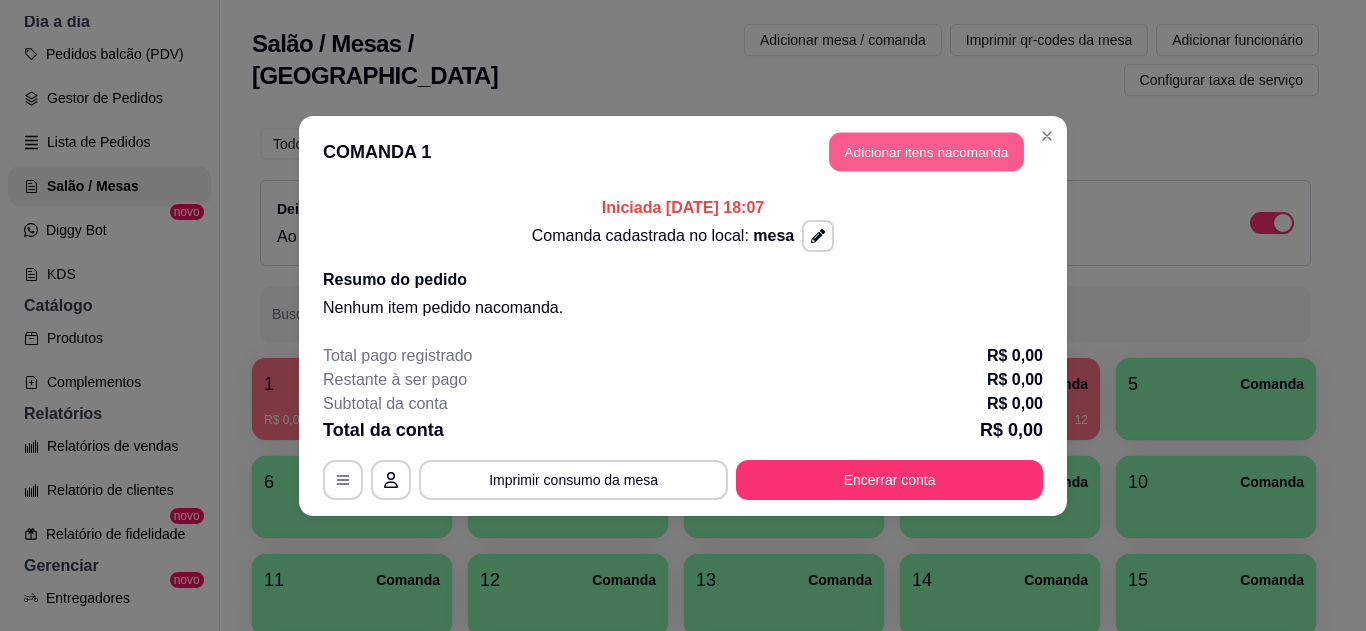 click on "Adicionar itens na  comanda" at bounding box center [926, 151] 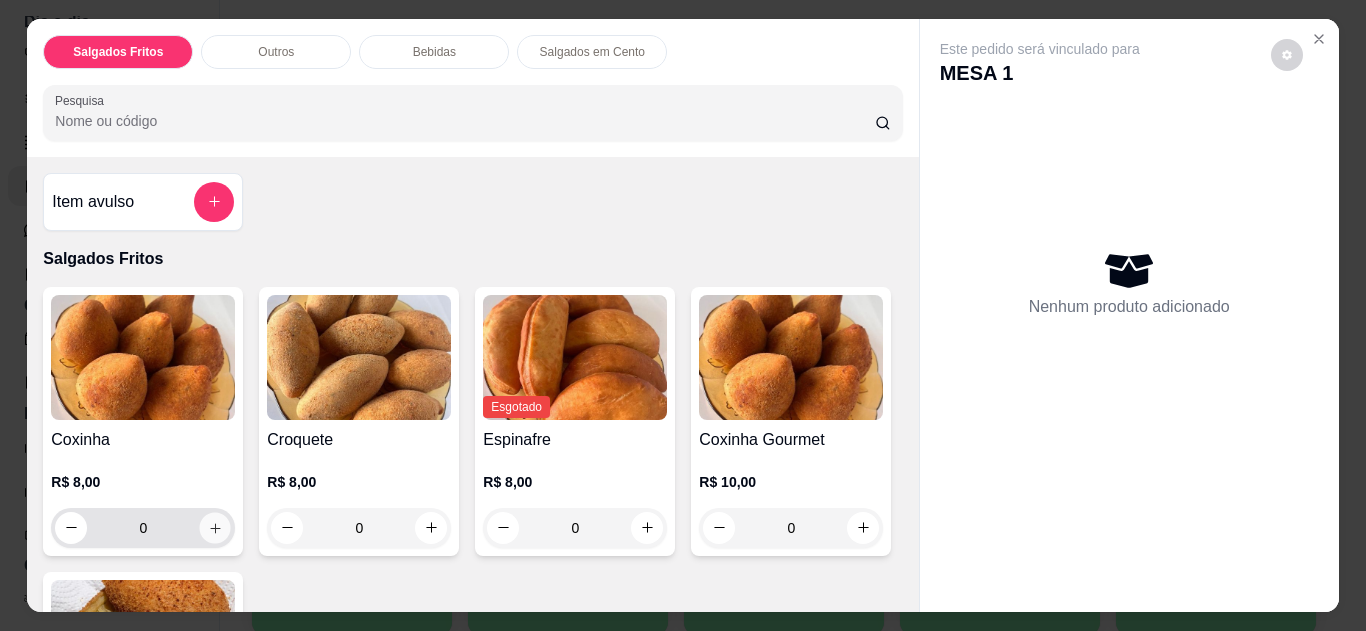 click 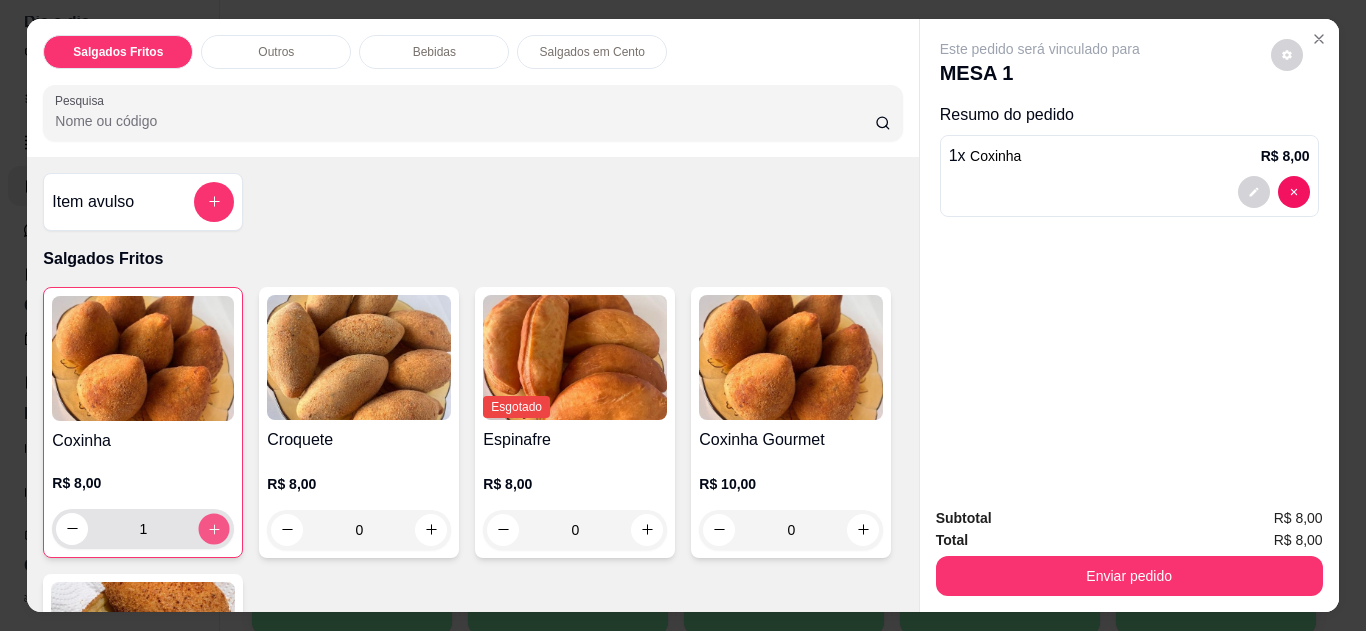 click 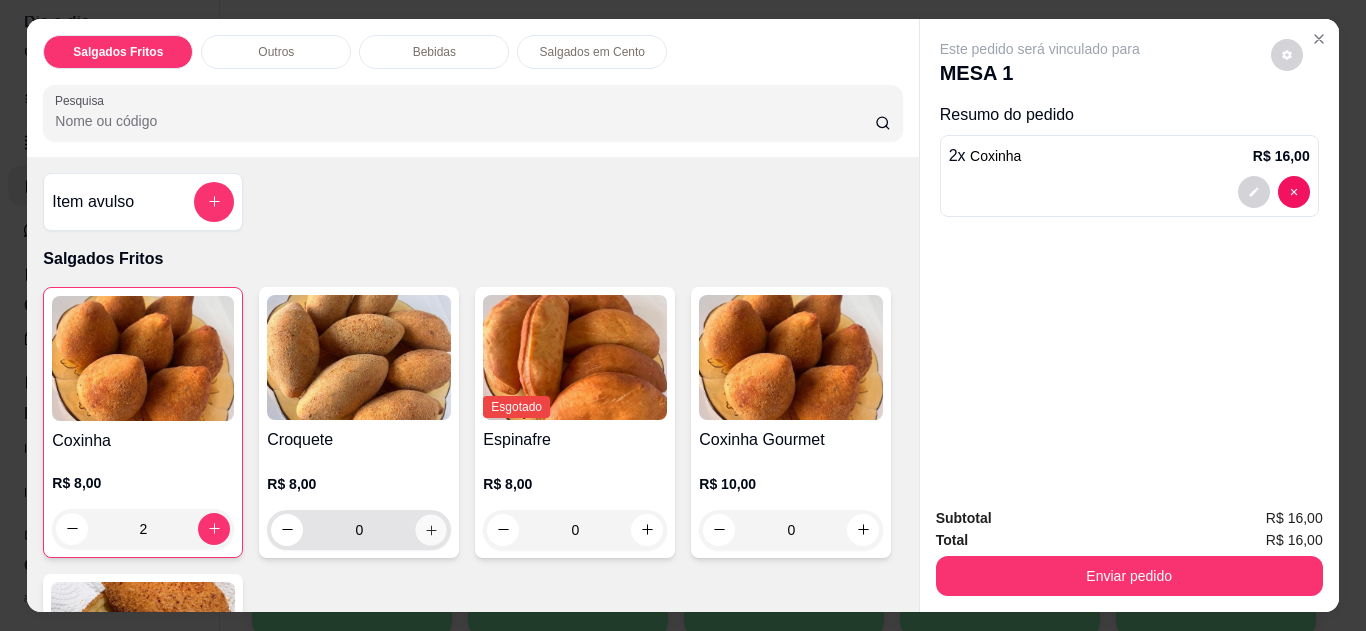 click 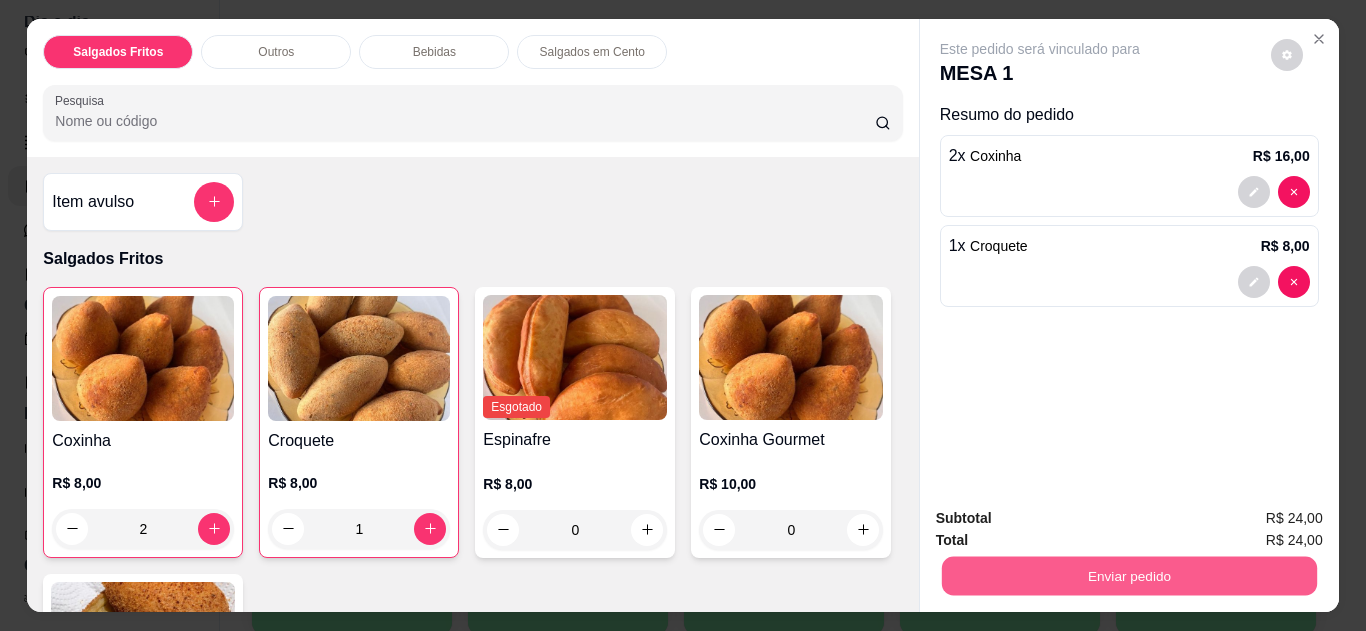 click on "Enviar pedido" at bounding box center [1128, 576] 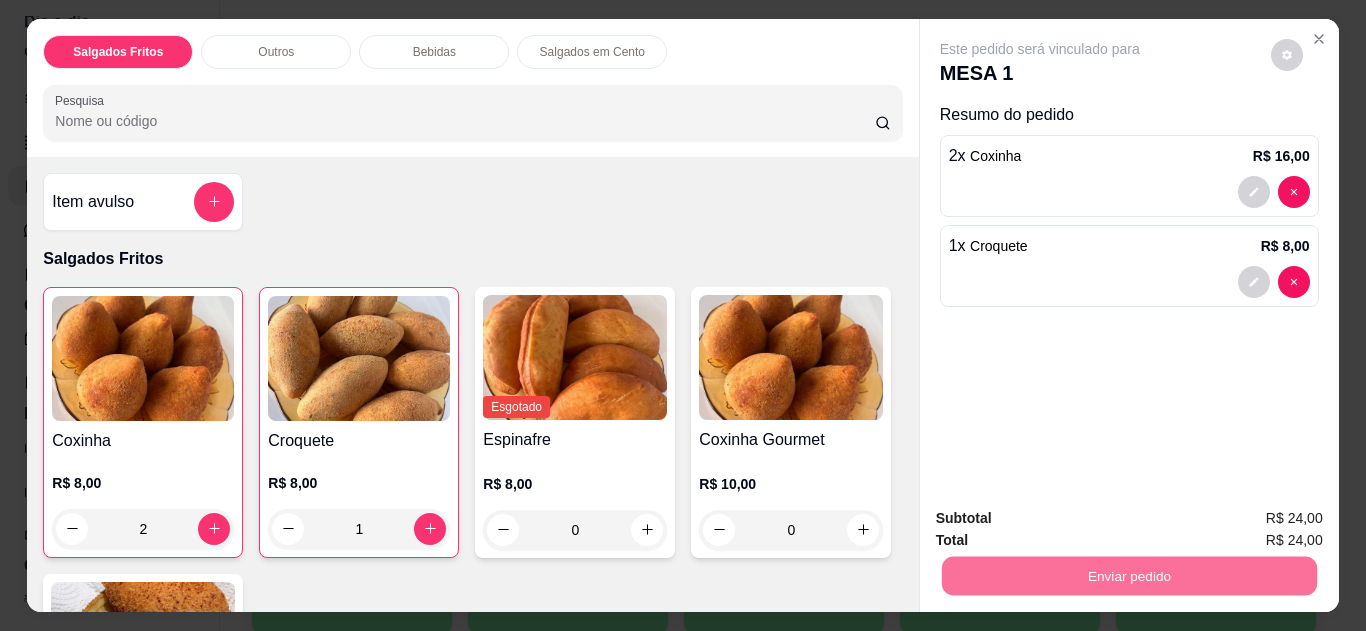click on "Não registrar e enviar pedido" at bounding box center [1063, 519] 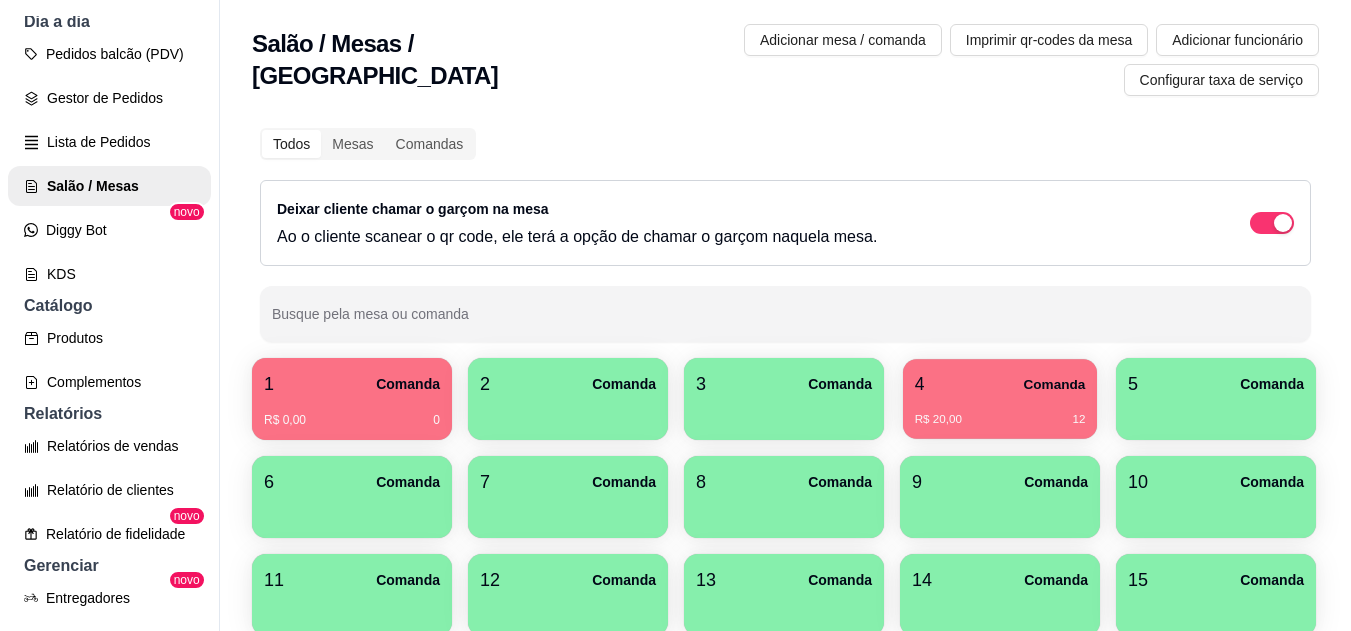 click on "4 Comanda" at bounding box center (1000, 384) 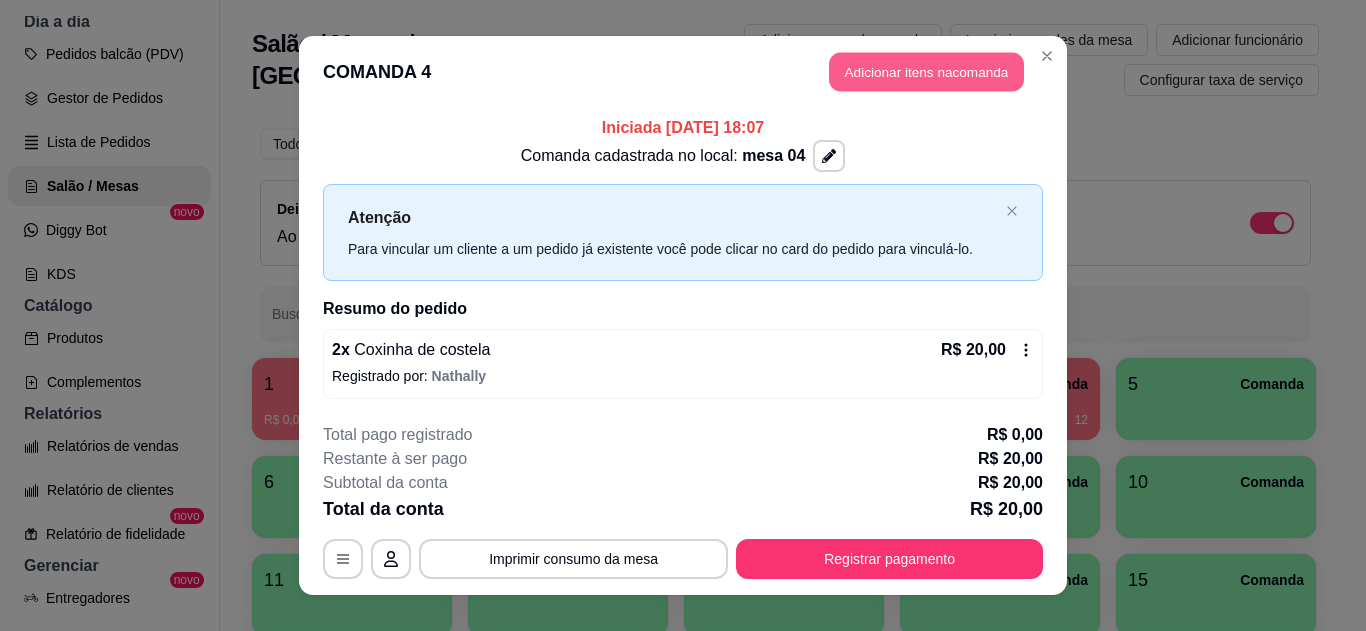 click on "Adicionar itens na  comanda" at bounding box center [926, 72] 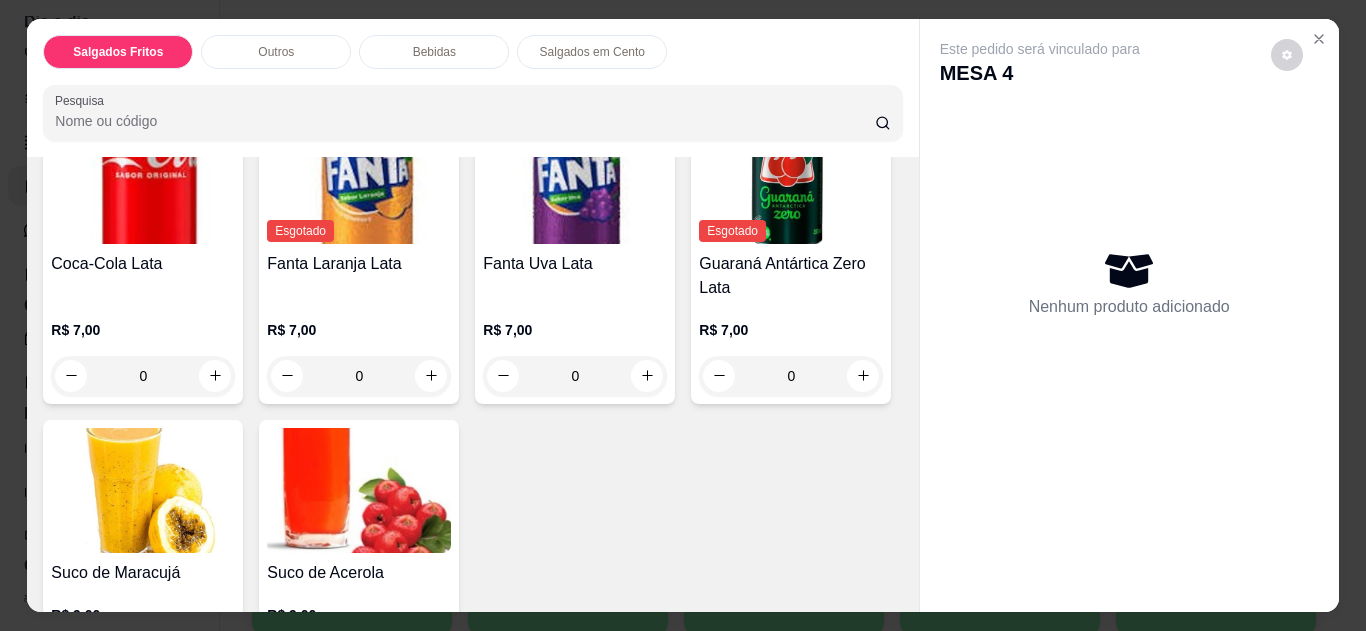 scroll, scrollTop: 1160, scrollLeft: 0, axis: vertical 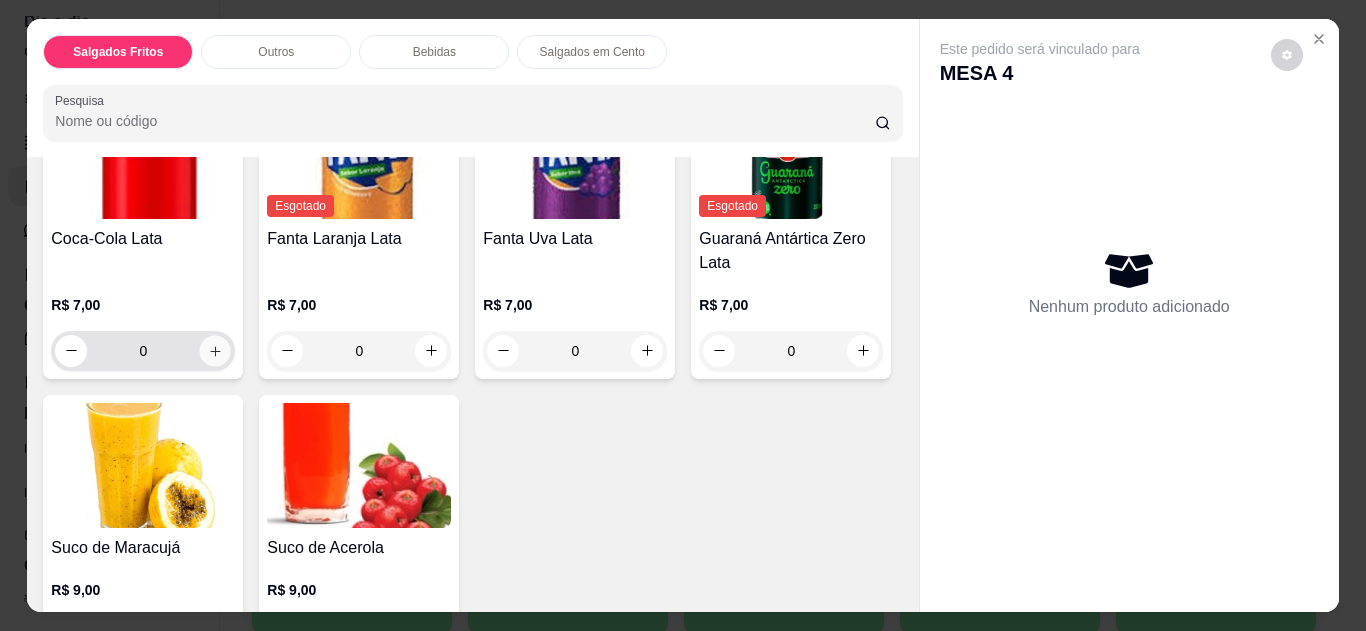 click 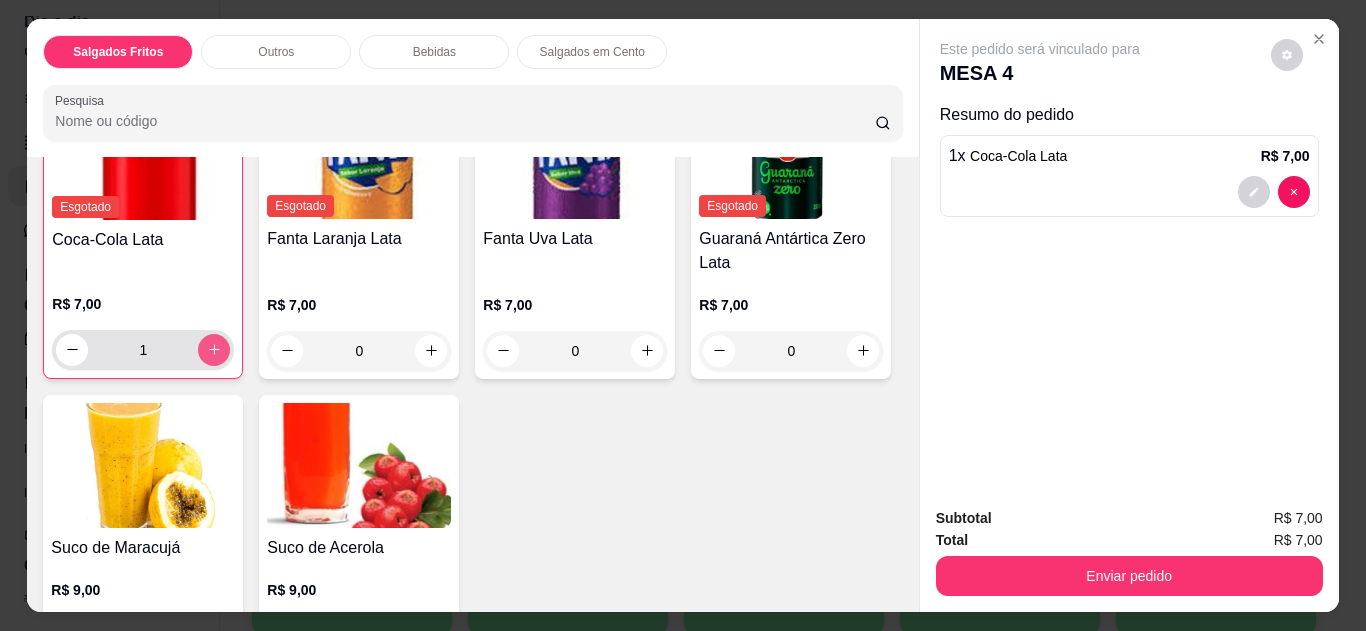 scroll, scrollTop: 1161, scrollLeft: 0, axis: vertical 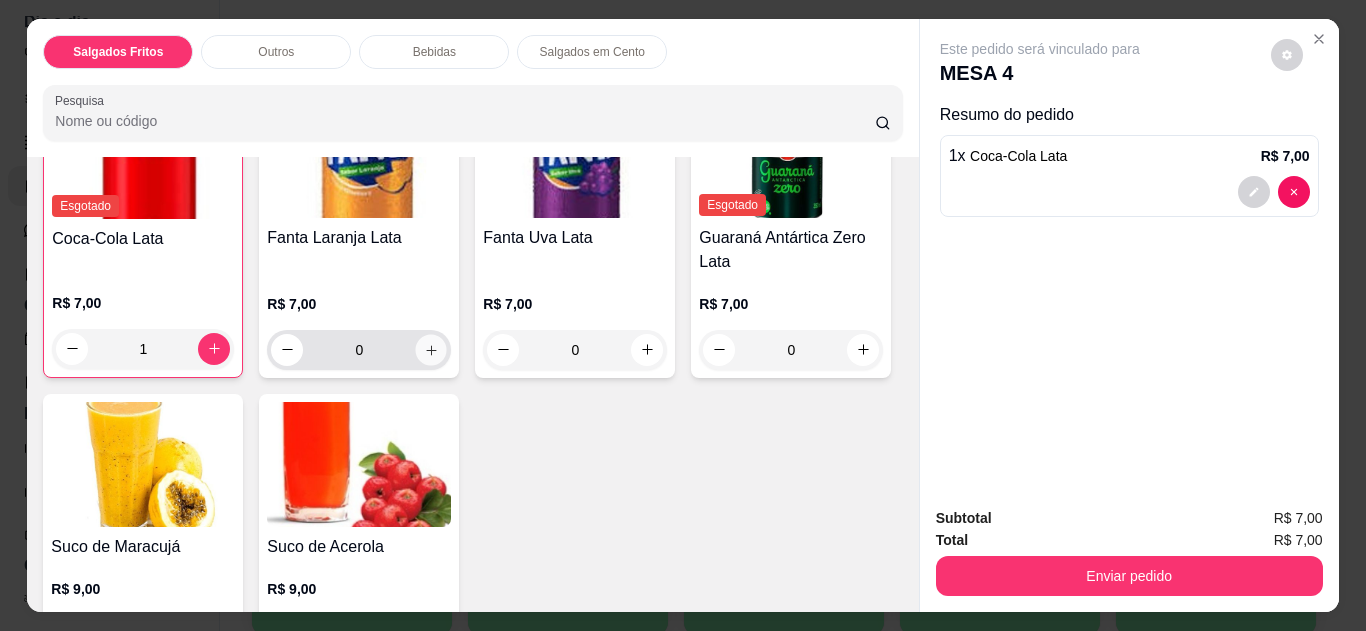 click 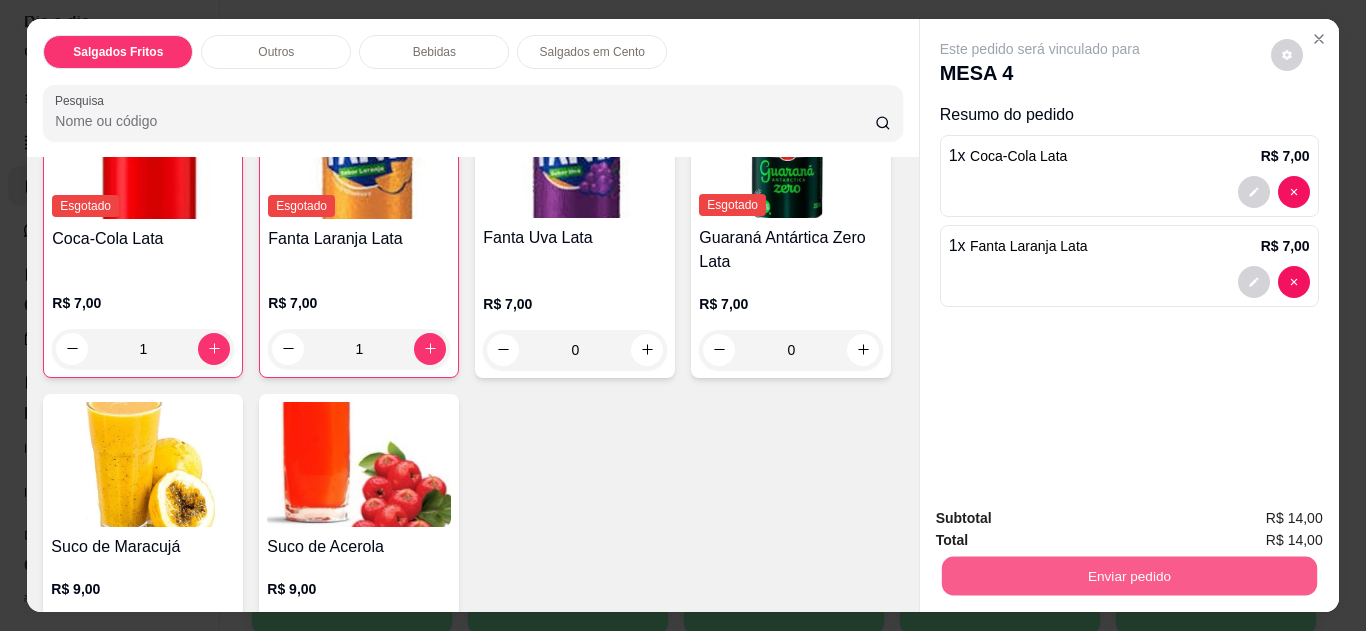 click on "Enviar pedido" at bounding box center (1128, 576) 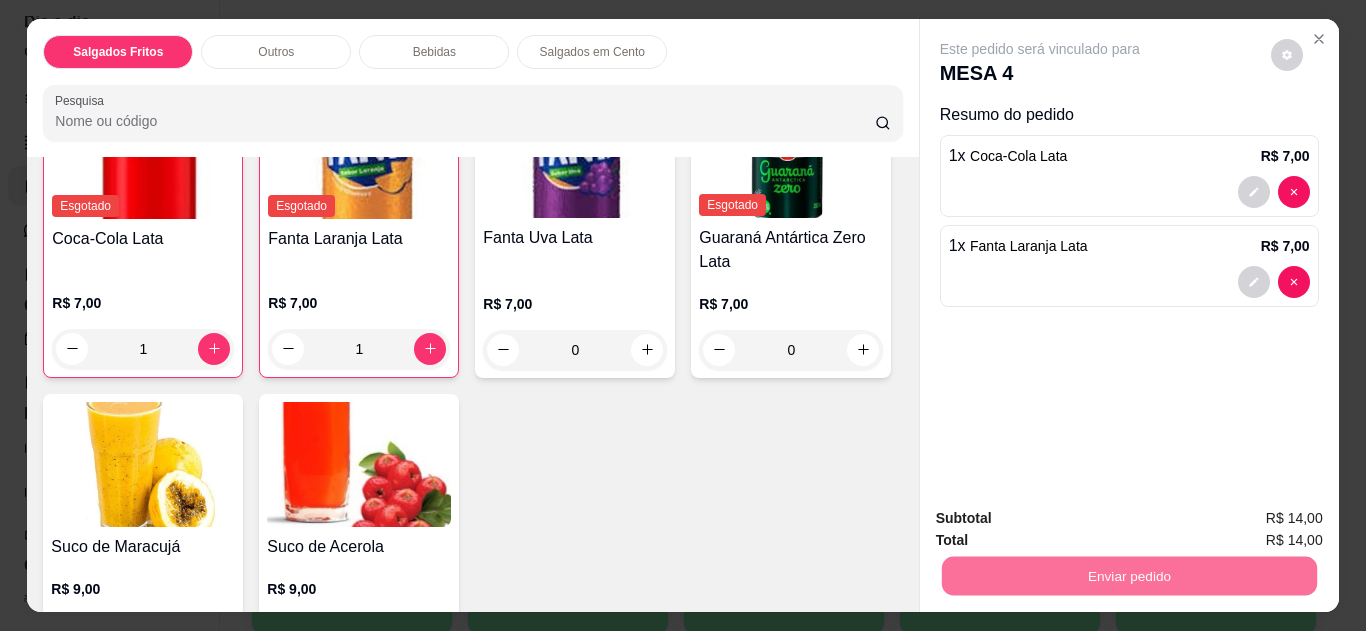 click on "Não registrar e enviar pedido" at bounding box center [1063, 519] 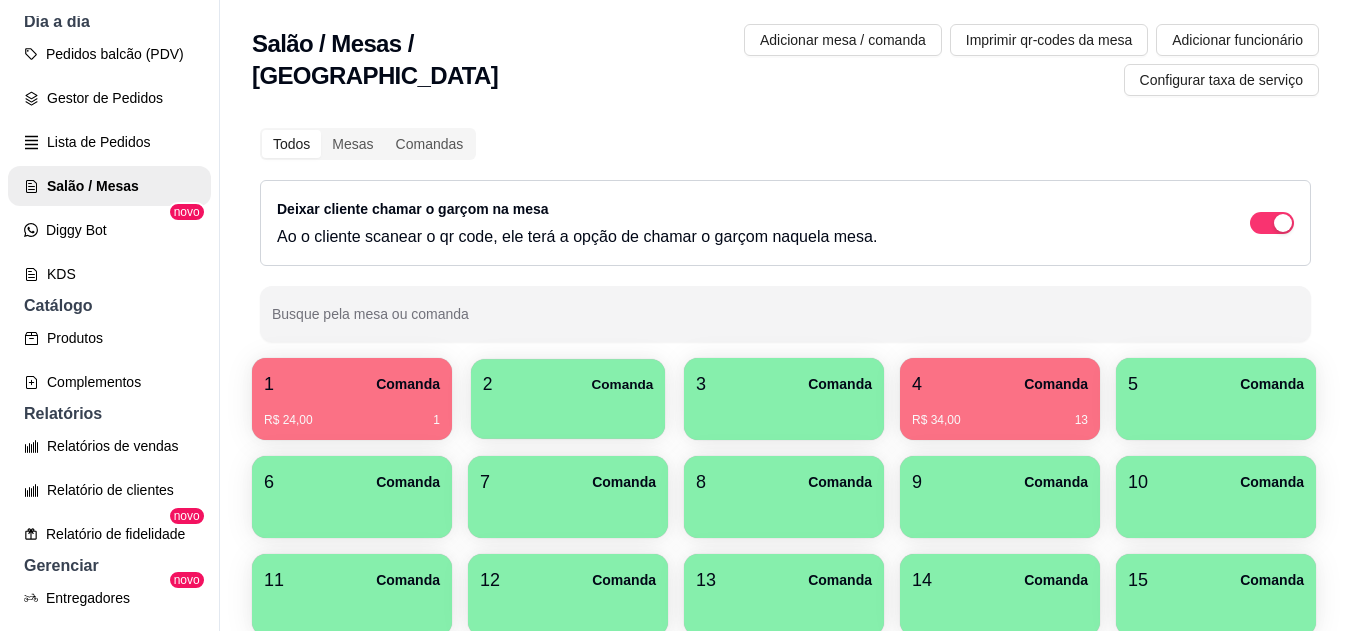 click on "Comanda" at bounding box center (622, 384) 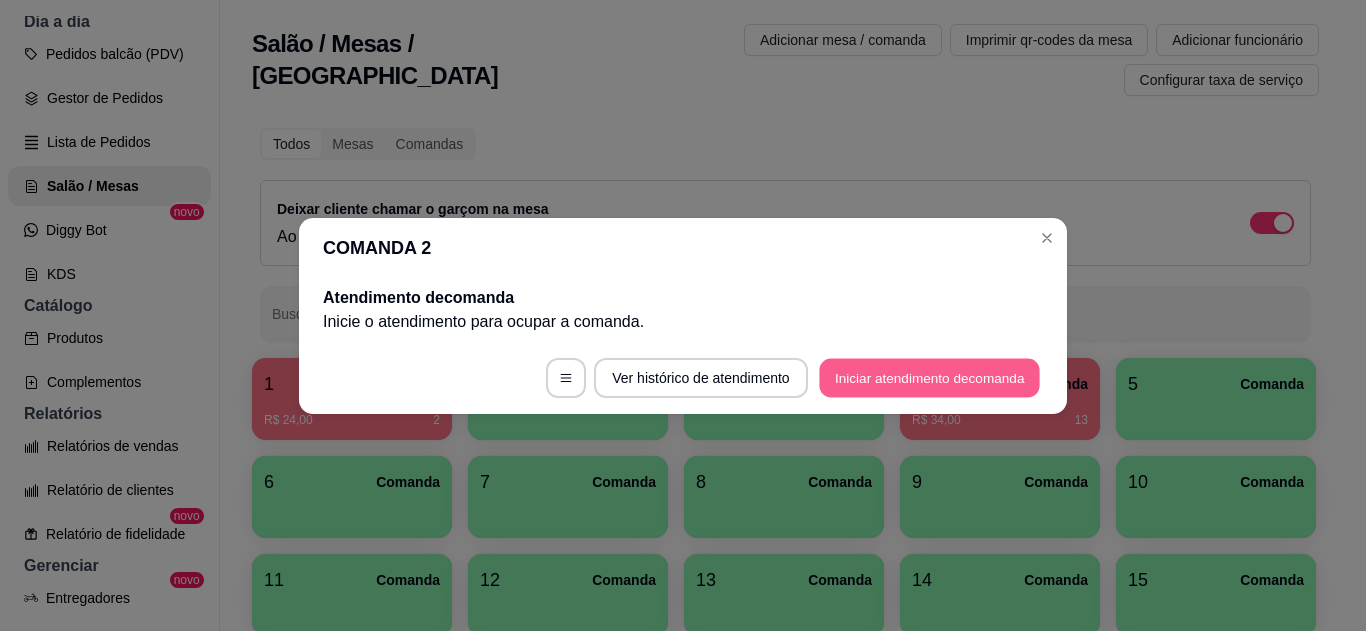 click on "Iniciar atendimento de  comanda" at bounding box center [929, 377] 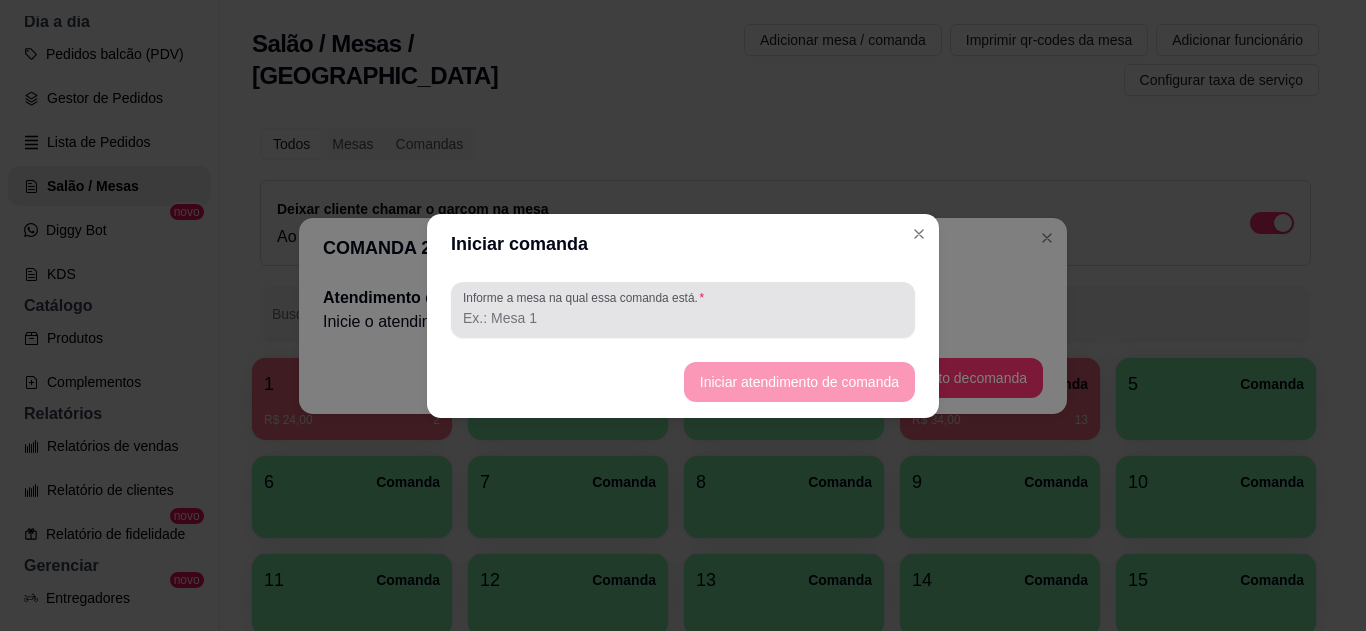 click on "Informe a mesa na qual essa comanda está." at bounding box center [683, 318] 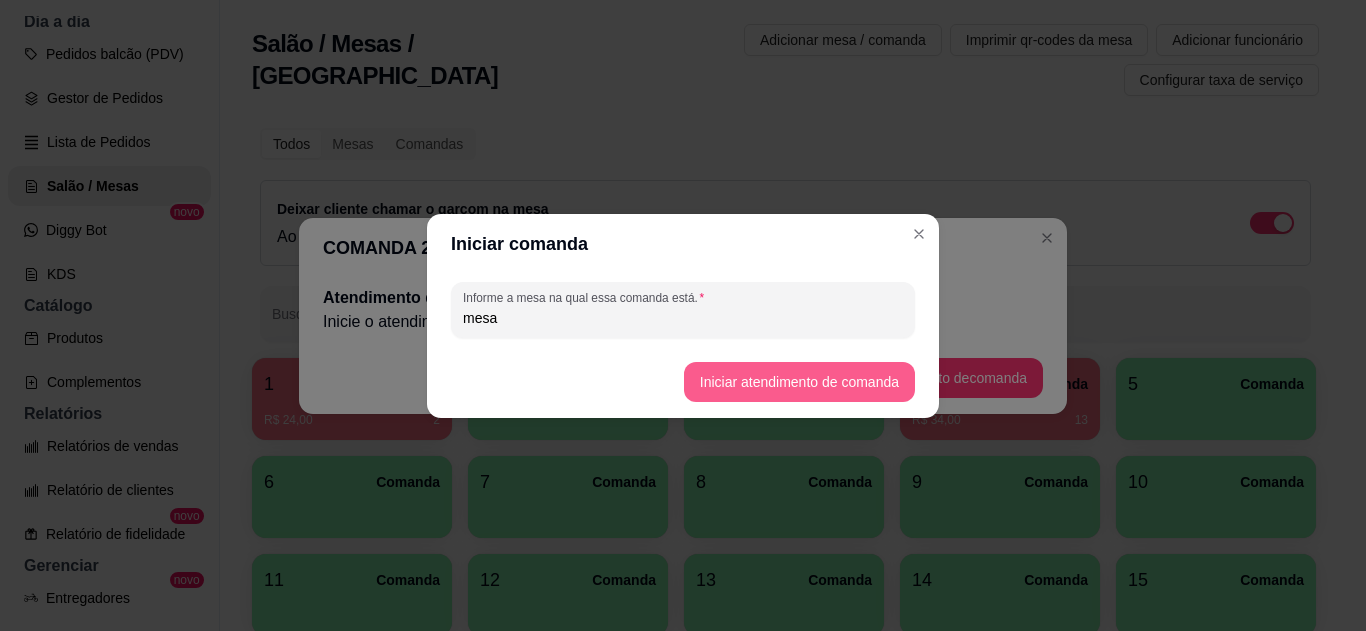 type on "mesa" 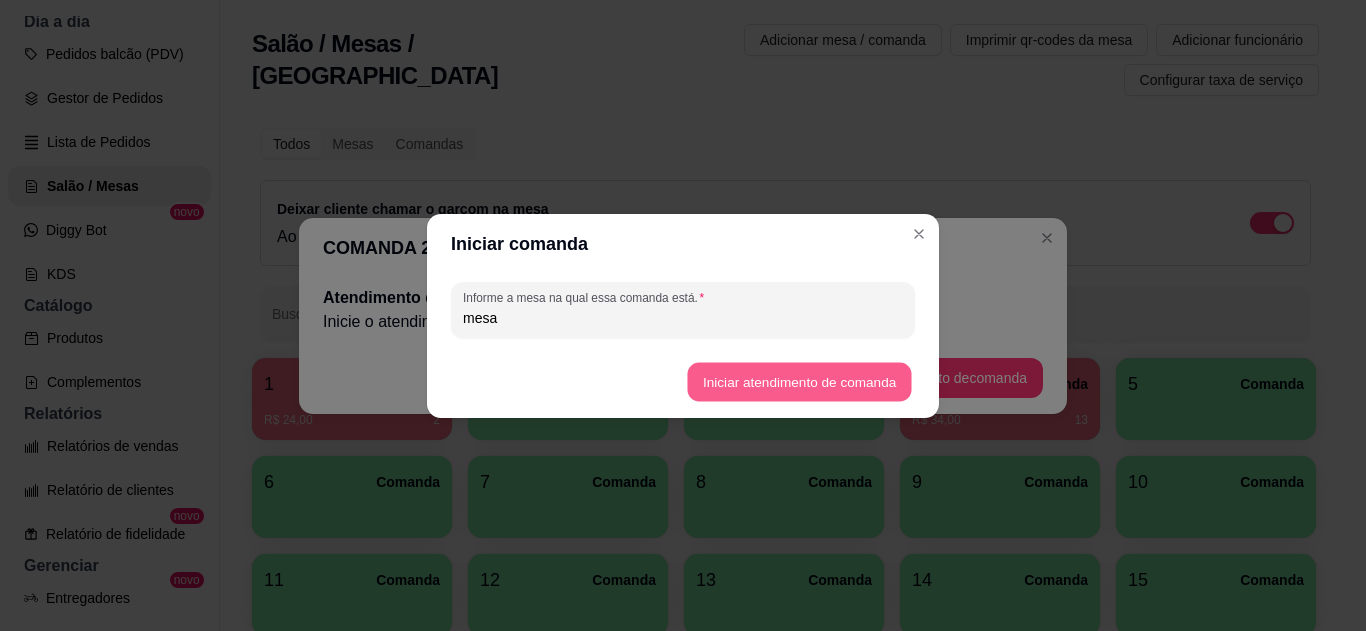 click on "Iniciar atendimento de comanda" at bounding box center [799, 381] 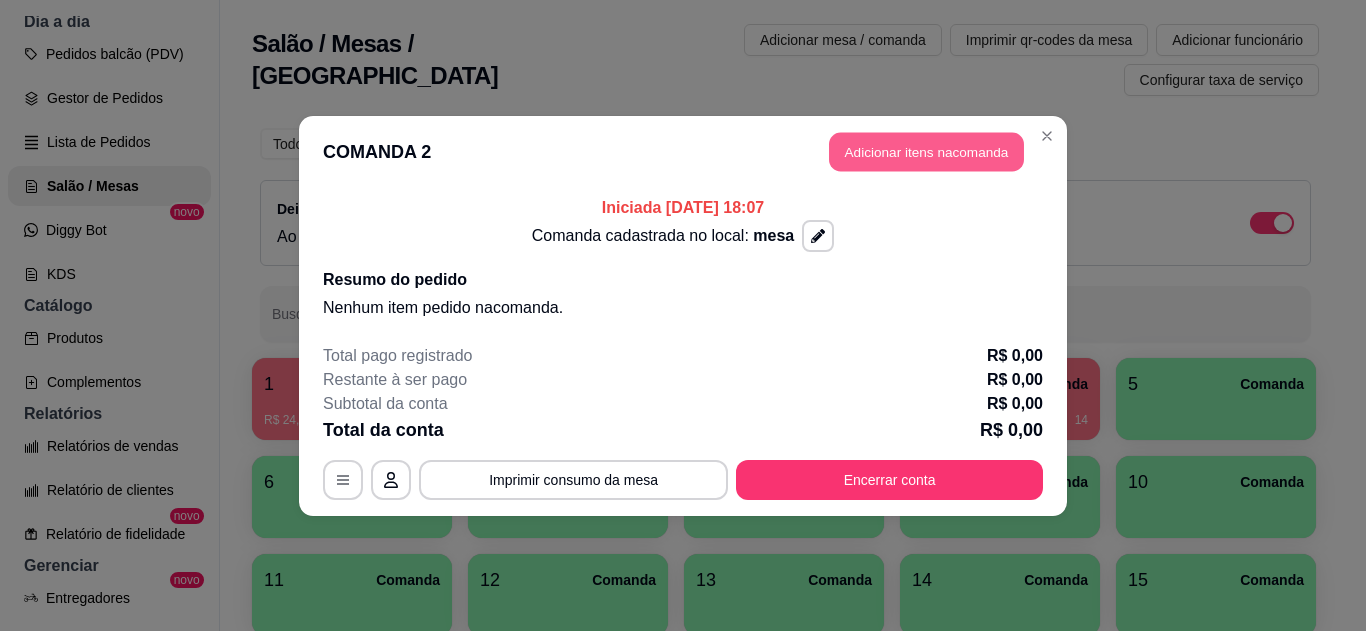 click on "Adicionar itens na  comanda" at bounding box center (926, 151) 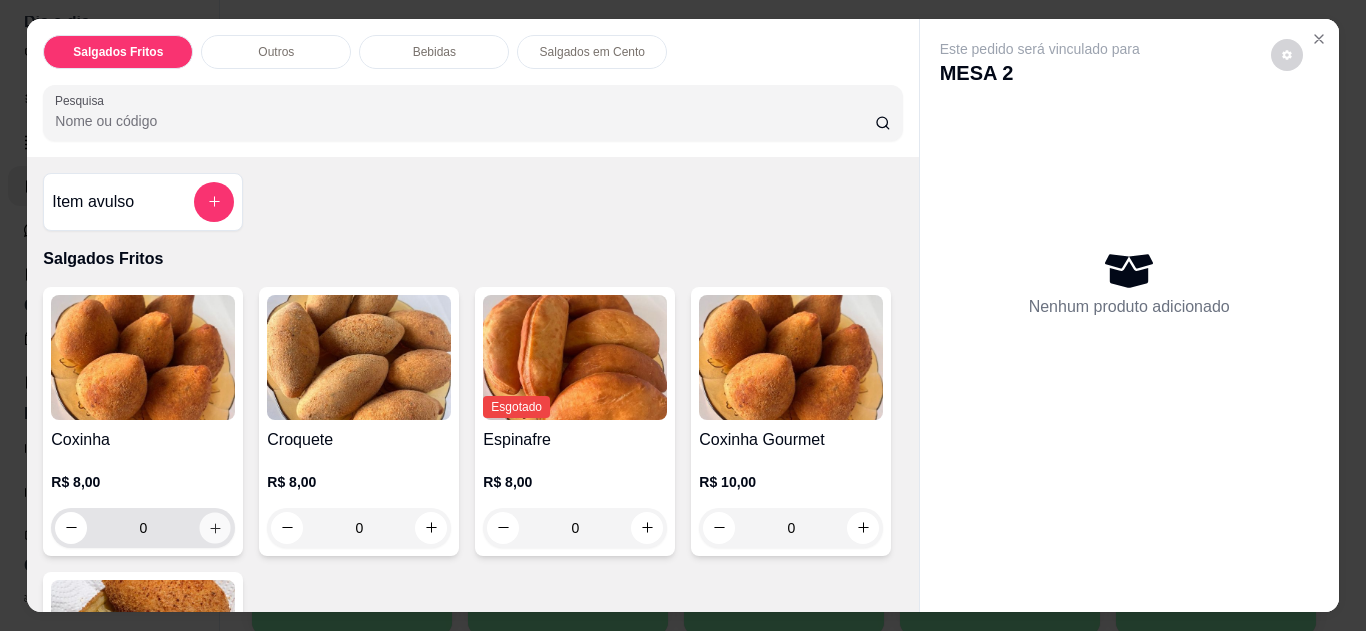 click 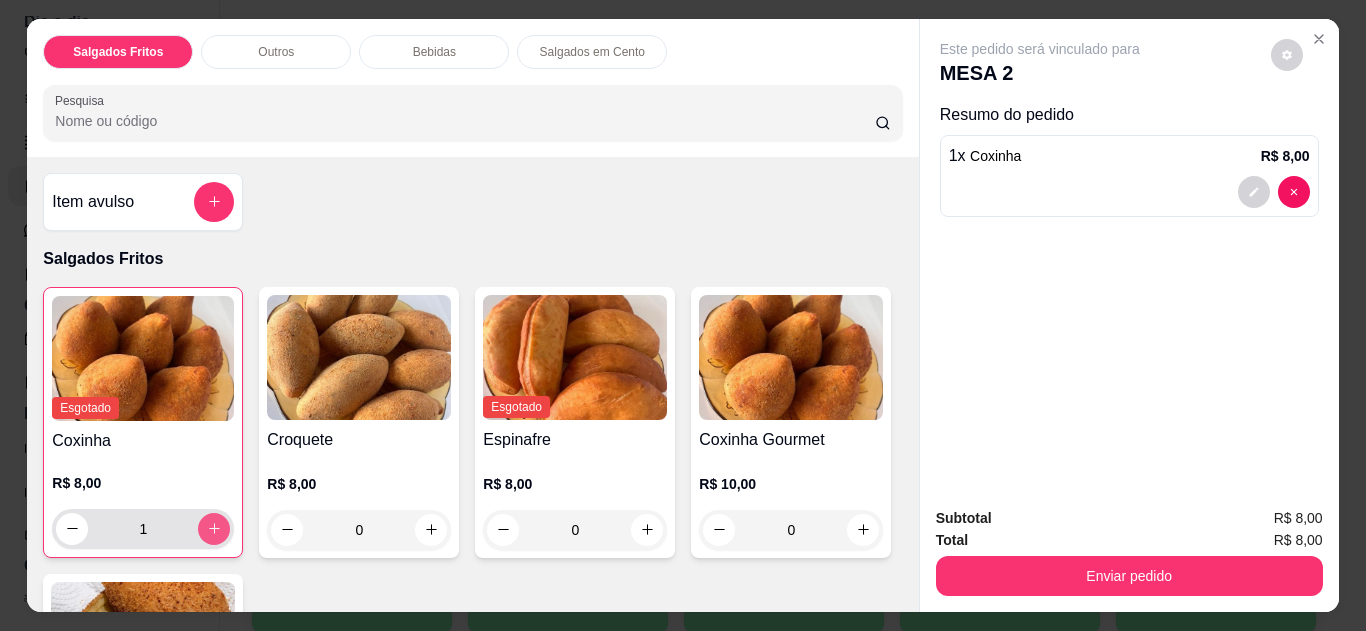 click 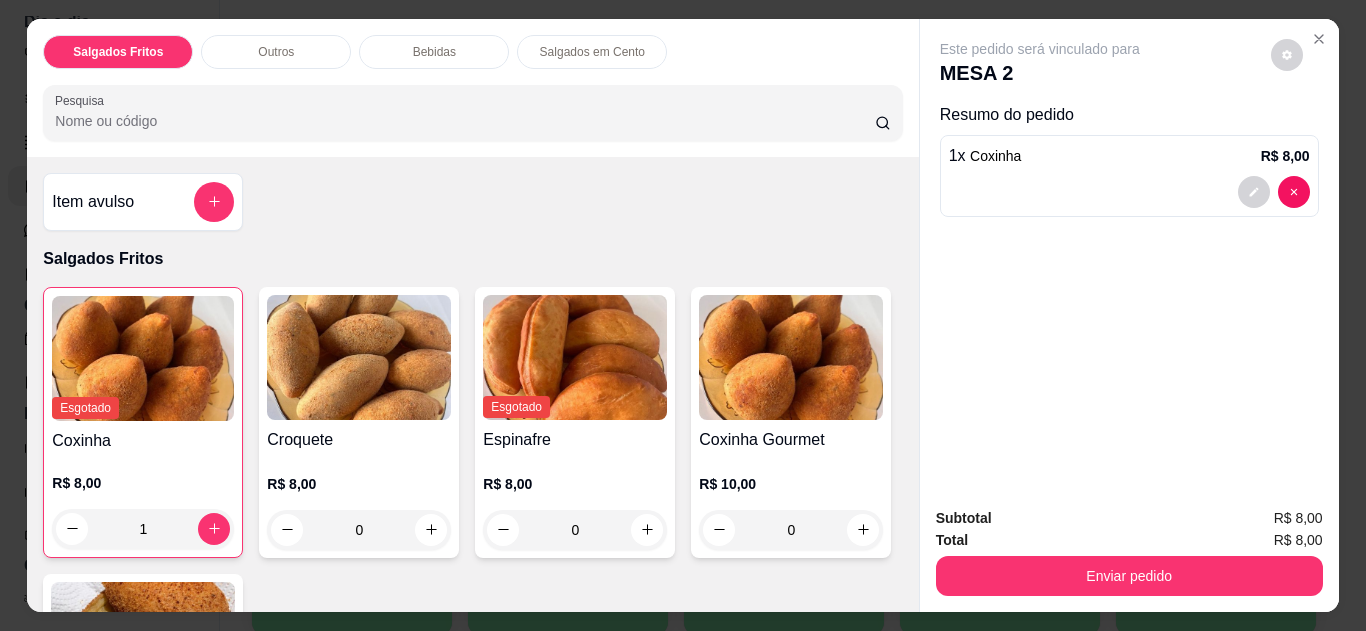 click 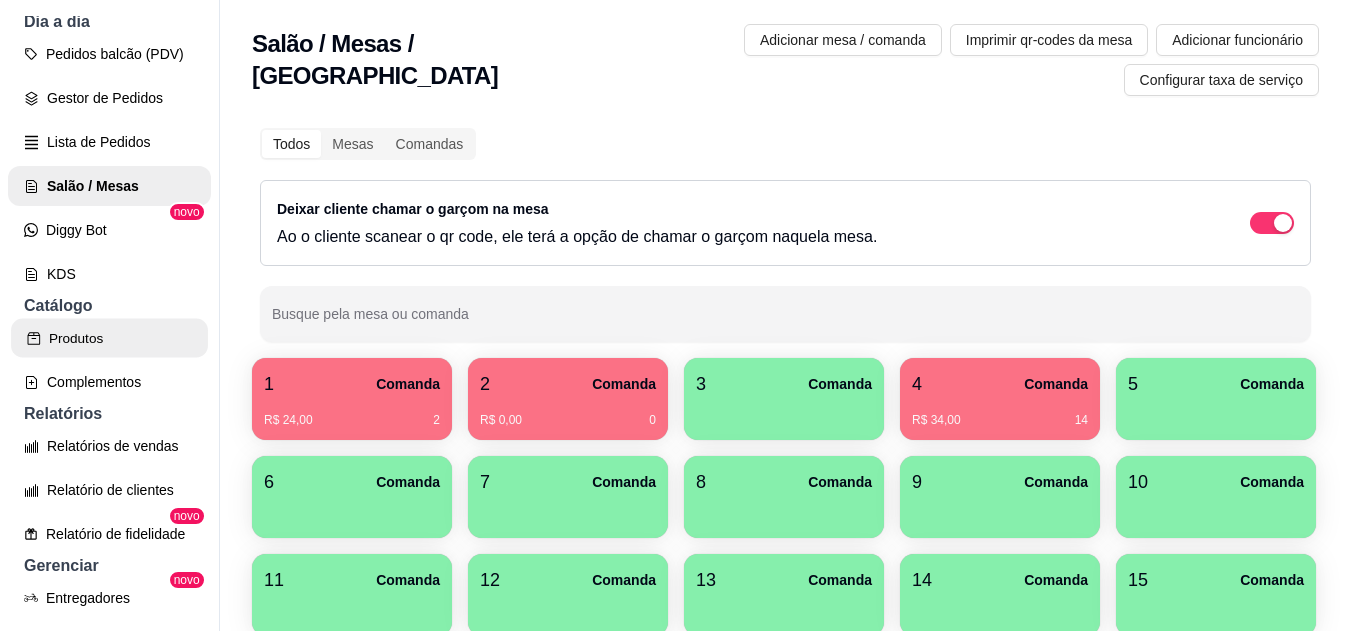 click on "Produtos" at bounding box center [109, 338] 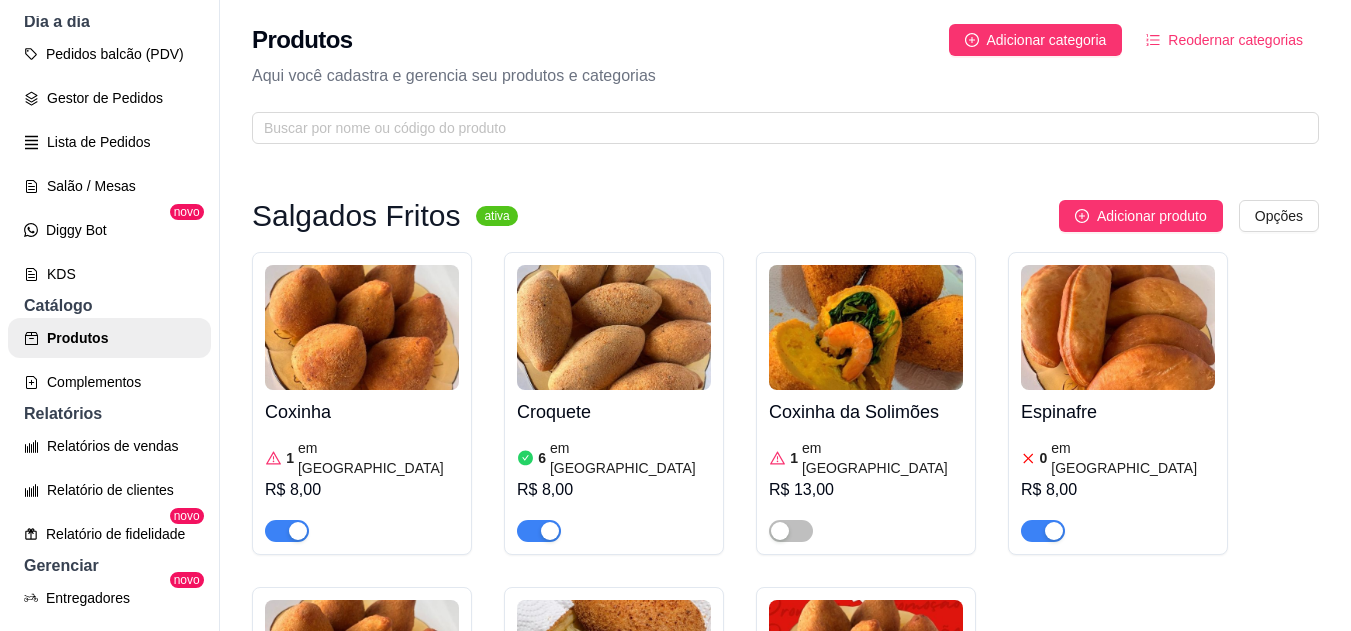 click at bounding box center [362, 327] 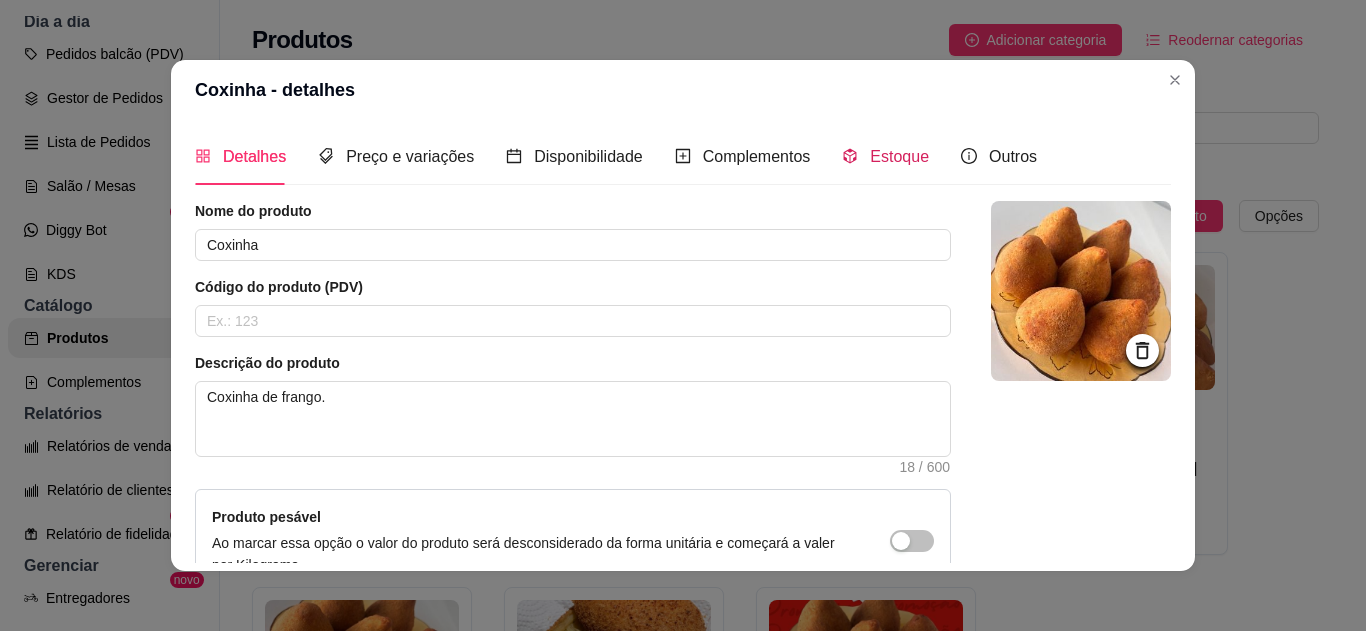 click on "Estoque" at bounding box center [885, 156] 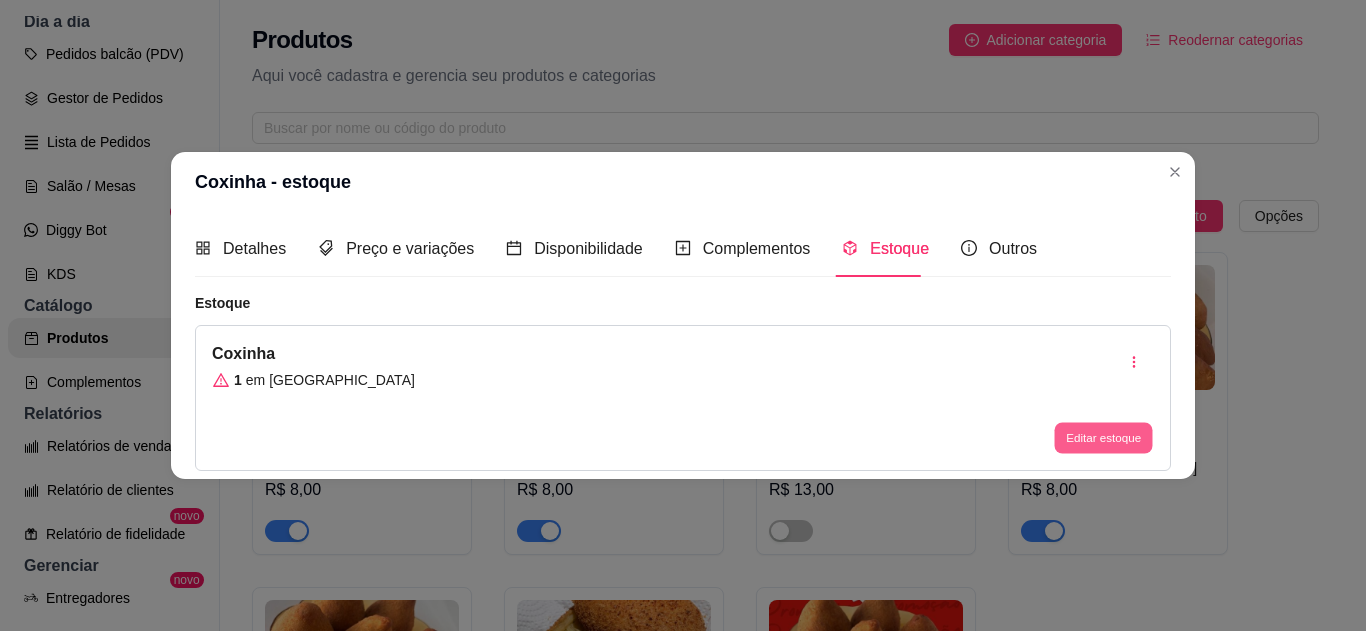 click on "Editar estoque" at bounding box center (1103, 438) 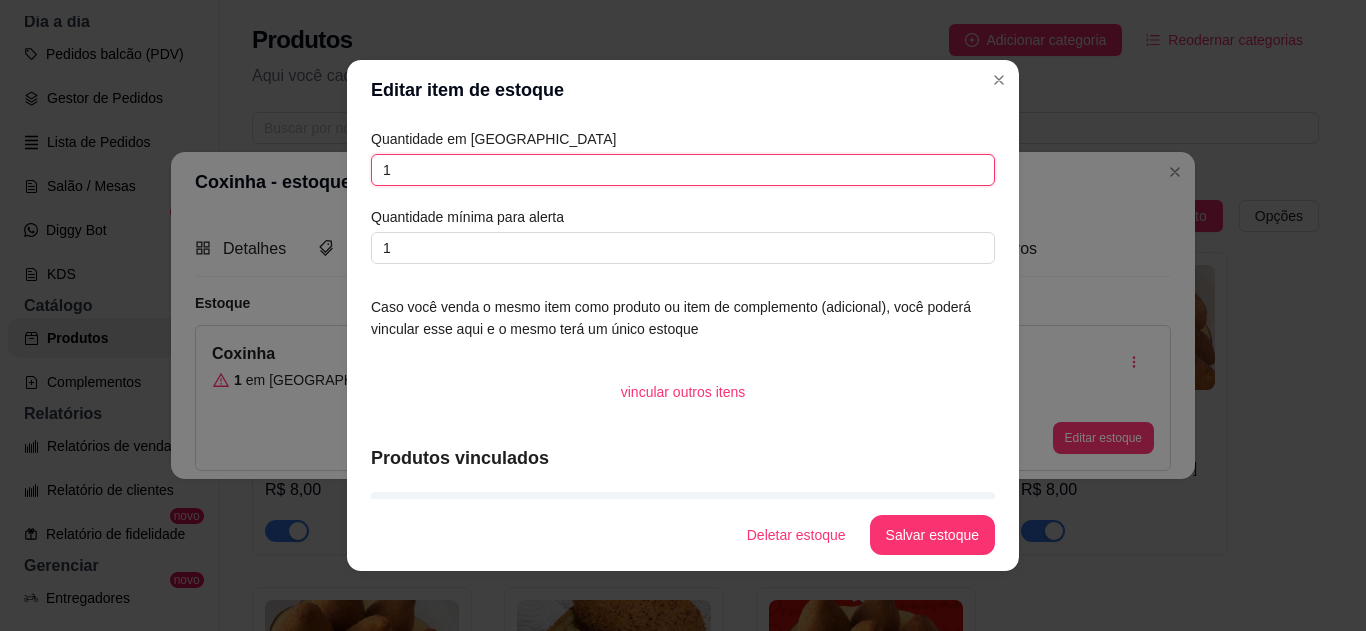 click on "1" at bounding box center (683, 170) 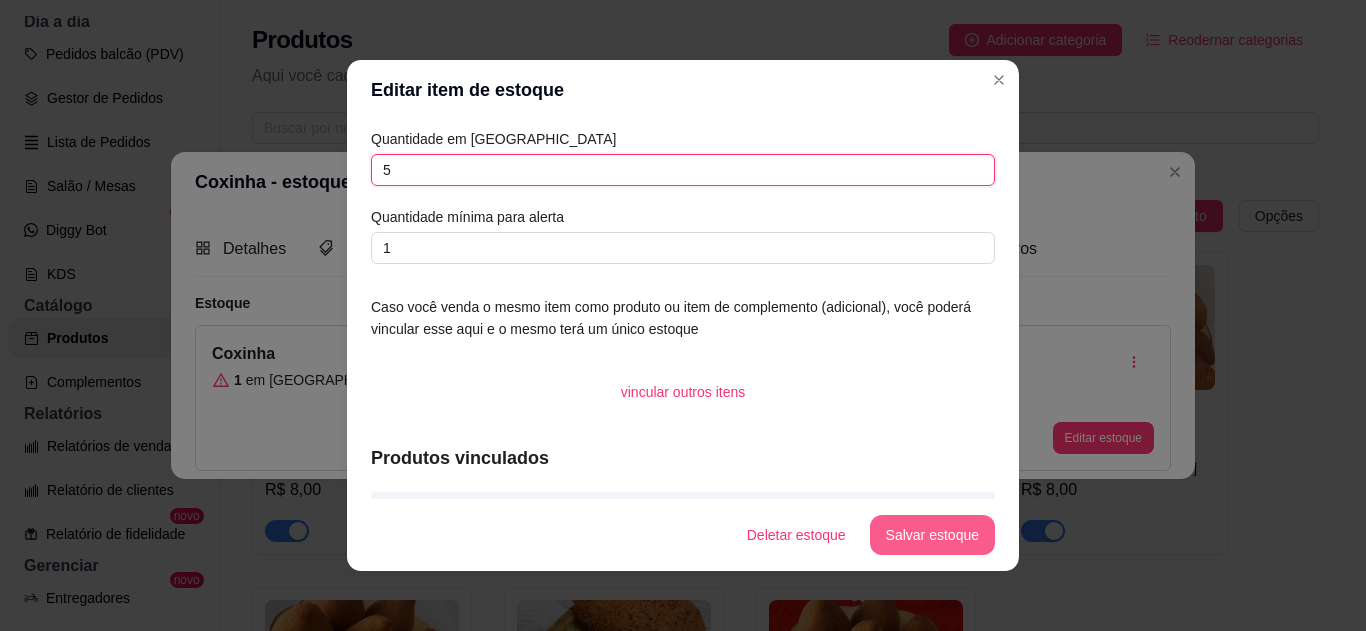 type on "5" 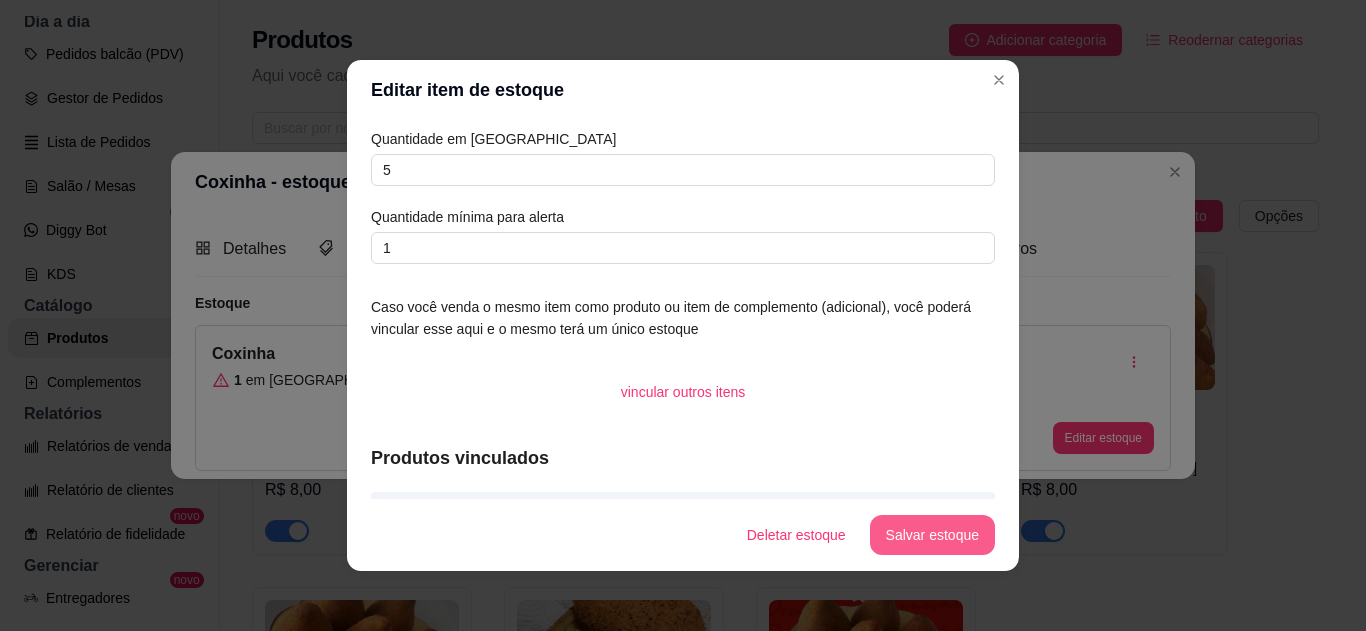click on "Salvar estoque" at bounding box center (932, 535) 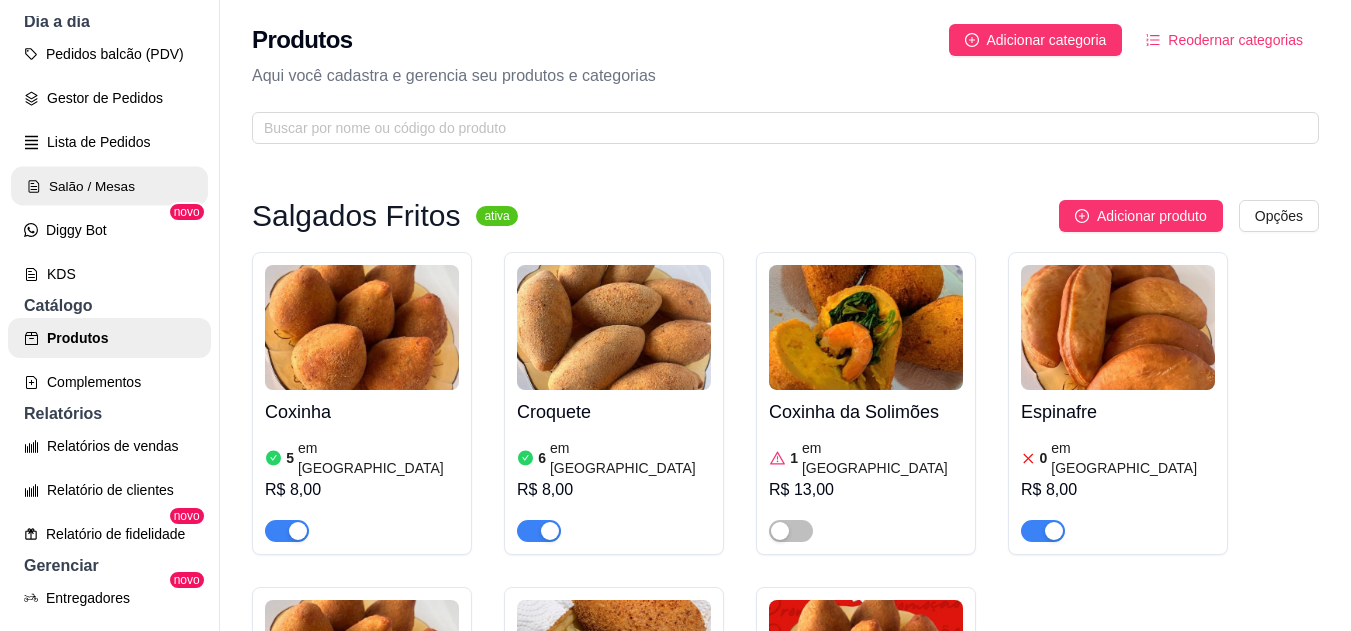 click on "Salão / Mesas" at bounding box center [109, 186] 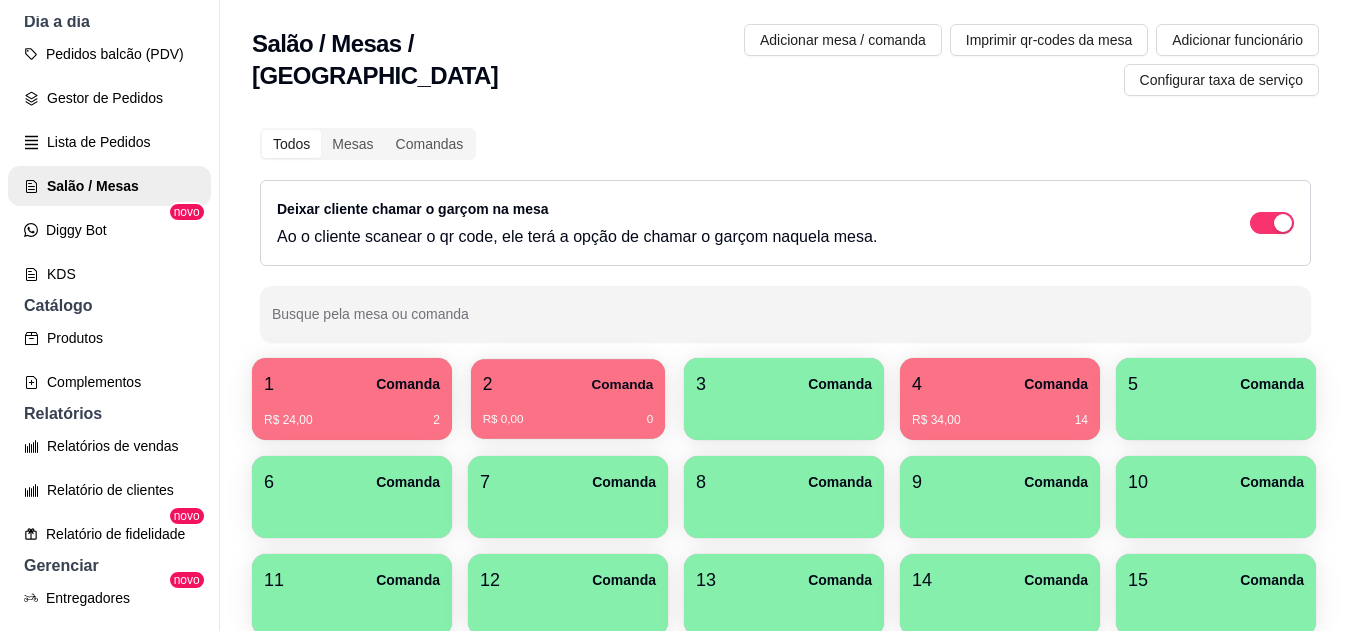 click on "2 Comanda" at bounding box center [568, 384] 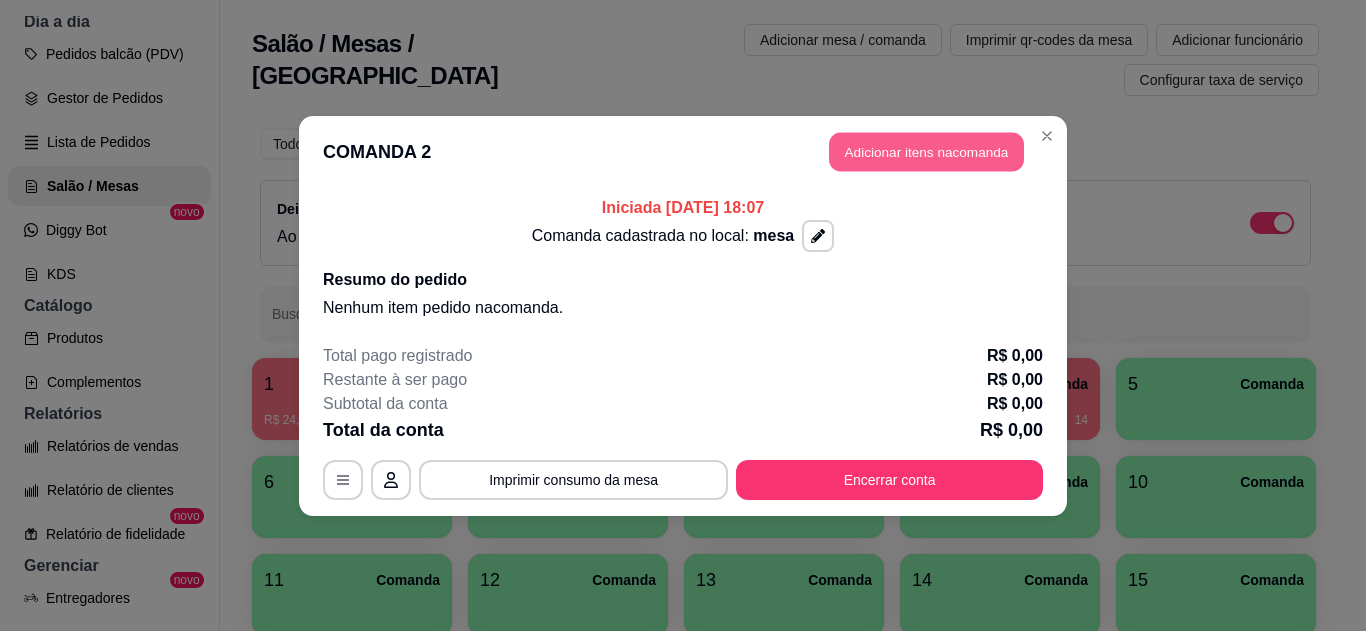 click on "Adicionar itens na  comanda" at bounding box center [926, 151] 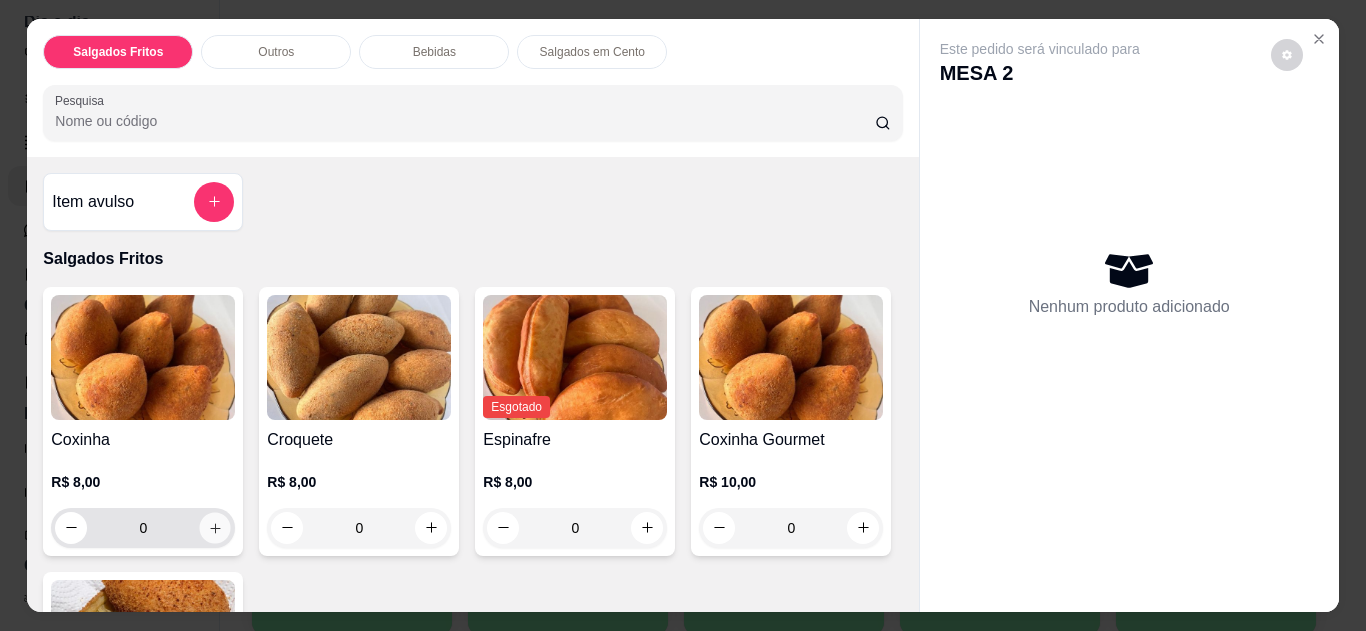 click 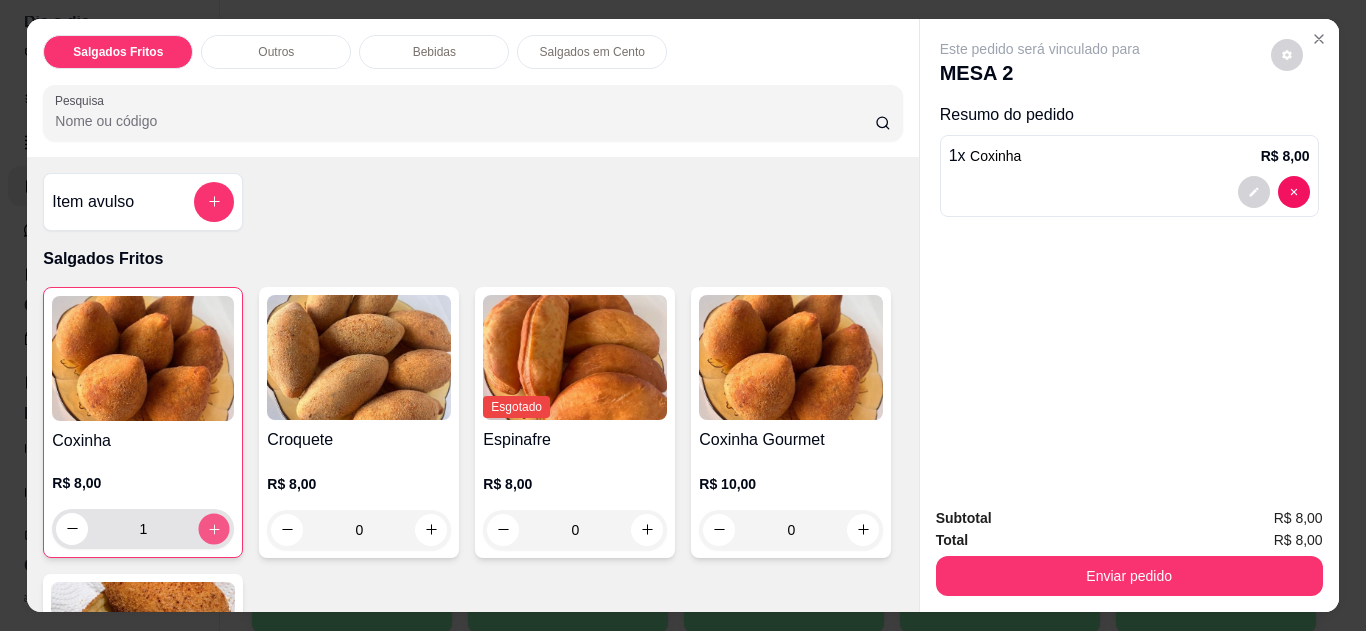 click 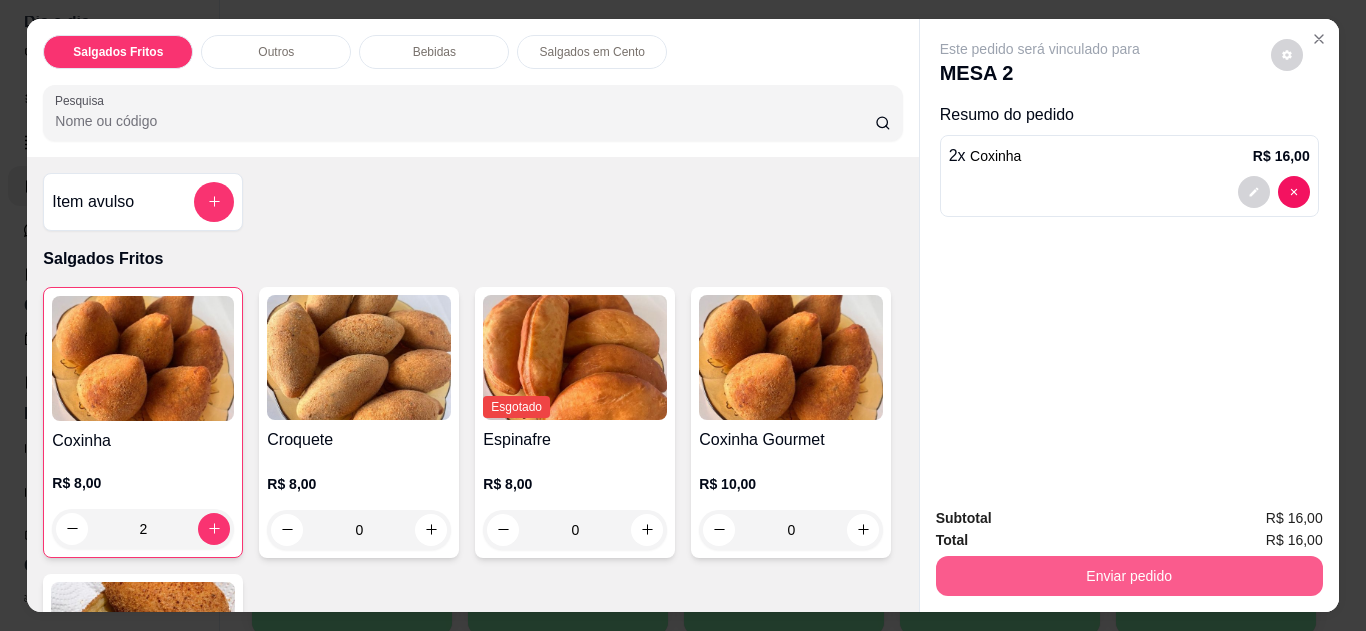 click on "Enviar pedido" at bounding box center (1129, 576) 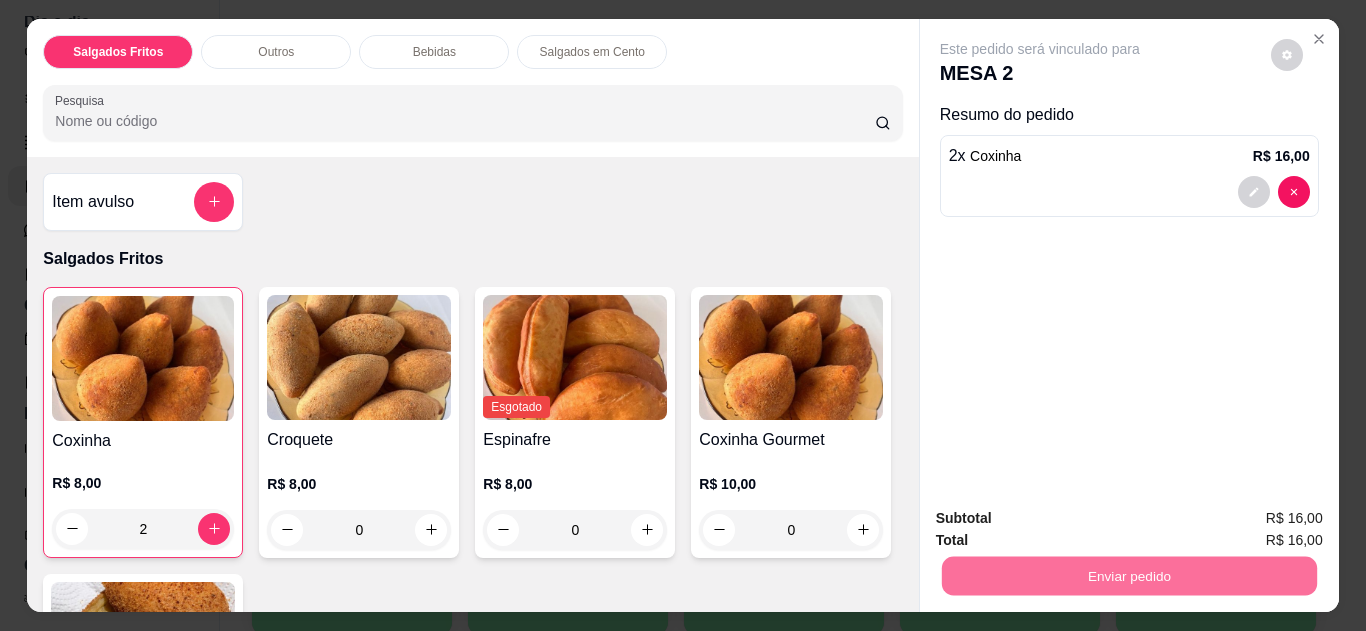 click on "Não registrar e enviar pedido" at bounding box center [1063, 519] 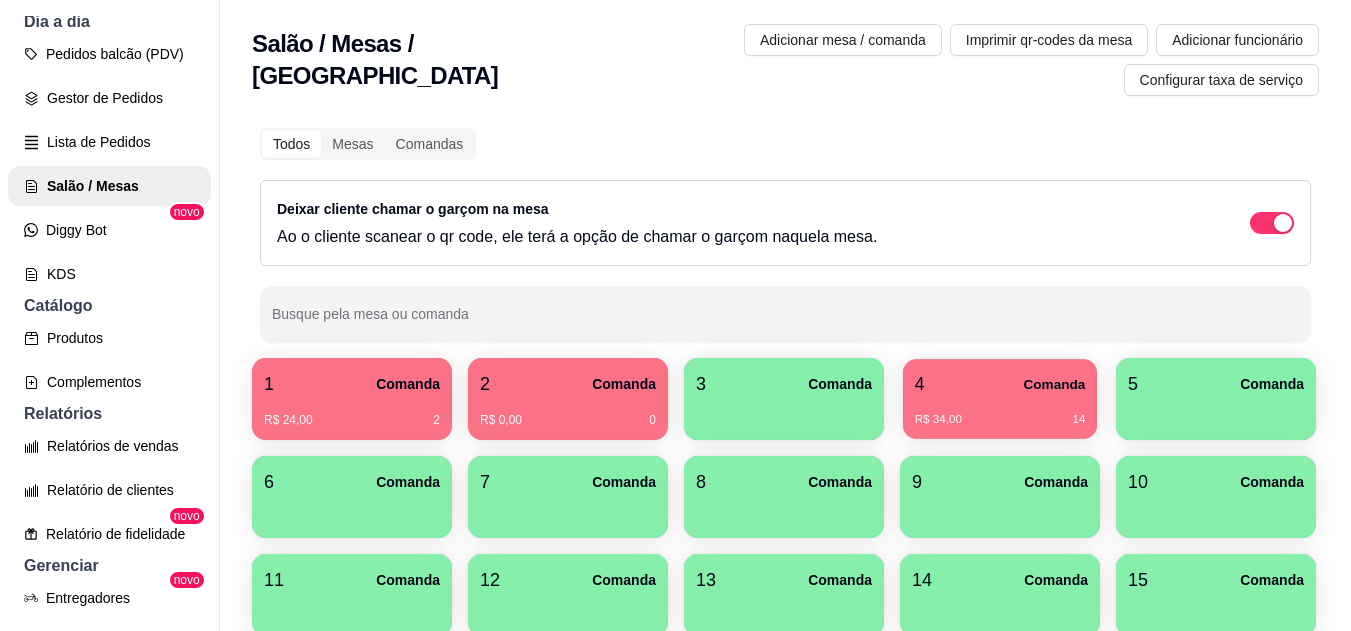click on "R$ 34,00 14" at bounding box center [1000, 412] 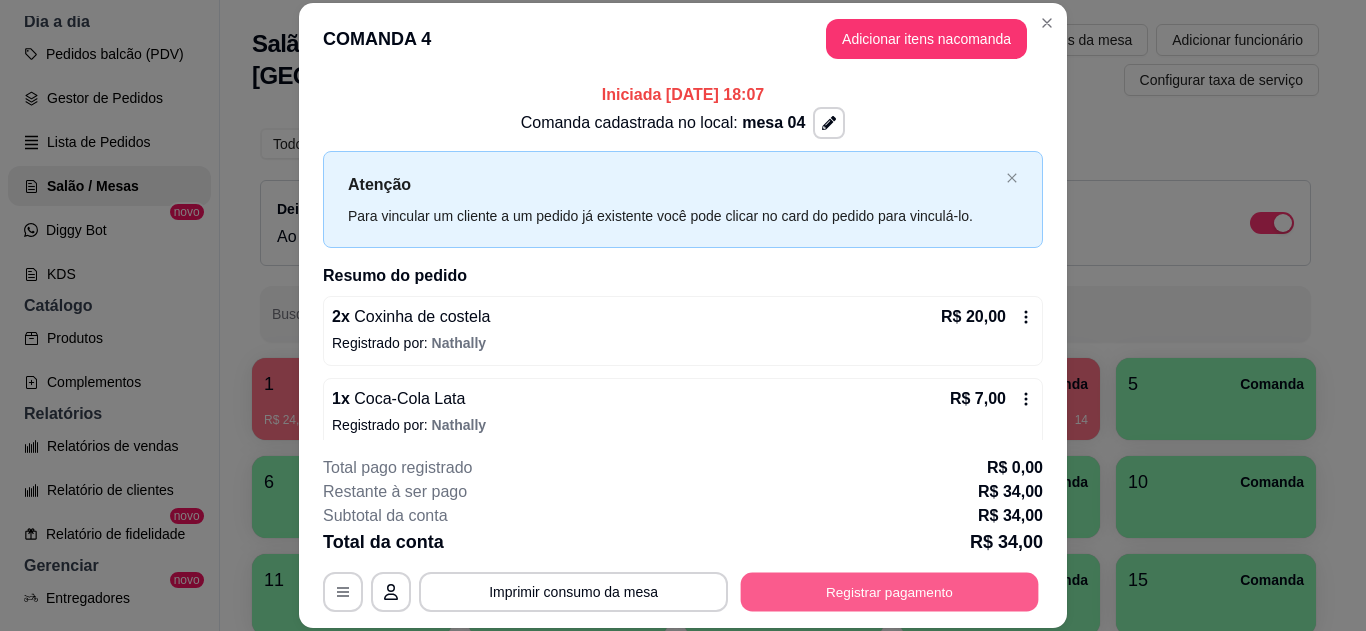 click on "Registrar pagamento" at bounding box center (890, 591) 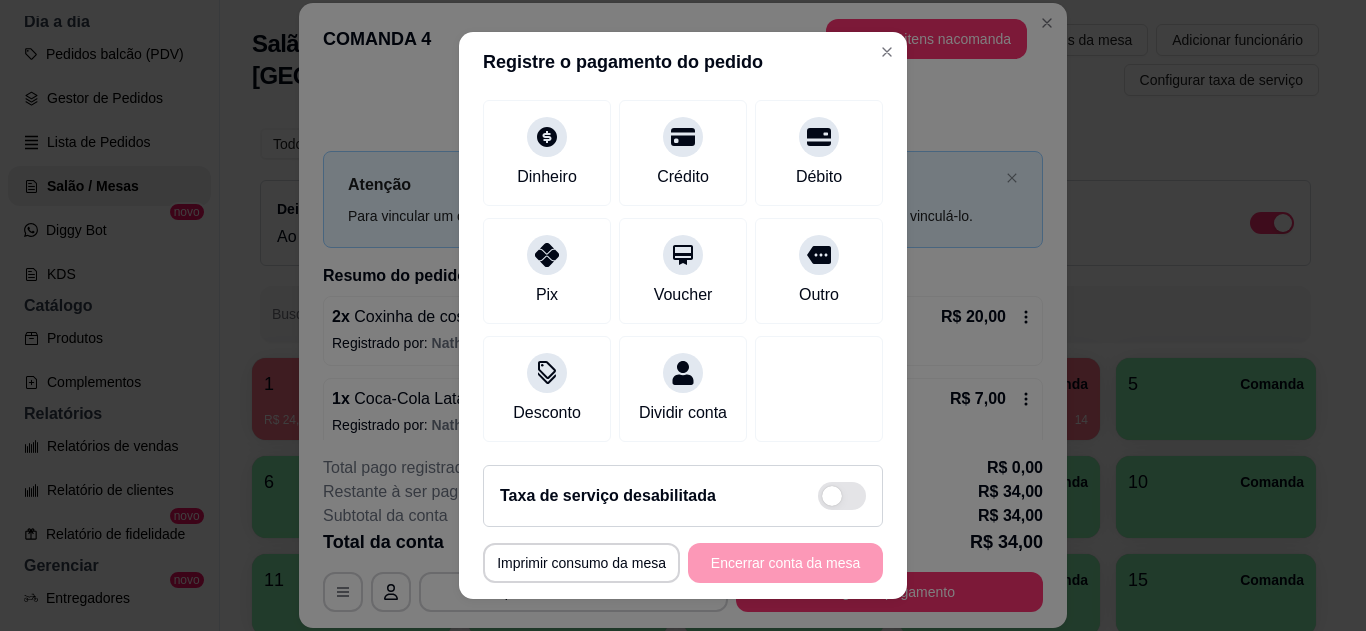 scroll, scrollTop: 156, scrollLeft: 0, axis: vertical 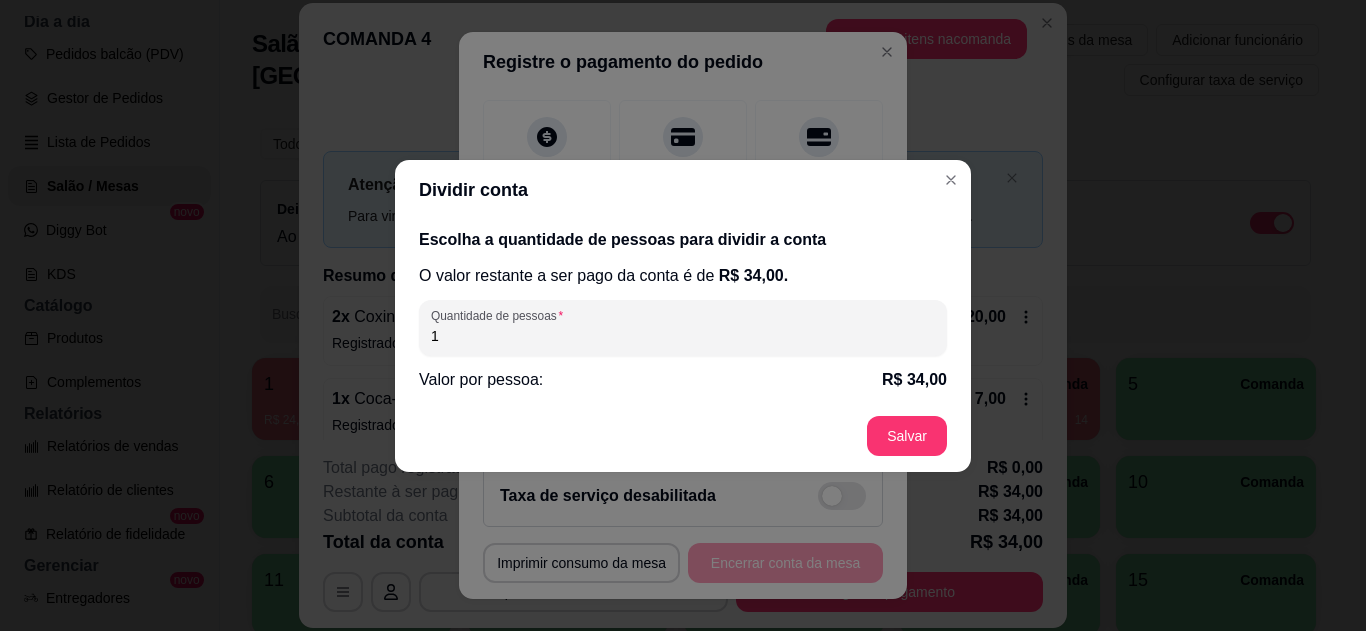 click on "1" at bounding box center [683, 336] 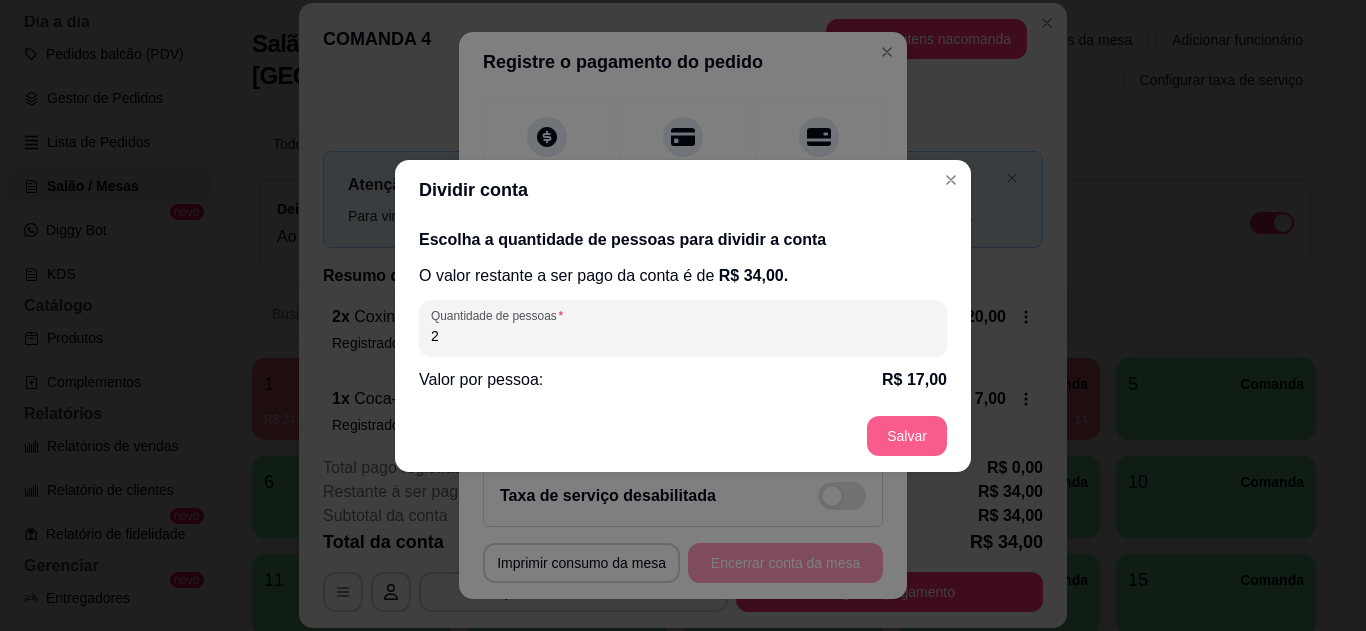 type on "2" 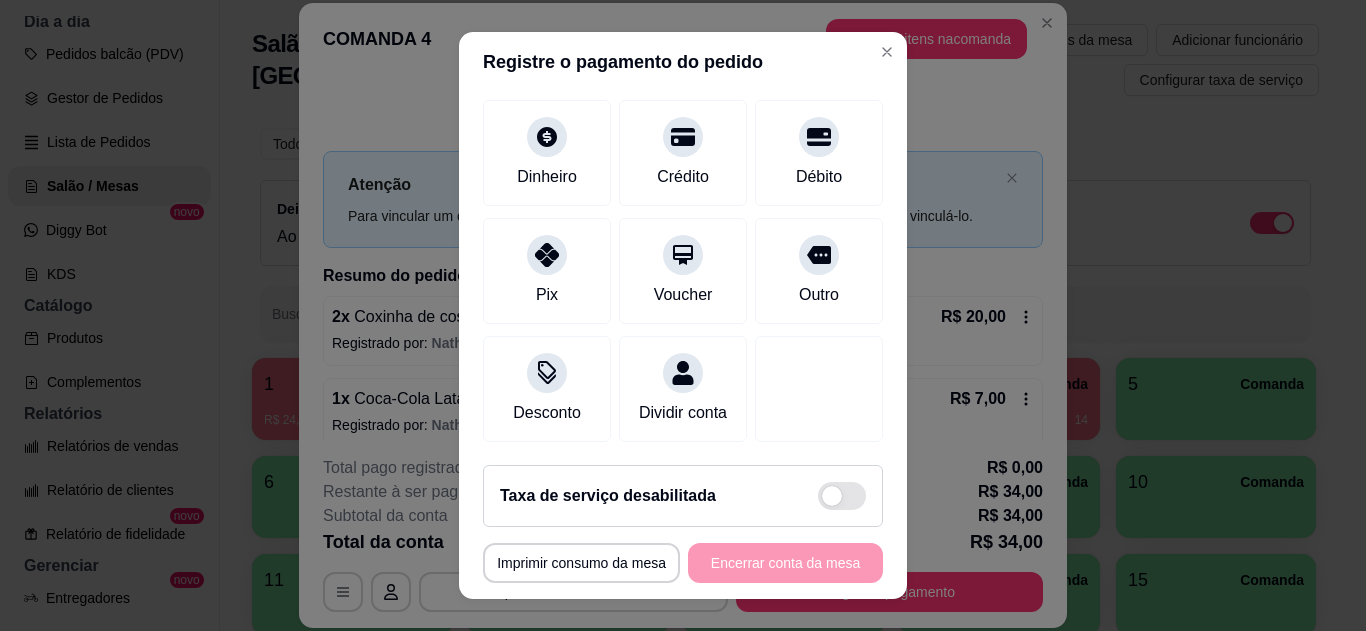 click at bounding box center [547, 255] 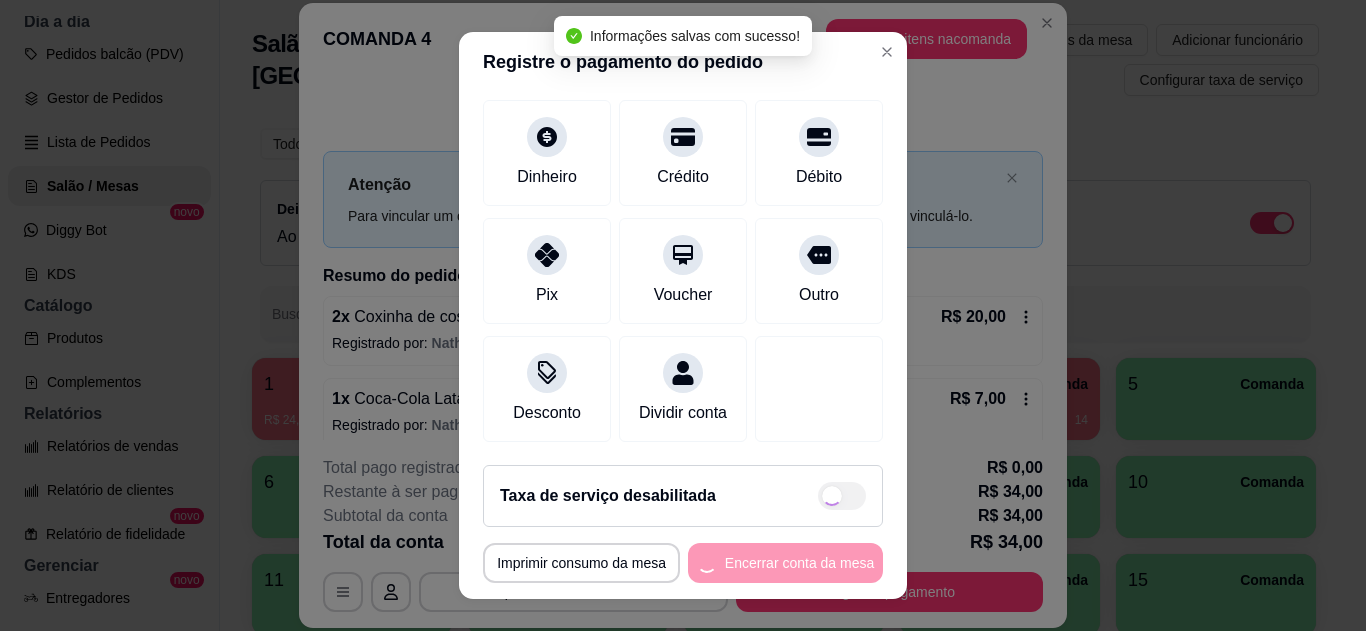 type on "R$ 0,00" 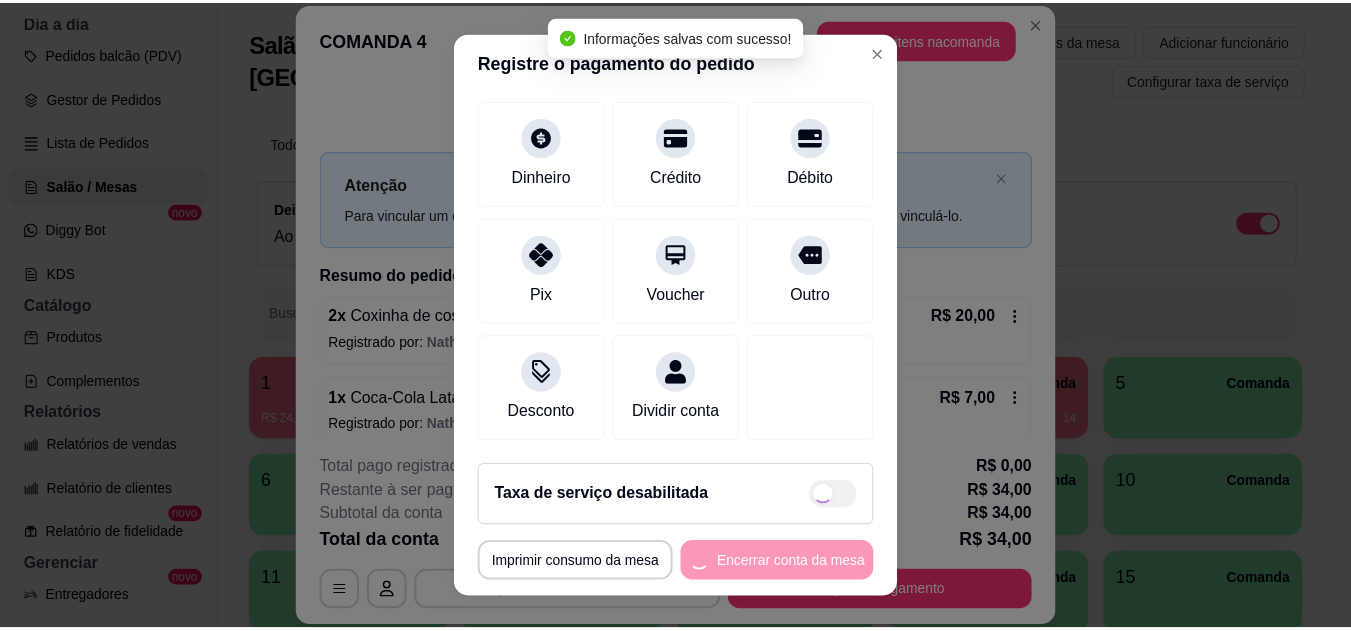 scroll, scrollTop: 136, scrollLeft: 0, axis: vertical 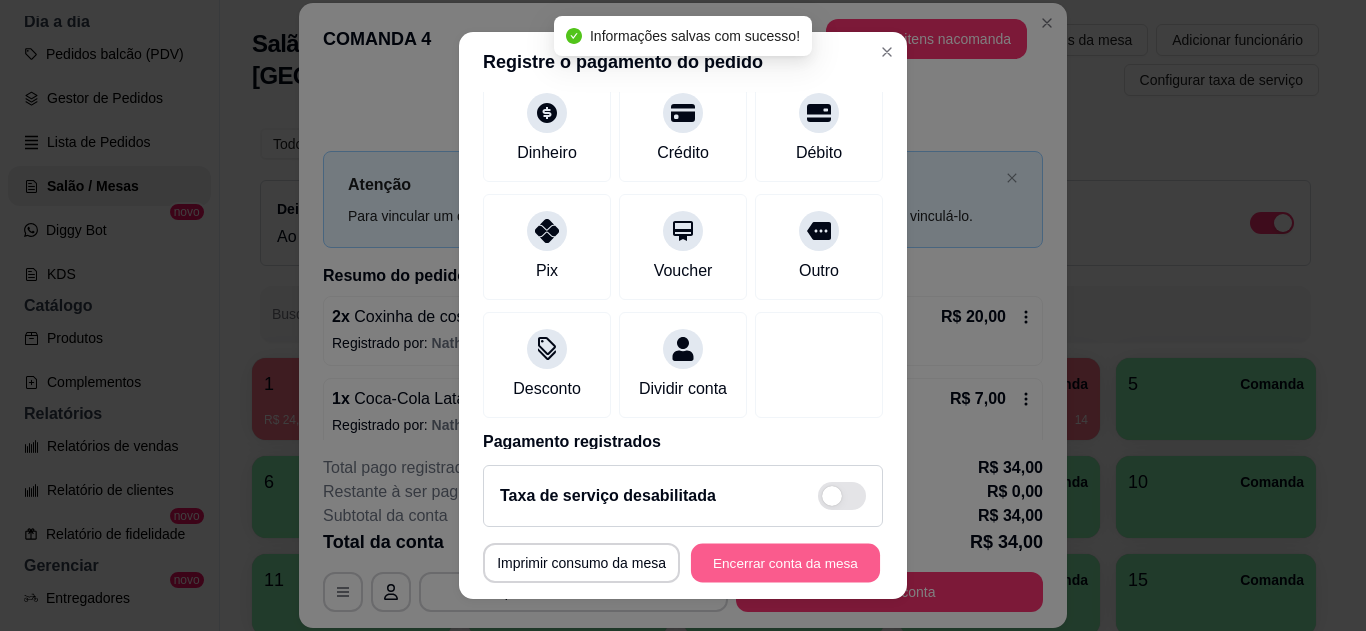 click on "Encerrar conta da mesa" at bounding box center [785, 563] 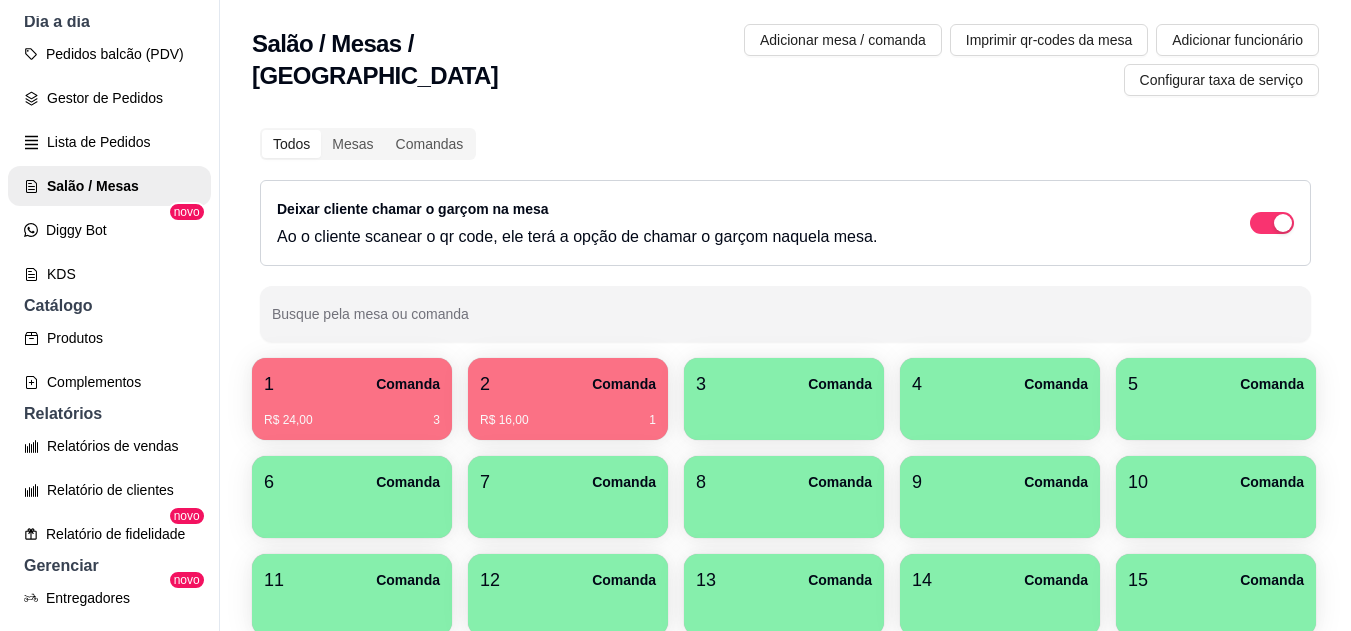 click on "R$ 16,00 1" at bounding box center (568, 413) 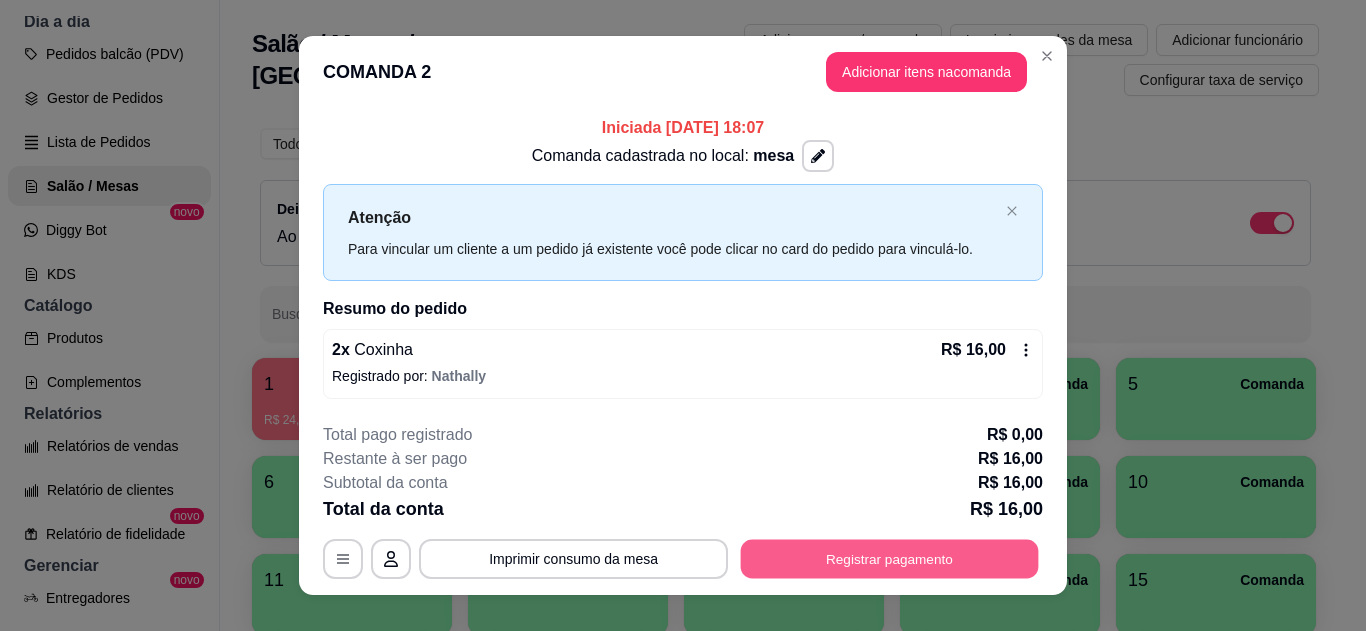 click on "Registrar pagamento" at bounding box center [890, 559] 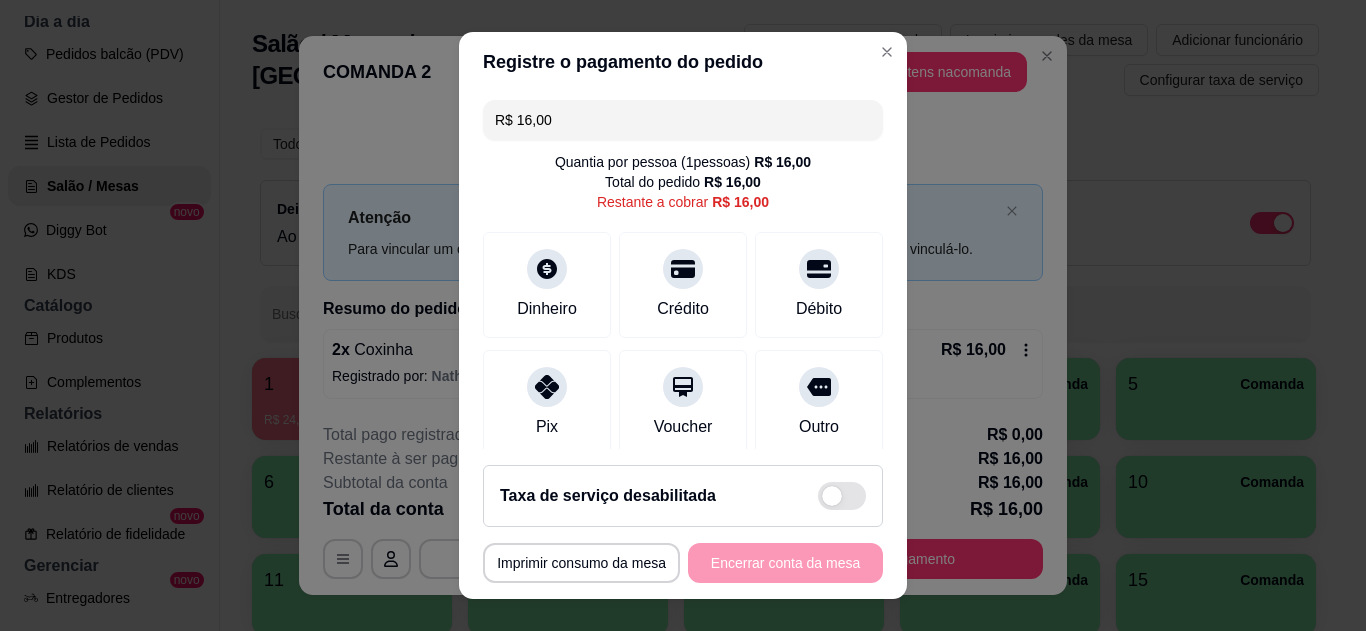 click on "Dinheiro" at bounding box center [547, 309] 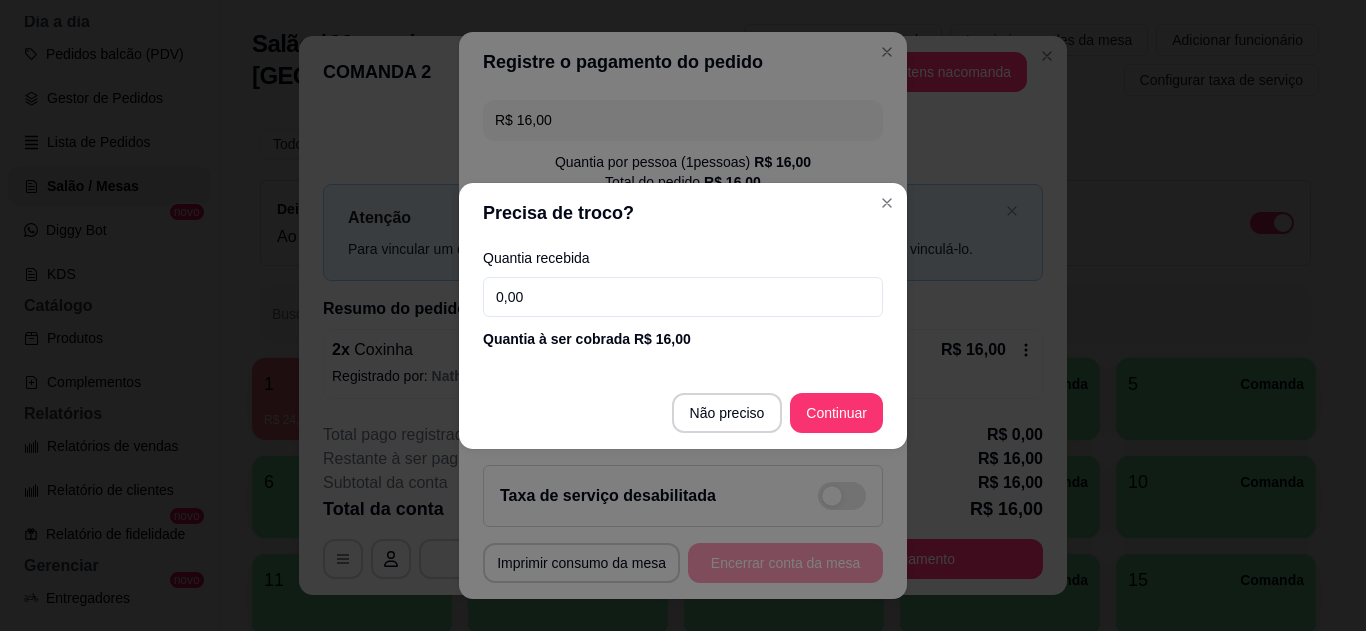 click on "0,00" at bounding box center (683, 297) 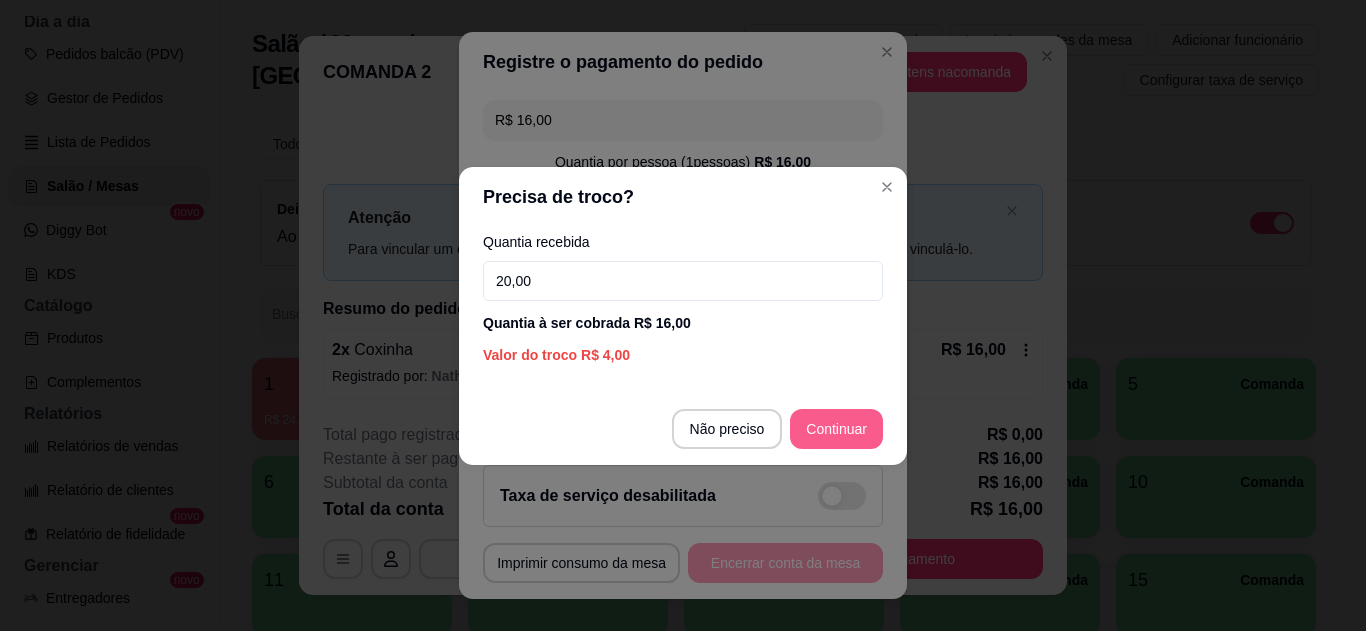 type on "20,00" 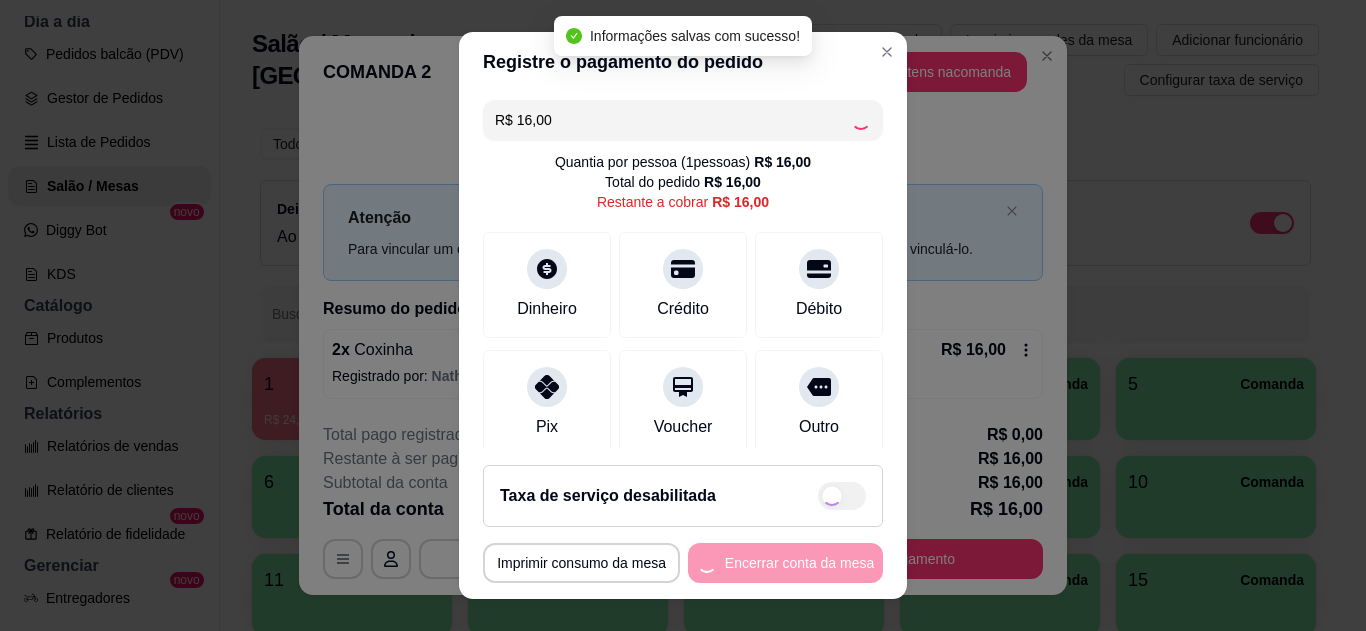 type on "R$ 0,00" 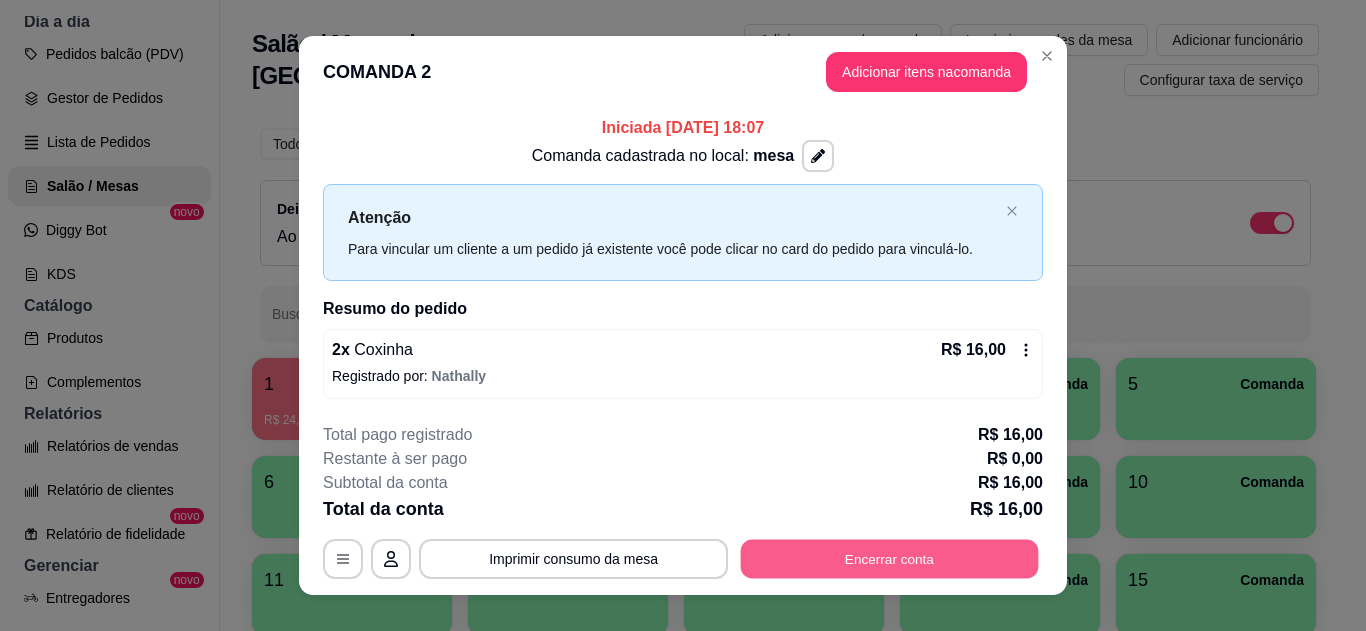 click on "Encerrar conta" at bounding box center (890, 559) 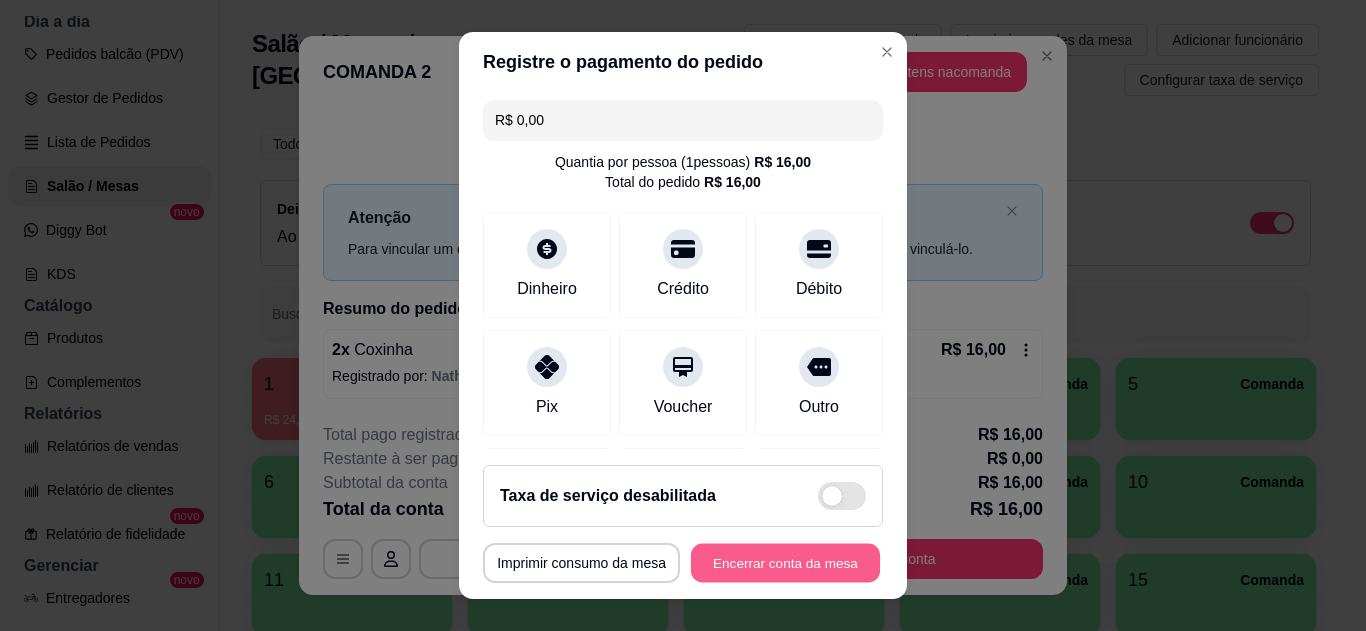 click on "Encerrar conta da mesa" at bounding box center [785, 563] 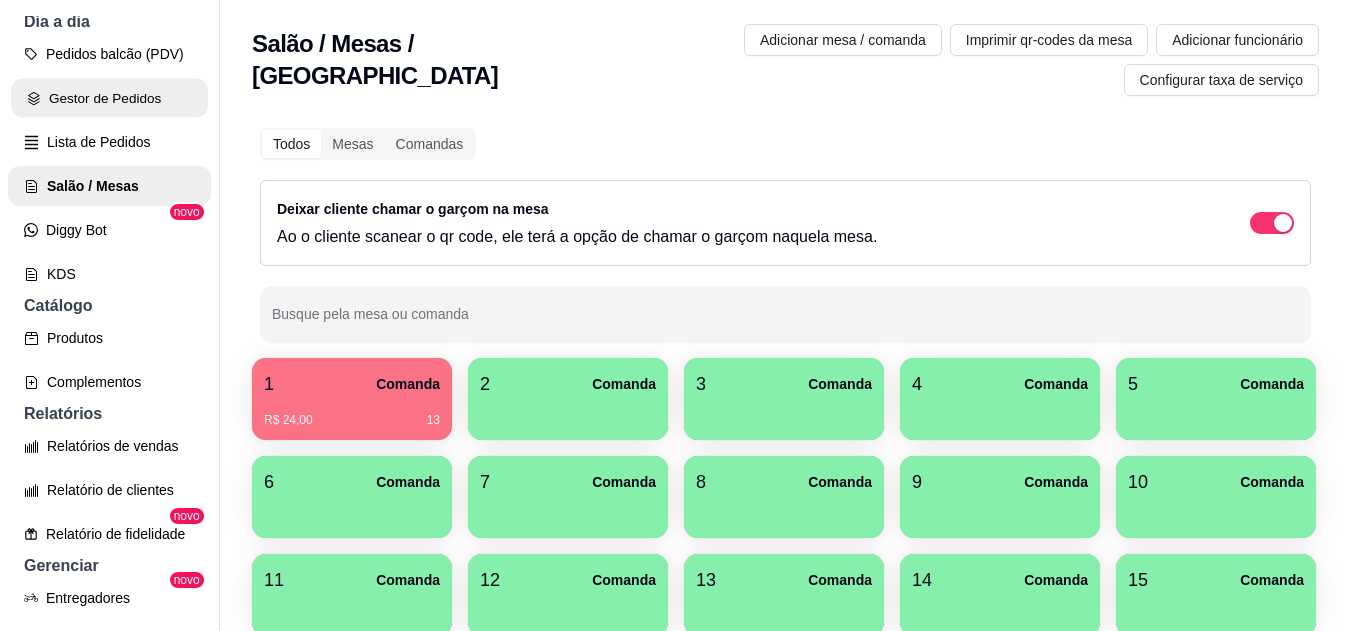 click on "Gestor de Pedidos" at bounding box center [109, 98] 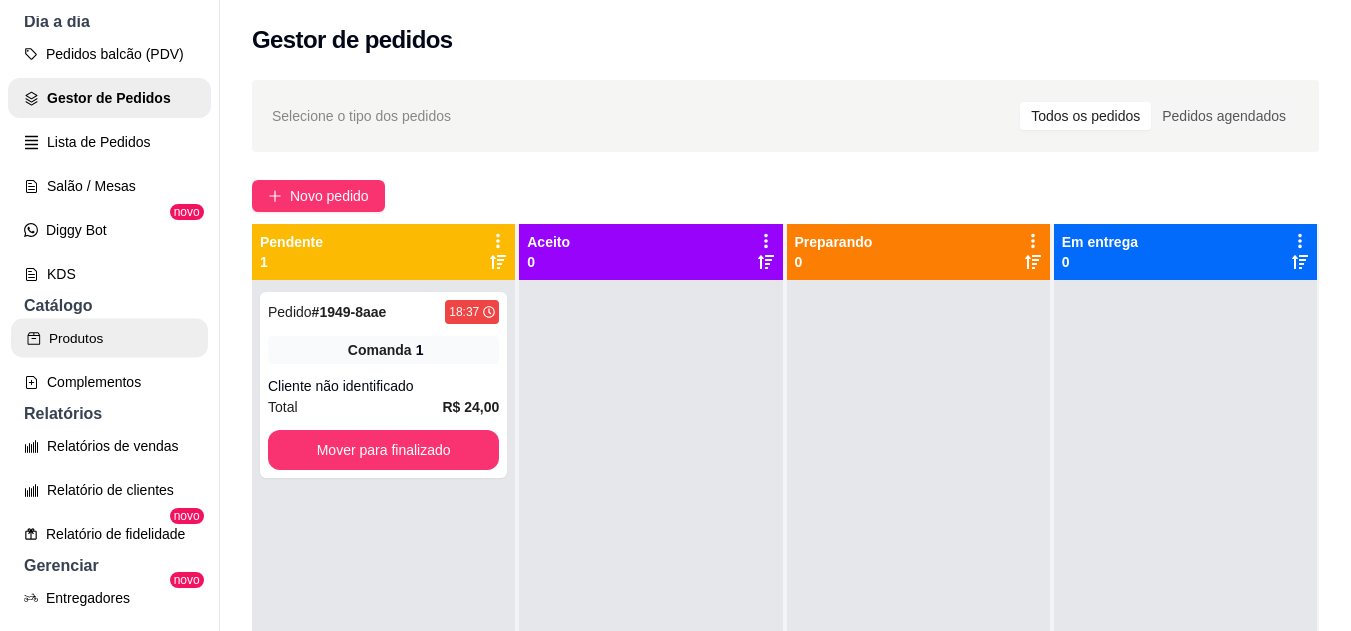 click on "Produtos" at bounding box center [109, 338] 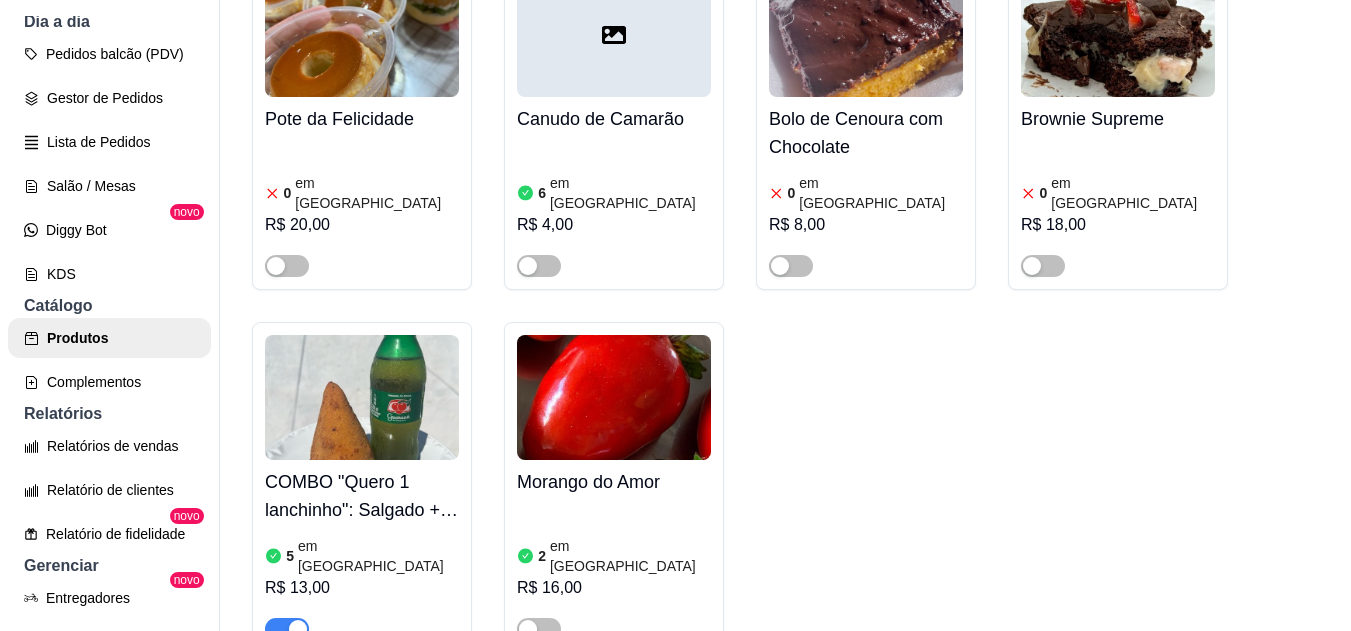 scroll, scrollTop: 4133, scrollLeft: 0, axis: vertical 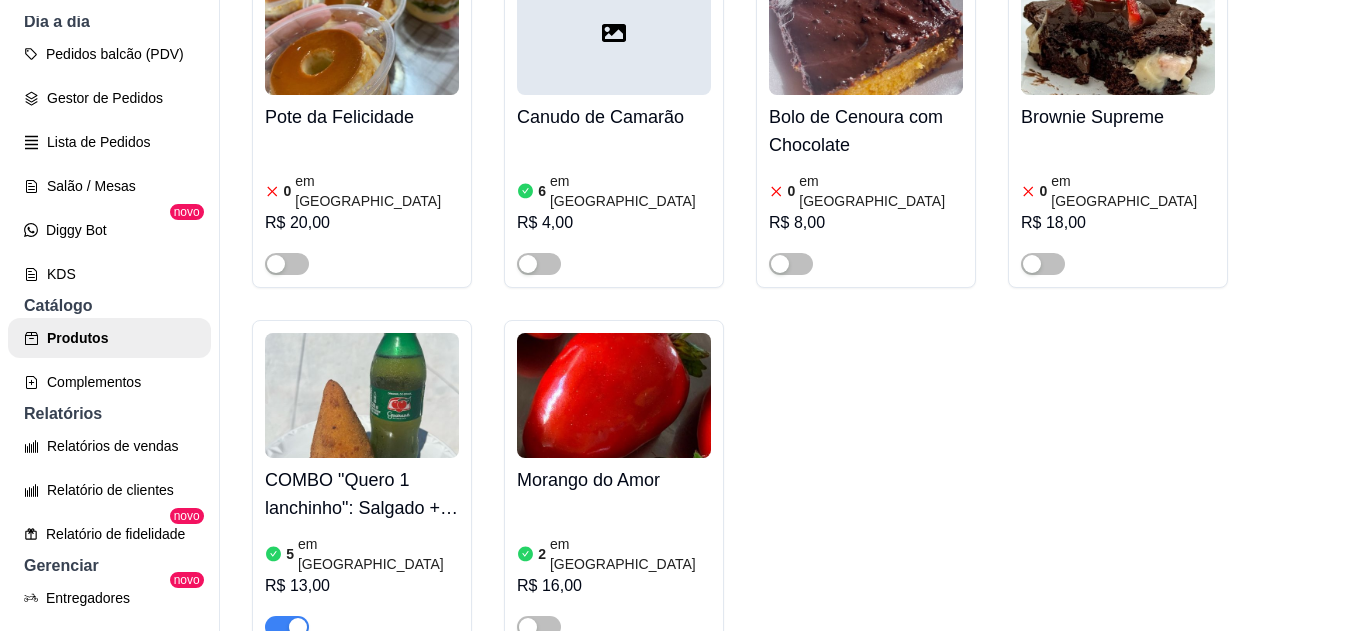 click on "COMBO "Quero 1 lanchinho": Salgado + Refri 200ML   5 em estoque R$ 13,00" at bounding box center [362, 548] 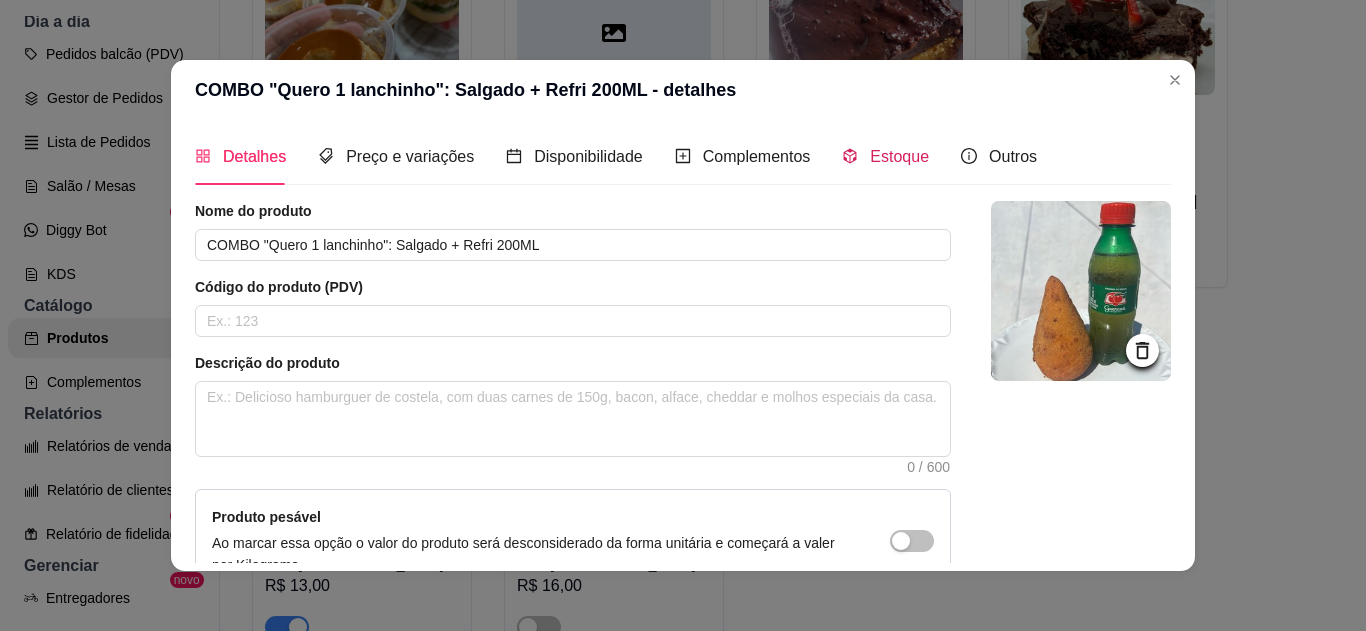 click on "Estoque" at bounding box center (899, 156) 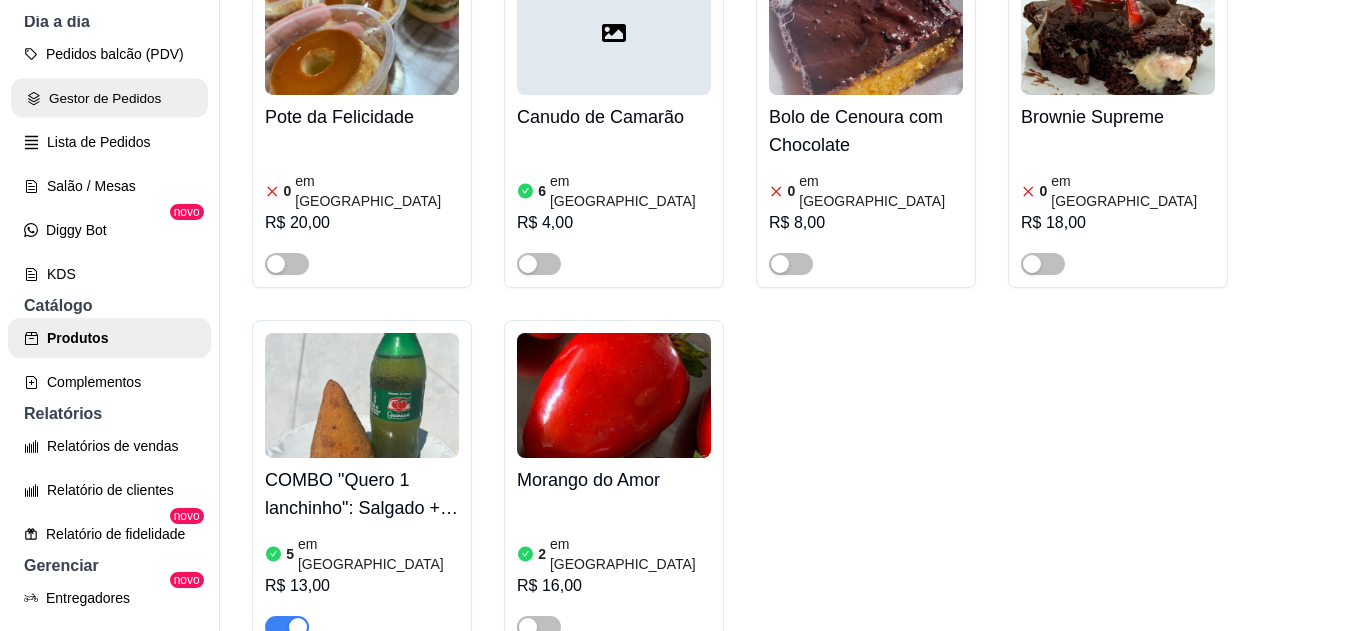 click on "Gestor de Pedidos" at bounding box center [109, 98] 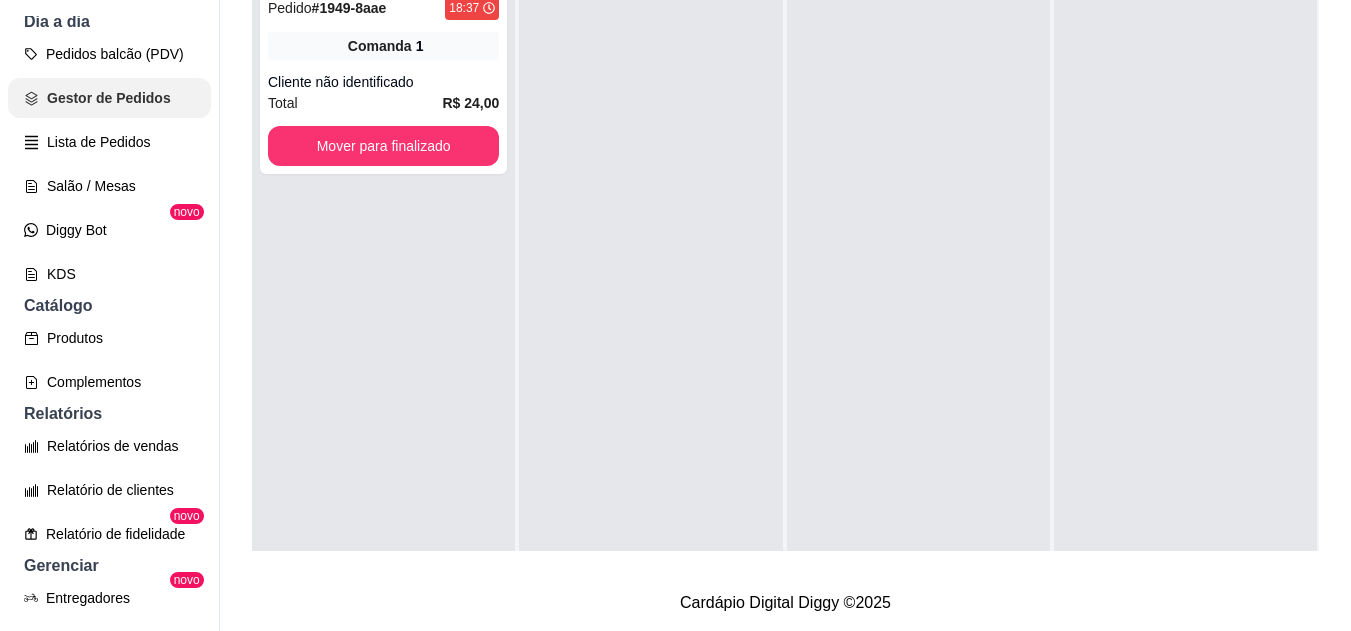 scroll, scrollTop: 0, scrollLeft: 0, axis: both 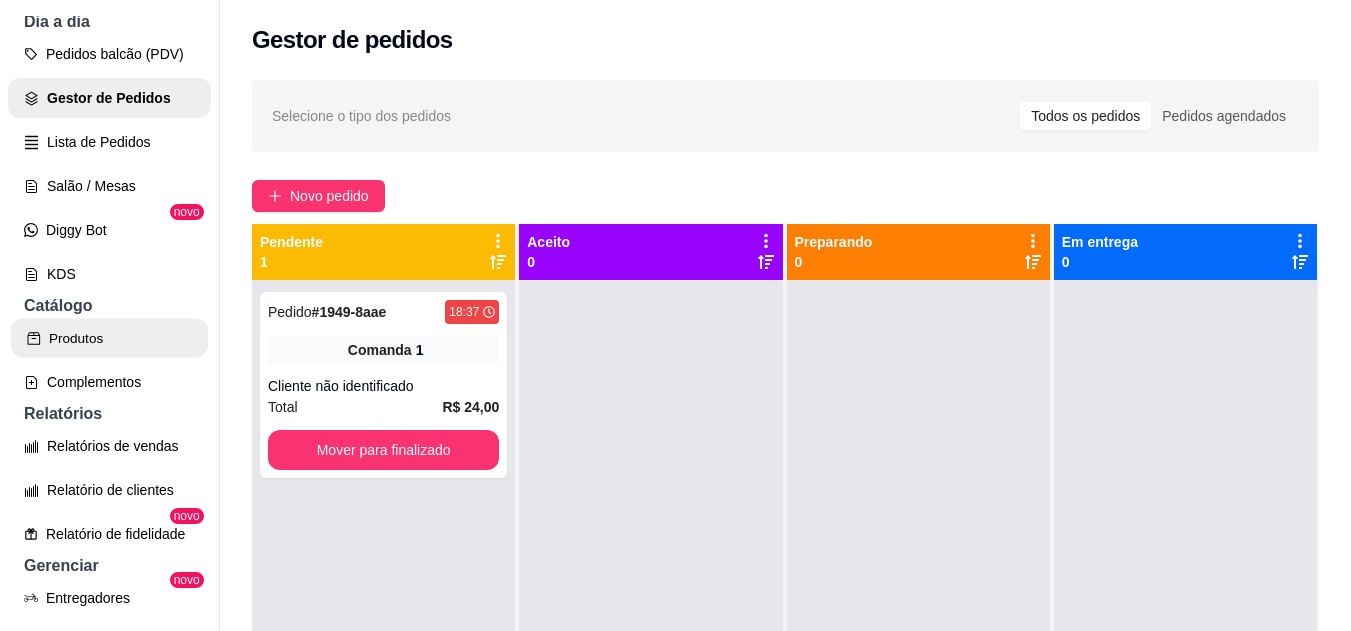 click on "Produtos" at bounding box center [109, 338] 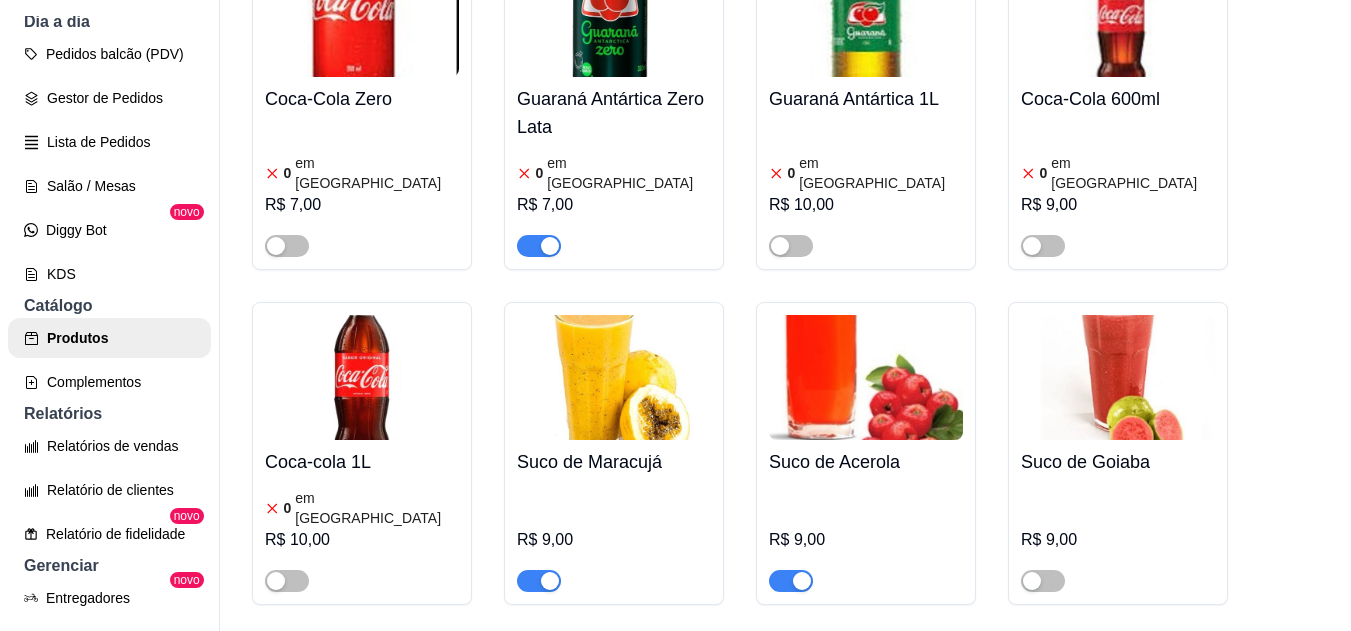 scroll, scrollTop: 5399, scrollLeft: 0, axis: vertical 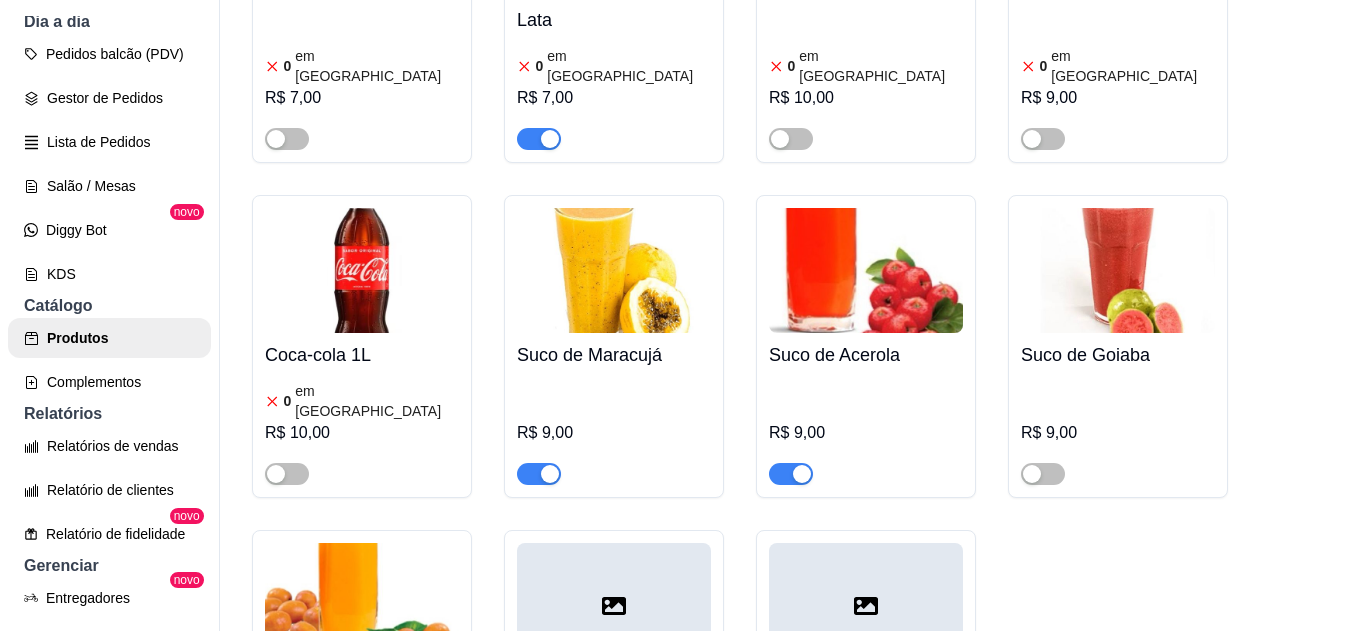 click at bounding box center (539, 837) 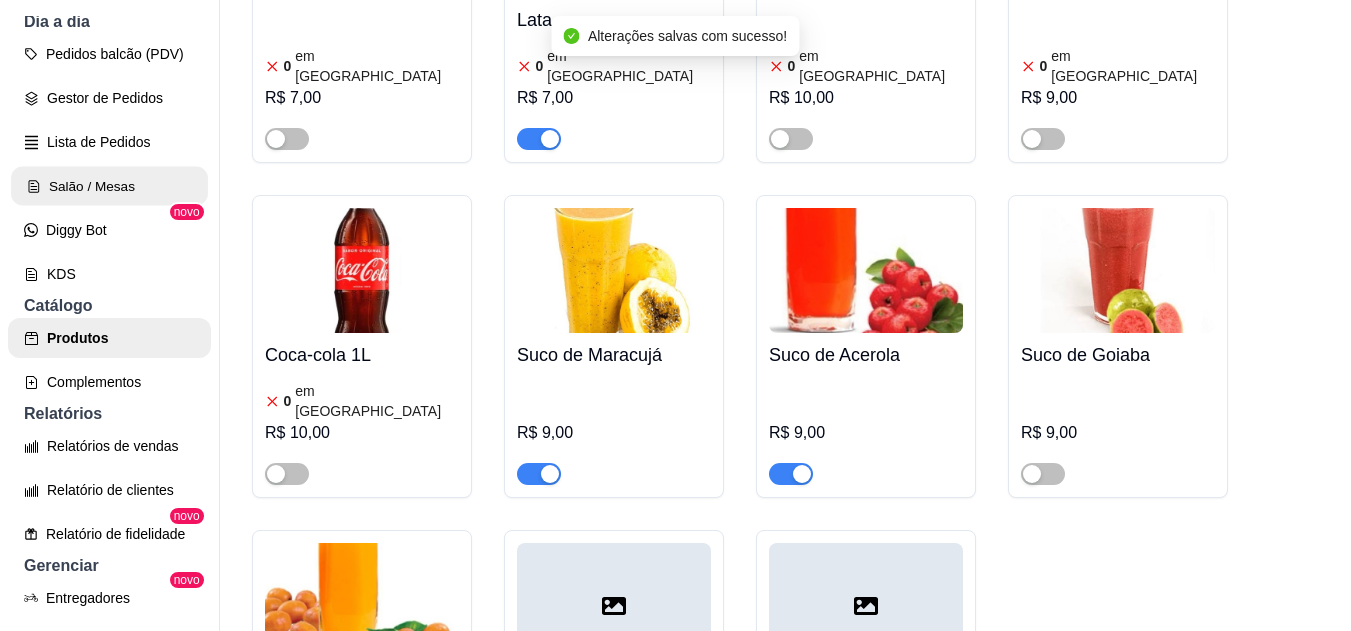 click on "Salão / Mesas" at bounding box center (109, 186) 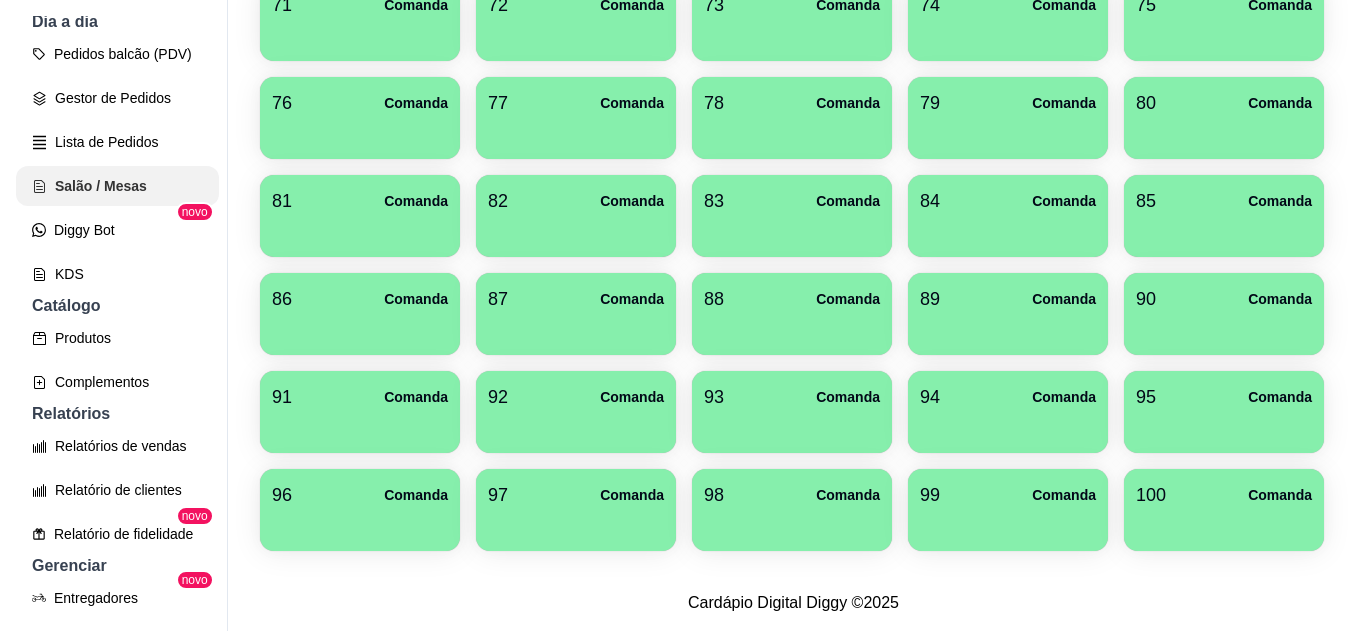 scroll, scrollTop: 0, scrollLeft: 0, axis: both 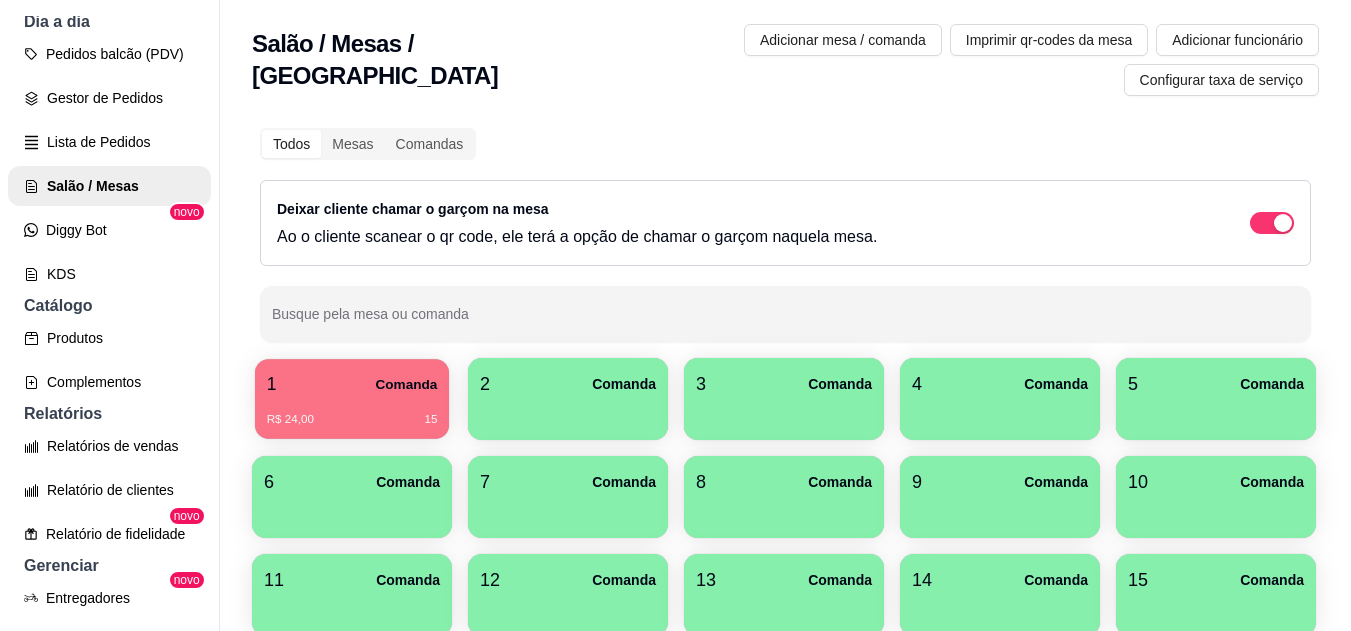 click on "R$ 24,00 15" at bounding box center [352, 412] 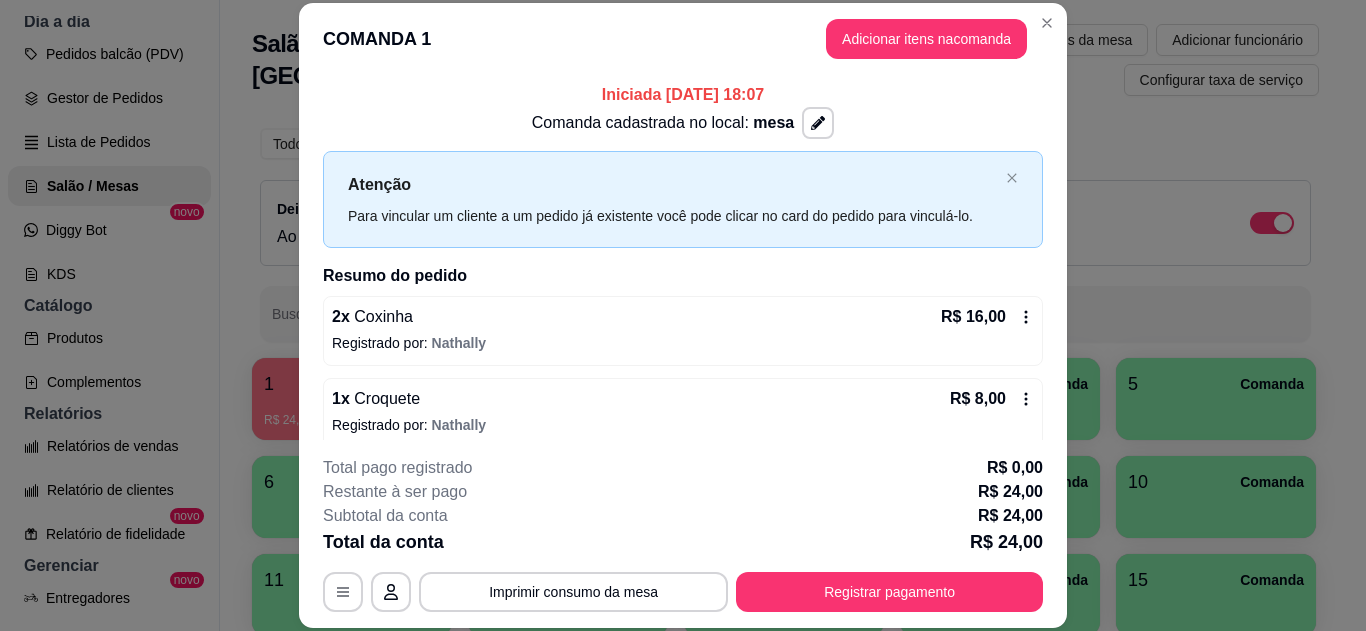 scroll, scrollTop: 16, scrollLeft: 0, axis: vertical 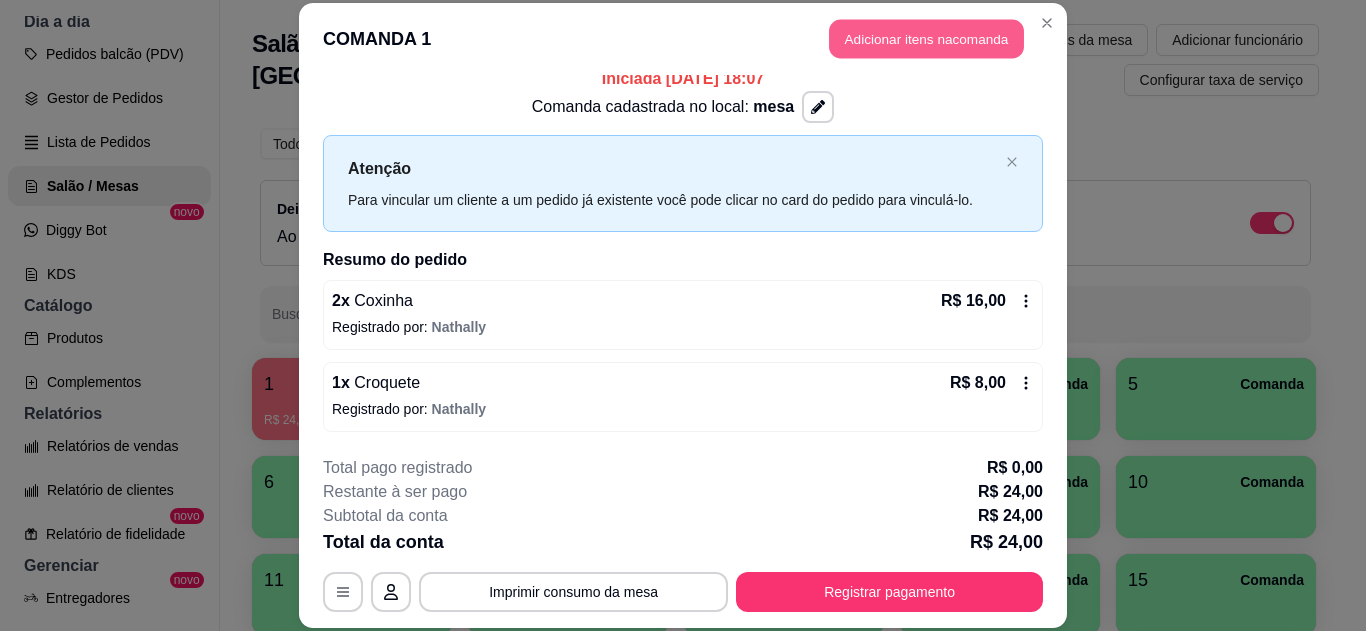 click on "Adicionar itens na  comanda" at bounding box center (926, 39) 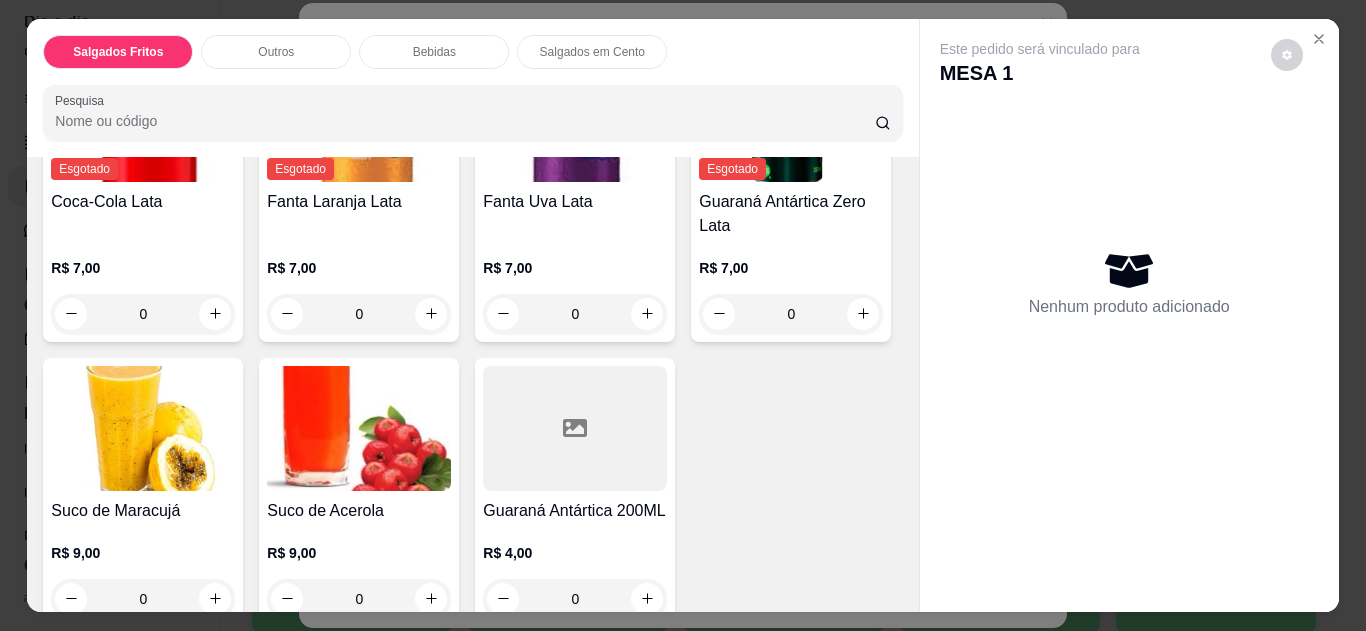 scroll, scrollTop: 1596, scrollLeft: 0, axis: vertical 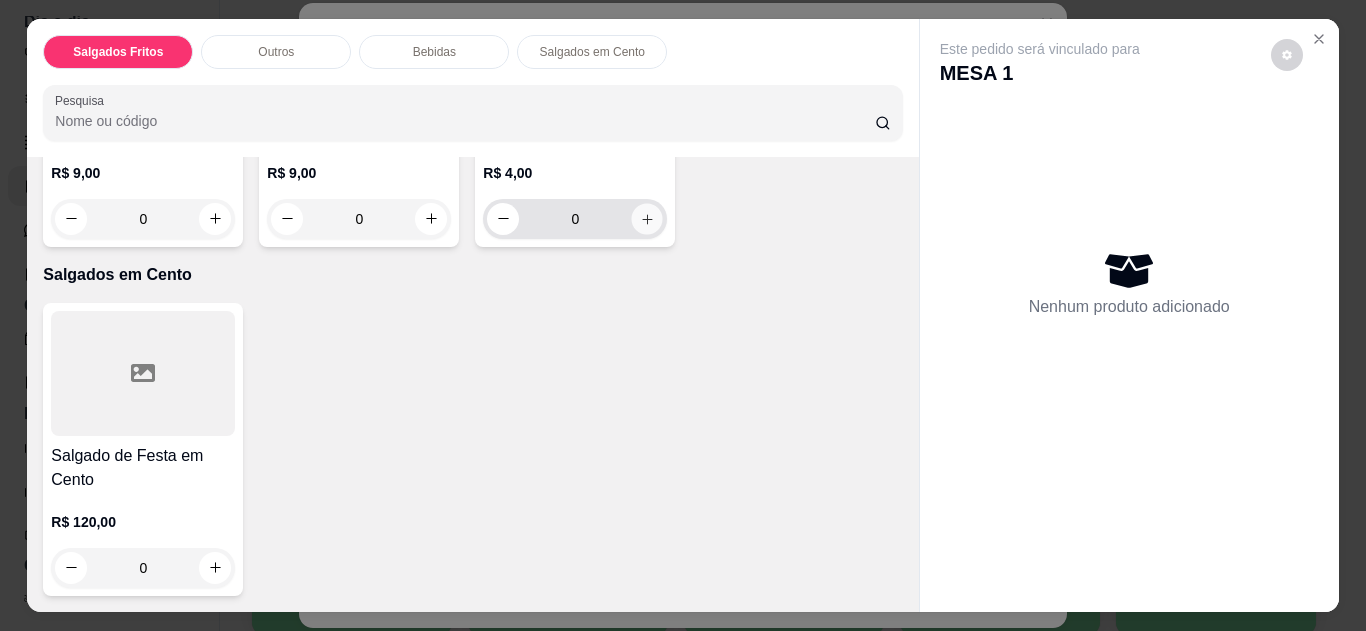 click 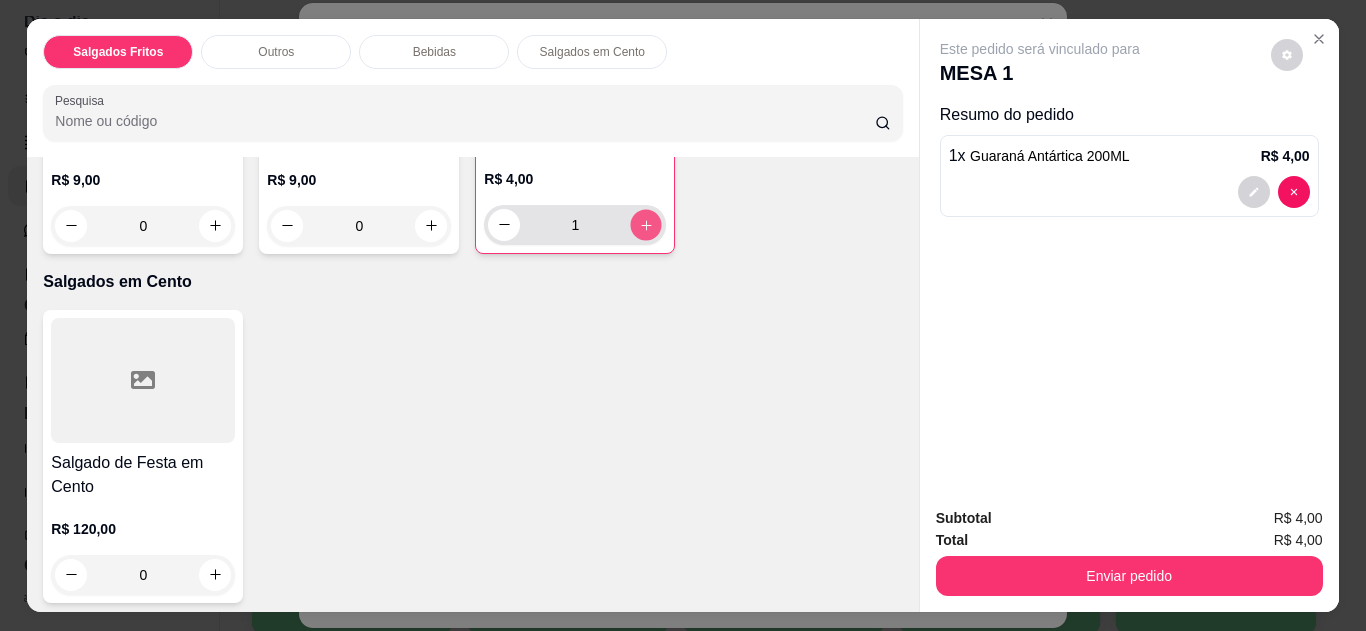 click 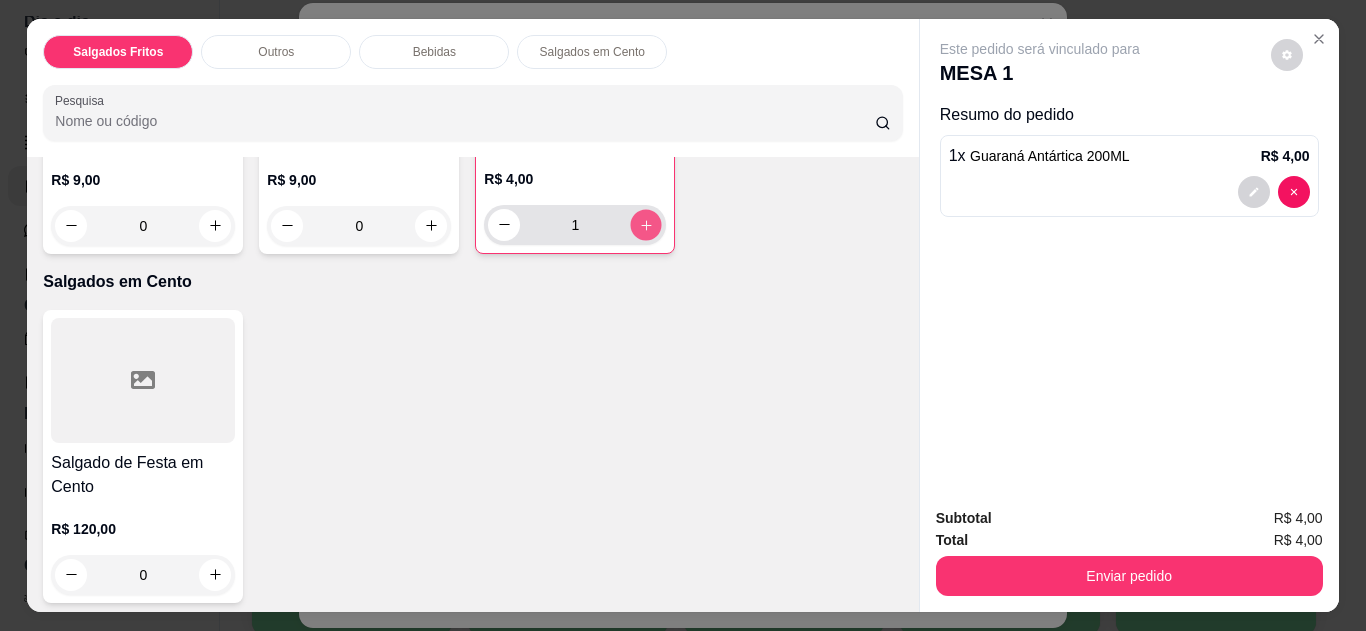 type on "2" 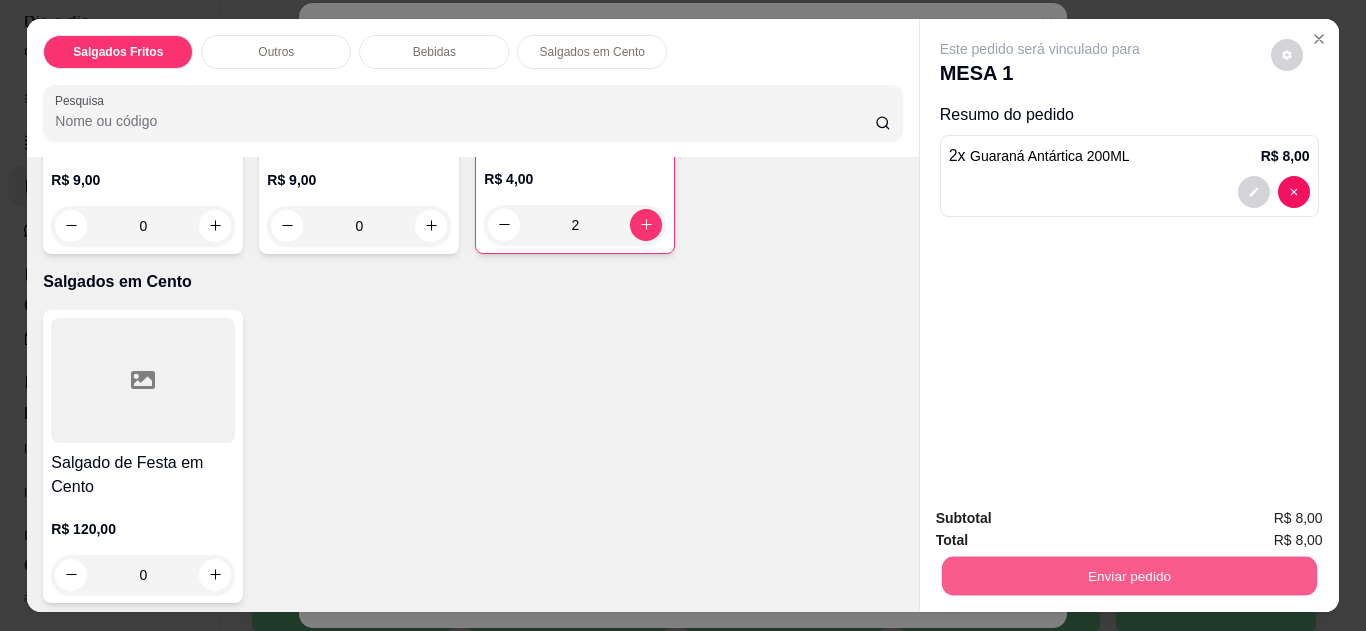 click on "Enviar pedido" at bounding box center (1128, 576) 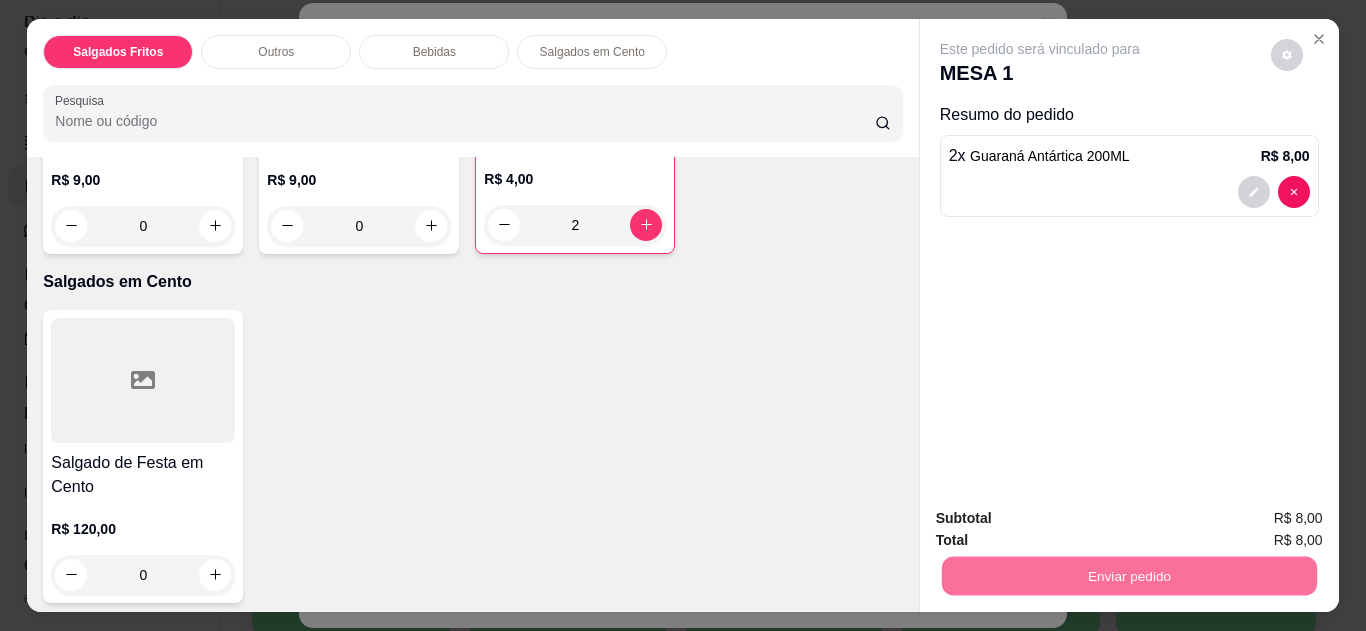 click on "Não registrar e enviar pedido" at bounding box center [1063, 519] 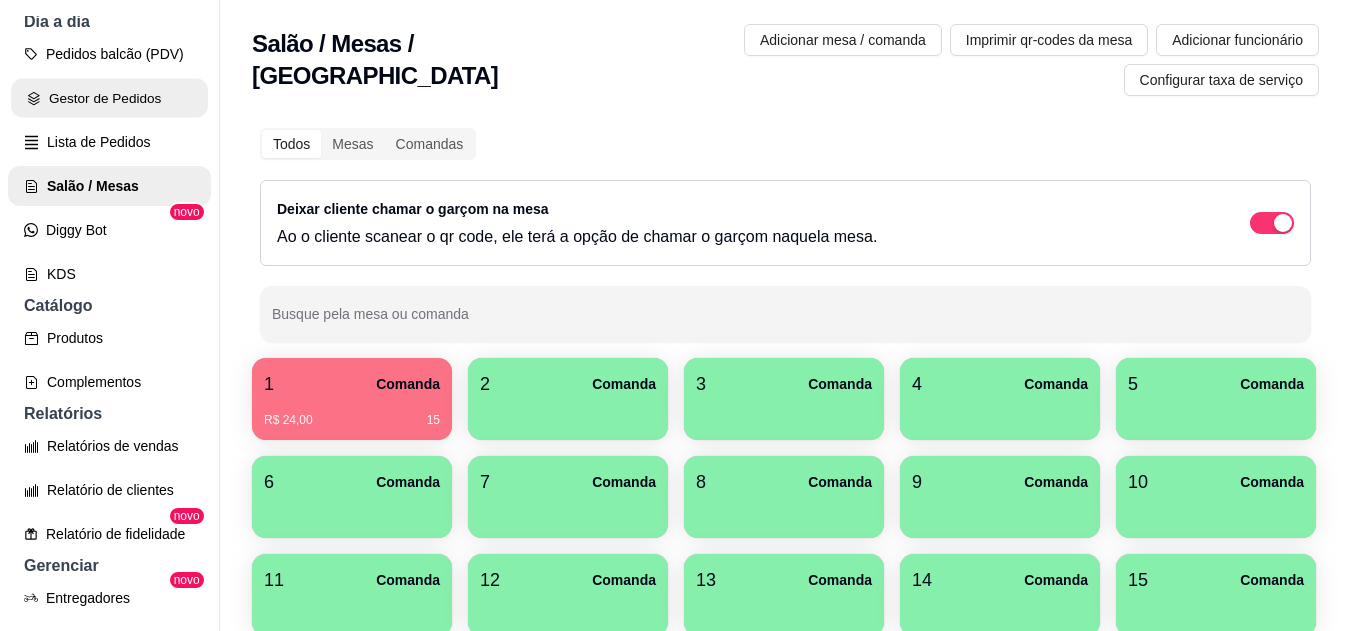 click on "Gestor de Pedidos" at bounding box center [109, 98] 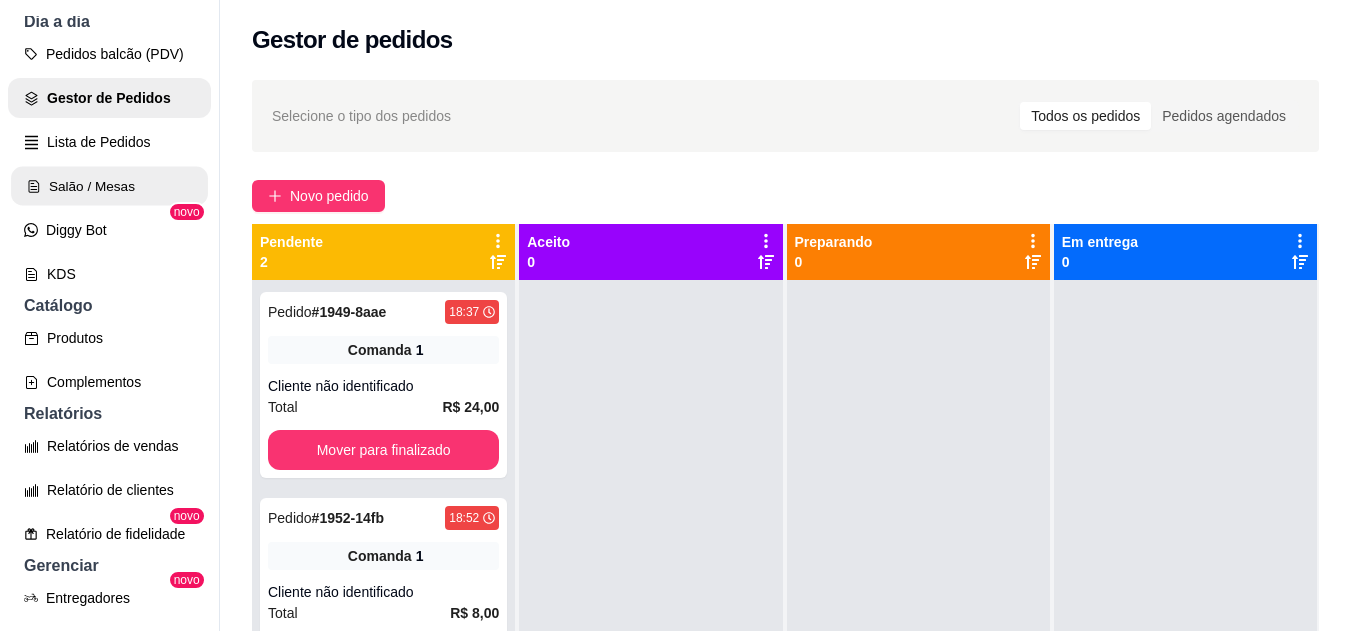 click on "Salão / Mesas" at bounding box center (109, 186) 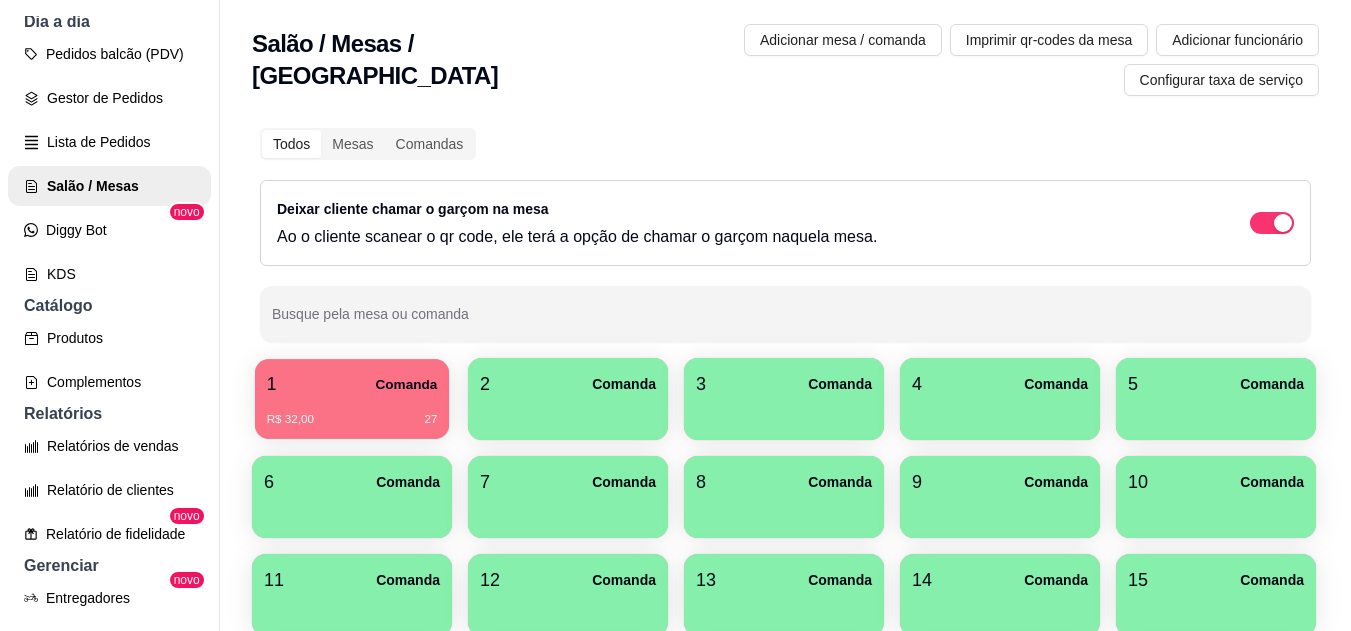 click on "R$ 32,00 27" at bounding box center (352, 412) 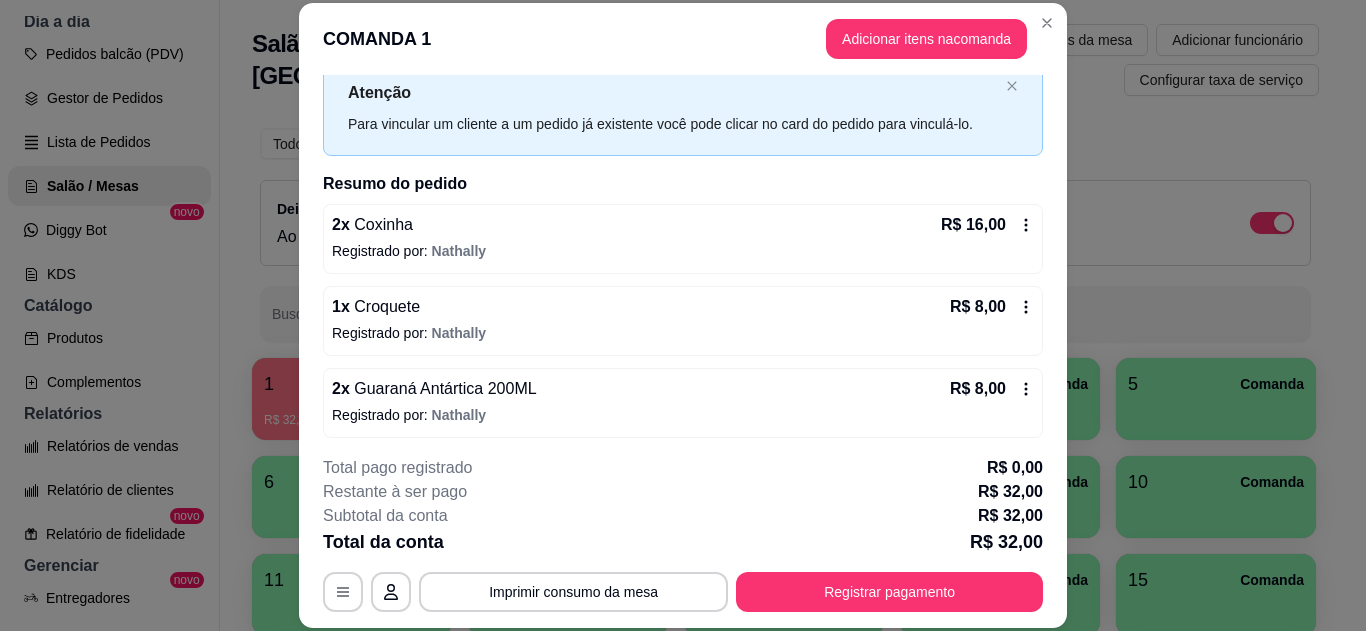 scroll, scrollTop: 98, scrollLeft: 0, axis: vertical 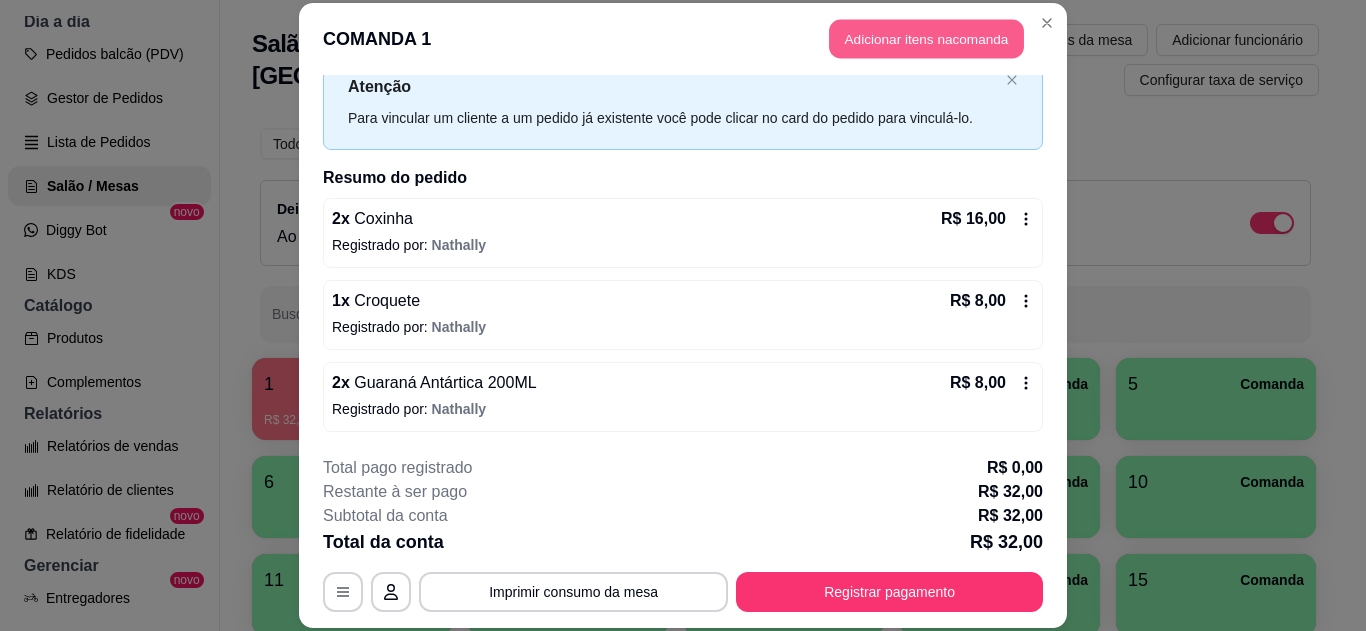 click on "Adicionar itens na  comanda" at bounding box center (926, 39) 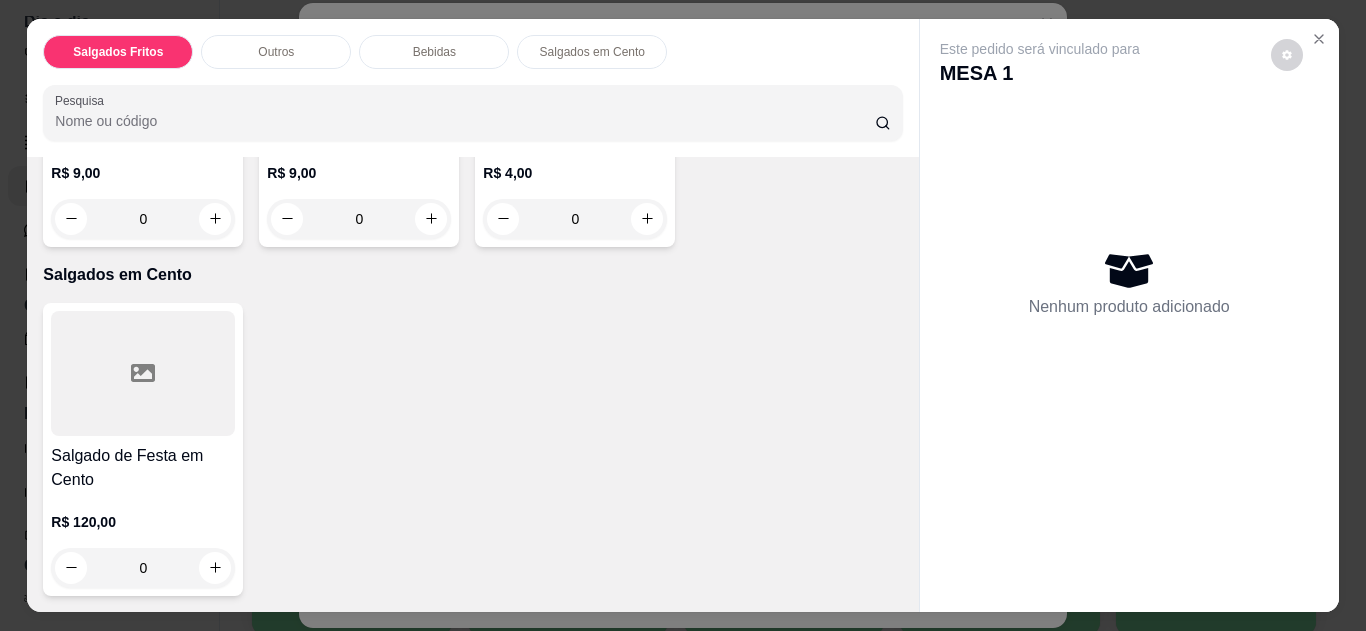 scroll, scrollTop: 1861, scrollLeft: 0, axis: vertical 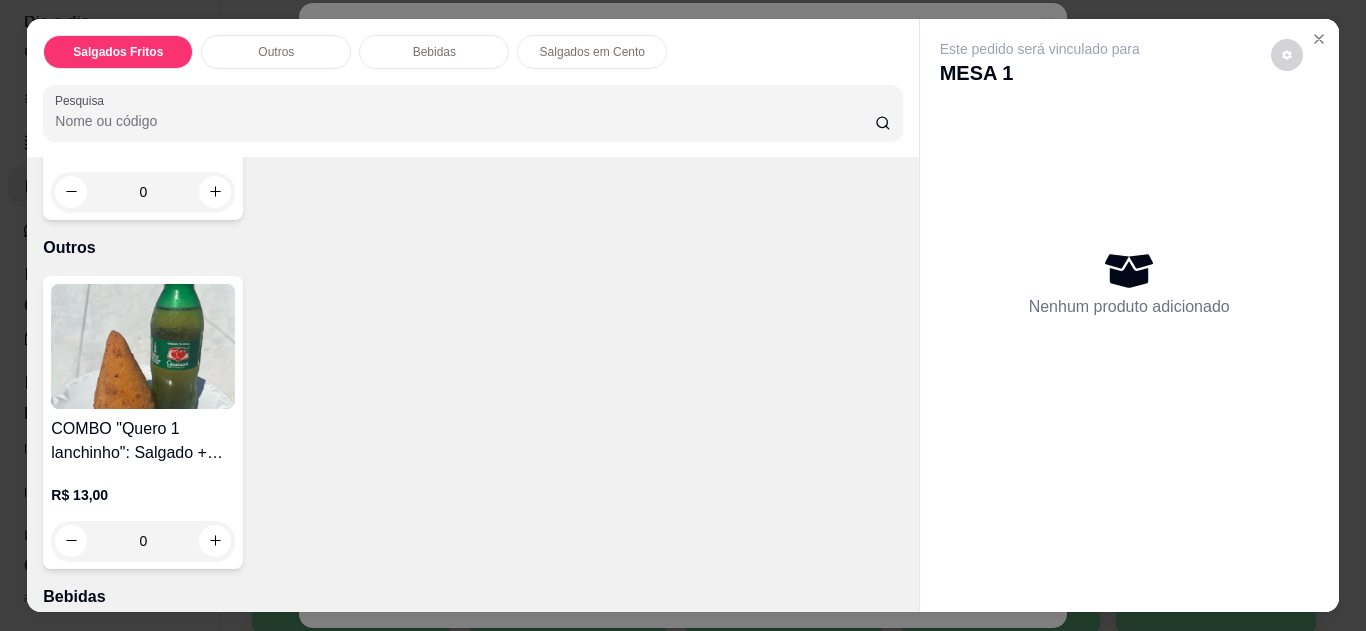 click 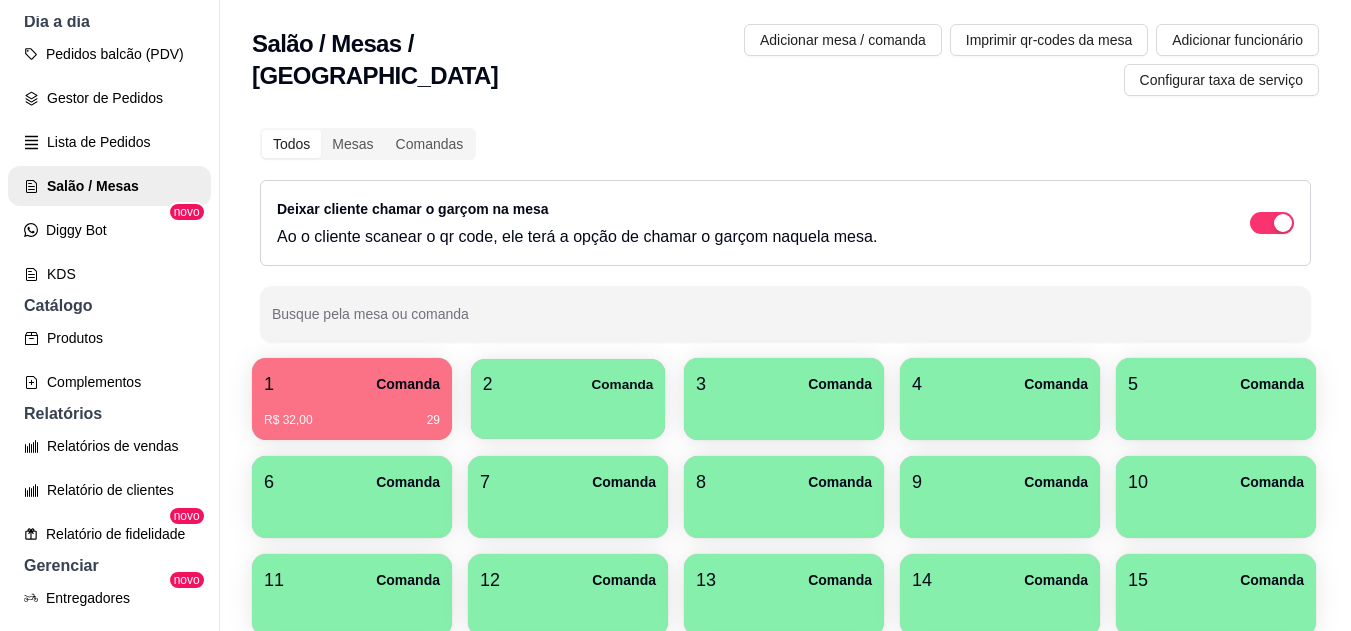 click at bounding box center [568, 412] 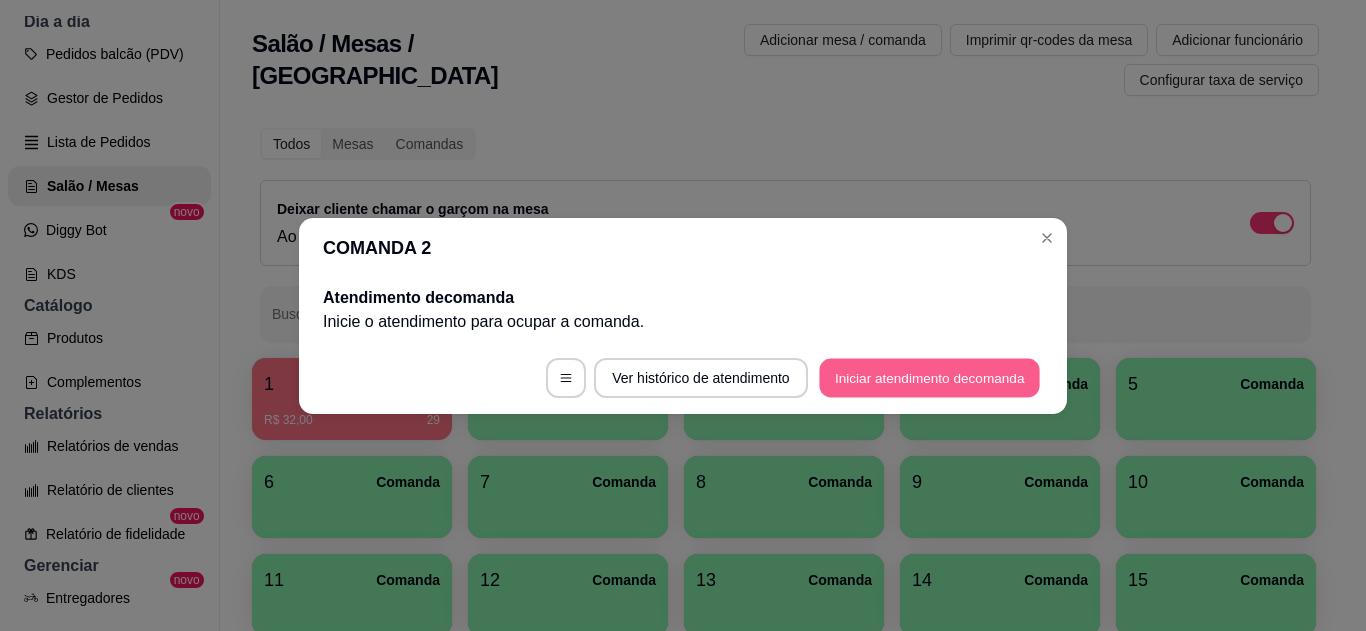 click on "Iniciar atendimento de  comanda" at bounding box center [929, 377] 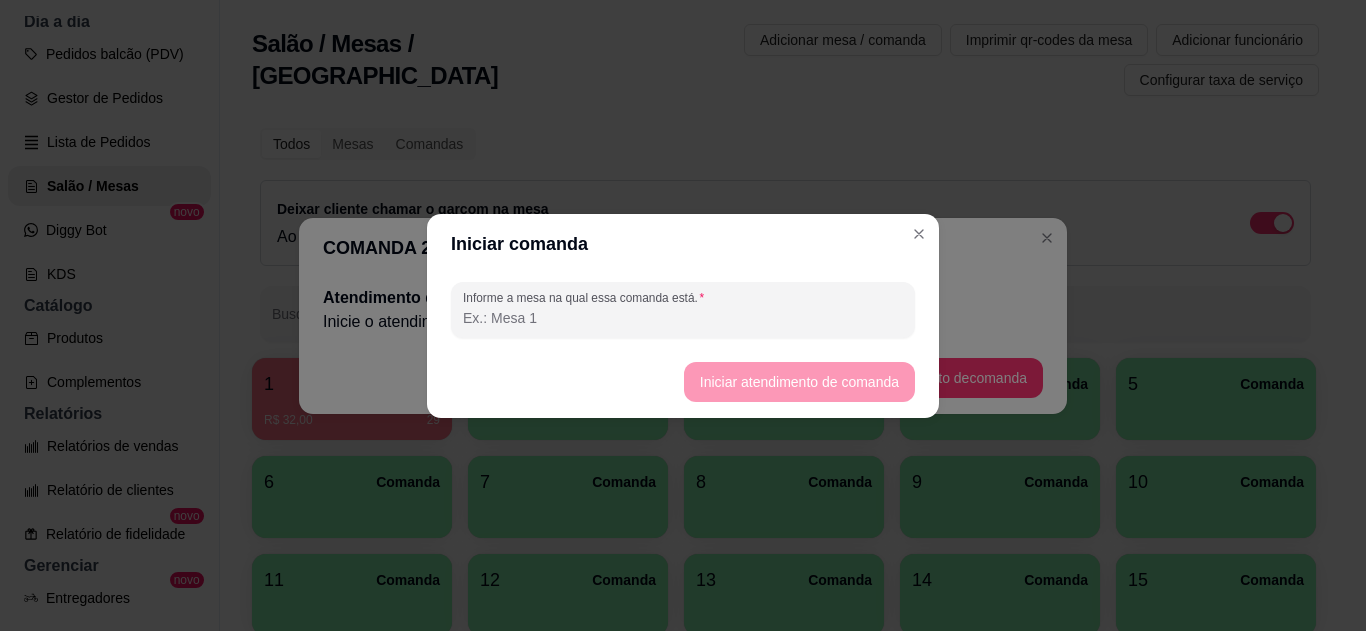 click on "Informe a mesa na qual essa comanda está." at bounding box center [683, 318] 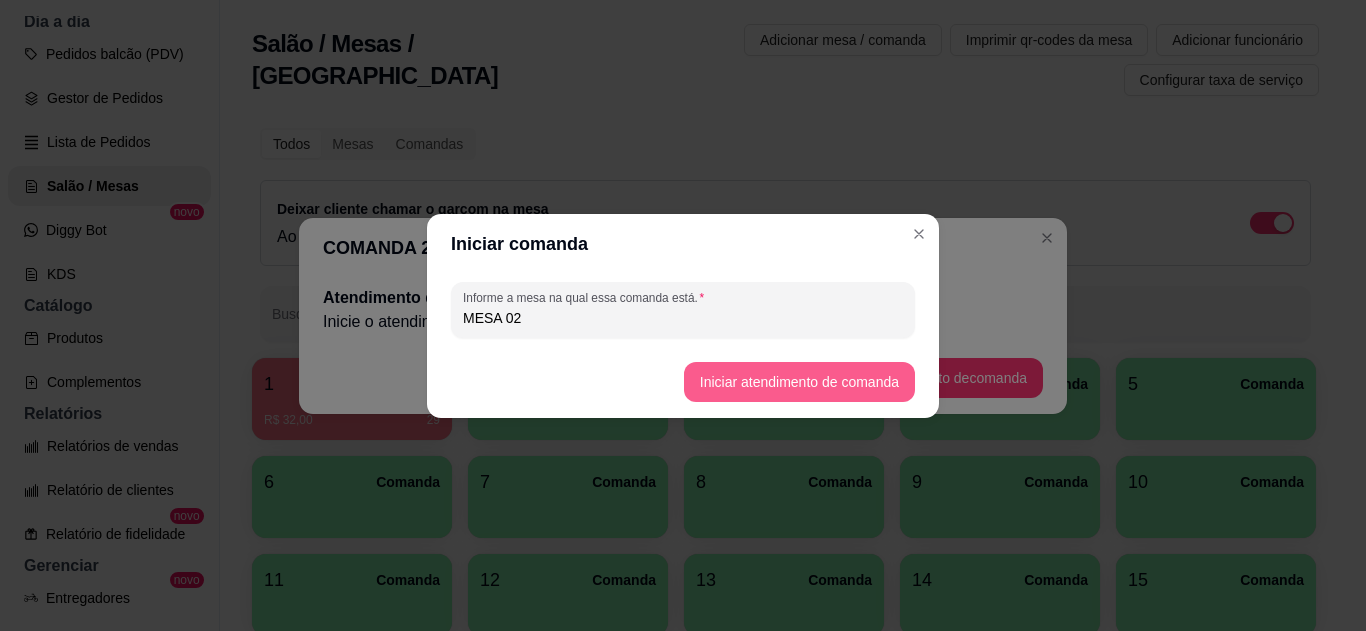 type on "MESA 02" 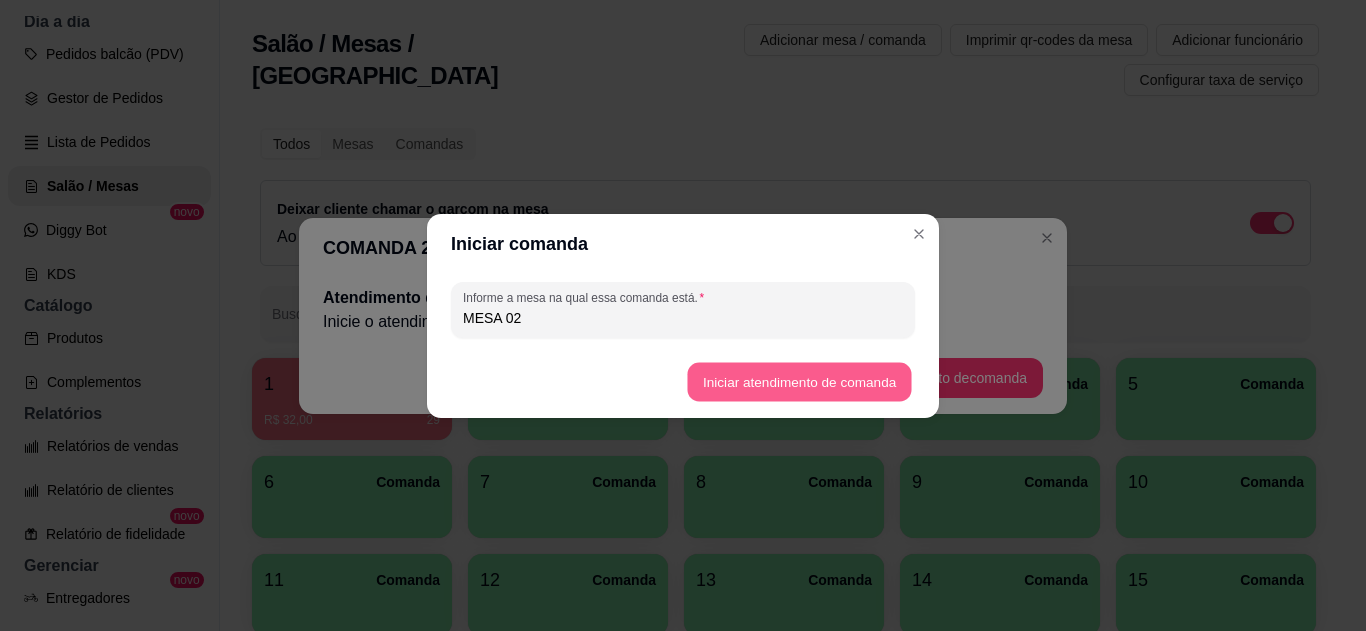 click on "Iniciar atendimento de comanda" at bounding box center [799, 381] 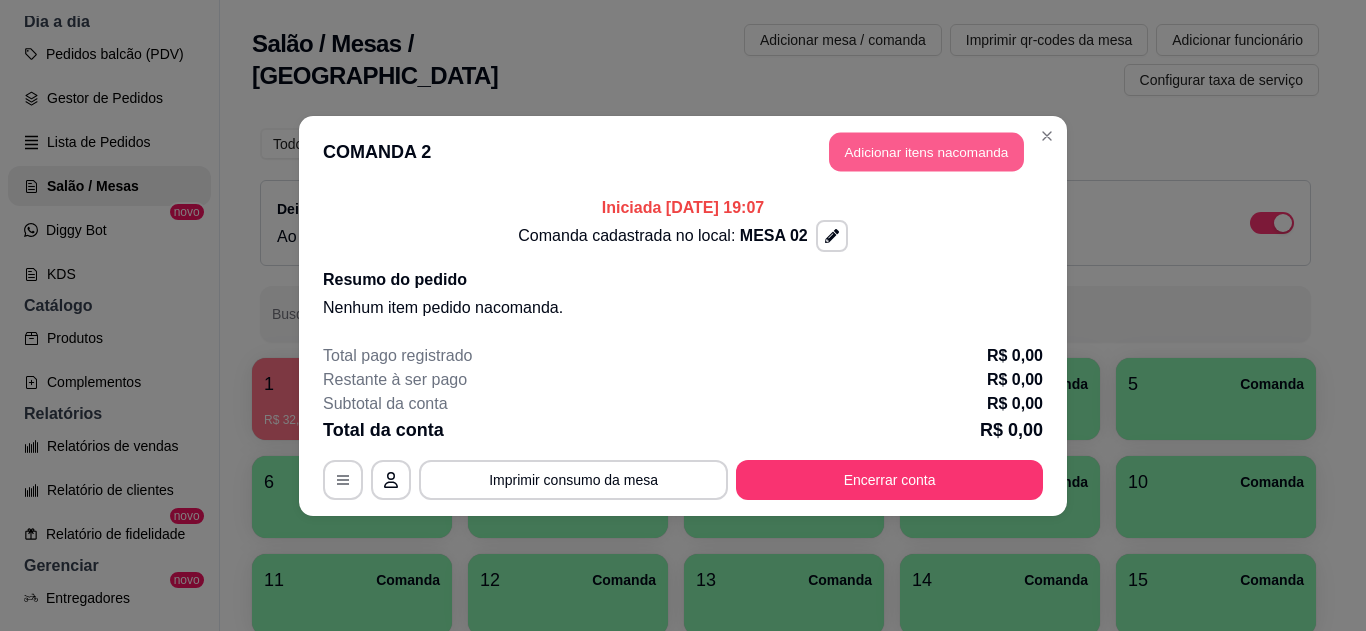 click on "Adicionar itens na  comanda" at bounding box center (926, 151) 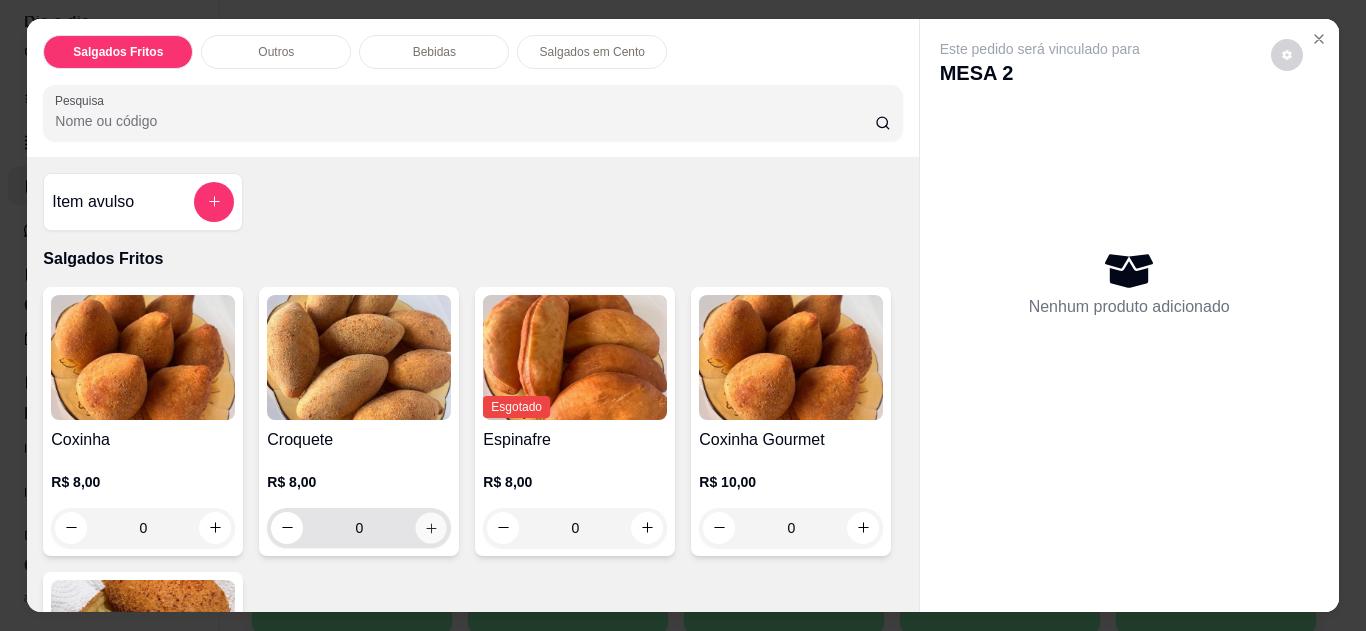 click 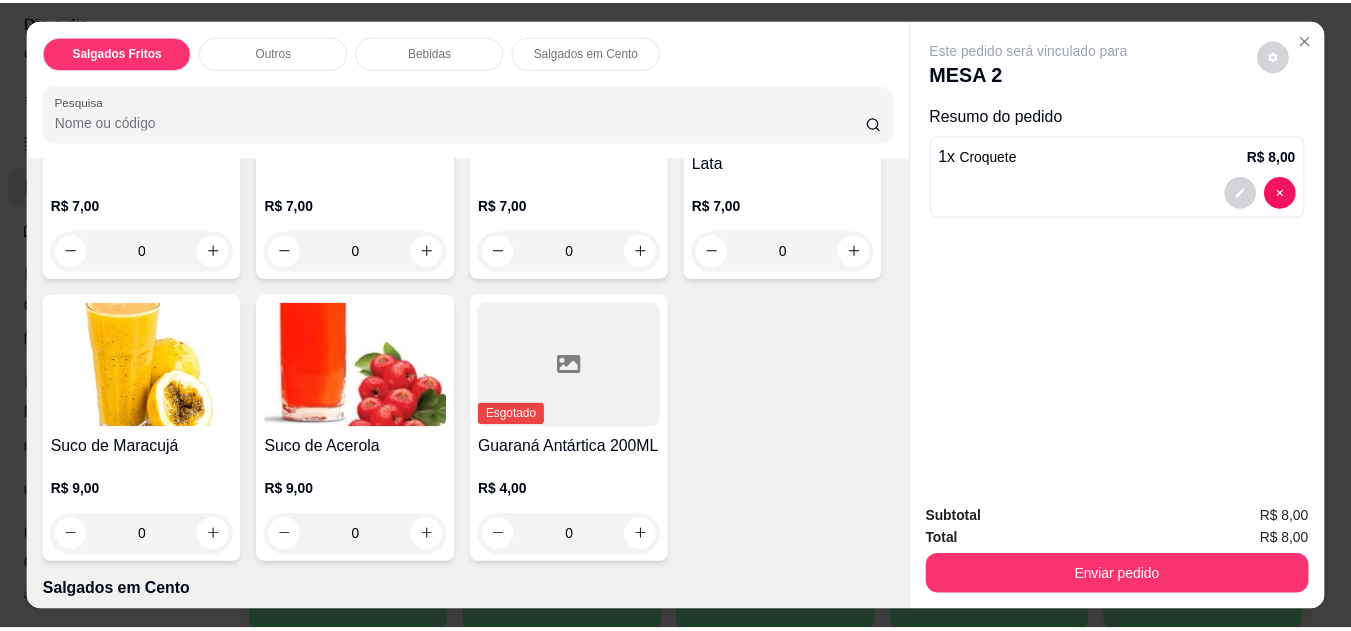 scroll, scrollTop: 1280, scrollLeft: 0, axis: vertical 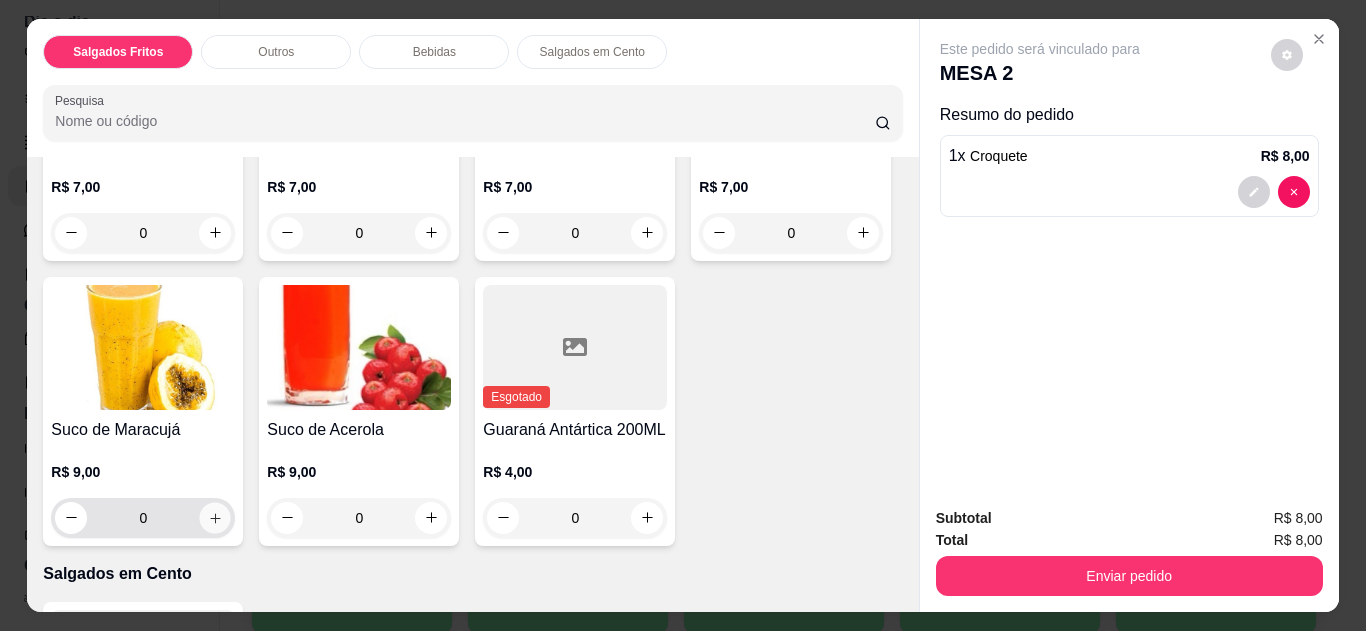 click 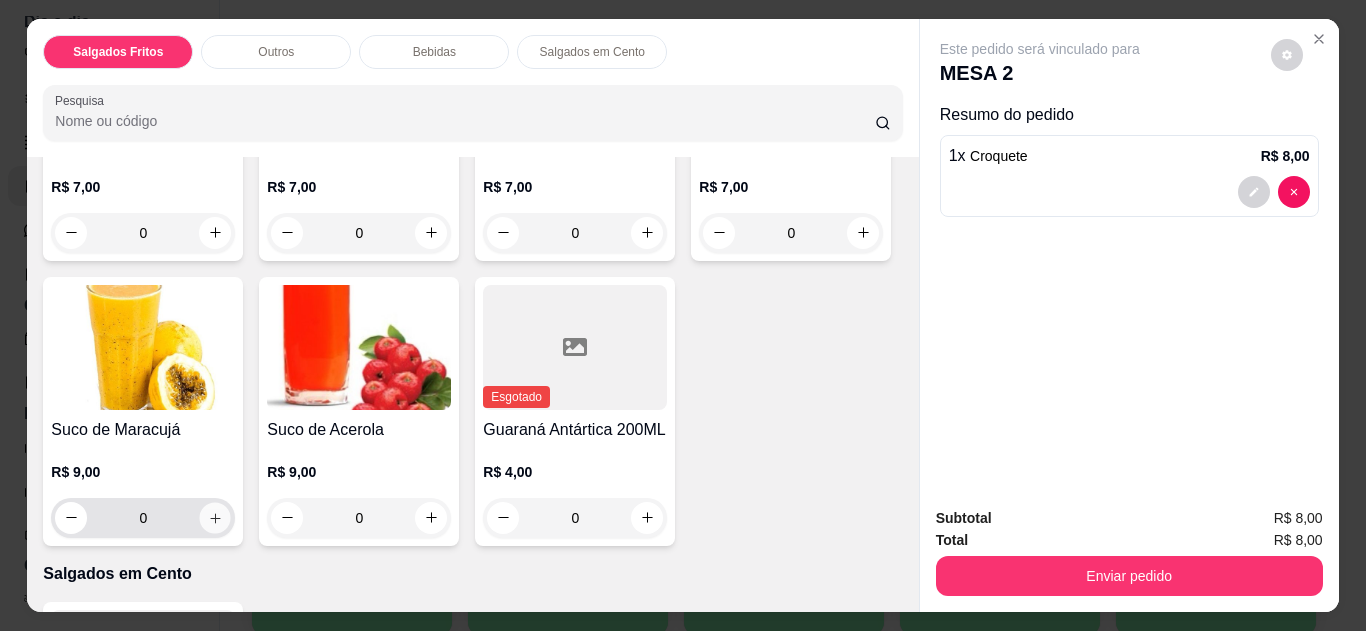 type on "1" 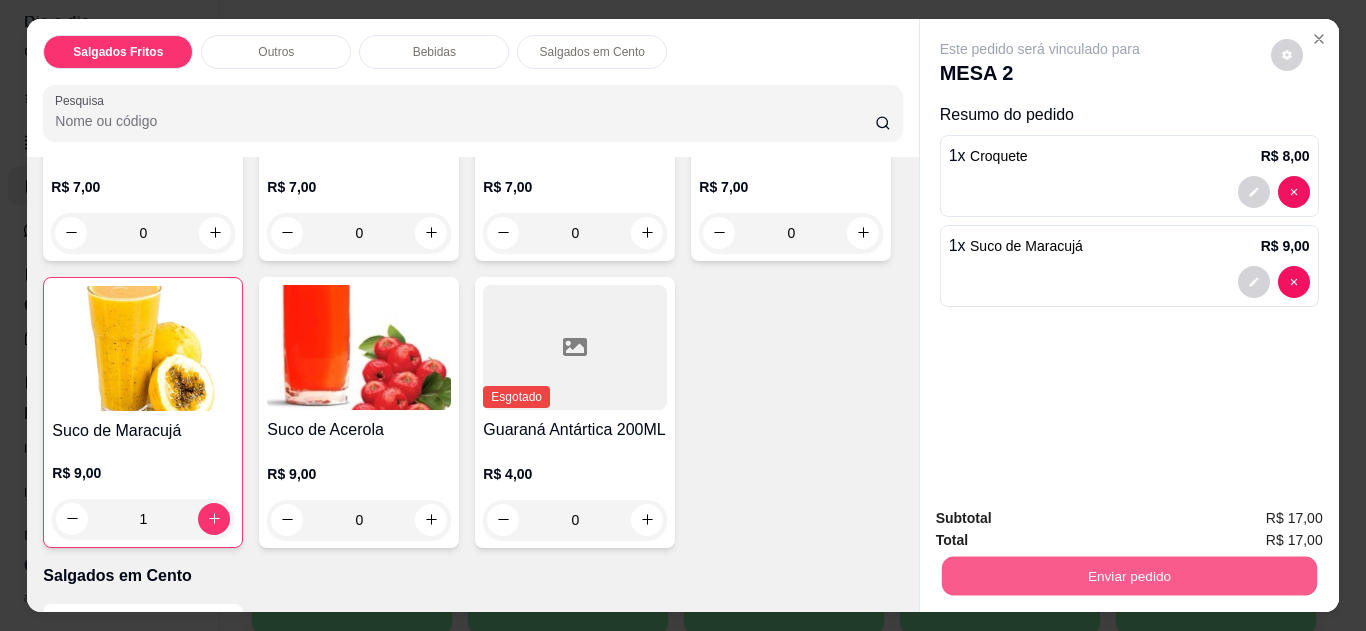 click on "Enviar pedido" at bounding box center (1128, 576) 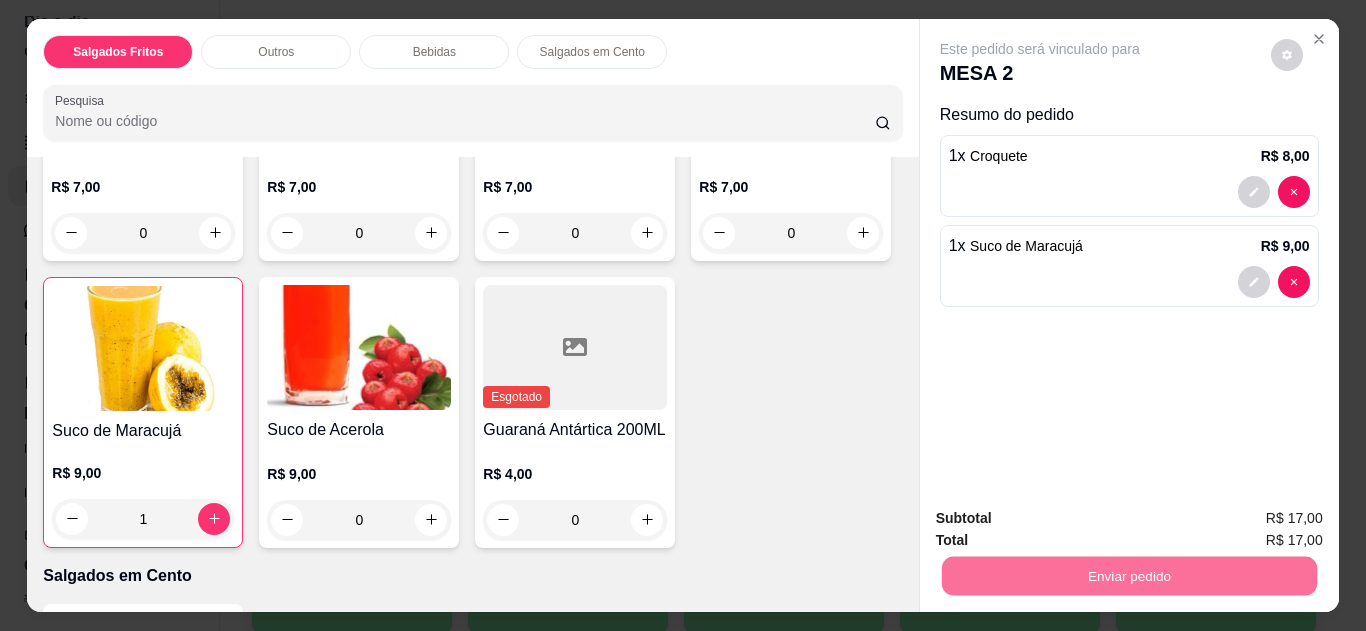 click on "Não registrar e enviar pedido" at bounding box center [1063, 519] 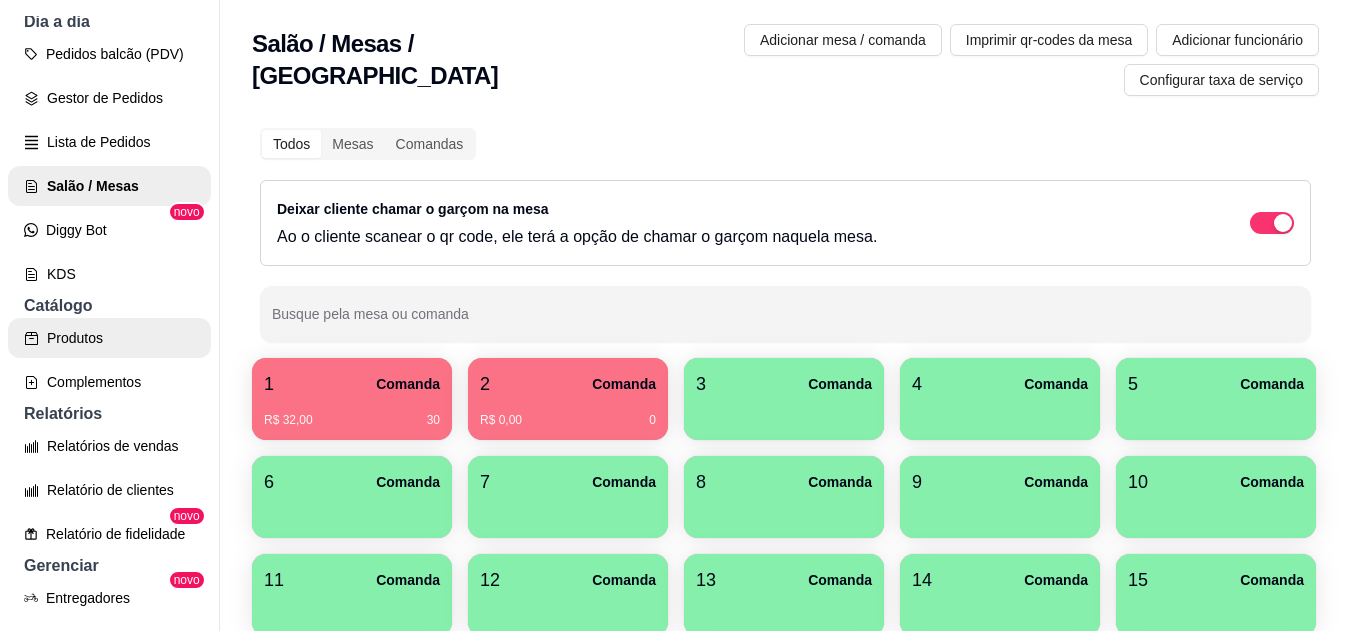 click on "Produtos" at bounding box center [109, 338] 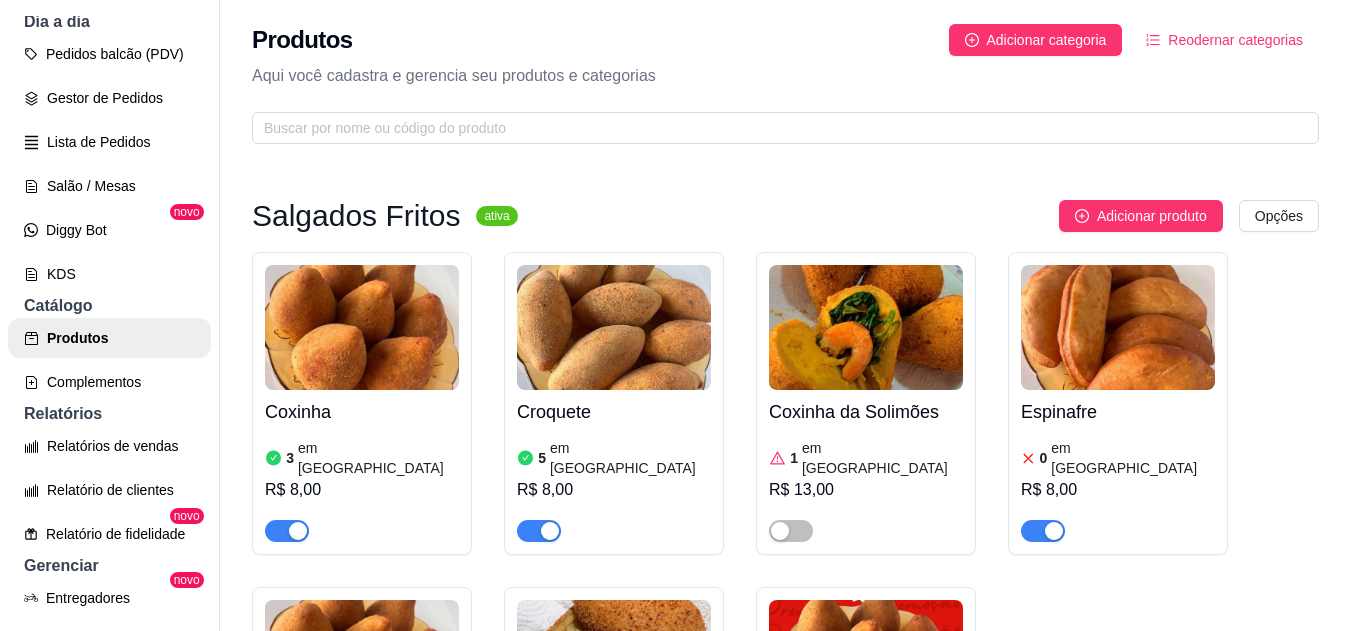 click on "Salgados Fritos ativa Adicionar produto Opções Coxinha    3 em estoque R$ 8,00 Croquete   5 em estoque R$ 8,00 Coxinha da Solimões   1 em estoque R$ 13,00 Espinafre   0 em estoque R$ 8,00 Coxinha Gourmet   4 em estoque R$ 10,00 Coxinha de costela   0 em estoque R$ 10,00 Promoção: 2 coxinhas por 15   1 em estoque R$ 15,00 Salgados Assados ativa Adicionar produto Opções Esfirra de carne.   0 em estoque R$ 8,00 Esfirra de frango.   0 em estoque R$ 8,00 Especialidade da casa   1 em estoque R$ 8,00 Mini Pizza de Calabresa   0 em estoque R$ 10,00 Mini Pizza de Frango   0 em estoque R$ 10,00 Esfirra de Frango Aberta    0 em estoque R$ 9,00 Empadas ativa Adicionar produto Opções Empada Beijinho   0 em estoque R$ 8,00 Empada Paraense   0 em estoque R$ 10,00 Empada Dois Amores   R$ 9,00 Empada de Calabresa   0 em estoque R$ 8,00 Empada de Frango com Catupiry   0 em estoque R$ 8,00 Quiches ativa Adicionar produto Opções Quiche de Camarão   0 em estoque R$ 10,00 Quiche de Frango   0   0" at bounding box center (785, 4038) 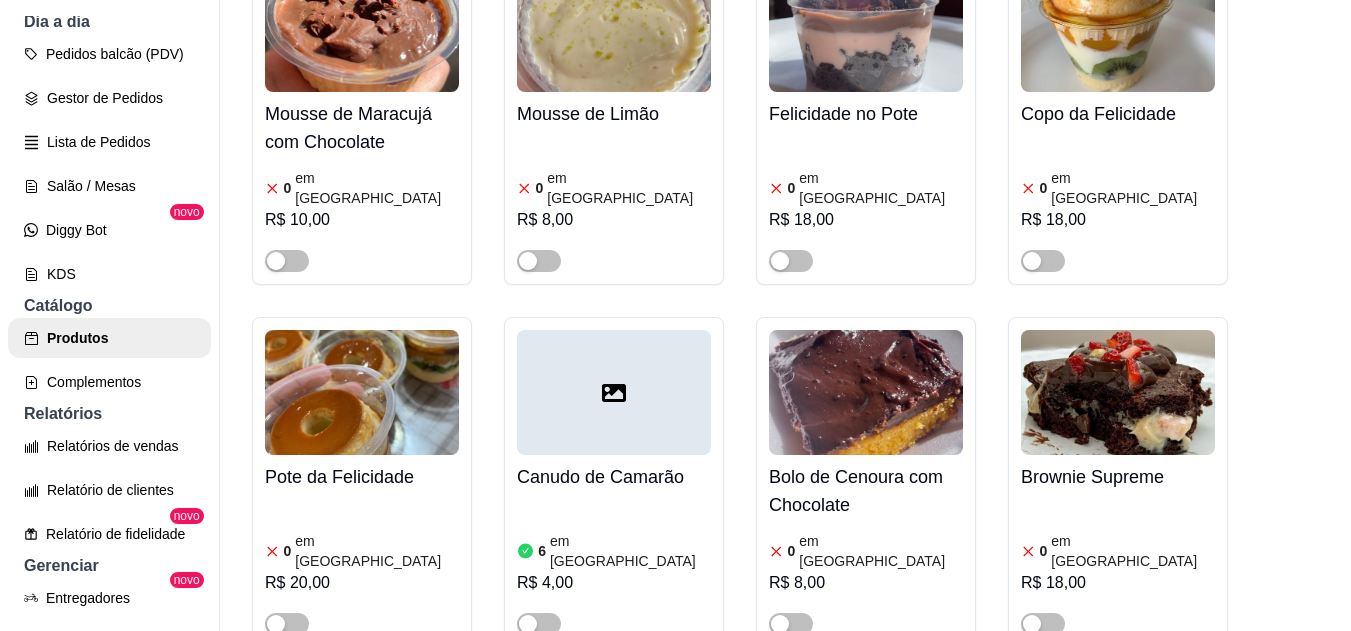 scroll, scrollTop: 4312, scrollLeft: 0, axis: vertical 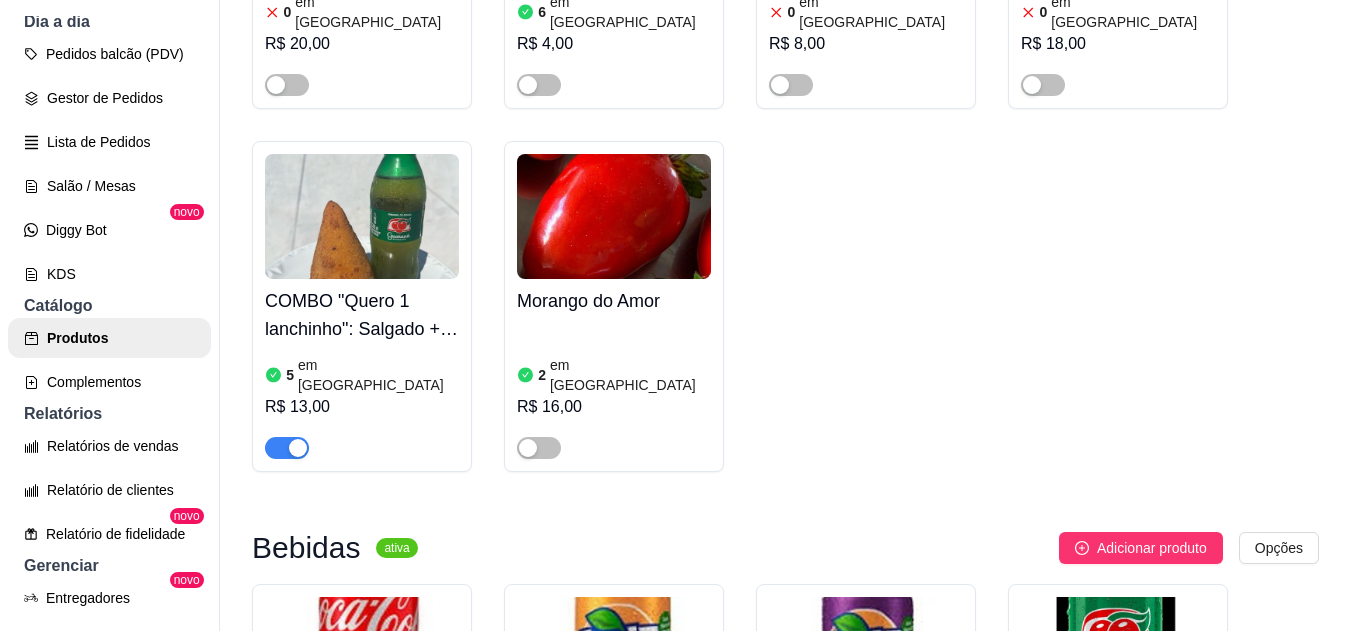 click at bounding box center (539, 448) 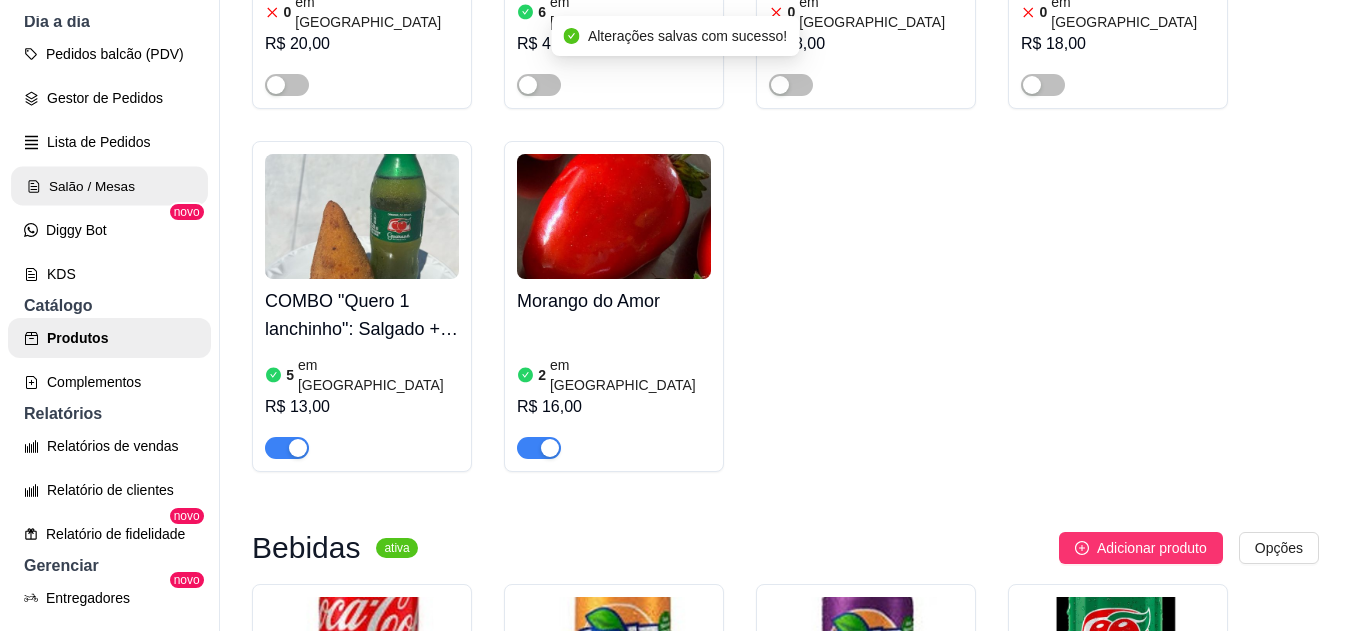 click on "Salão / Mesas" at bounding box center (109, 186) 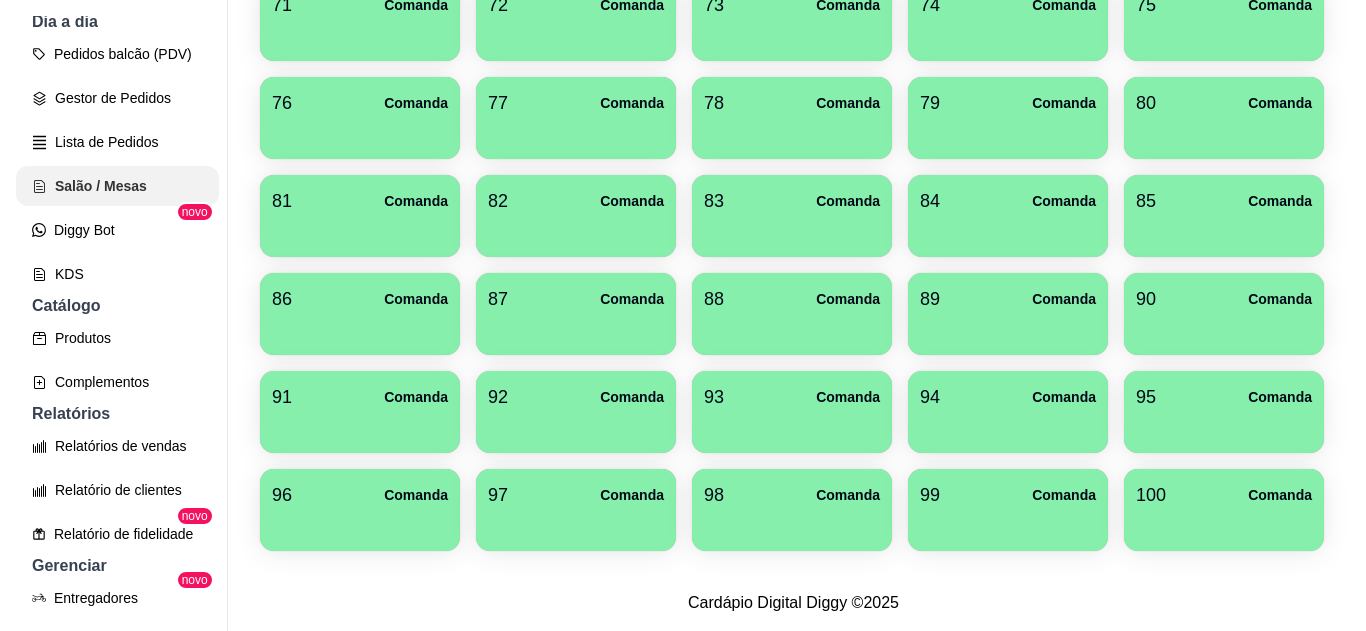 scroll, scrollTop: 0, scrollLeft: 0, axis: both 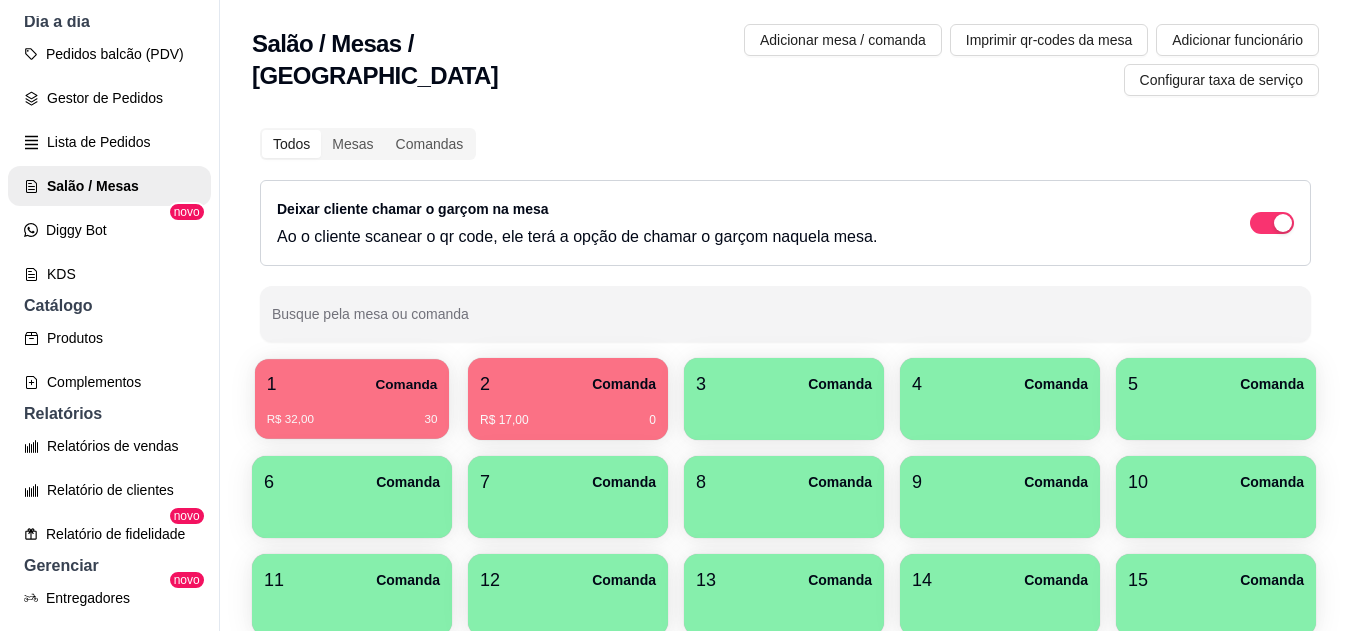 click on "R$ 32,00 30" at bounding box center (352, 412) 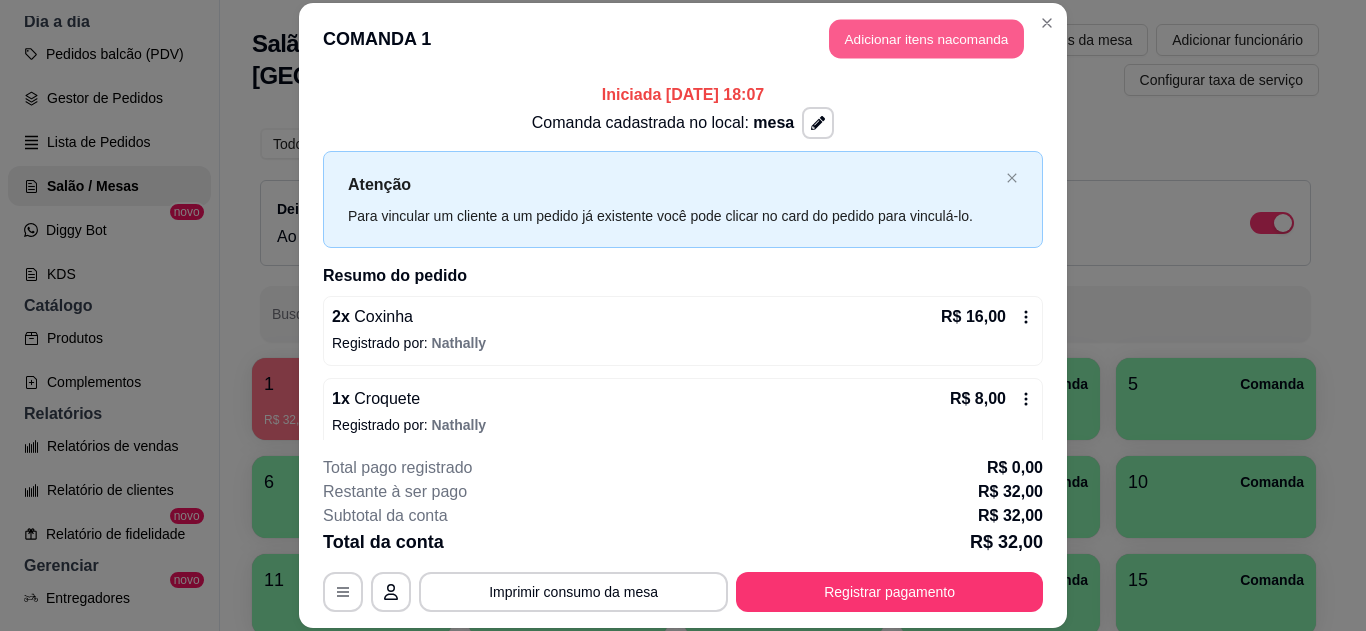click on "Adicionar itens na  comanda" at bounding box center [926, 39] 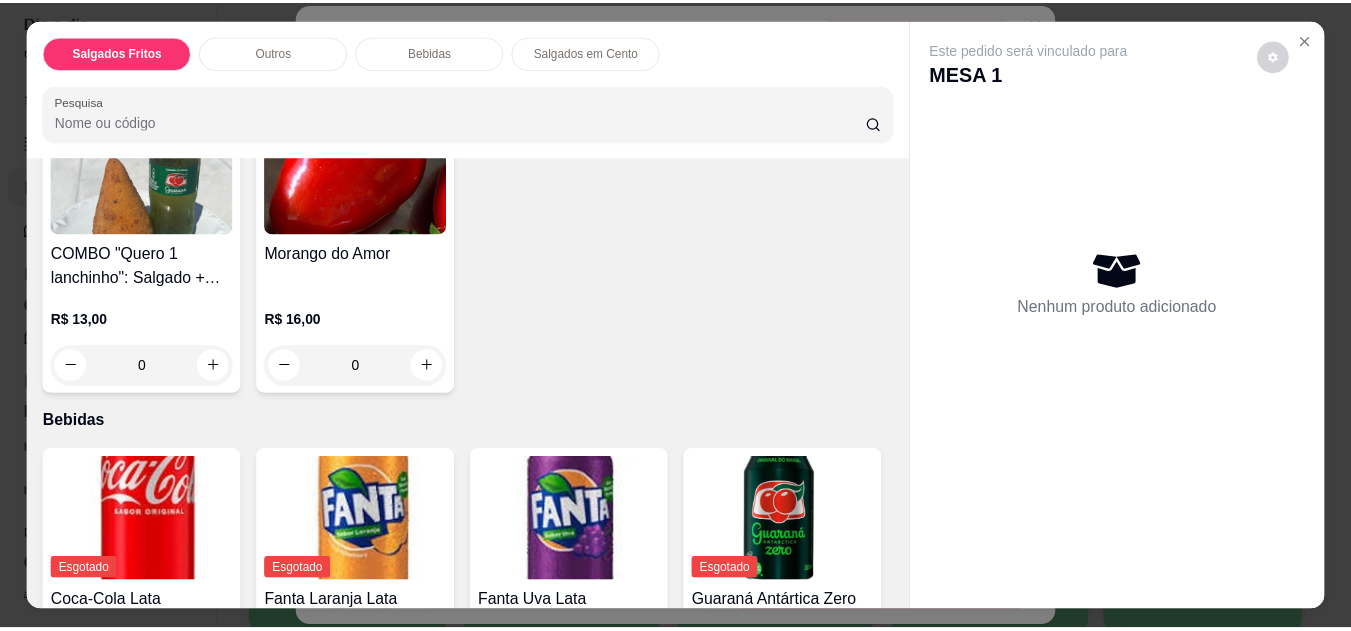 scroll, scrollTop: 798, scrollLeft: 0, axis: vertical 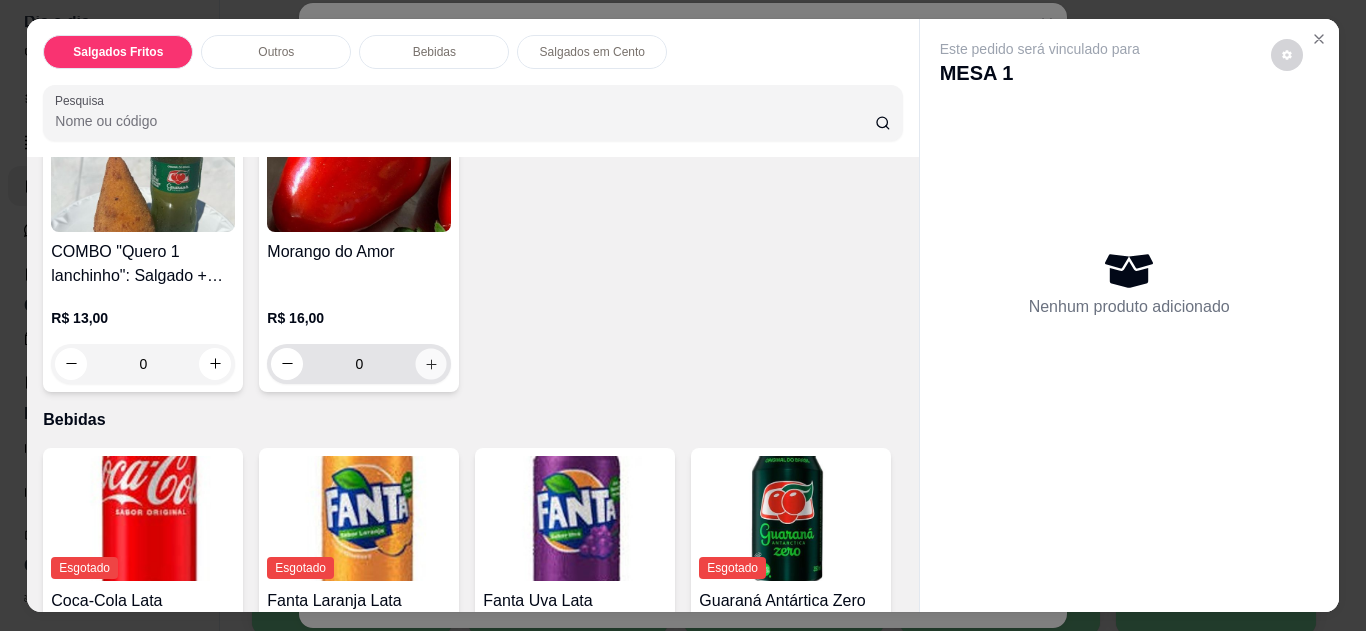 click 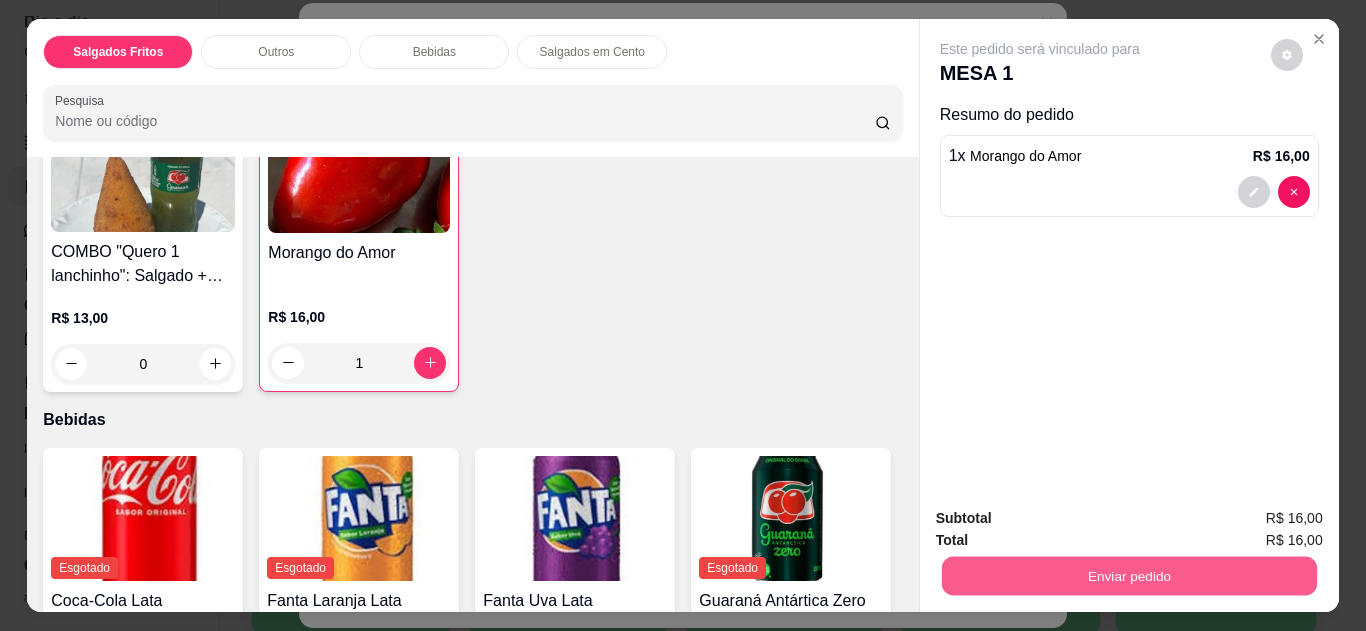 click on "Enviar pedido" at bounding box center (1128, 576) 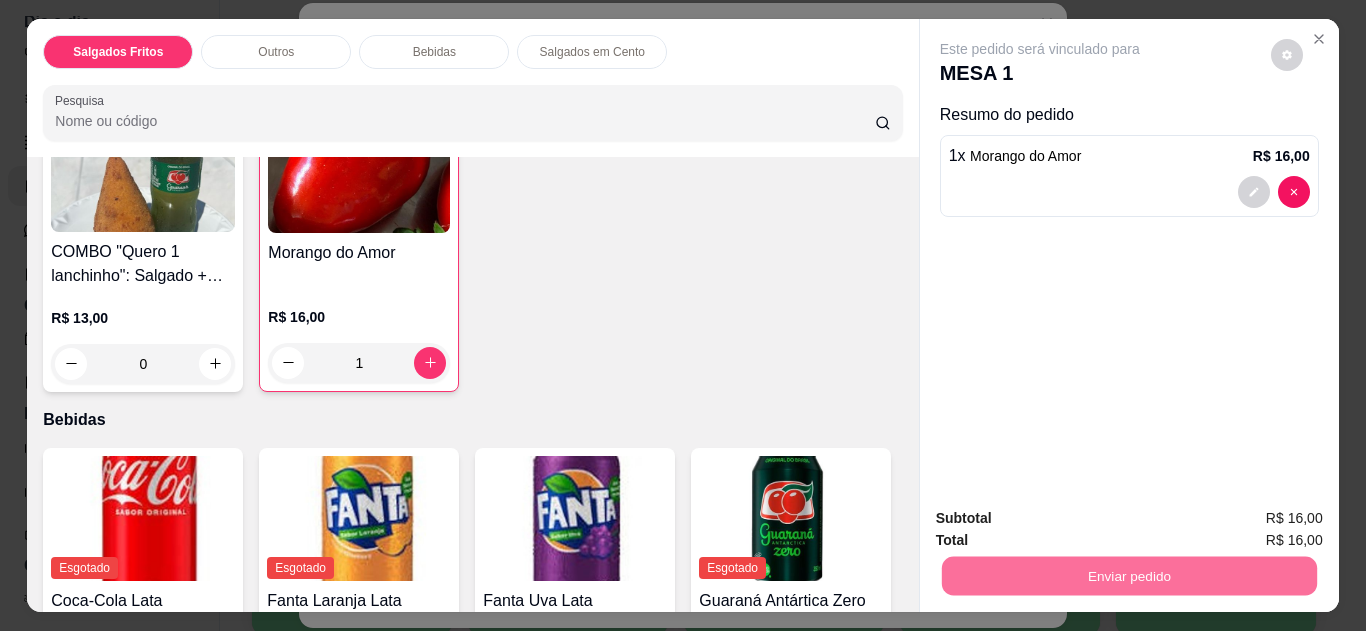 click on "Não registrar e enviar pedido" at bounding box center [1063, 520] 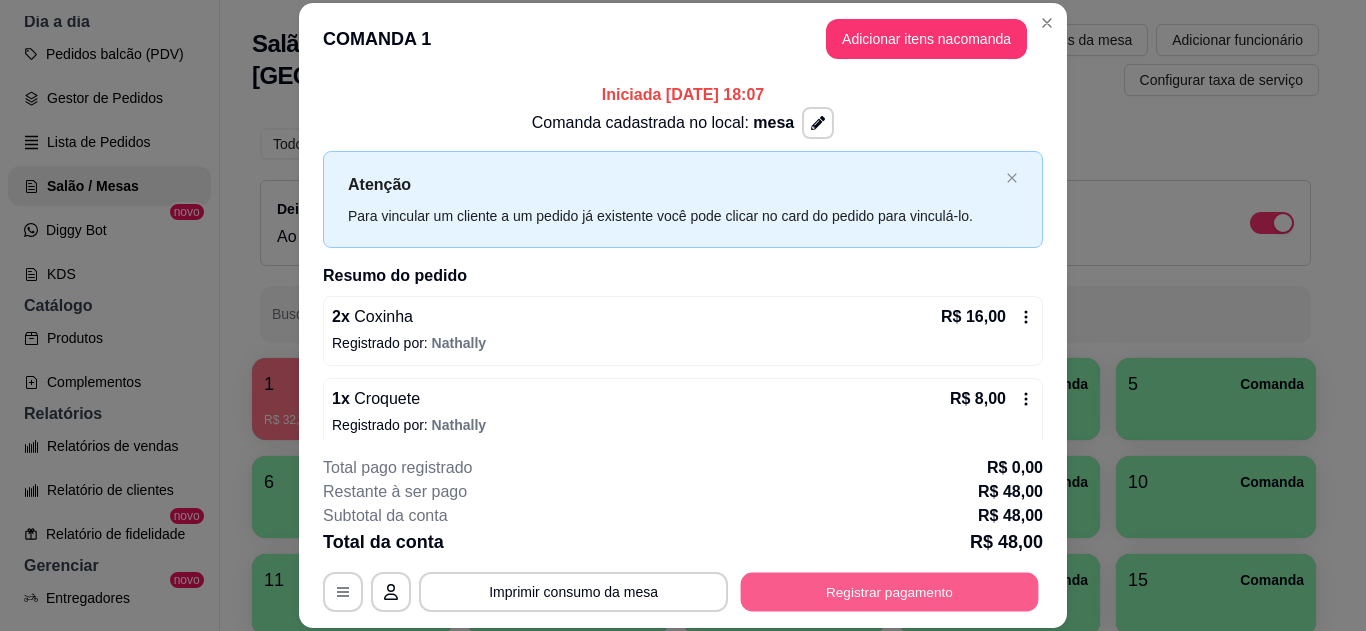 click on "Registrar pagamento" at bounding box center [890, 591] 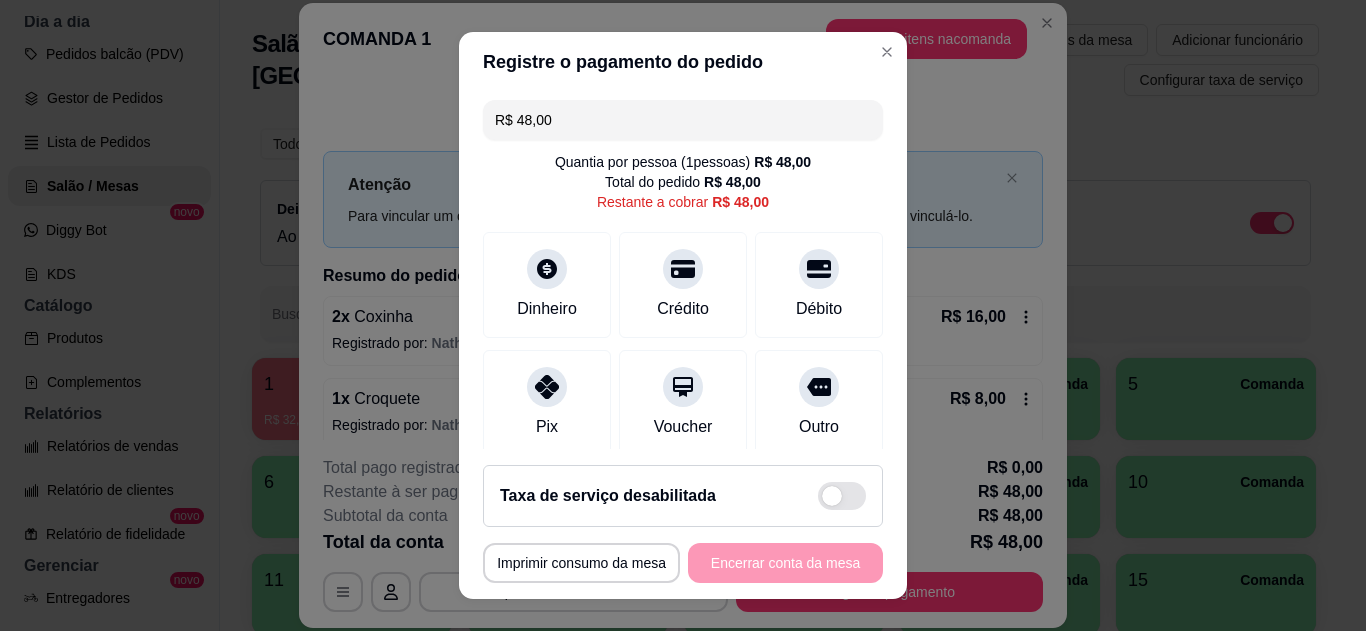 click at bounding box center [547, 387] 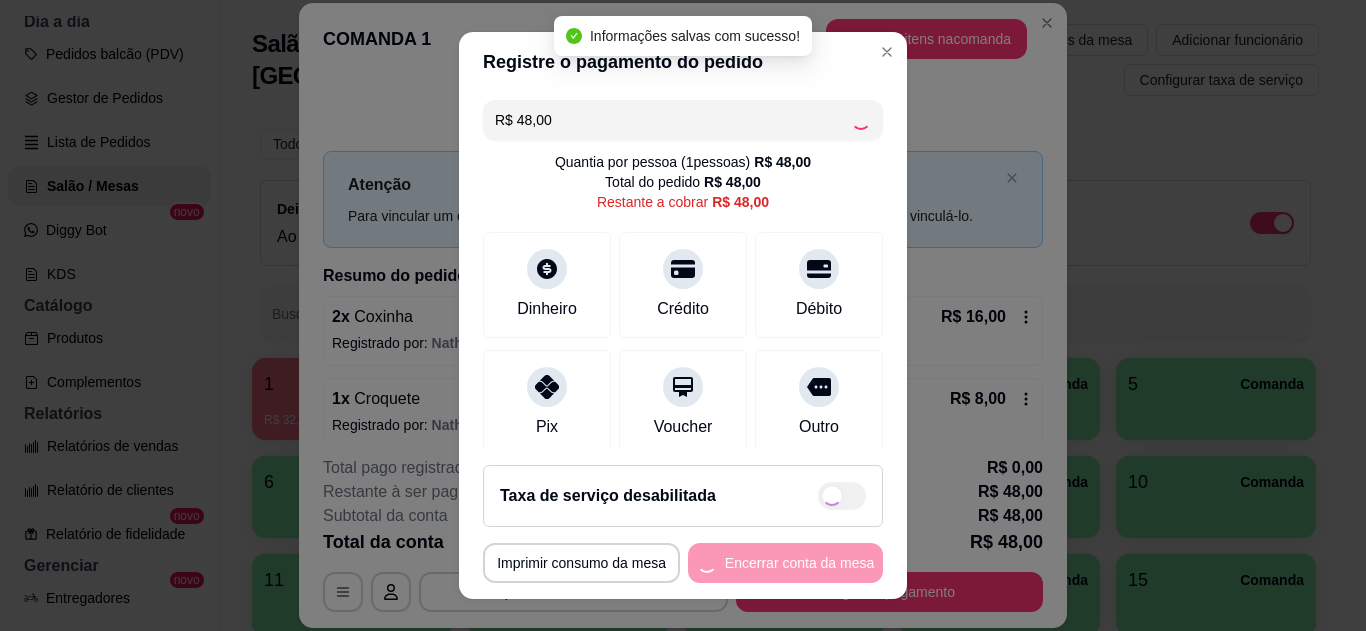 type on "R$ 0,00" 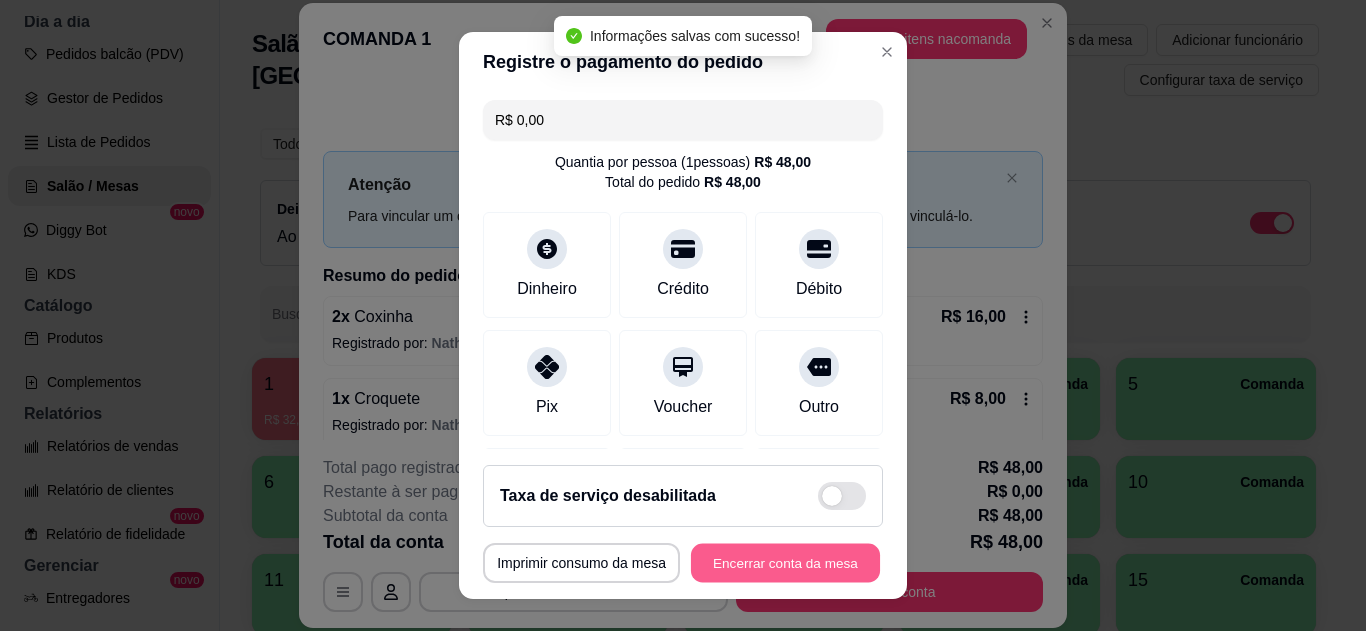 click on "Encerrar conta da mesa" at bounding box center (785, 563) 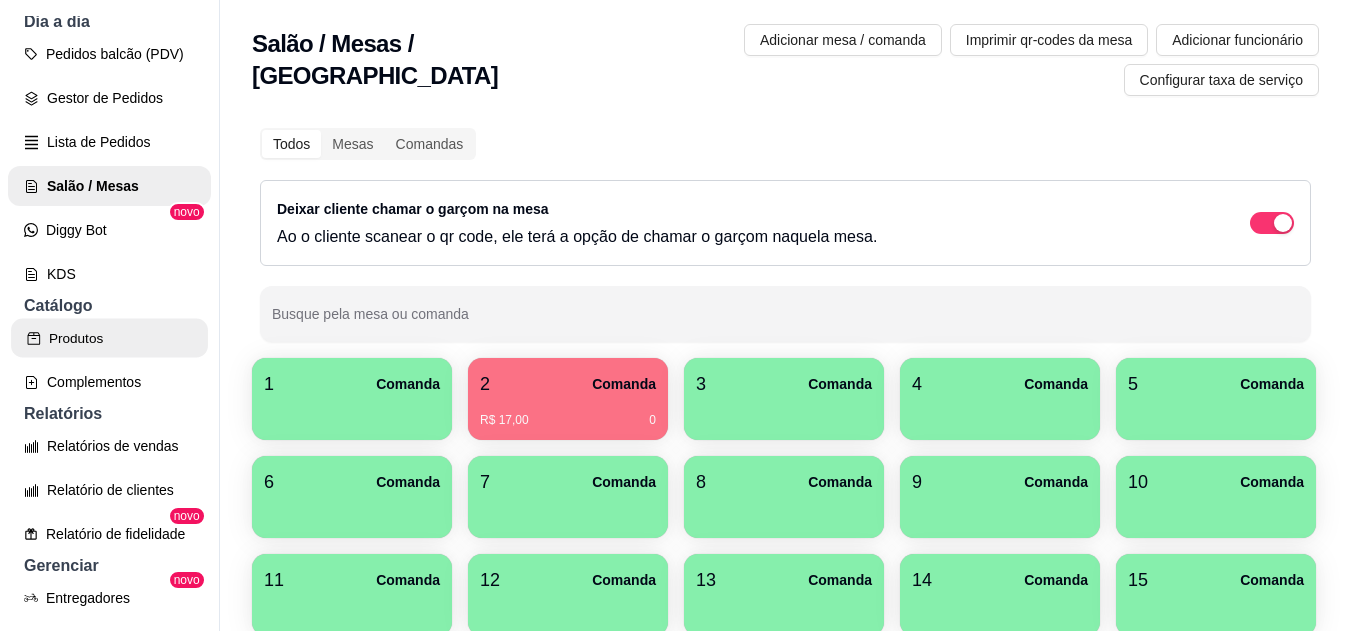 click on "Produtos" at bounding box center (109, 338) 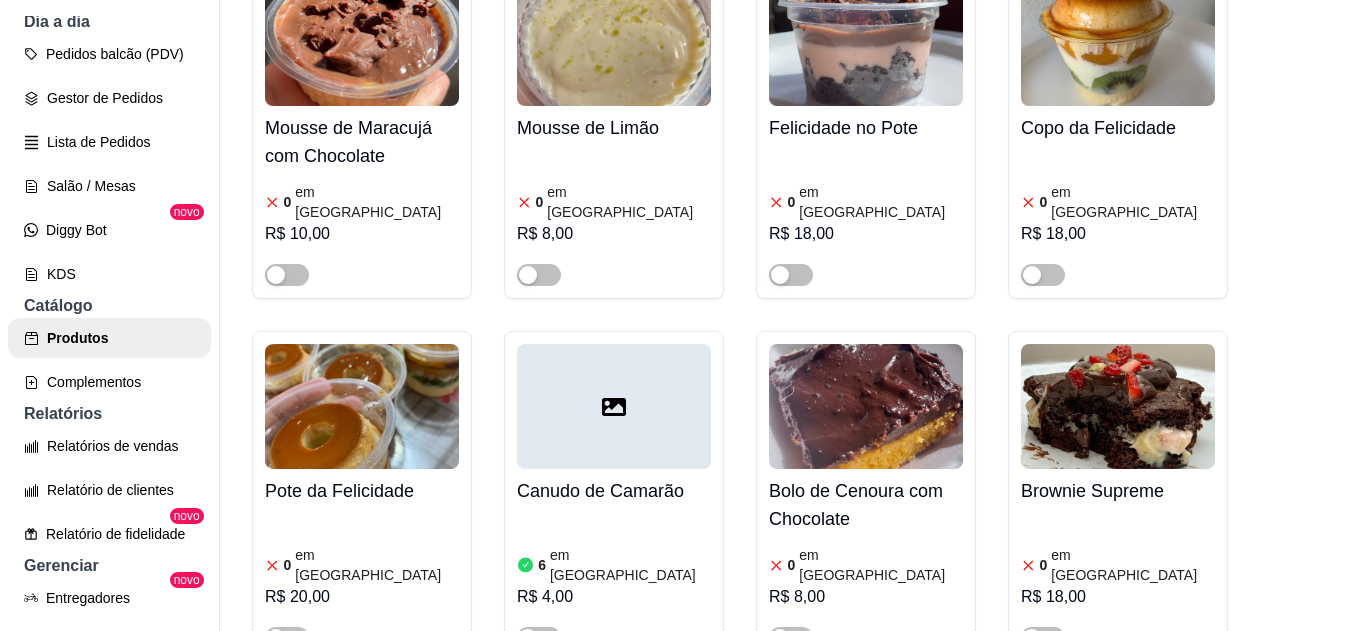 scroll, scrollTop: 3946, scrollLeft: 0, axis: vertical 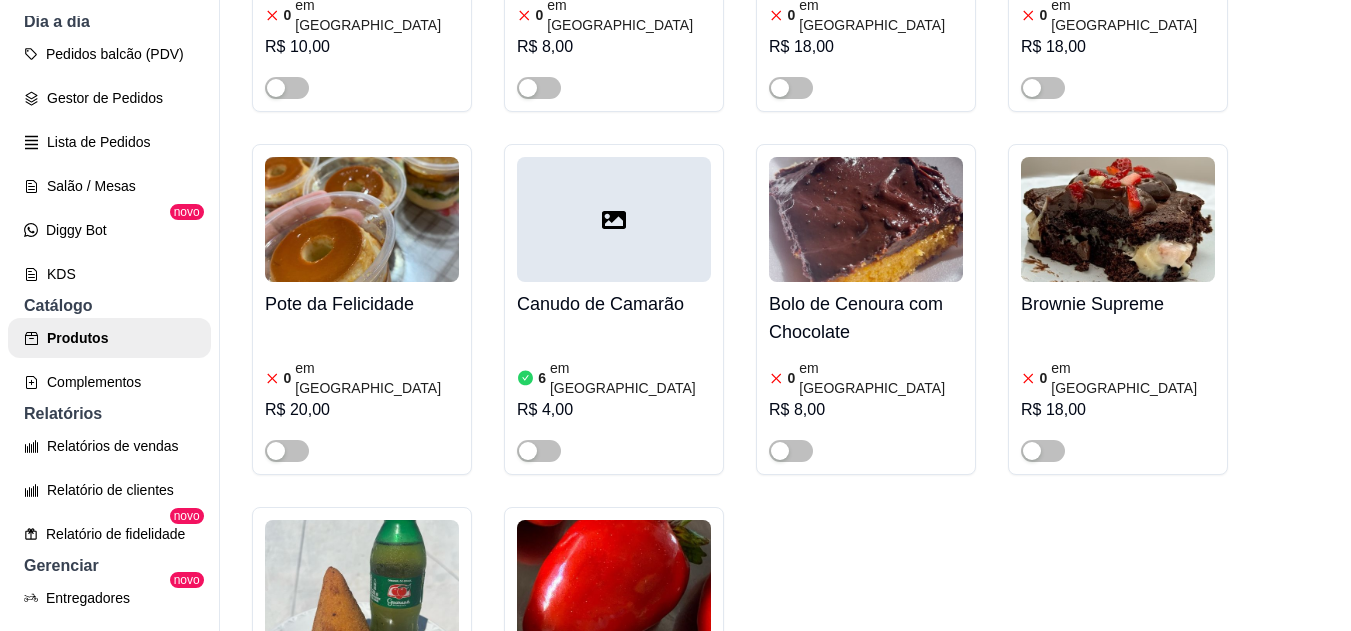 click at bounding box center [539, 814] 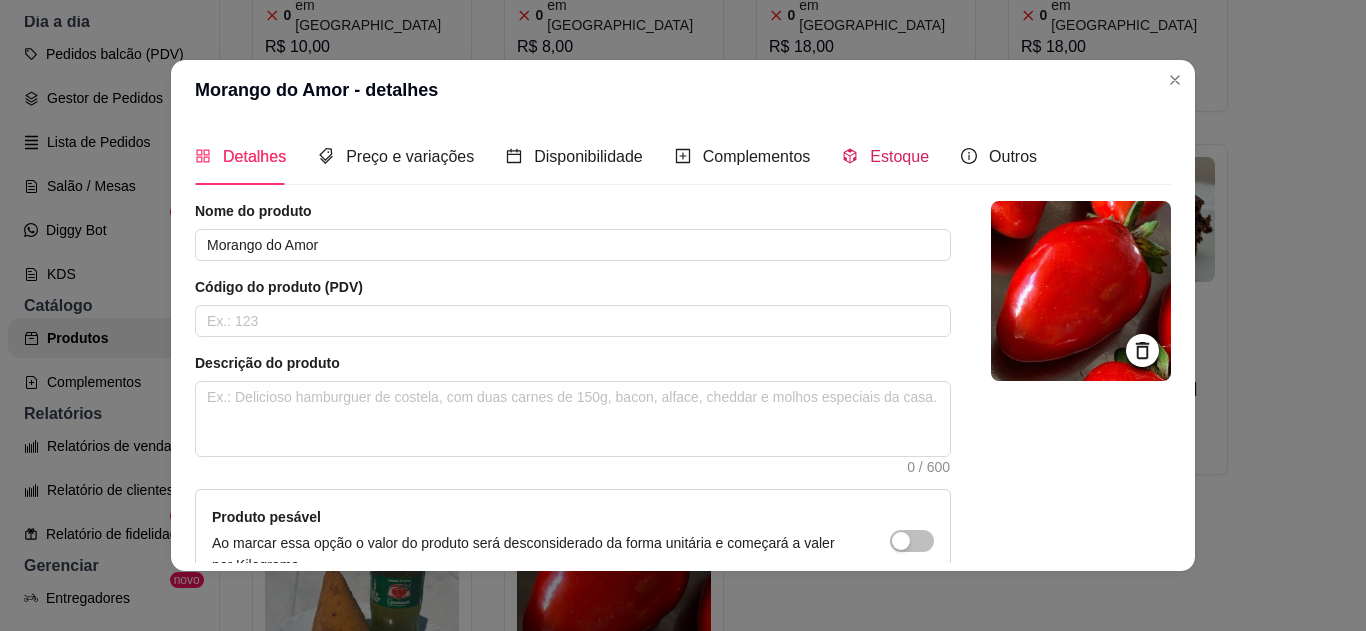 click on "Estoque" at bounding box center [899, 156] 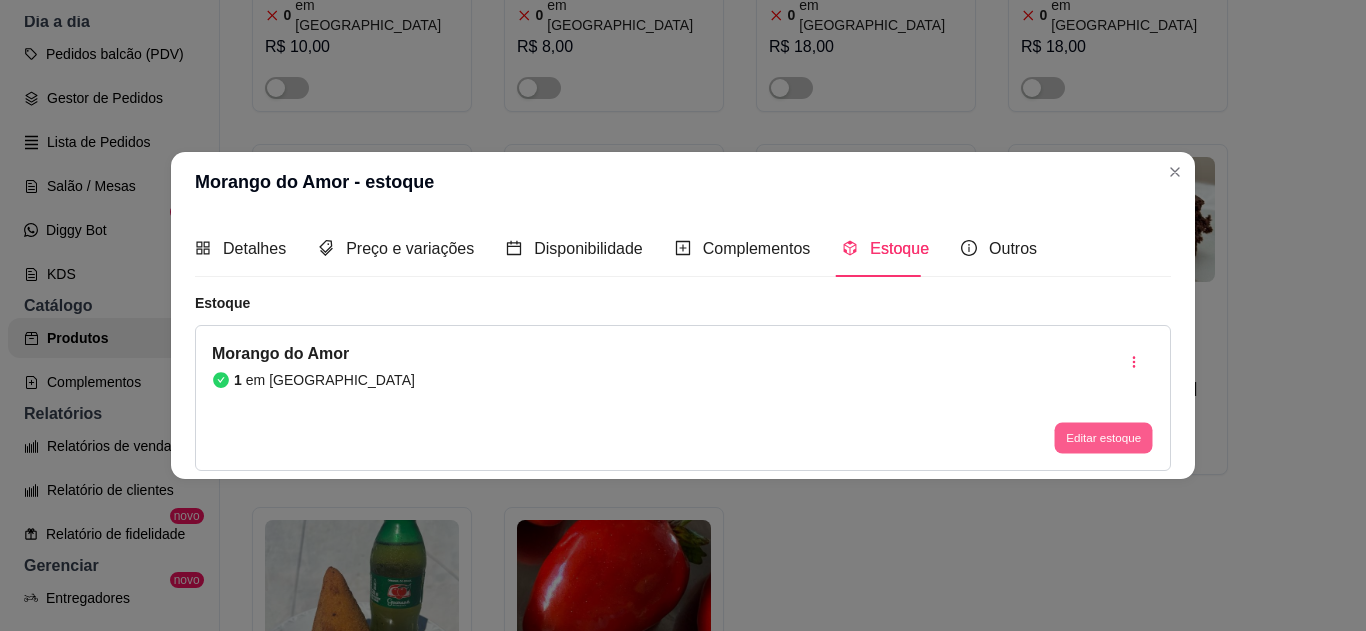 click on "Editar estoque" at bounding box center [1103, 438] 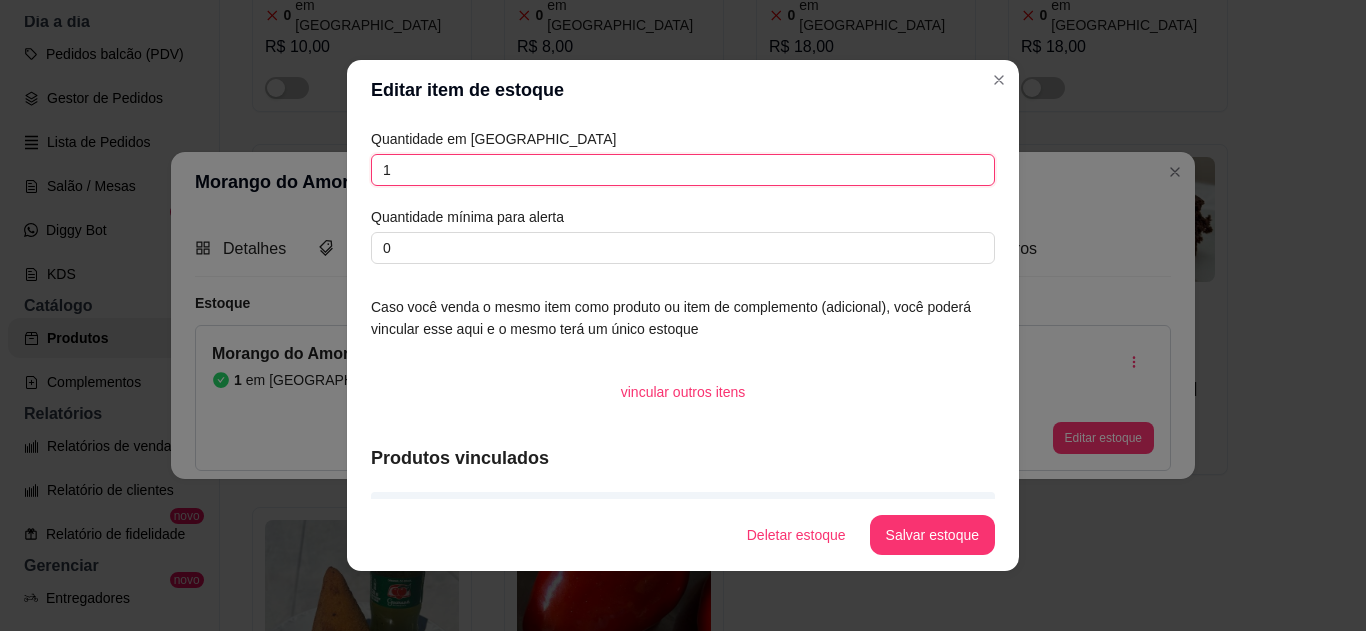 click on "1" at bounding box center (683, 170) 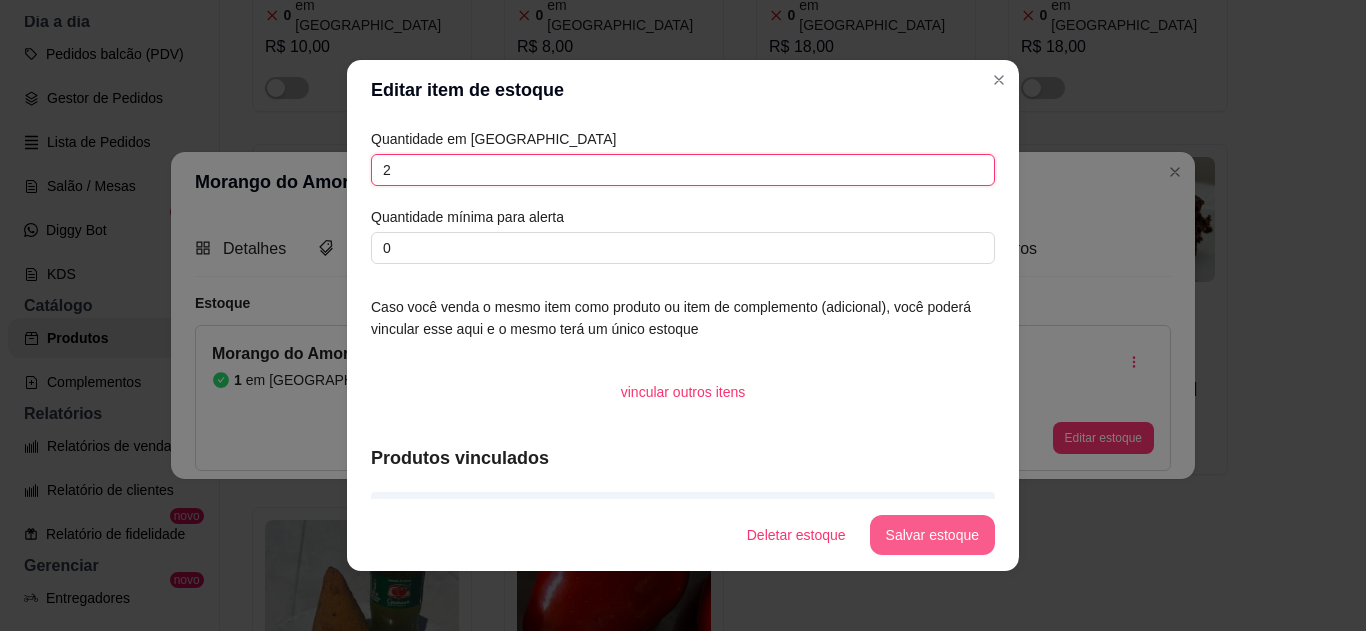 type on "2" 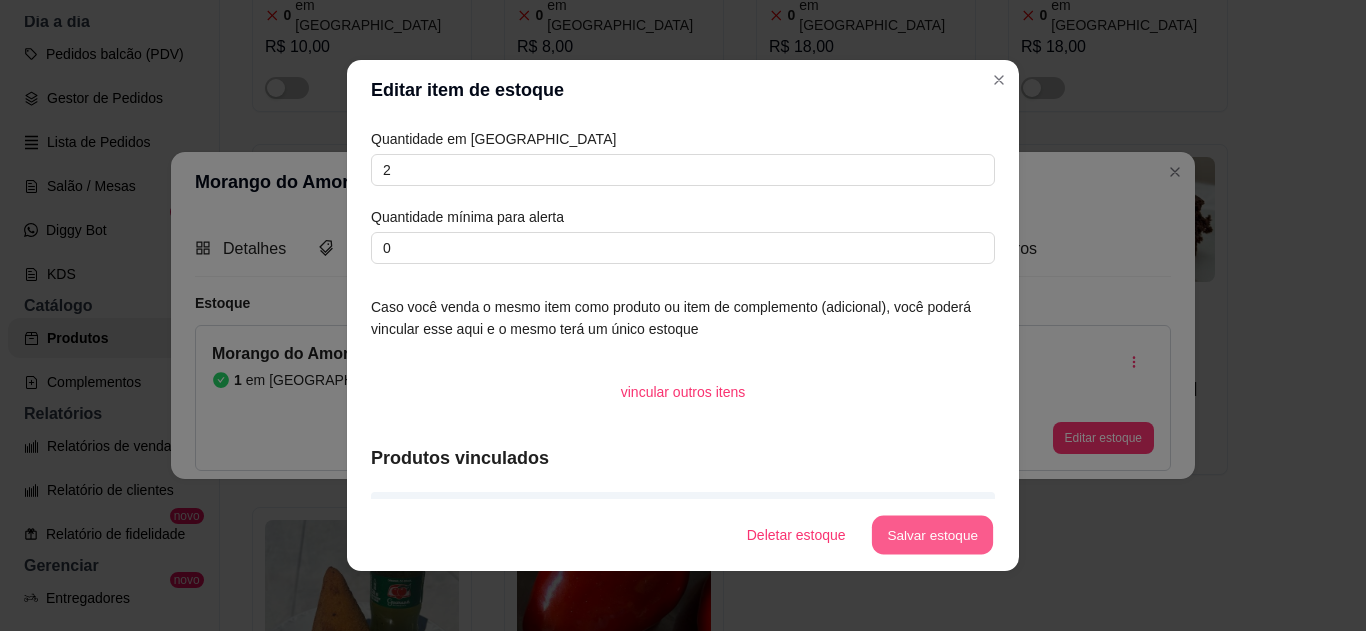 click on "Salvar estoque" at bounding box center (932, 535) 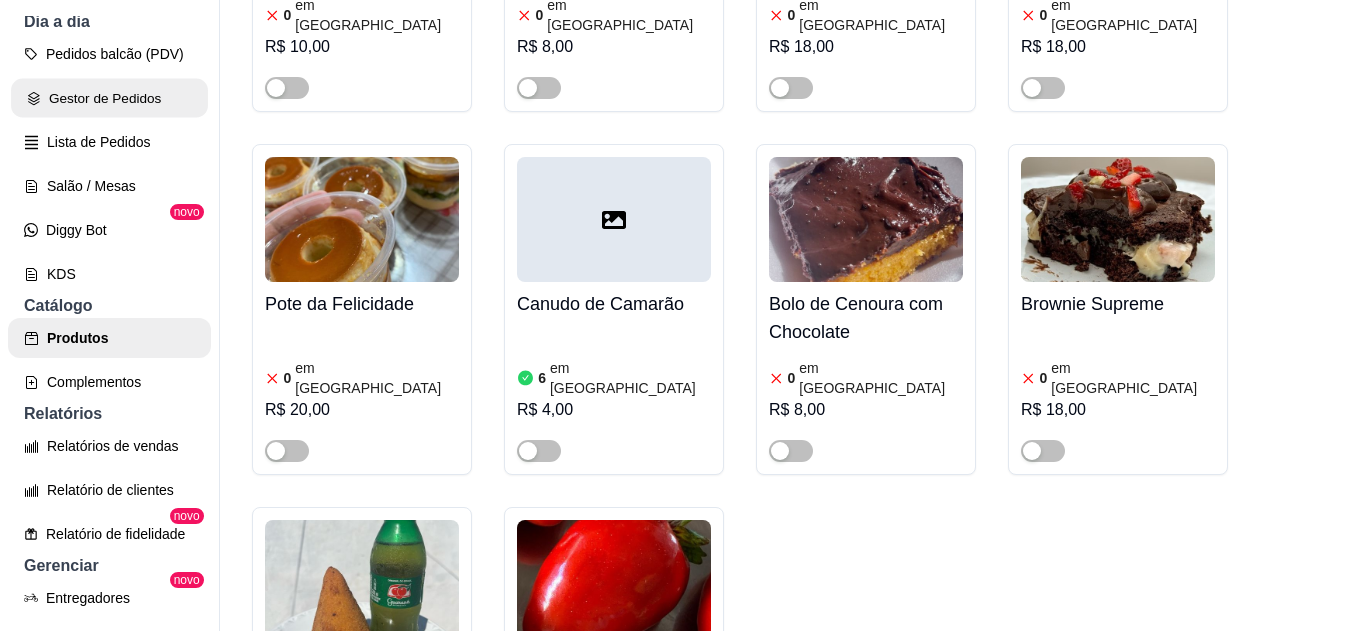 click on "Gestor de Pedidos" at bounding box center [109, 98] 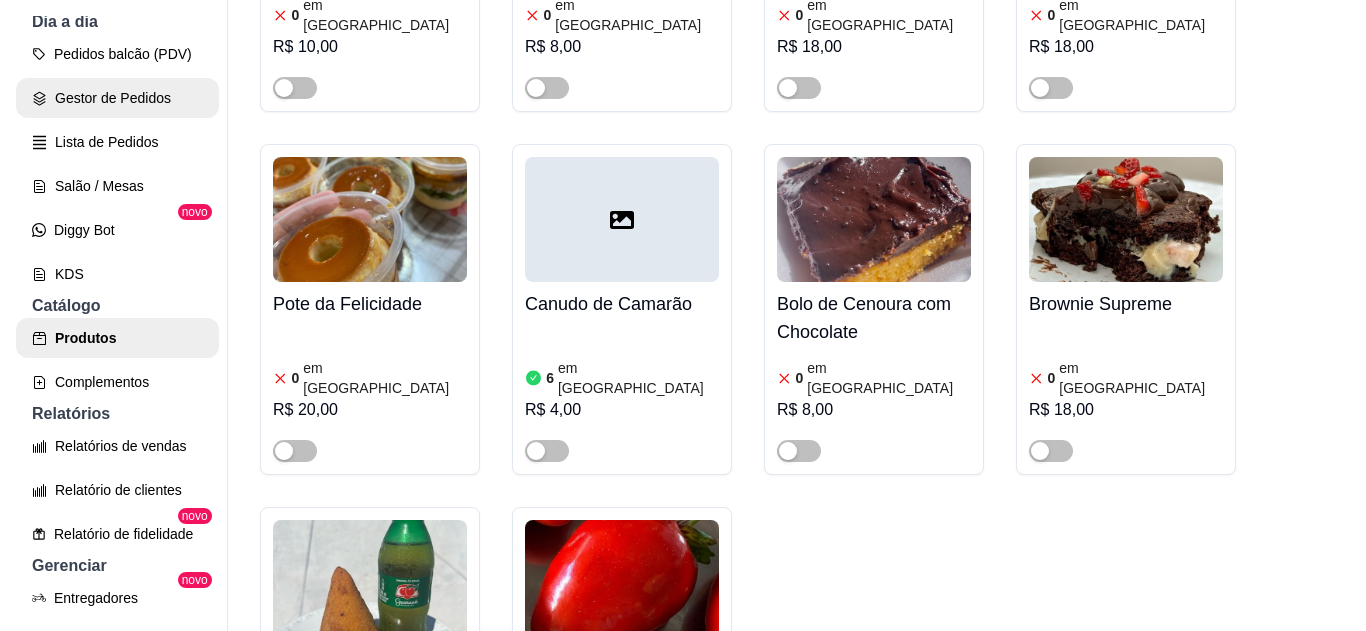 scroll, scrollTop: 0, scrollLeft: 0, axis: both 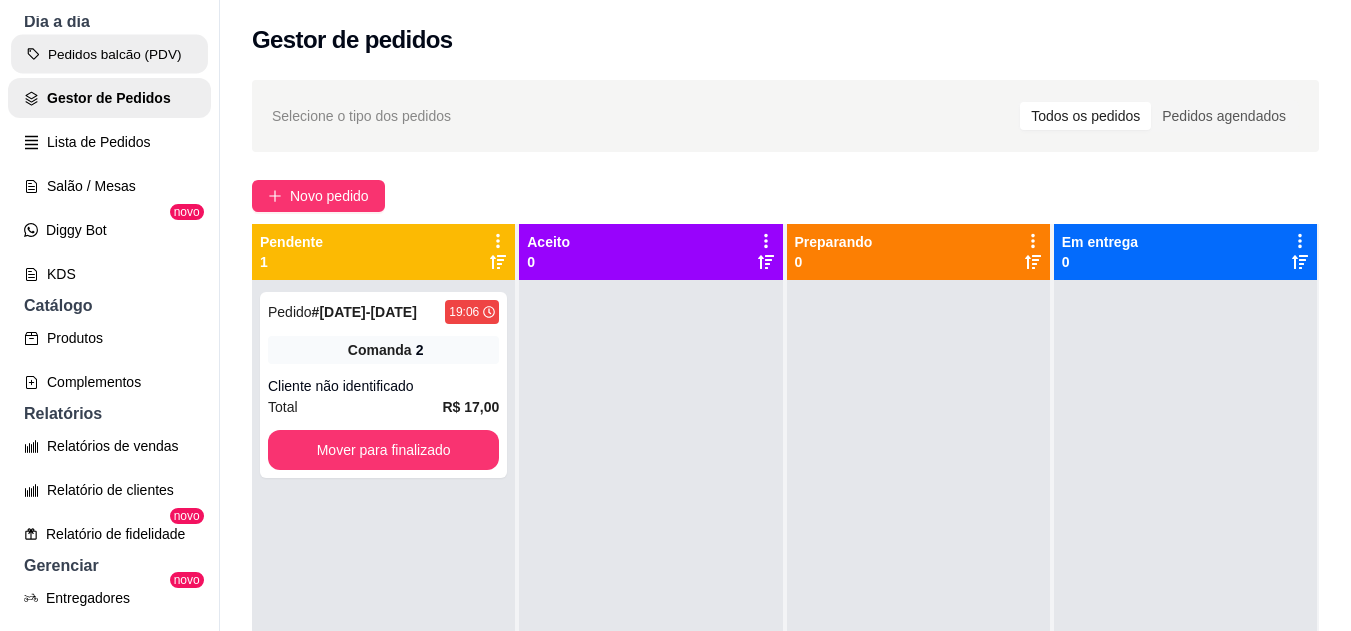 click on "Pedidos balcão (PDV)" at bounding box center [109, 54] 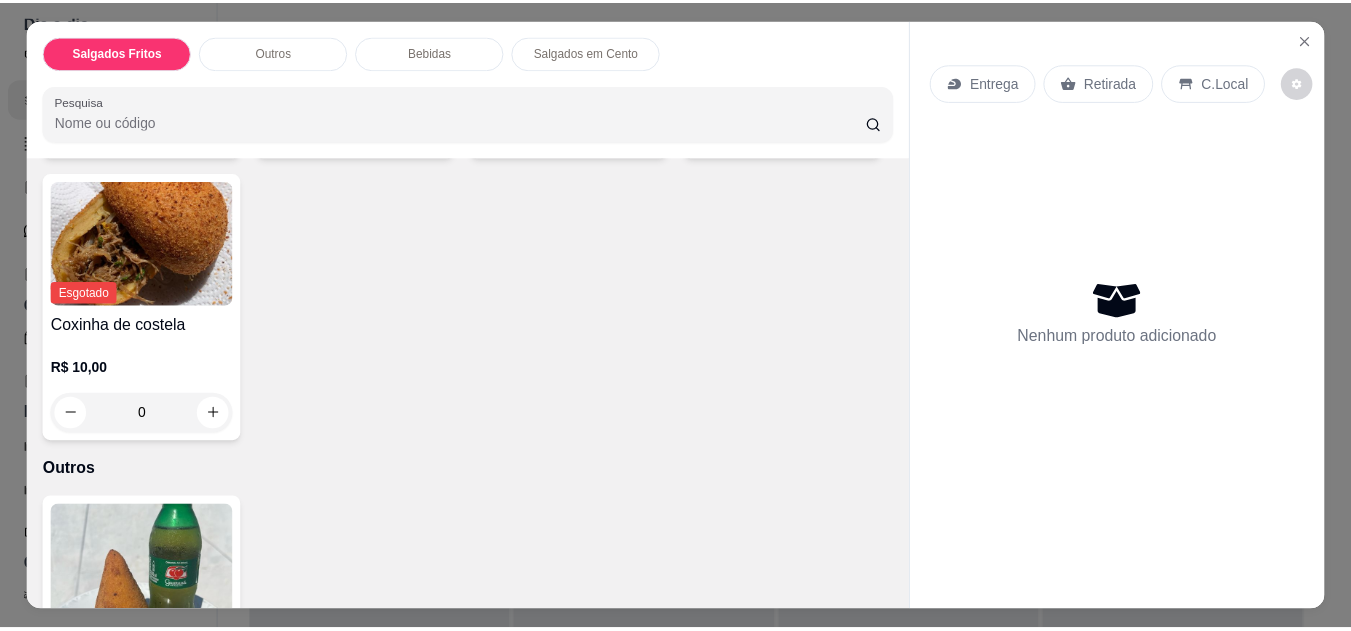 scroll, scrollTop: 798, scrollLeft: 0, axis: vertical 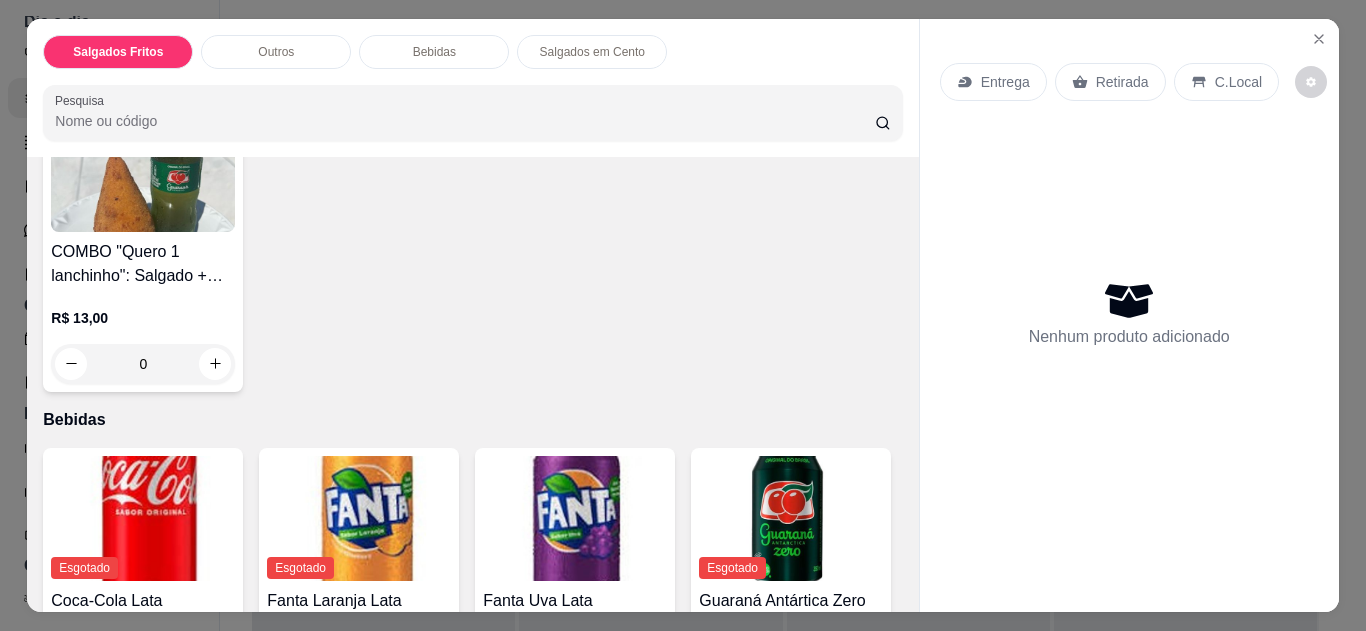 click 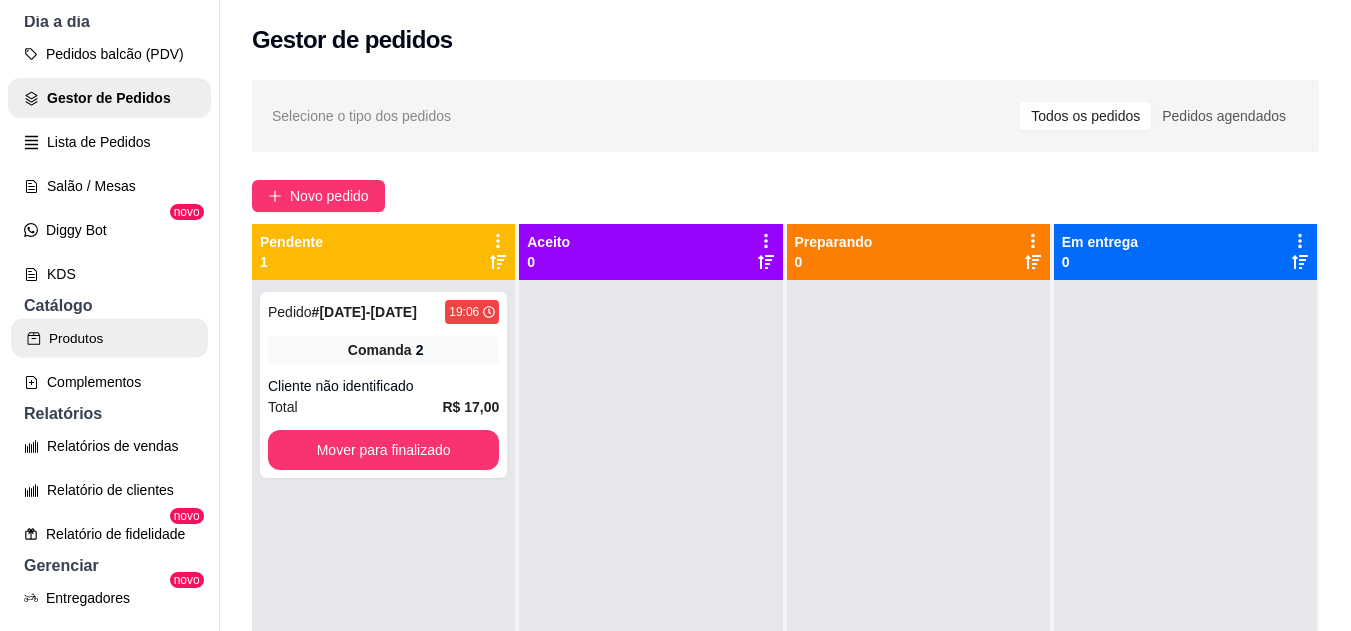 click on "Produtos" at bounding box center [109, 338] 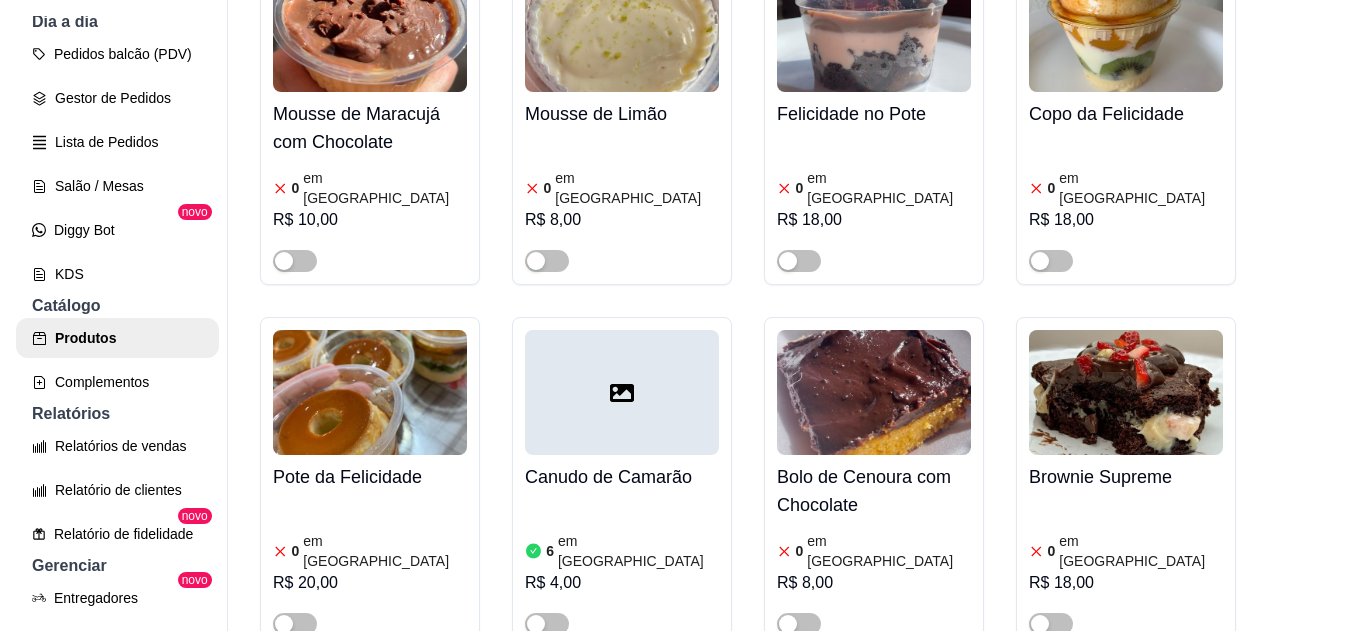 scroll, scrollTop: 4312, scrollLeft: 0, axis: vertical 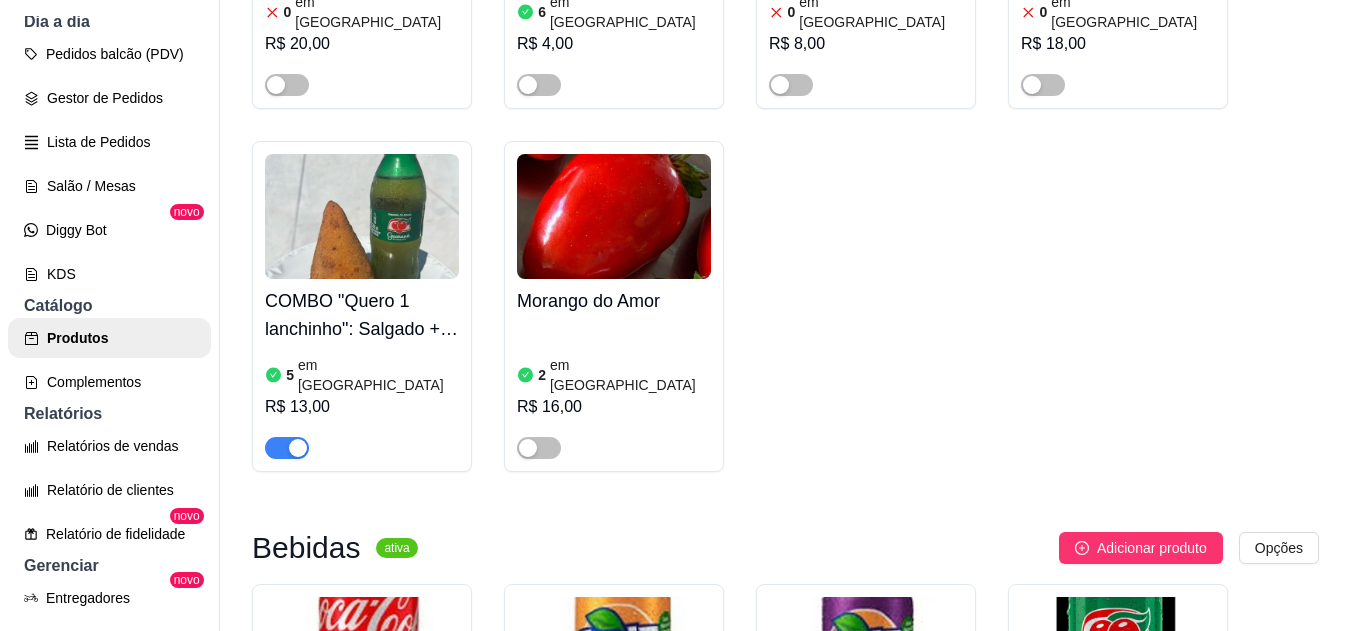 click at bounding box center (528, 448) 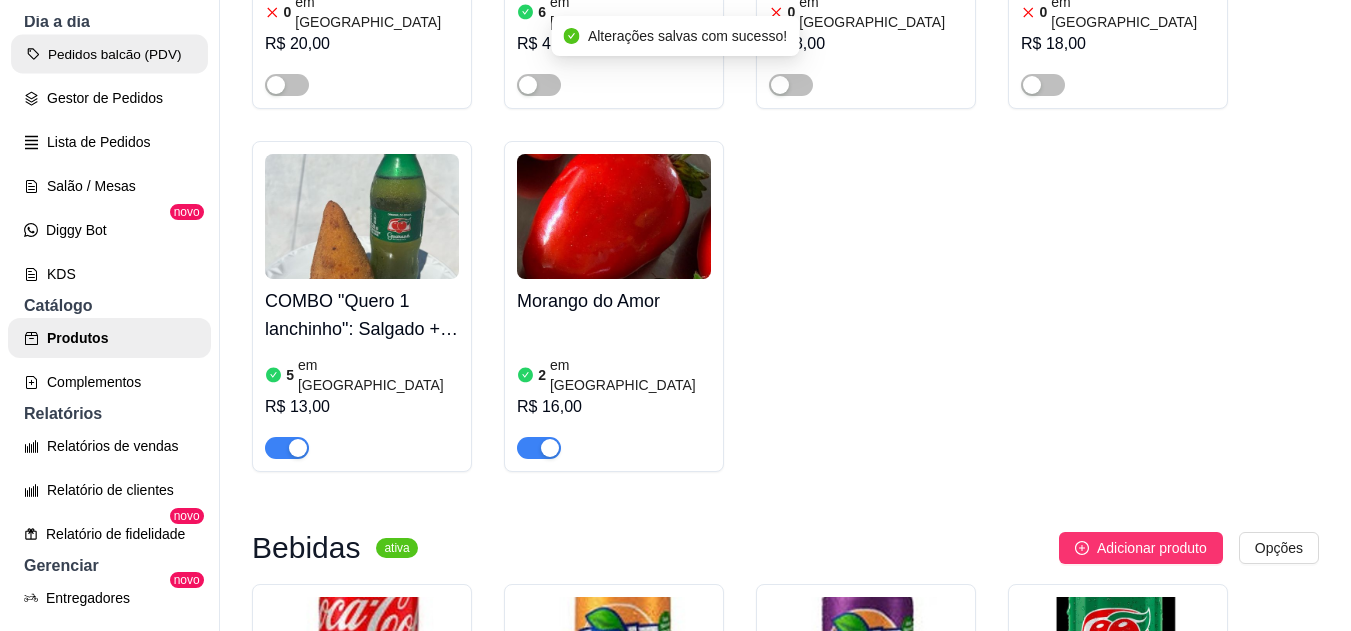 click on "Pedidos balcão (PDV)" at bounding box center [109, 54] 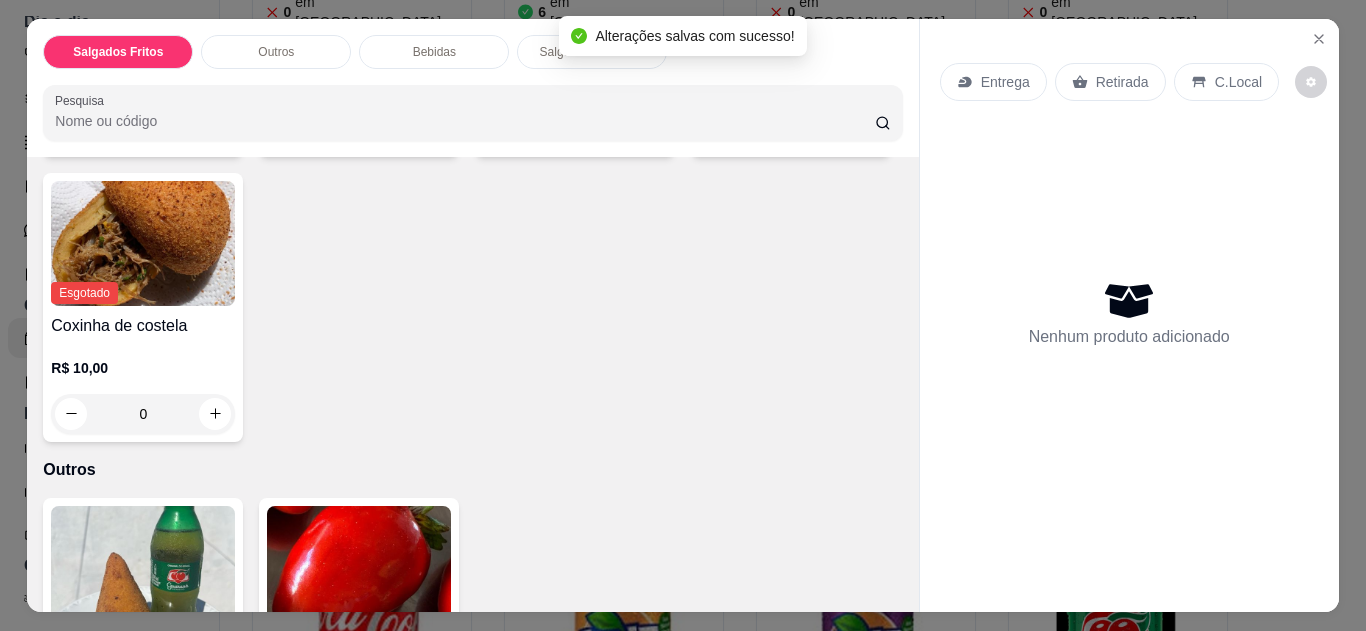scroll, scrollTop: 798, scrollLeft: 0, axis: vertical 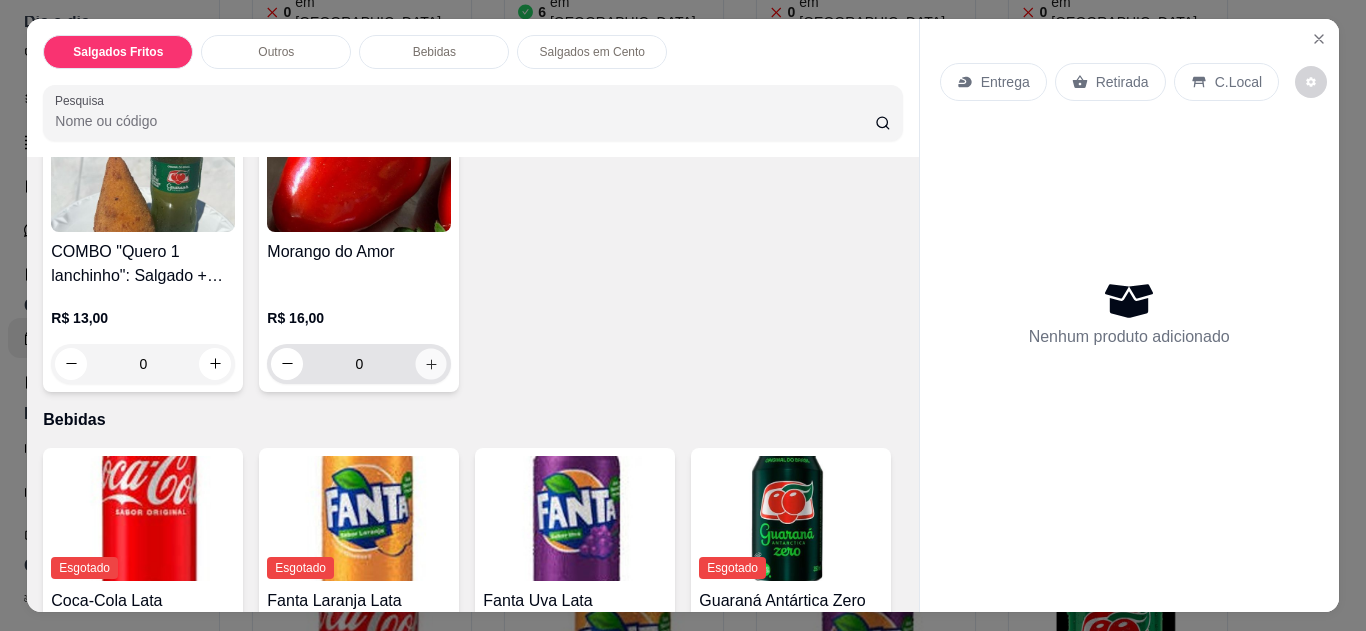 click 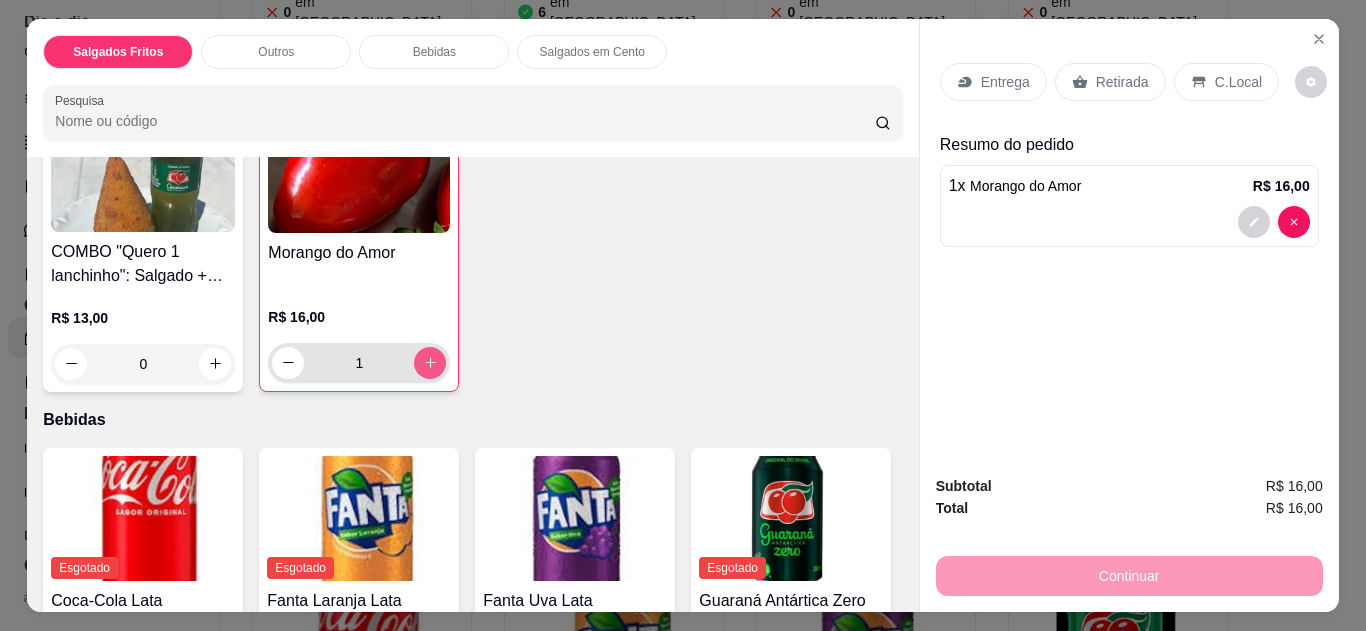 click 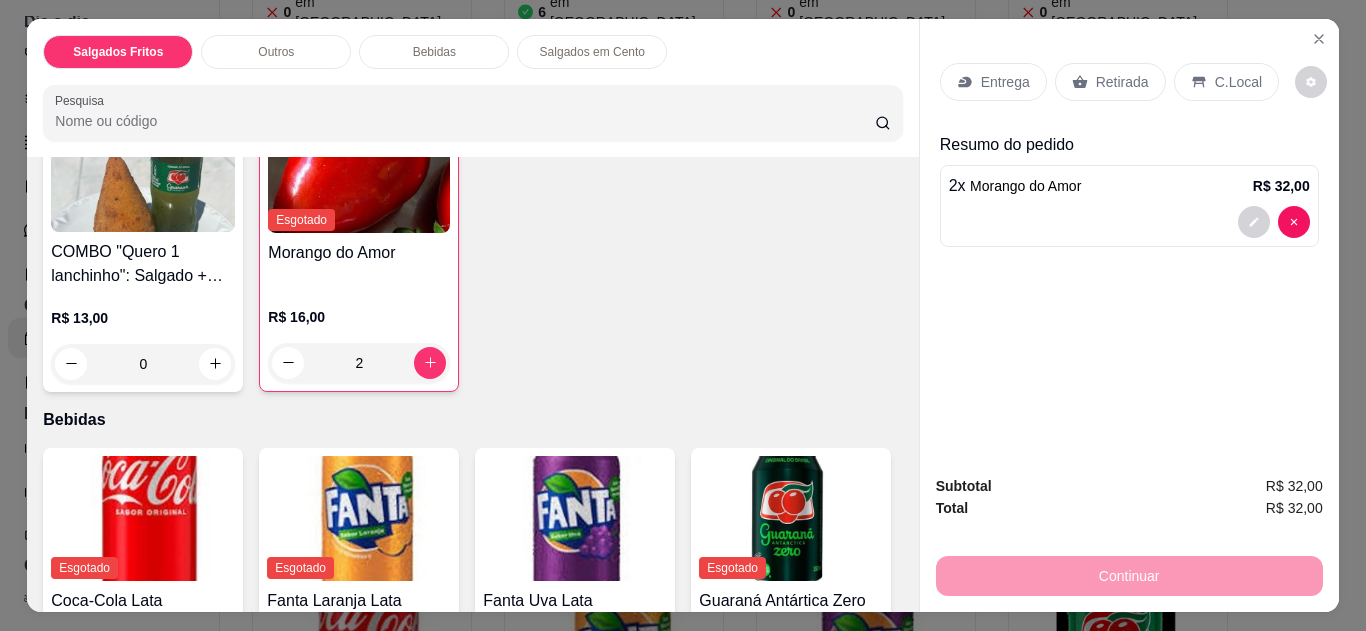 click on "Entrega" at bounding box center (1005, 82) 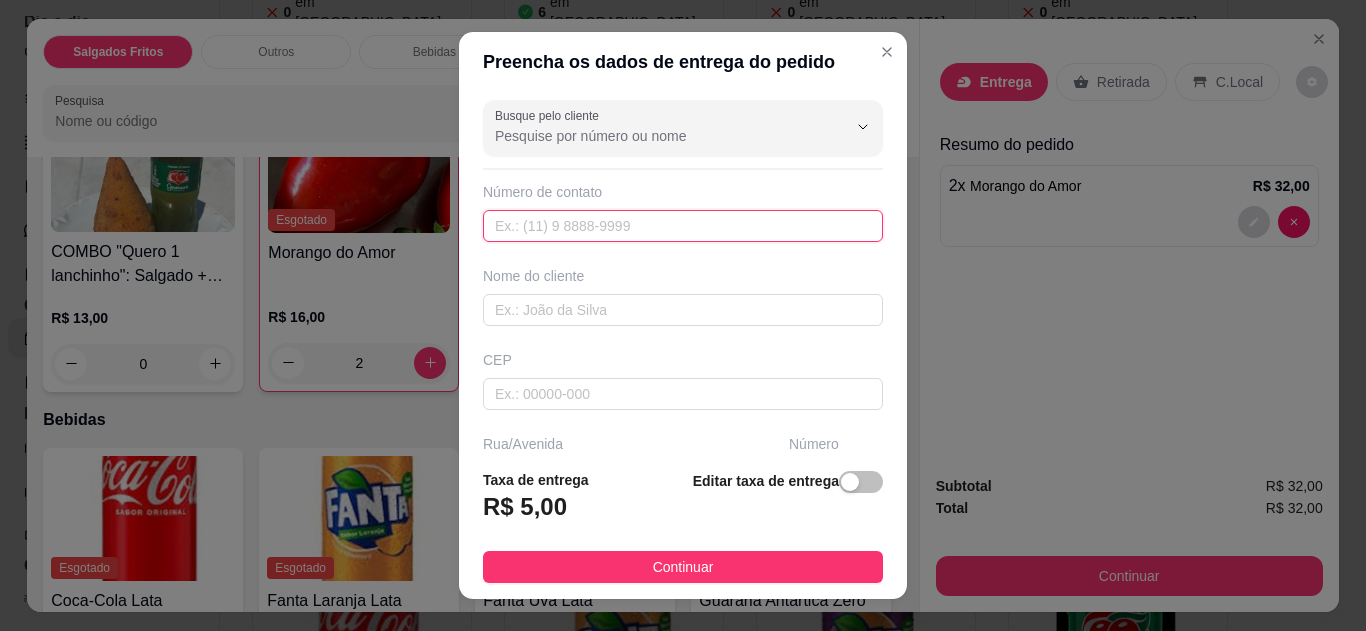 click at bounding box center [683, 226] 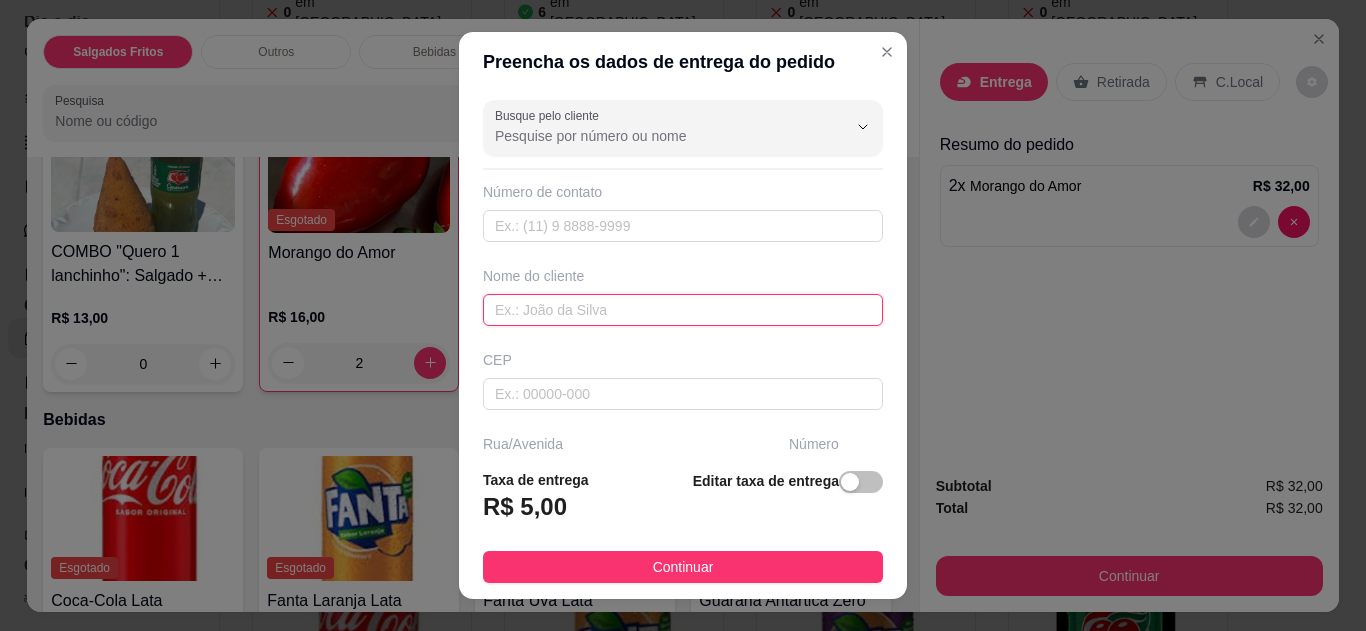 click at bounding box center (683, 310) 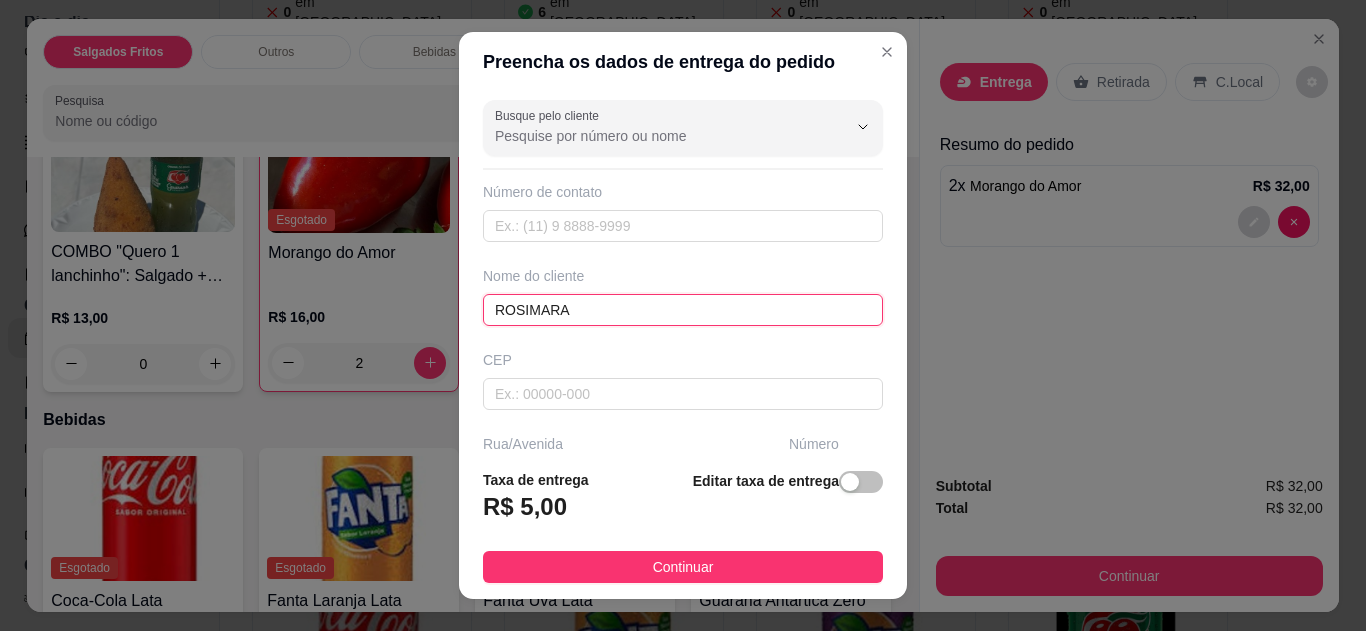 type on "ROSIMARA" 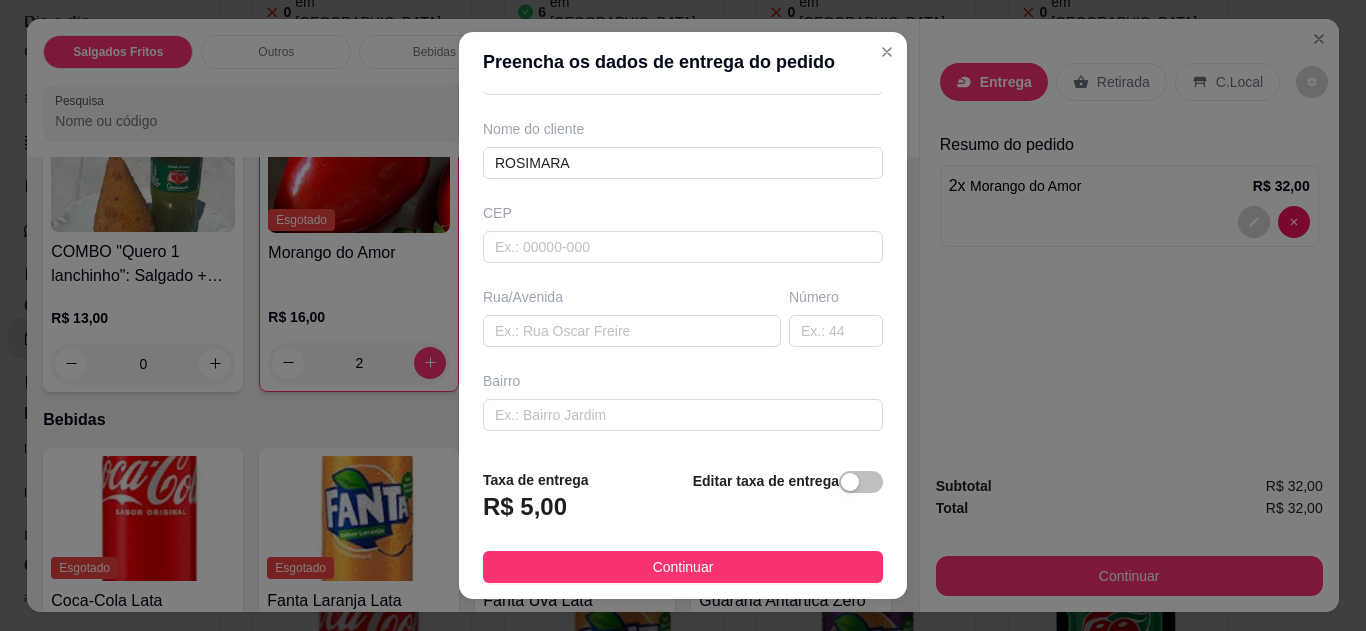 scroll, scrollTop: 160, scrollLeft: 0, axis: vertical 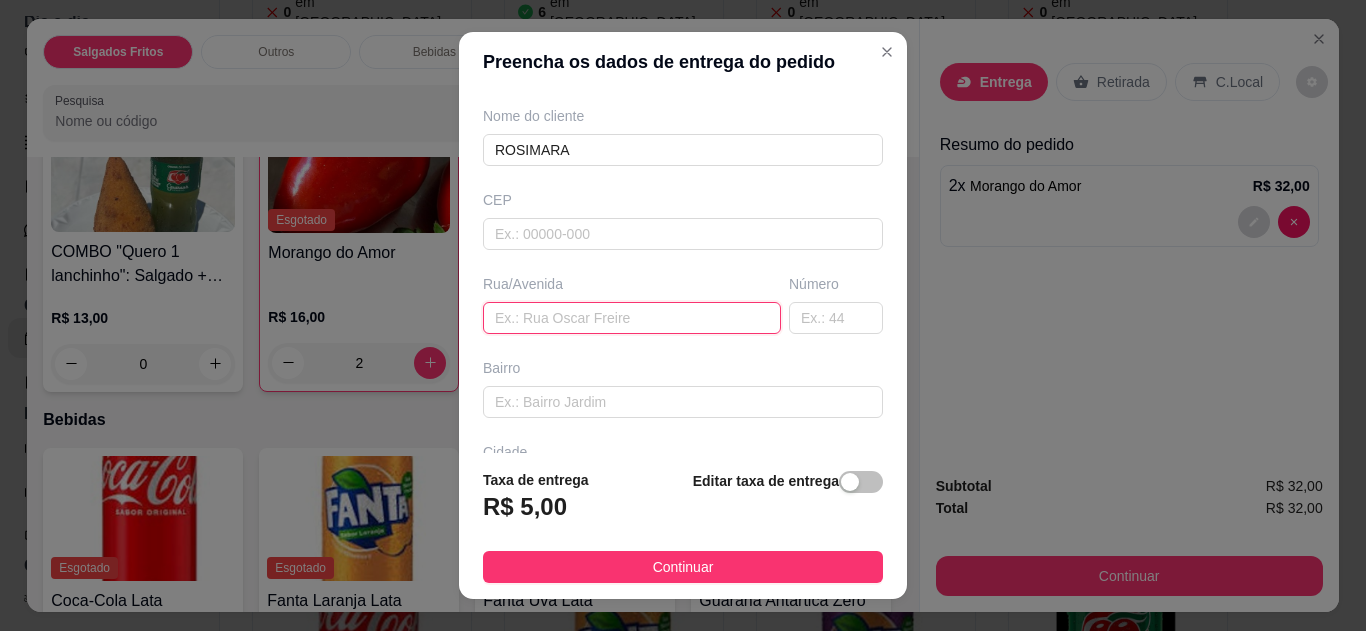 click at bounding box center (632, 318) 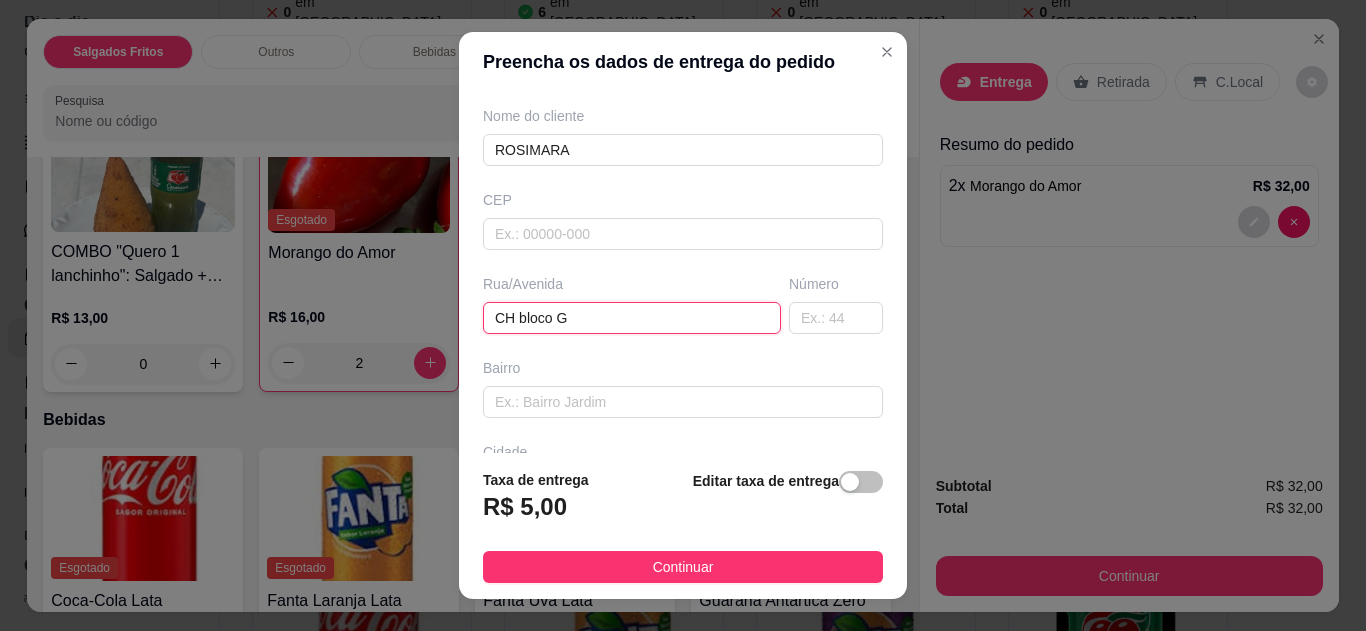 type on "CH bloco G" 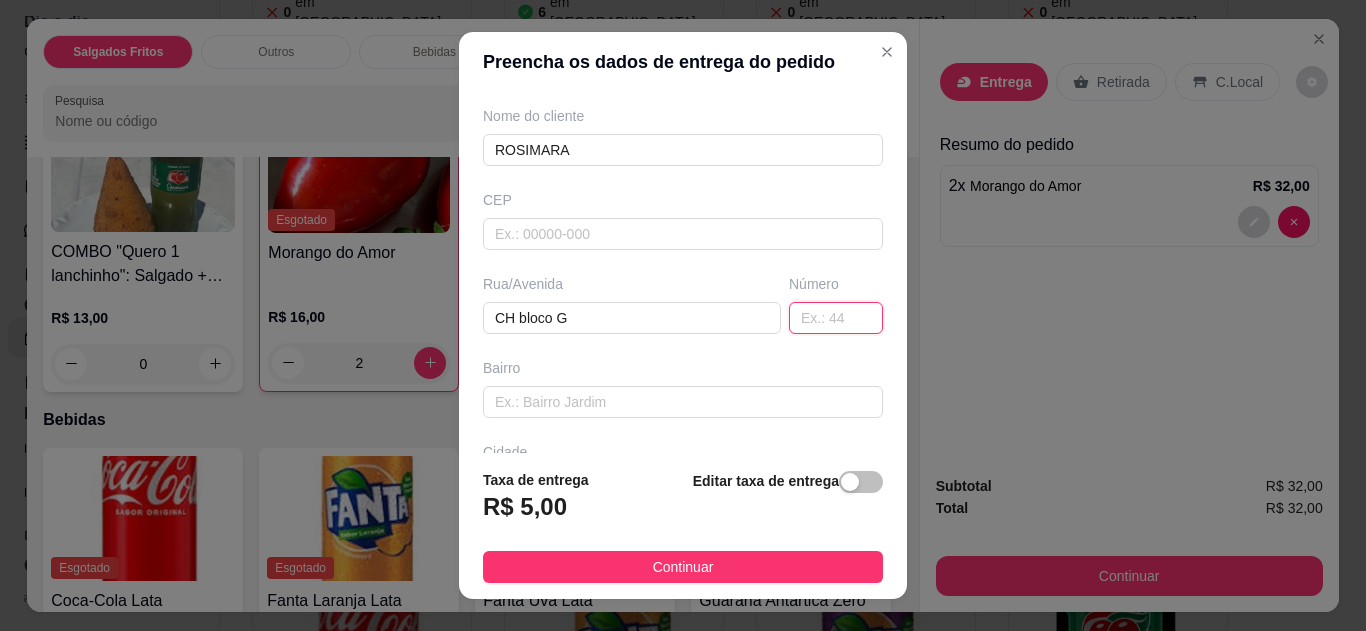 click at bounding box center (836, 318) 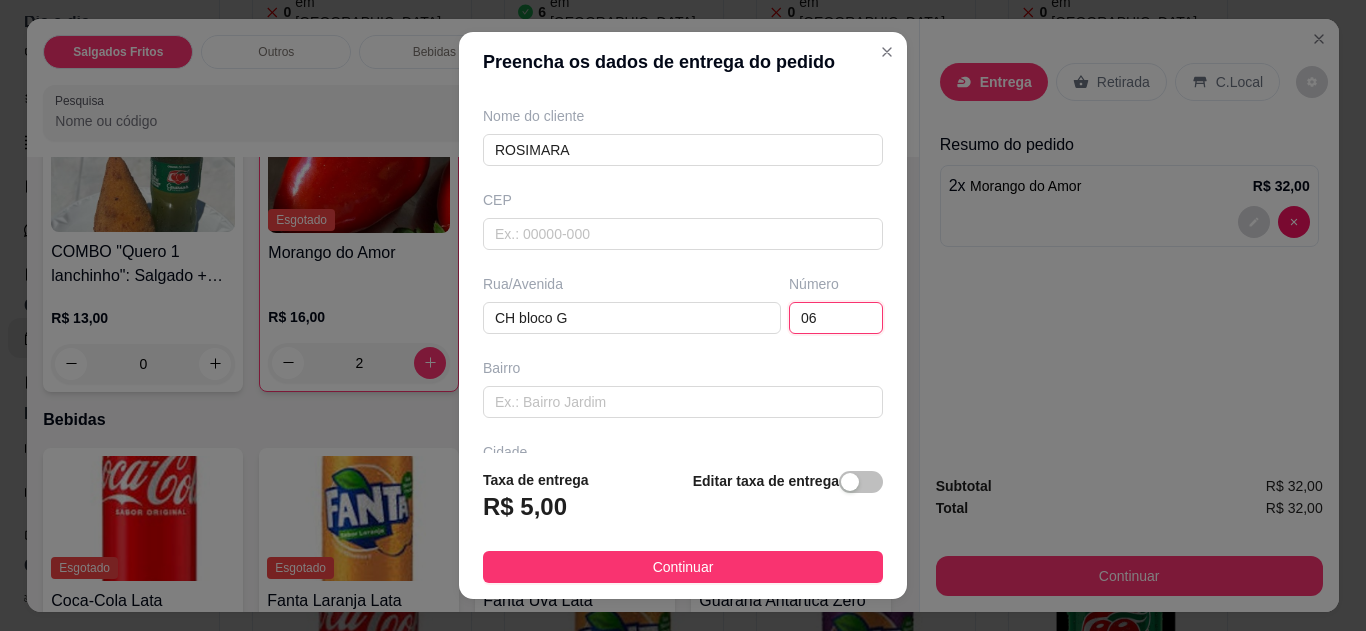 type on "06" 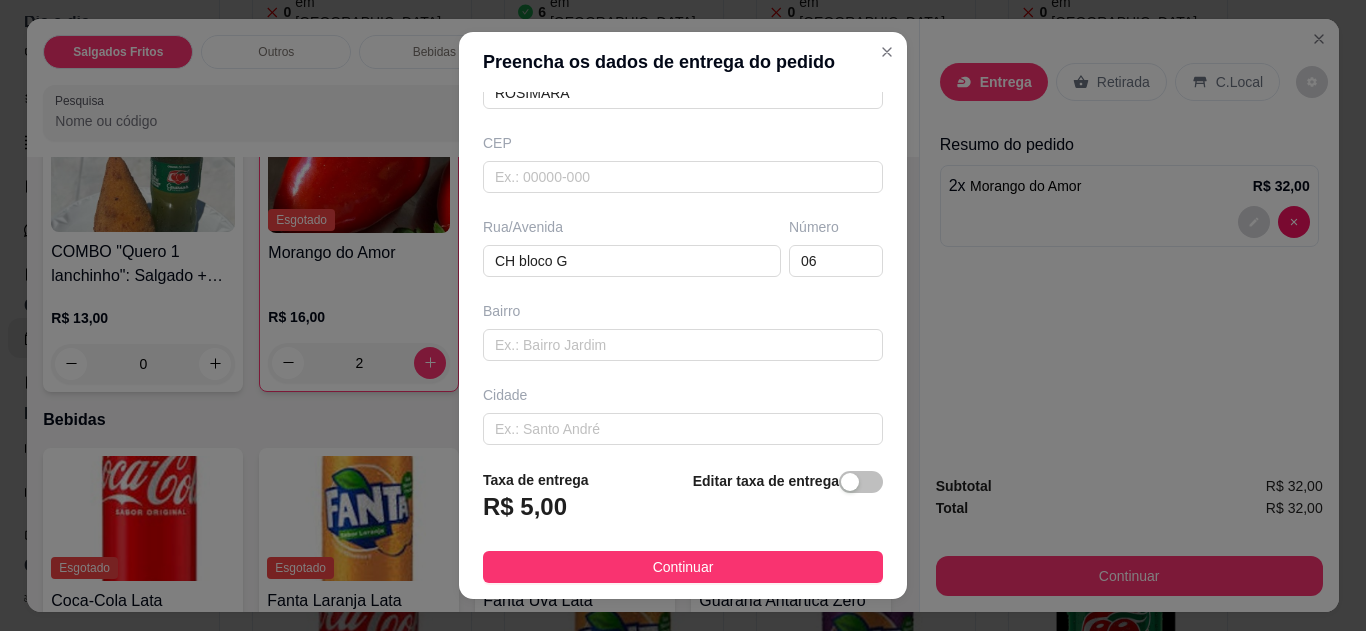 scroll, scrollTop: 240, scrollLeft: 0, axis: vertical 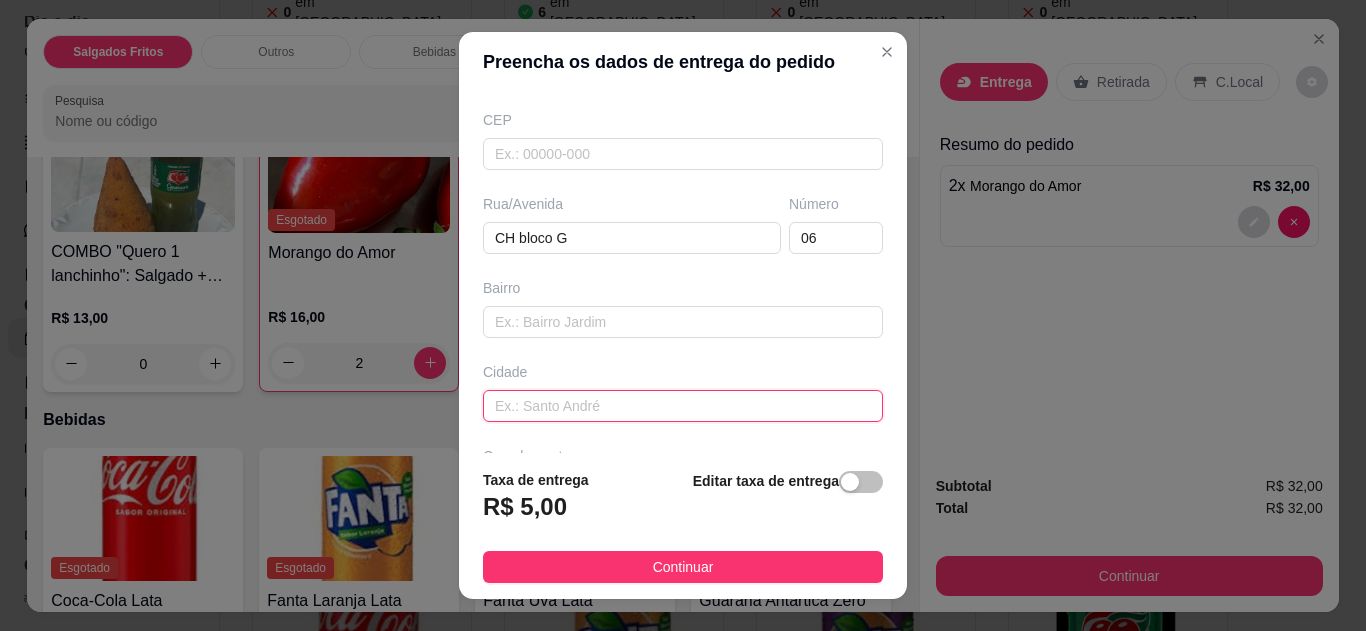 click at bounding box center [683, 406] 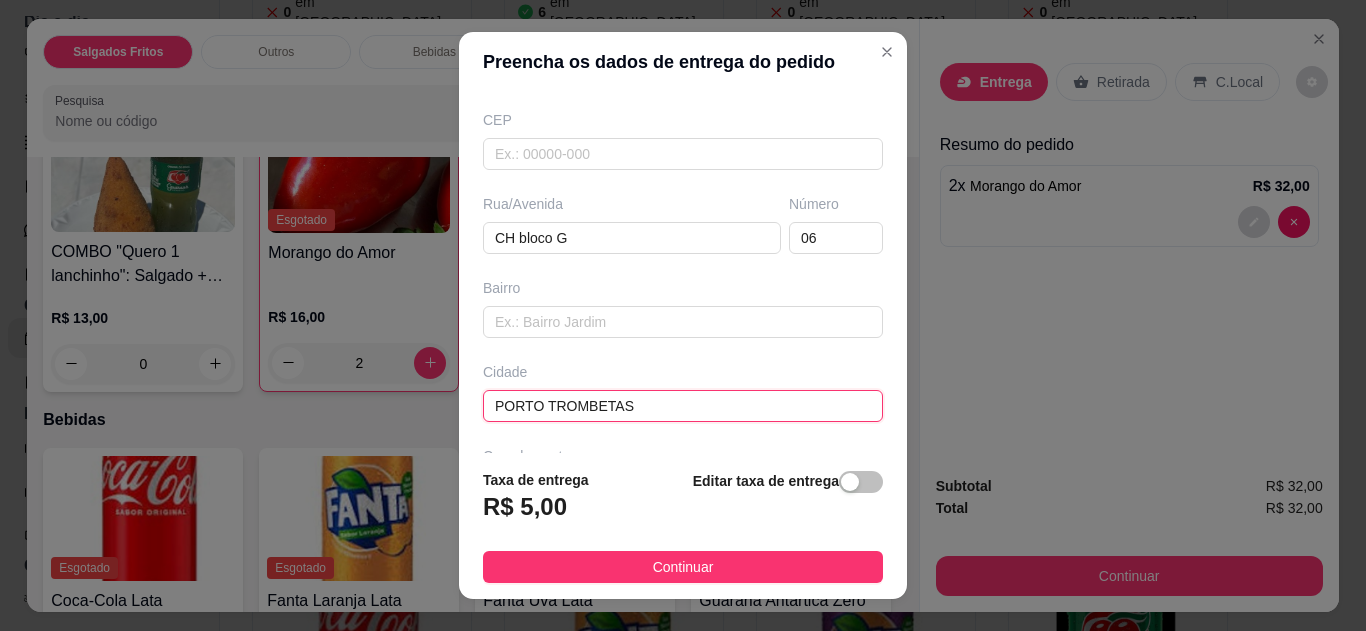 type on "PORTO TROMBETAS" 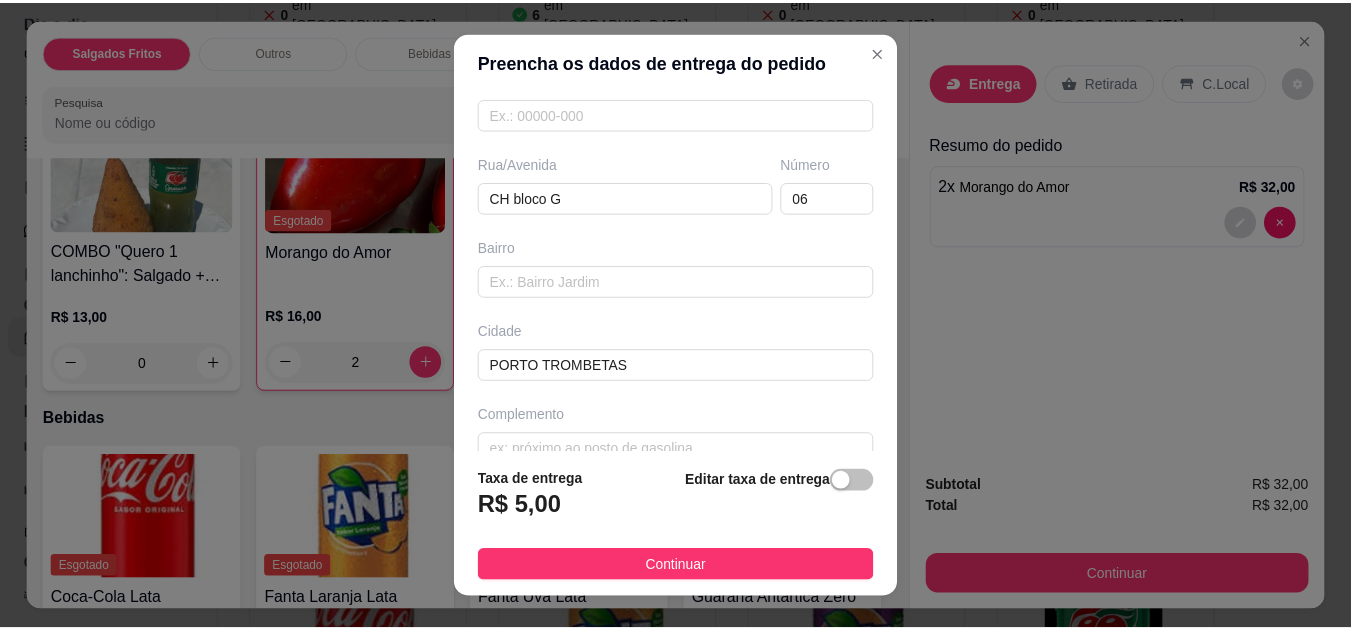 scroll, scrollTop: 312, scrollLeft: 0, axis: vertical 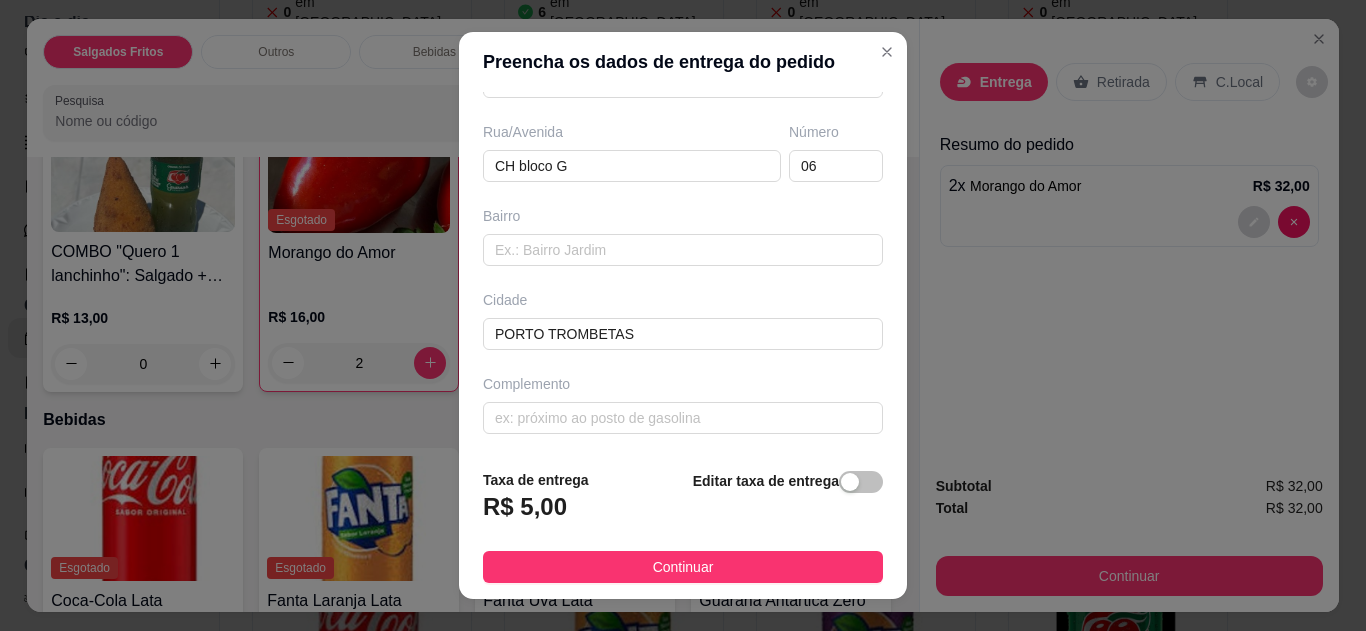 click on "Continuar" at bounding box center (683, 567) 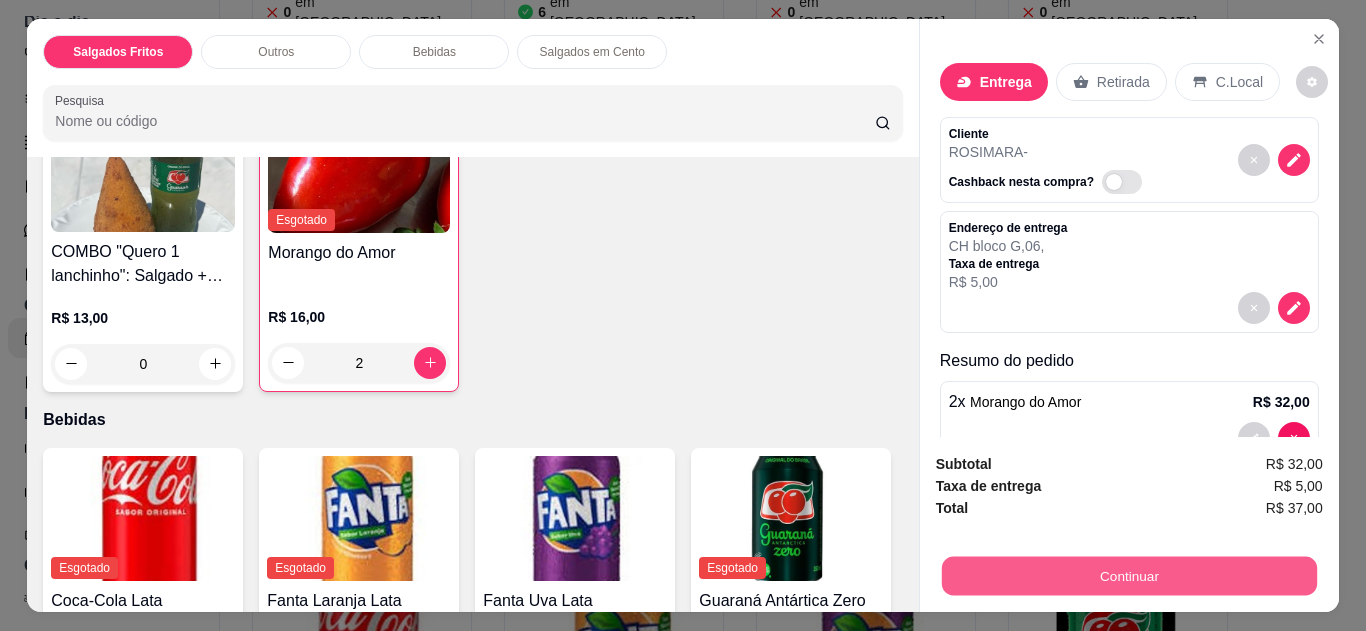 click on "Continuar" at bounding box center (1128, 576) 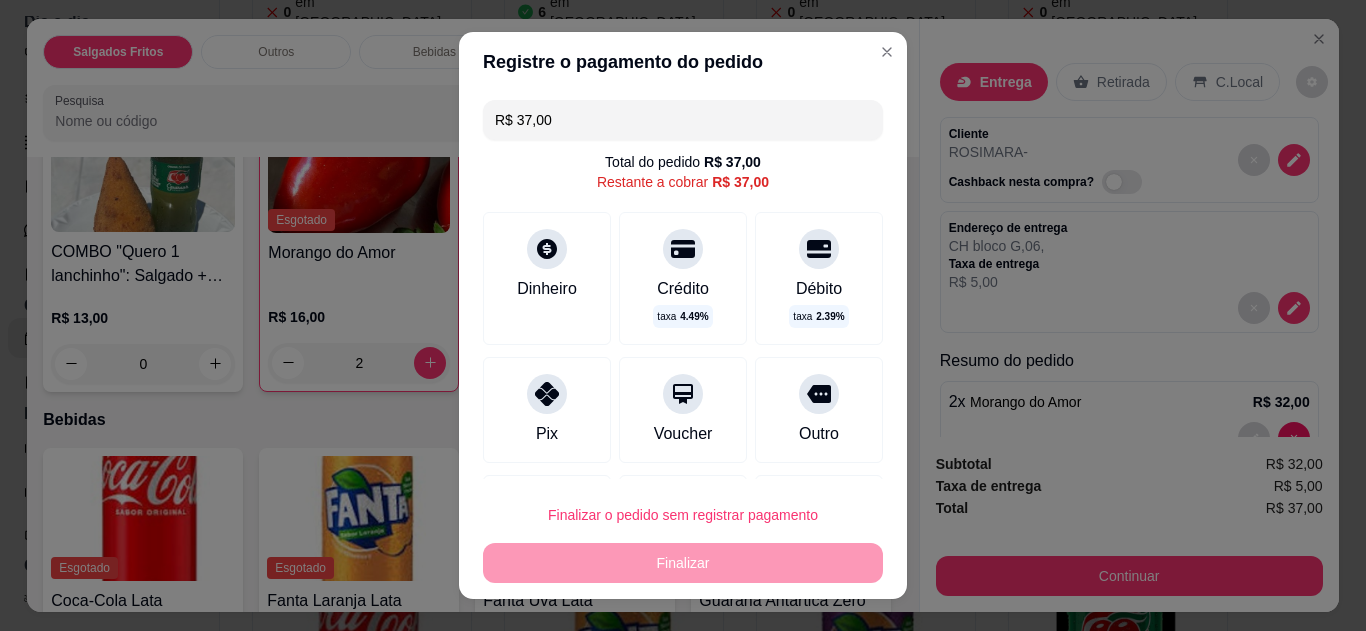click on "Pix" at bounding box center (547, 434) 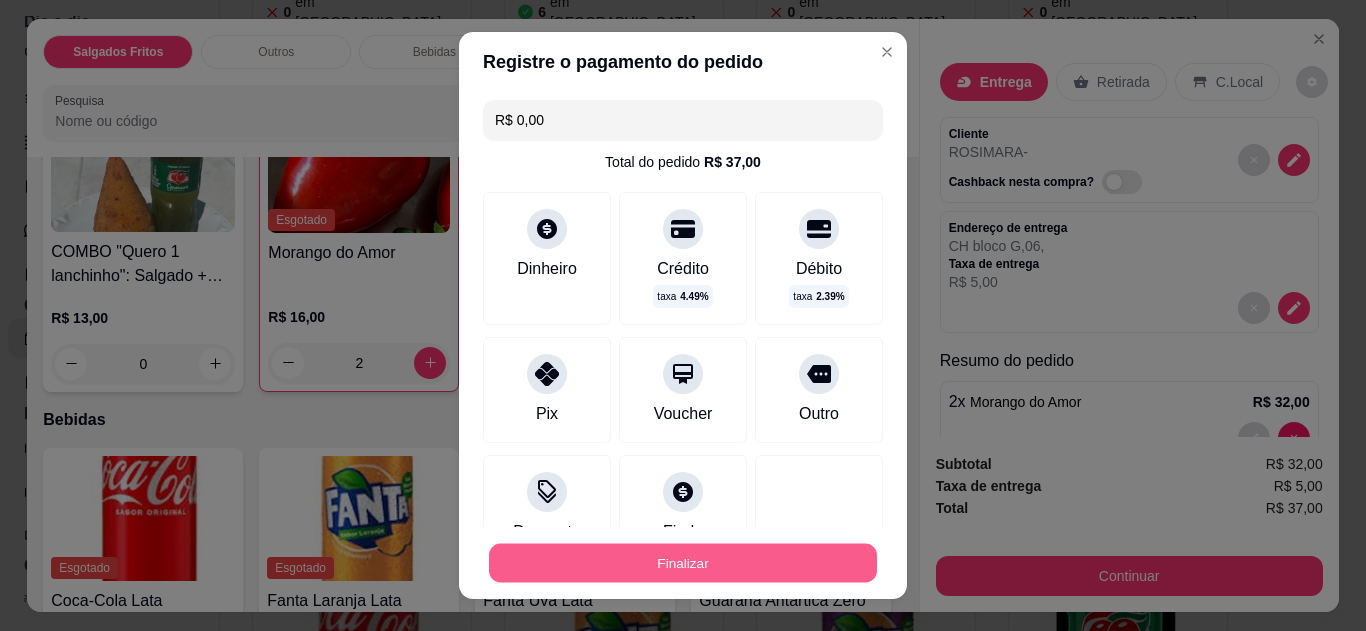 click on "Finalizar" at bounding box center (683, 563) 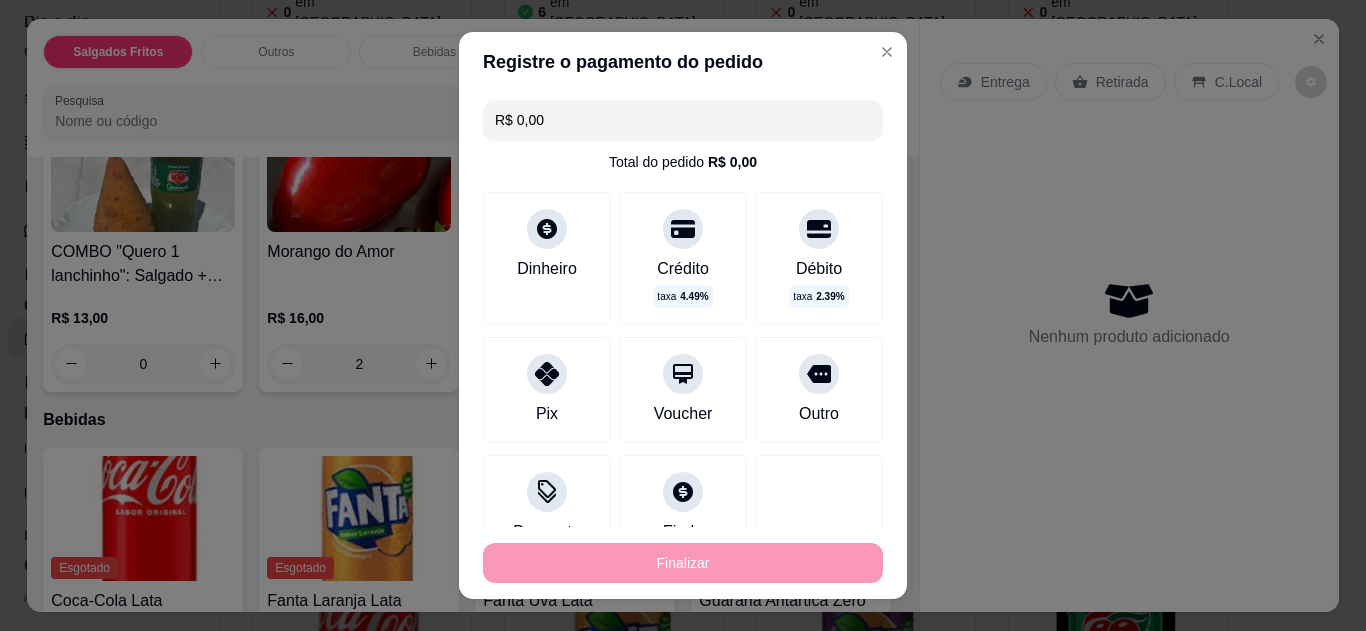 type on "0" 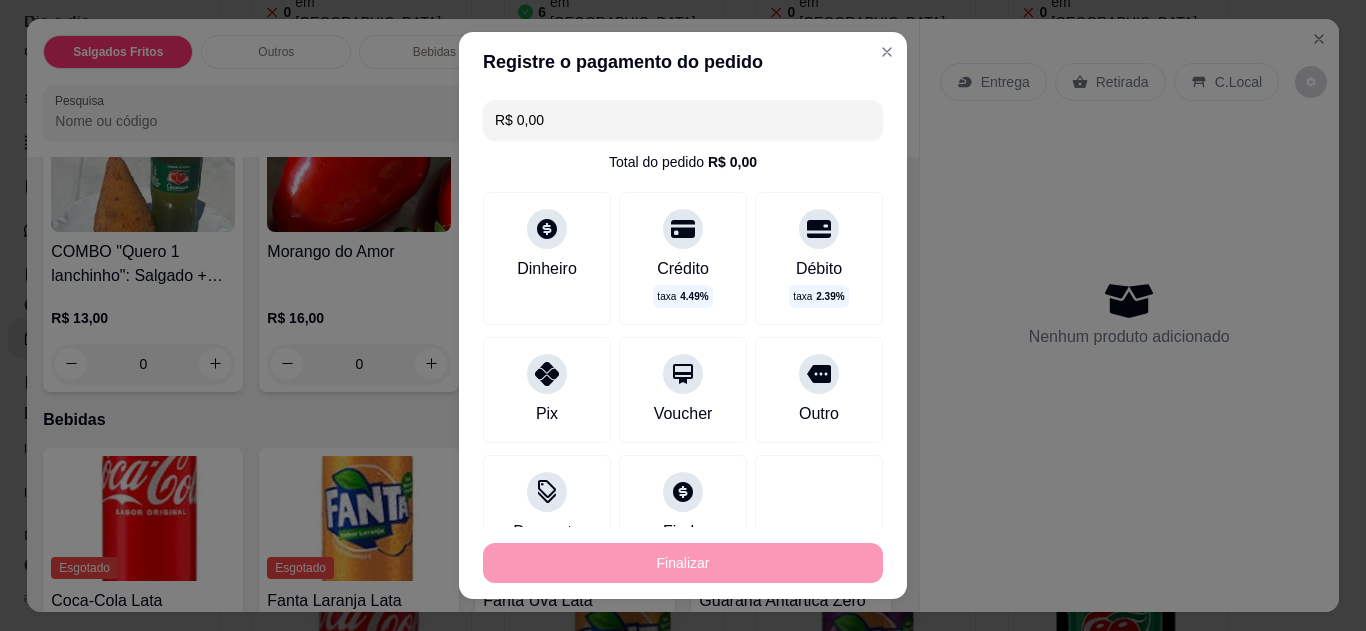 type on "-R$ 37,00" 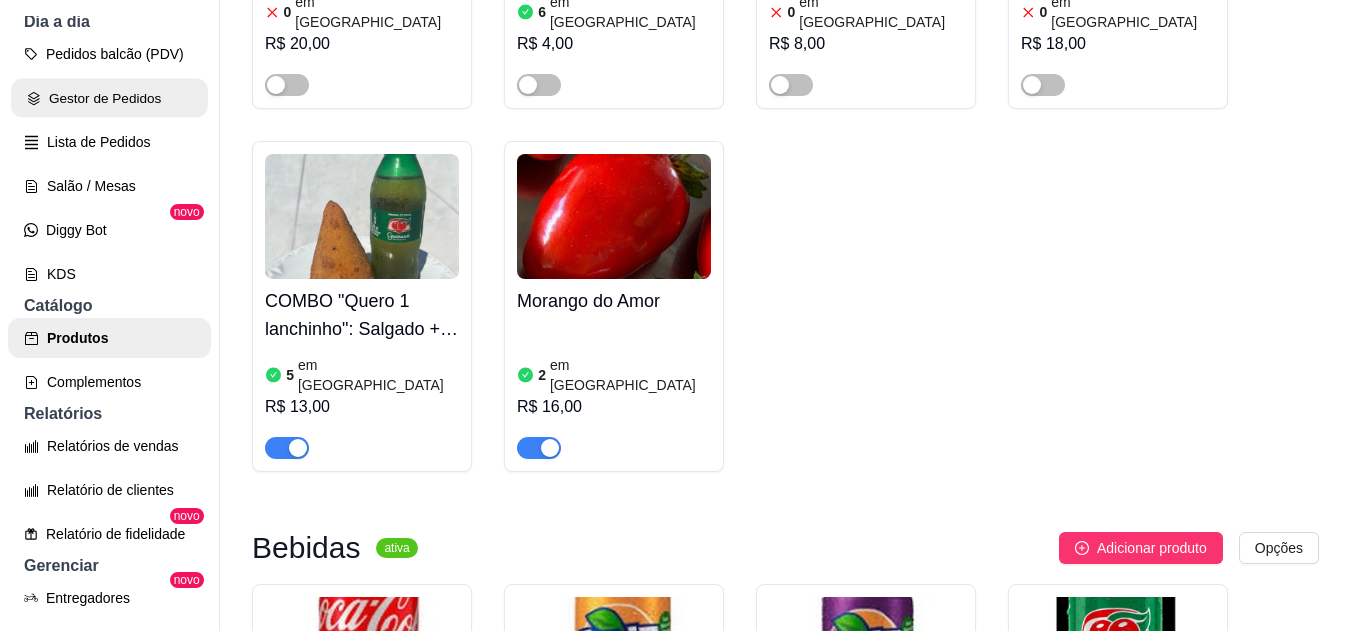click on "Gestor de Pedidos" at bounding box center [109, 98] 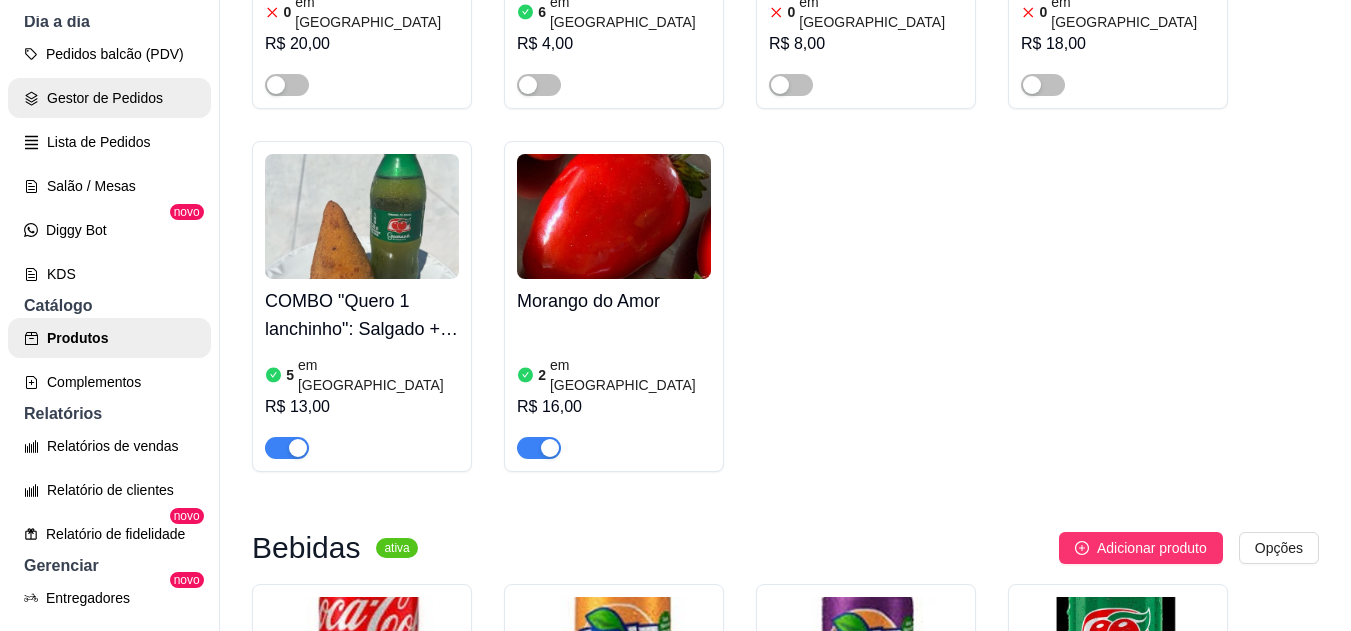 scroll, scrollTop: 0, scrollLeft: 0, axis: both 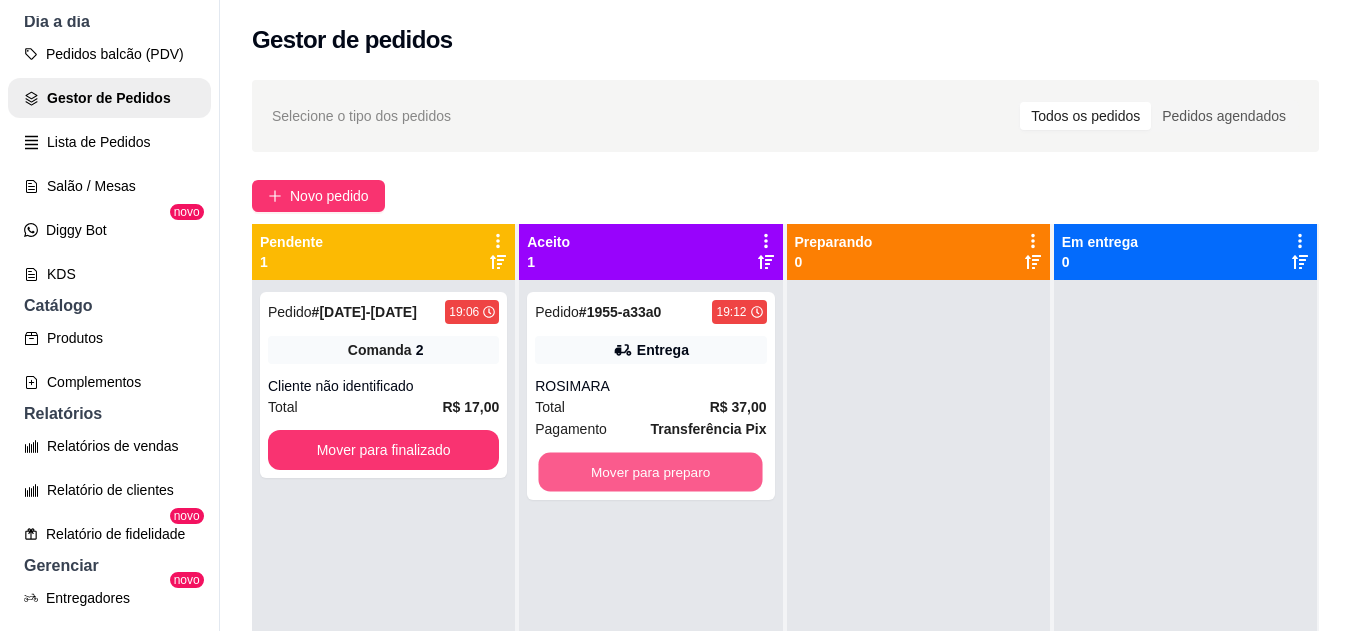 click on "Mover para preparo" at bounding box center (651, 472) 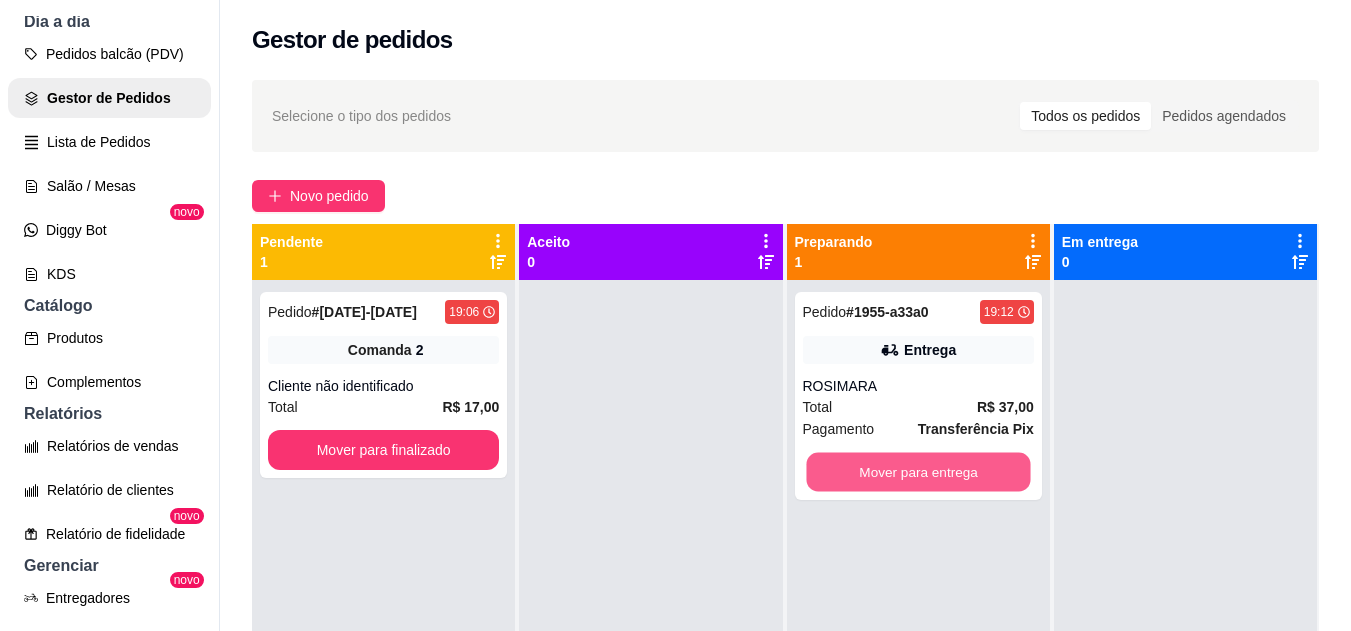 click on "Mover para entrega" at bounding box center (918, 472) 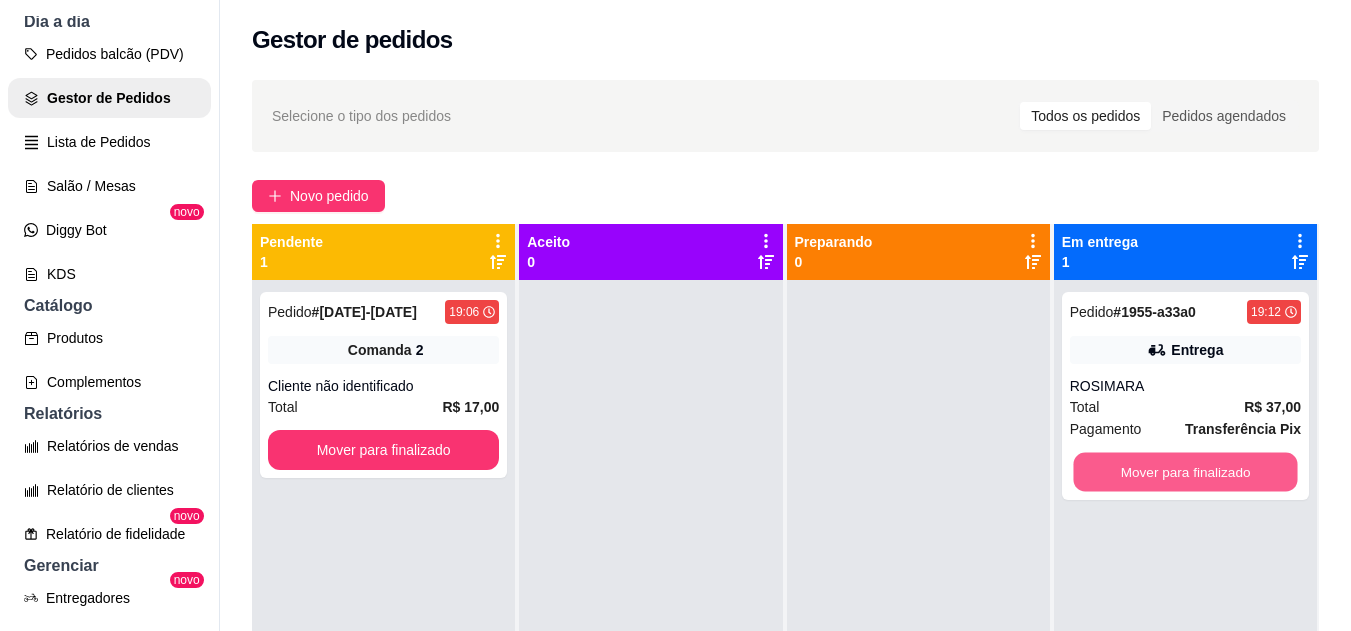 click on "Mover para finalizado" at bounding box center (1185, 472) 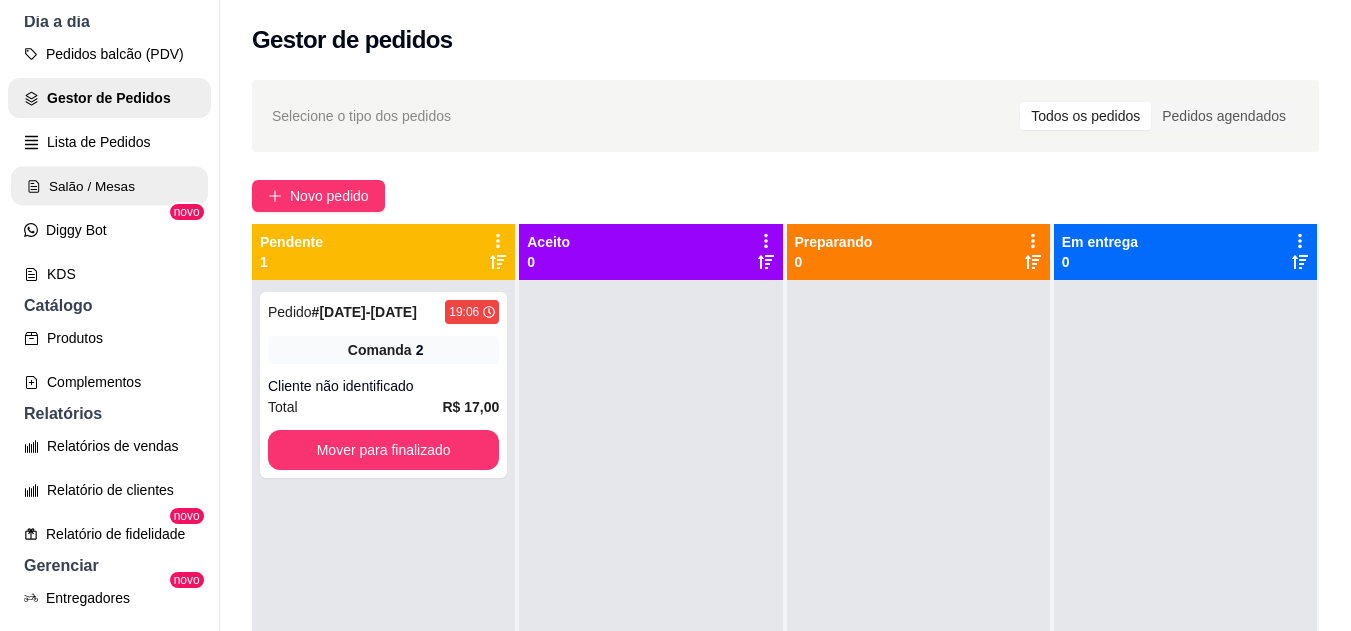 click on "Salão / Mesas" at bounding box center (109, 186) 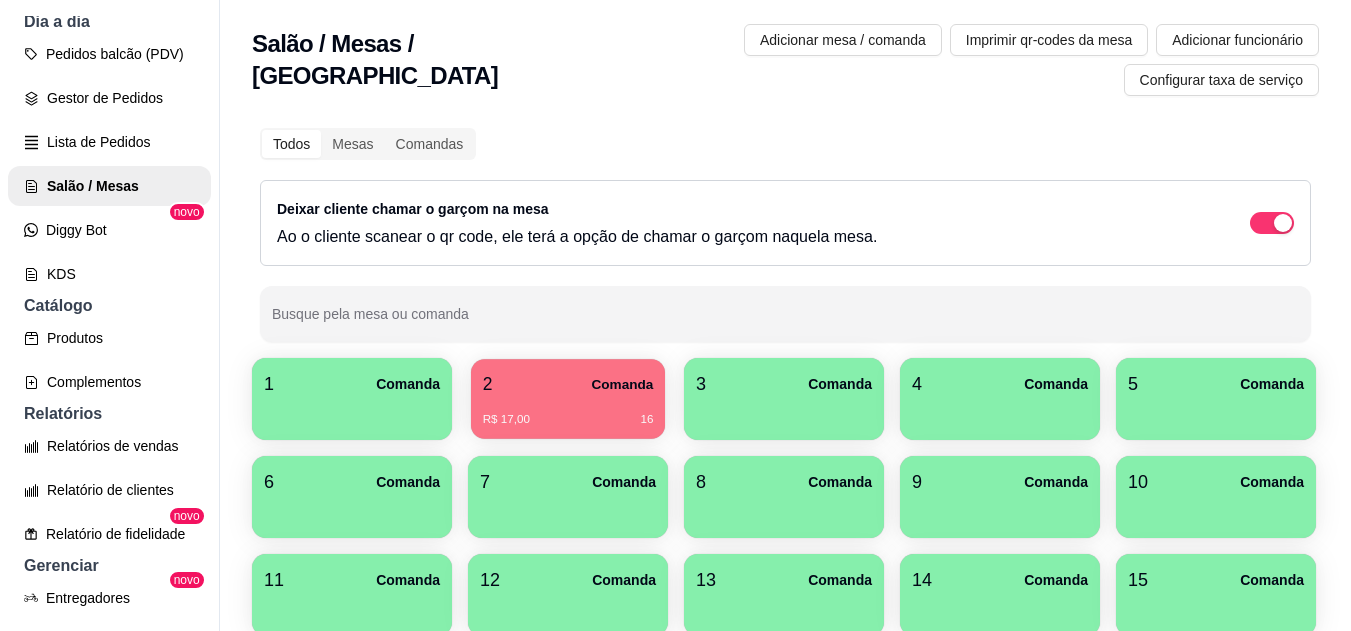 click on "2 Comanda R$ 17,00 16" at bounding box center (568, 399) 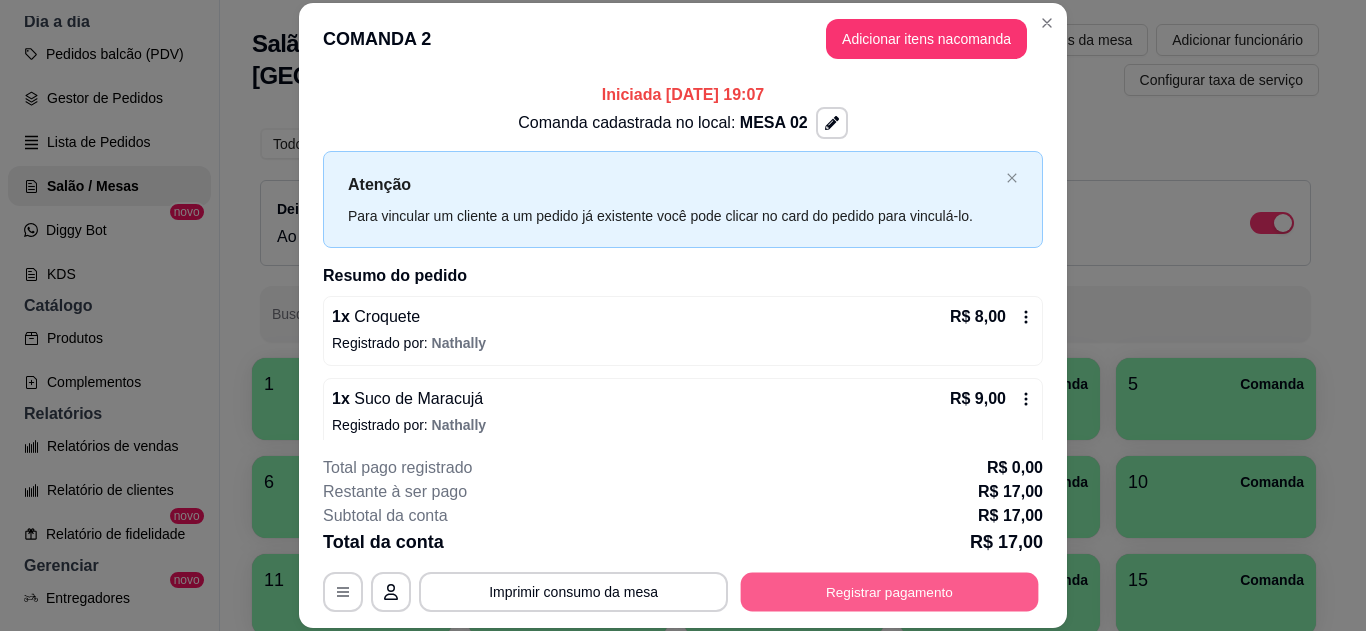 click on "Registrar pagamento" at bounding box center (890, 591) 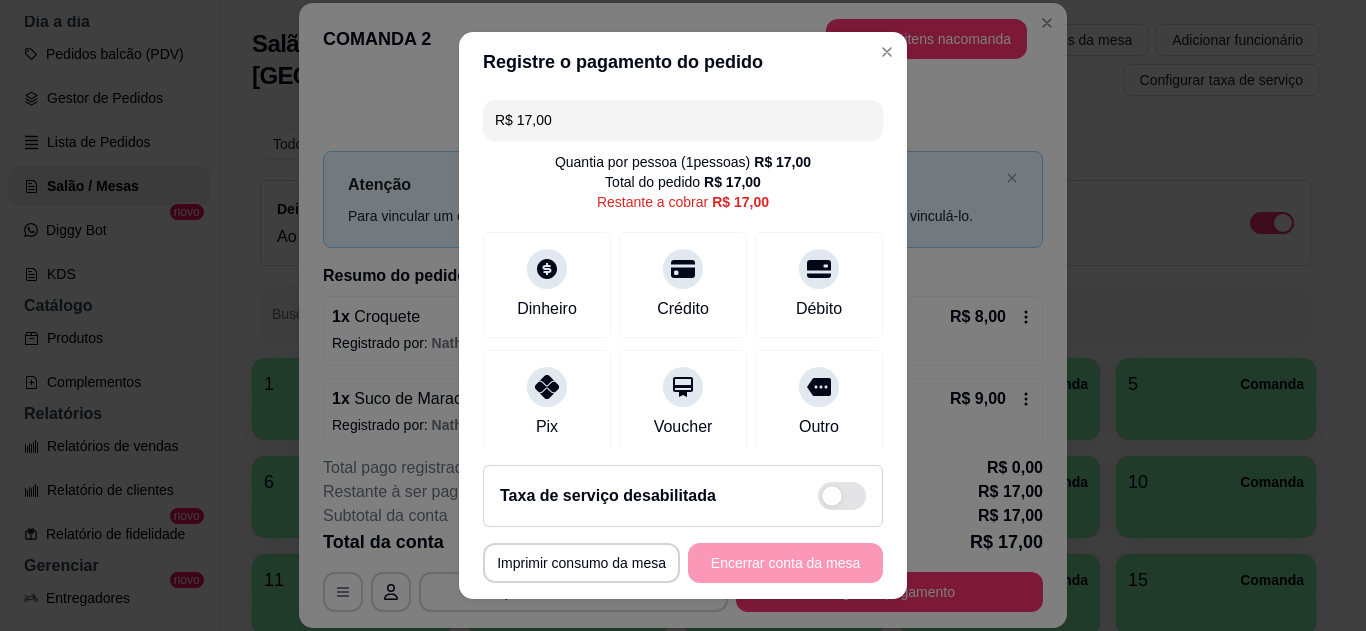 click 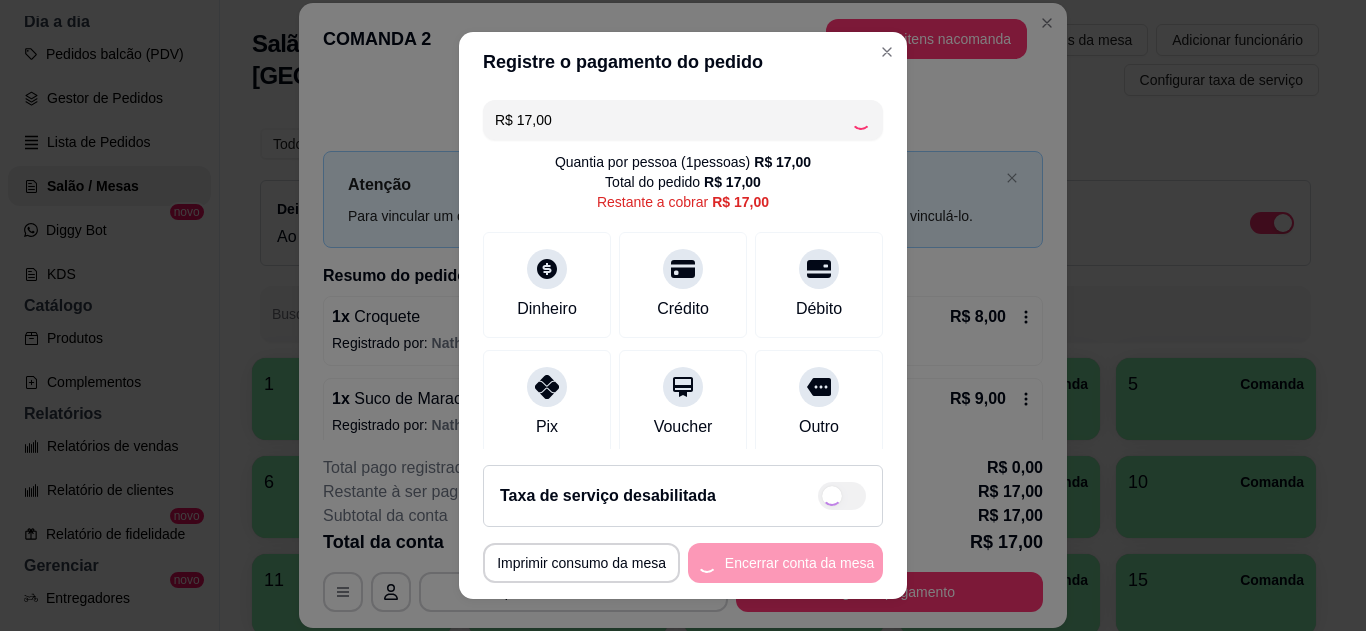 type on "R$ 0,00" 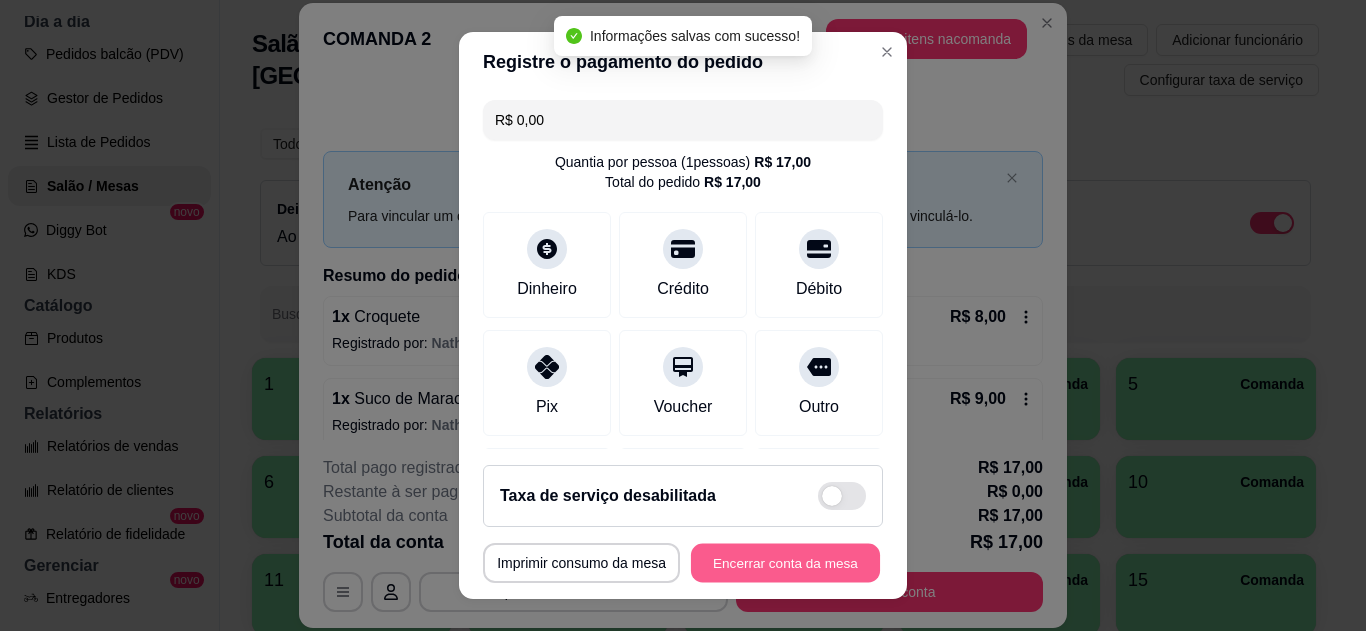 click on "Encerrar conta da mesa" at bounding box center [785, 563] 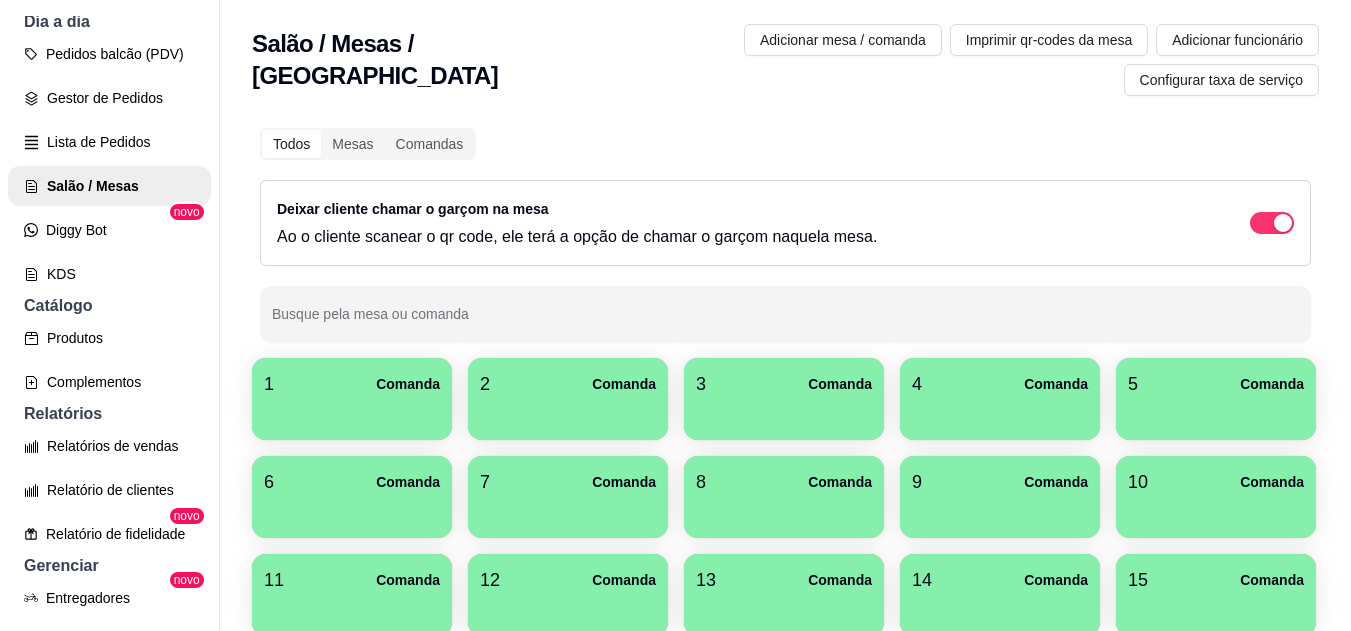 click at bounding box center (1283, 223) 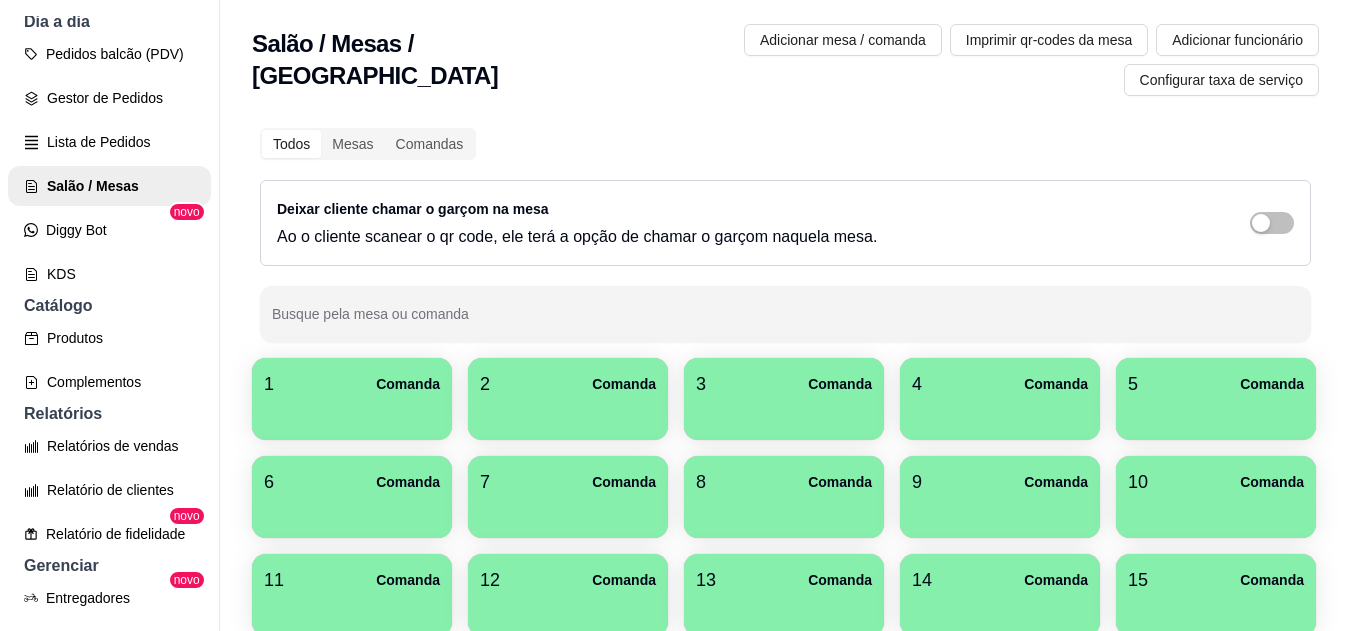 click at bounding box center (1272, 223) 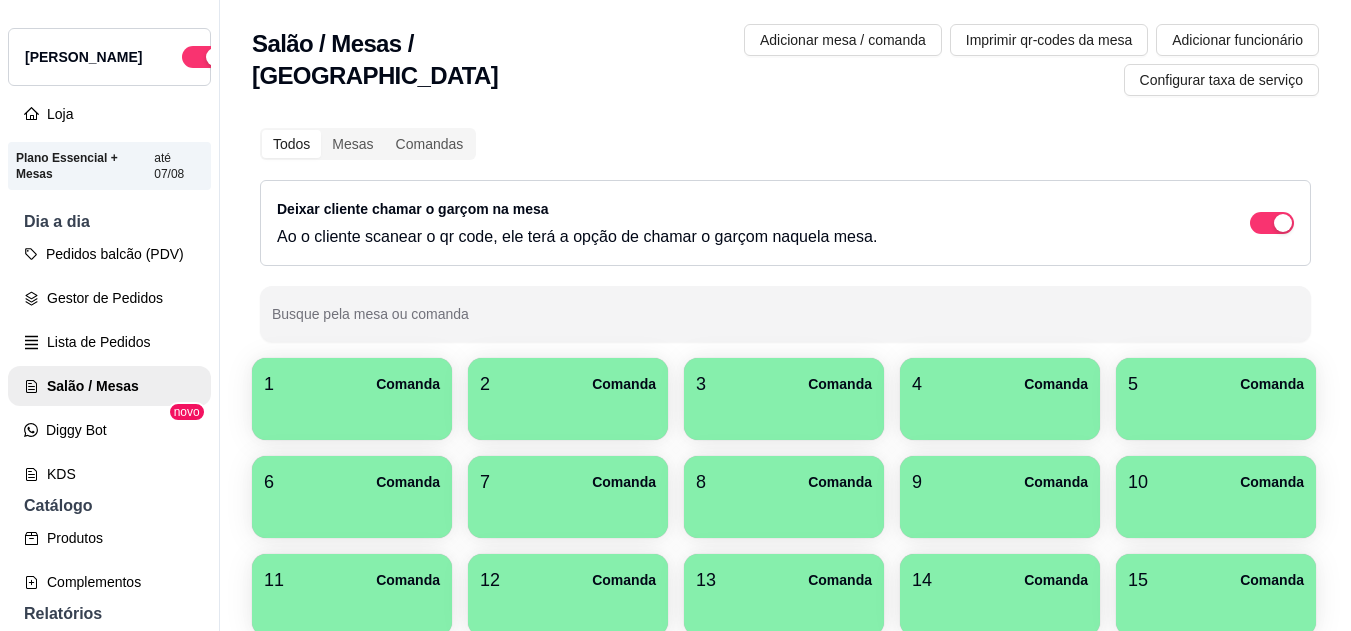 scroll, scrollTop: 0, scrollLeft: 0, axis: both 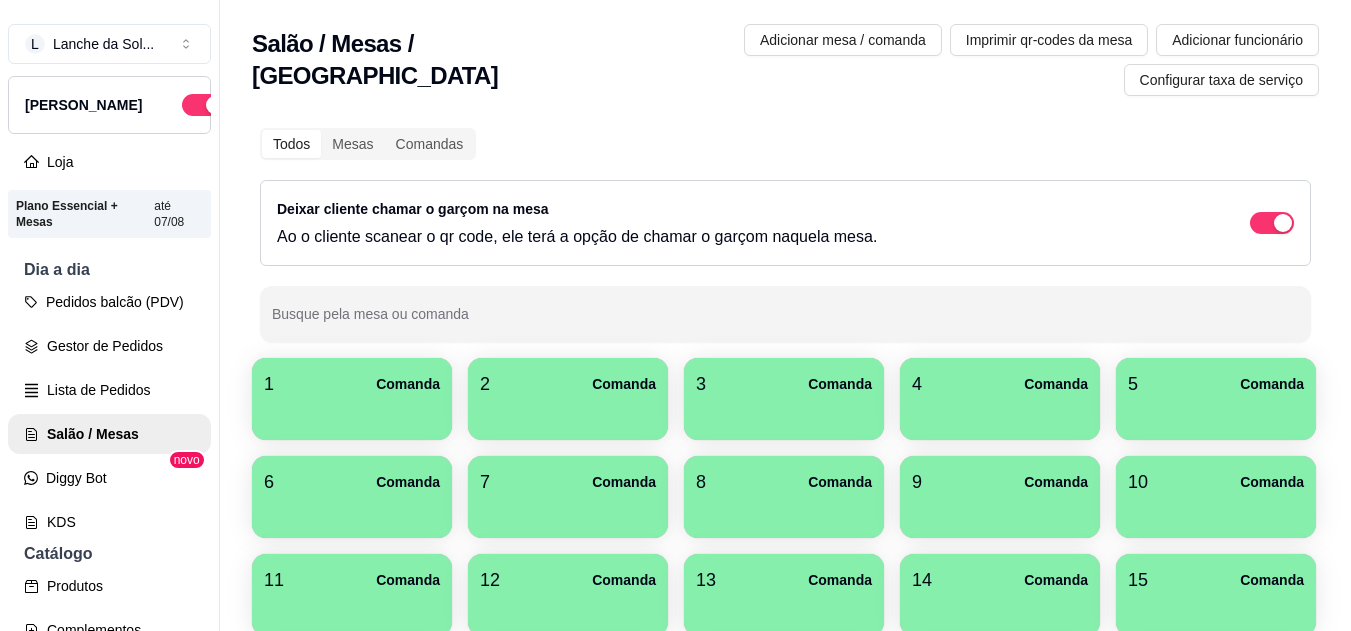 click at bounding box center (215, 105) 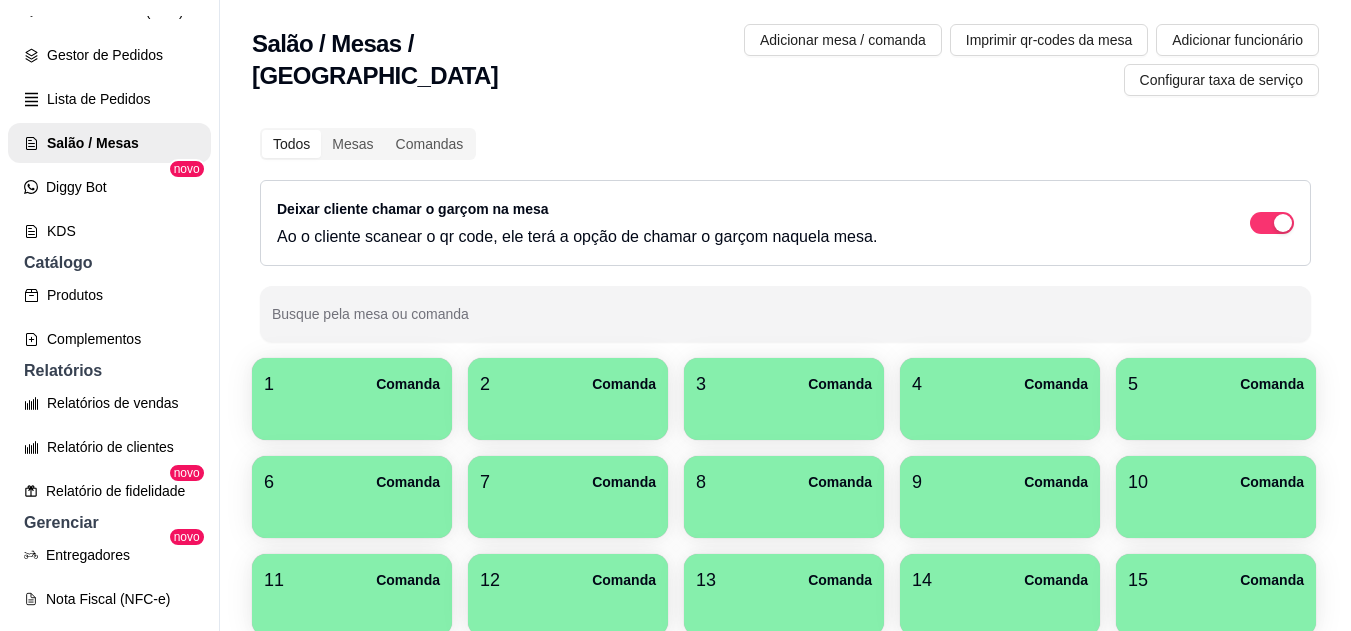 scroll, scrollTop: 303, scrollLeft: 0, axis: vertical 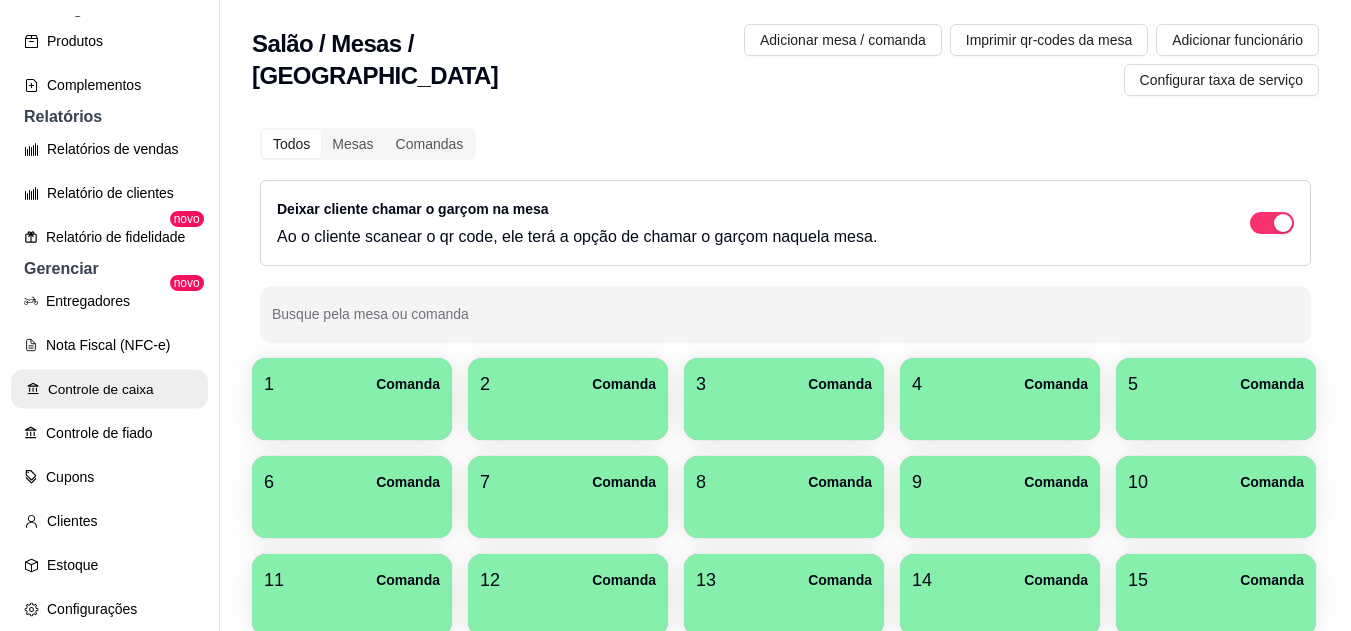 click on "Controle de caixa" at bounding box center (109, 389) 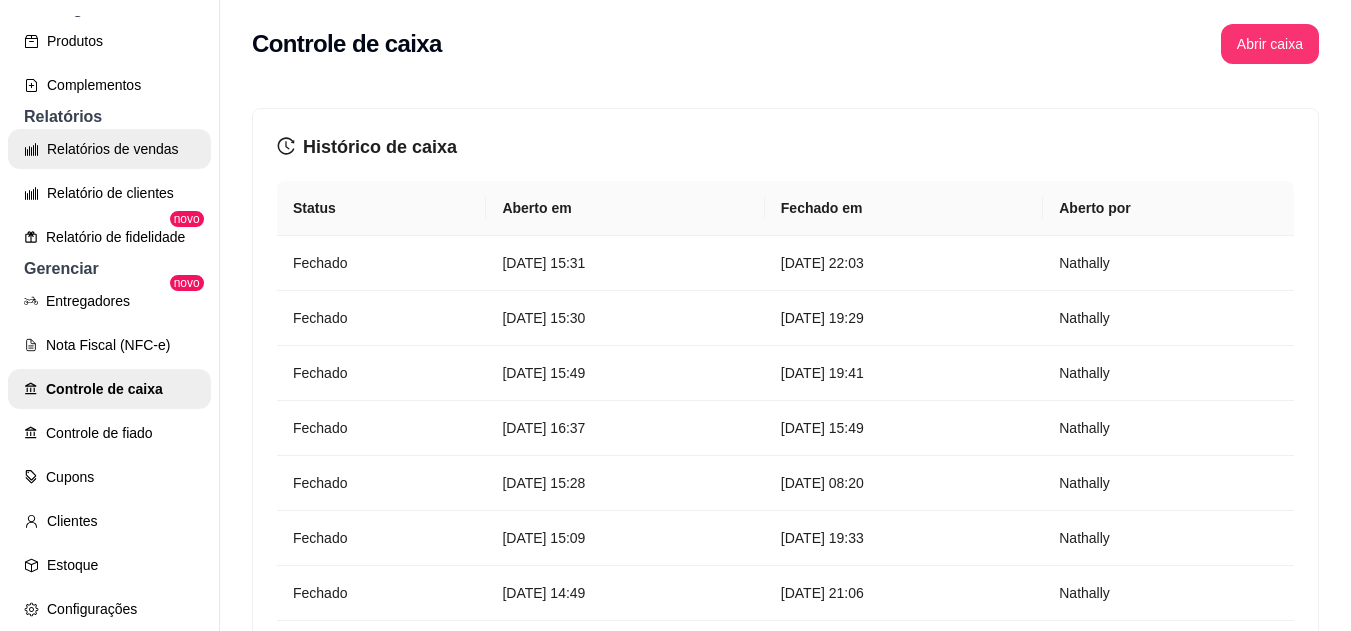 click on "Relatórios de vendas" at bounding box center [109, 149] 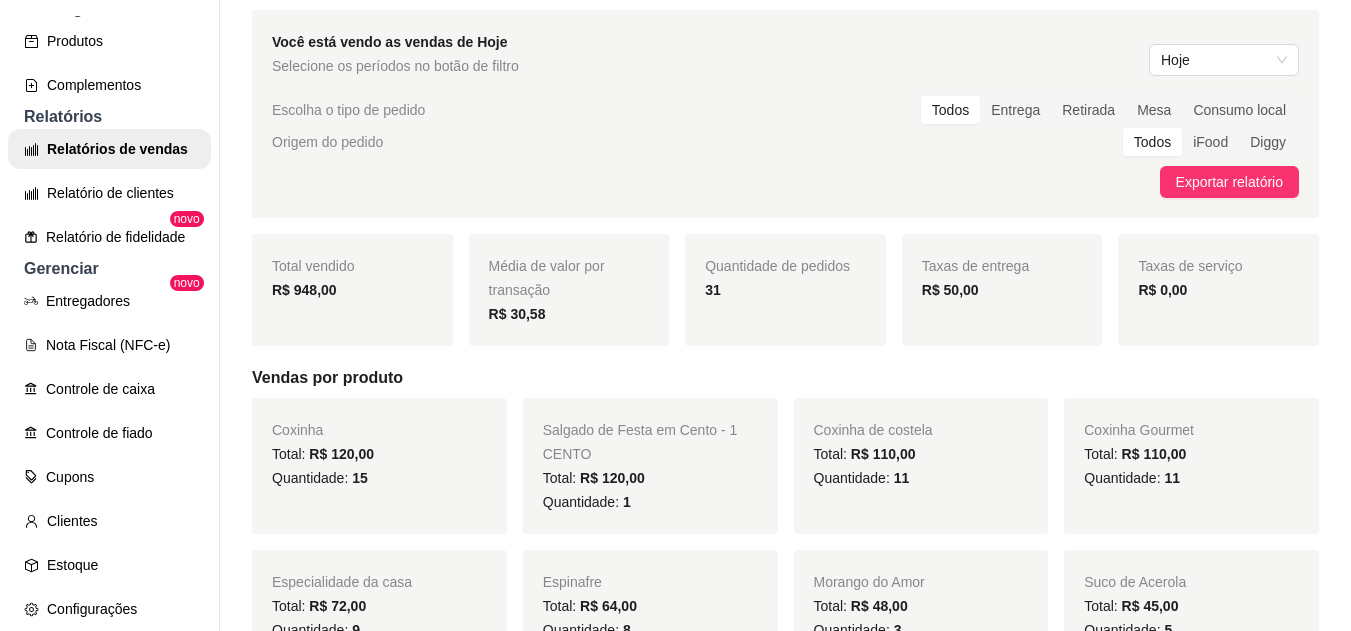 scroll, scrollTop: 112, scrollLeft: 0, axis: vertical 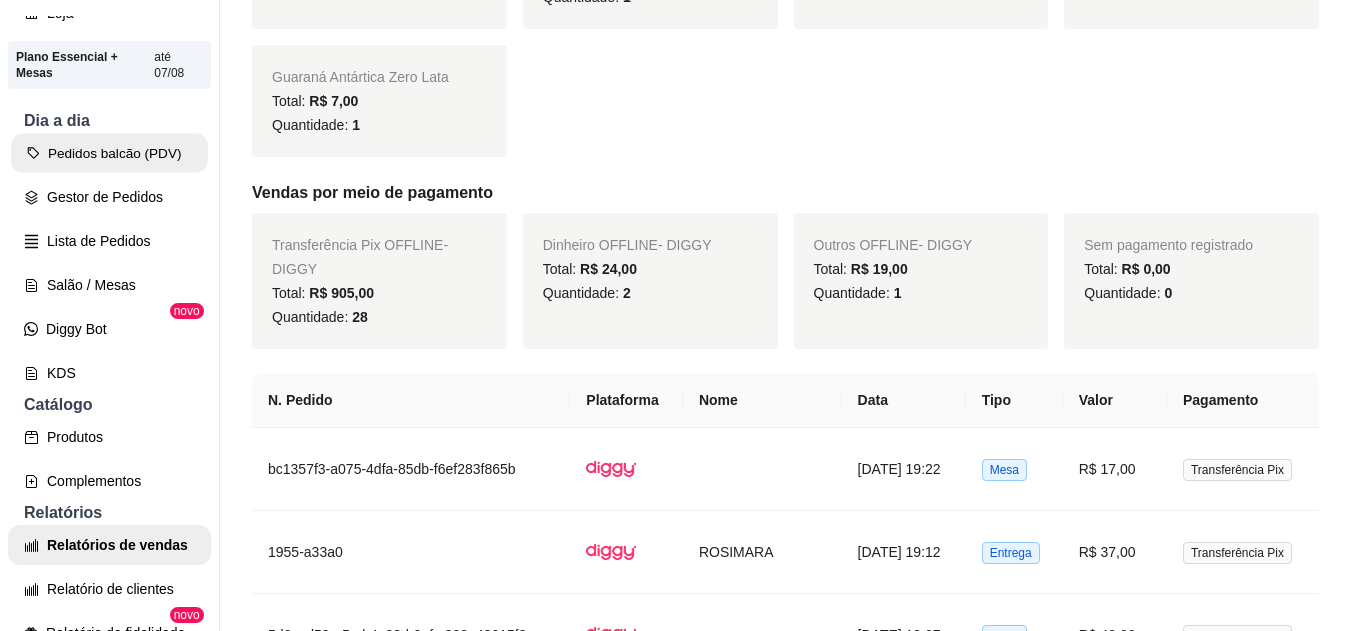 click on "Pedidos balcão (PDV)" at bounding box center [109, 153] 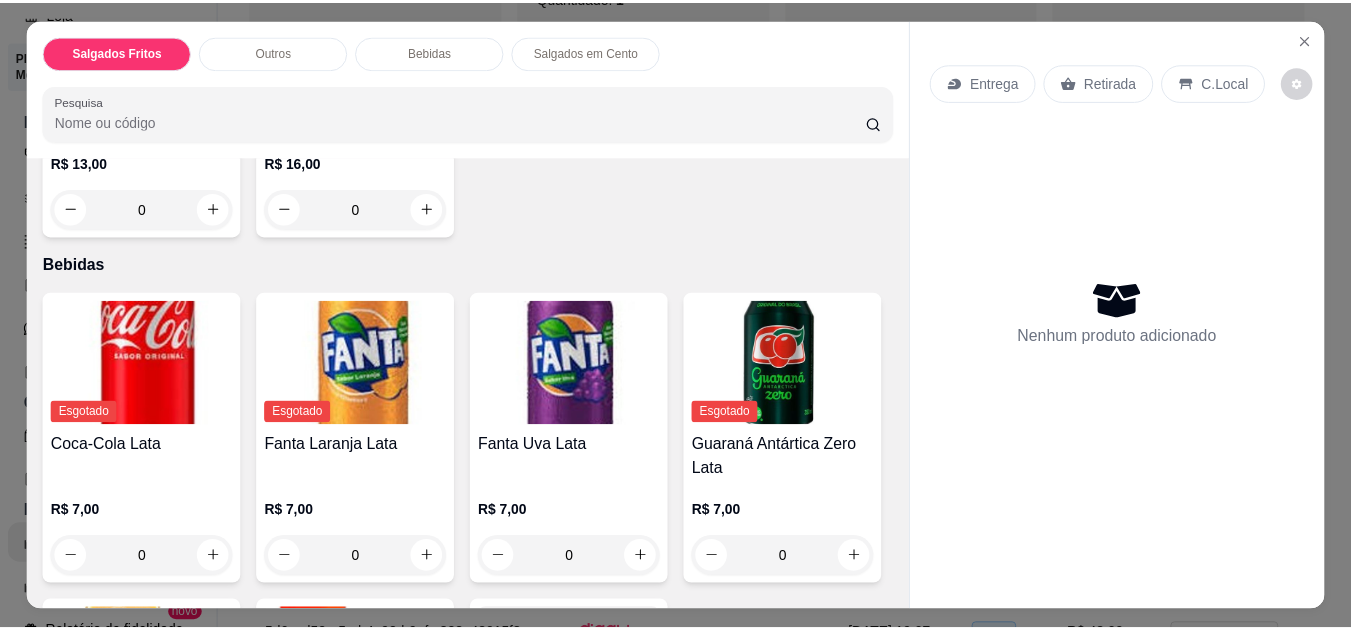 scroll, scrollTop: 689, scrollLeft: 0, axis: vertical 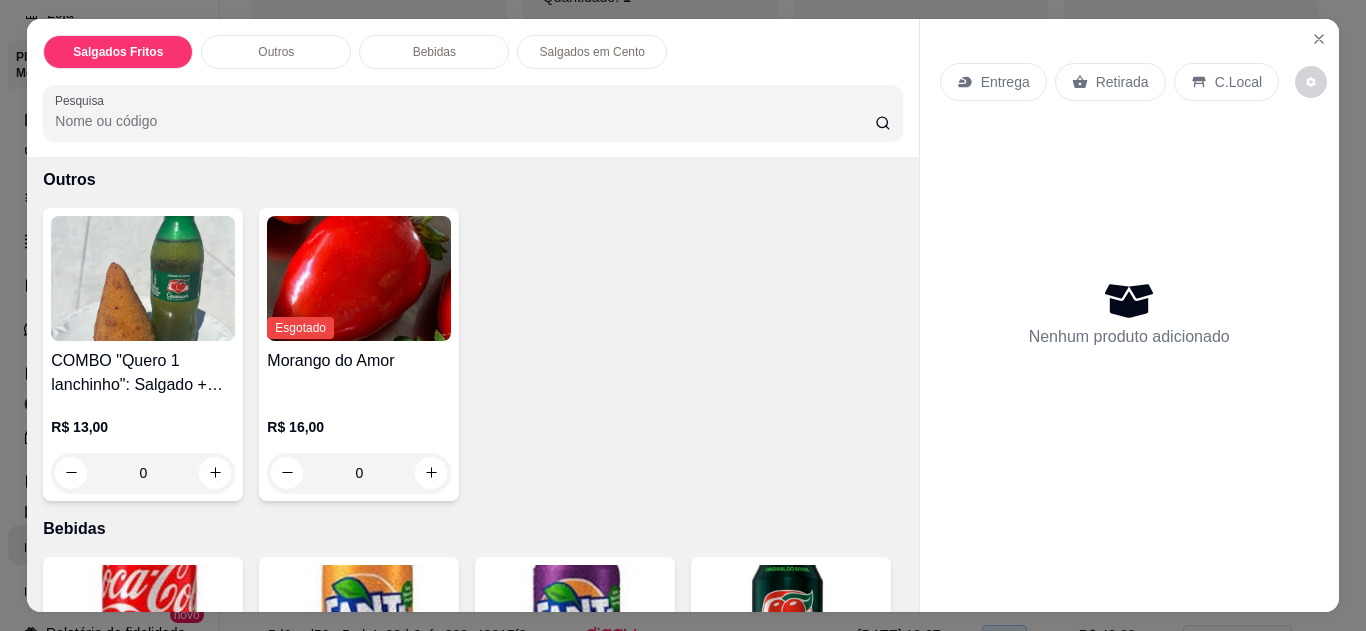 type 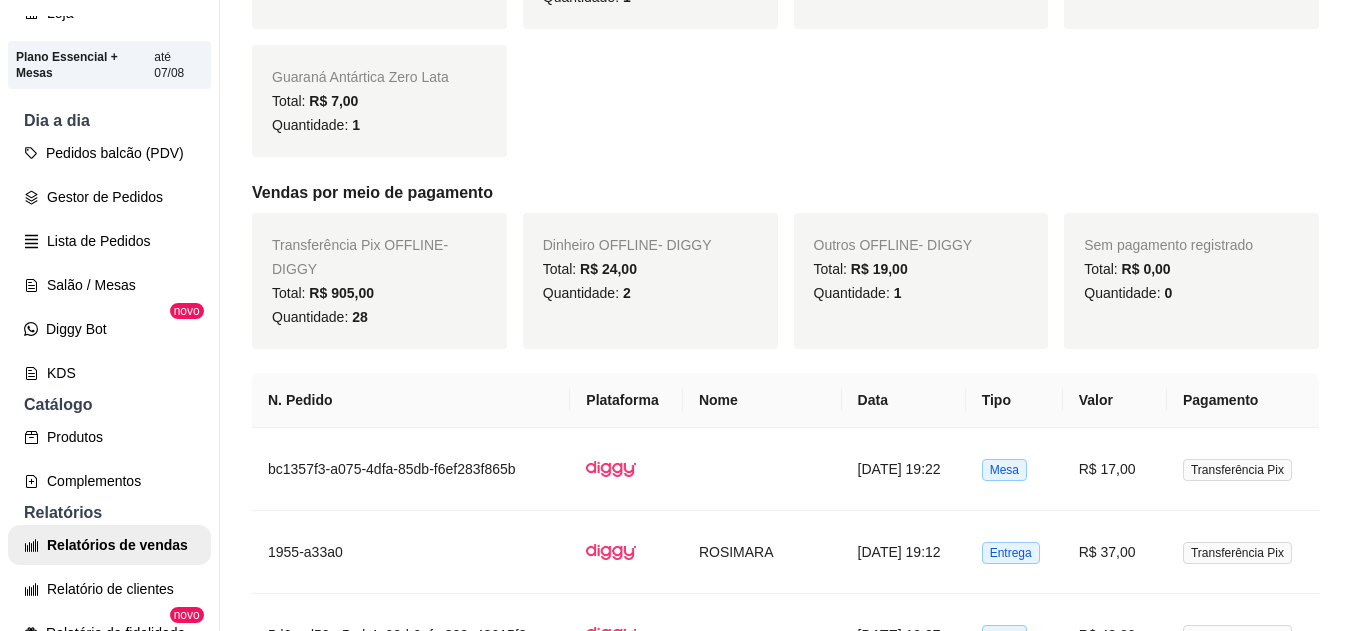 scroll, scrollTop: 976, scrollLeft: 0, axis: vertical 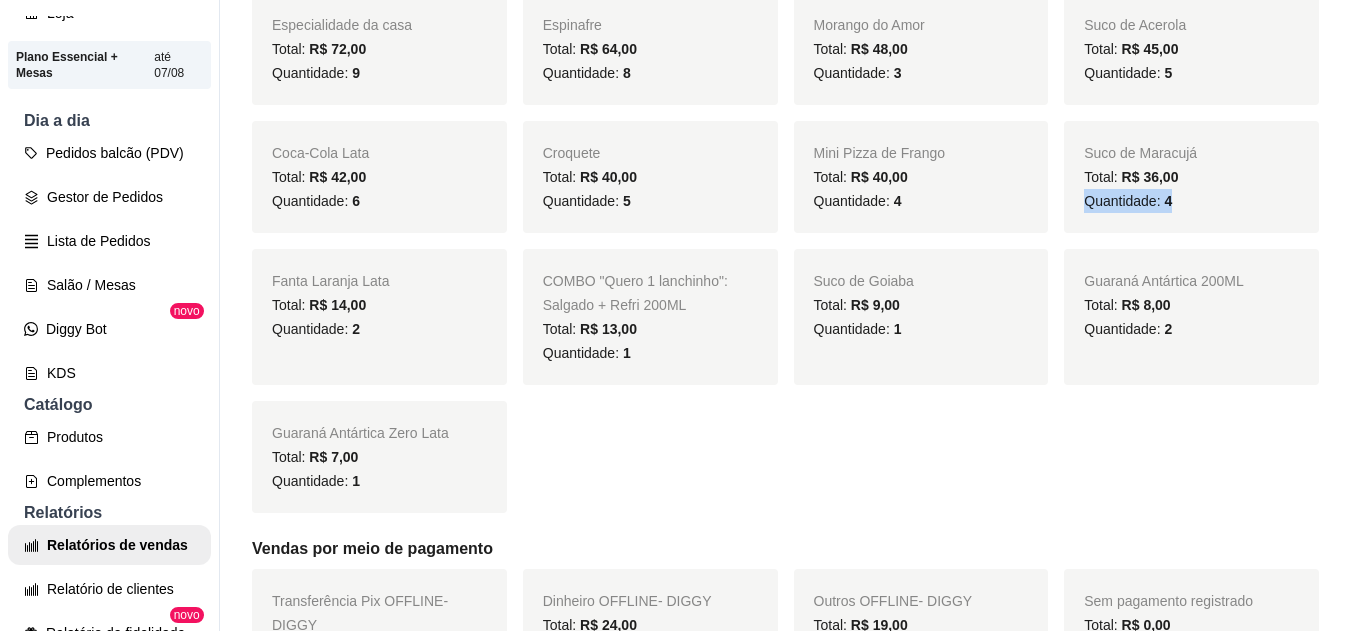 drag, startPoint x: 1335, startPoint y: 170, endPoint x: 1285, endPoint y: 195, distance: 55.9017 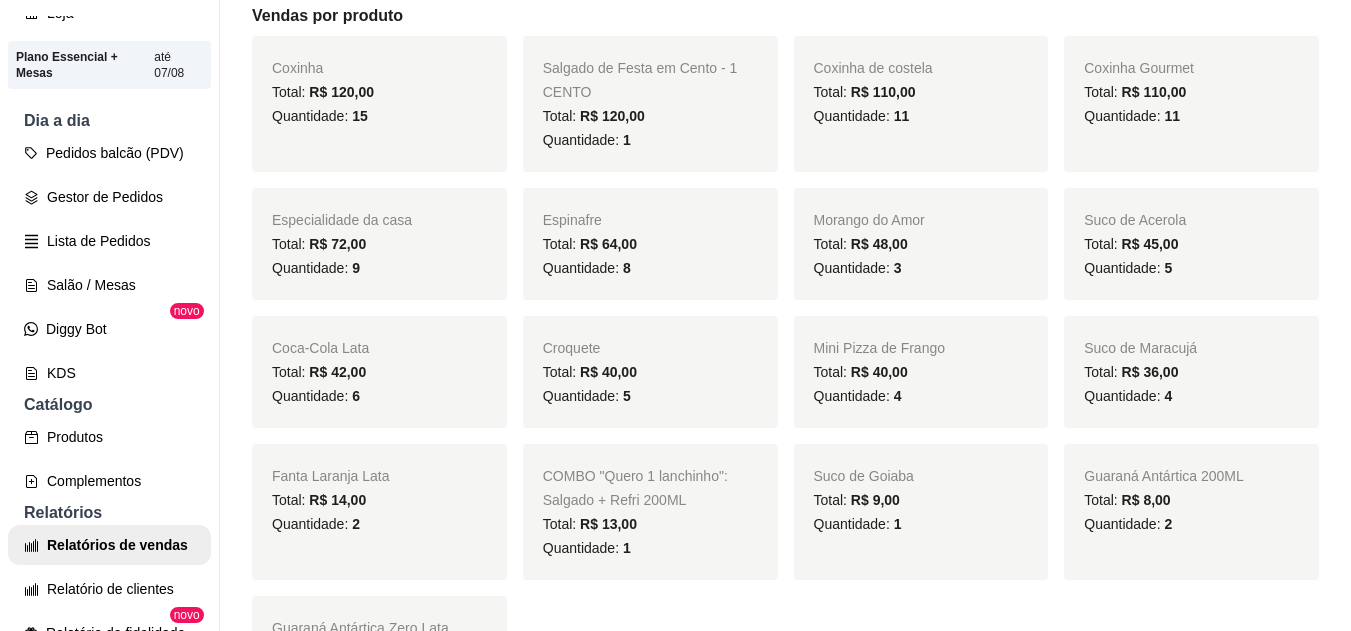 scroll, scrollTop: 427, scrollLeft: 0, axis: vertical 